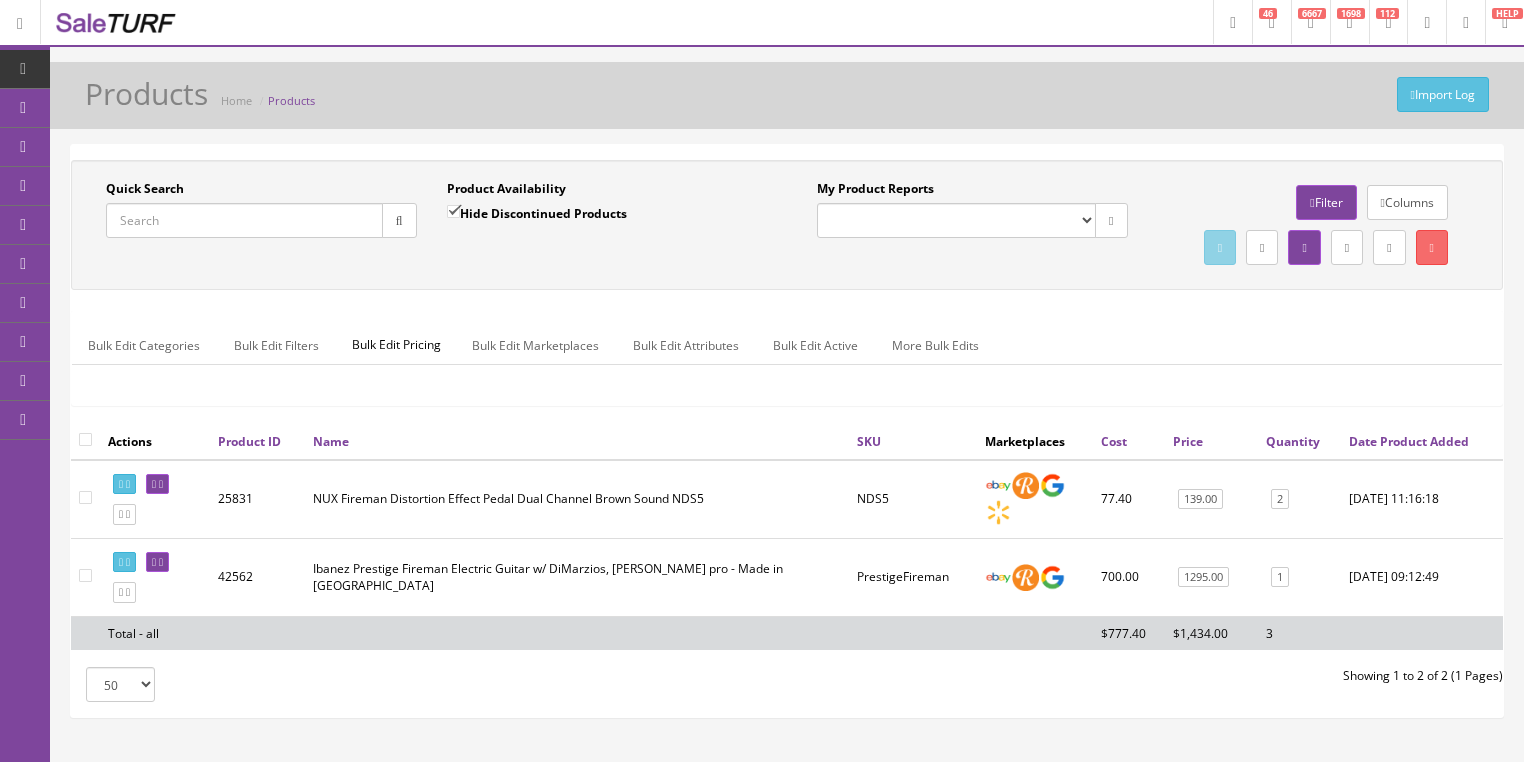 scroll, scrollTop: 0, scrollLeft: 0, axis: both 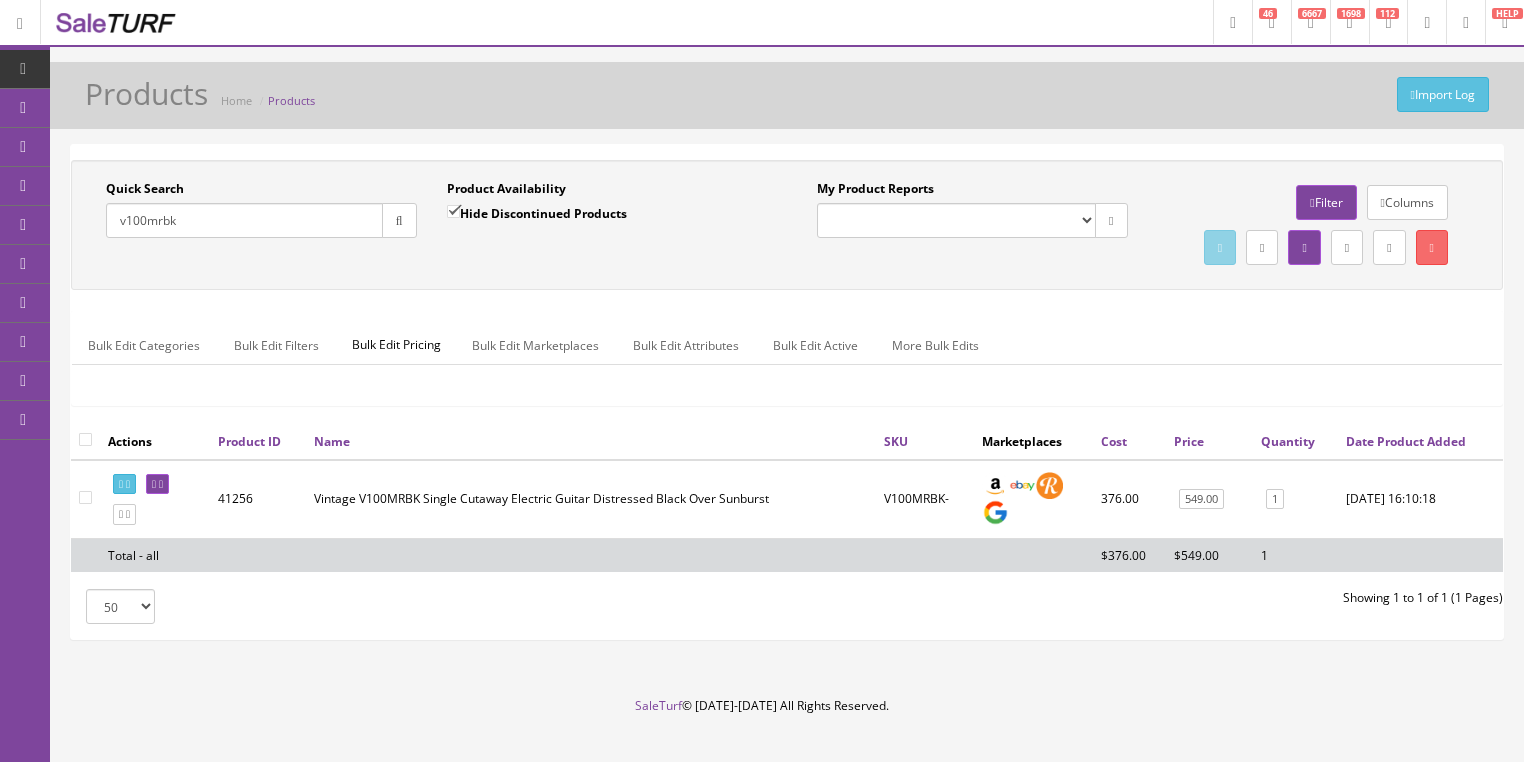 drag, startPoint x: 280, startPoint y: 231, endPoint x: 209, endPoint y: 238, distance: 71.34424 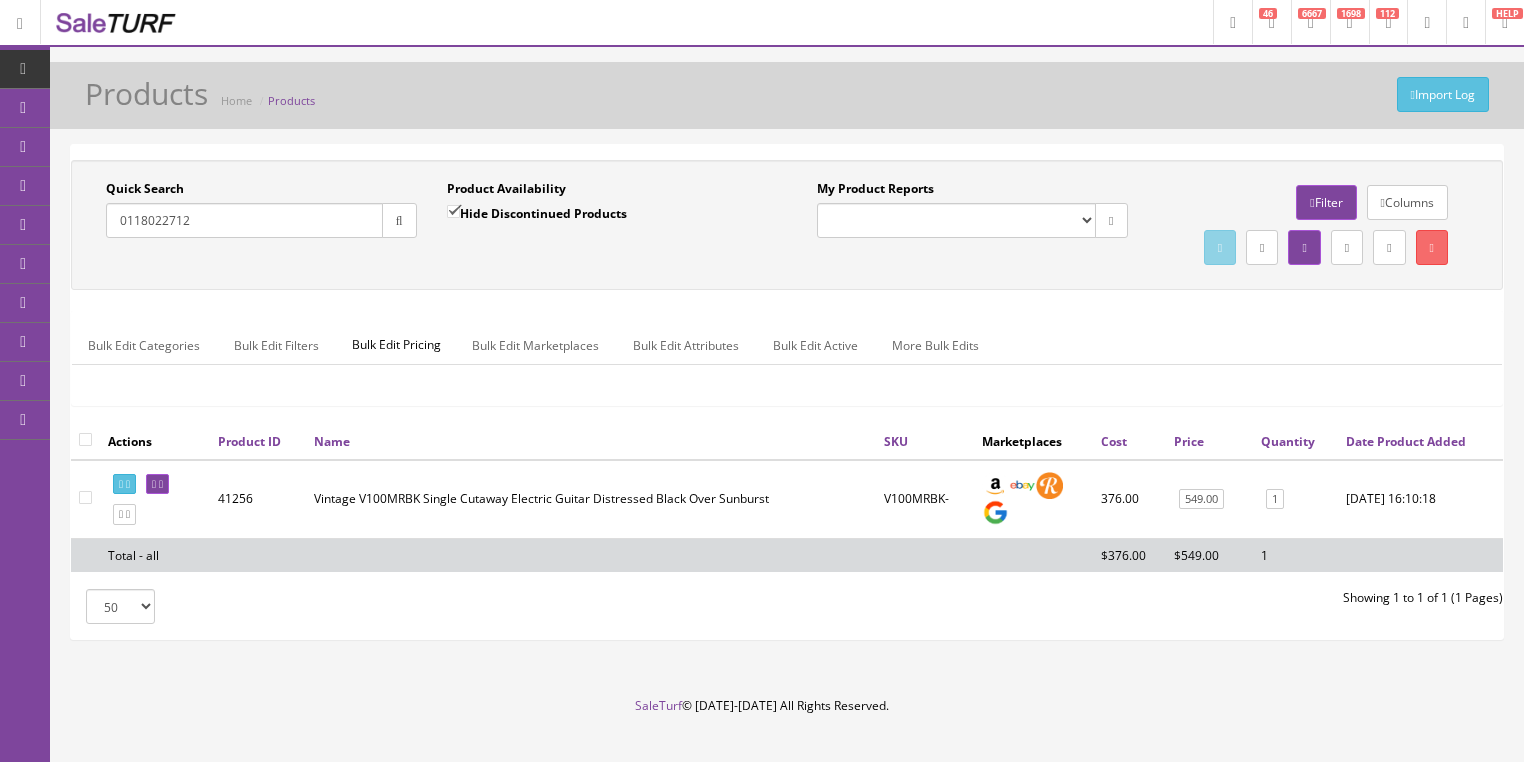 click at bounding box center [399, 220] 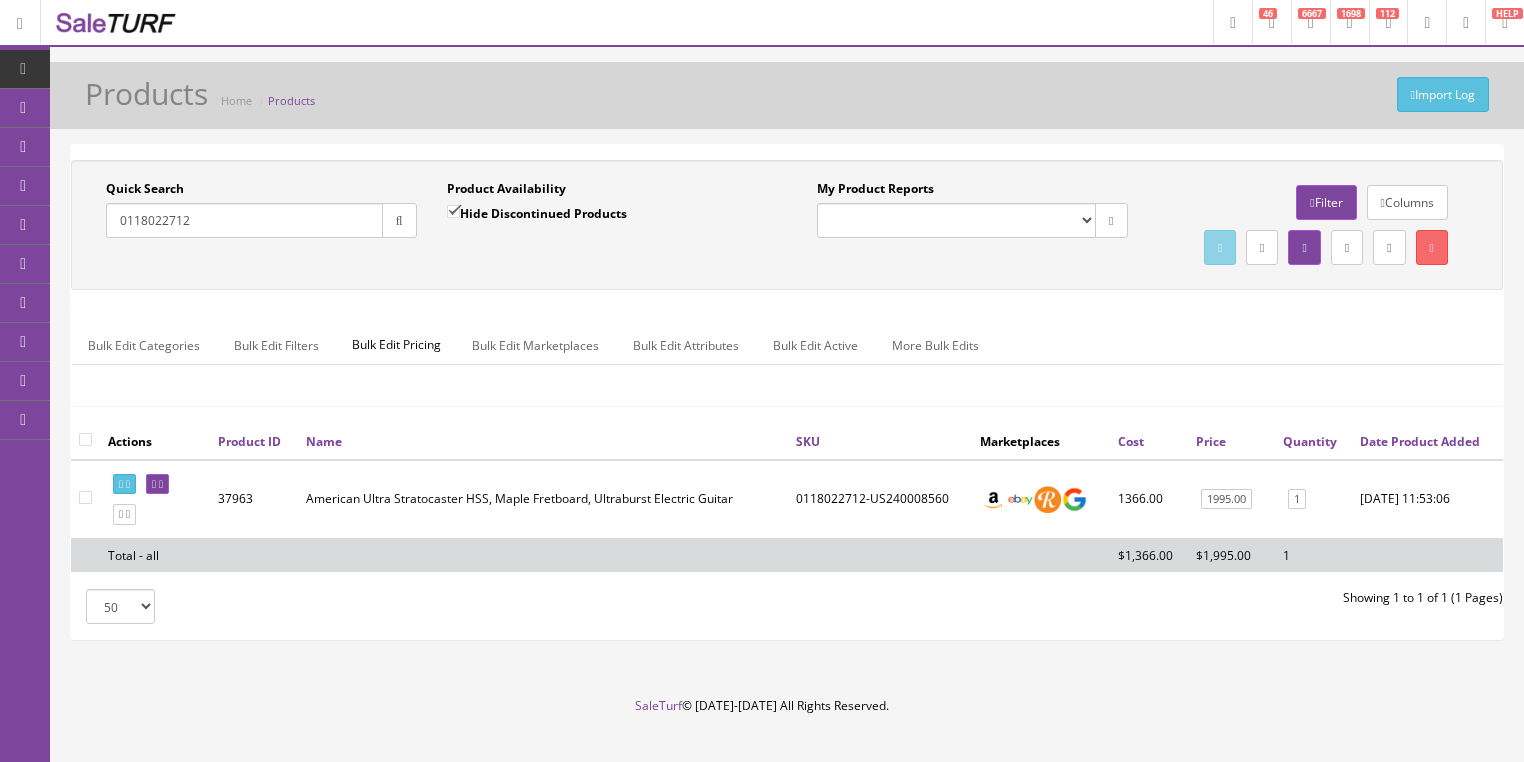 drag, startPoint x: 209, startPoint y: 232, endPoint x: 52, endPoint y: 278, distance: 163.60013 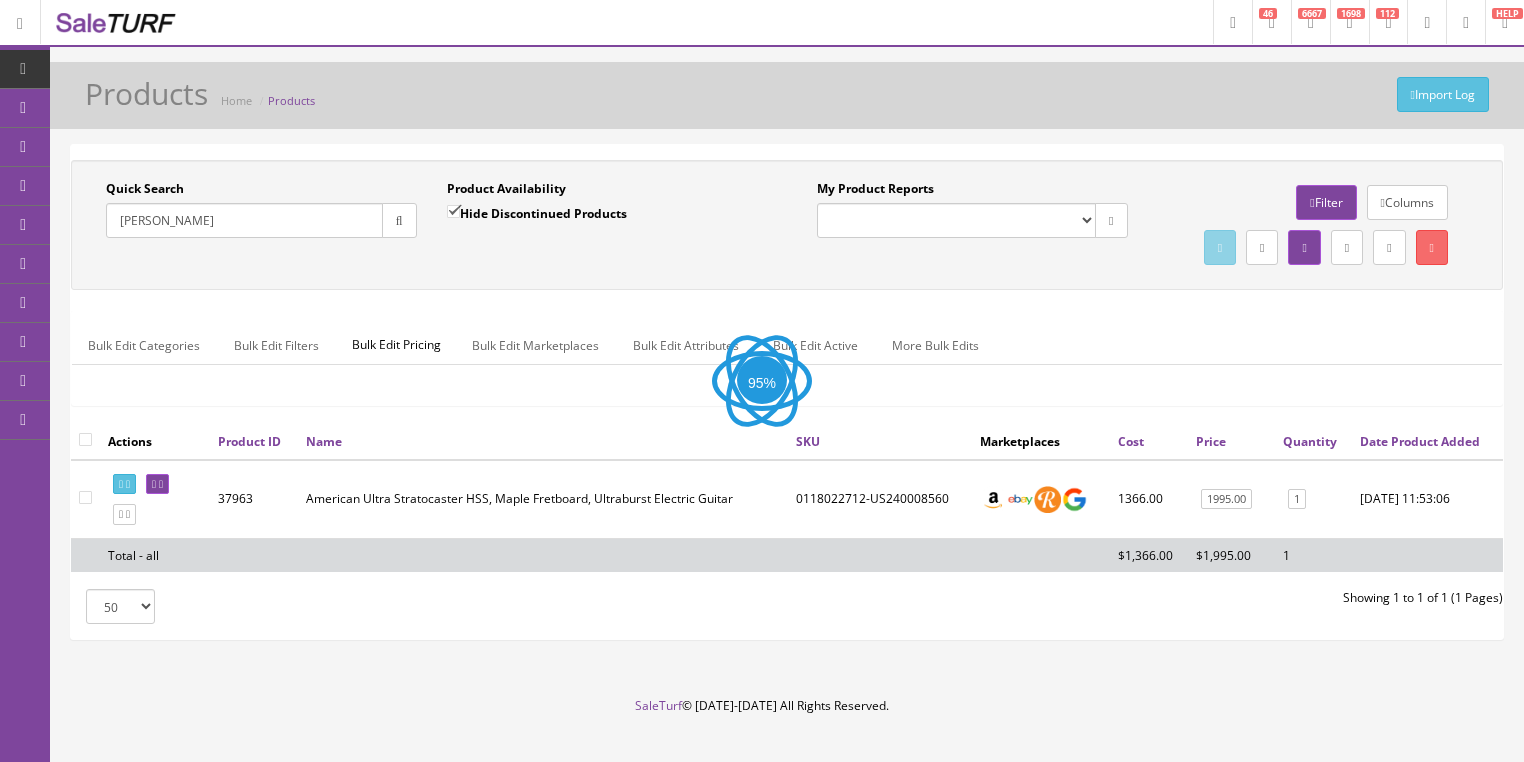 type on "LaBella" 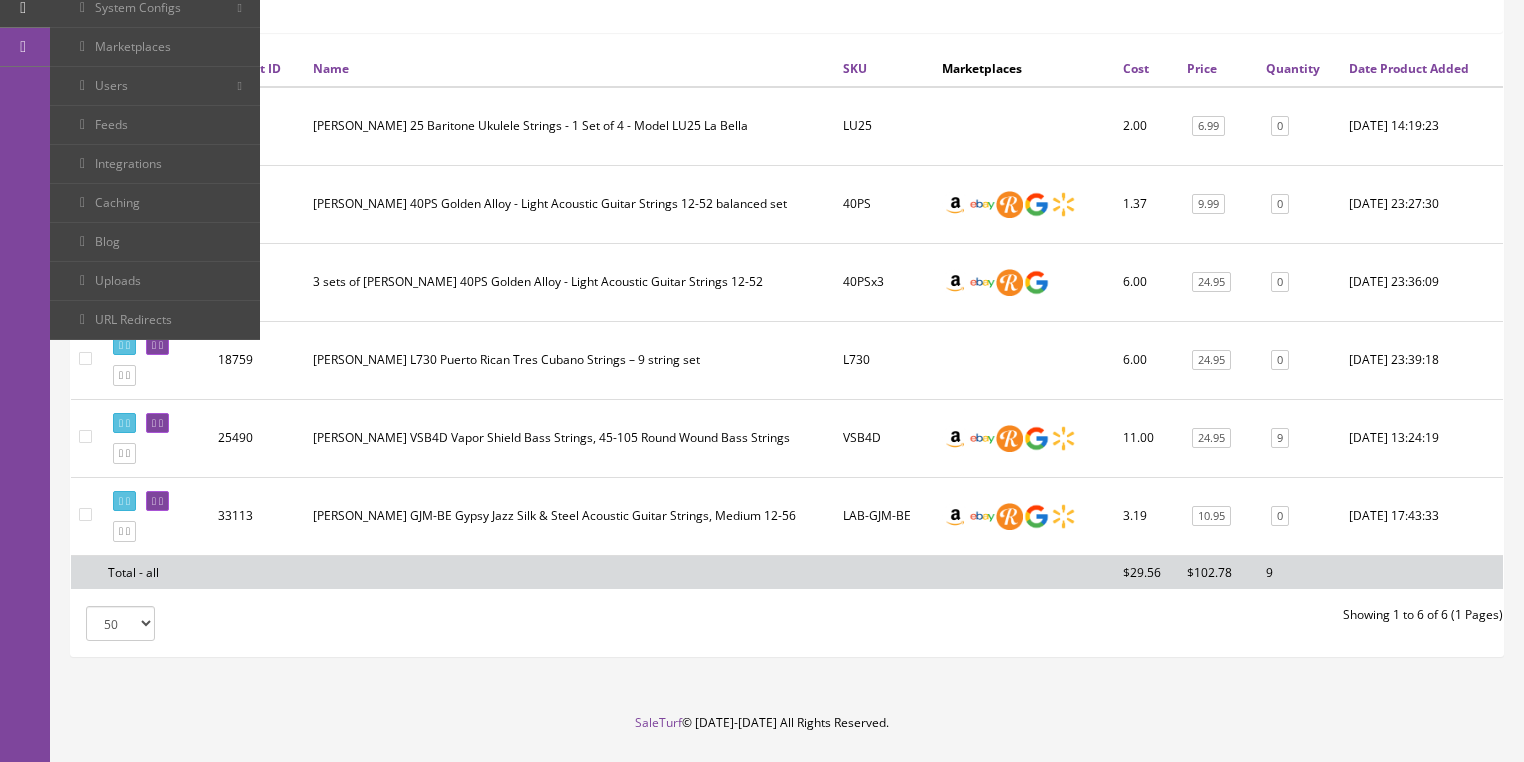 scroll, scrollTop: 460, scrollLeft: 0, axis: vertical 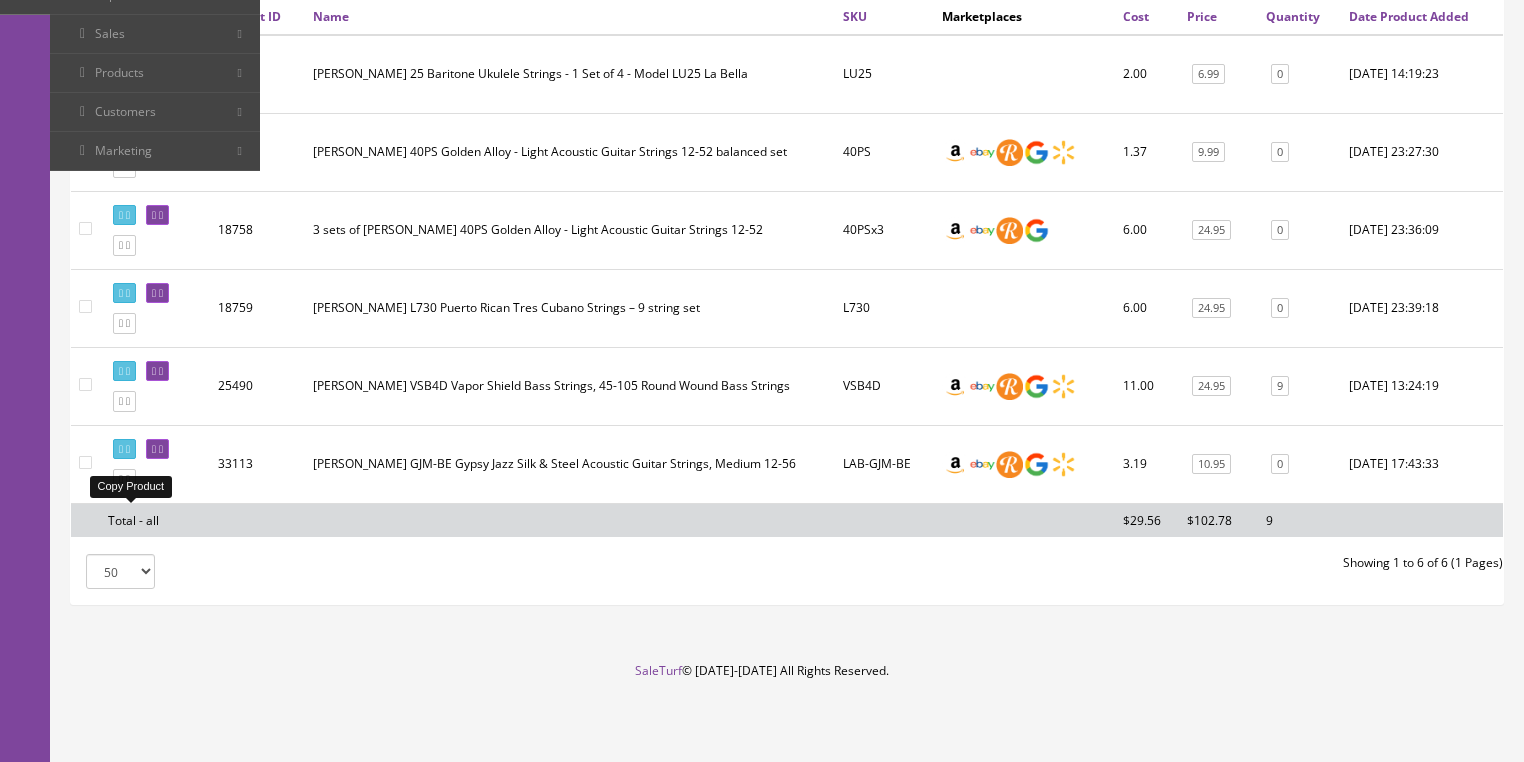 click at bounding box center [121, 479] 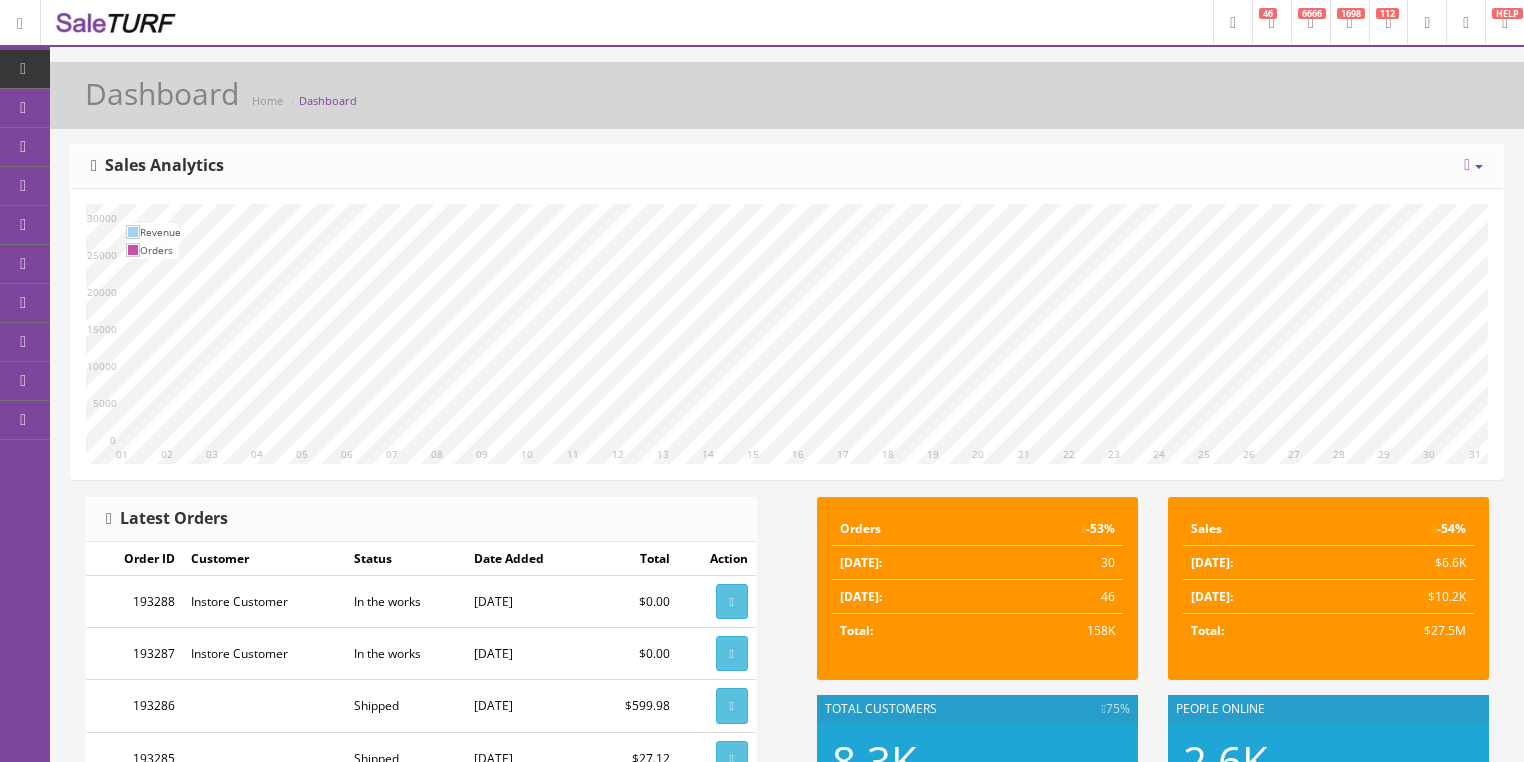 scroll, scrollTop: 0, scrollLeft: 0, axis: both 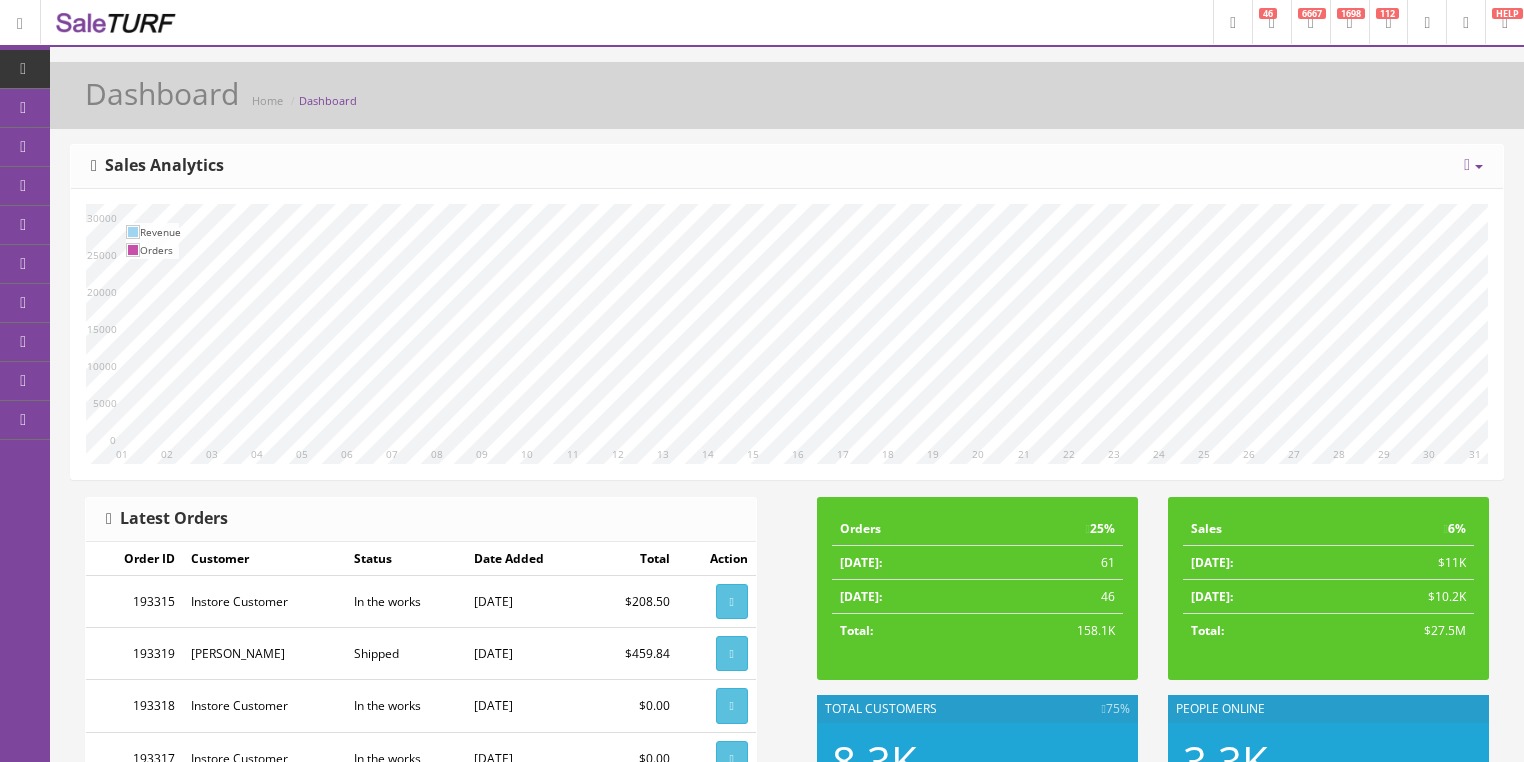 click at bounding box center [1467, 165] 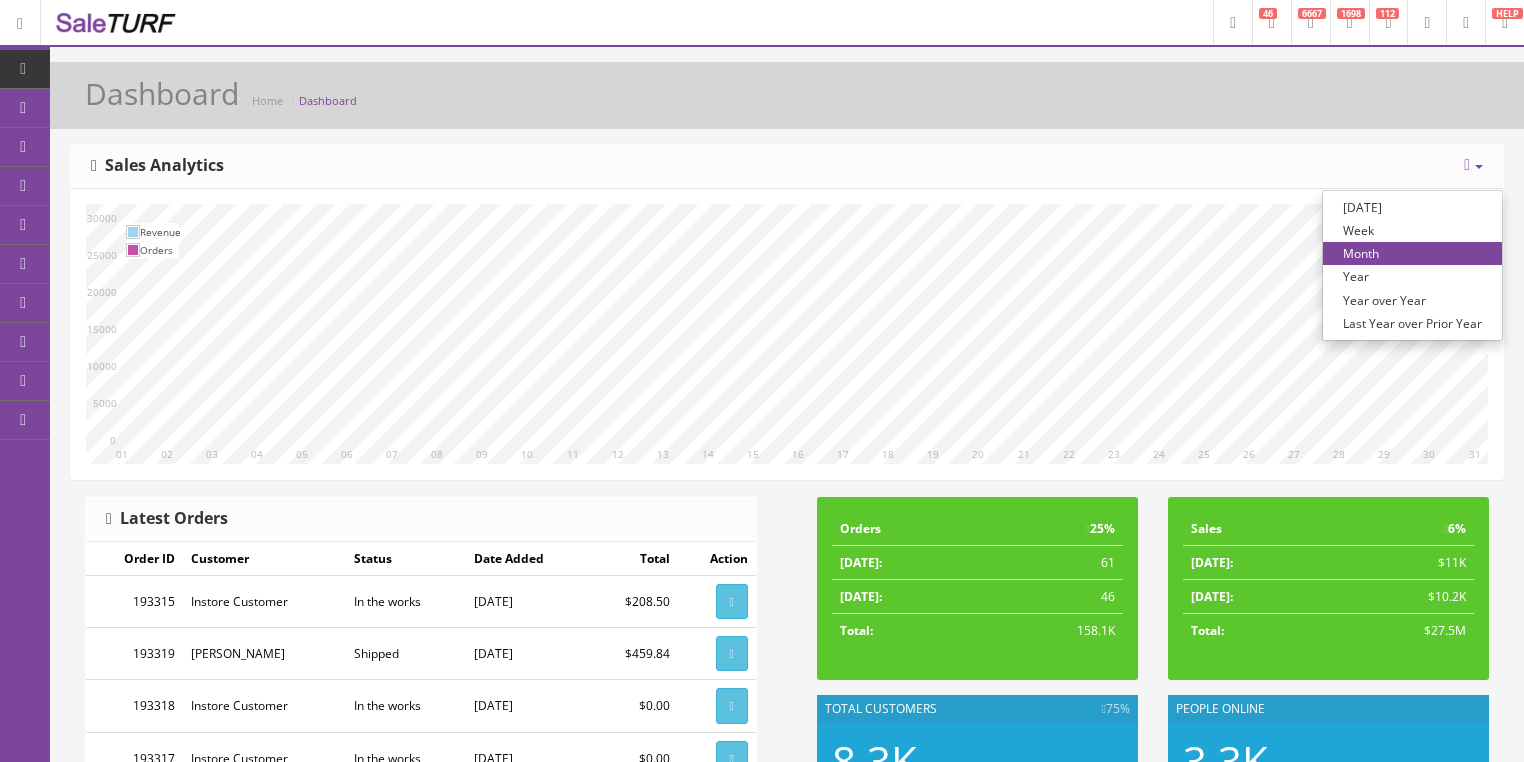 click on "Year over Year" at bounding box center (1412, 300) 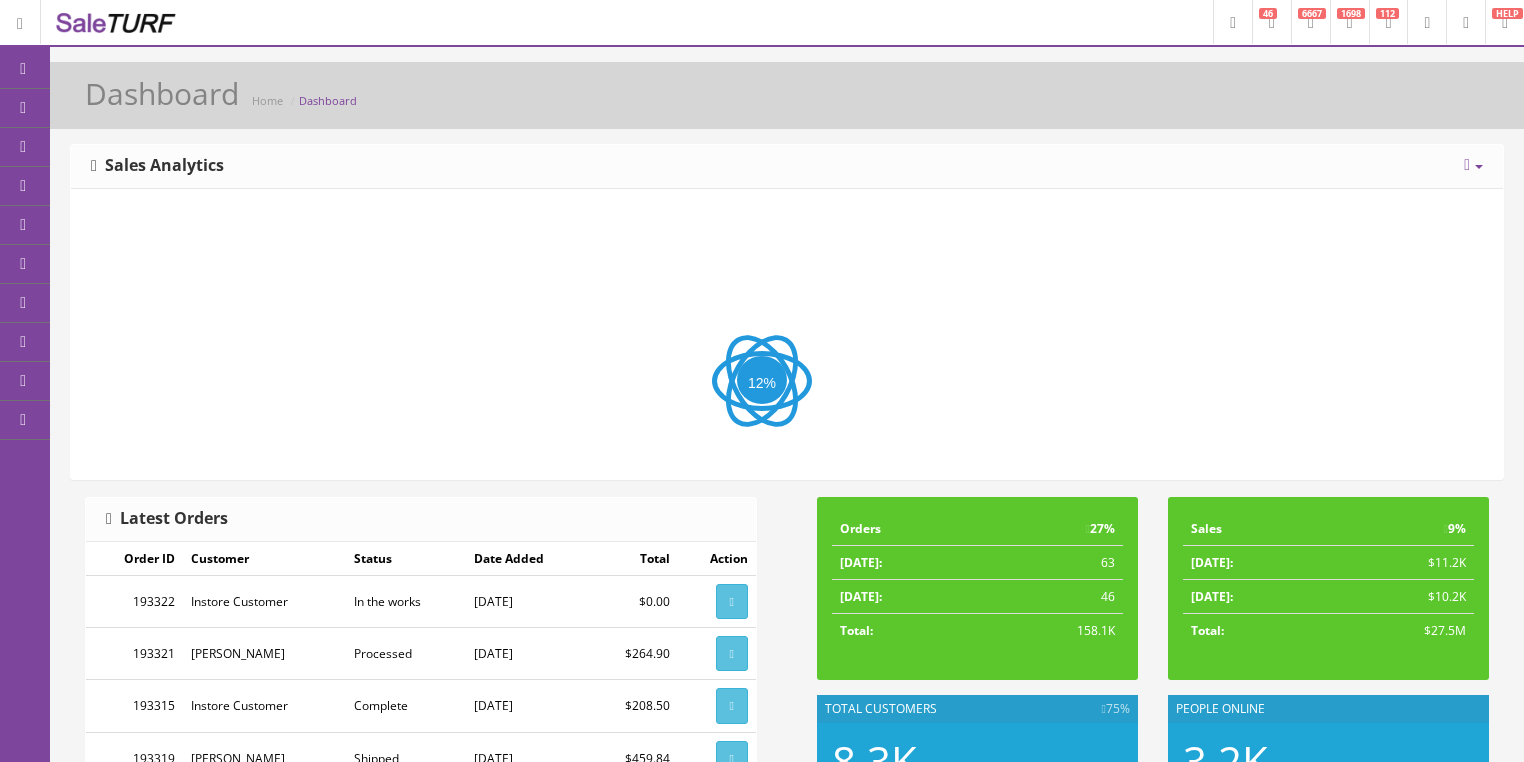 scroll, scrollTop: 0, scrollLeft: 0, axis: both 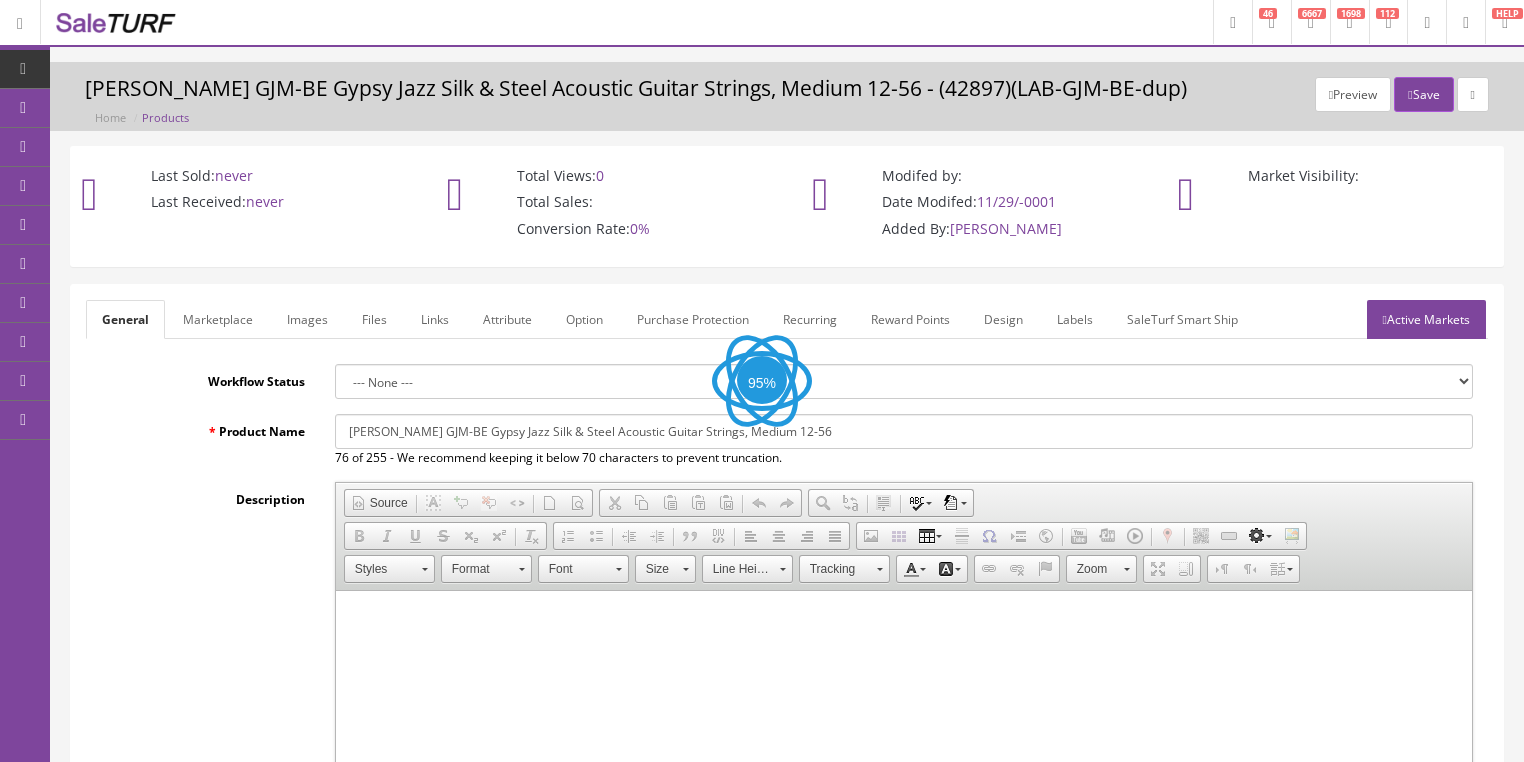 click on "Images" at bounding box center (307, 319) 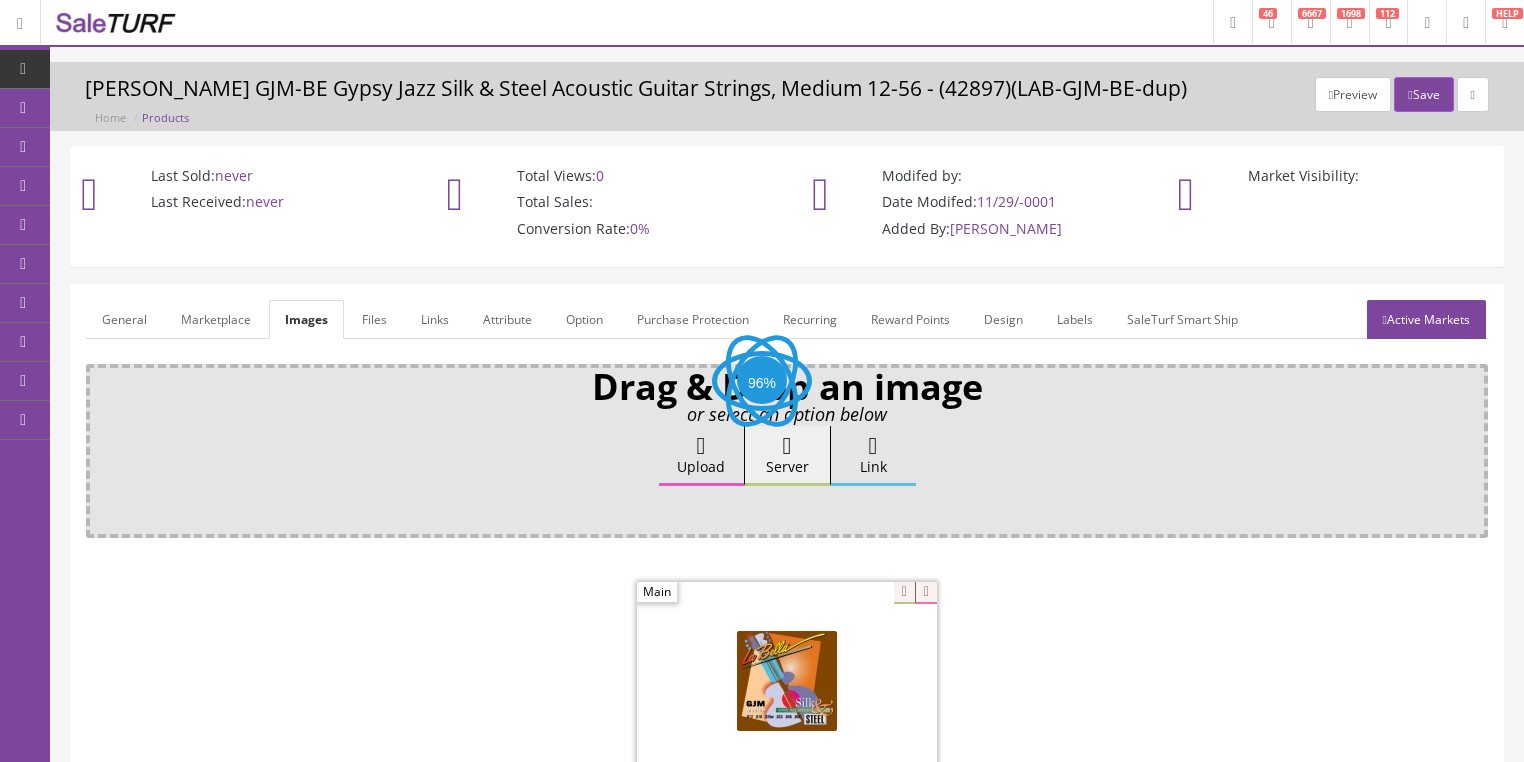 scroll, scrollTop: 0, scrollLeft: 0, axis: both 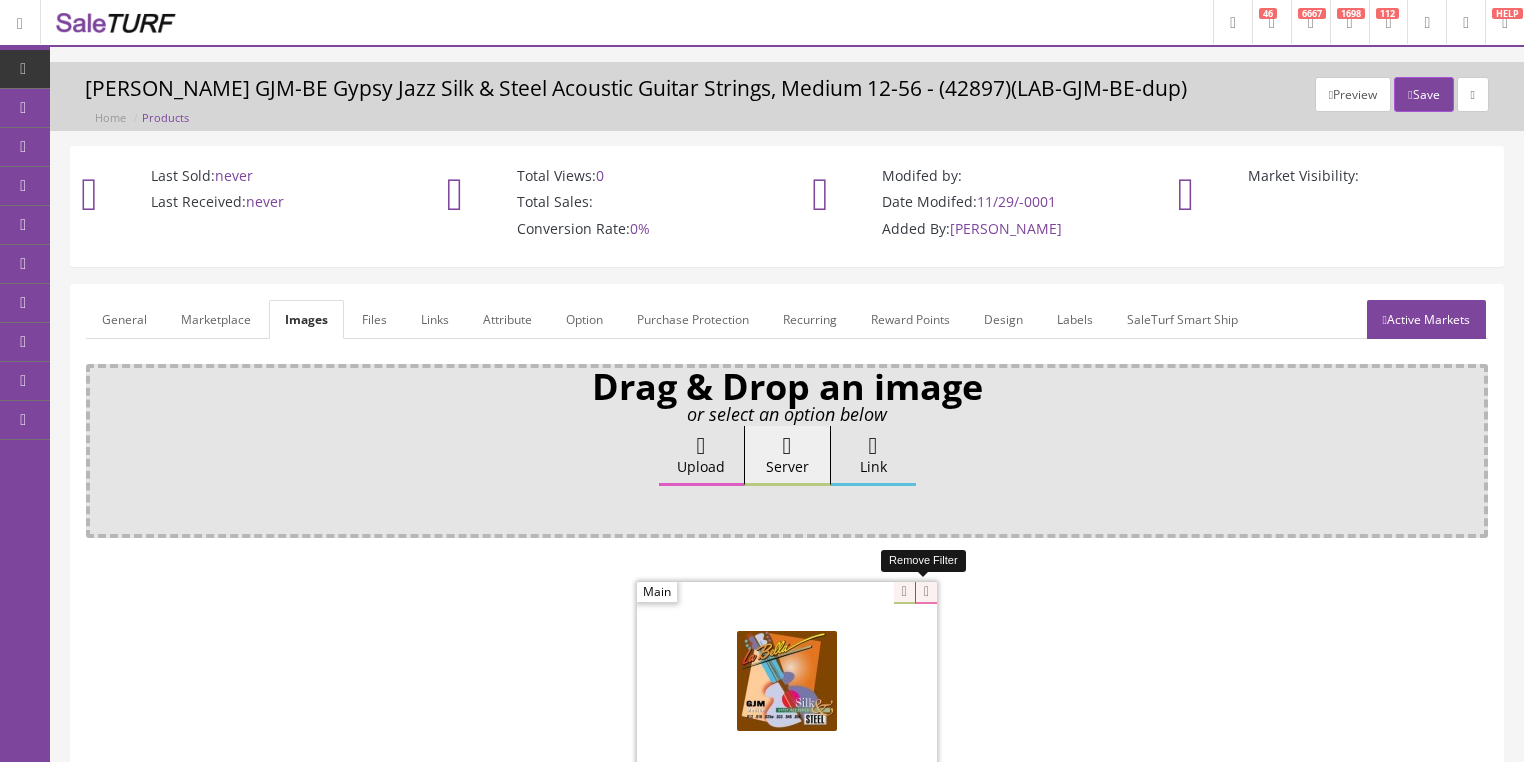 click at bounding box center [926, 593] 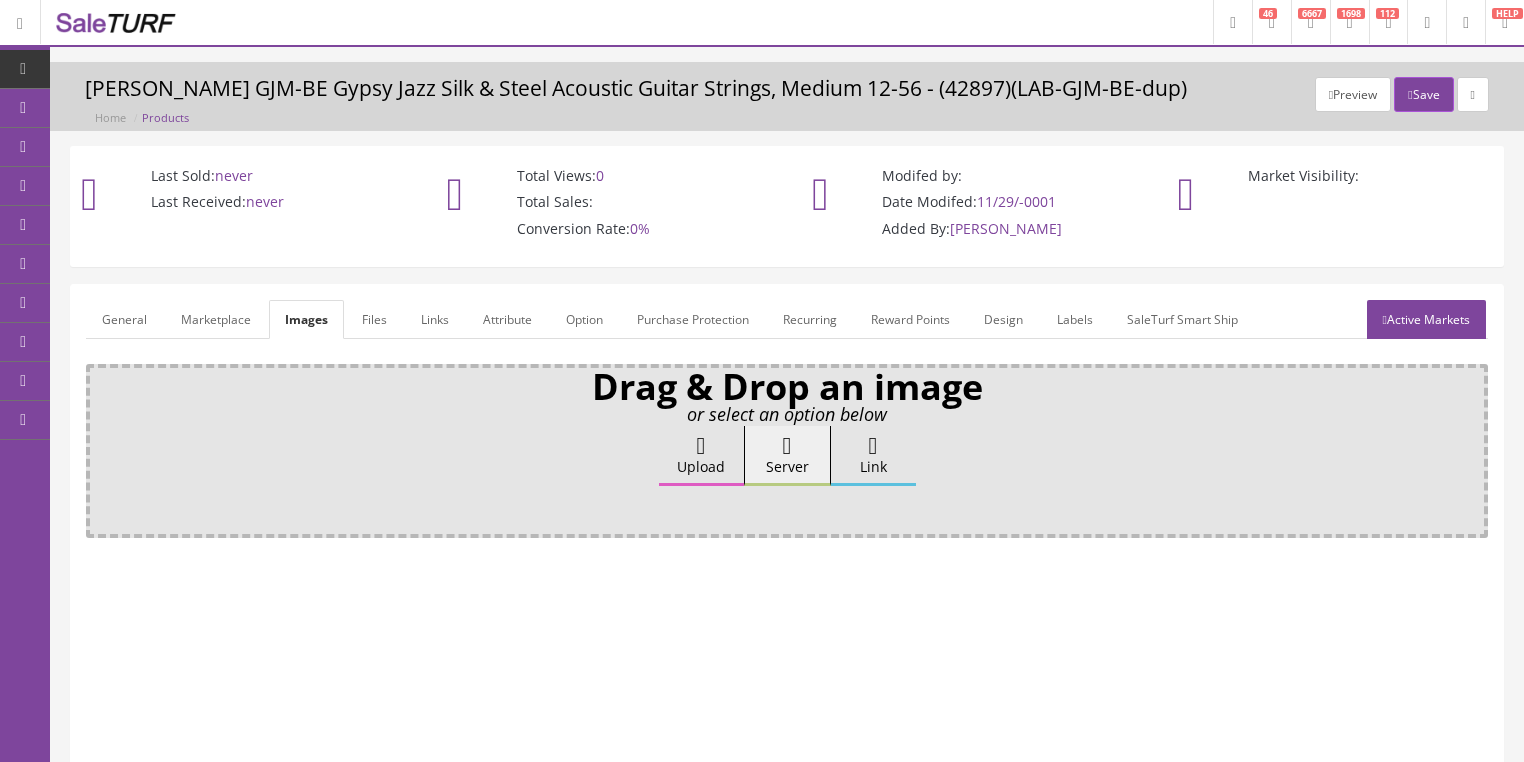 click at bounding box center (701, 446) 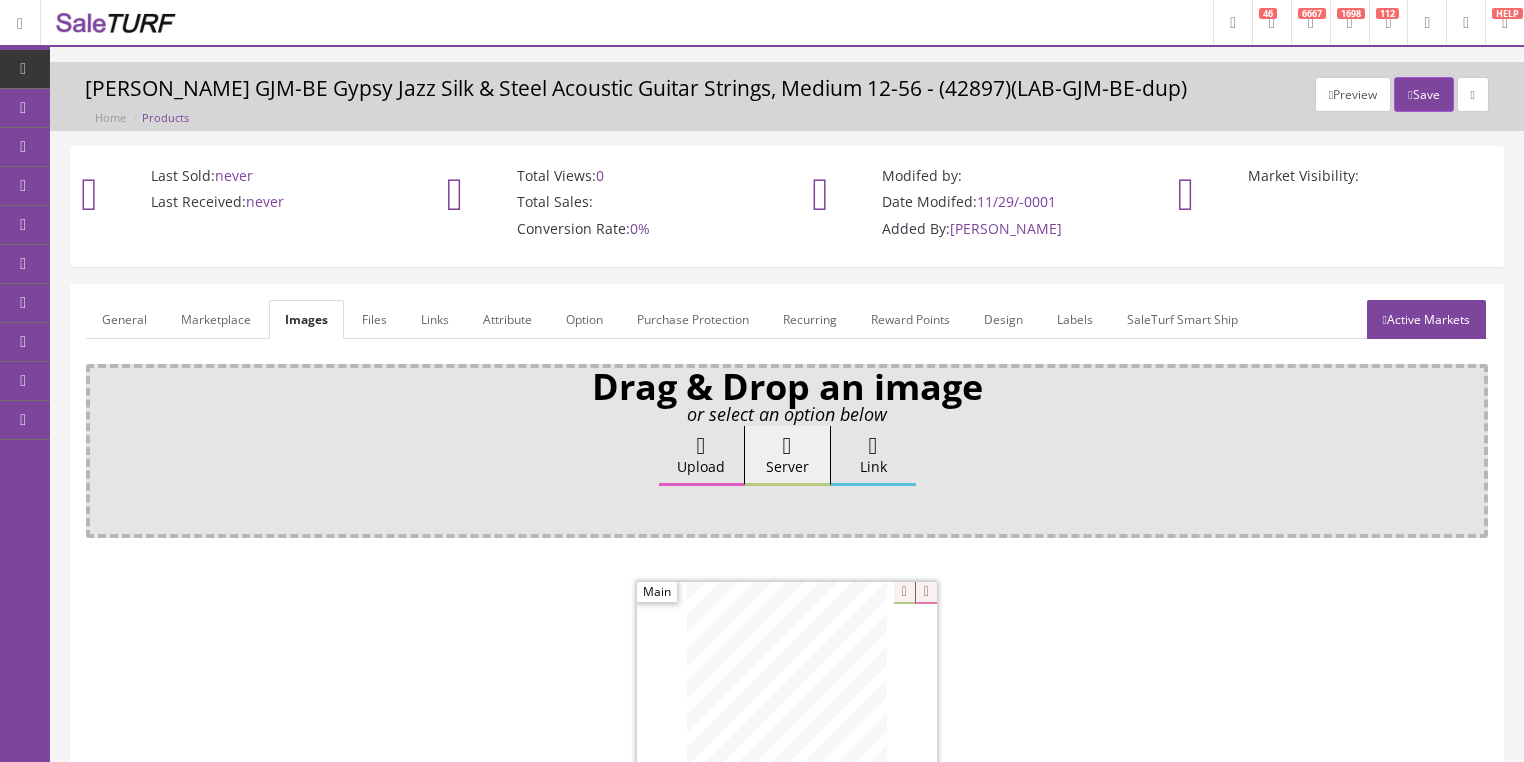 drag, startPoint x: 1388, startPoint y: 323, endPoint x: 1368, endPoint y: 352, distance: 35.22783 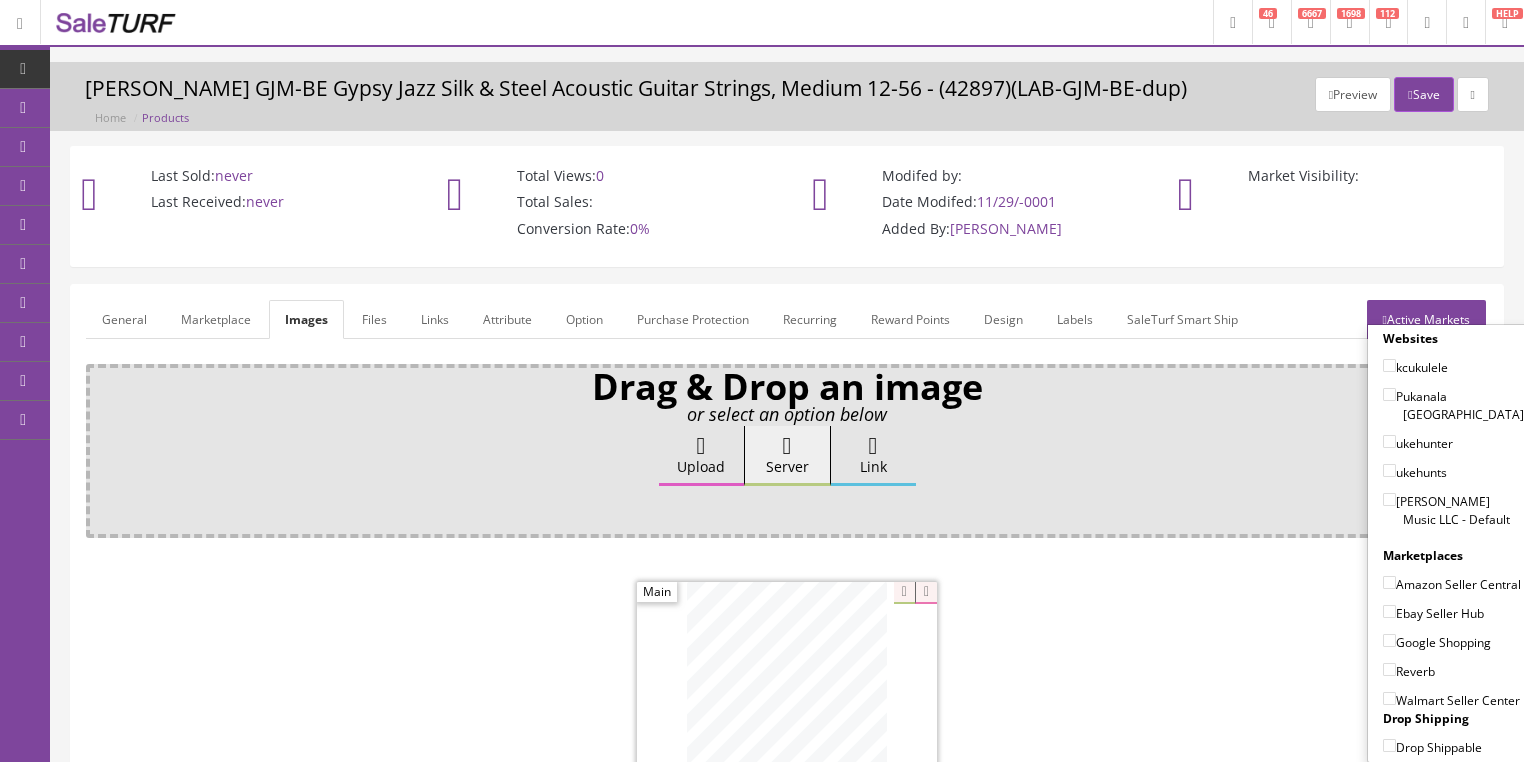 click on "[PERSON_NAME] Music LLC - Default" at bounding box center (1389, 499) 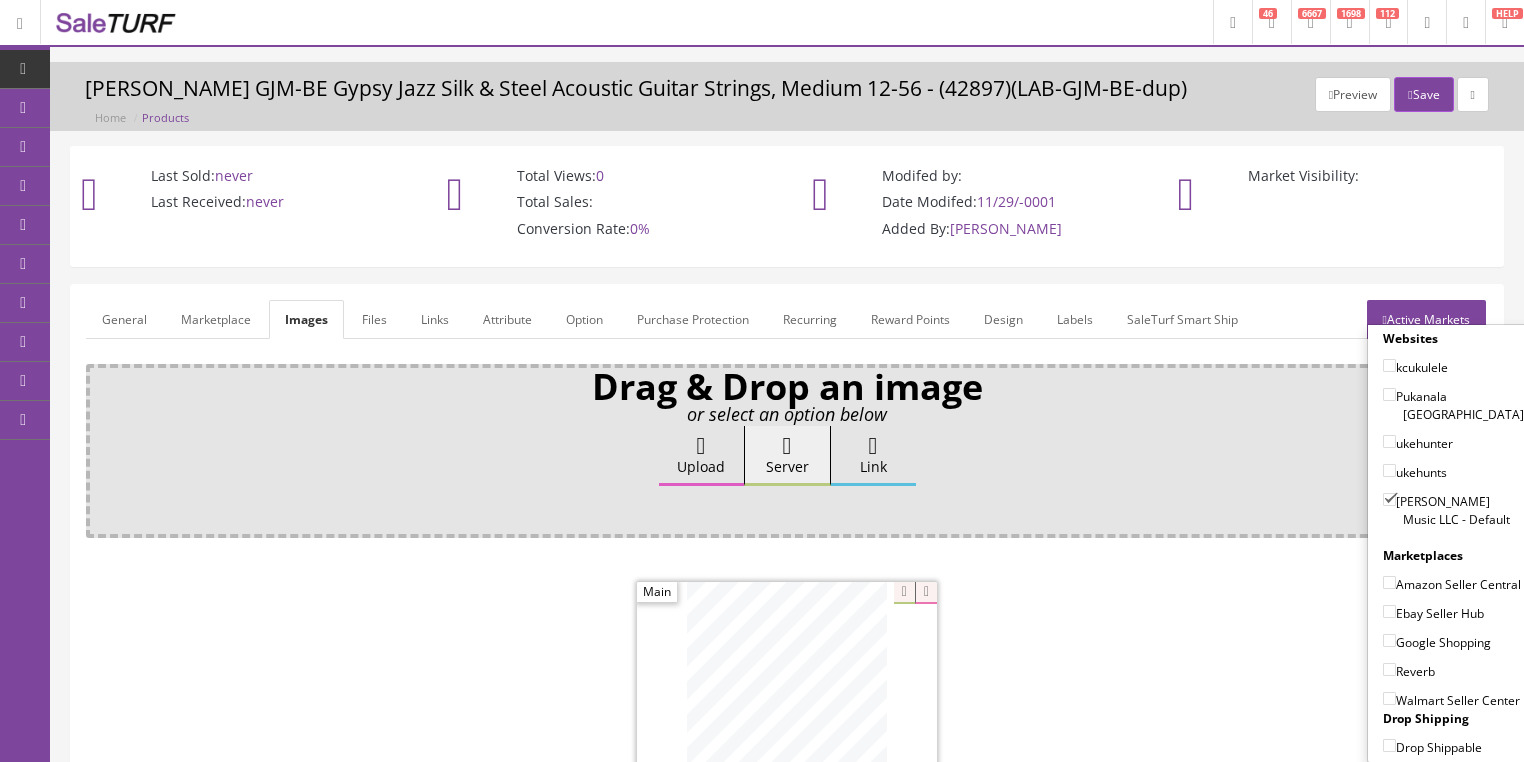 drag, startPoint x: 1379, startPoint y: 560, endPoint x: 1379, endPoint y: 575, distance: 15 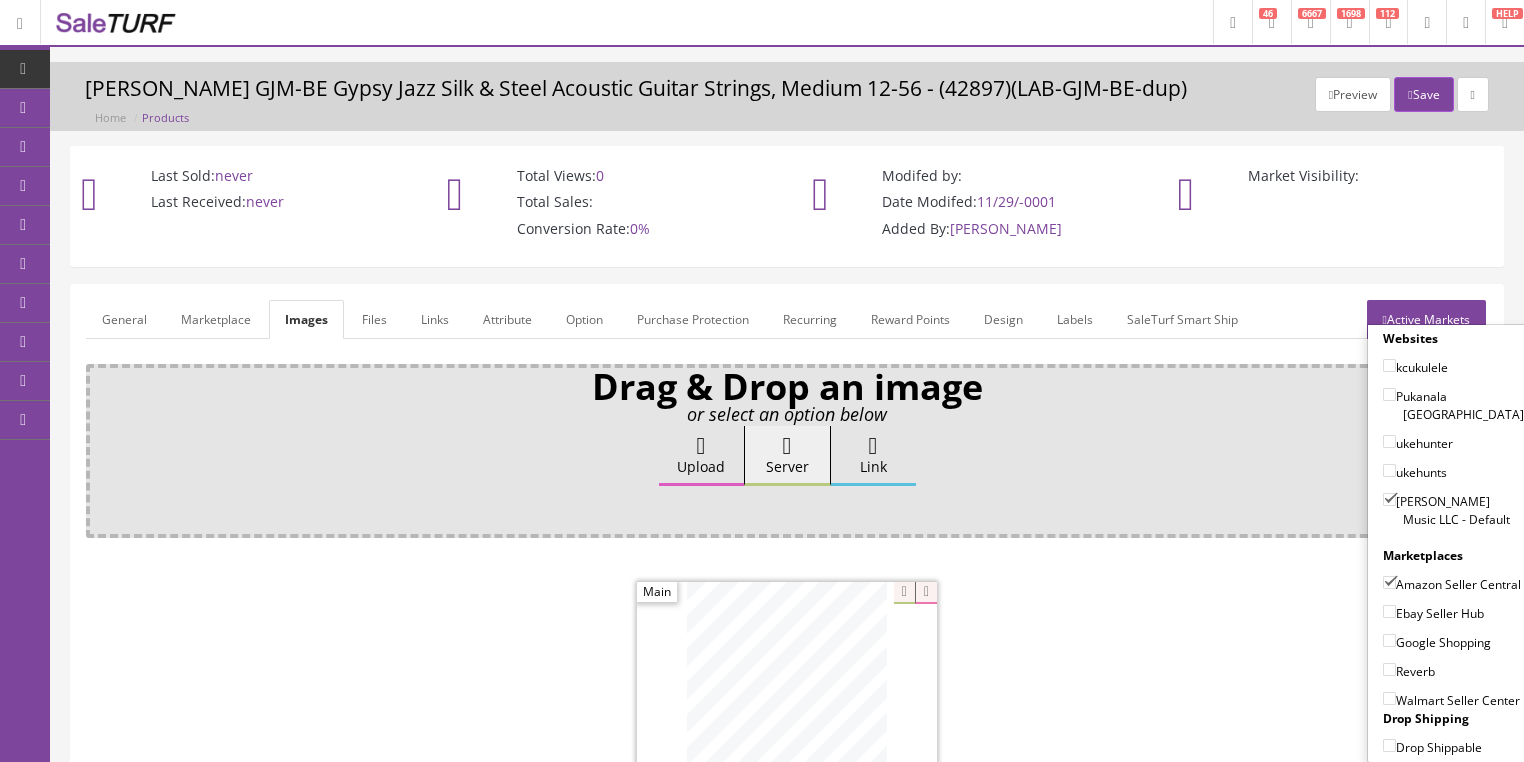 click on "Ebay Seller Hub" at bounding box center [1389, 611] 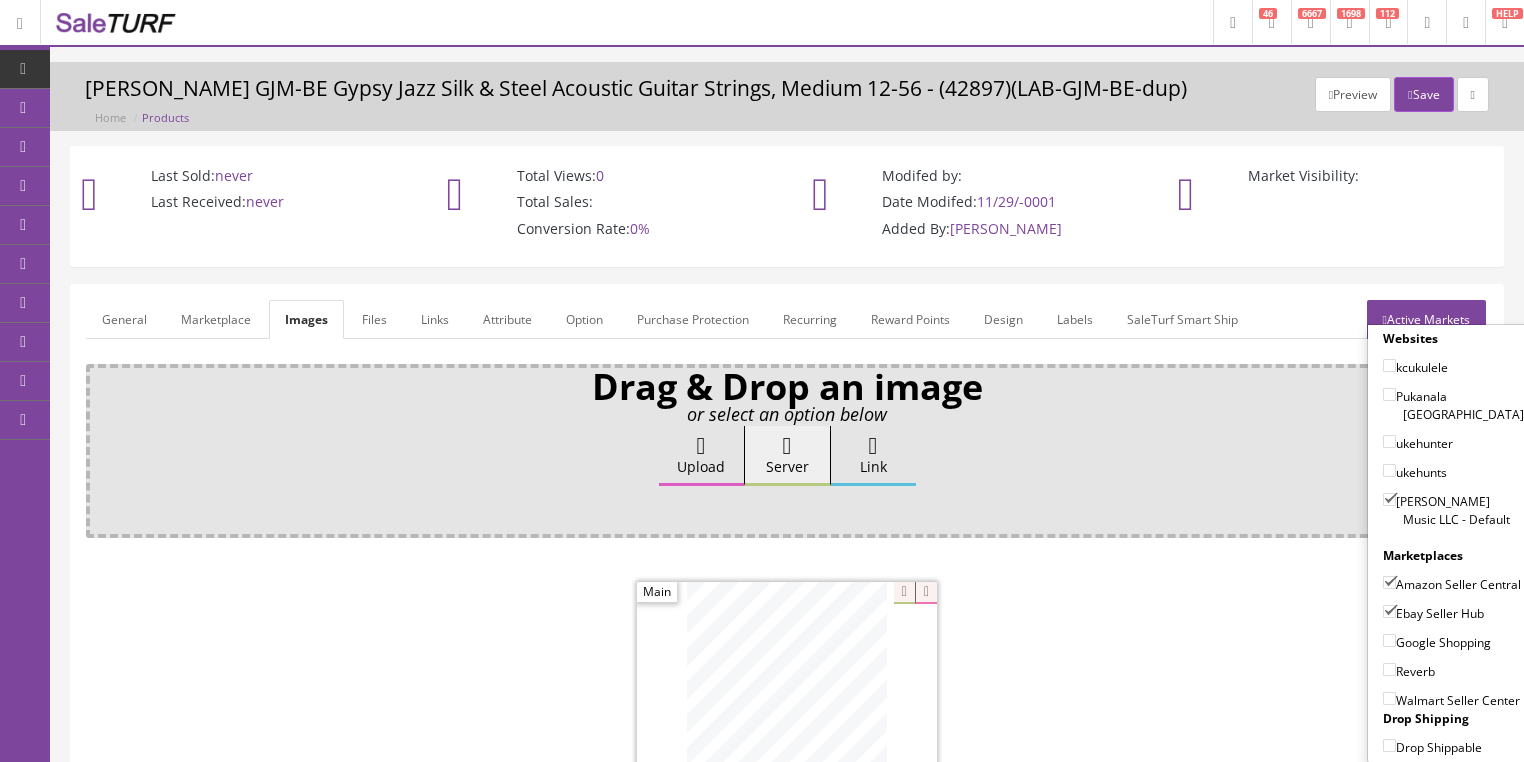 click on "Google Shopping" at bounding box center (1389, 640) 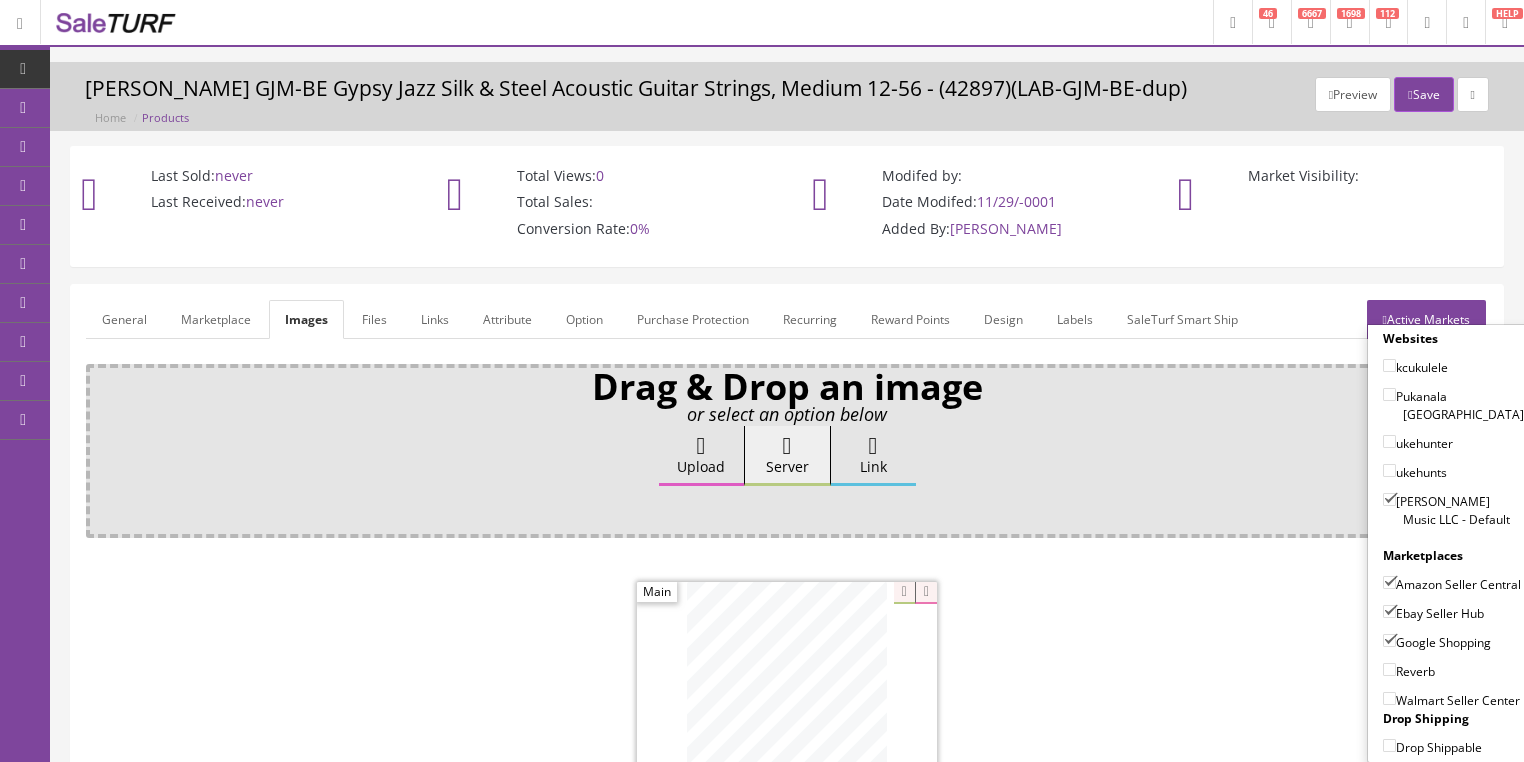click on "Reverb" at bounding box center [1389, 669] 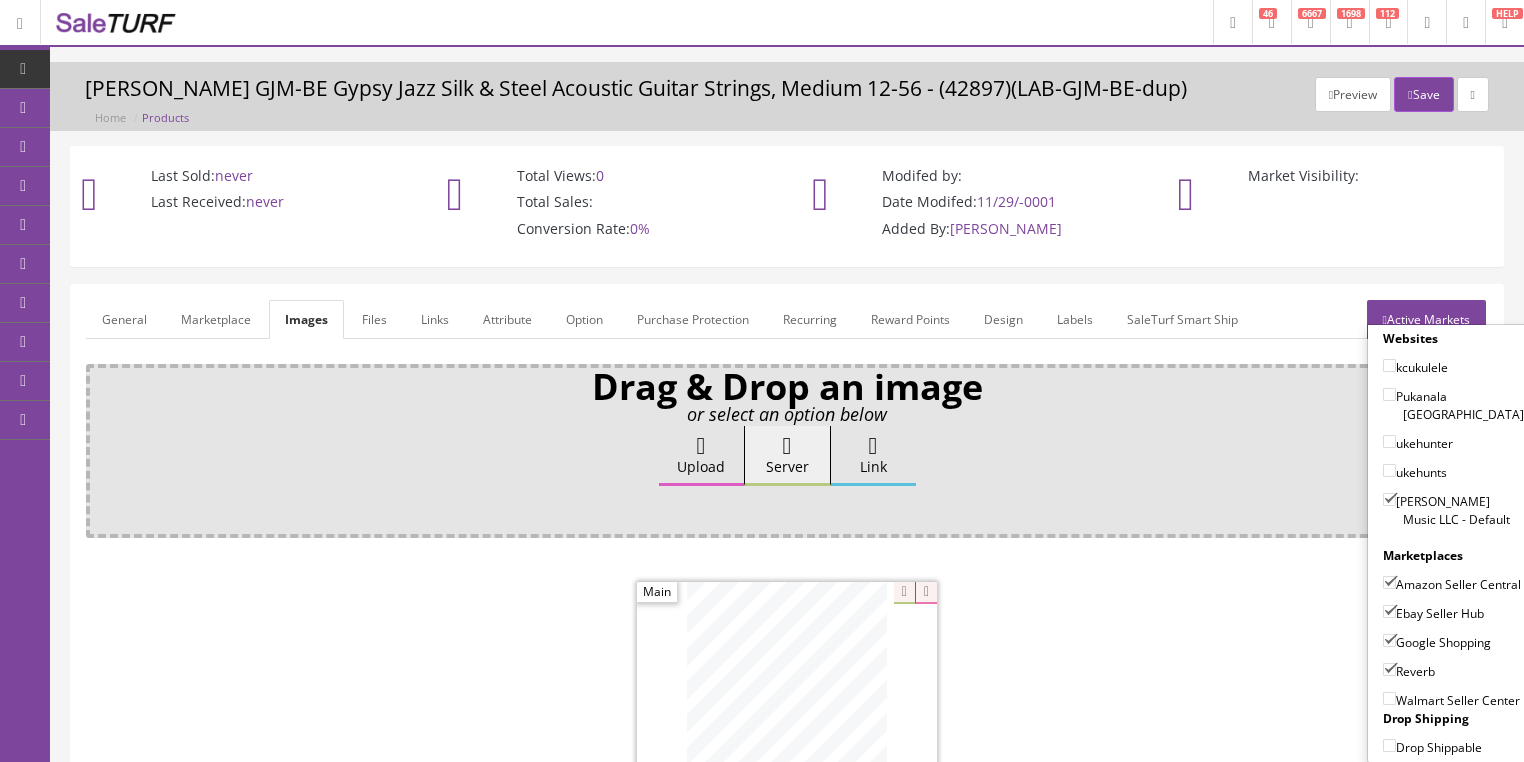 click at bounding box center (1385, 320) 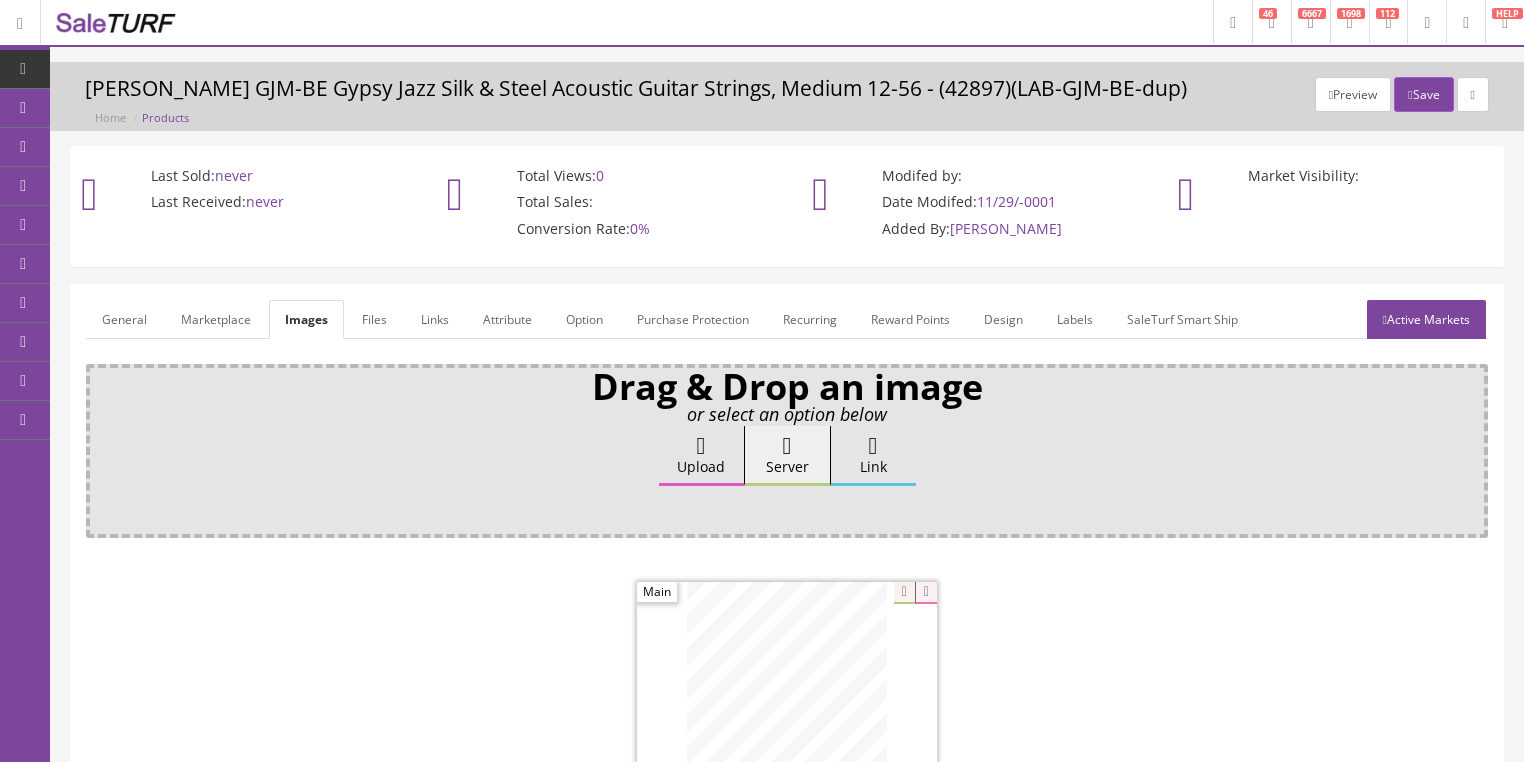 click on "General" at bounding box center [124, 319] 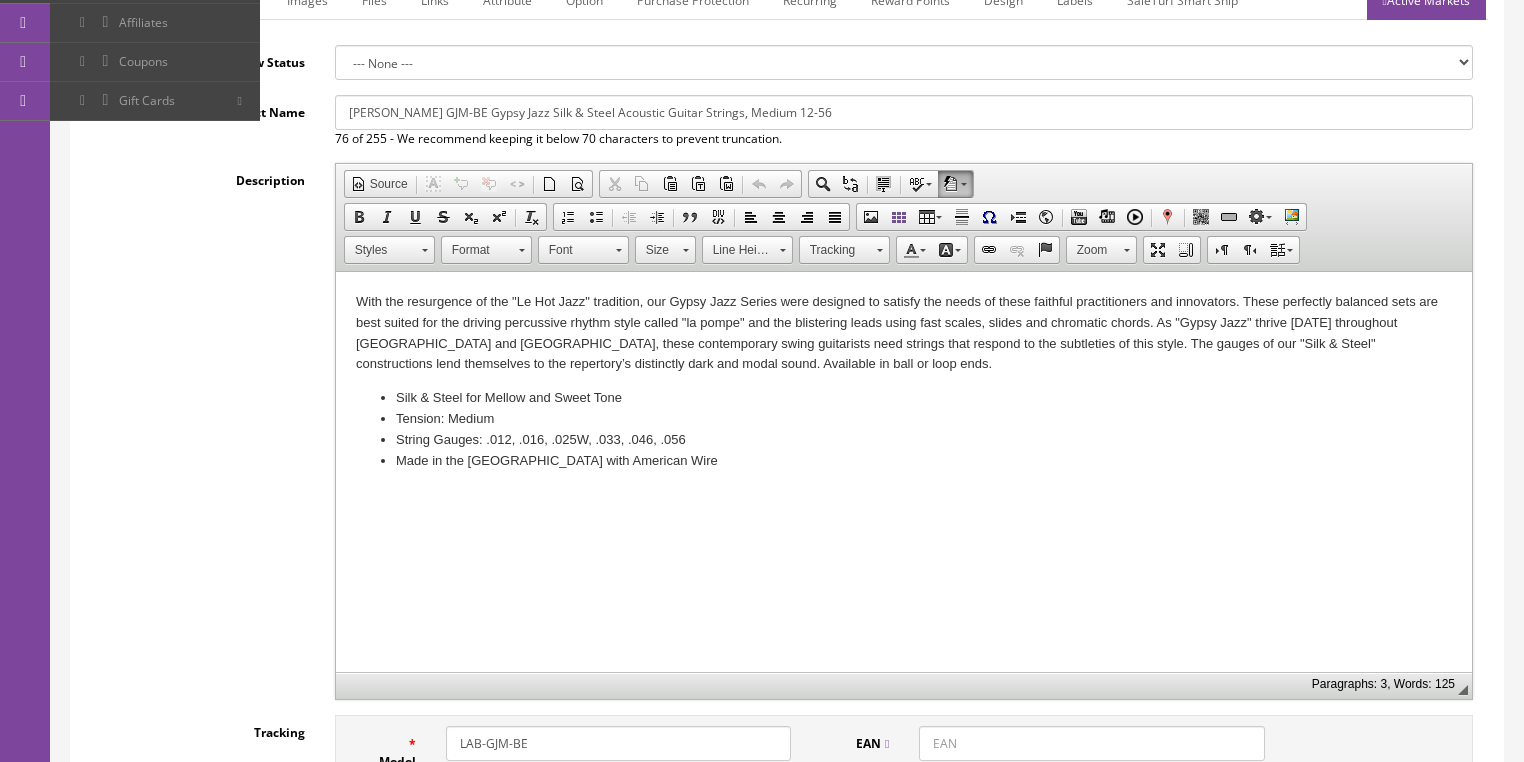 scroll, scrollTop: 320, scrollLeft: 0, axis: vertical 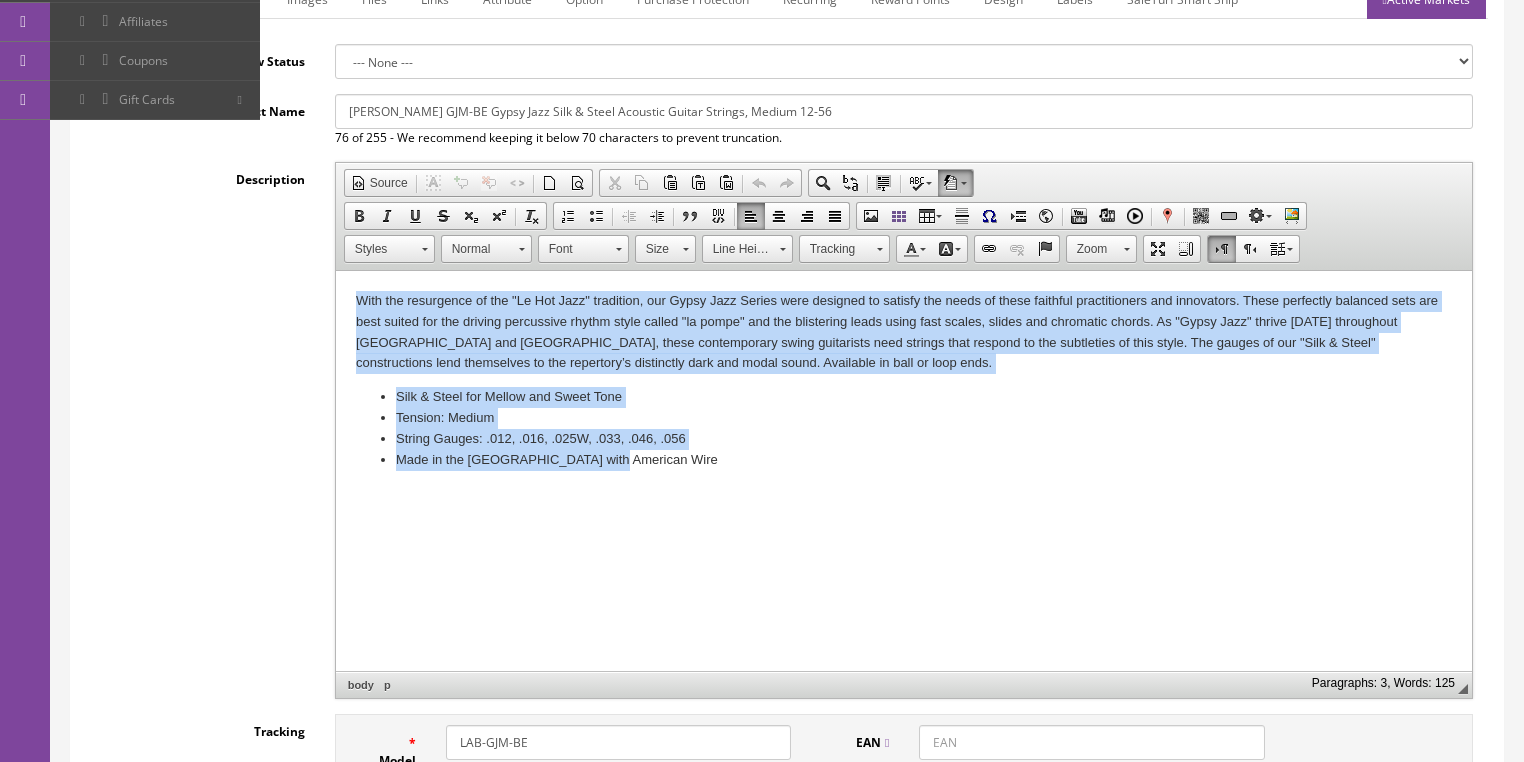 drag, startPoint x: 352, startPoint y: 301, endPoint x: 833, endPoint y: 507, distance: 523.25616 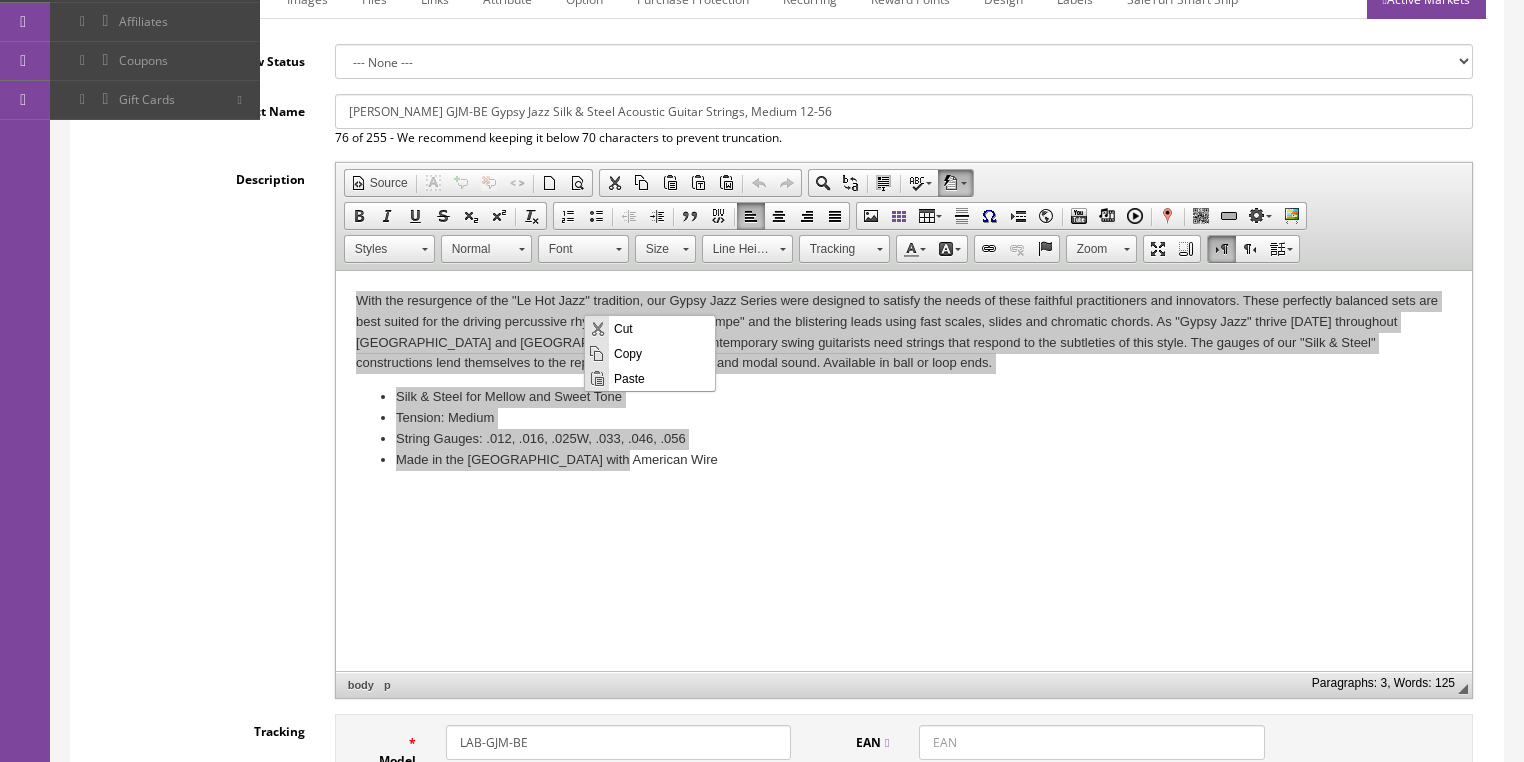 scroll, scrollTop: 0, scrollLeft: 0, axis: both 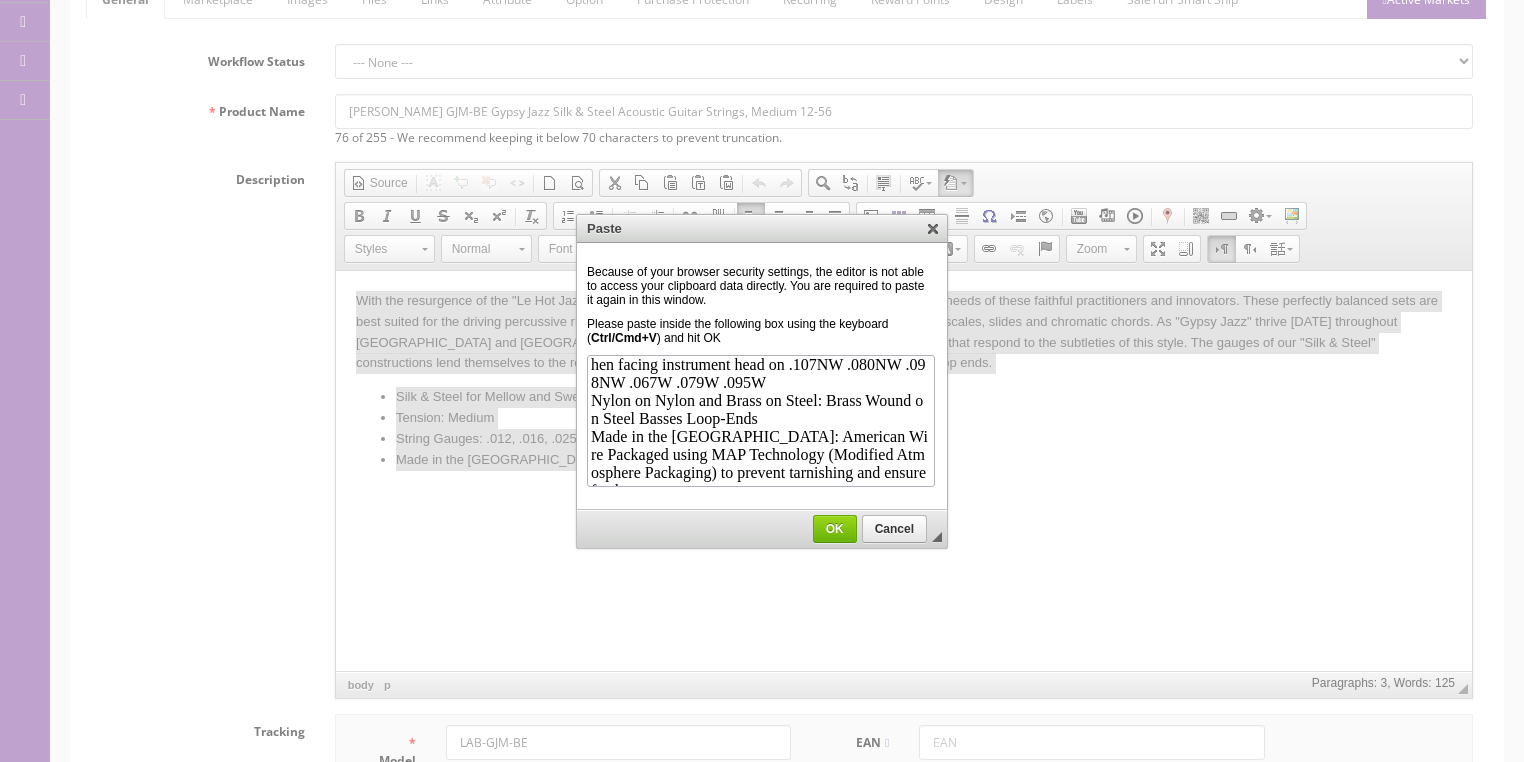 click on "OK" at bounding box center (835, 529) 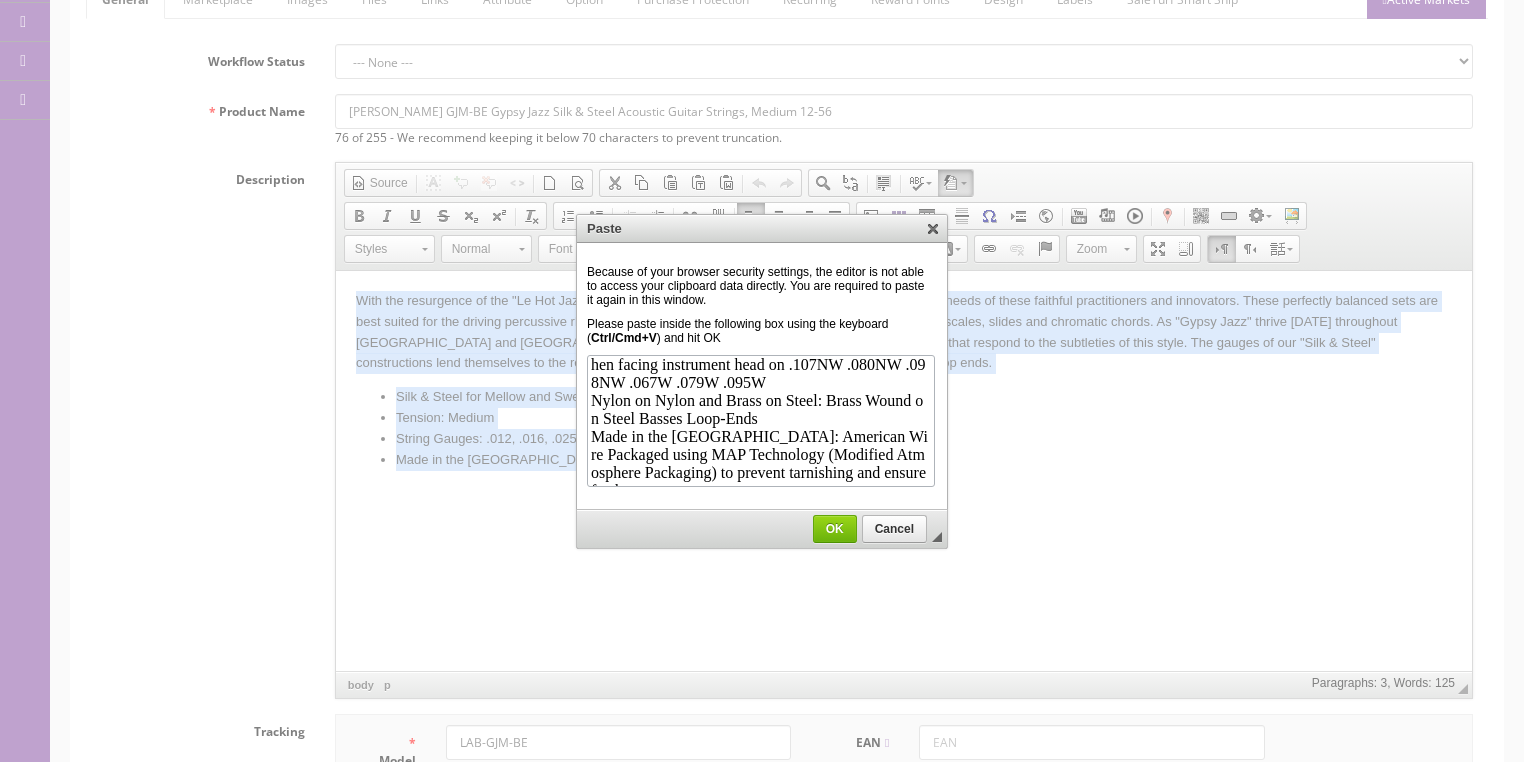 scroll, scrollTop: 0, scrollLeft: 0, axis: both 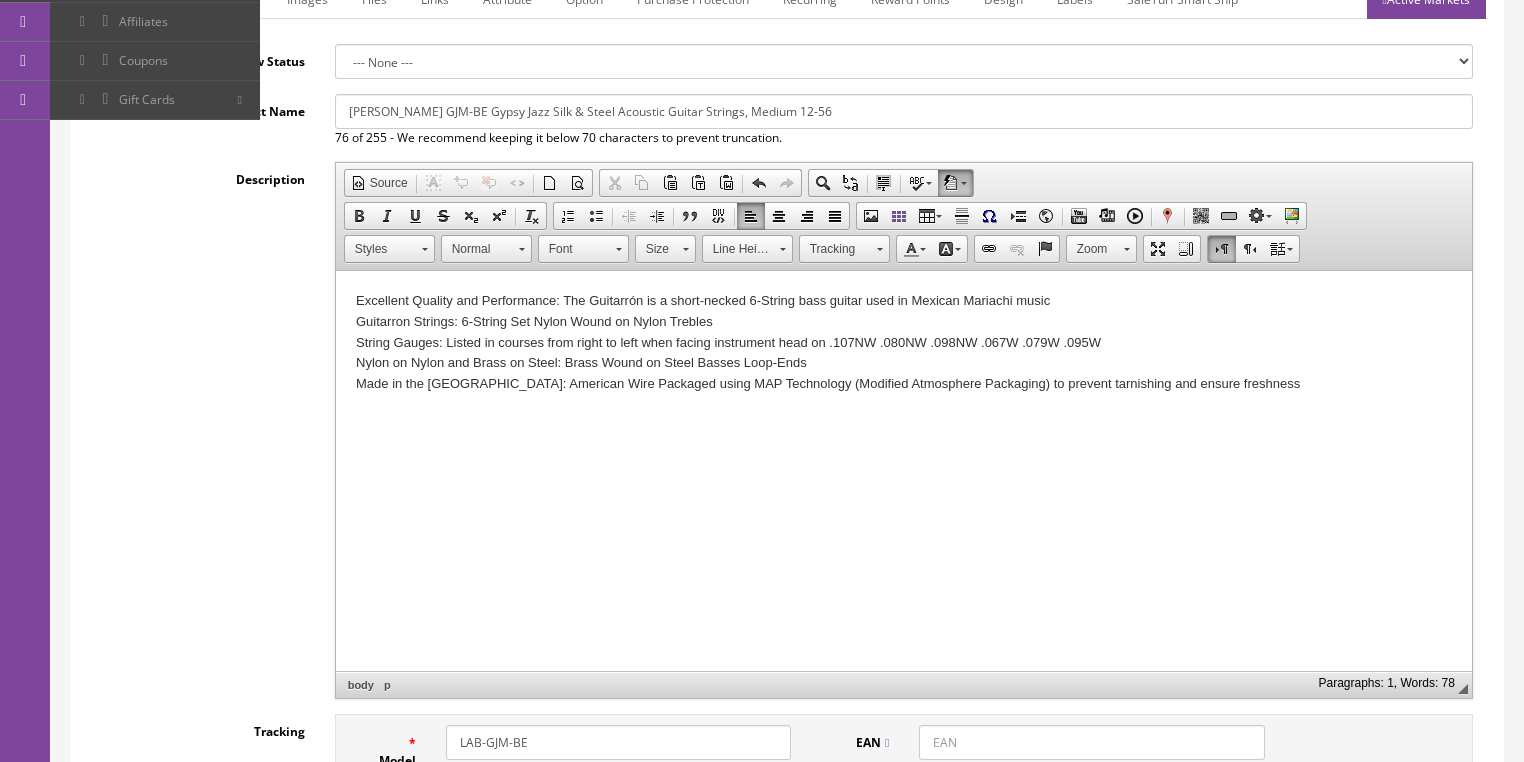 drag, startPoint x: 342, startPoint y: 113, endPoint x: 734, endPoint y: 132, distance: 392.46017 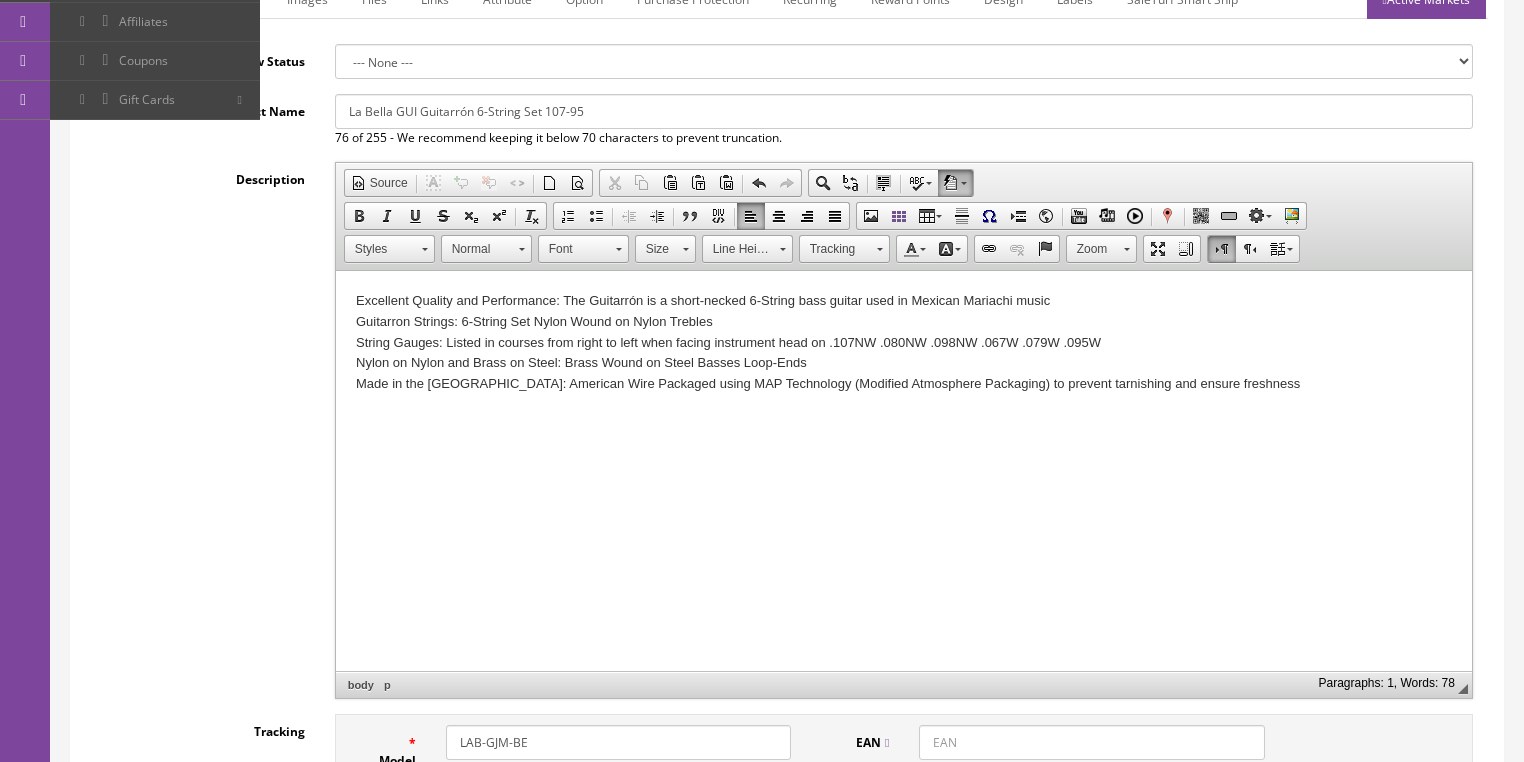 drag, startPoint x: 394, startPoint y: 108, endPoint x: 708, endPoint y: 112, distance: 314.02548 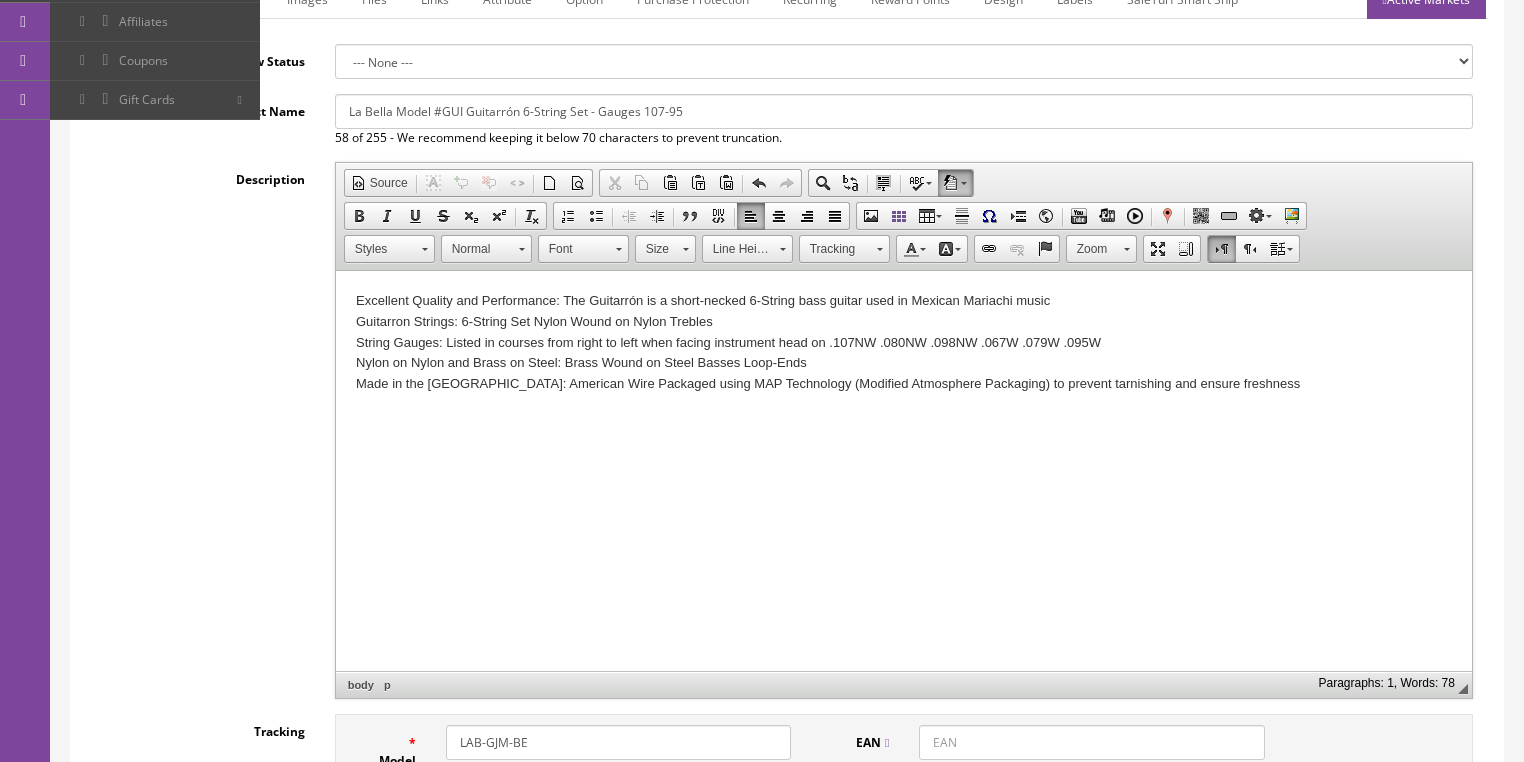 drag, startPoint x: 345, startPoint y: 112, endPoint x: 785, endPoint y: 116, distance: 440.0182 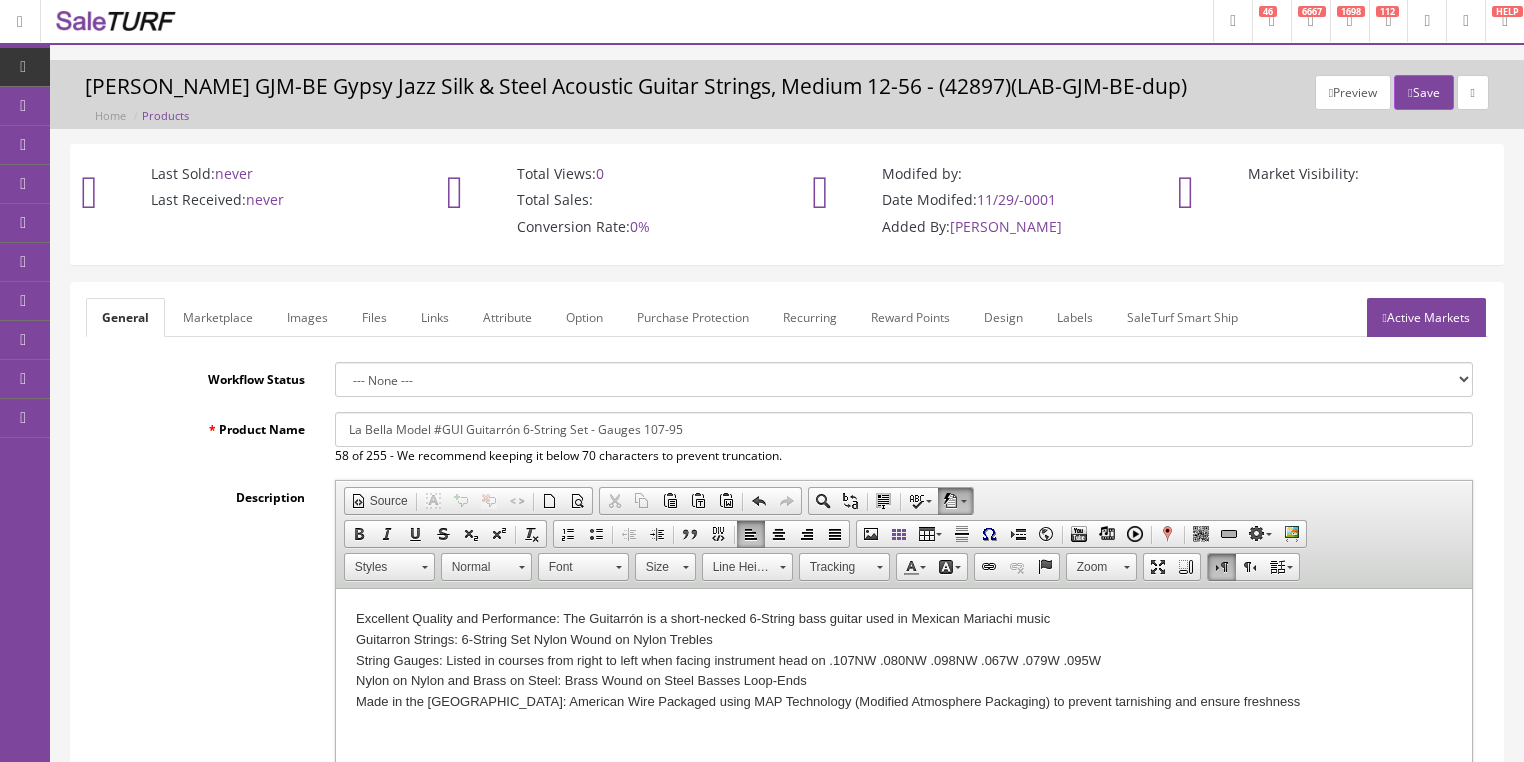 scroll, scrollTop: 0, scrollLeft: 0, axis: both 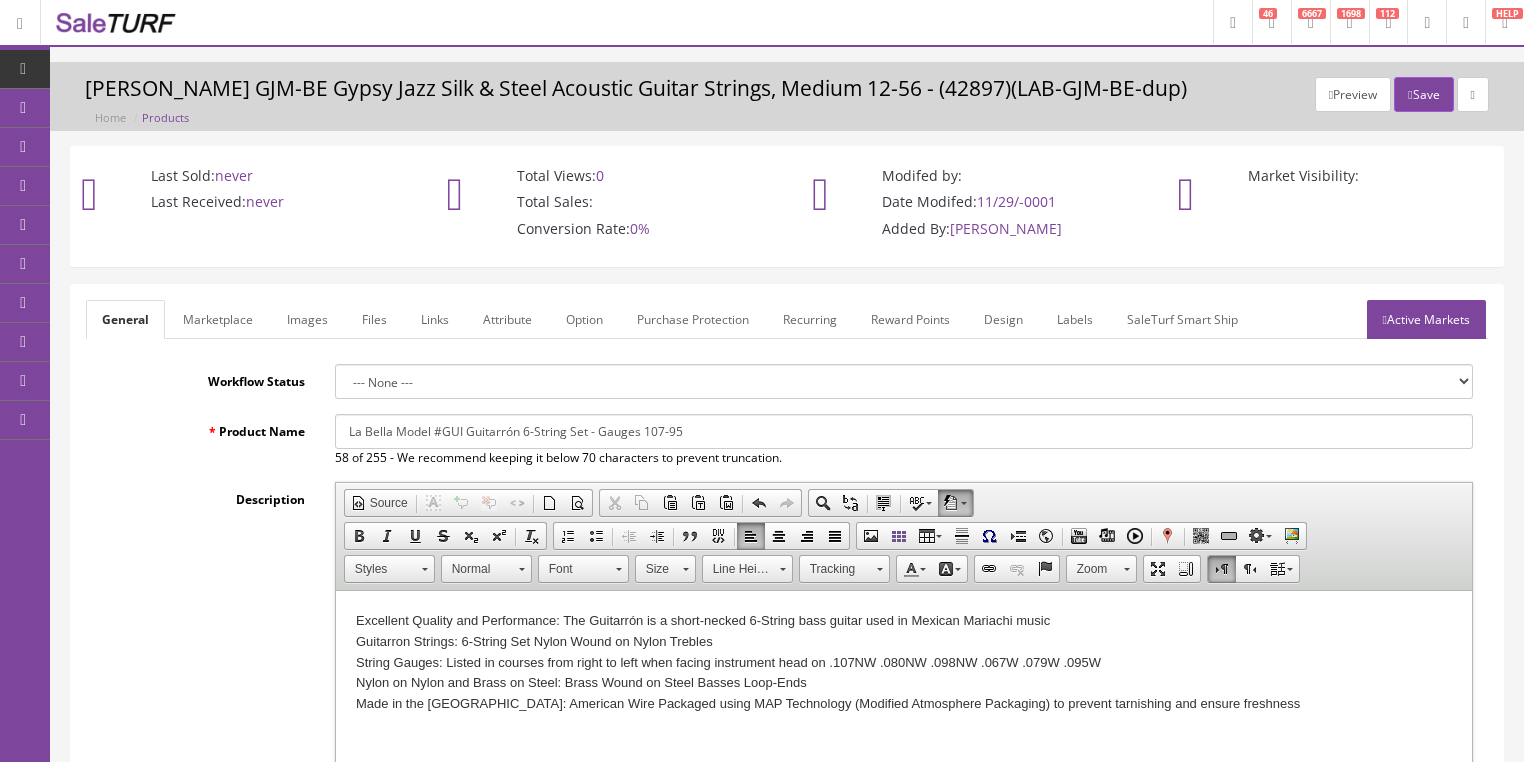 type on "La Bella Model #GUI Guitarrón 6-String Set - Gauges 107-95" 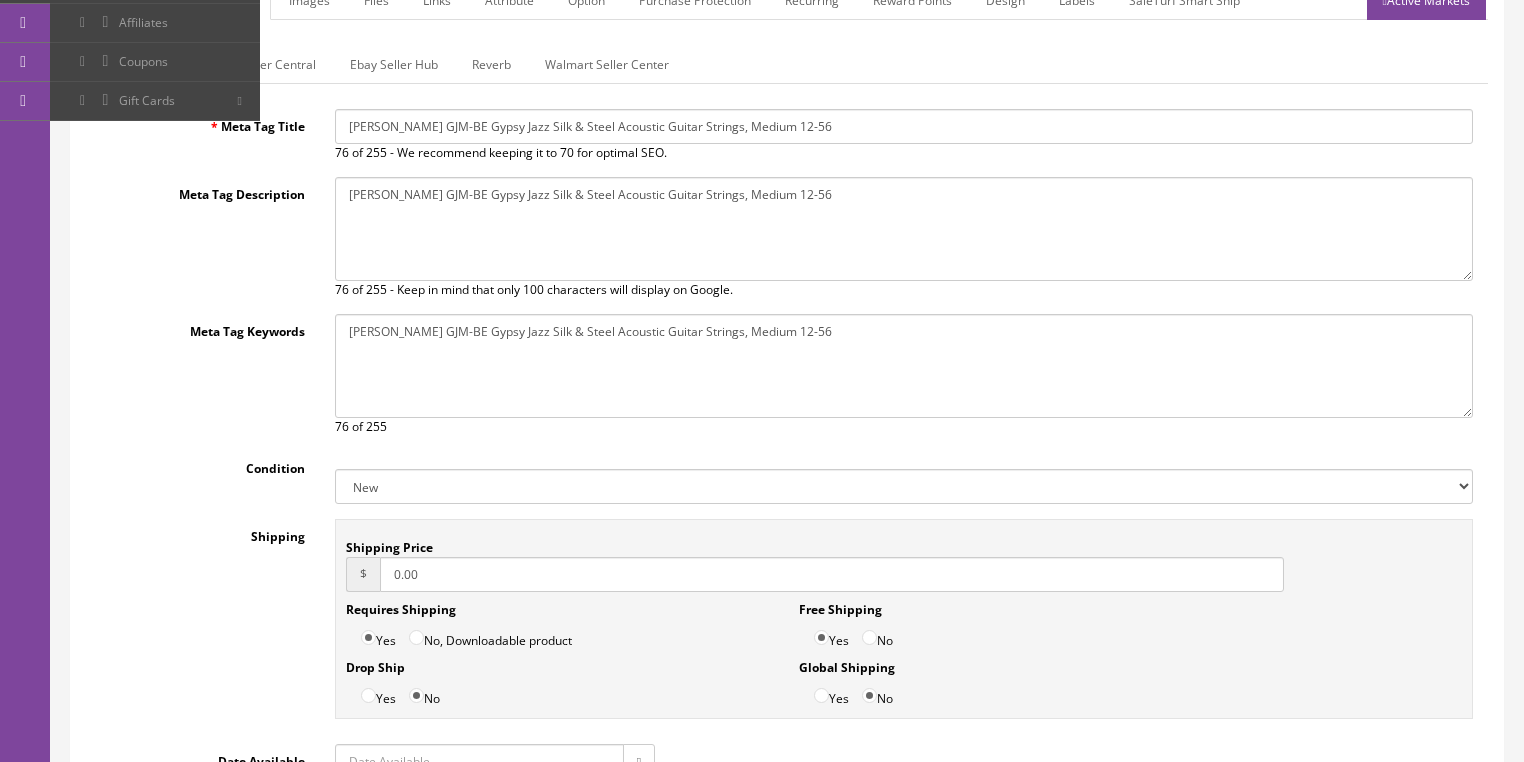 scroll, scrollTop: 320, scrollLeft: 0, axis: vertical 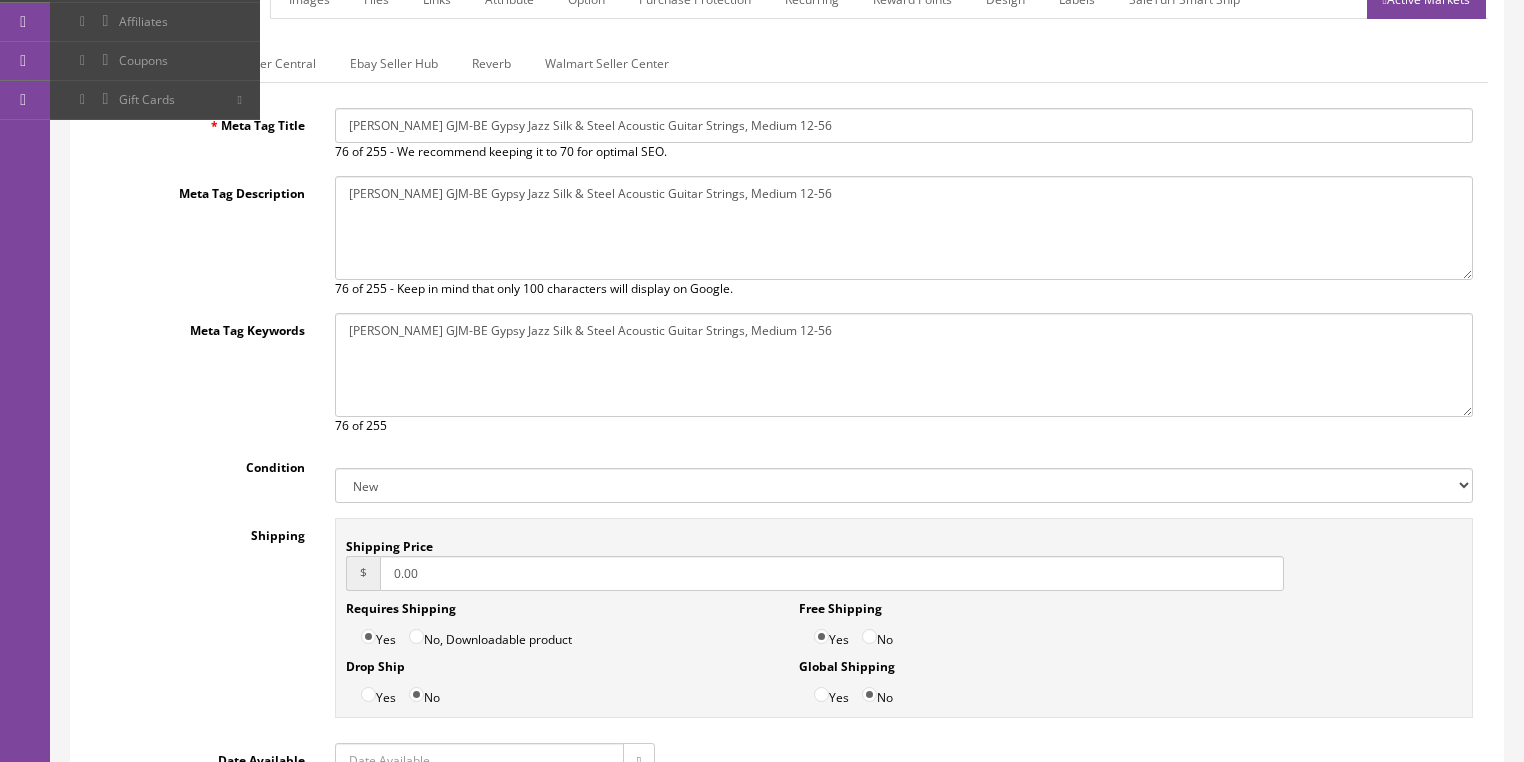 drag, startPoint x: 340, startPoint y: 122, endPoint x: 824, endPoint y: 146, distance: 484.59467 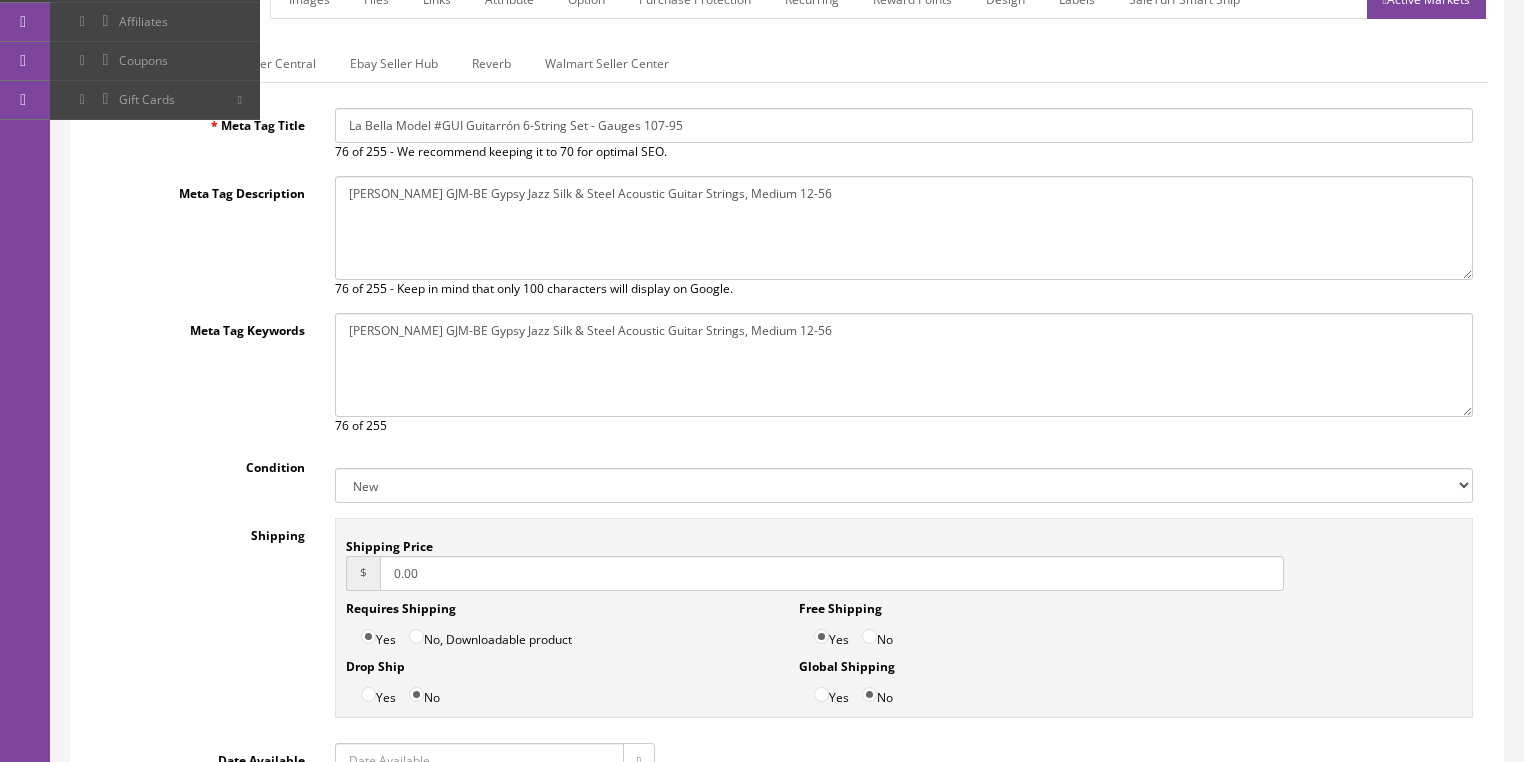 type on "La Bella Model #GUI Guitarrón 6-String Set - Gauges 107-95" 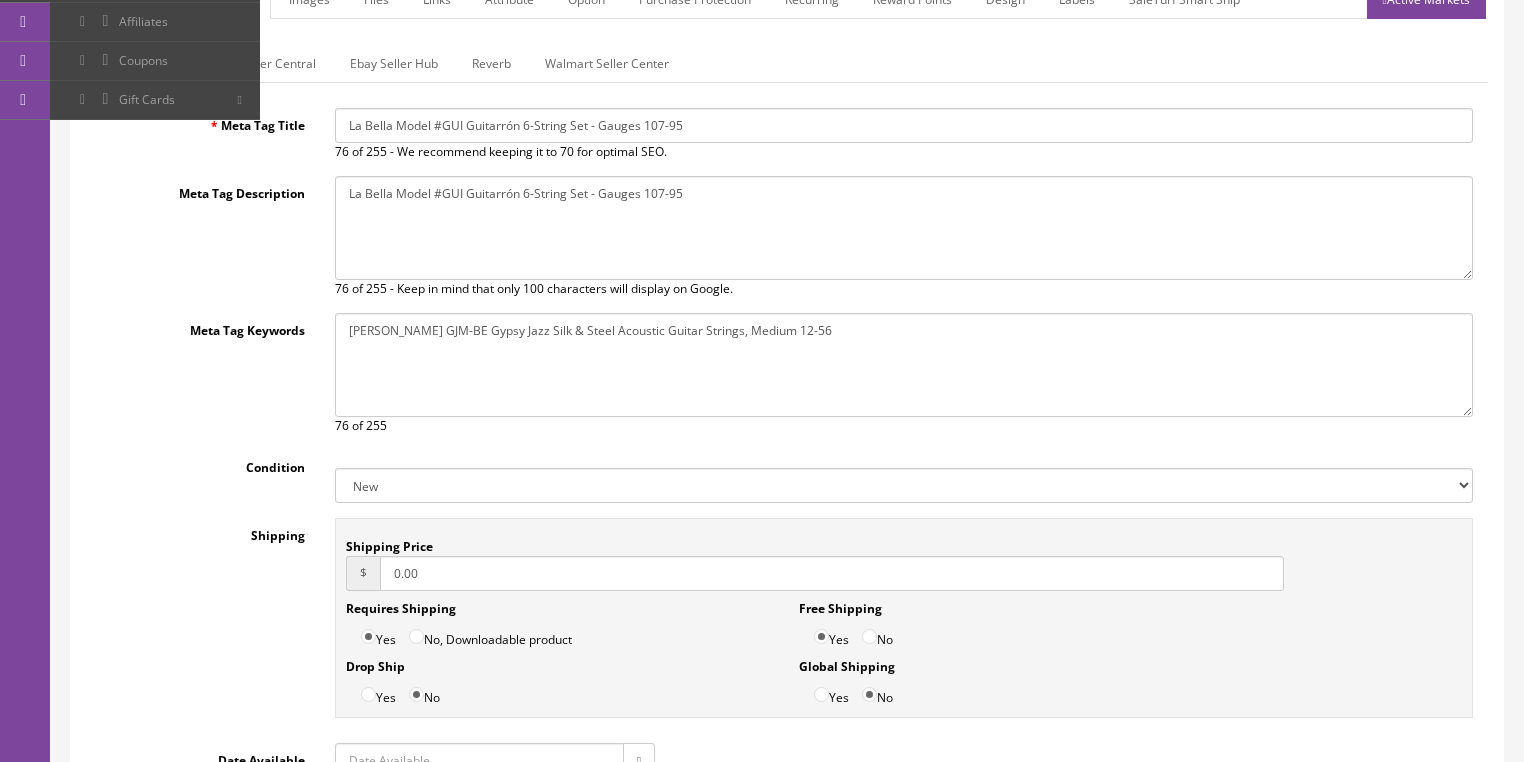 type on "La Bella Model #GUI Guitarrón 6-String Set - Gauges 107-95" 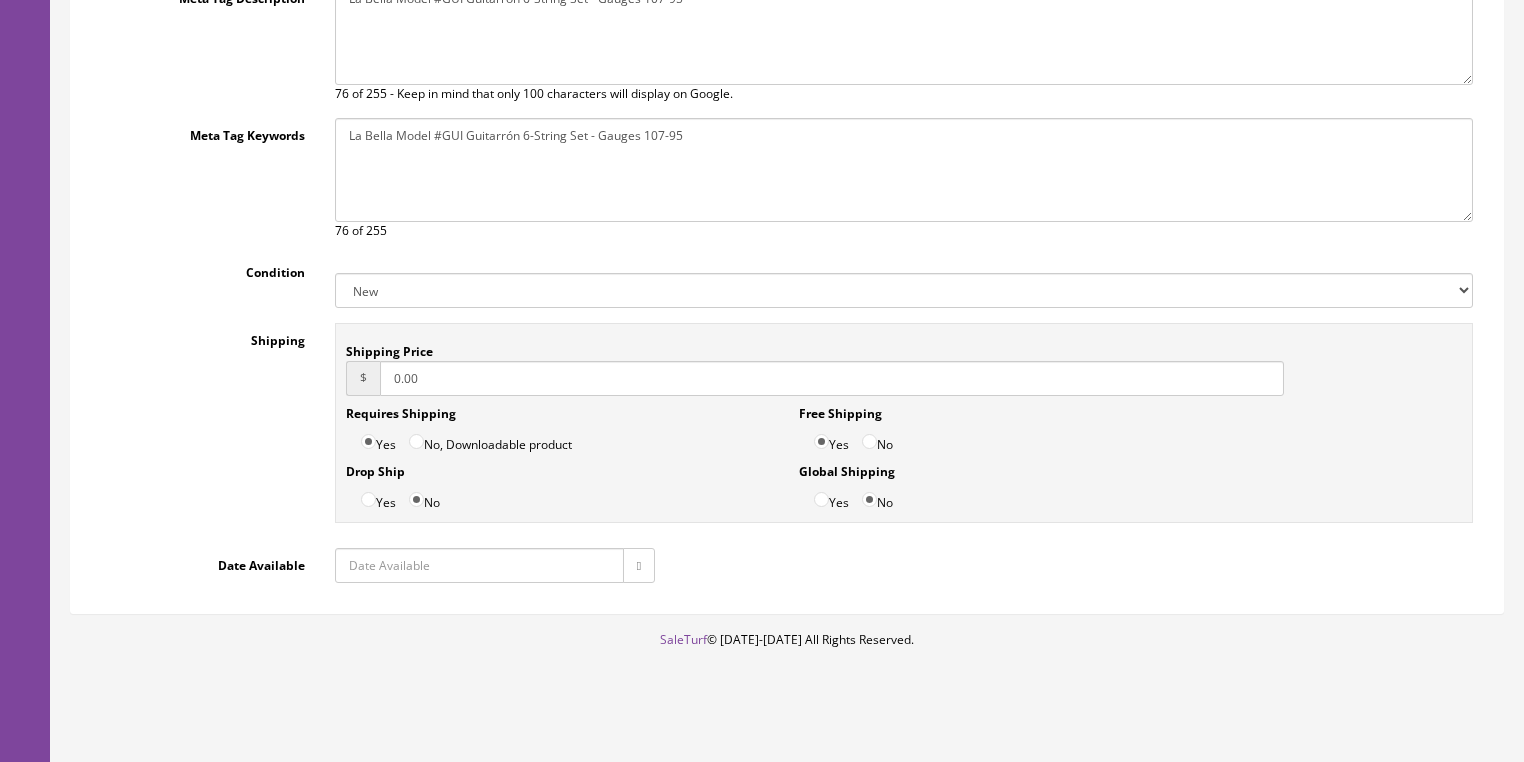 scroll, scrollTop: 519, scrollLeft: 0, axis: vertical 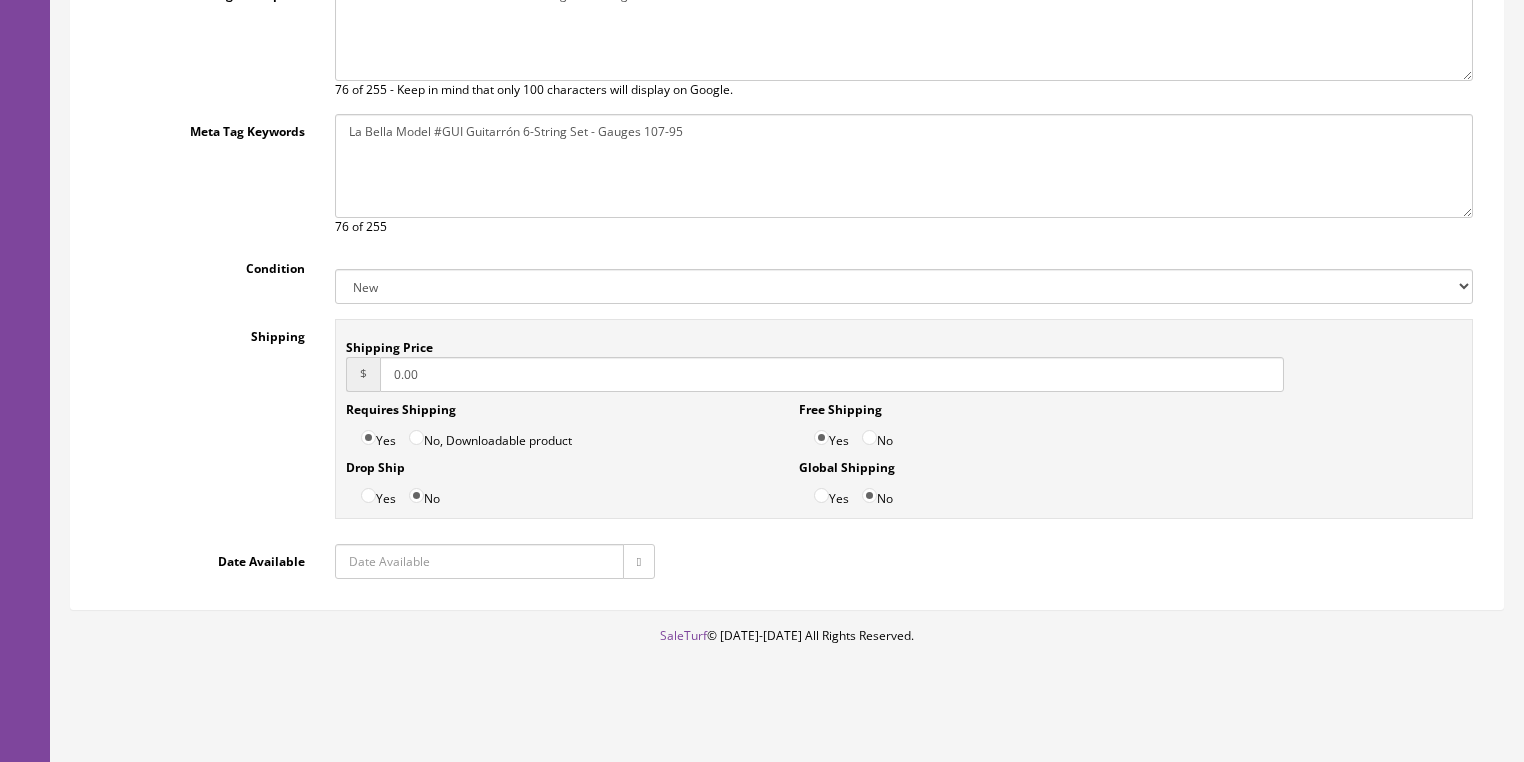 click at bounding box center (639, 562) 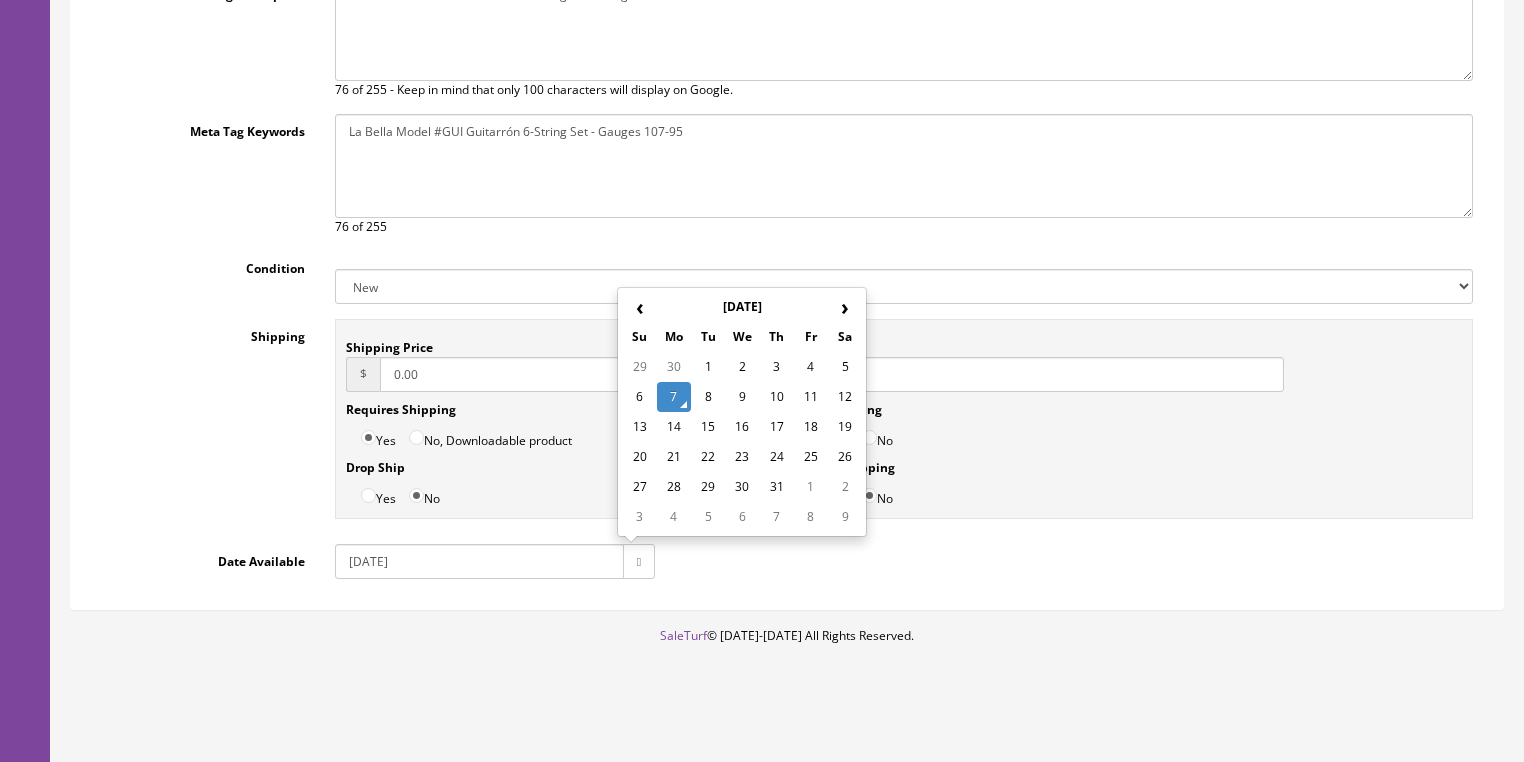 click on "9" at bounding box center [742, 397] 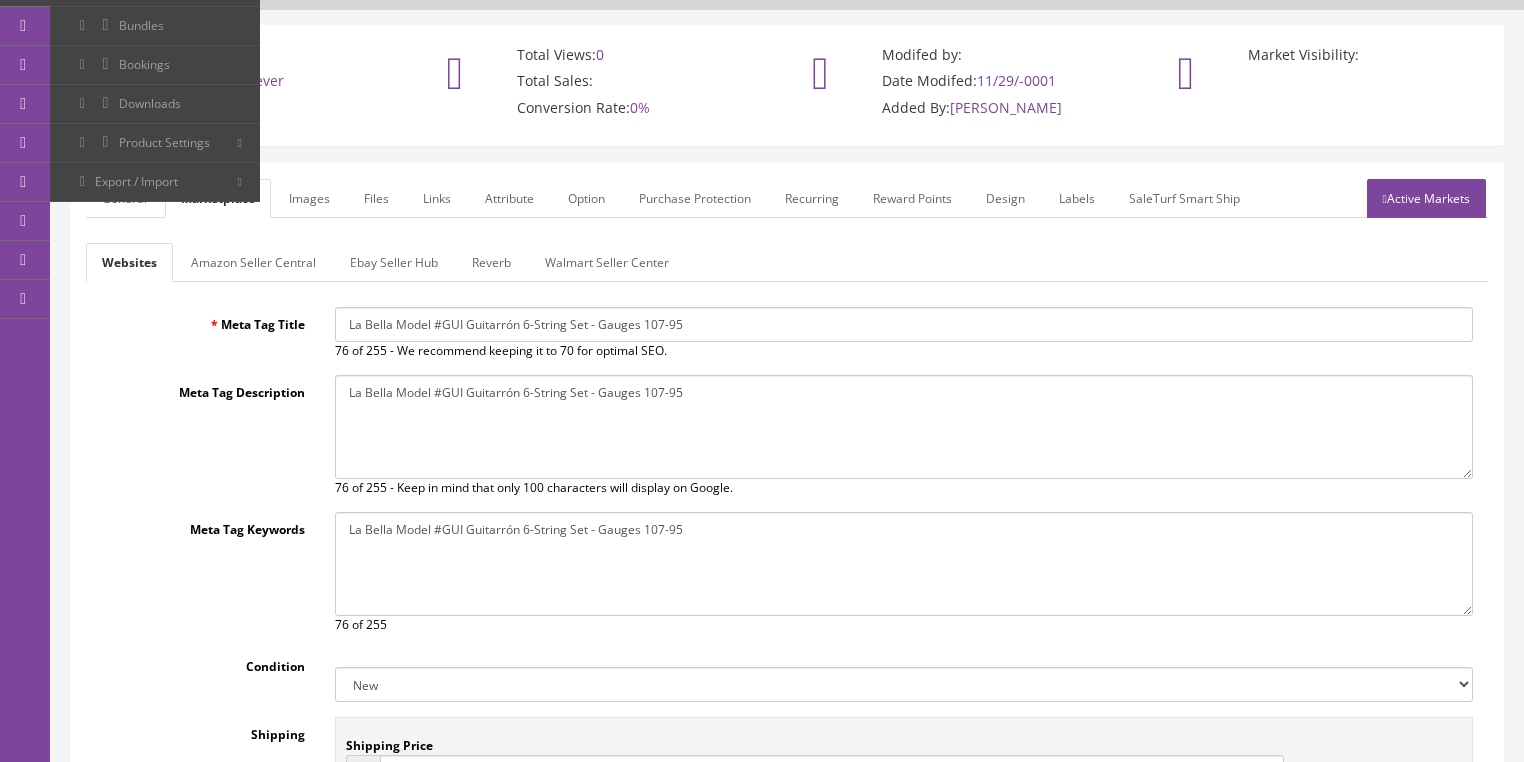 scroll, scrollTop: 119, scrollLeft: 0, axis: vertical 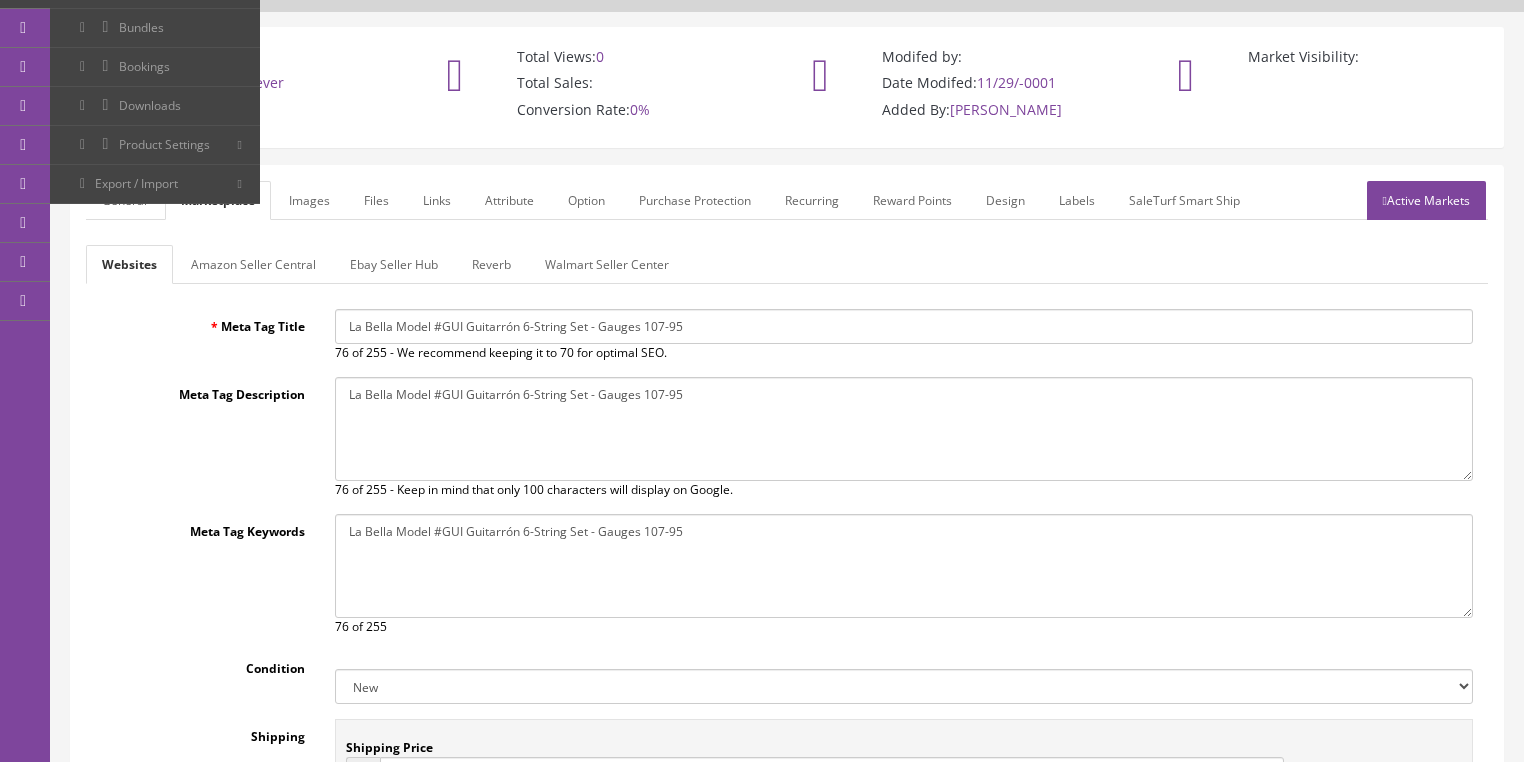 type on "La Bella Model #GUI Guitarrón 6-String Set - Gauges 107-95" 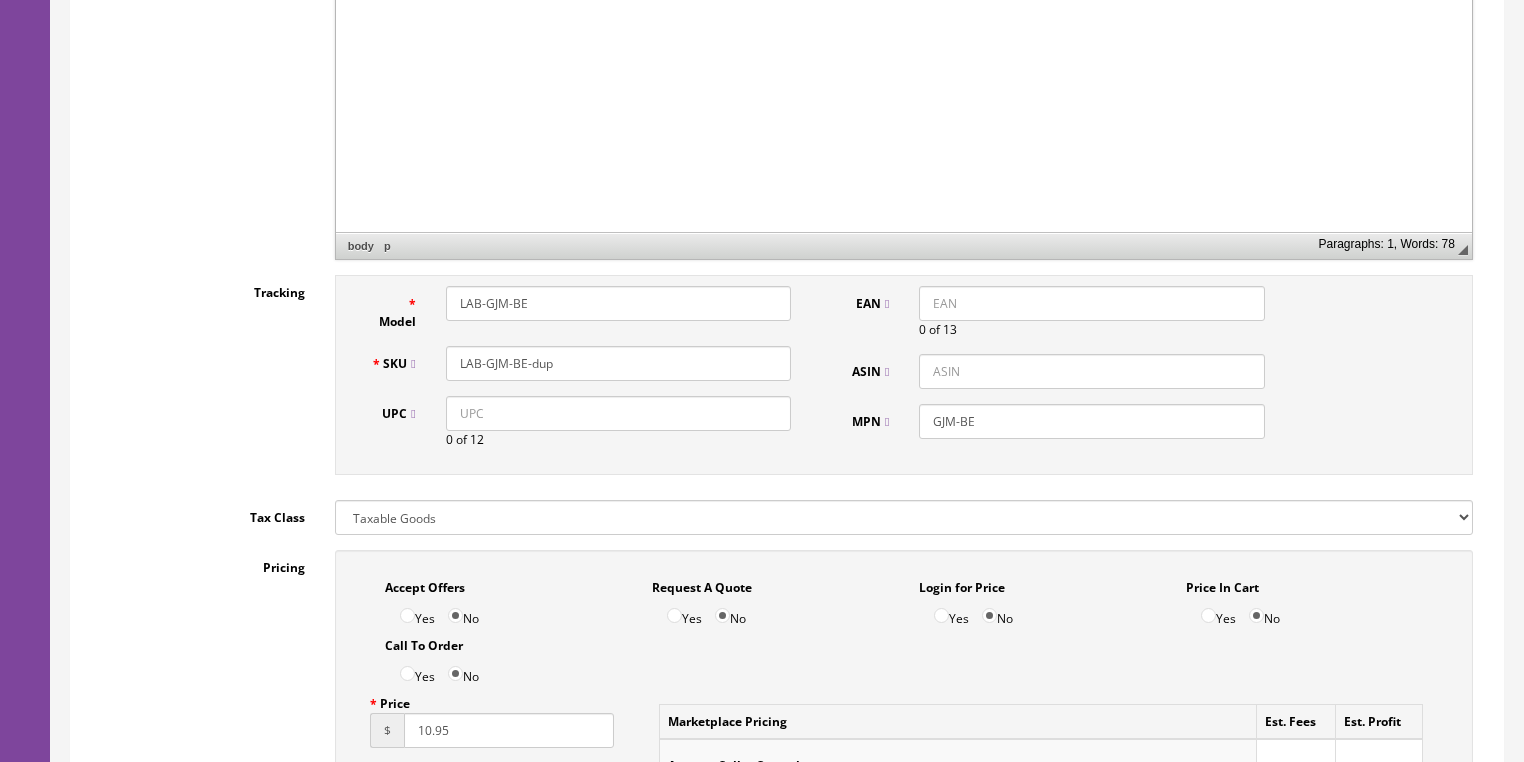 scroll, scrollTop: 839, scrollLeft: 0, axis: vertical 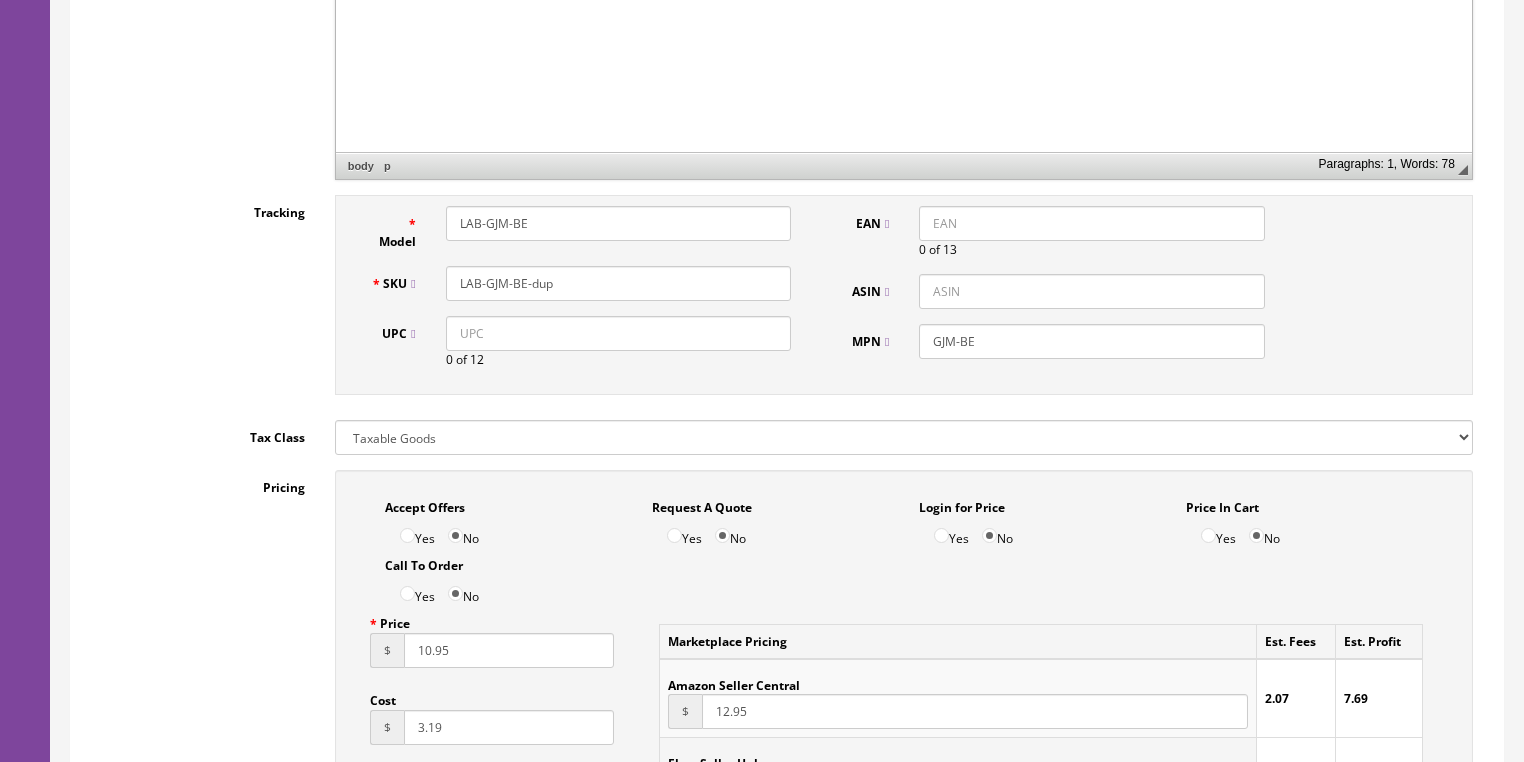 click on "LAB-GJM-BE" at bounding box center (618, 223) 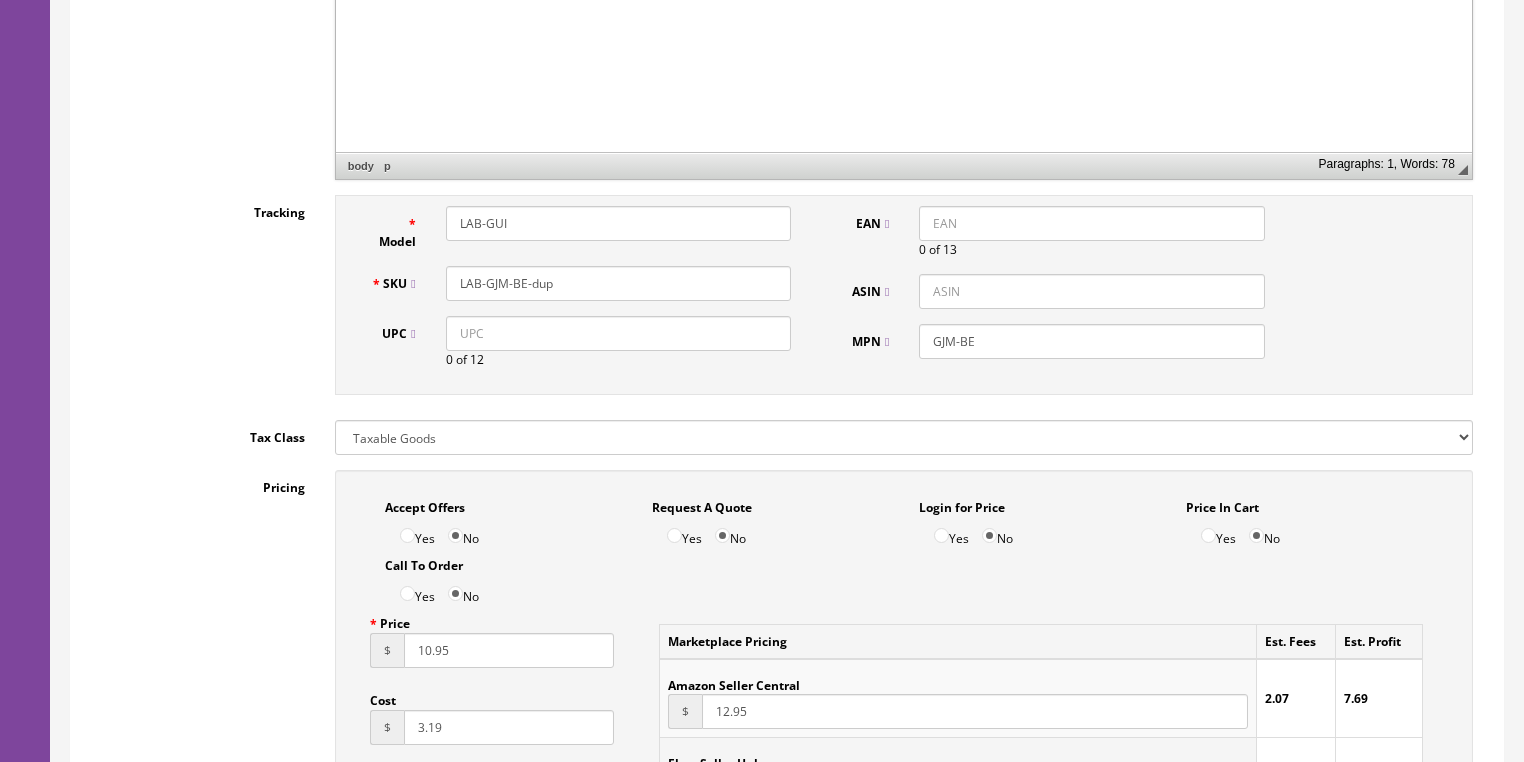 type on "LAB-GUI" 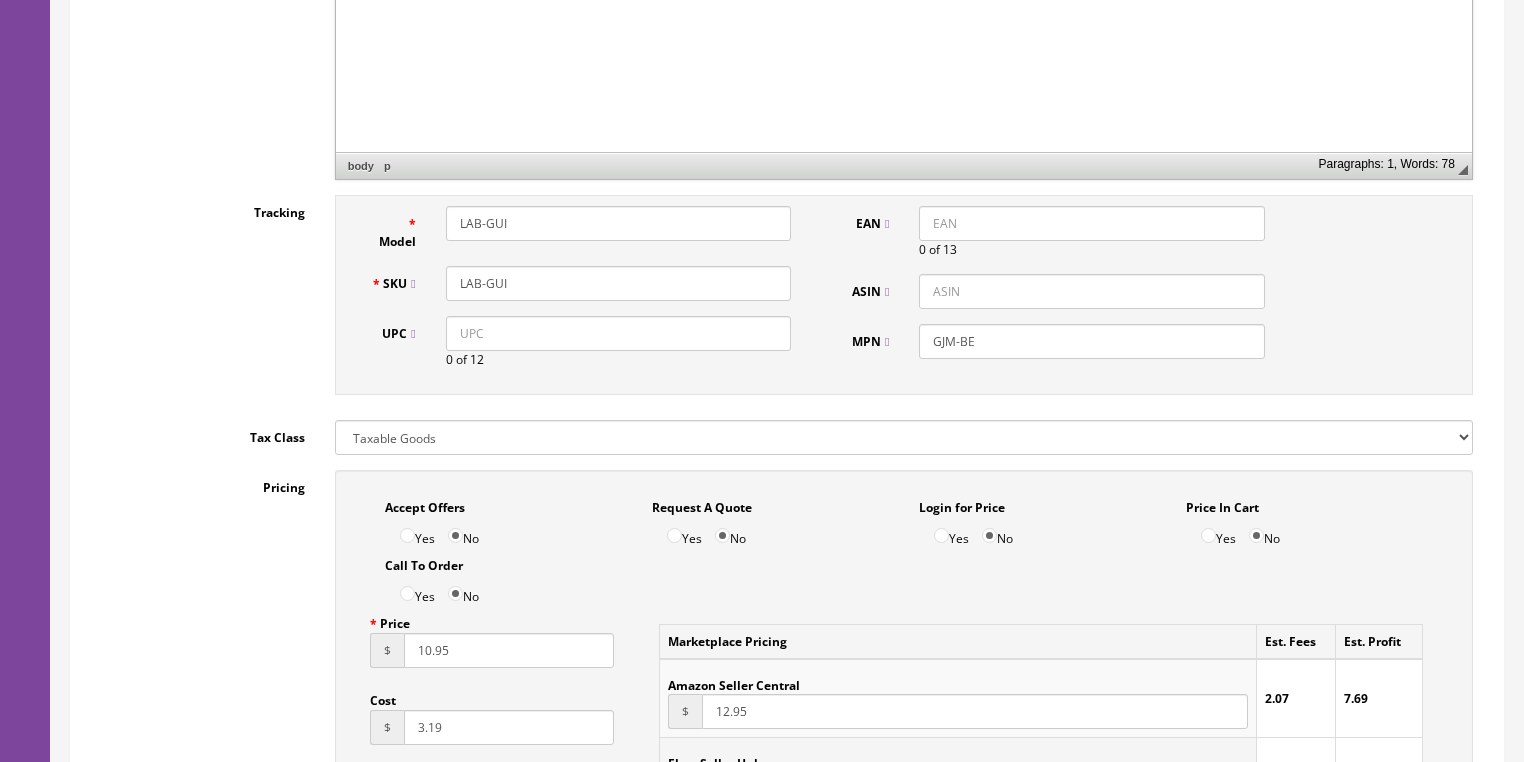 type on "LAB-GUI" 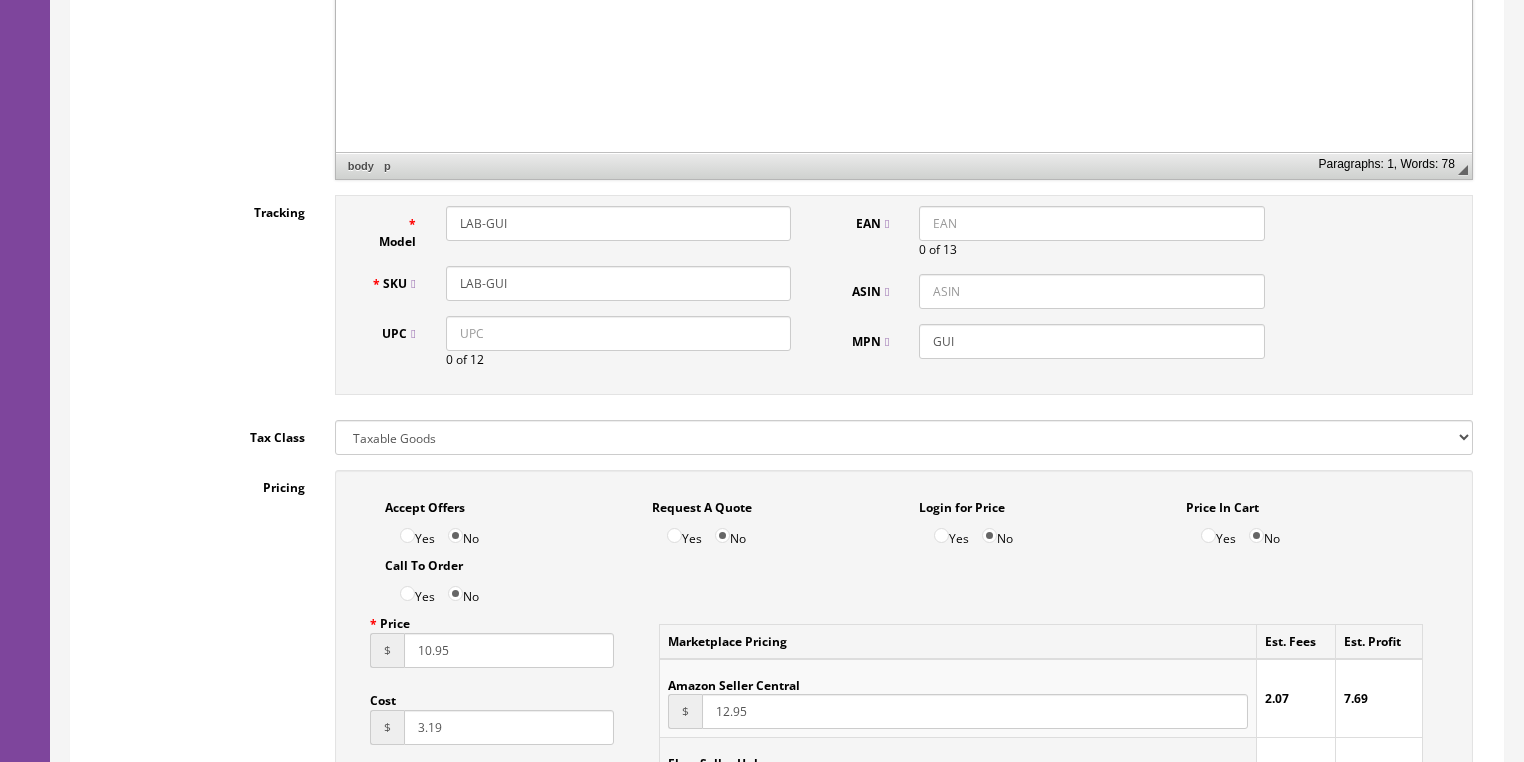 type on "GUI" 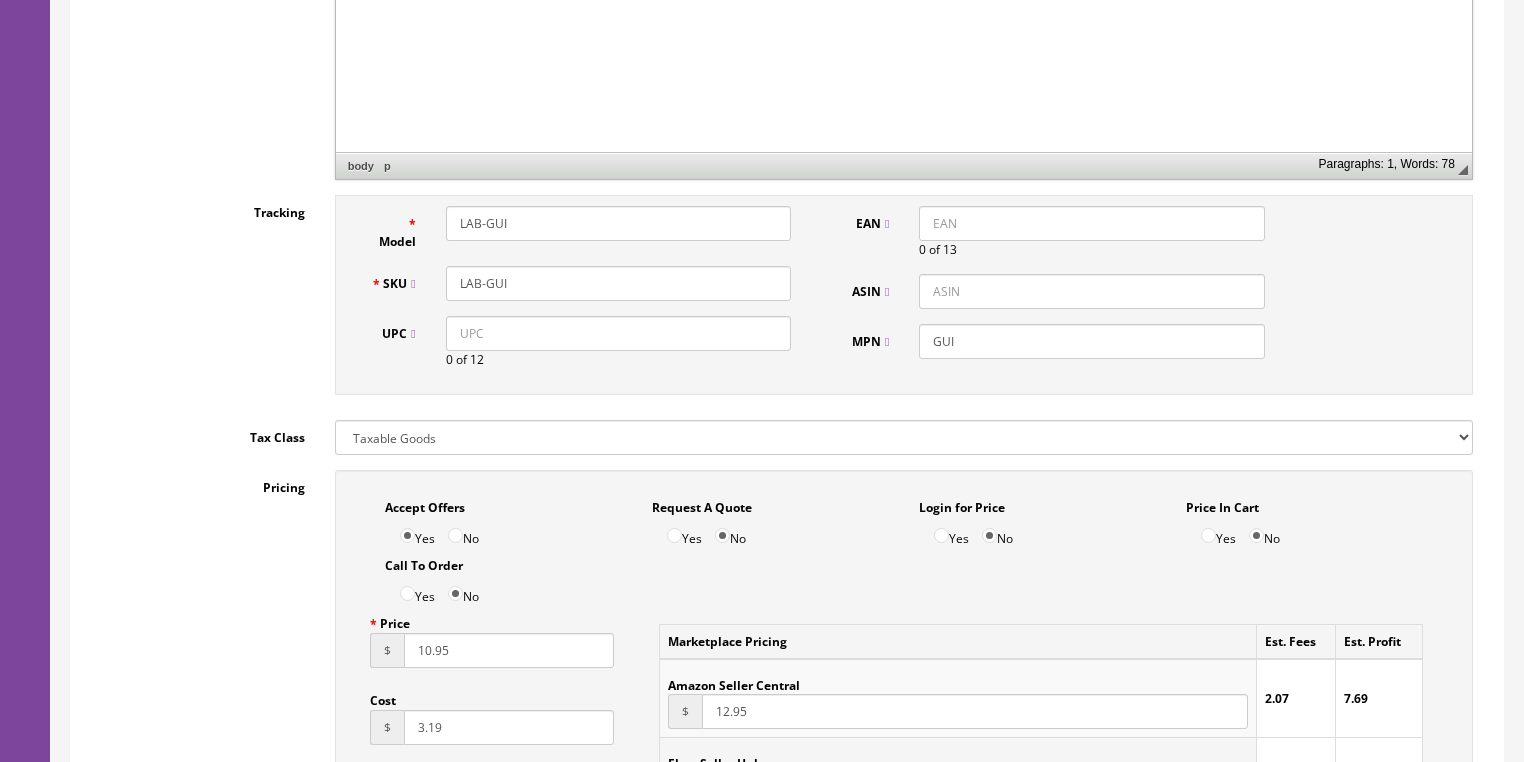drag, startPoint x: 478, startPoint y: 656, endPoint x: 239, endPoint y: 656, distance: 239 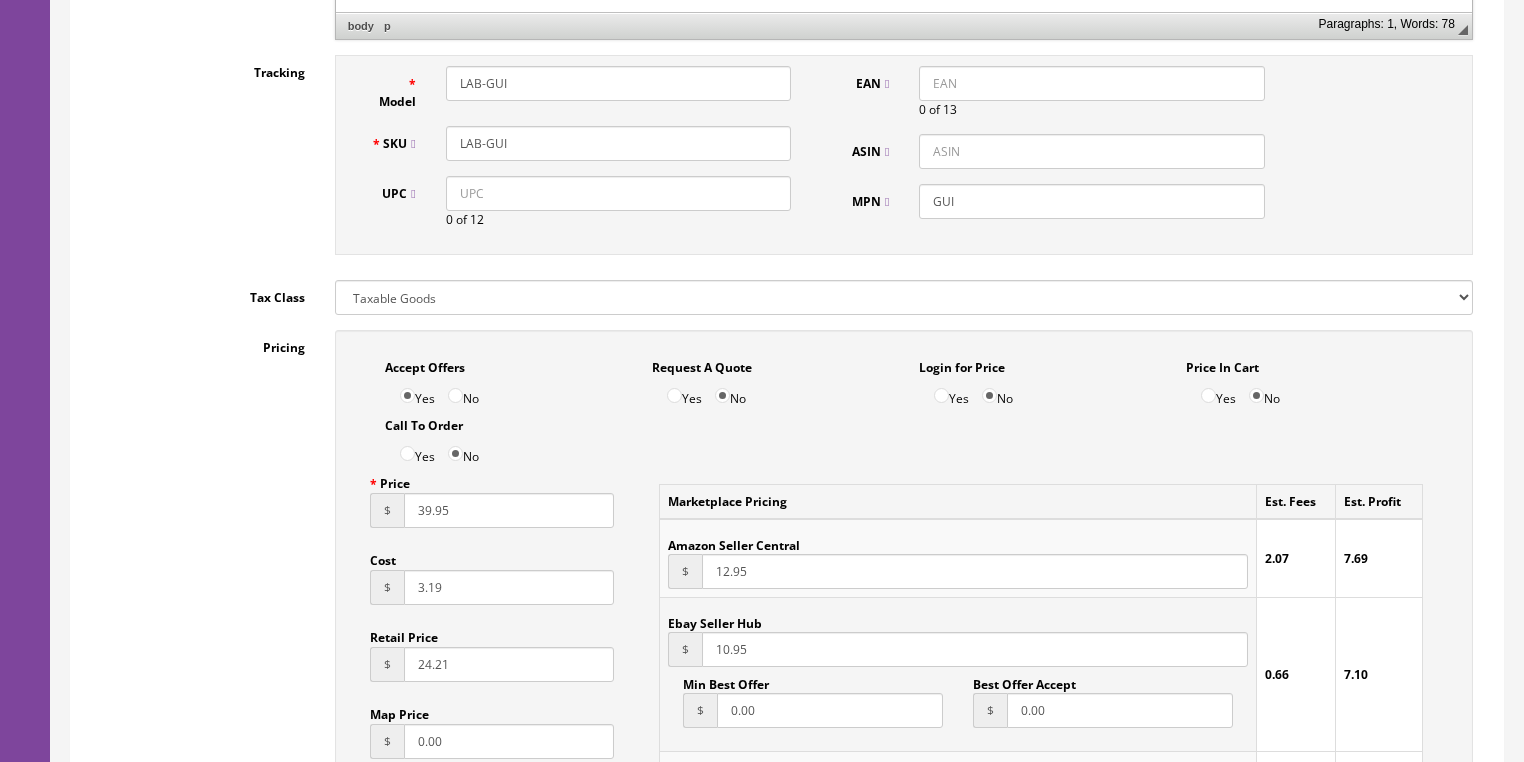 scroll, scrollTop: 1079, scrollLeft: 0, axis: vertical 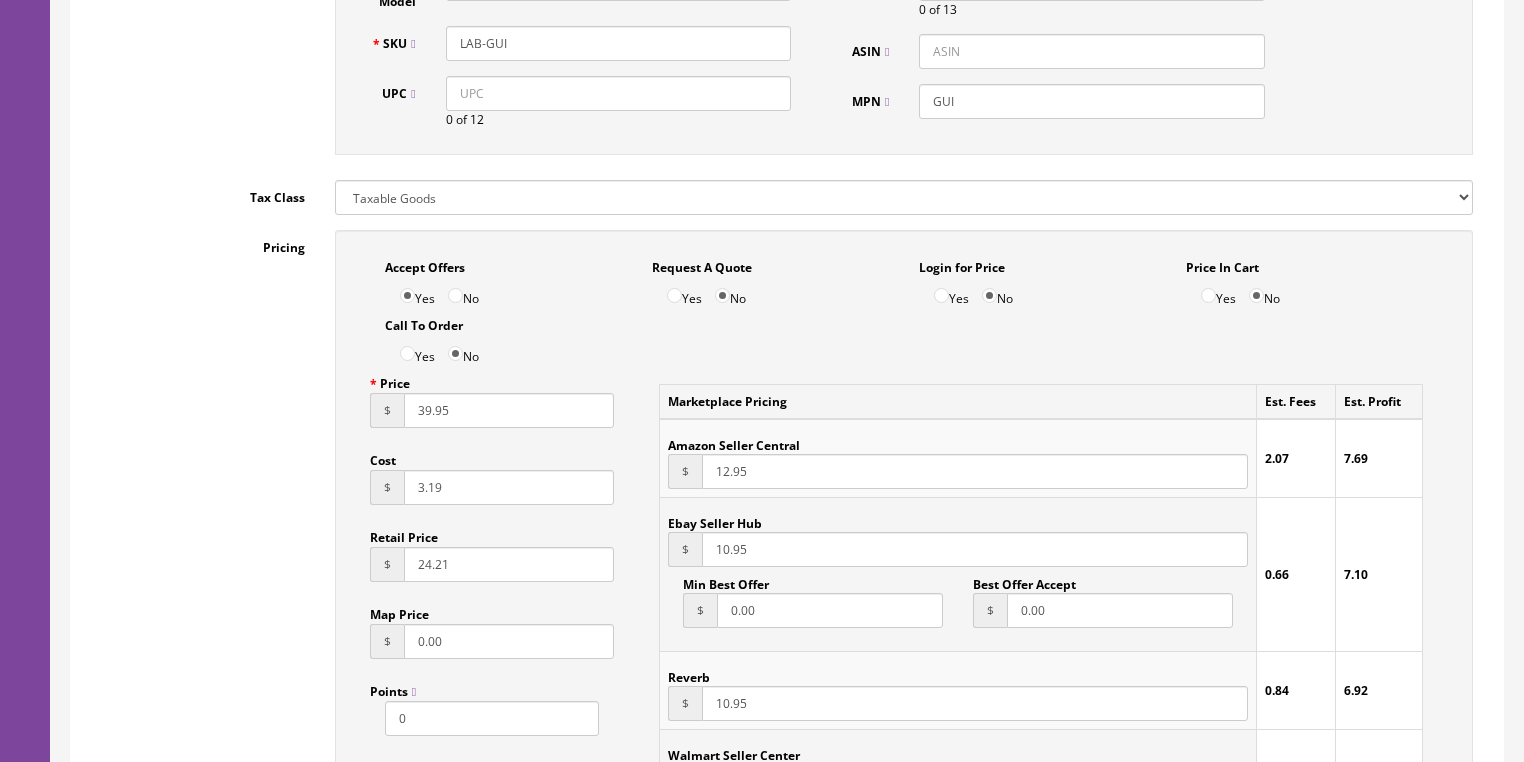 type on "39.95" 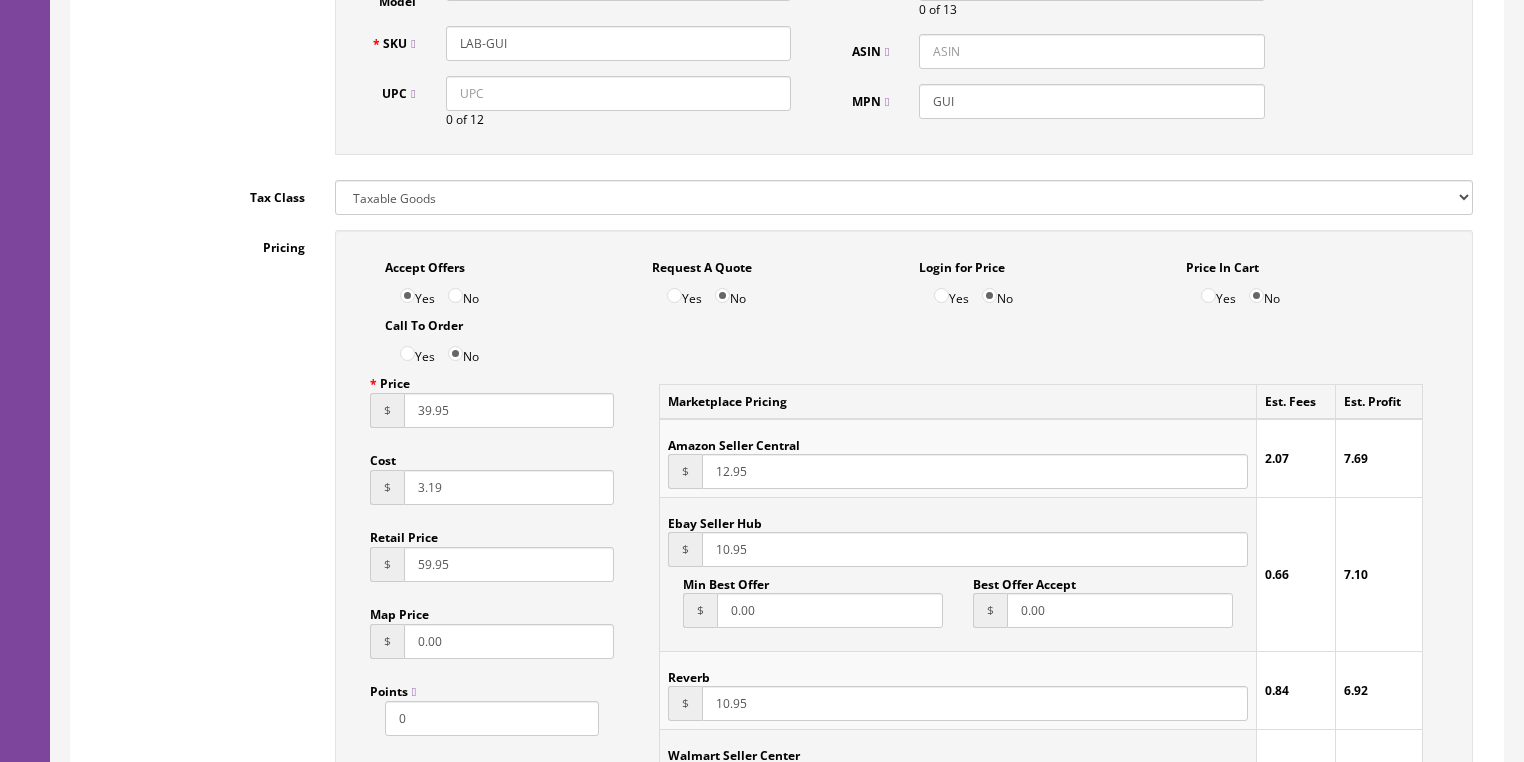 type on "59.95" 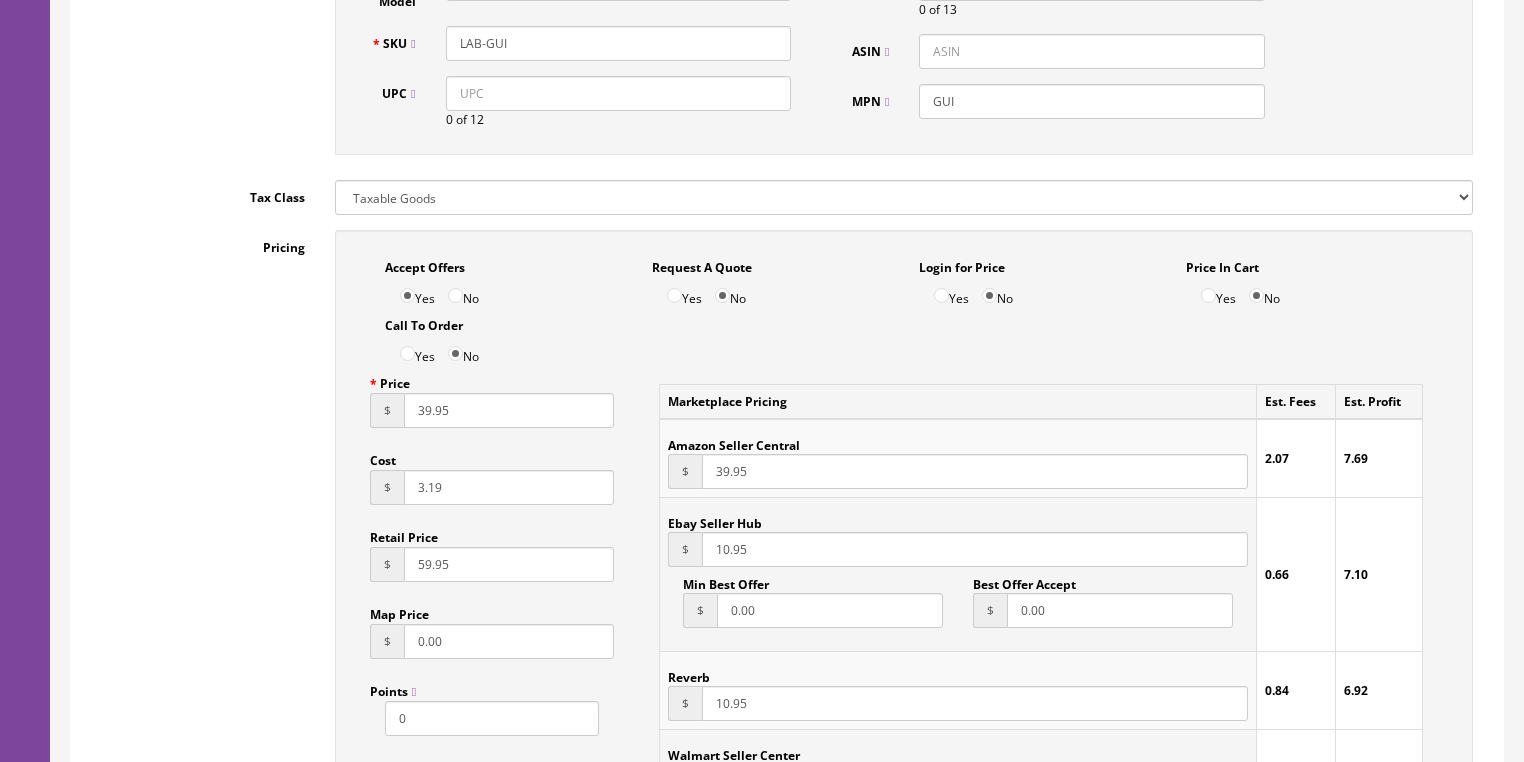 type on "39.95" 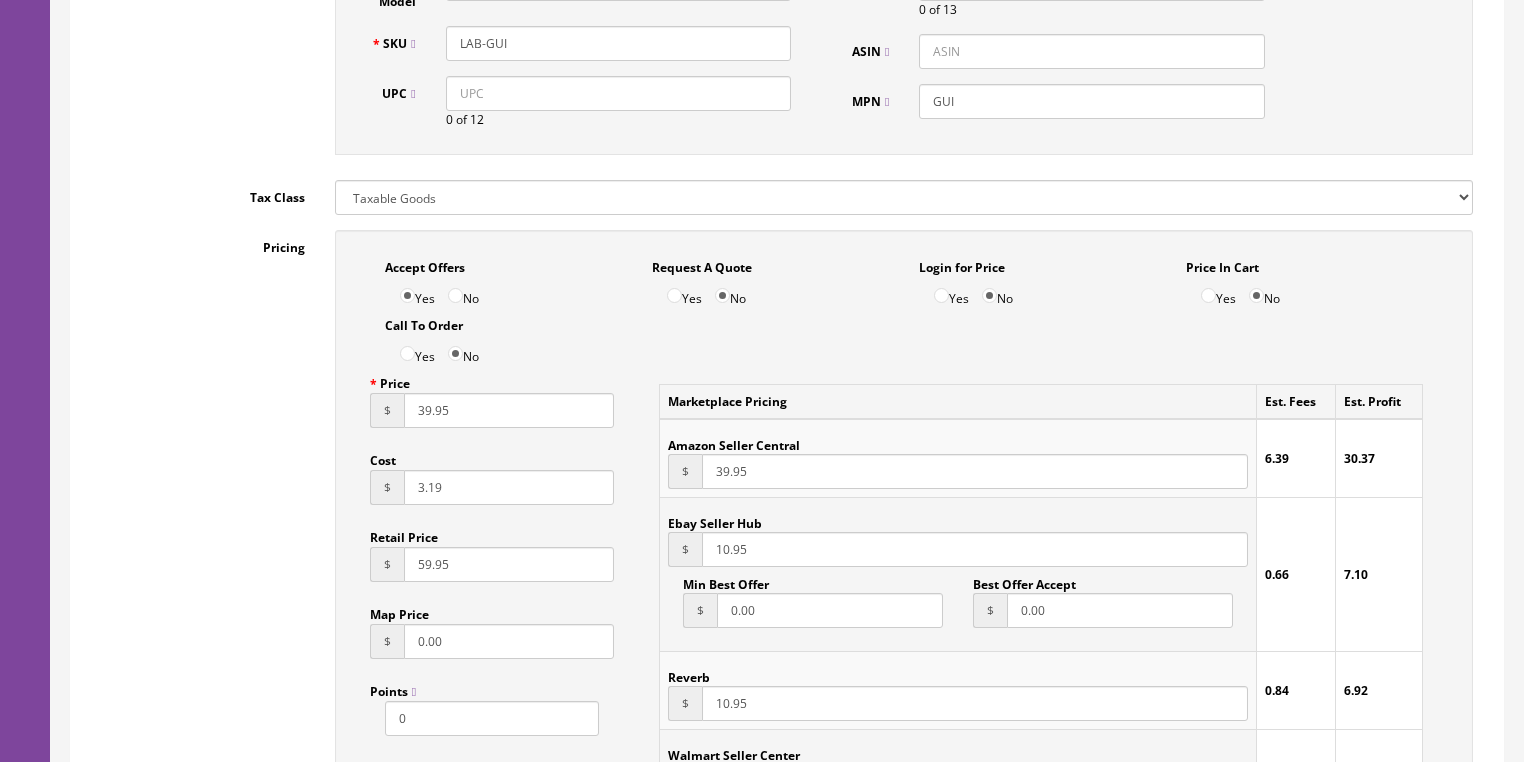 drag, startPoint x: 777, startPoint y: 563, endPoint x: 672, endPoint y: 572, distance: 105.38501 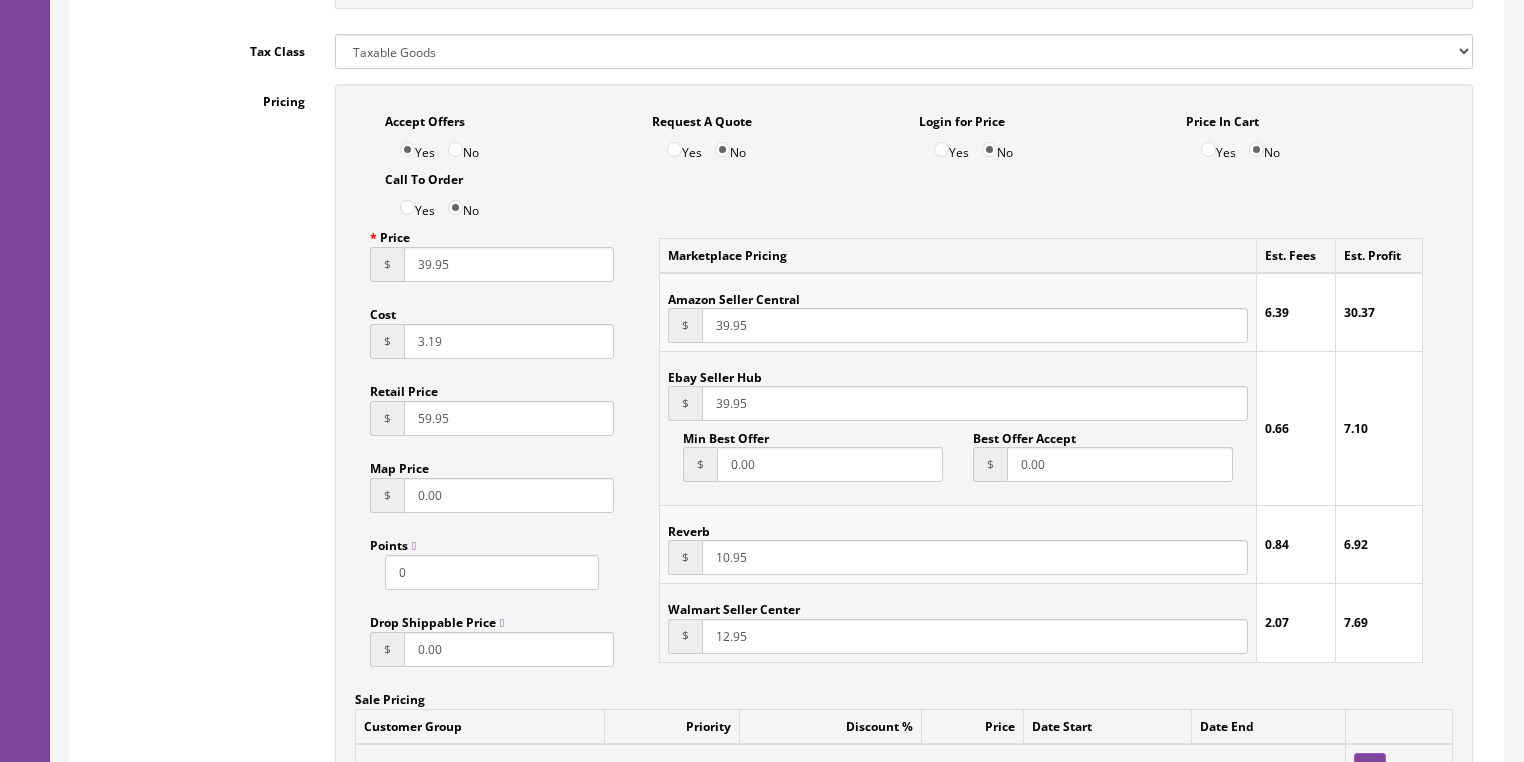 scroll, scrollTop: 1239, scrollLeft: 0, axis: vertical 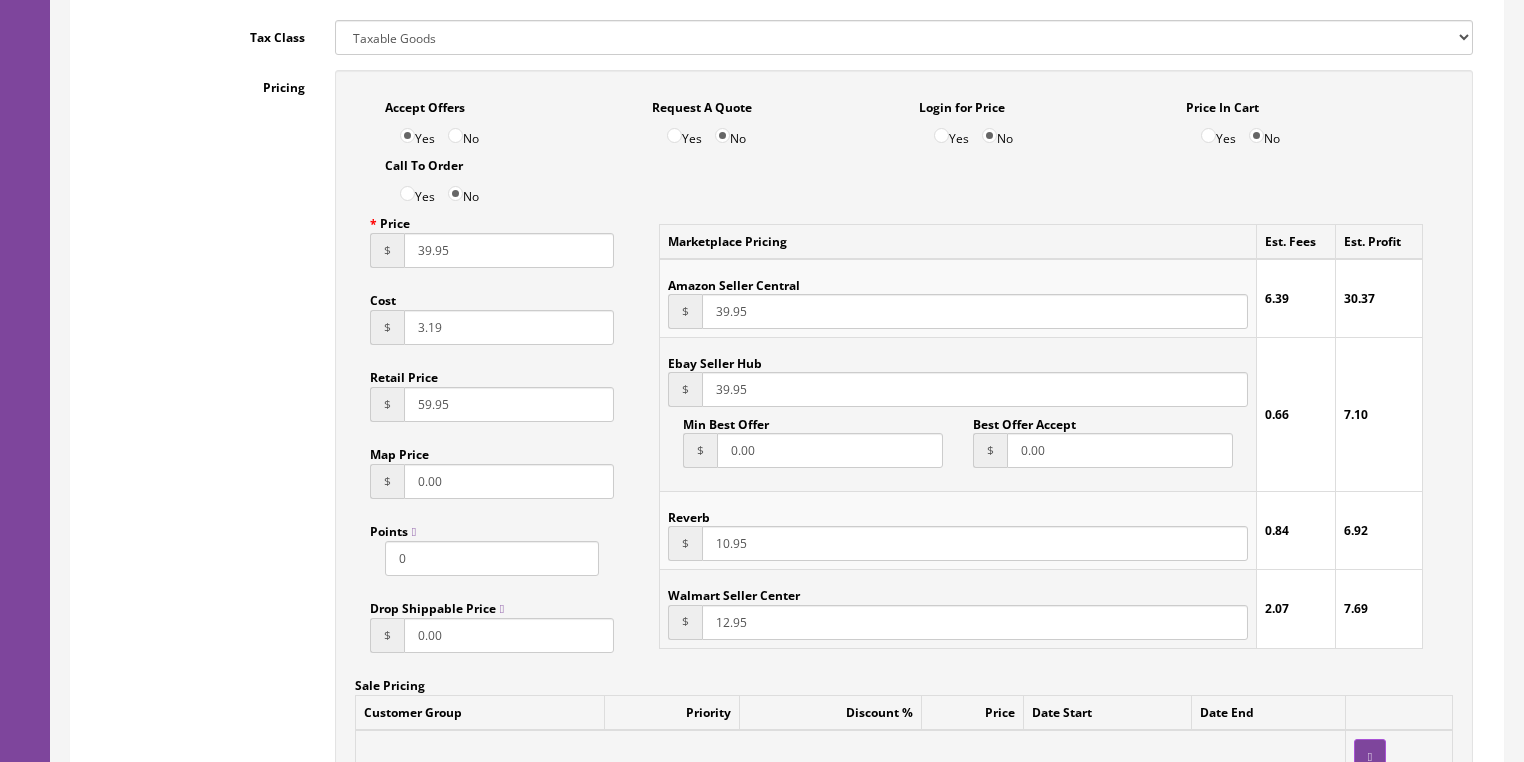 type on "39.95" 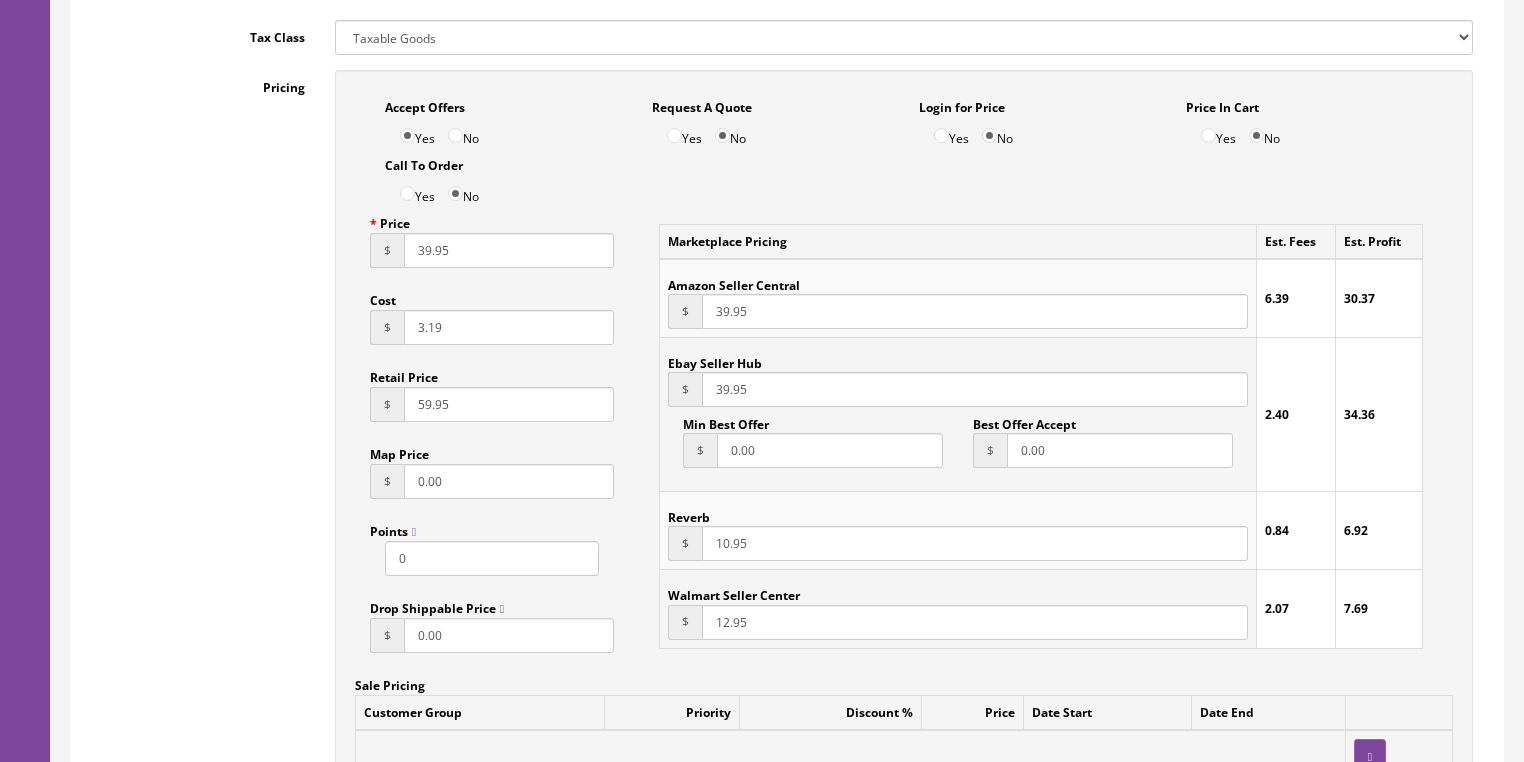 drag, startPoint x: 777, startPoint y: 556, endPoint x: 600, endPoint y: 564, distance: 177.1807 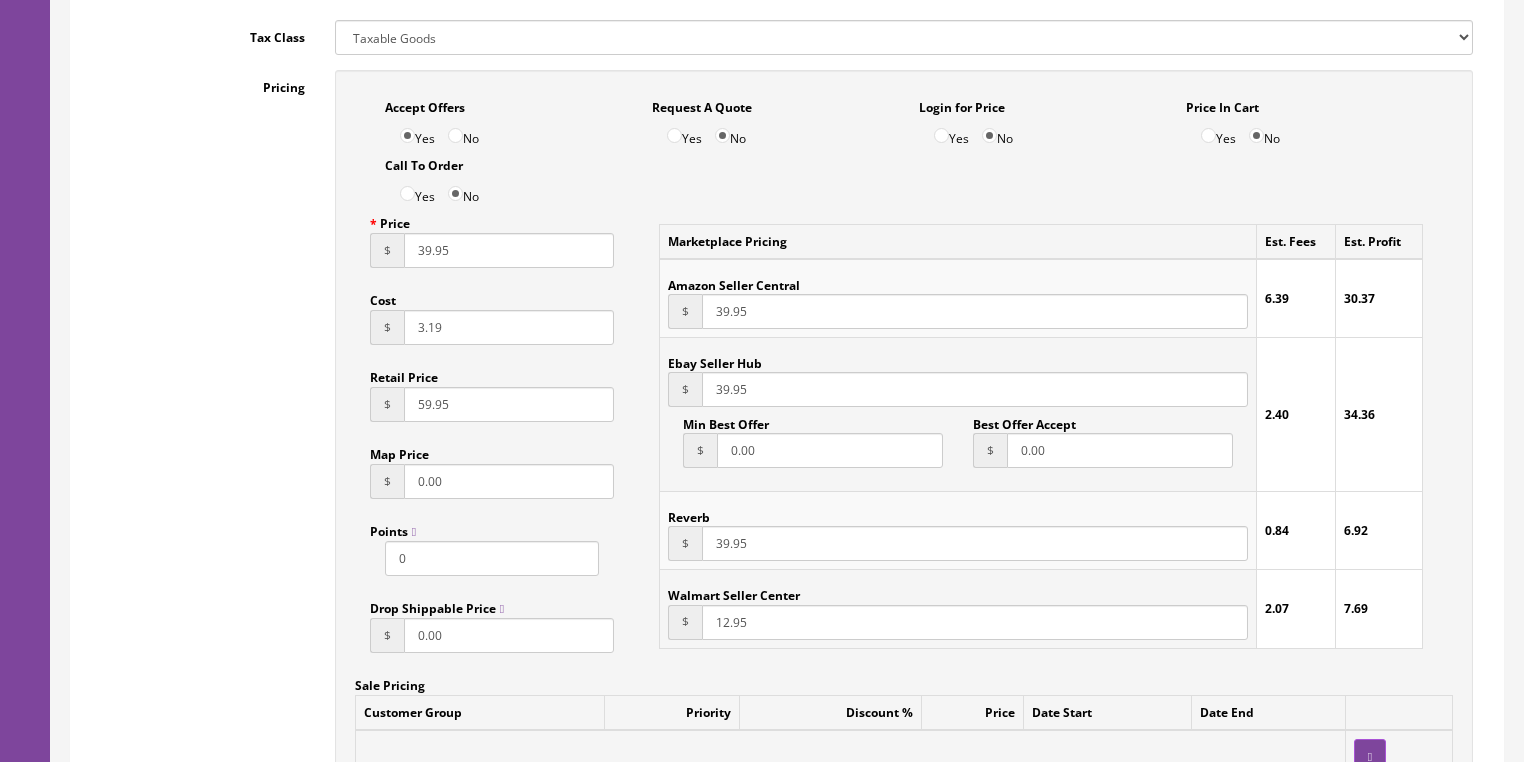 type on "39.95" 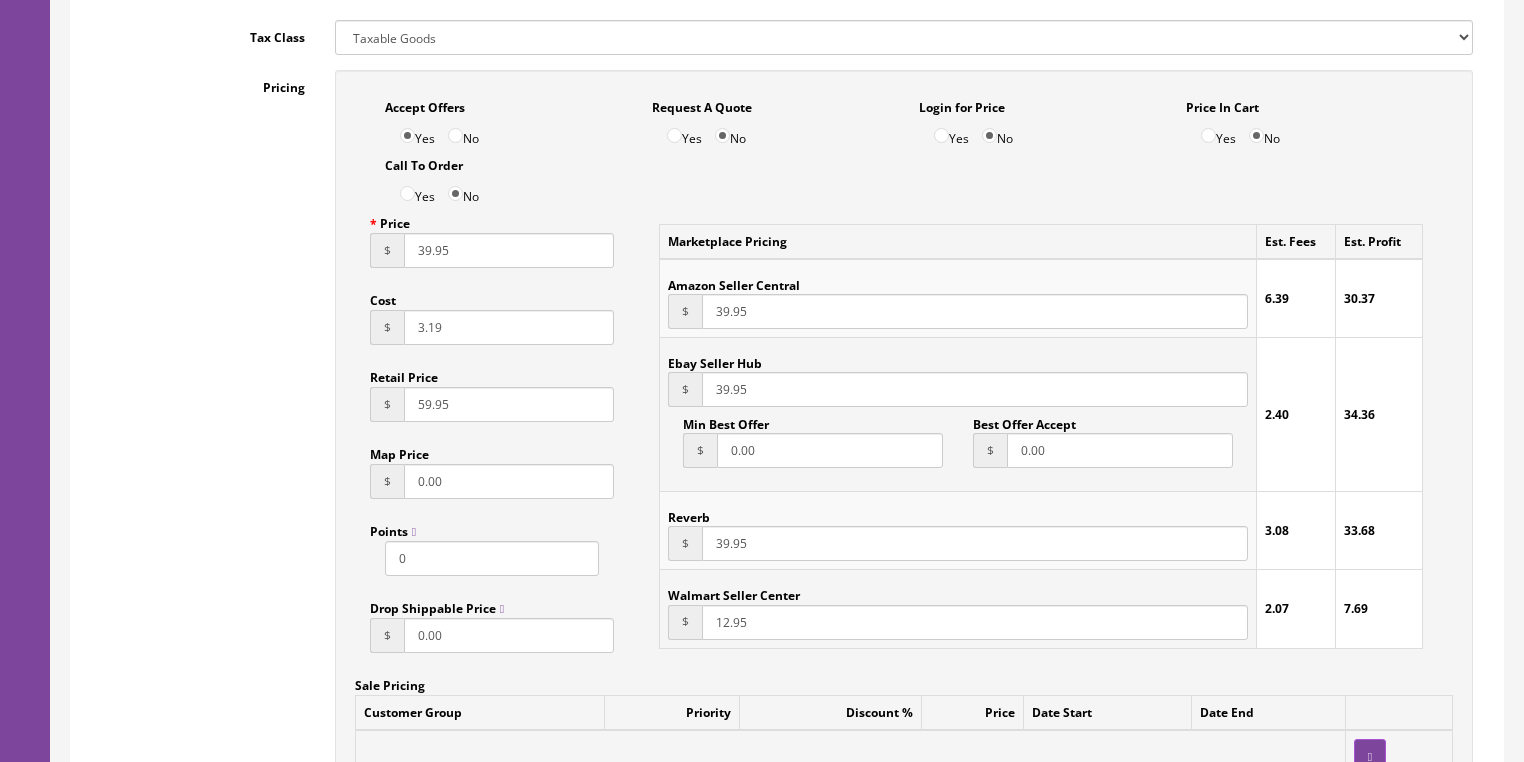 drag, startPoint x: 764, startPoint y: 628, endPoint x: 671, endPoint y: 649, distance: 95.34149 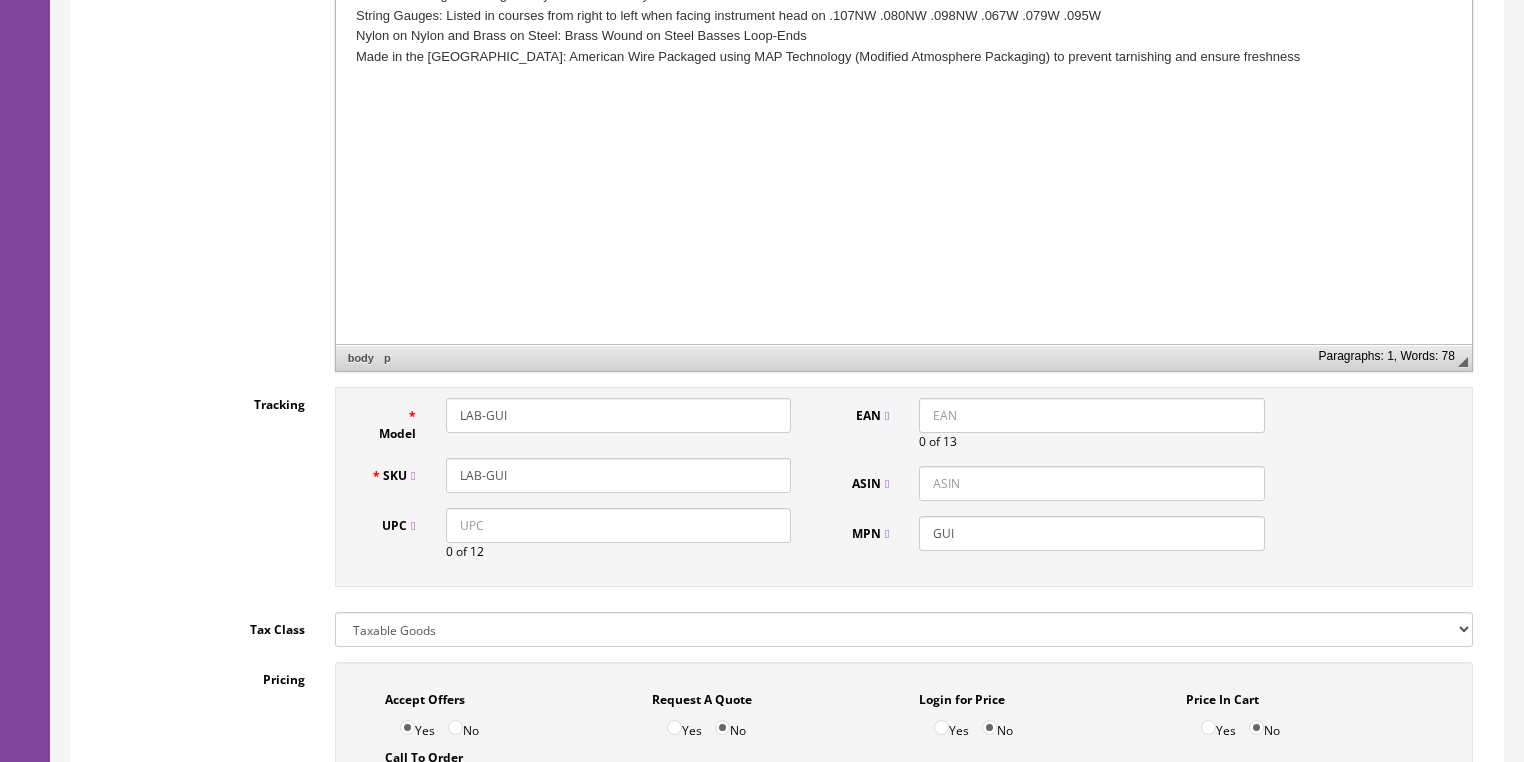 scroll, scrollTop: 519, scrollLeft: 0, axis: vertical 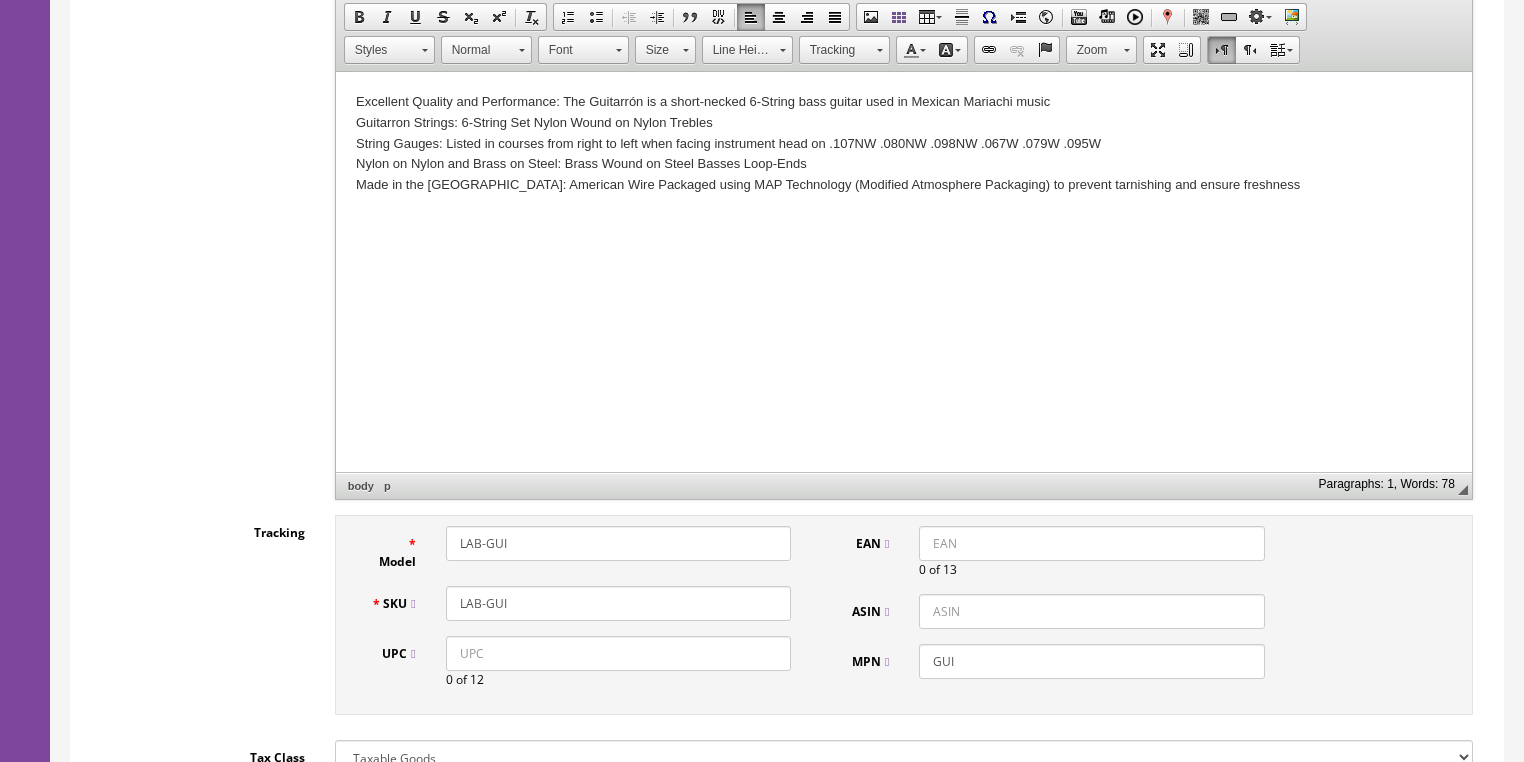 type on "39.95" 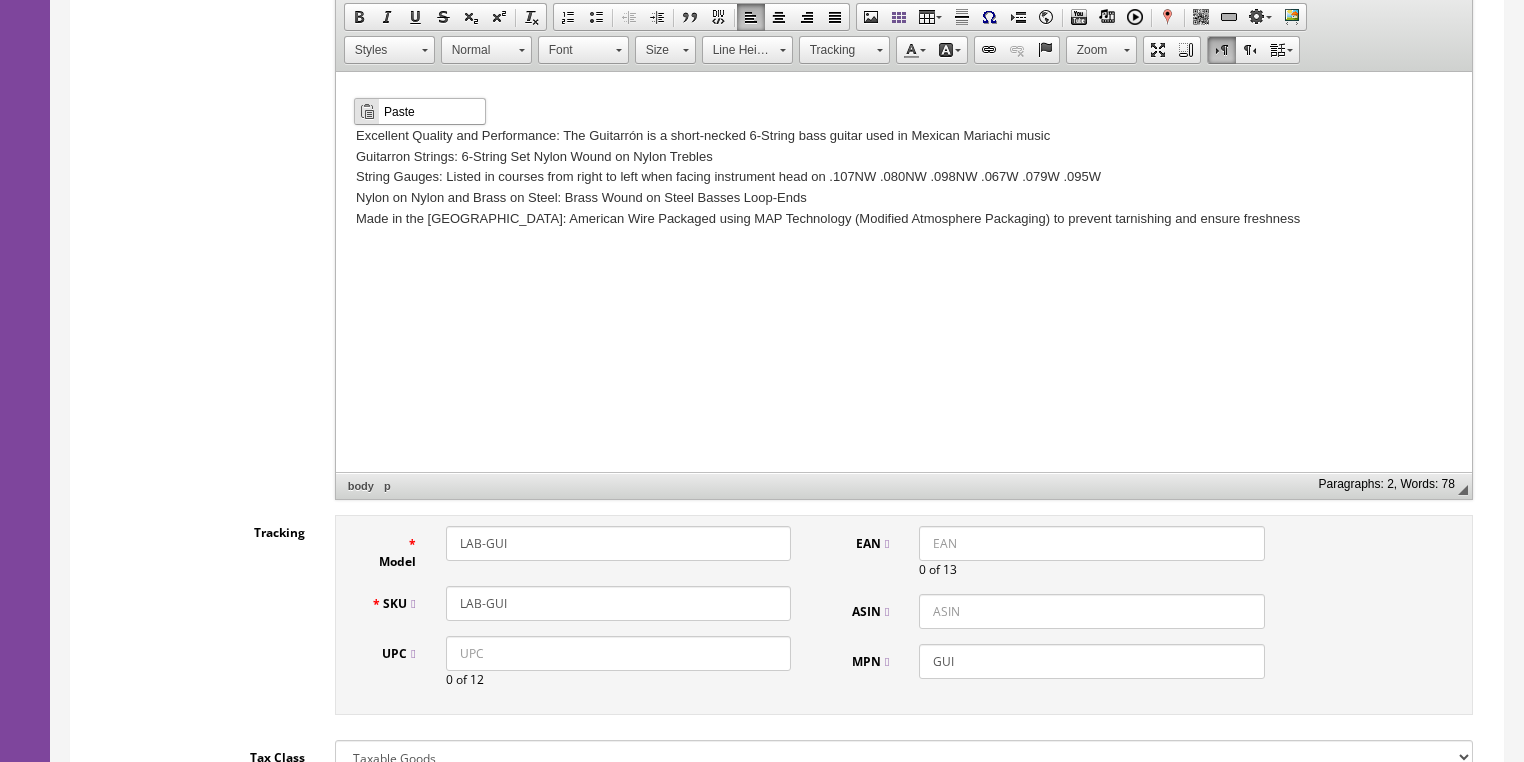 drag, startPoint x: 427, startPoint y: 106, endPoint x: 788, endPoint y: 209, distance: 375.40643 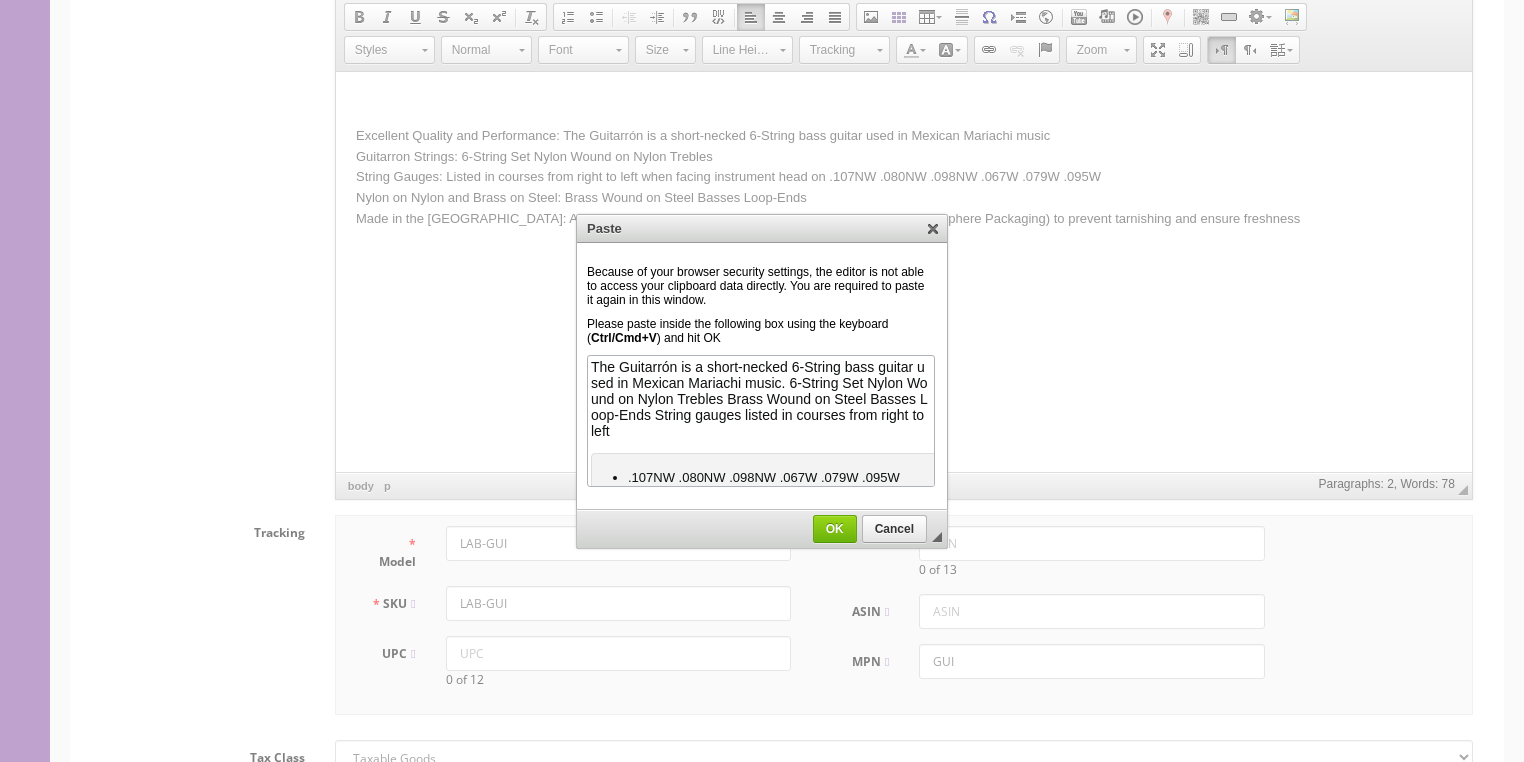 scroll, scrollTop: 82, scrollLeft: 0, axis: vertical 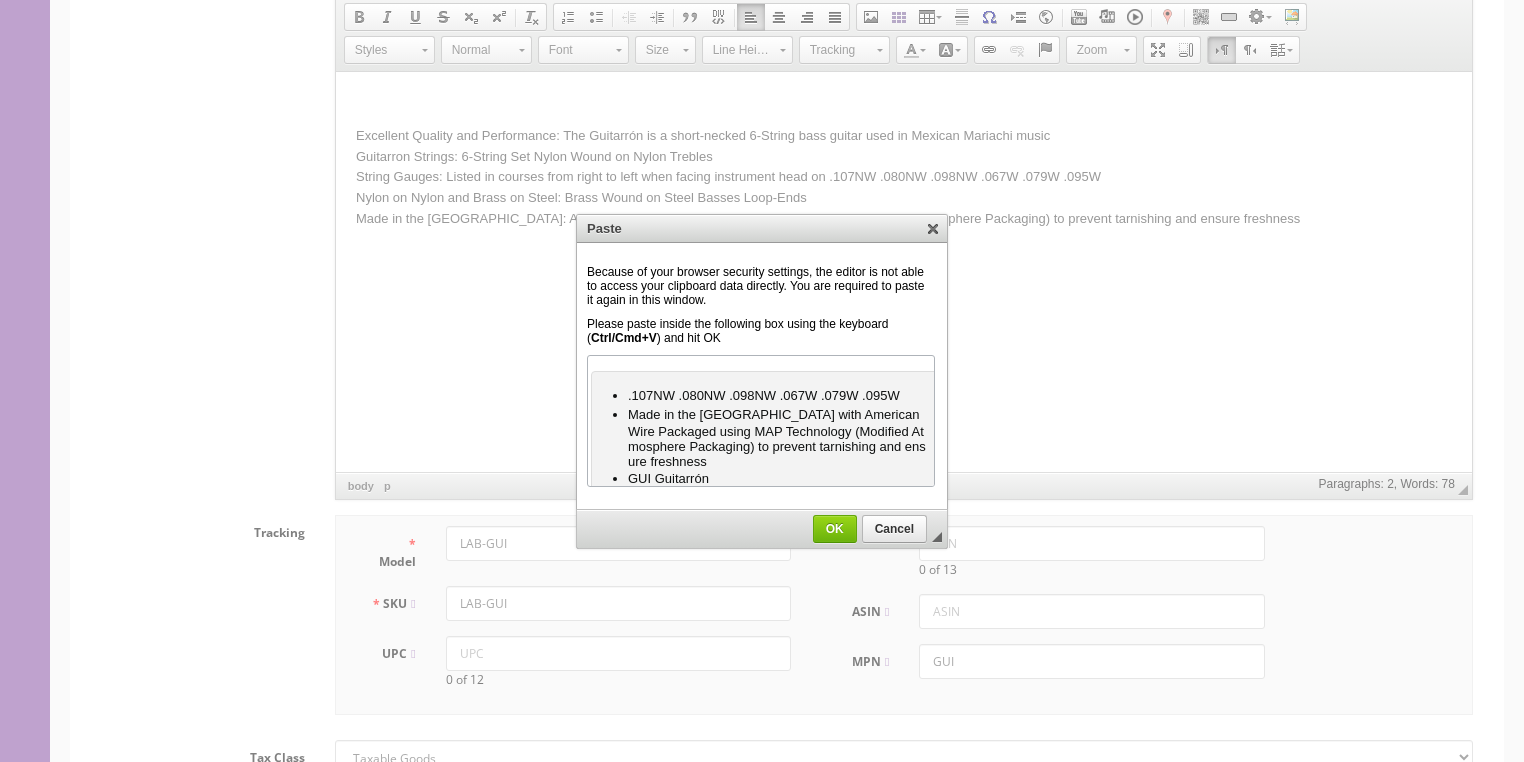 click on "OK" at bounding box center [835, 529] 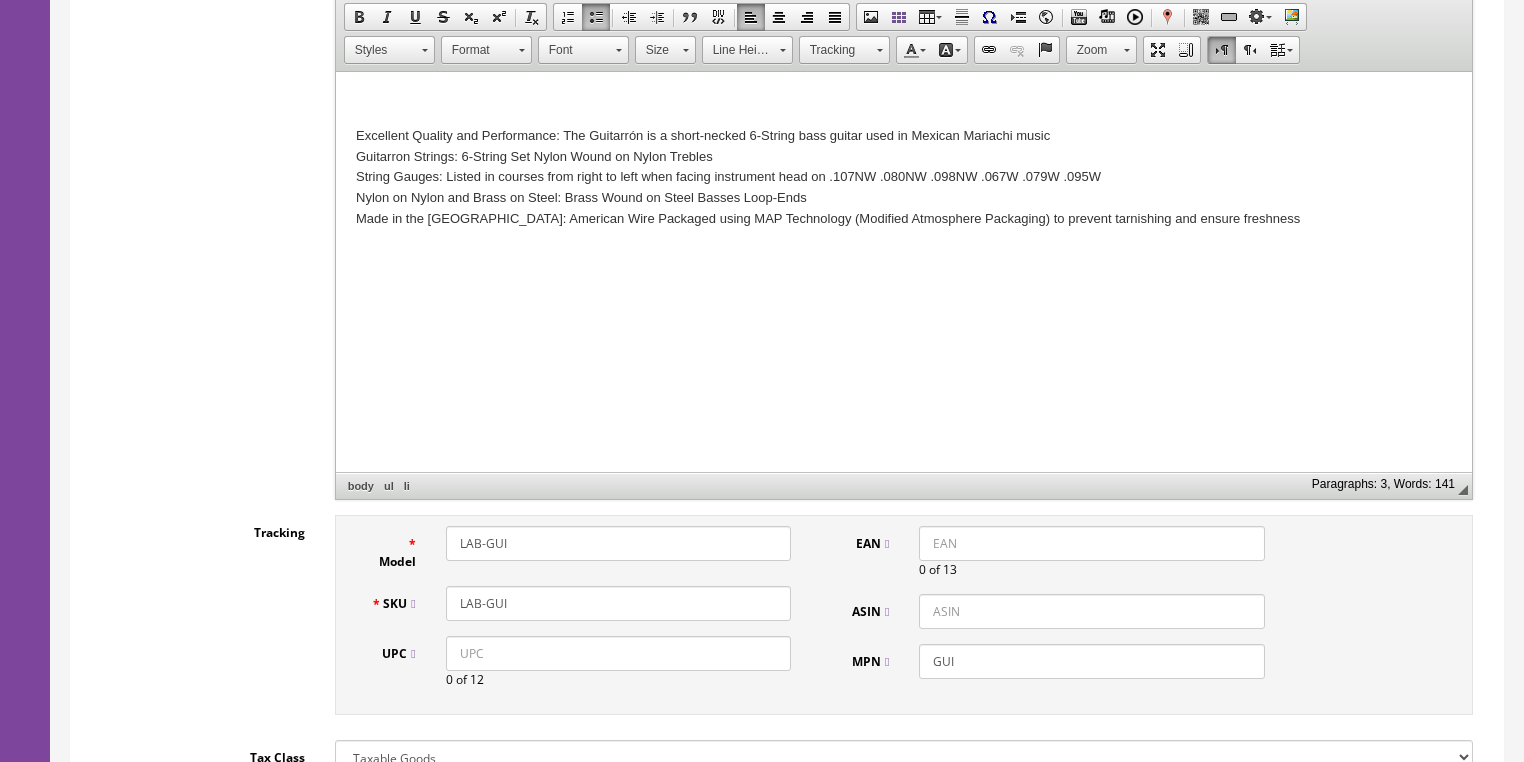 scroll, scrollTop: 0, scrollLeft: 0, axis: both 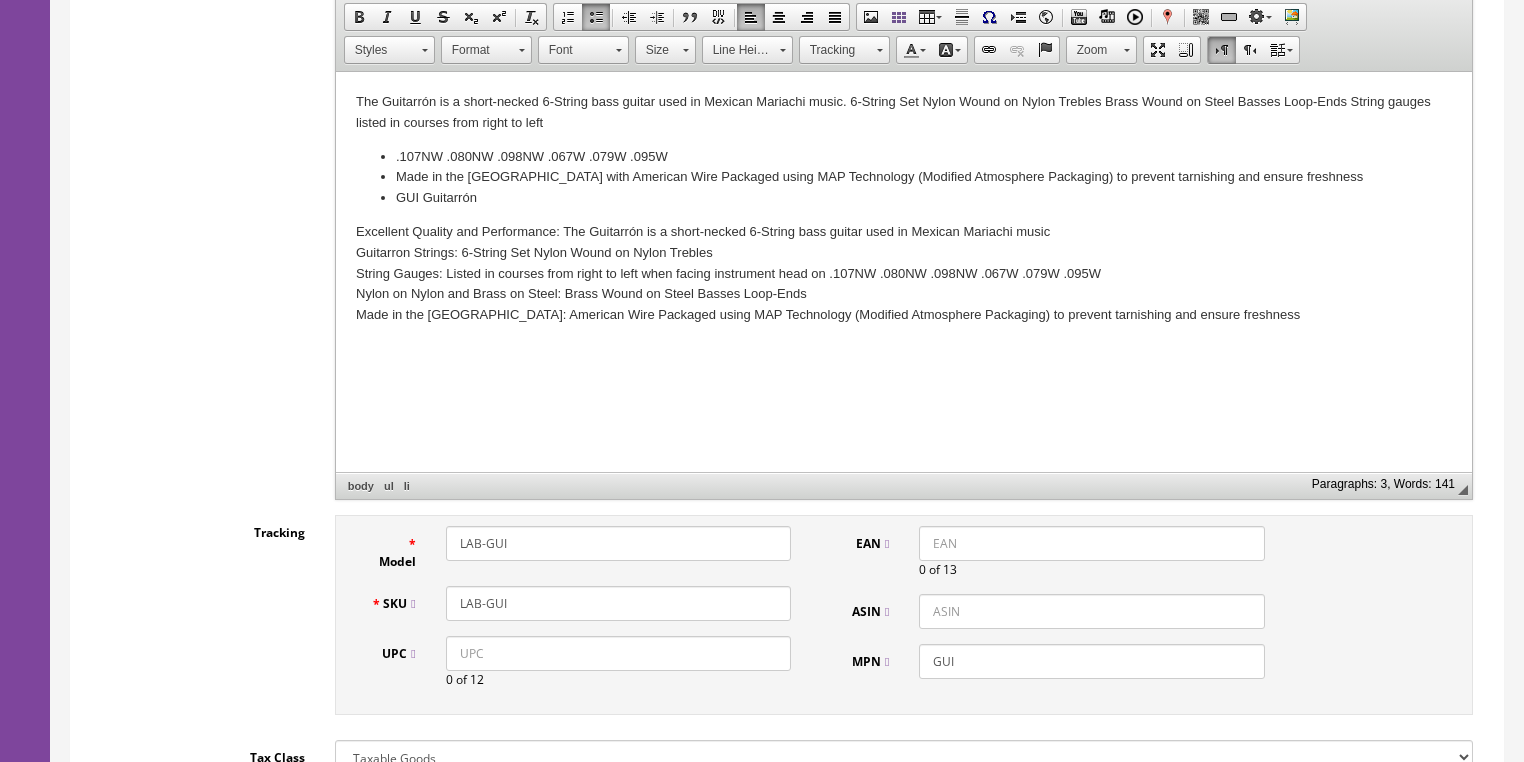 click on "Excellent Quality and Performance: The Guitarrón is a short-necked 6-String bass guitar used in Mexican Mariachi music Guitarron Strings: 6-String Set Nylon Wound on Nylon Trebles String Gauges: Listed in courses from right to left when facing instrument head on .107NW .080NW .098NW .067W .079W .095W Nylon on Nylon and Brass on Steel: Brass Wound on Steel Basses Loop-Ends Made in the USA: American Wire Packaged using MAP Technology (Modified Atmosphere Packaging) to prevent tarnishing and ensure freshness" at bounding box center [903, 274] 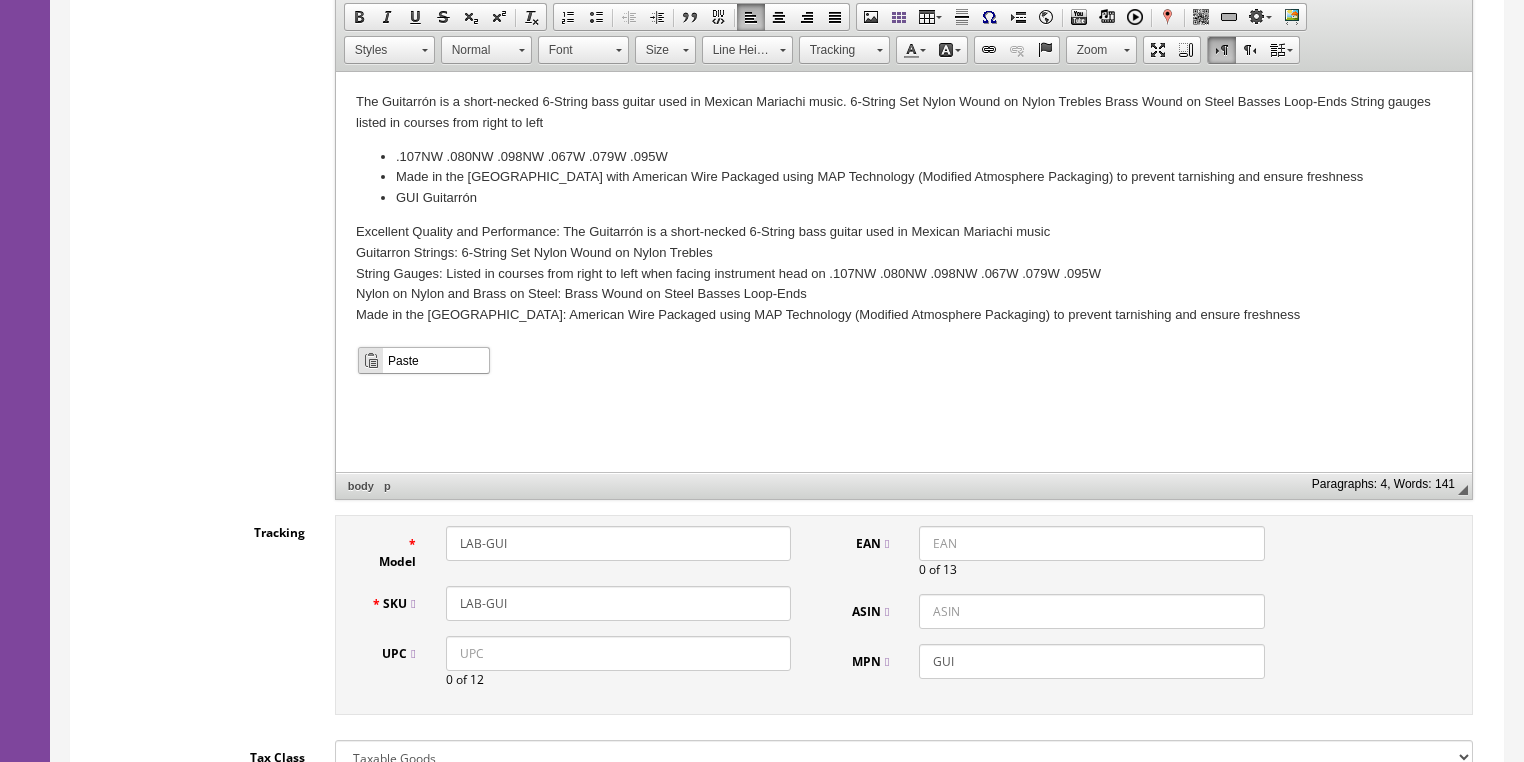 click on "Paste" at bounding box center [436, 359] 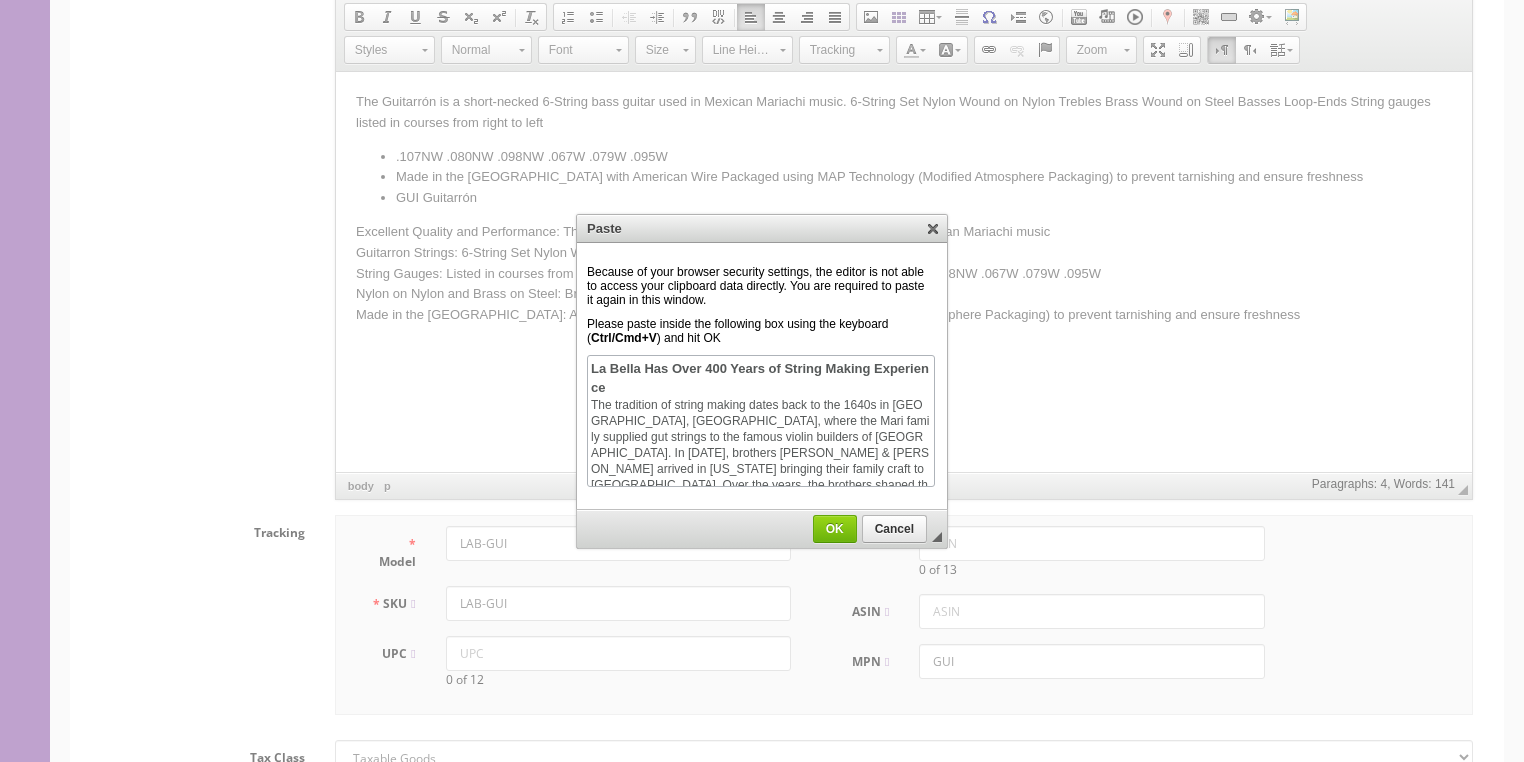 scroll, scrollTop: 37, scrollLeft: 0, axis: vertical 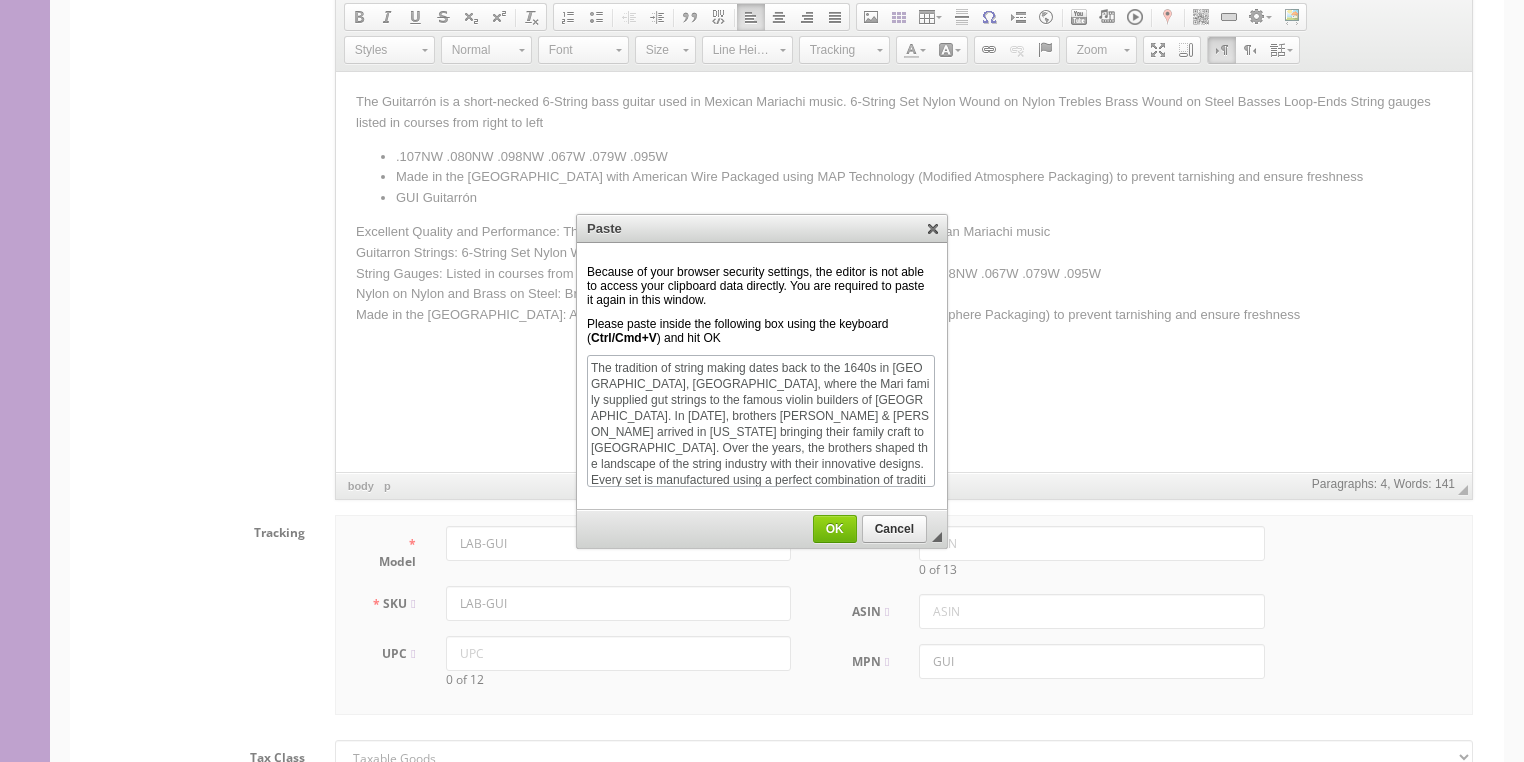 click on "OK" at bounding box center (835, 529) 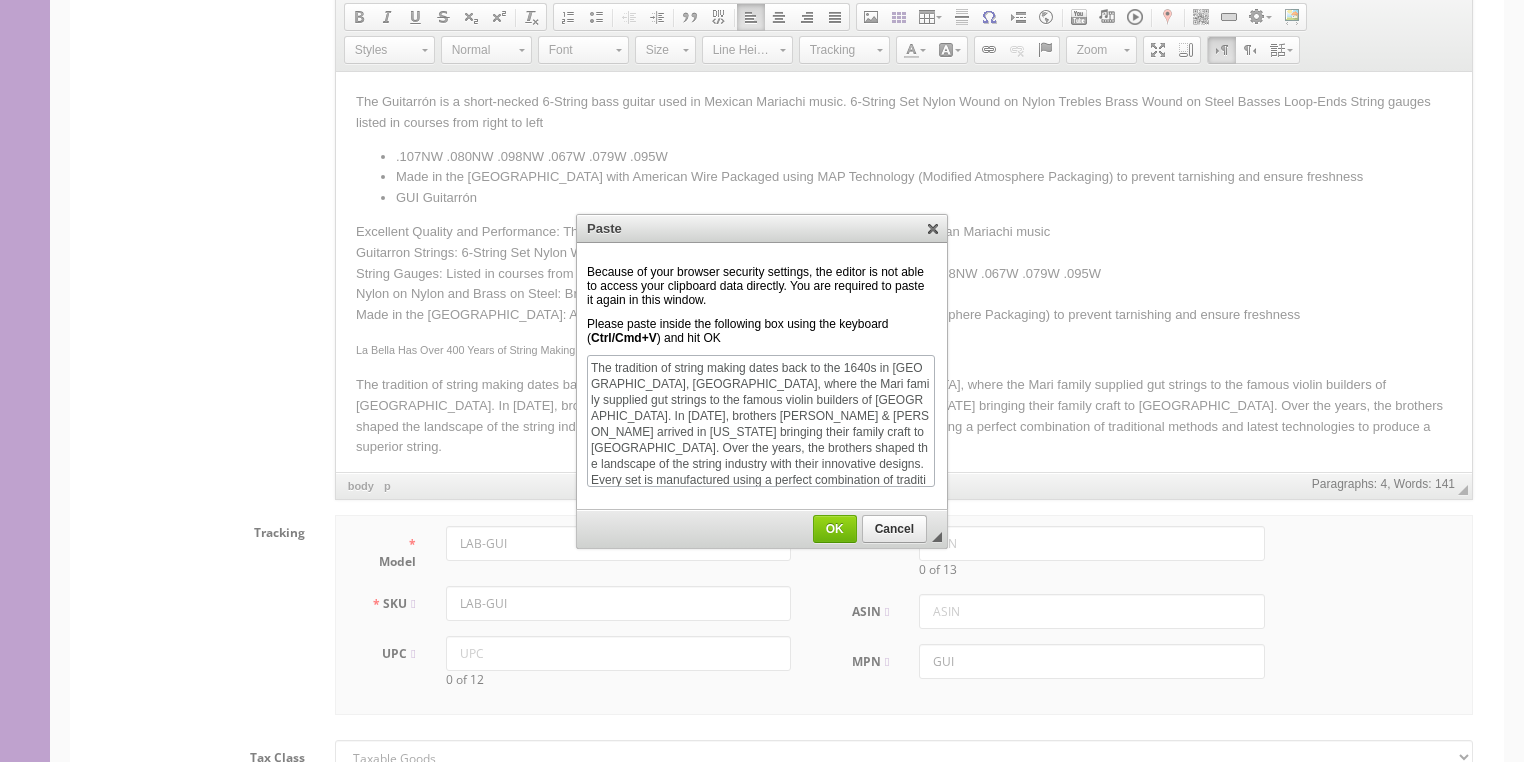 scroll, scrollTop: 0, scrollLeft: 0, axis: both 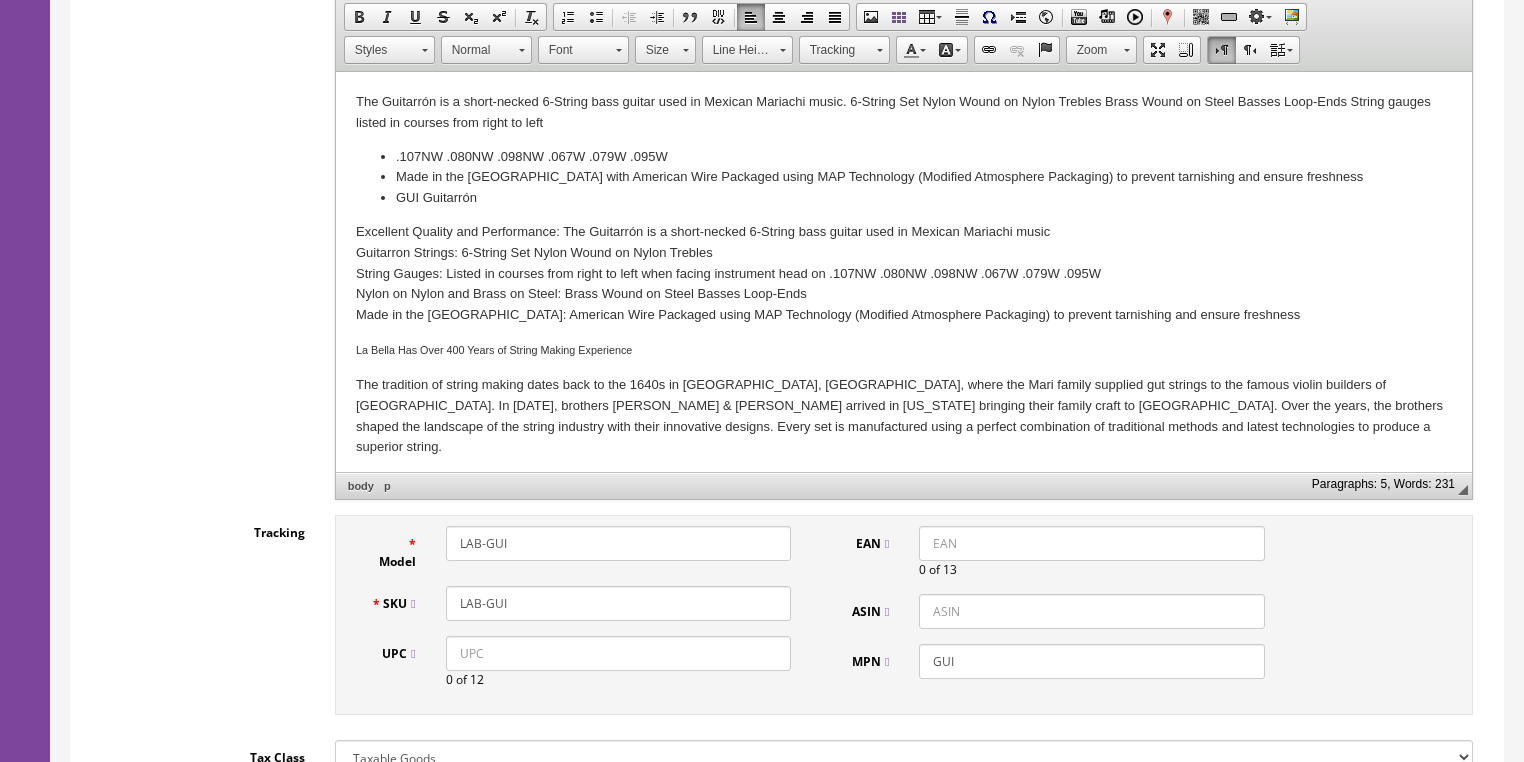 click on "UPC" at bounding box center (618, 653) 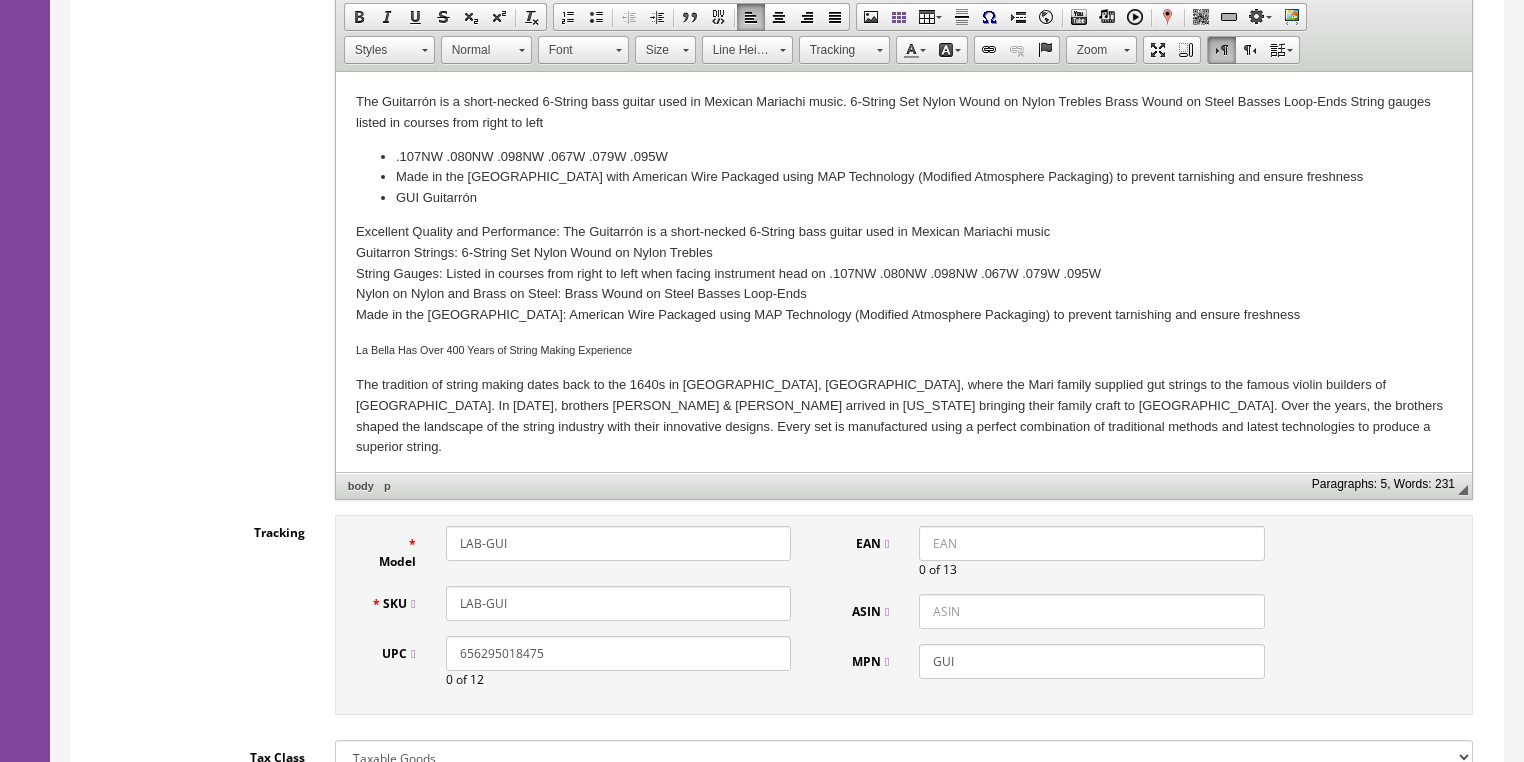 click on "656295018475" at bounding box center [618, 653] 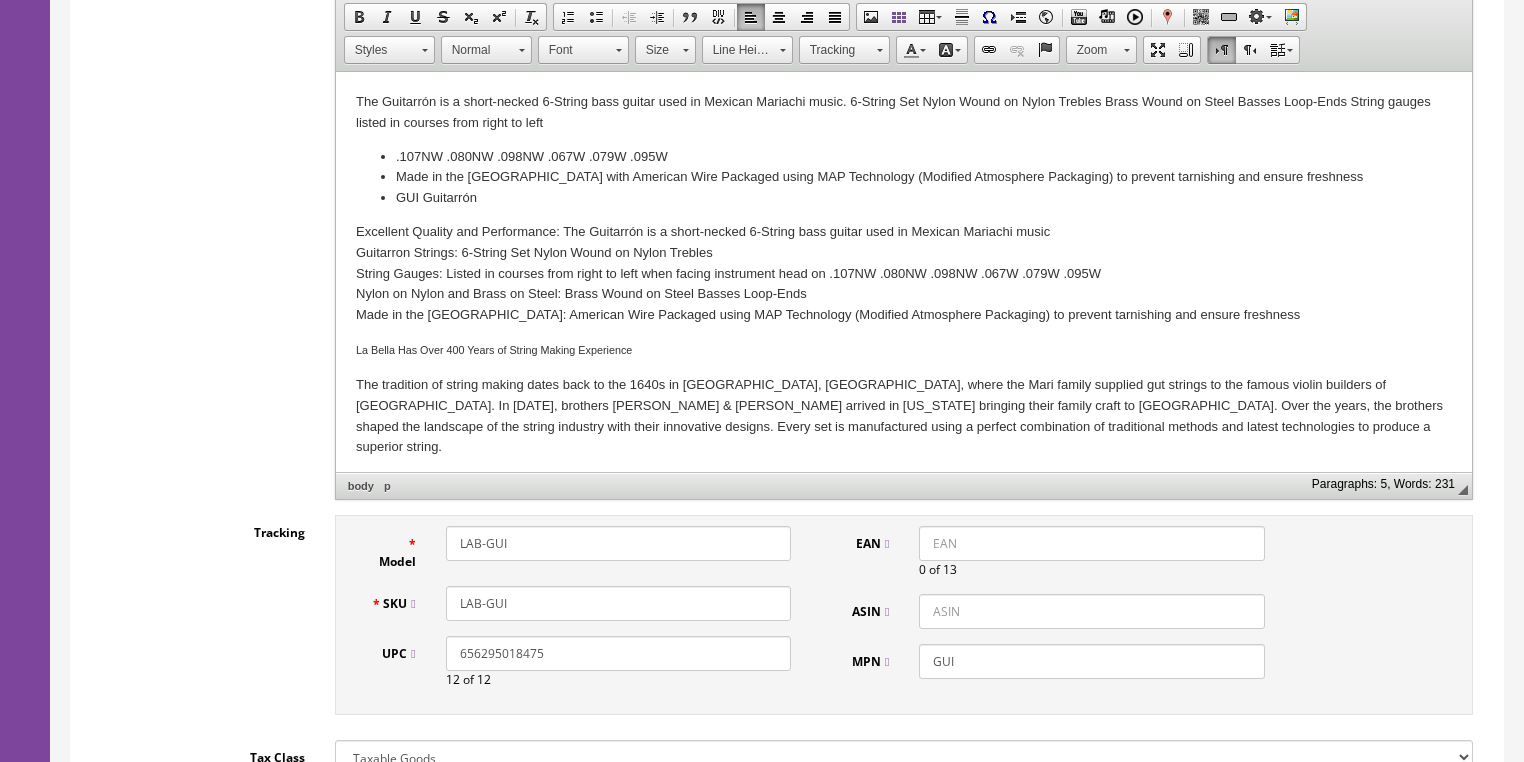 click on "EAN" at bounding box center (1091, 543) 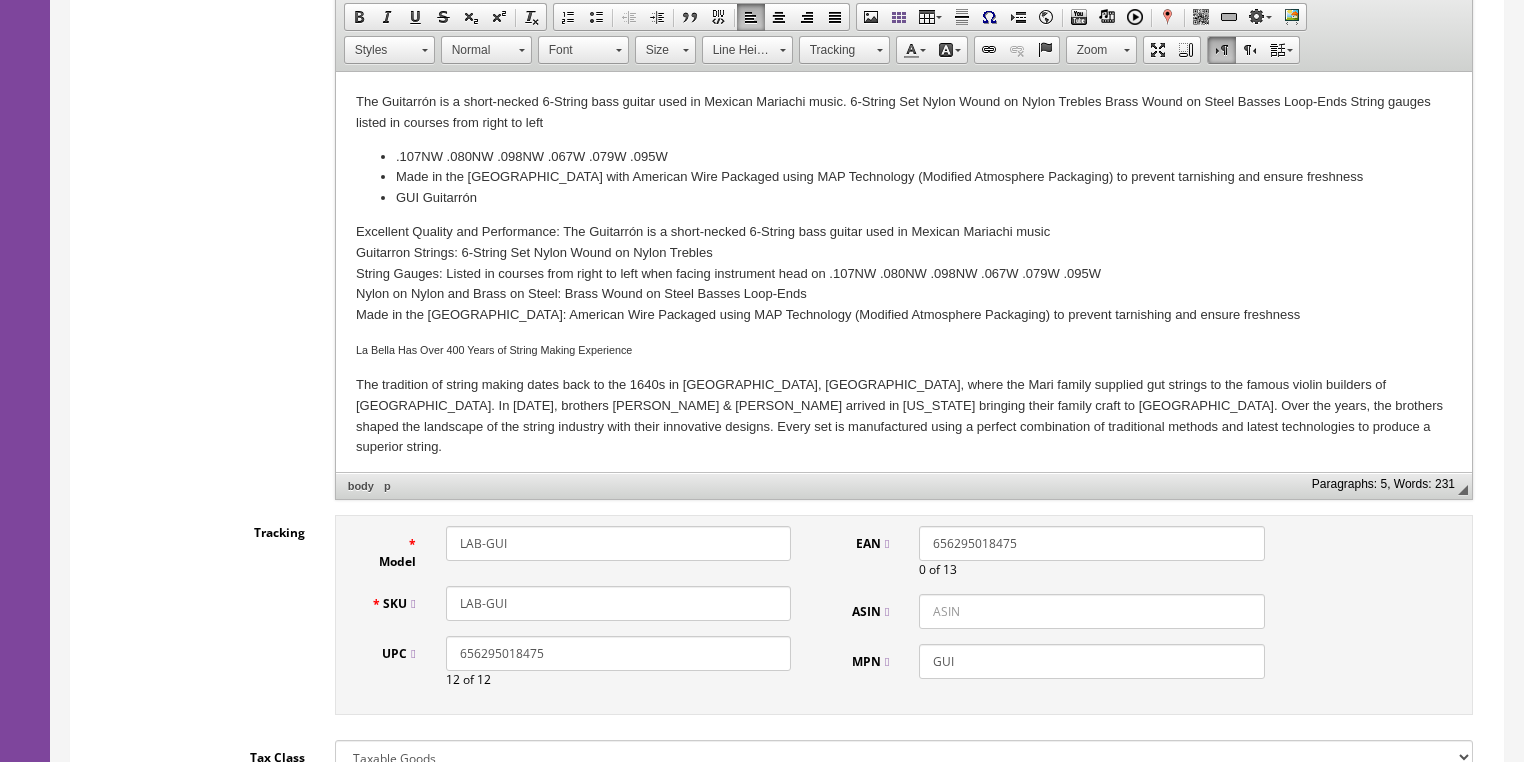 click on "656295018475" at bounding box center (1091, 543) 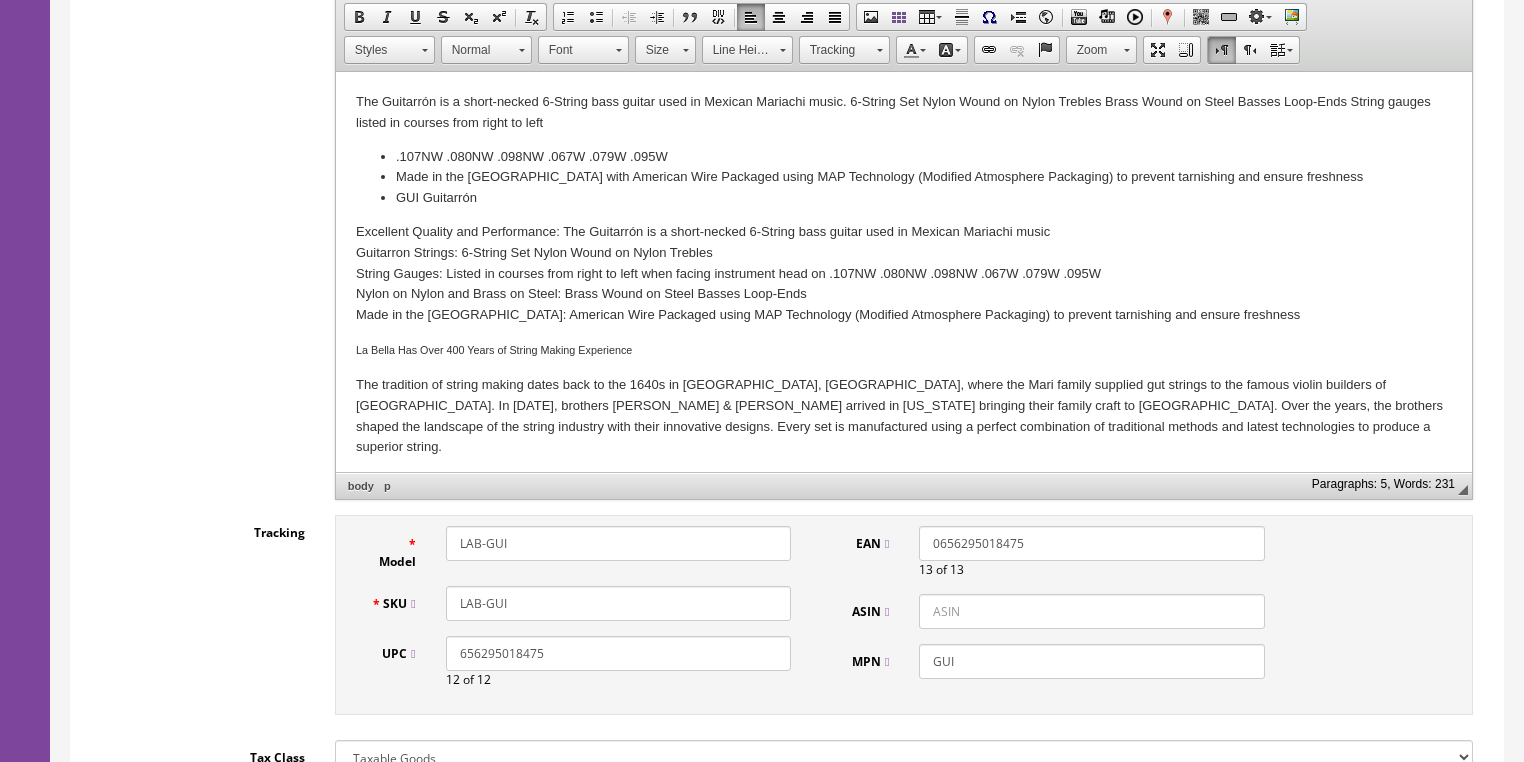 type on "0656295018475" 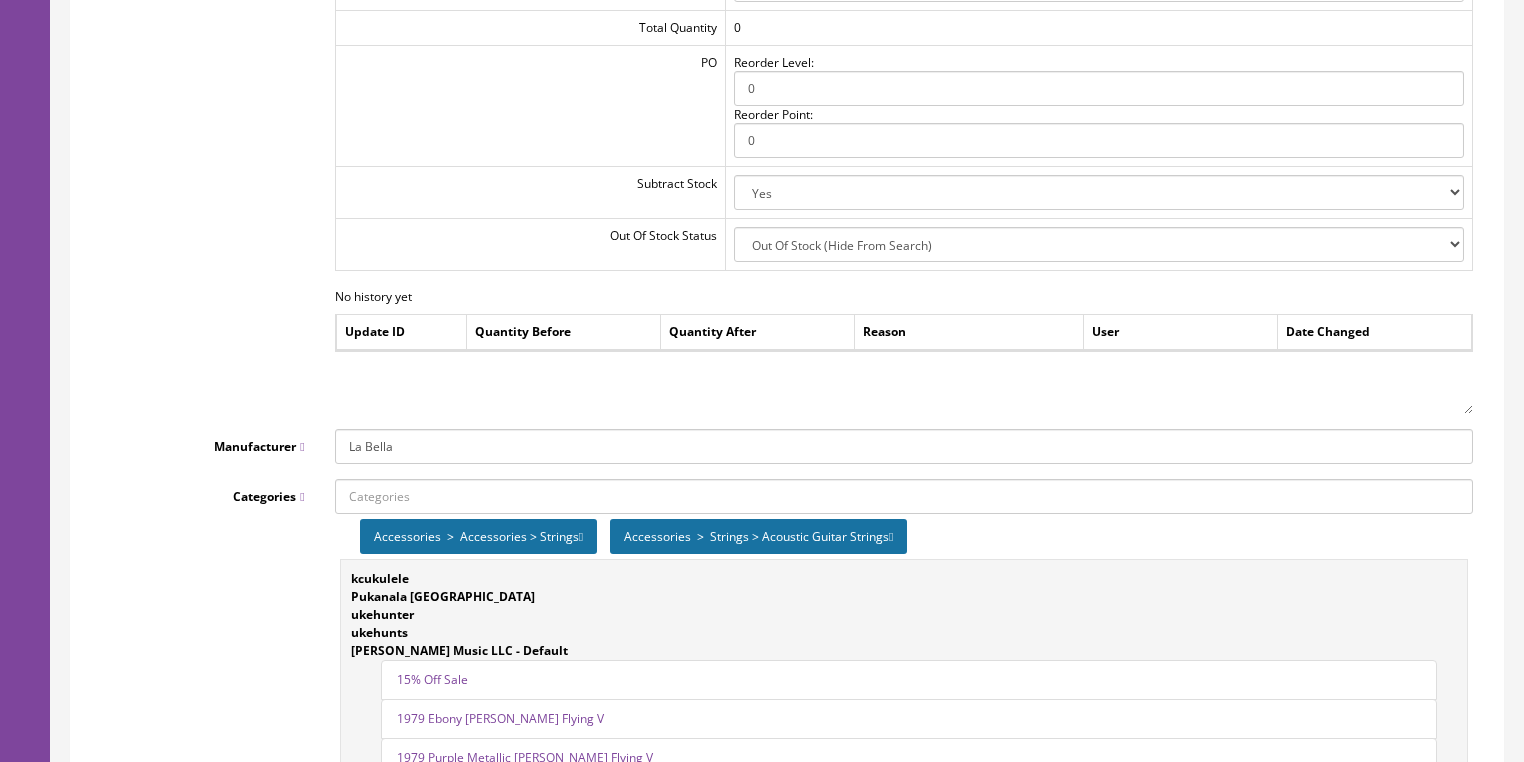 scroll, scrollTop: 2359, scrollLeft: 0, axis: vertical 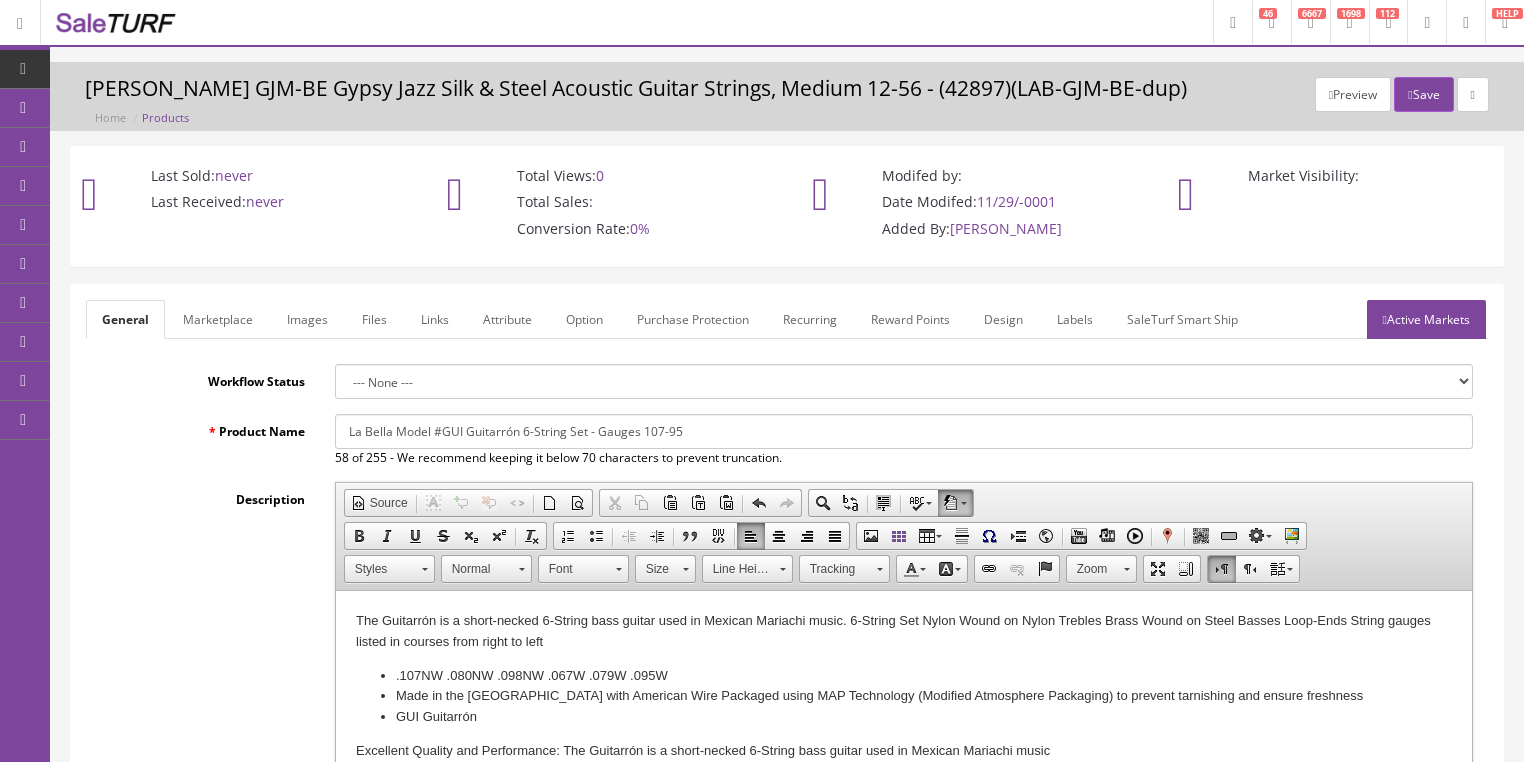 type on "B000EEJGZW" 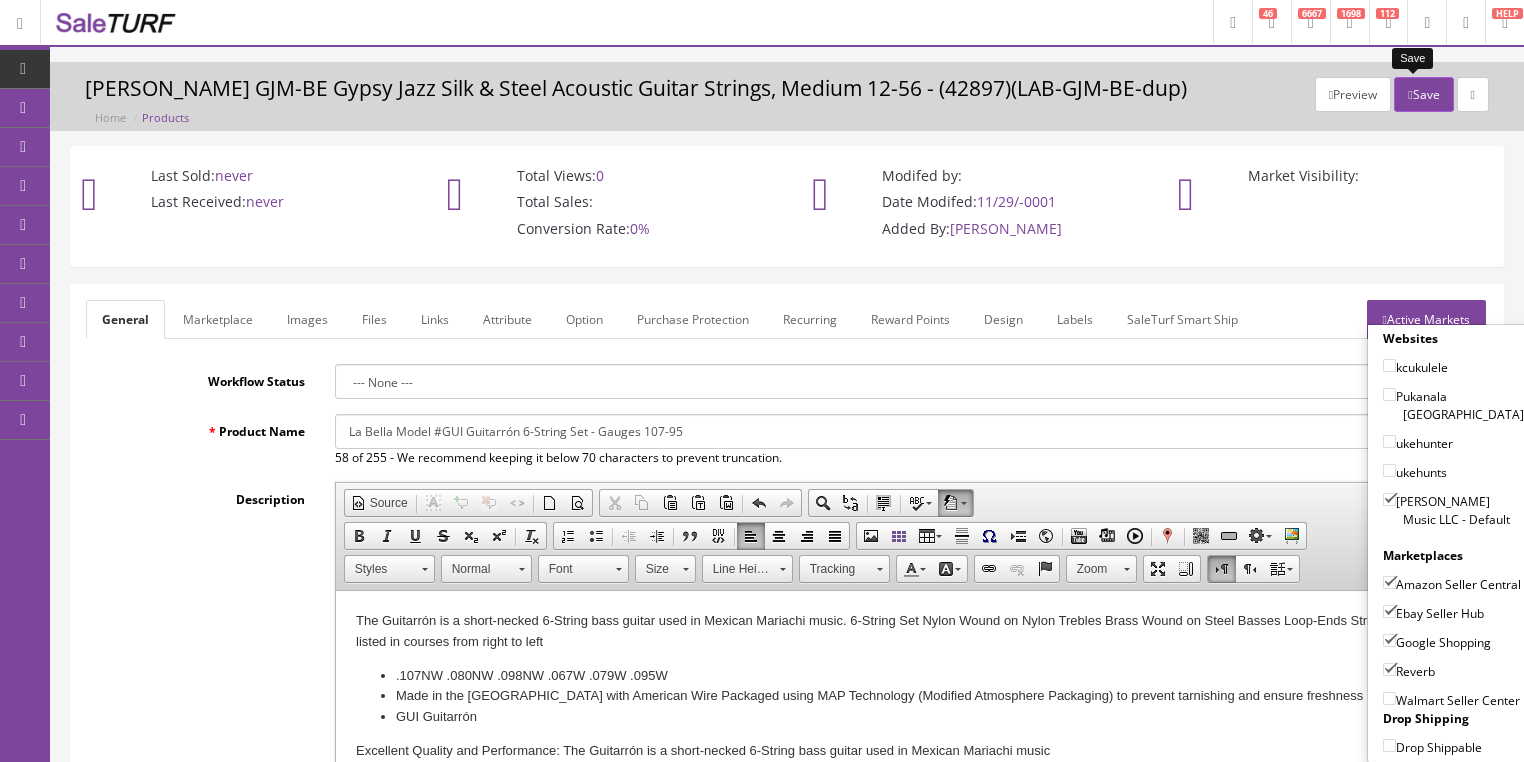 click on "Save" at bounding box center (1423, 94) 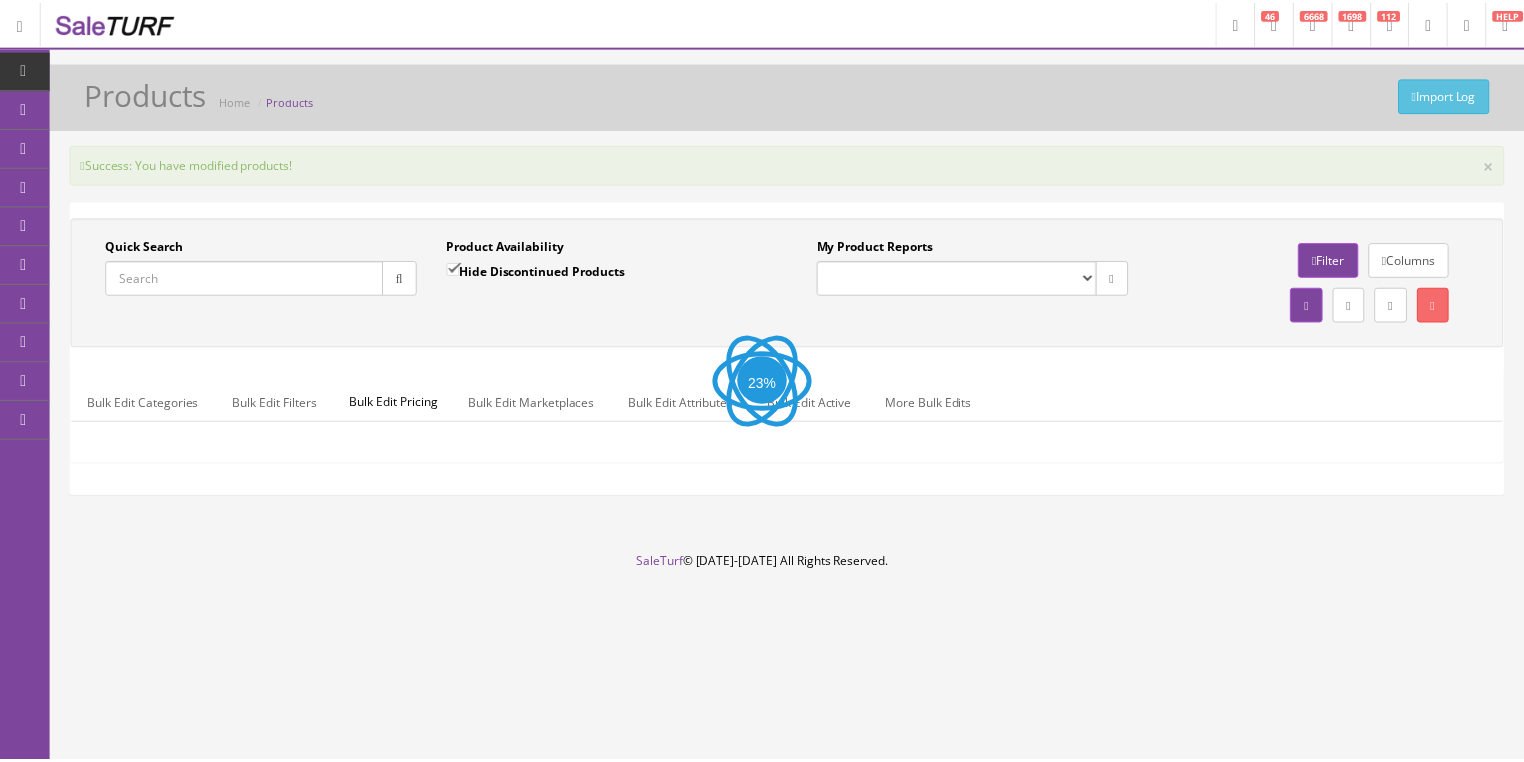 scroll, scrollTop: 0, scrollLeft: 0, axis: both 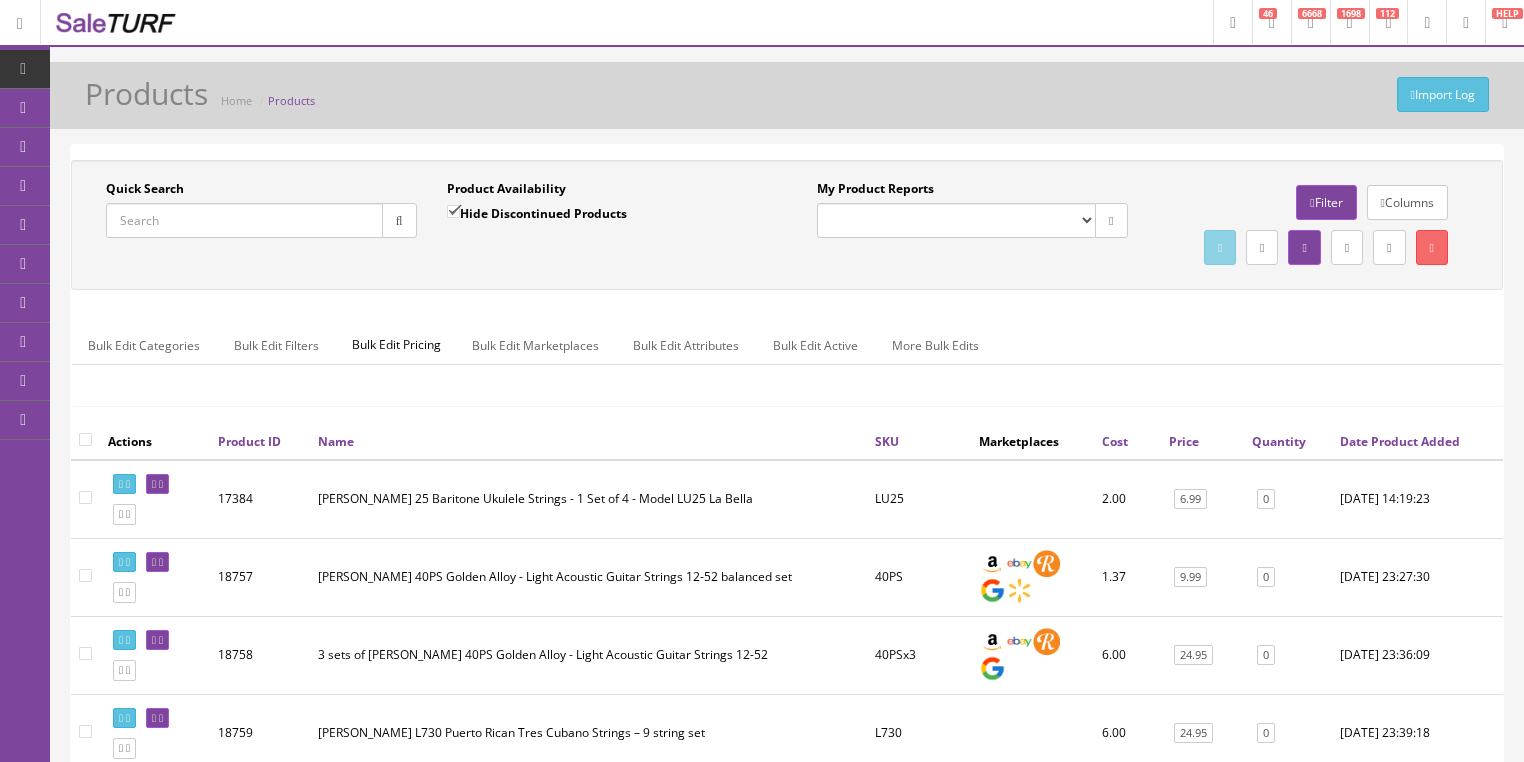 click on "Quick Search" at bounding box center (244, 220) 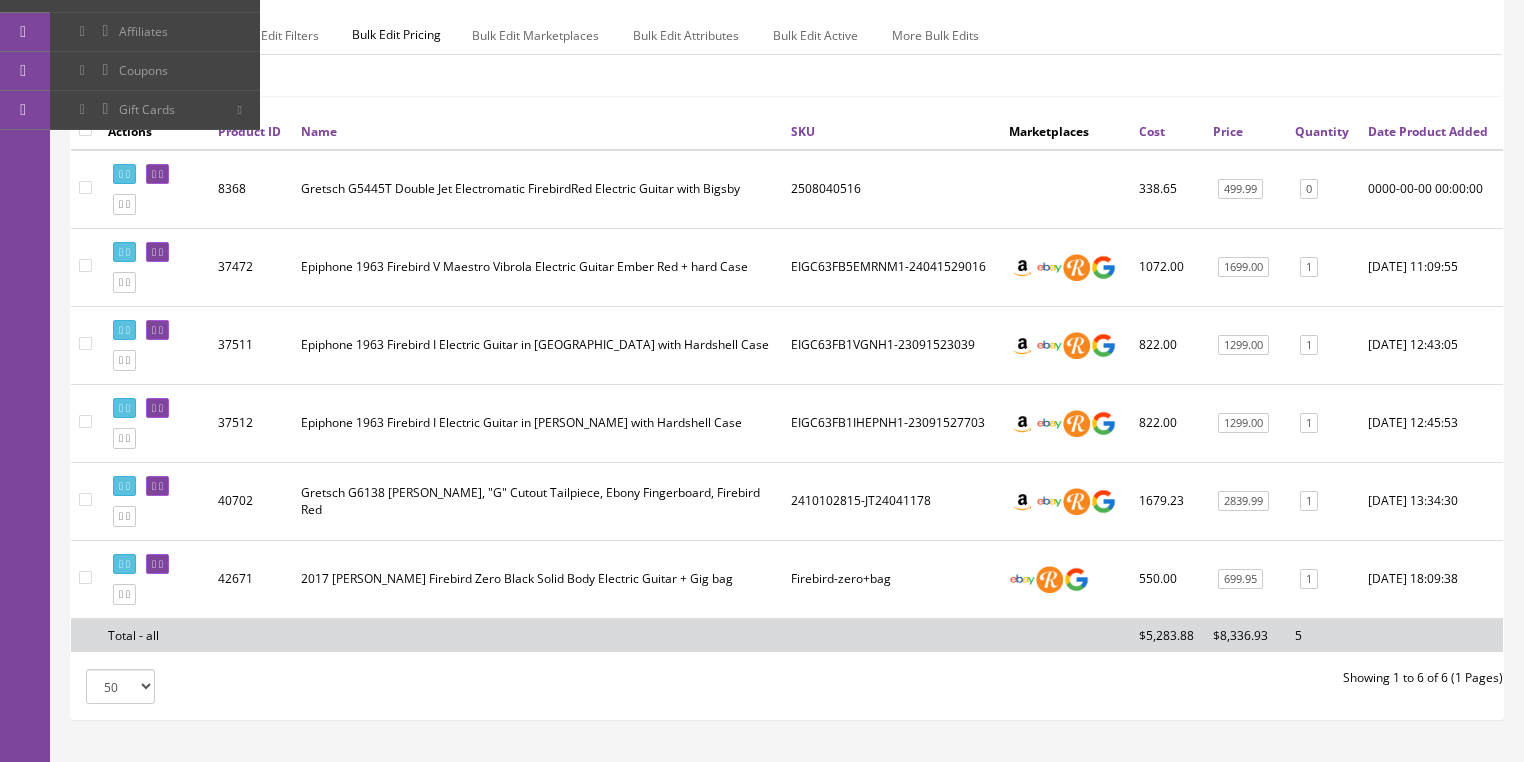 scroll, scrollTop: 320, scrollLeft: 0, axis: vertical 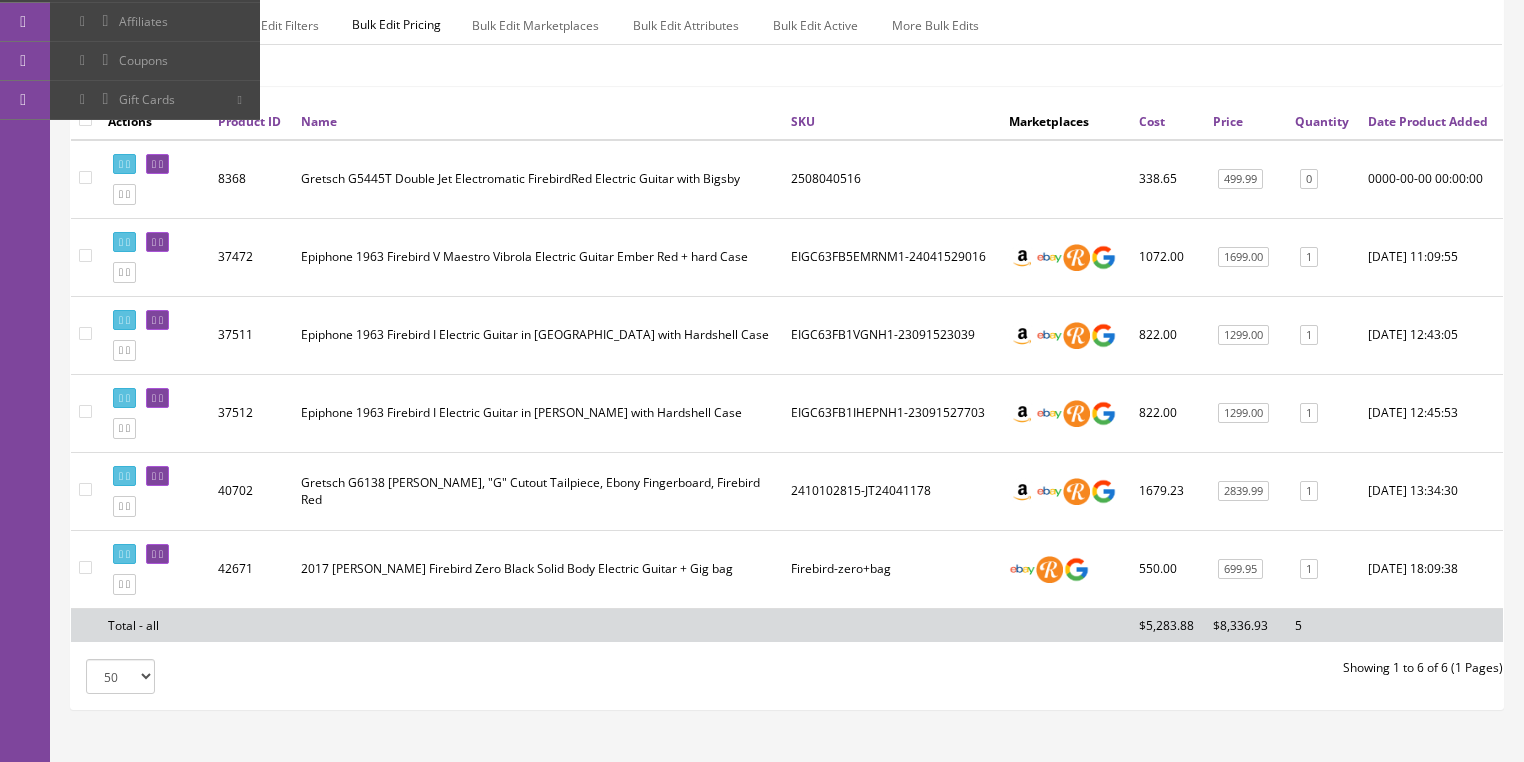 type on "firebird" 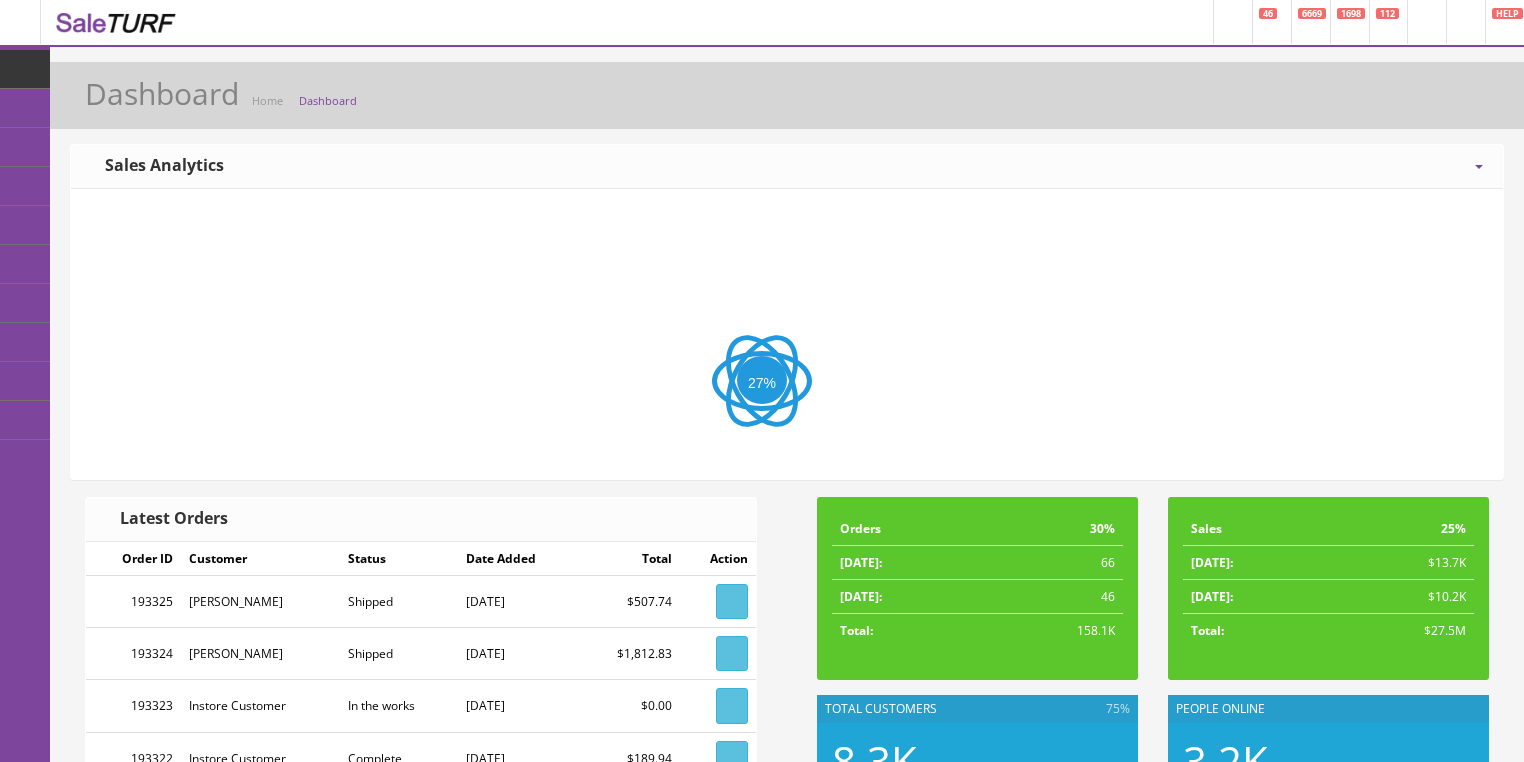 scroll, scrollTop: 0, scrollLeft: 0, axis: both 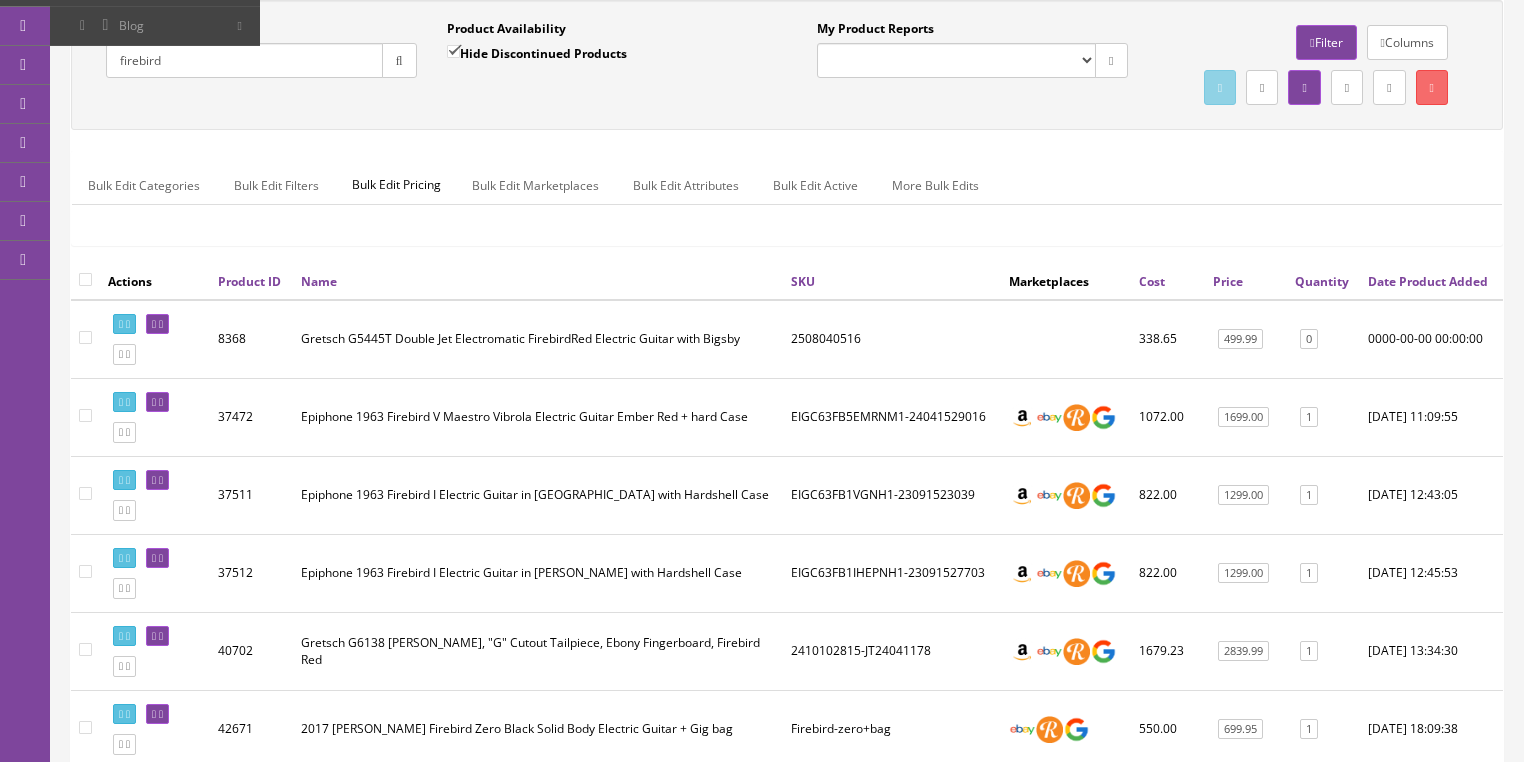 drag, startPoint x: 224, startPoint y: 59, endPoint x: 68, endPoint y: 104, distance: 162.3607 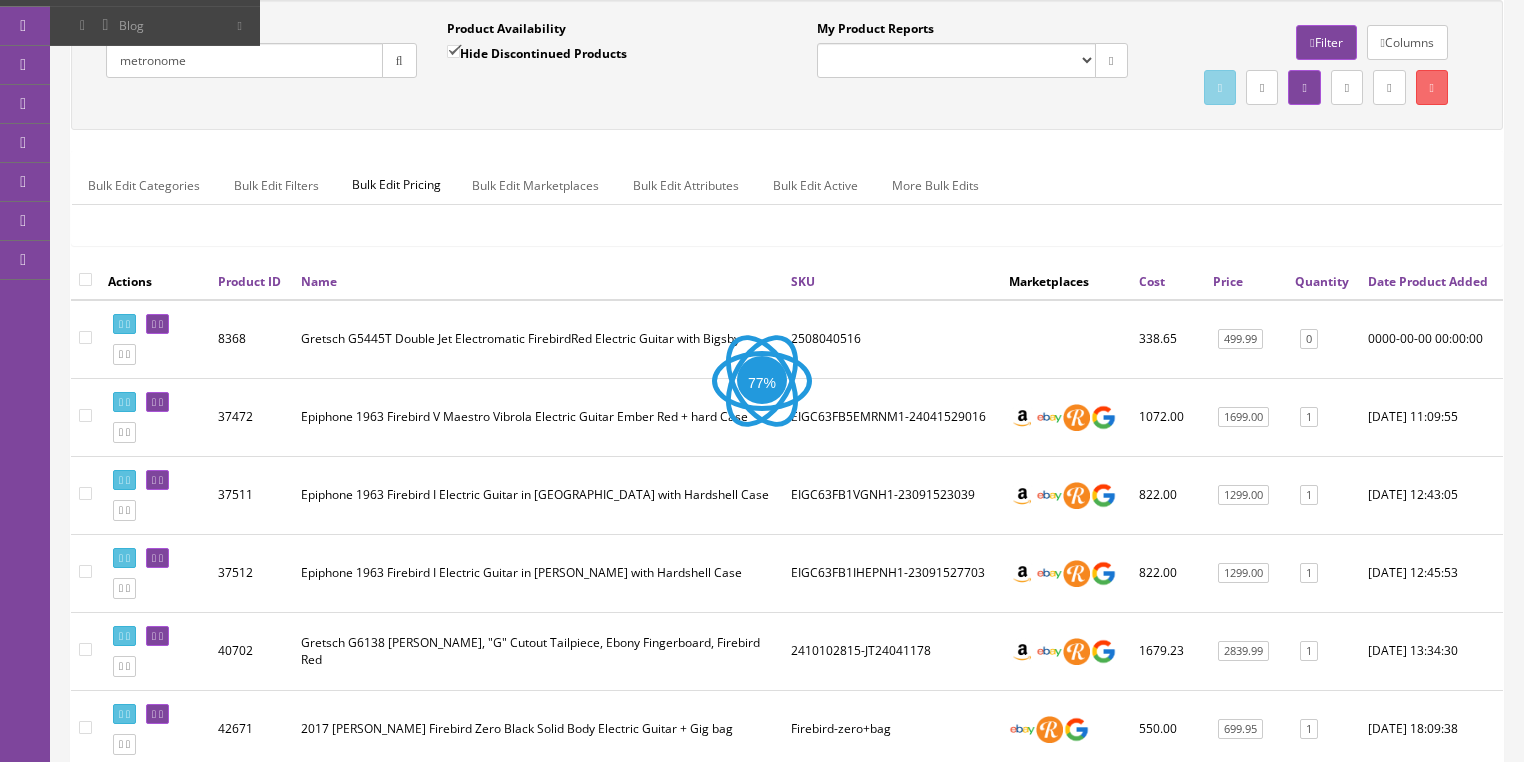 type on "metronome" 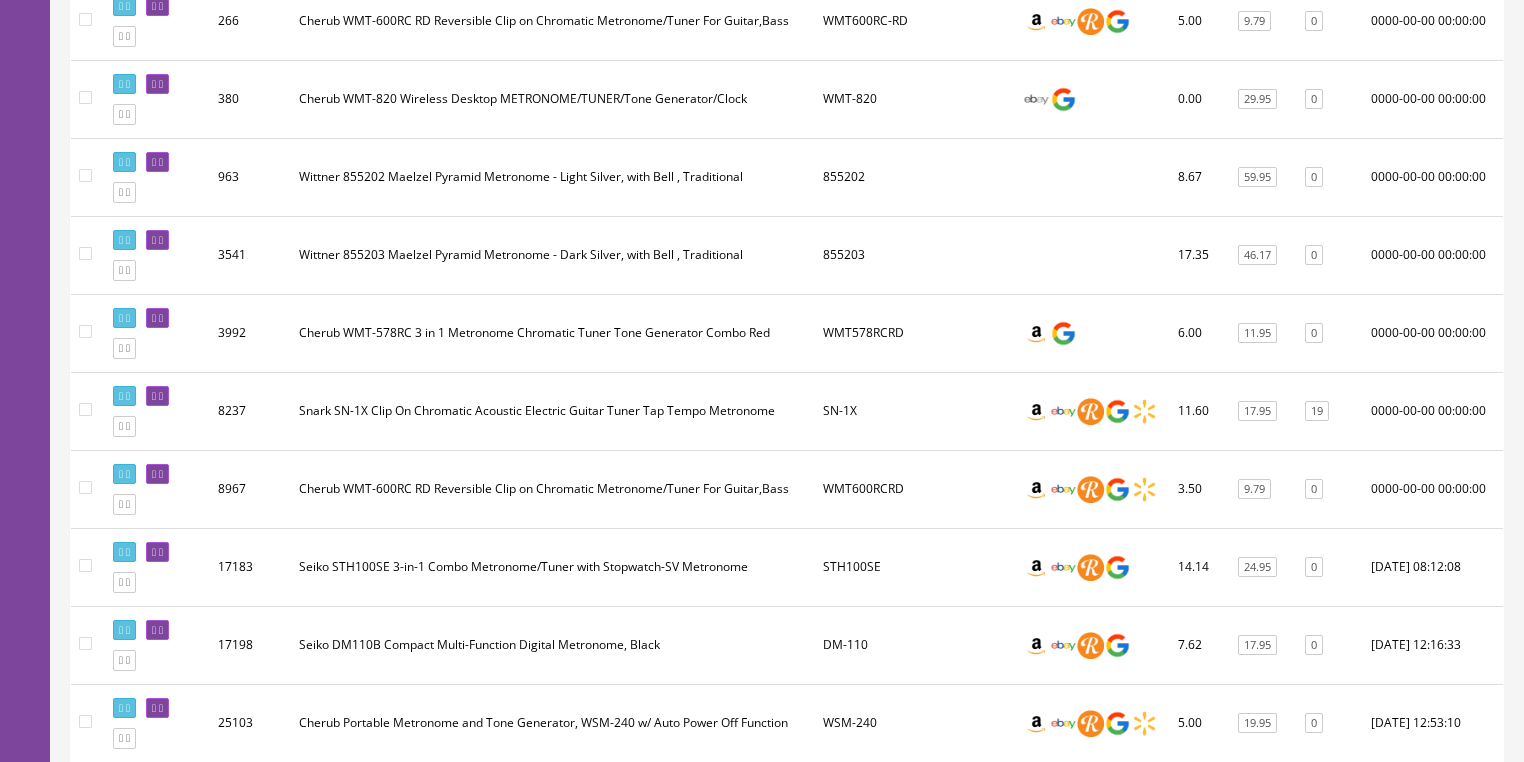 scroll, scrollTop: 480, scrollLeft: 0, axis: vertical 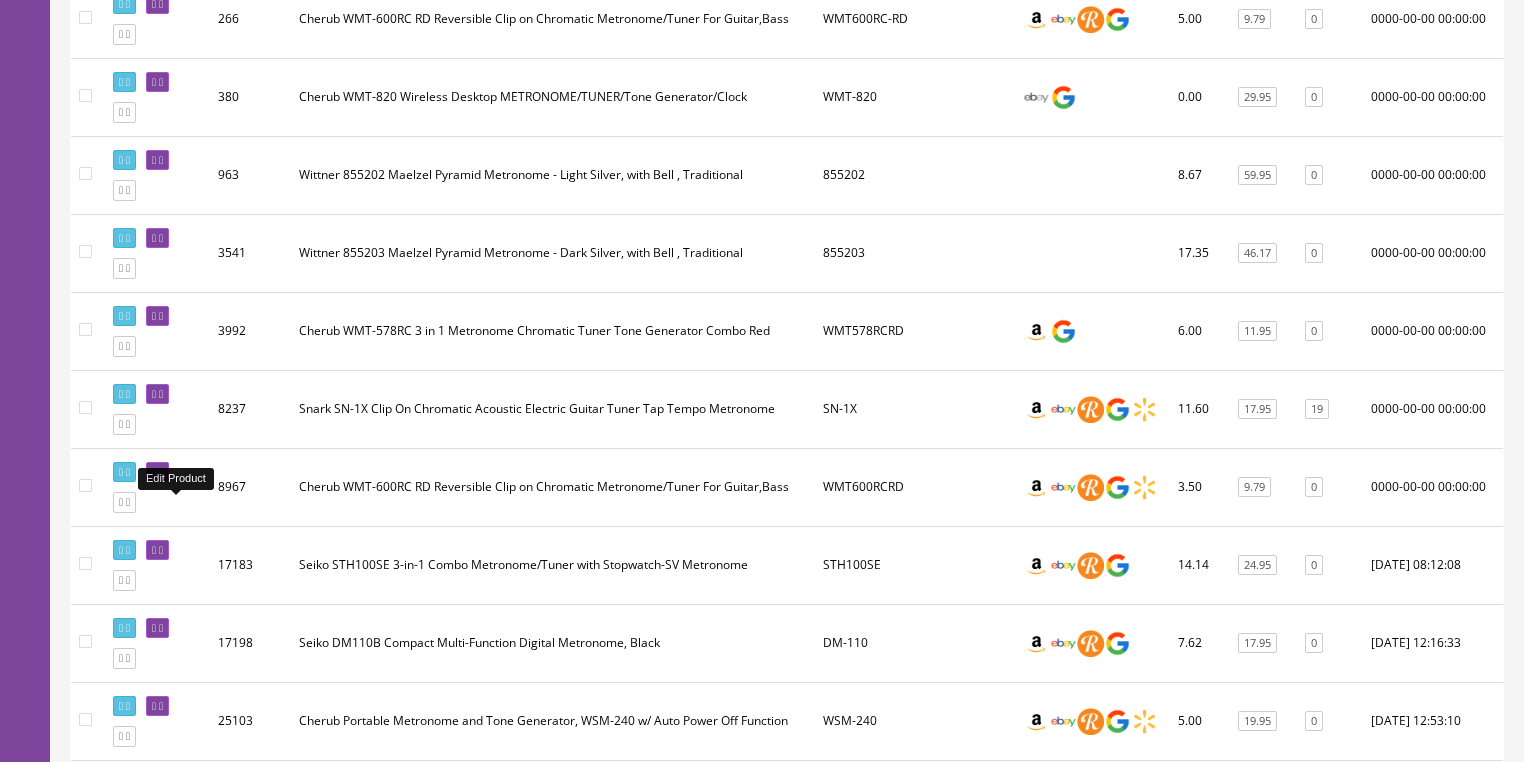 click at bounding box center (154, 472) 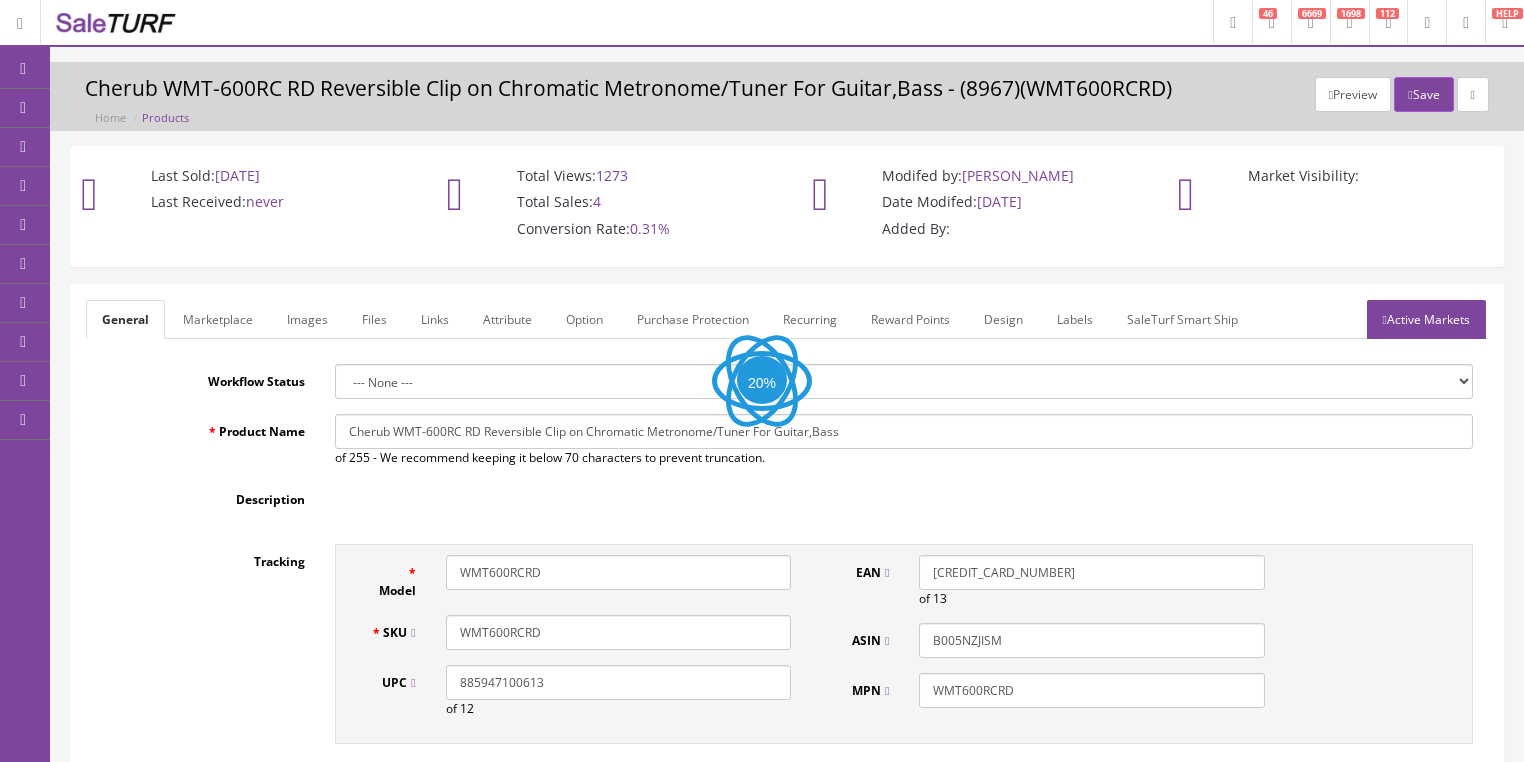 scroll, scrollTop: 0, scrollLeft: 0, axis: both 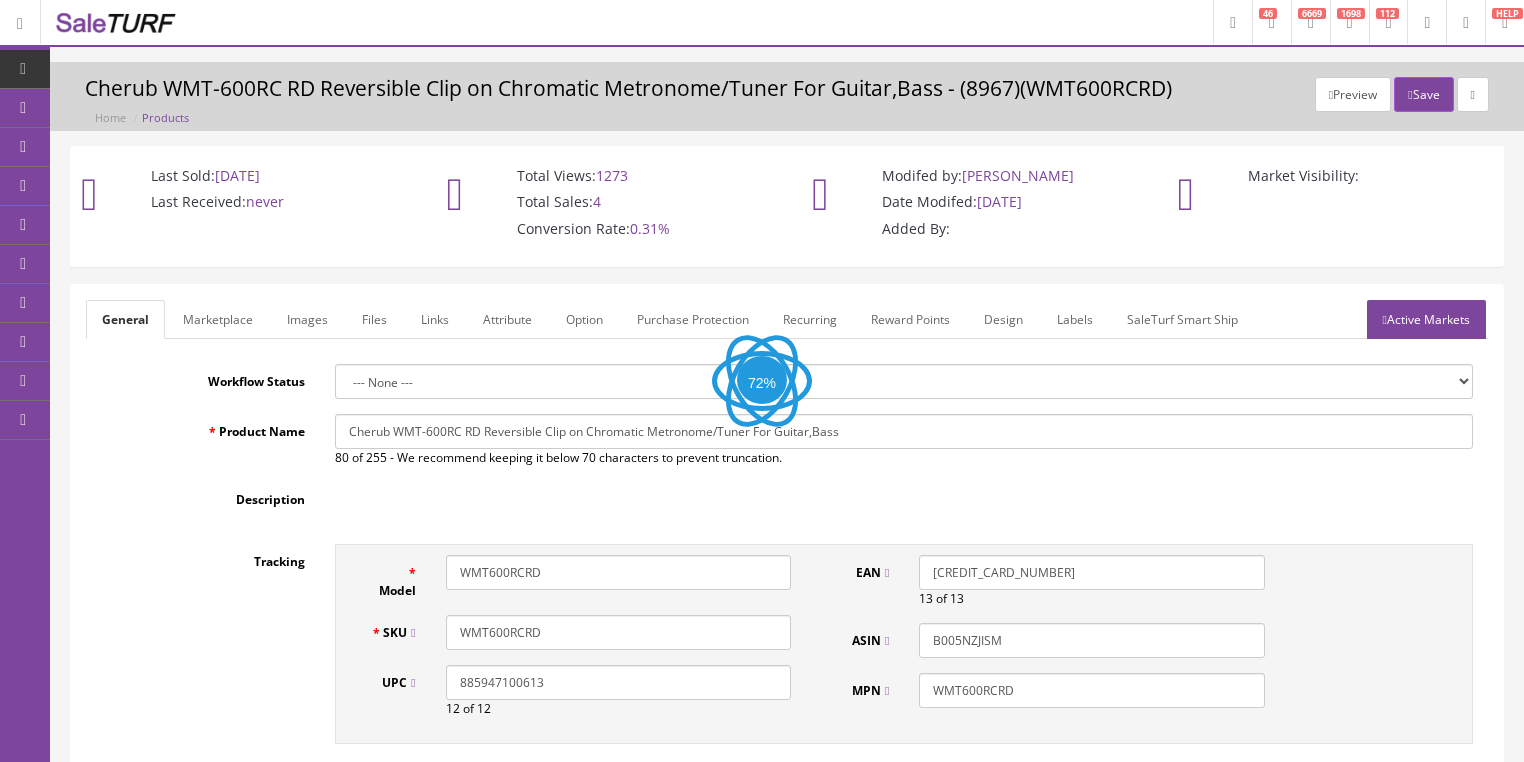 click on "Images" at bounding box center (307, 319) 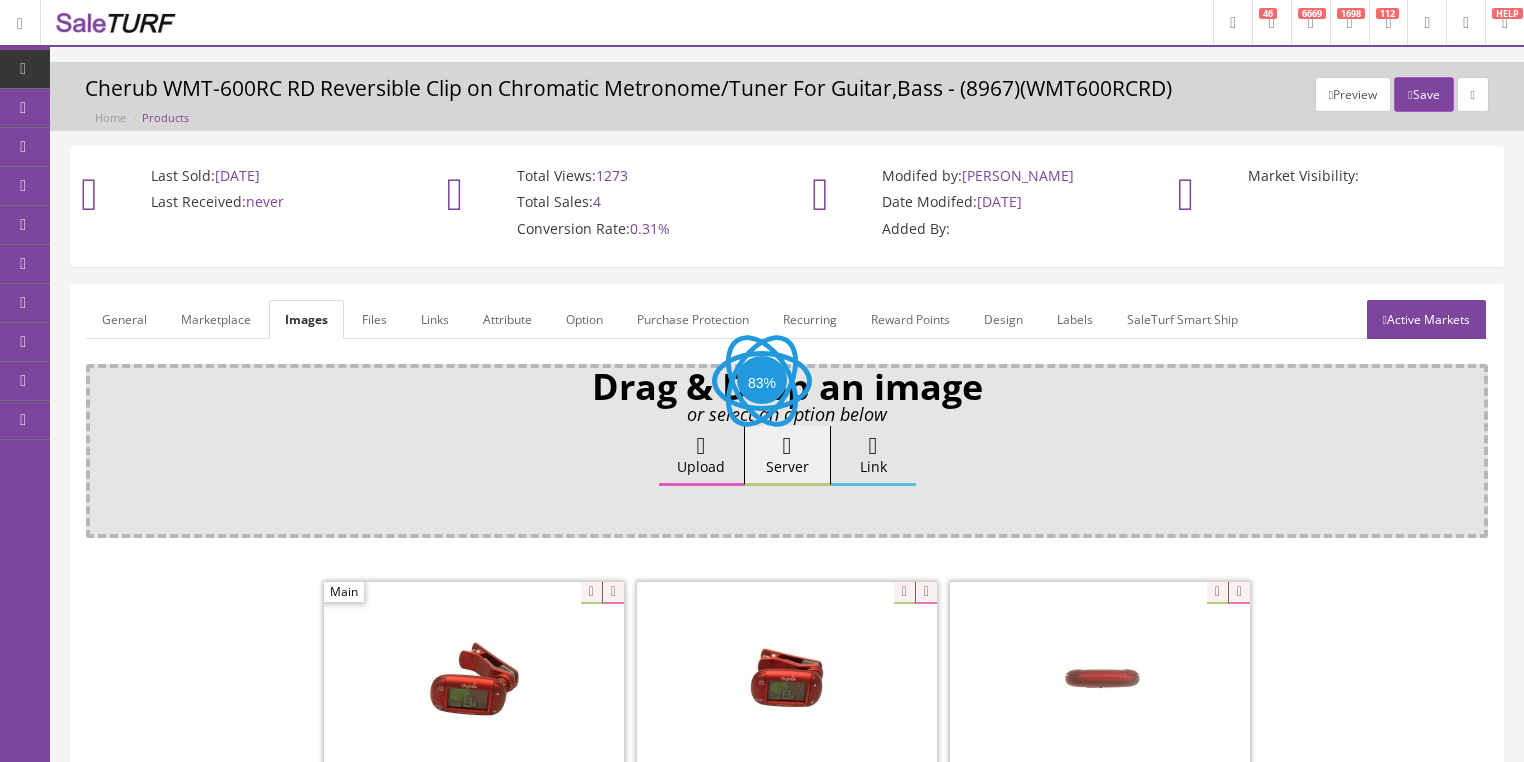 scroll, scrollTop: 0, scrollLeft: 0, axis: both 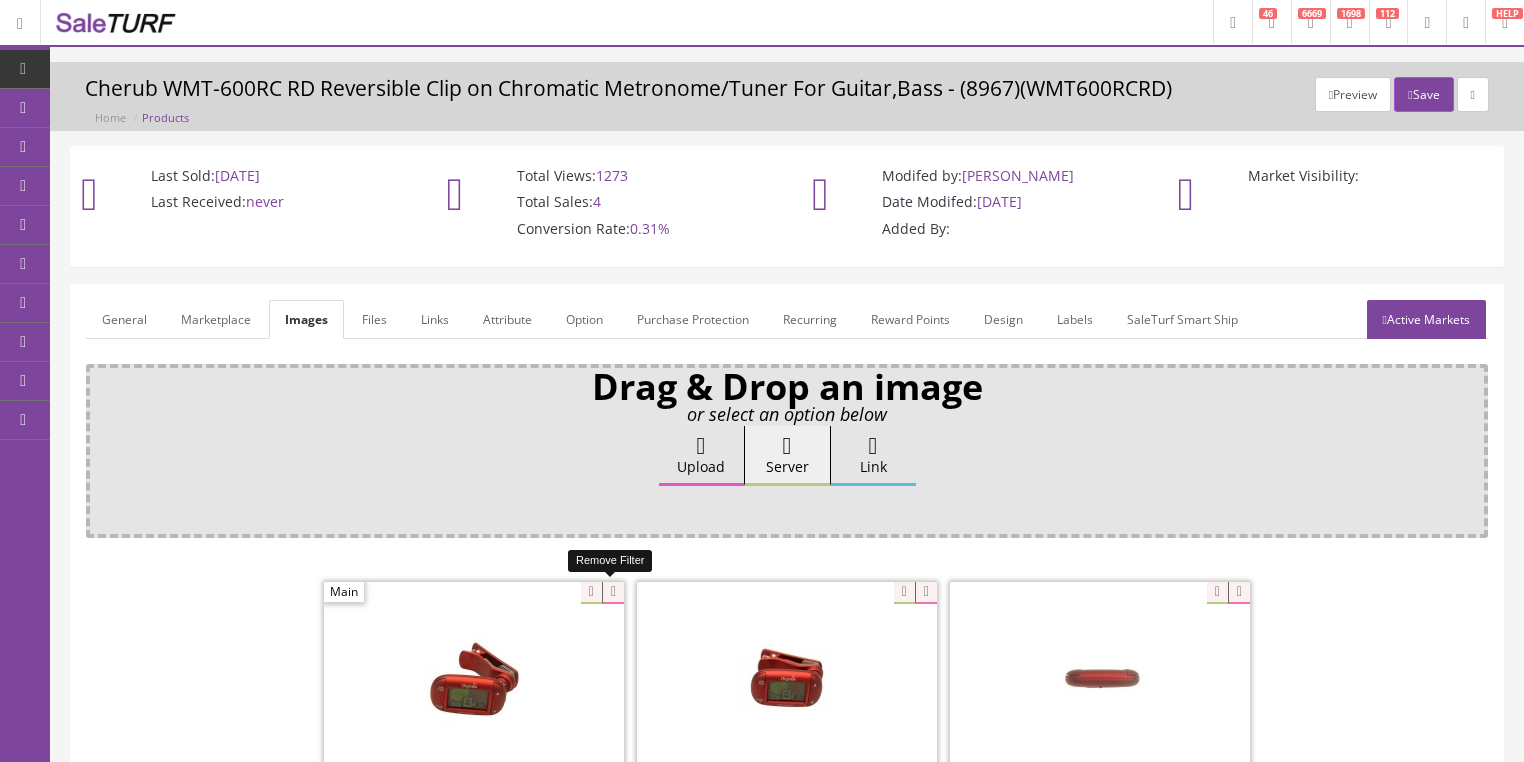 click at bounding box center (613, 593) 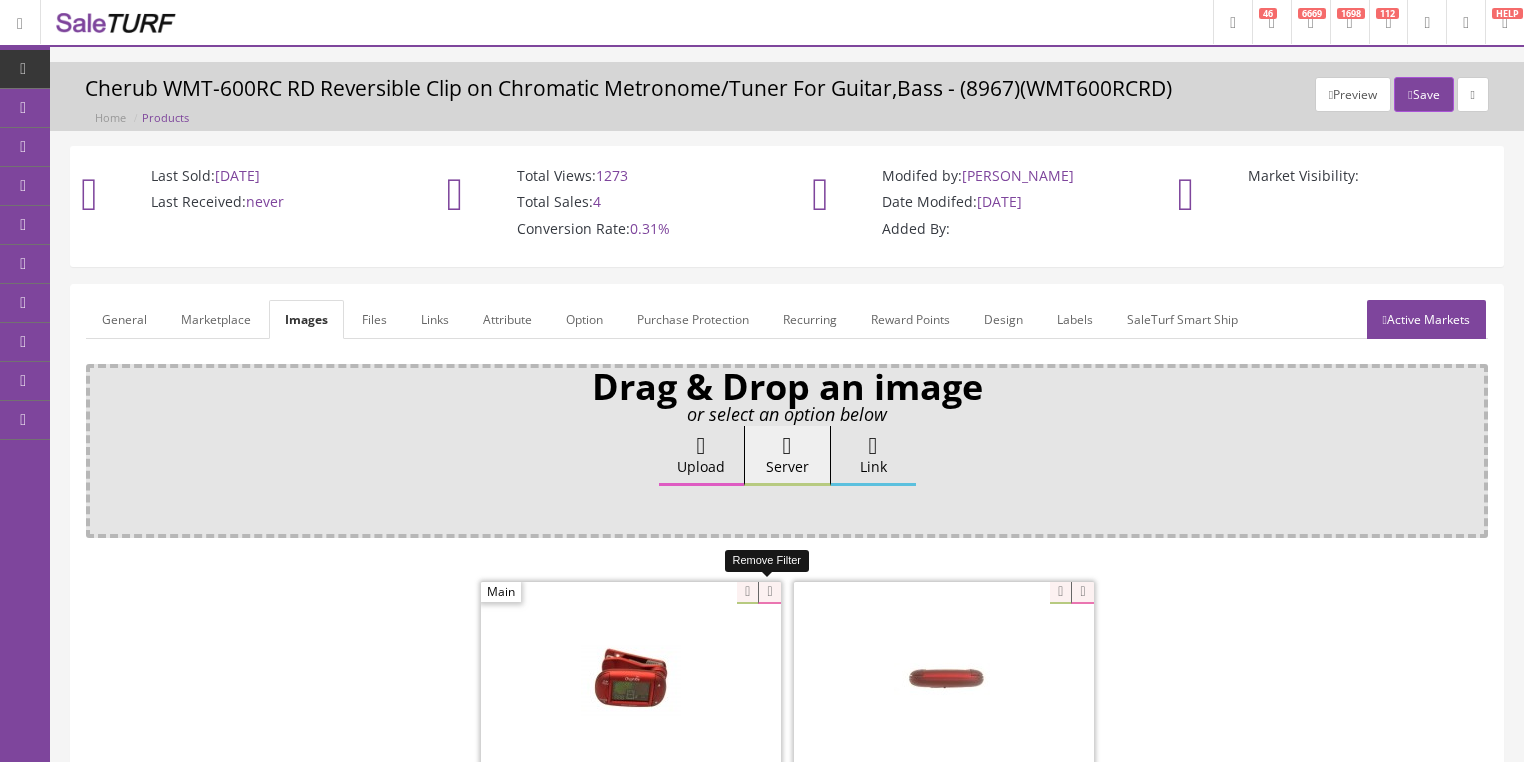 click at bounding box center (769, 593) 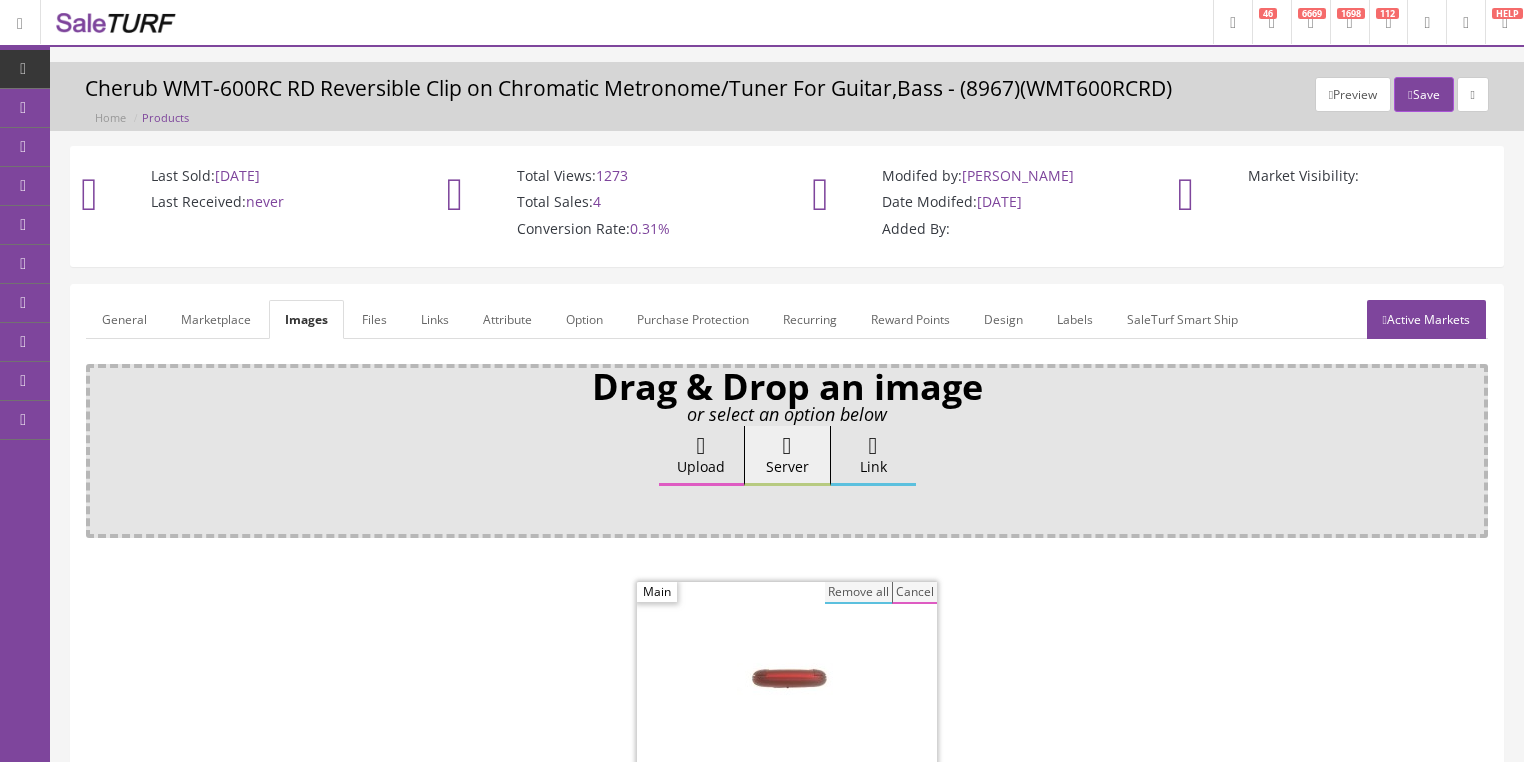 click on "Remove all" at bounding box center [858, 593] 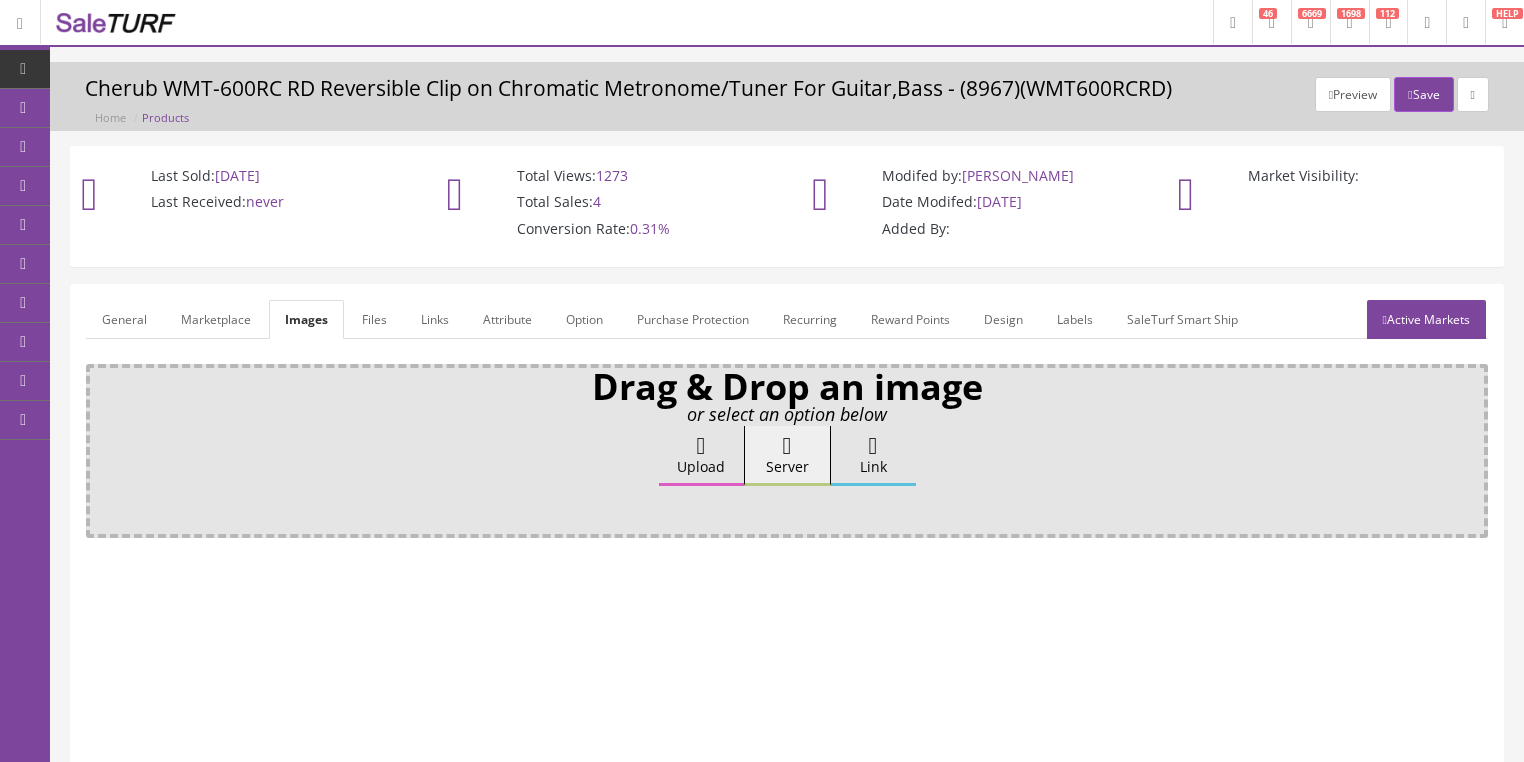 click on "Upload" at bounding box center [701, 456] 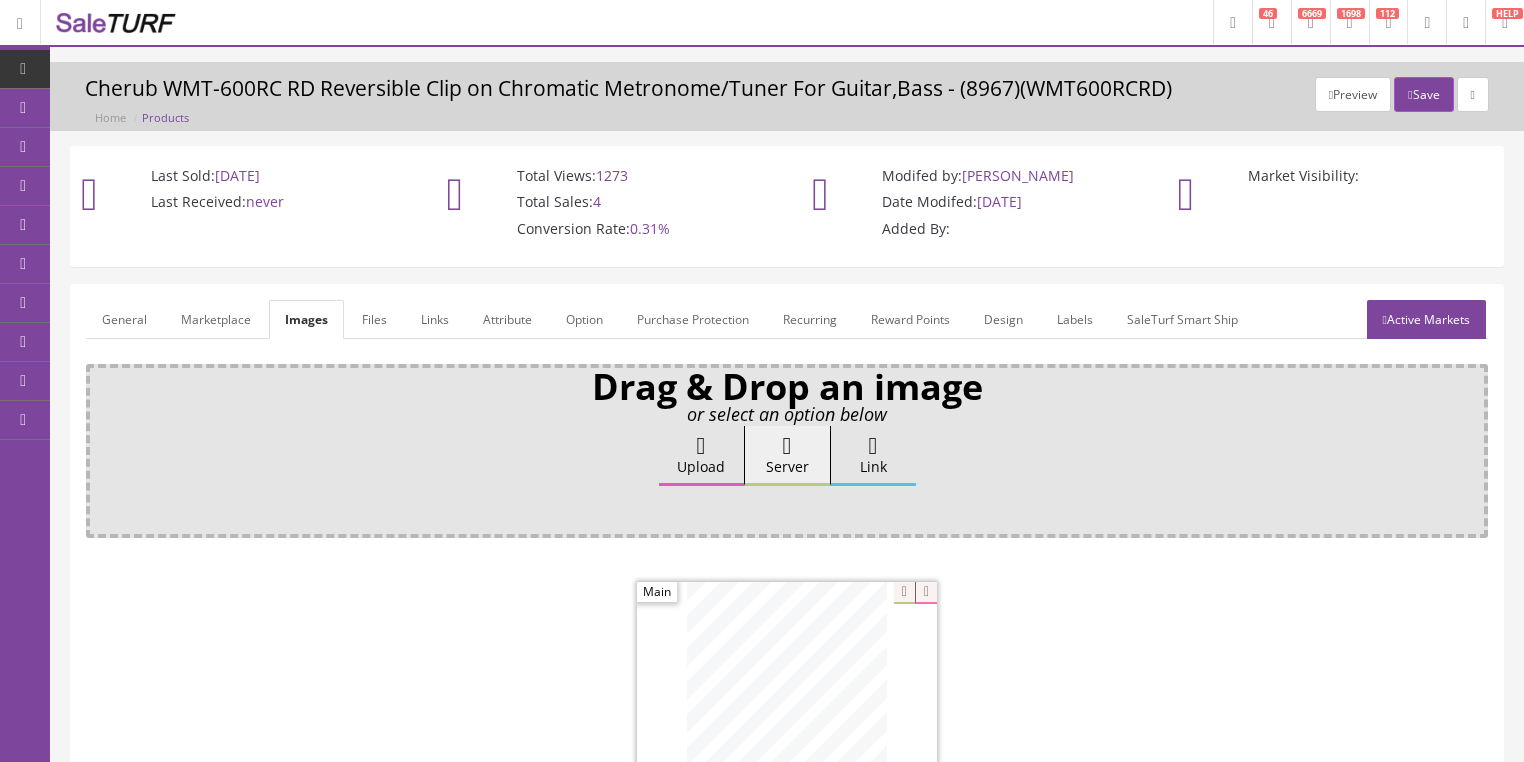click on "Active Markets" at bounding box center [1426, 319] 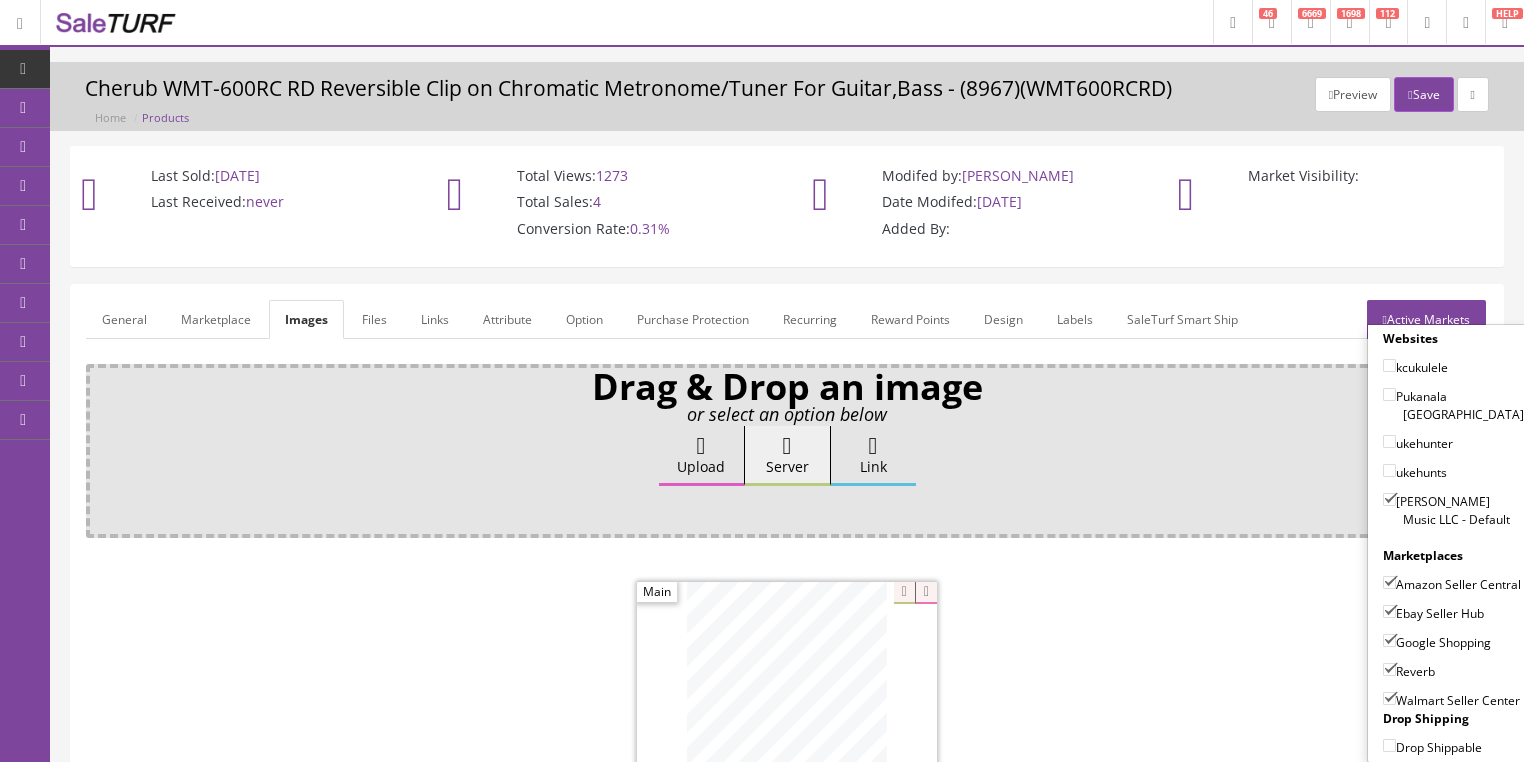 click on "Walmart Seller Center" at bounding box center [1389, 698] 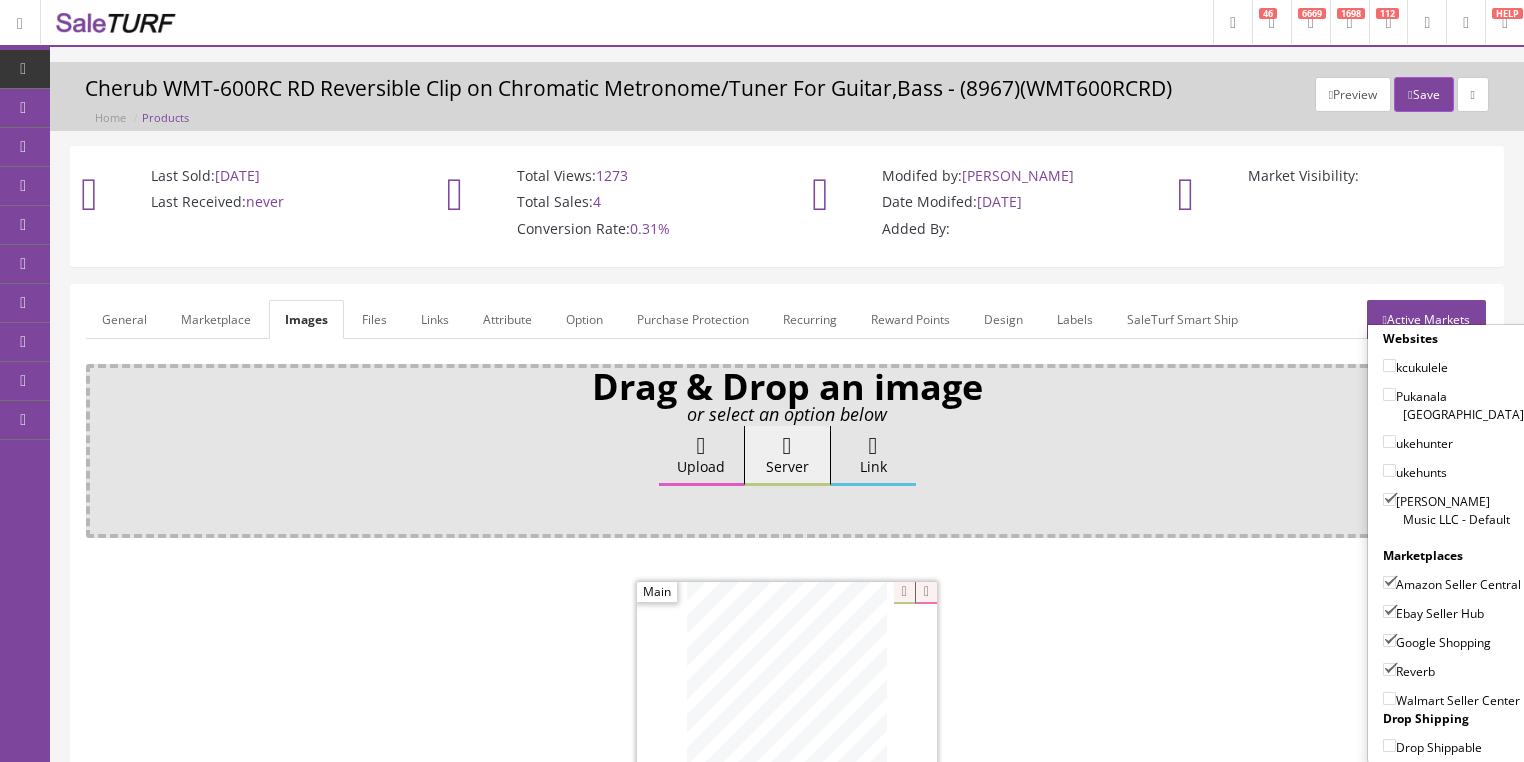 click on "Active Markets" at bounding box center [1426, 319] 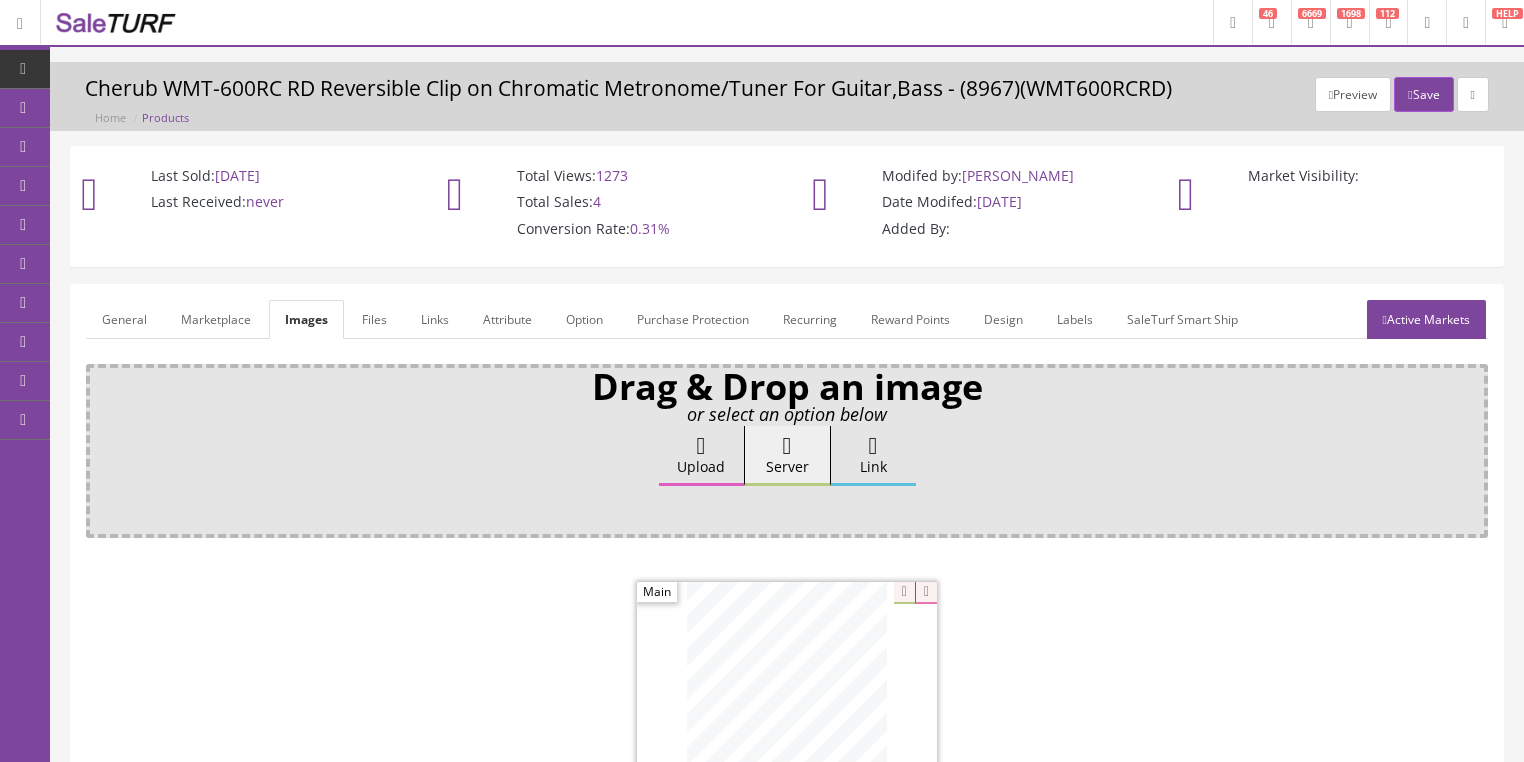 click on "General" at bounding box center (124, 319) 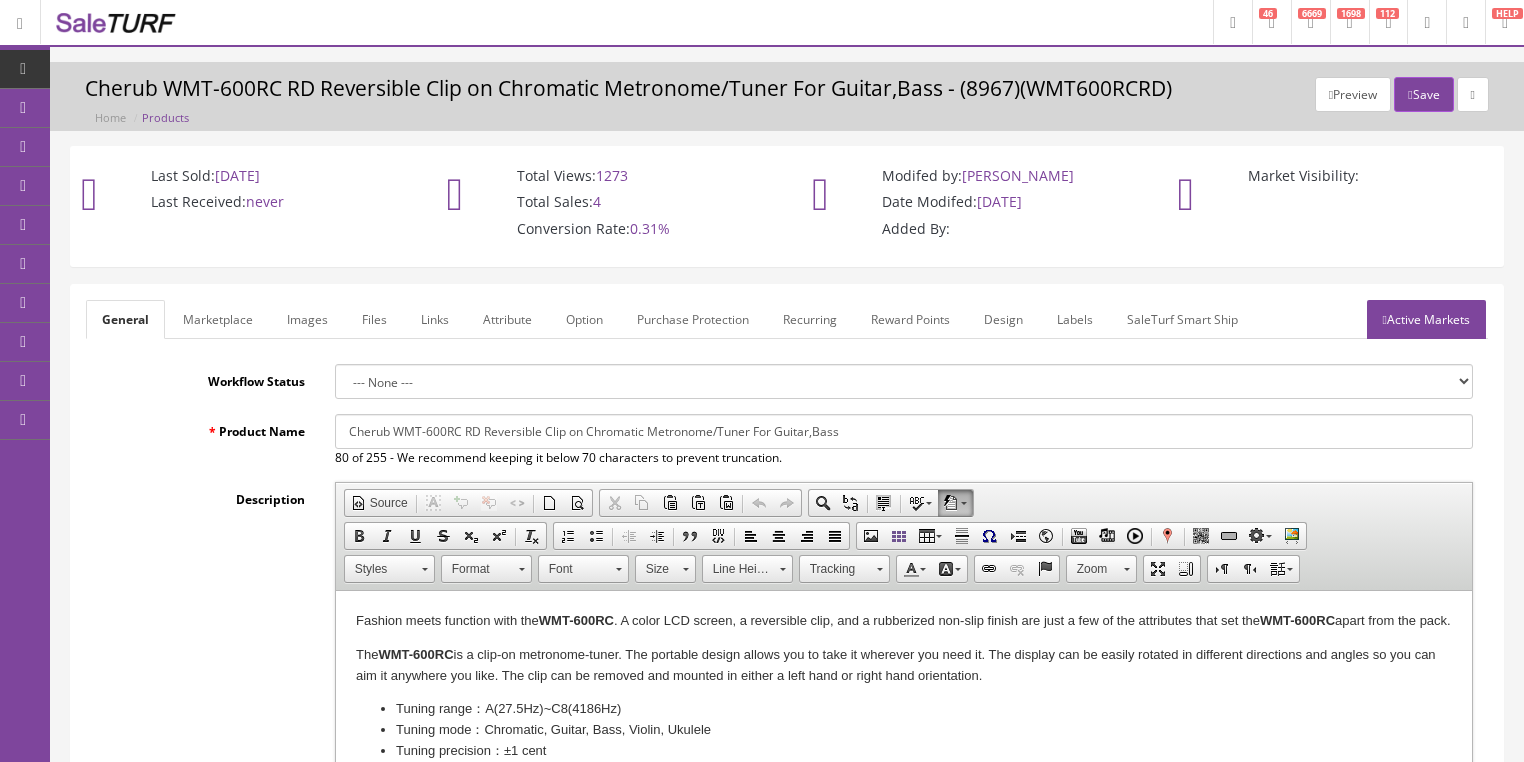 drag, startPoint x: 339, startPoint y: 437, endPoint x: 804, endPoint y: 439, distance: 465.0043 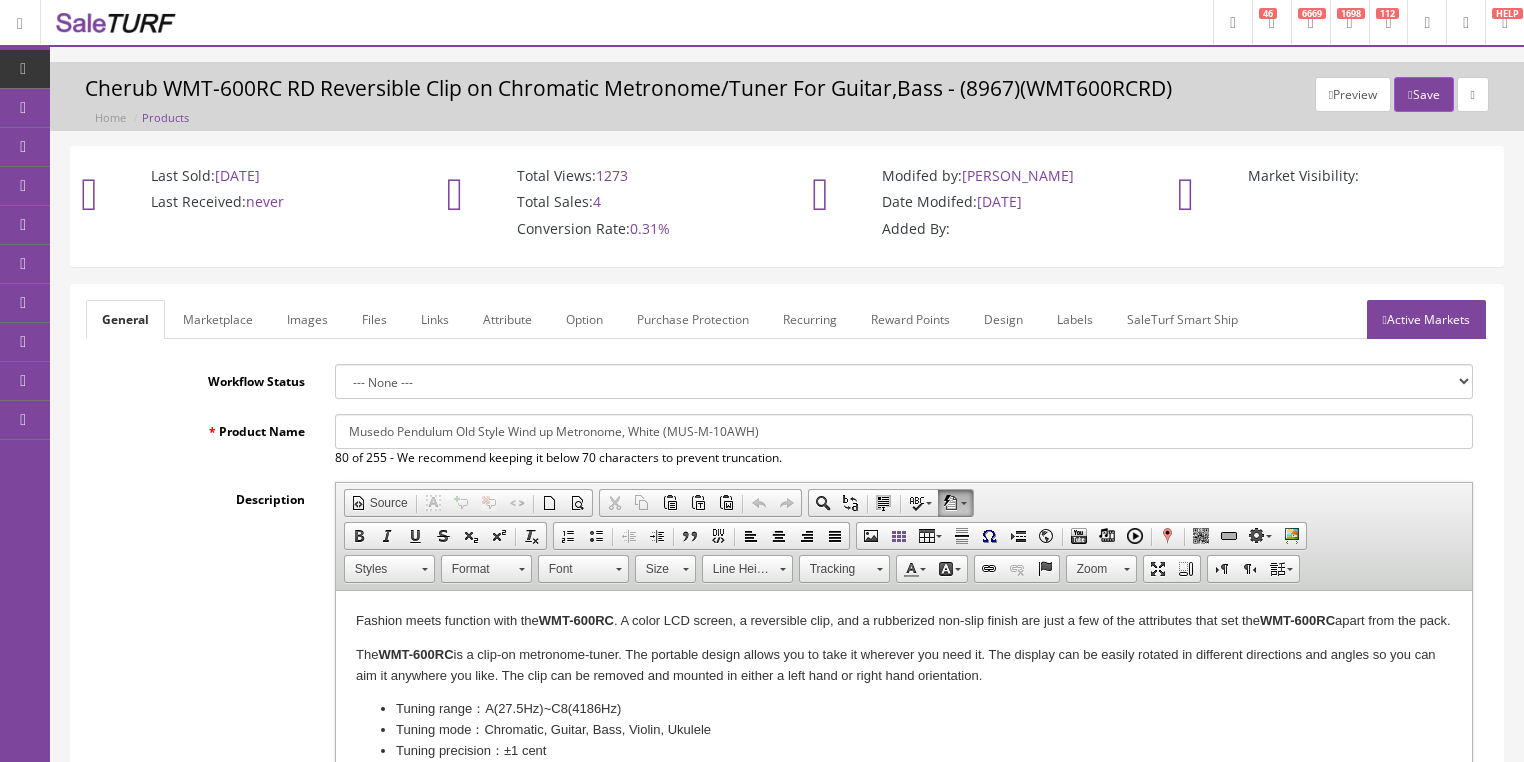 type on "Musedo Pendulum Old Style Wind up Metronome, White (MUS-M-10AWH)" 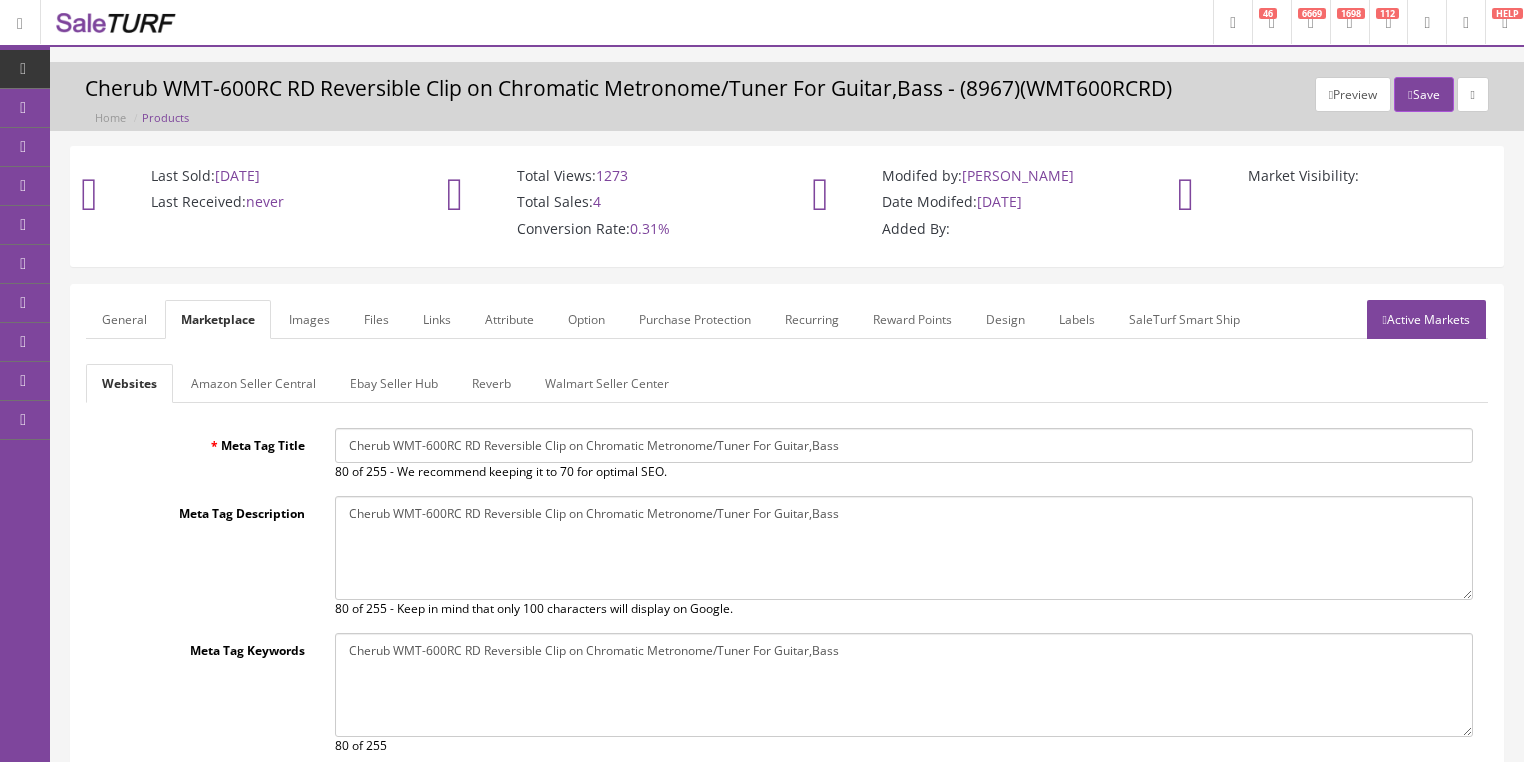 drag, startPoint x: 339, startPoint y: 436, endPoint x: 888, endPoint y: 454, distance: 549.295 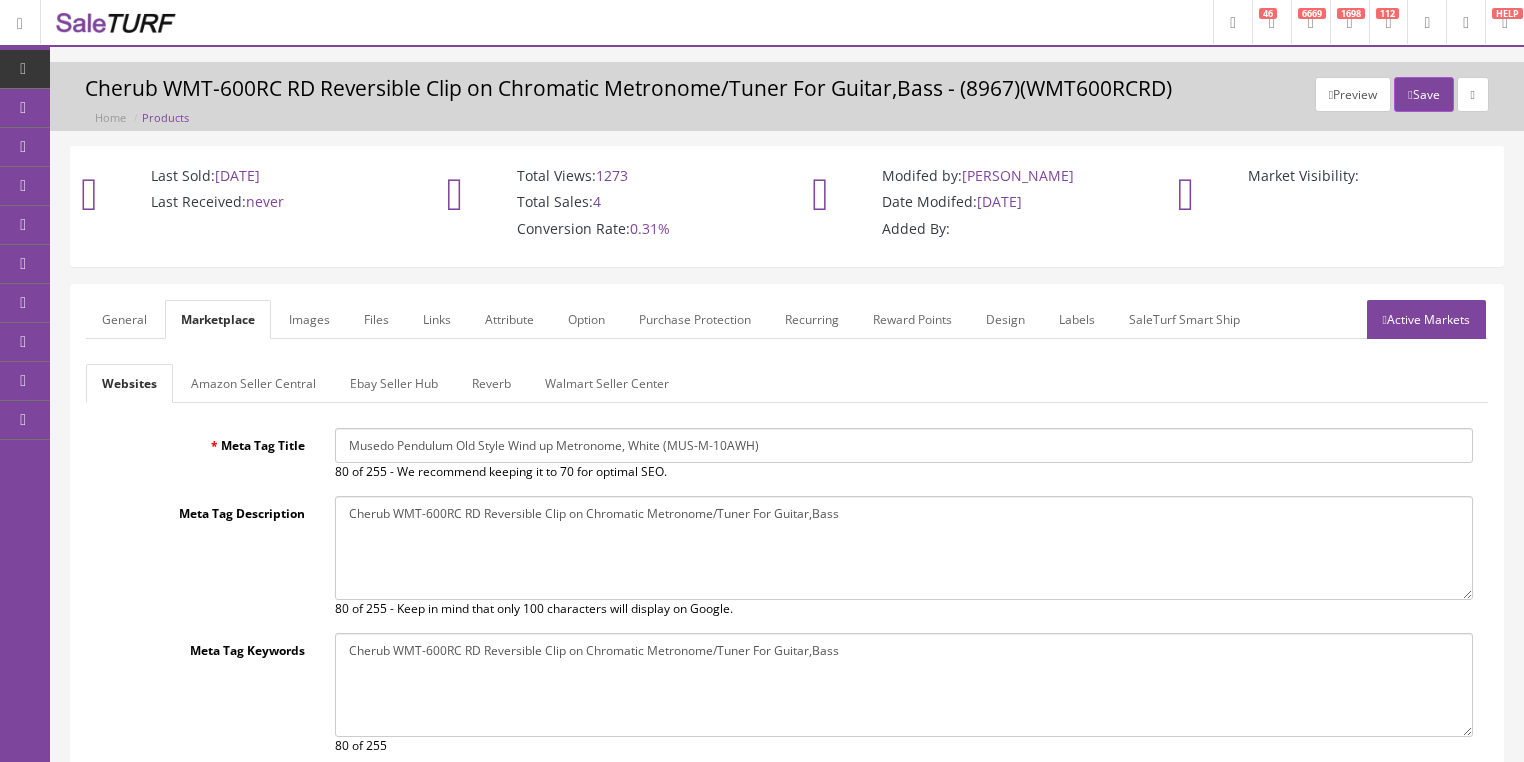 type on "Musedo Pendulum Old Style Wind up Metronome, White (MUS-M-10AWH)" 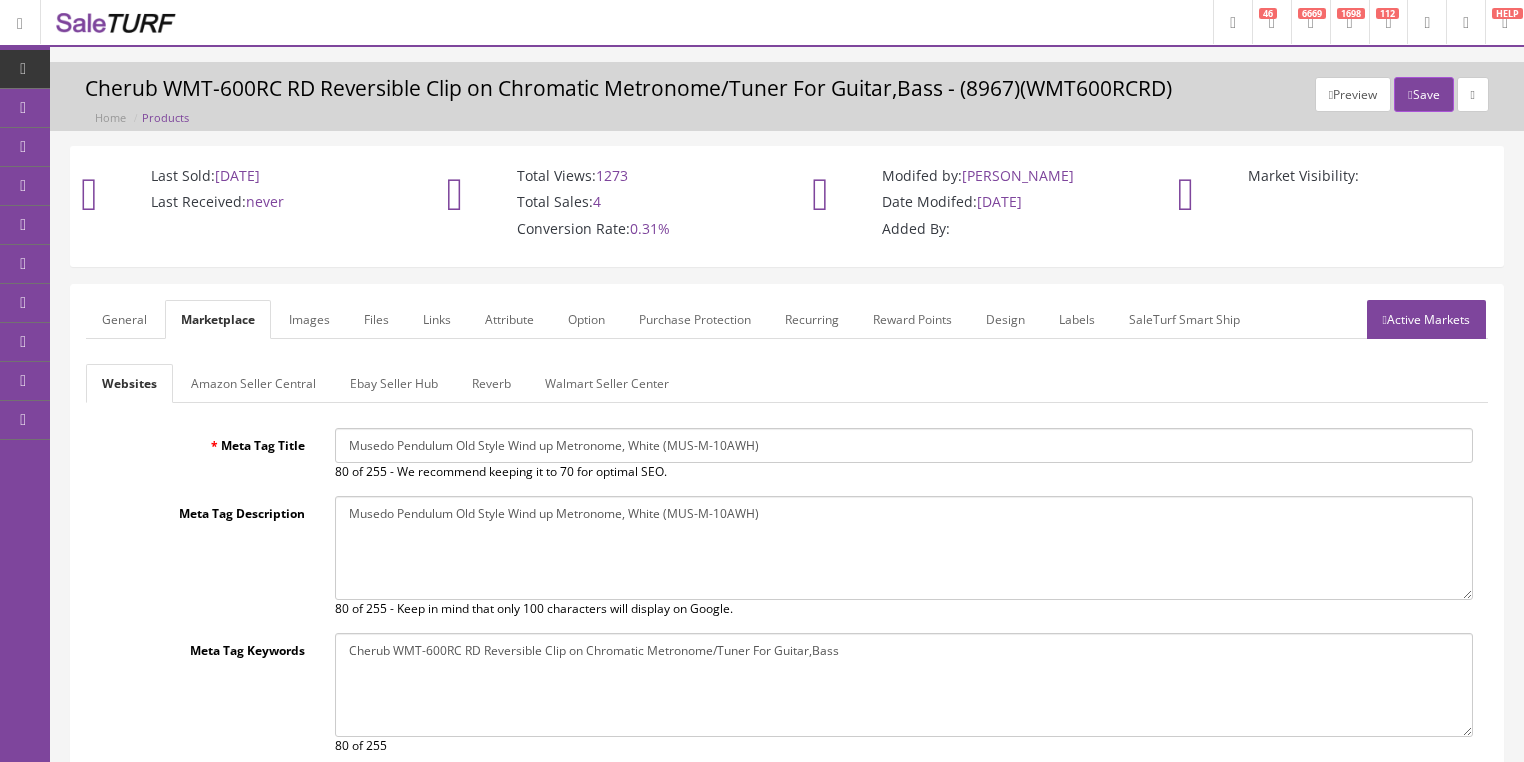 type on "Musedo Pendulum Old Style Wind up Metronome, White (MUS-M-10AWH)" 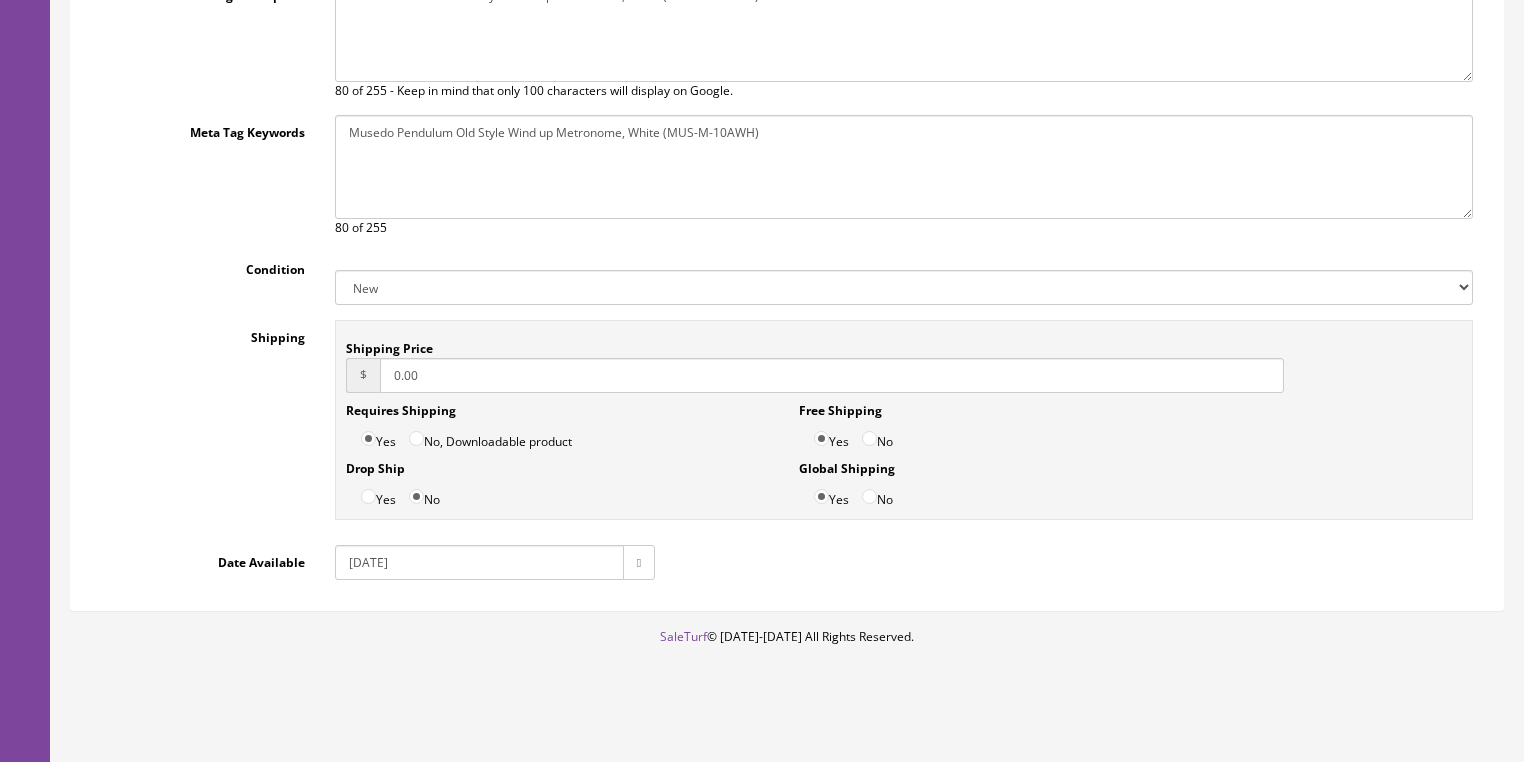 scroll, scrollTop: 519, scrollLeft: 0, axis: vertical 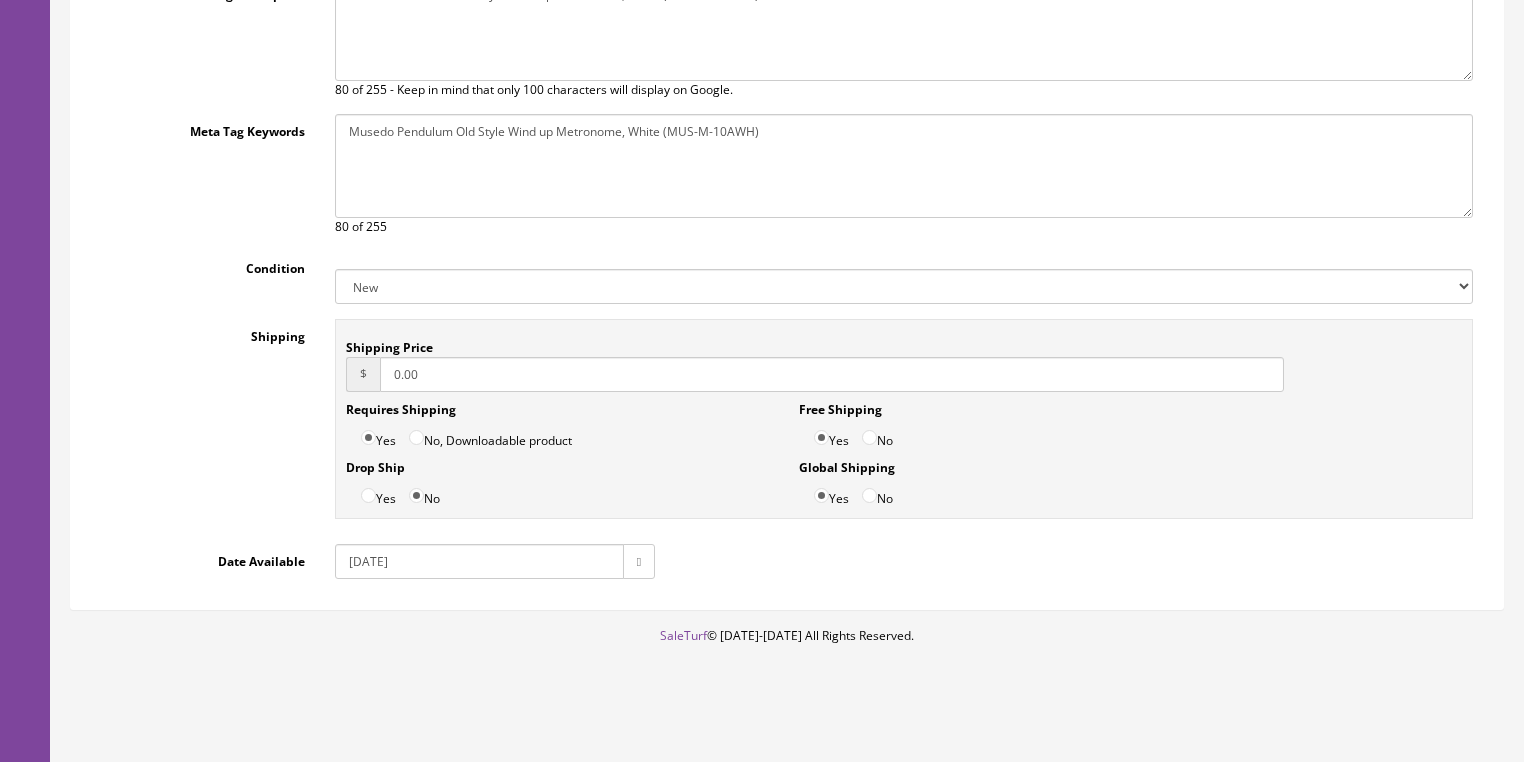 type on "Musedo Pendulum Old Style Wind up Metronome, White (MUS-M-10AWH)" 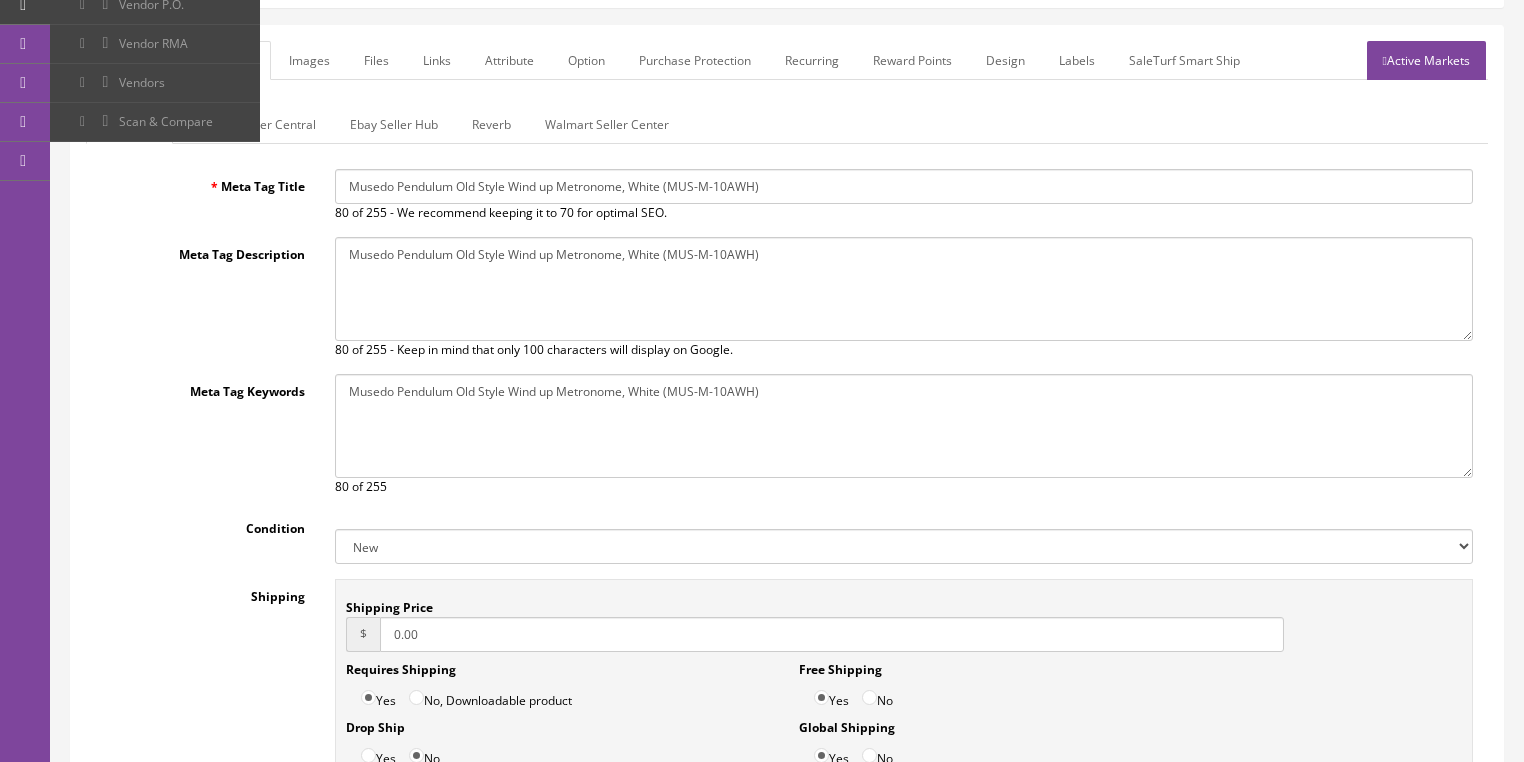scroll, scrollTop: 279, scrollLeft: 0, axis: vertical 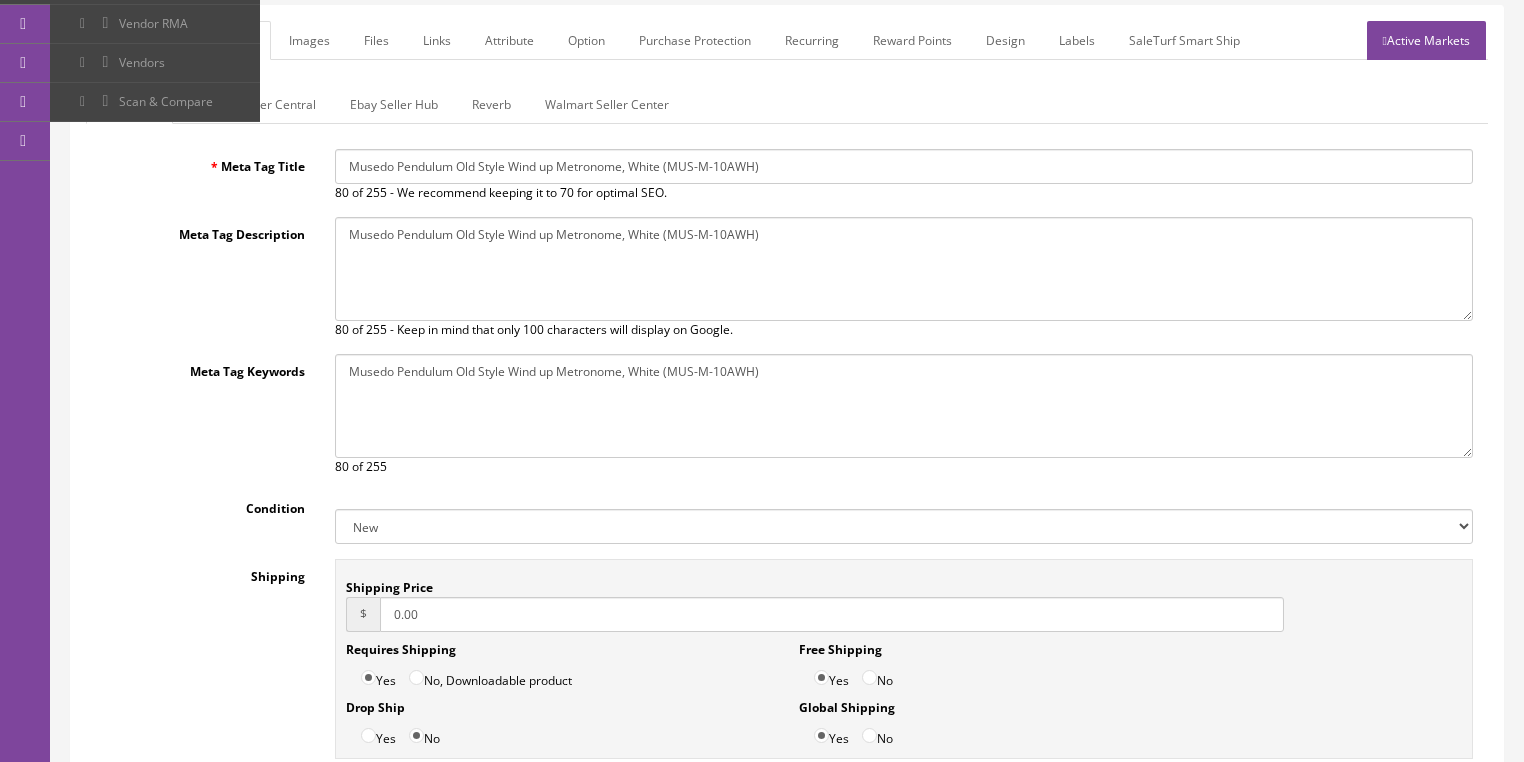 type on "2025-06-28" 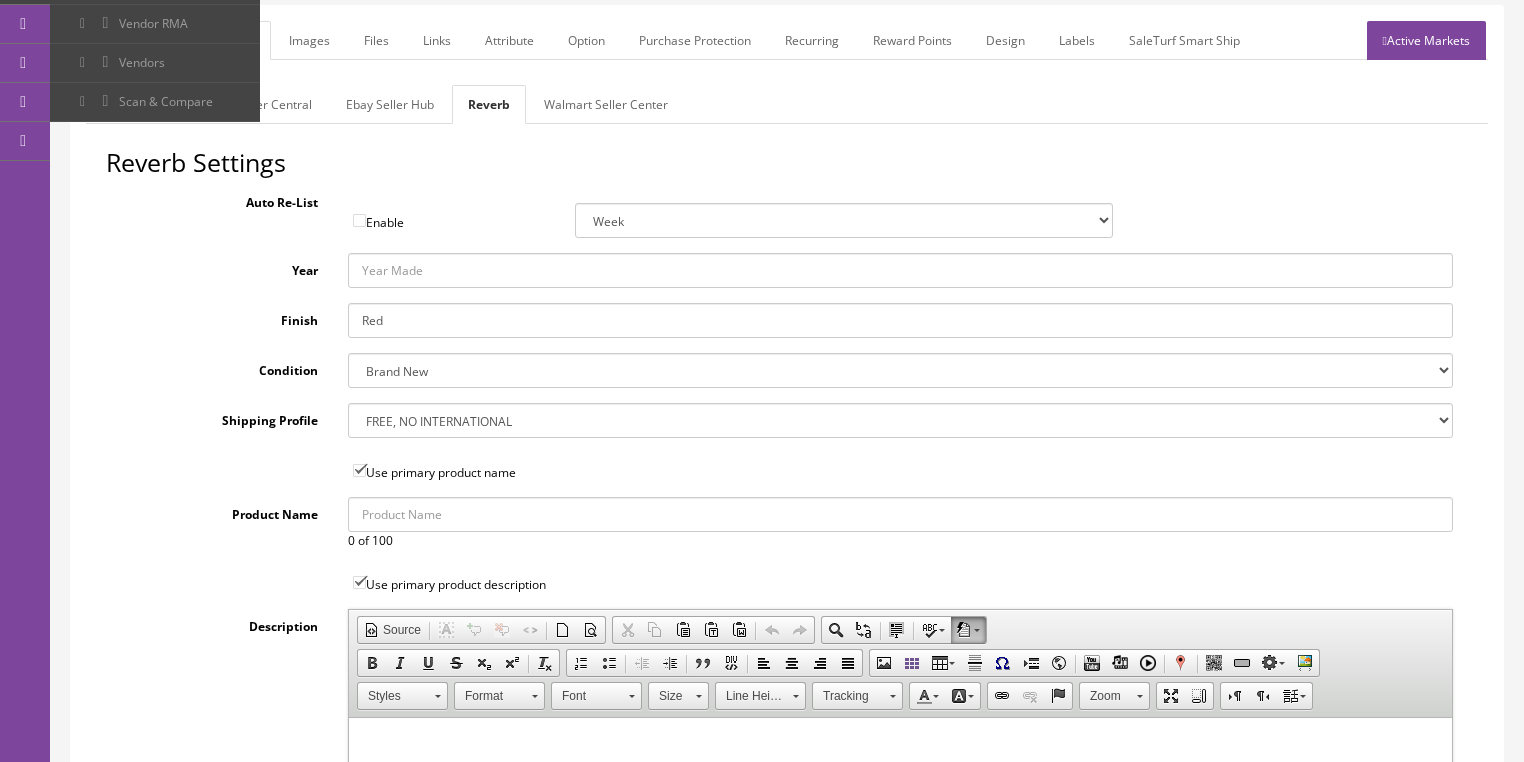 click on "Year" at bounding box center (900, 270) 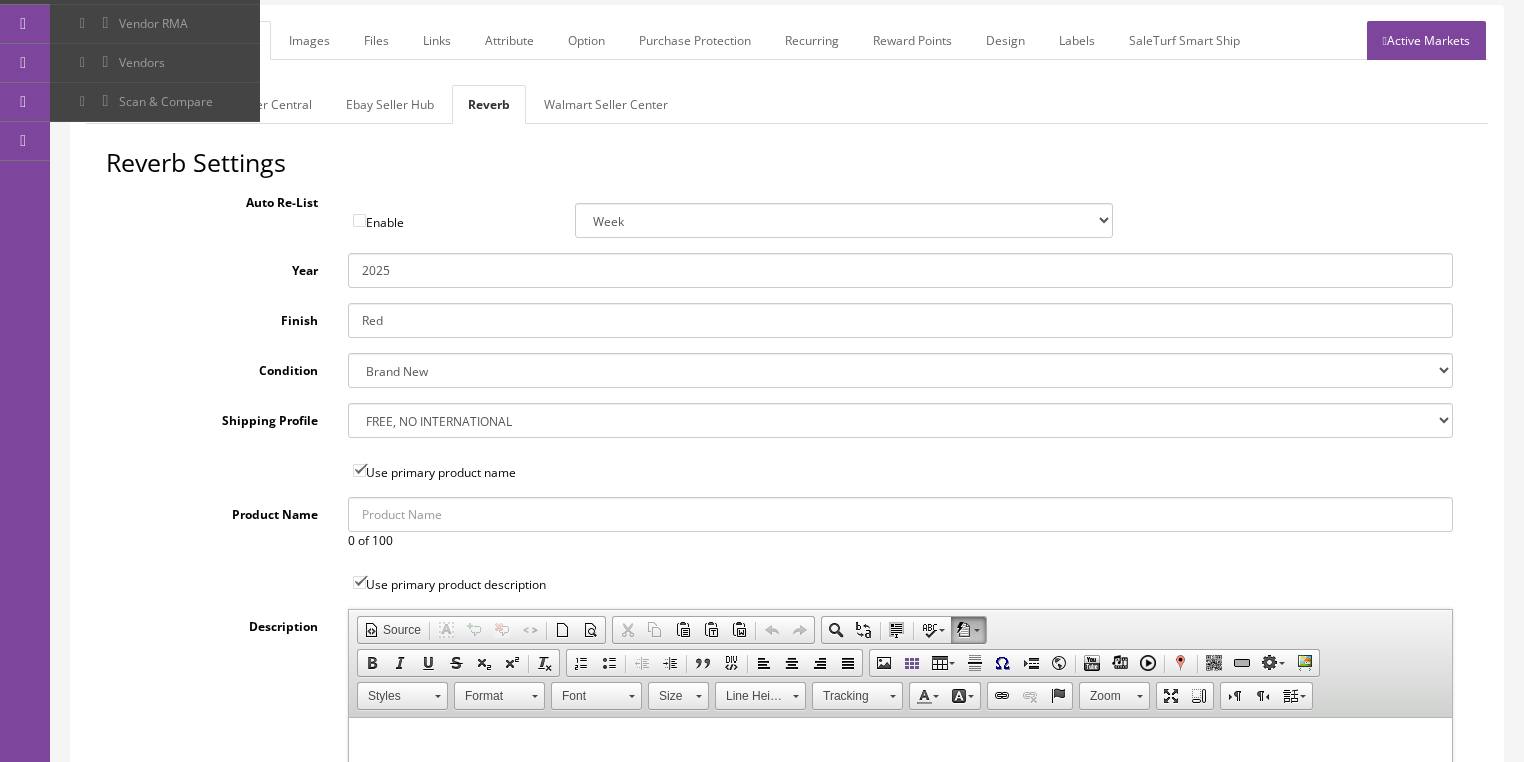 type on "2025" 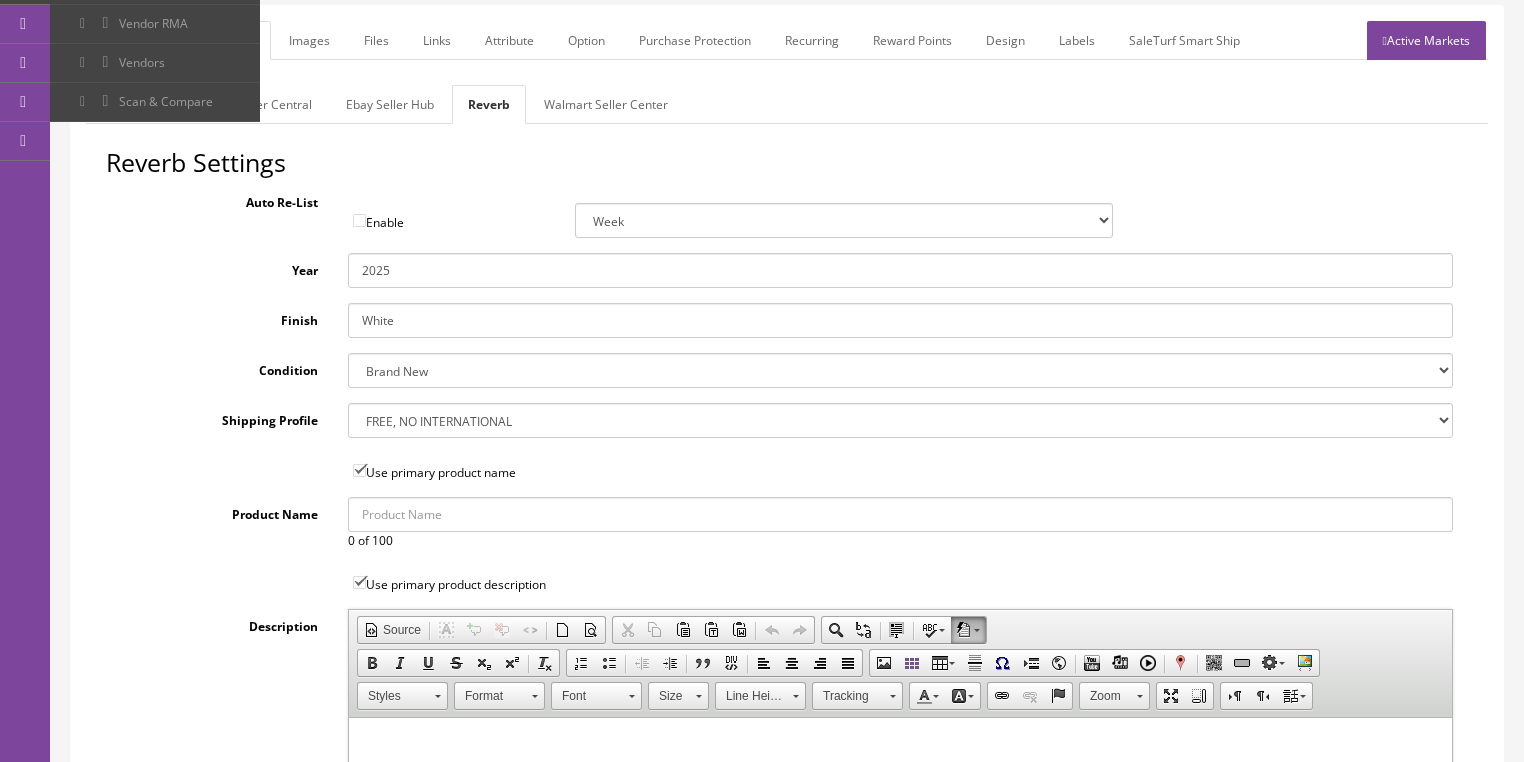 type on "White" 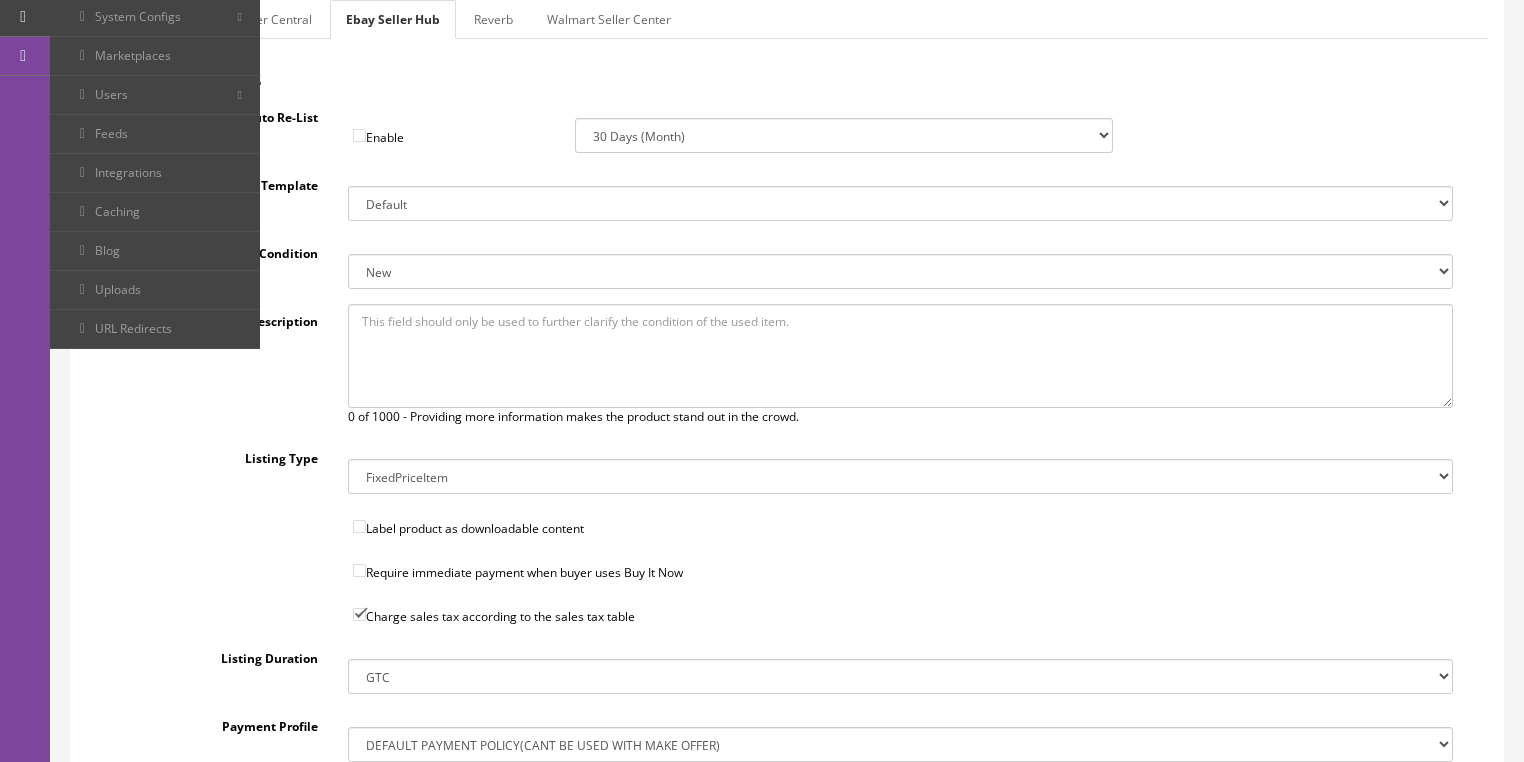 click on "Amazon Seller Central" at bounding box center [249, 19] 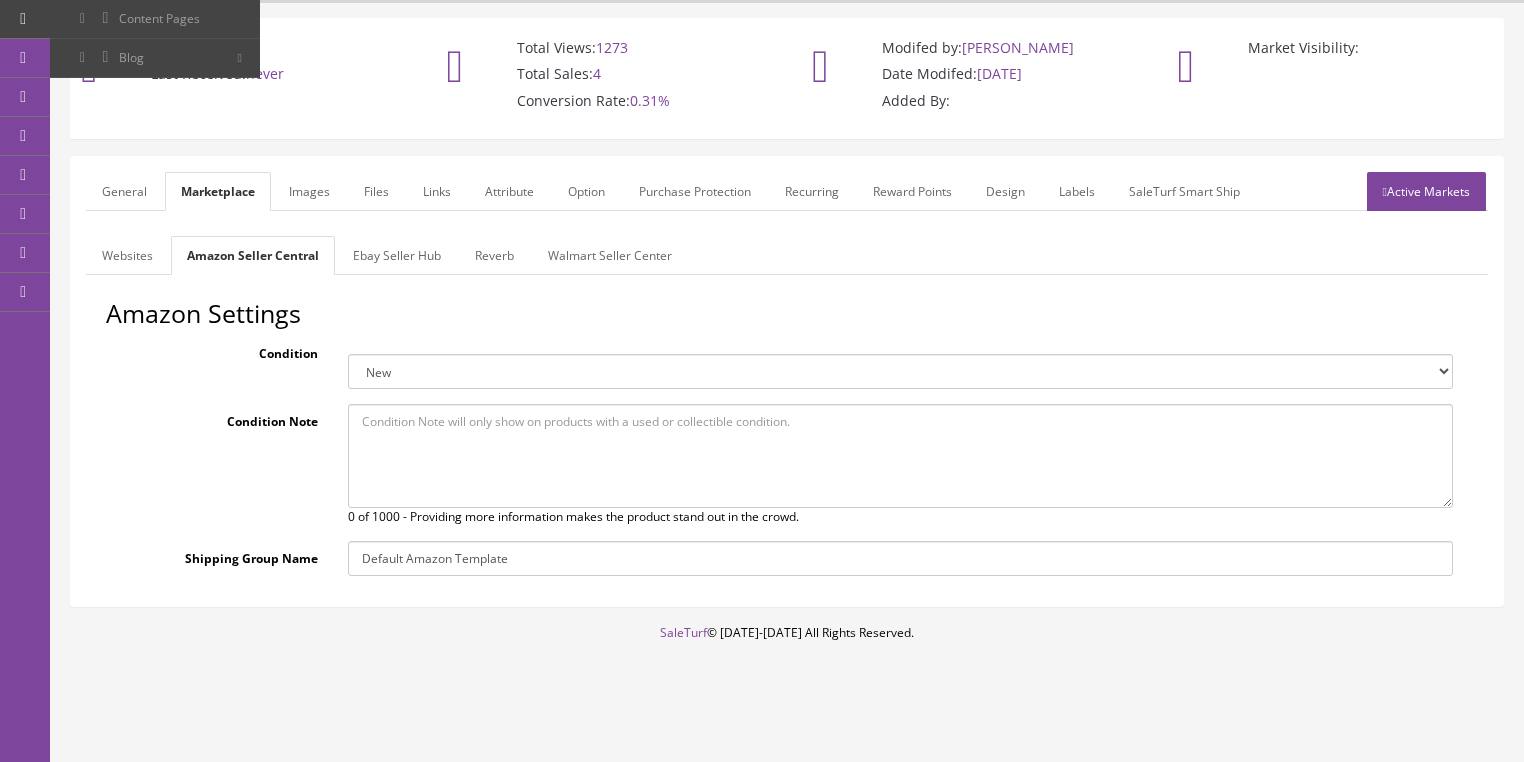 click on "Websites" at bounding box center [127, 255] 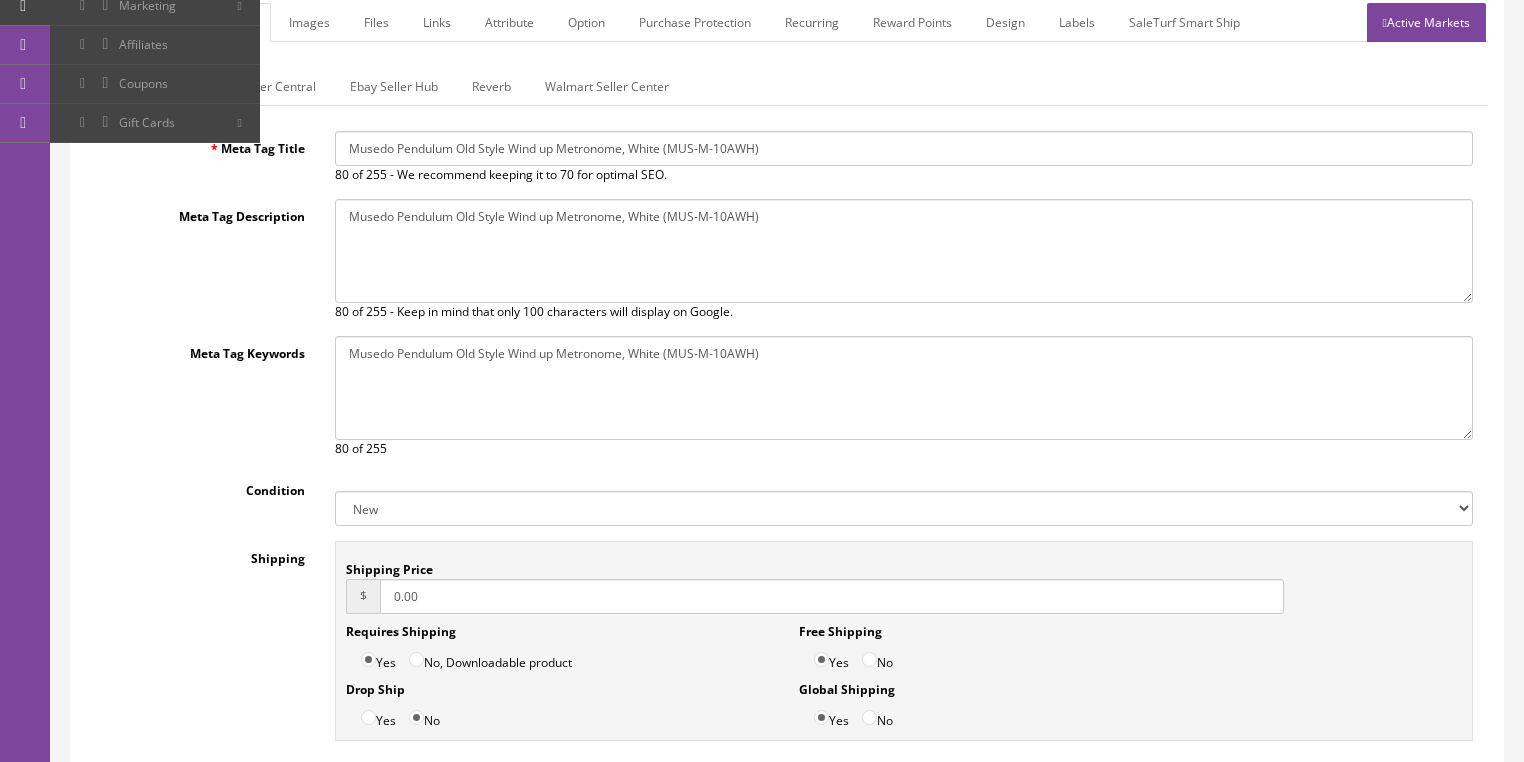 scroll, scrollTop: 208, scrollLeft: 0, axis: vertical 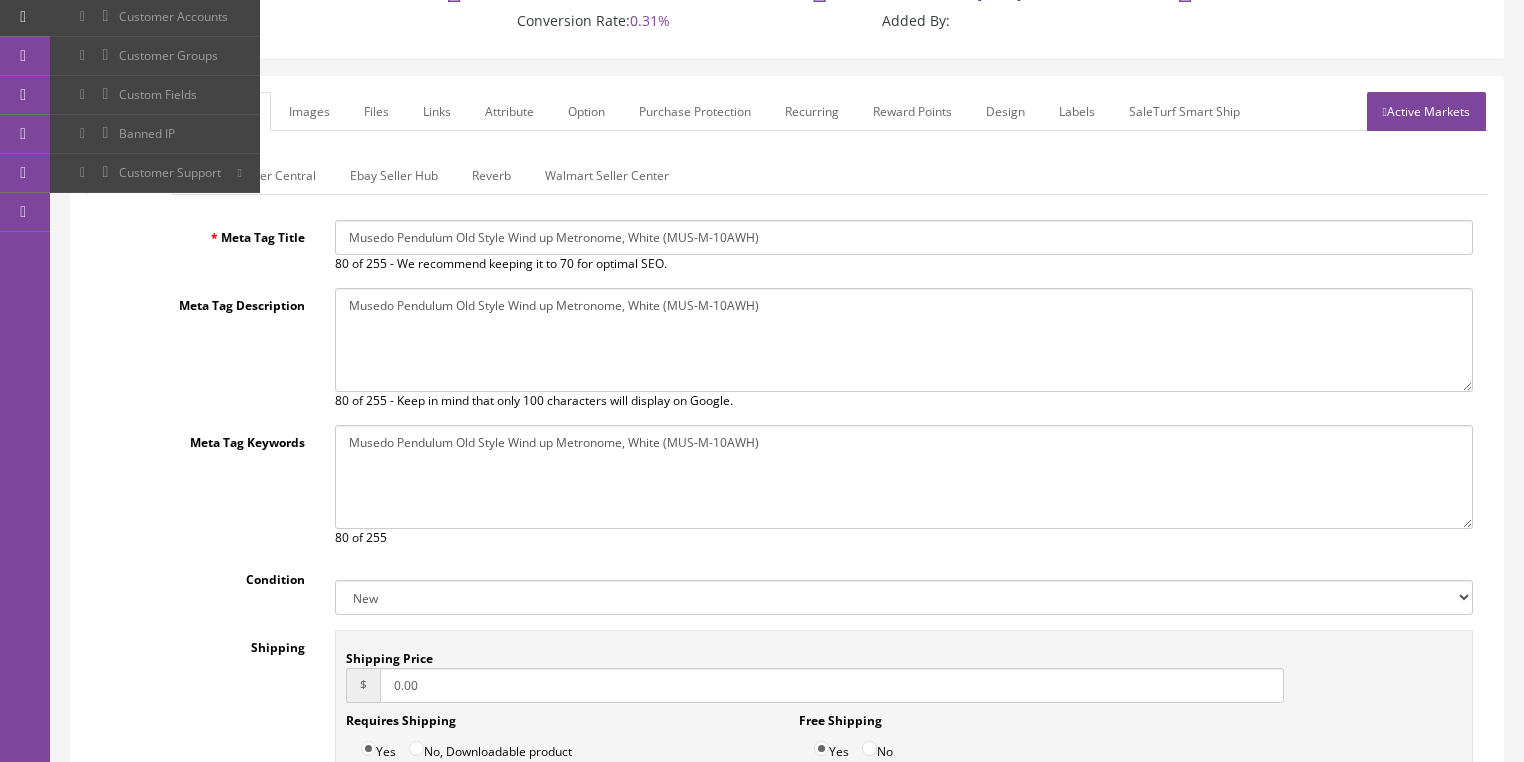 click on "General" at bounding box center (124, 111) 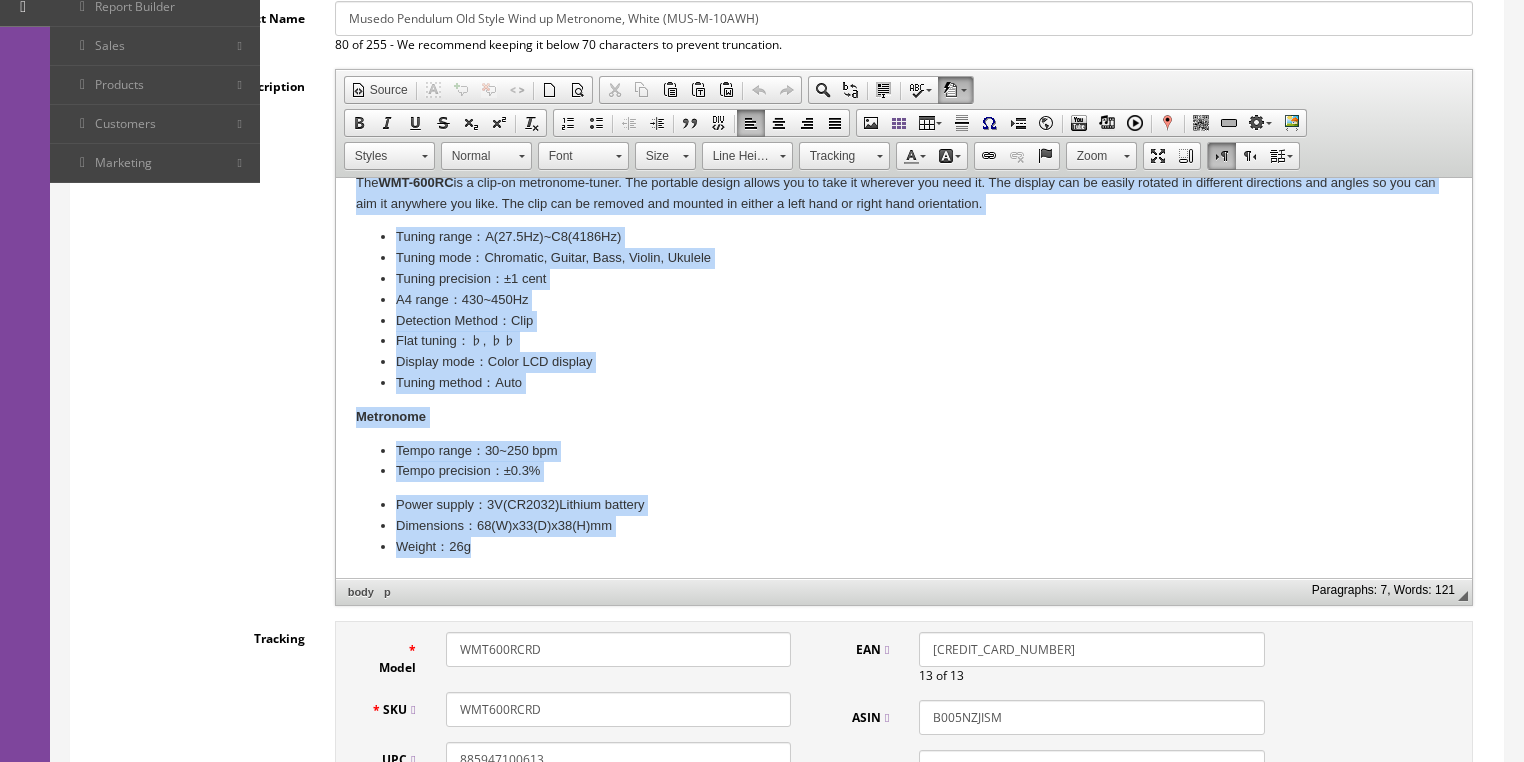 scroll, scrollTop: 448, scrollLeft: 0, axis: vertical 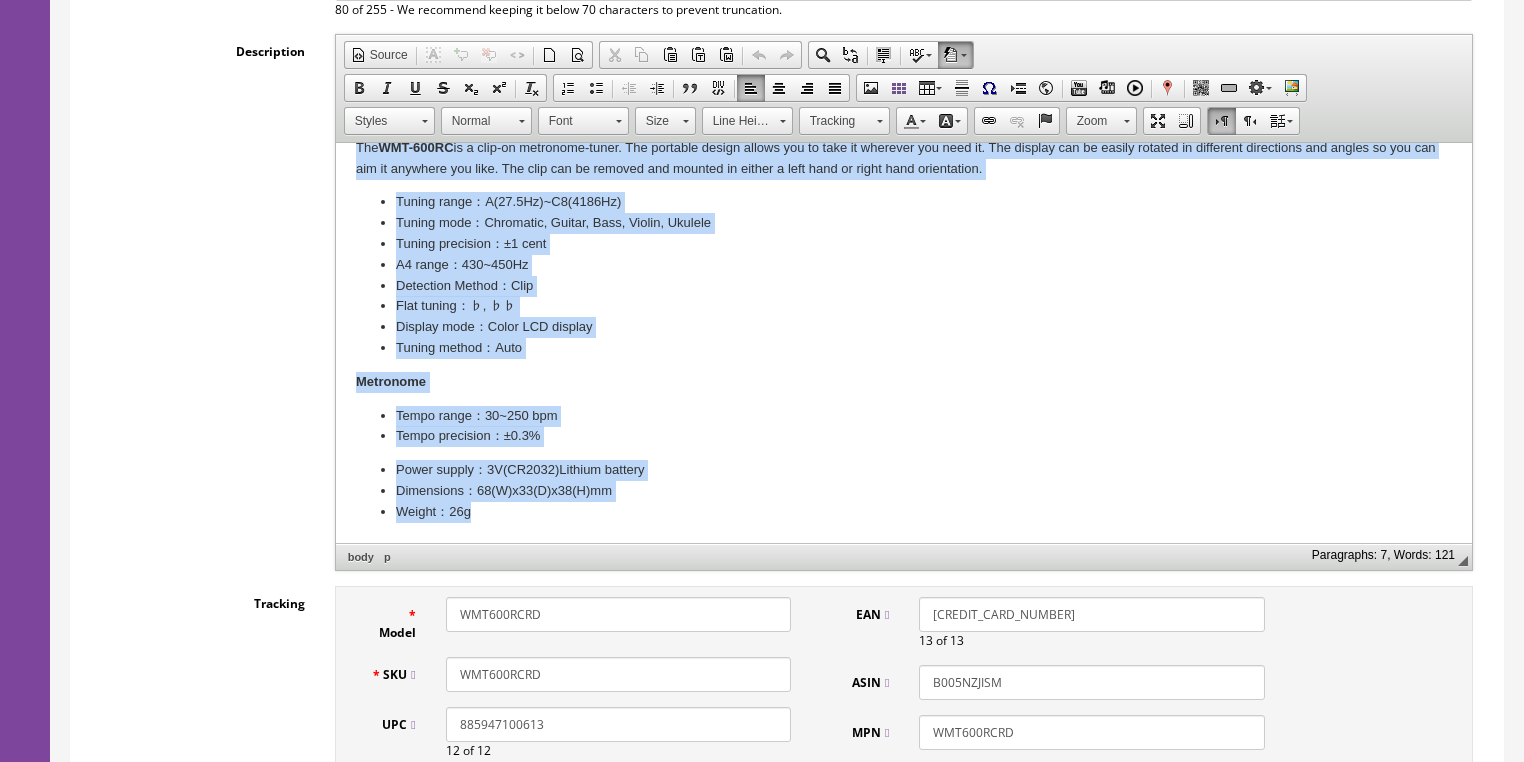 drag, startPoint x: 631, startPoint y: 395, endPoint x: 721, endPoint y: 450, distance: 105.47511 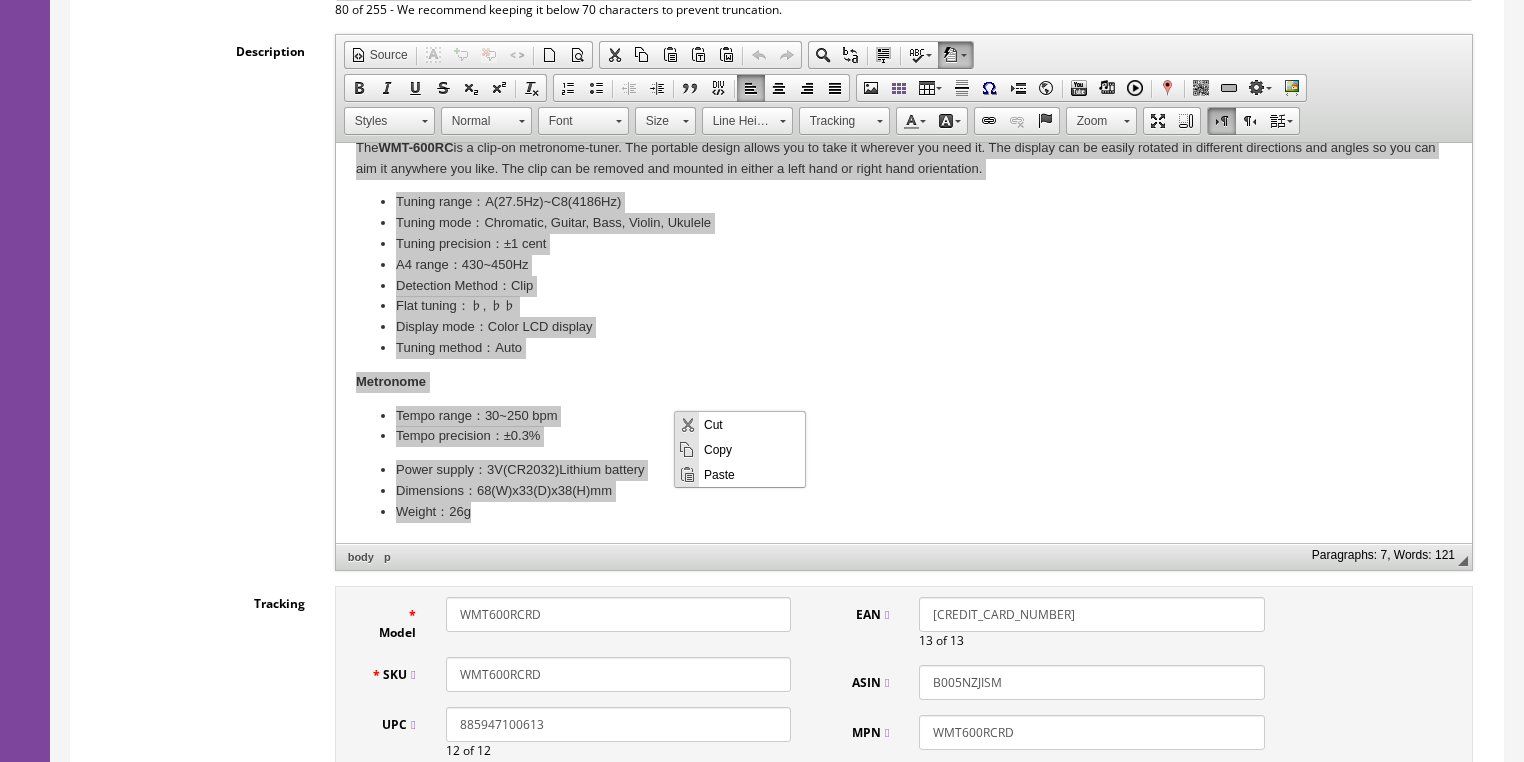 scroll, scrollTop: 0, scrollLeft: 0, axis: both 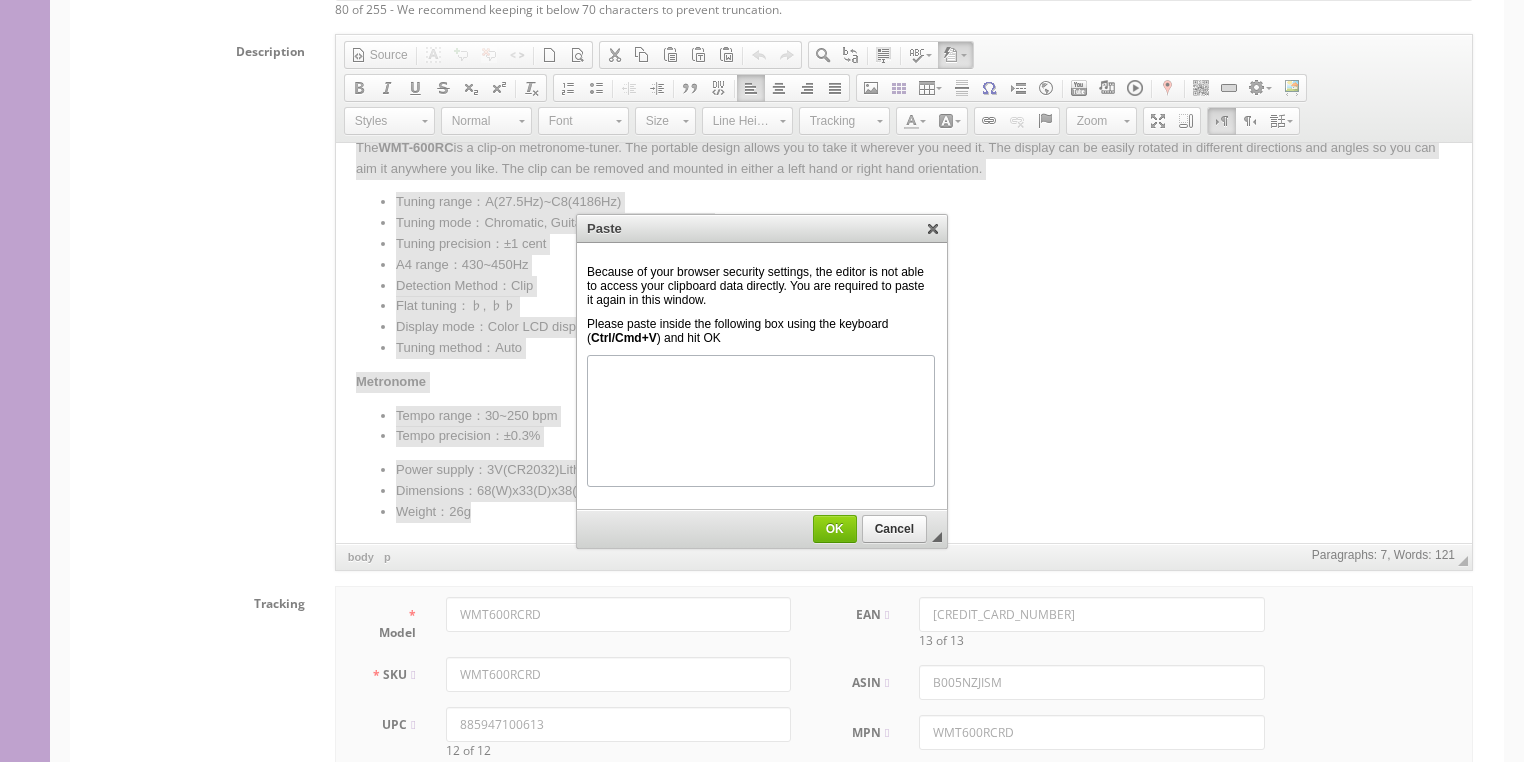 click on "OK" at bounding box center (835, 529) 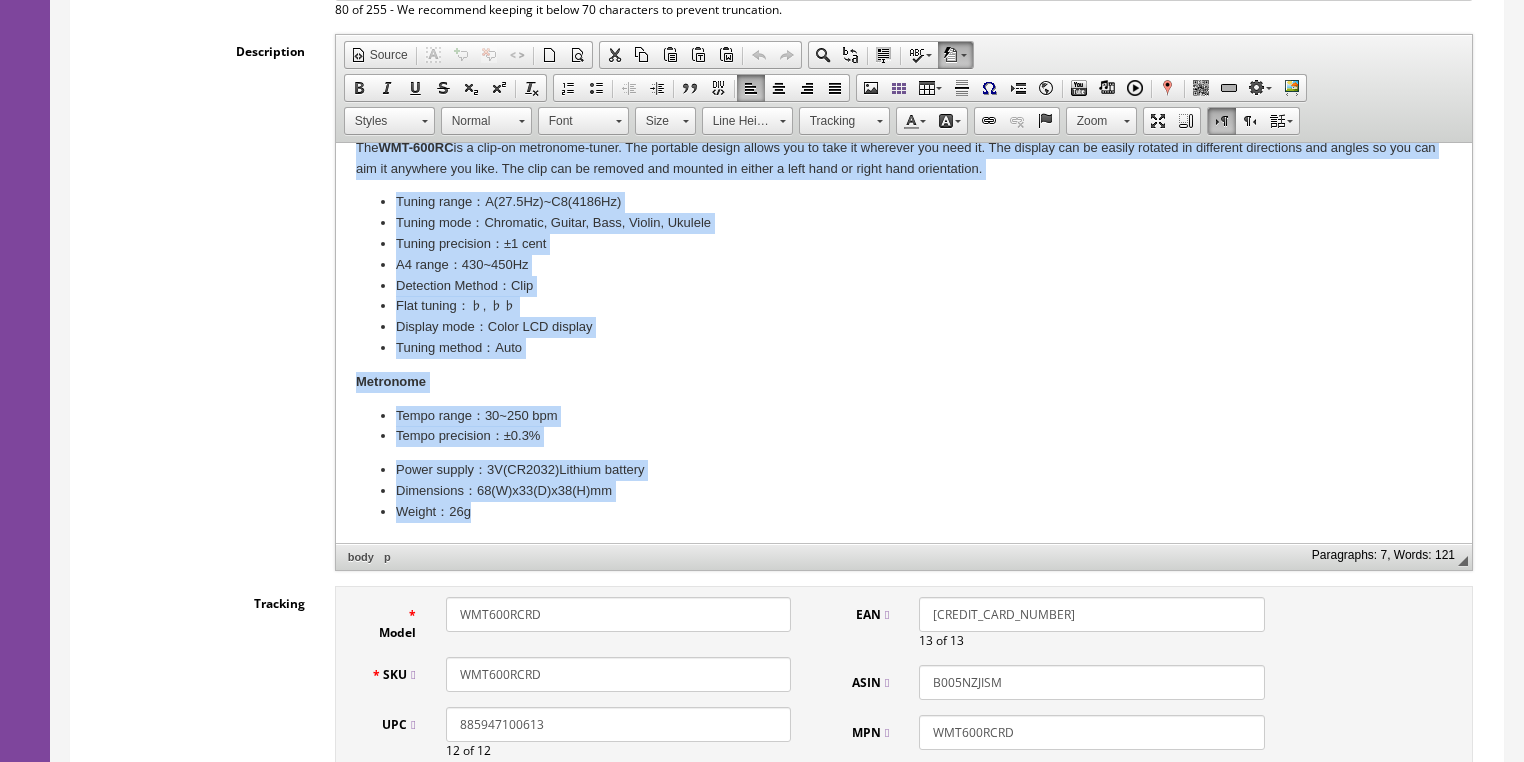 click on "Tempo precision：±0.3%" at bounding box center (903, 436) 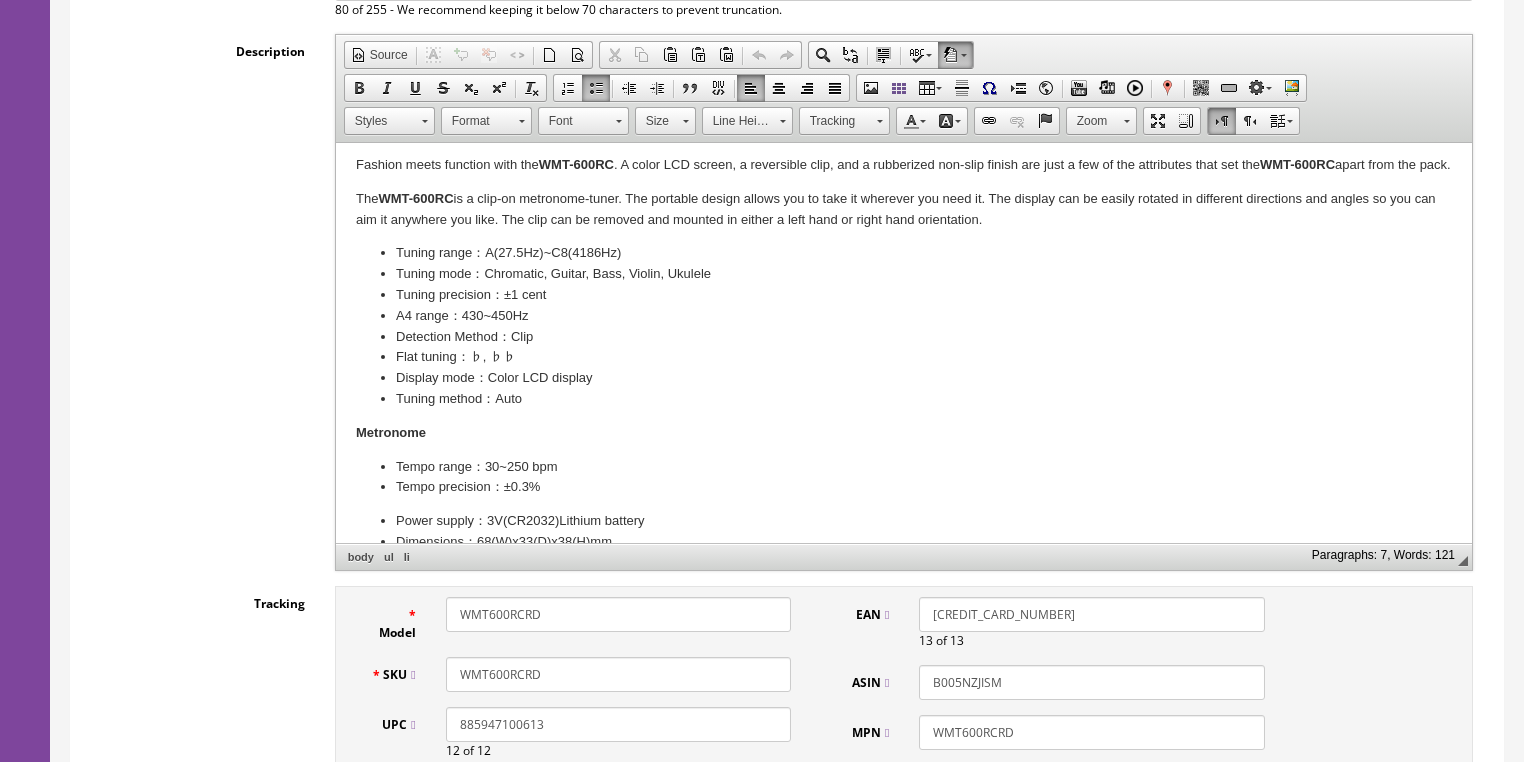 scroll, scrollTop: 0, scrollLeft: 0, axis: both 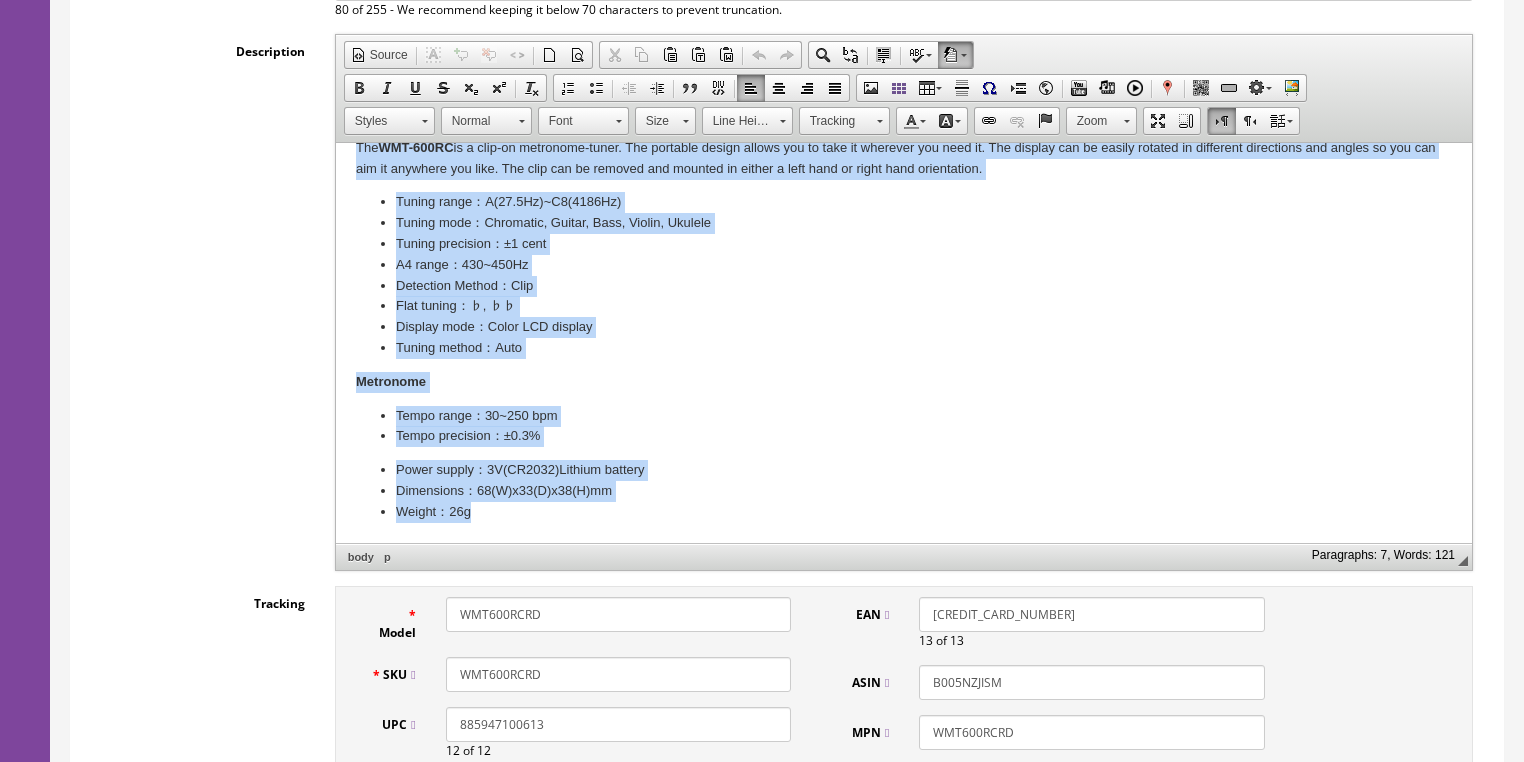 drag, startPoint x: 350, startPoint y: 173, endPoint x: 724, endPoint y: 537, distance: 521.8927 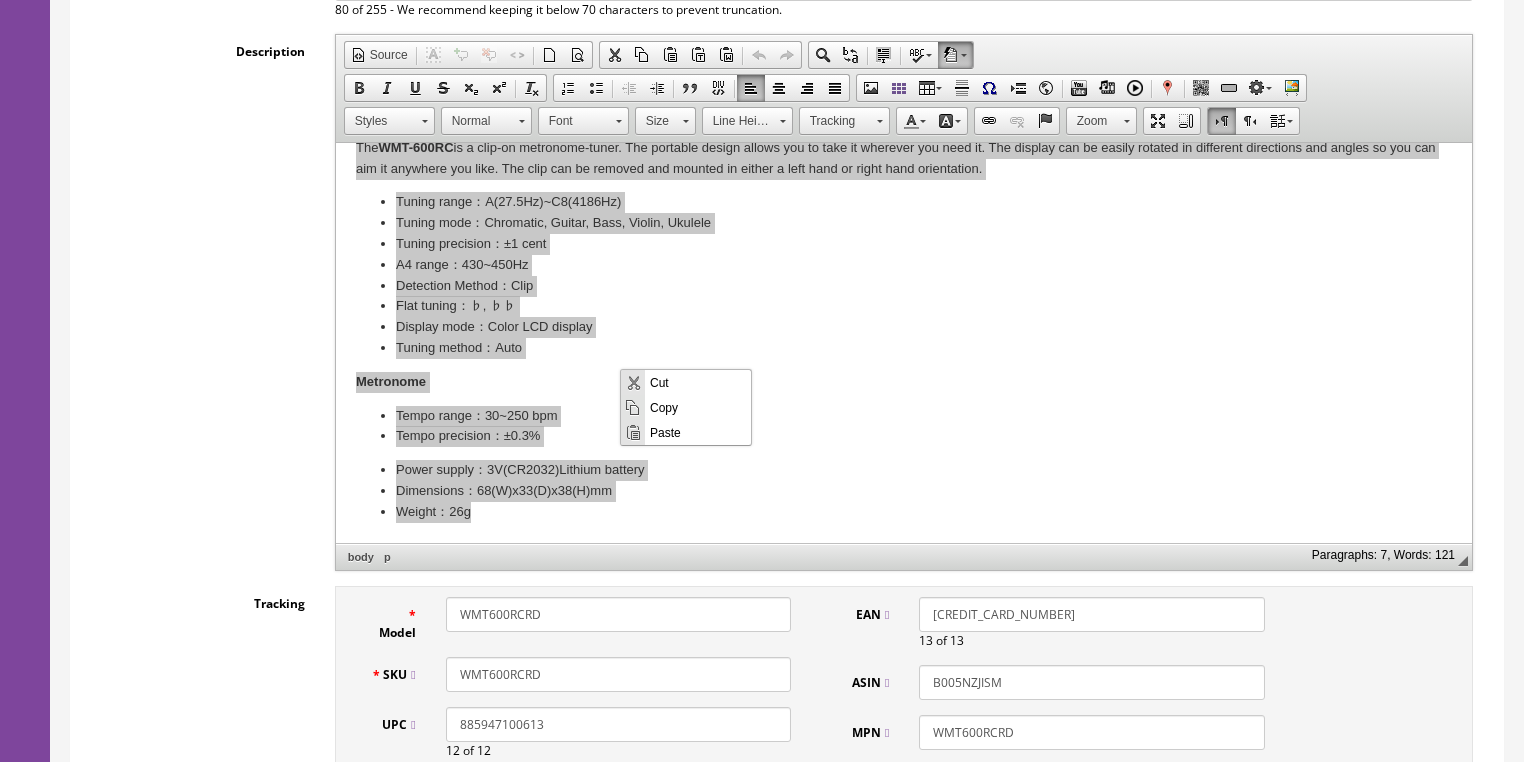 drag, startPoint x: 668, startPoint y: 429, endPoint x: 955, endPoint y: 658, distance: 367.16483 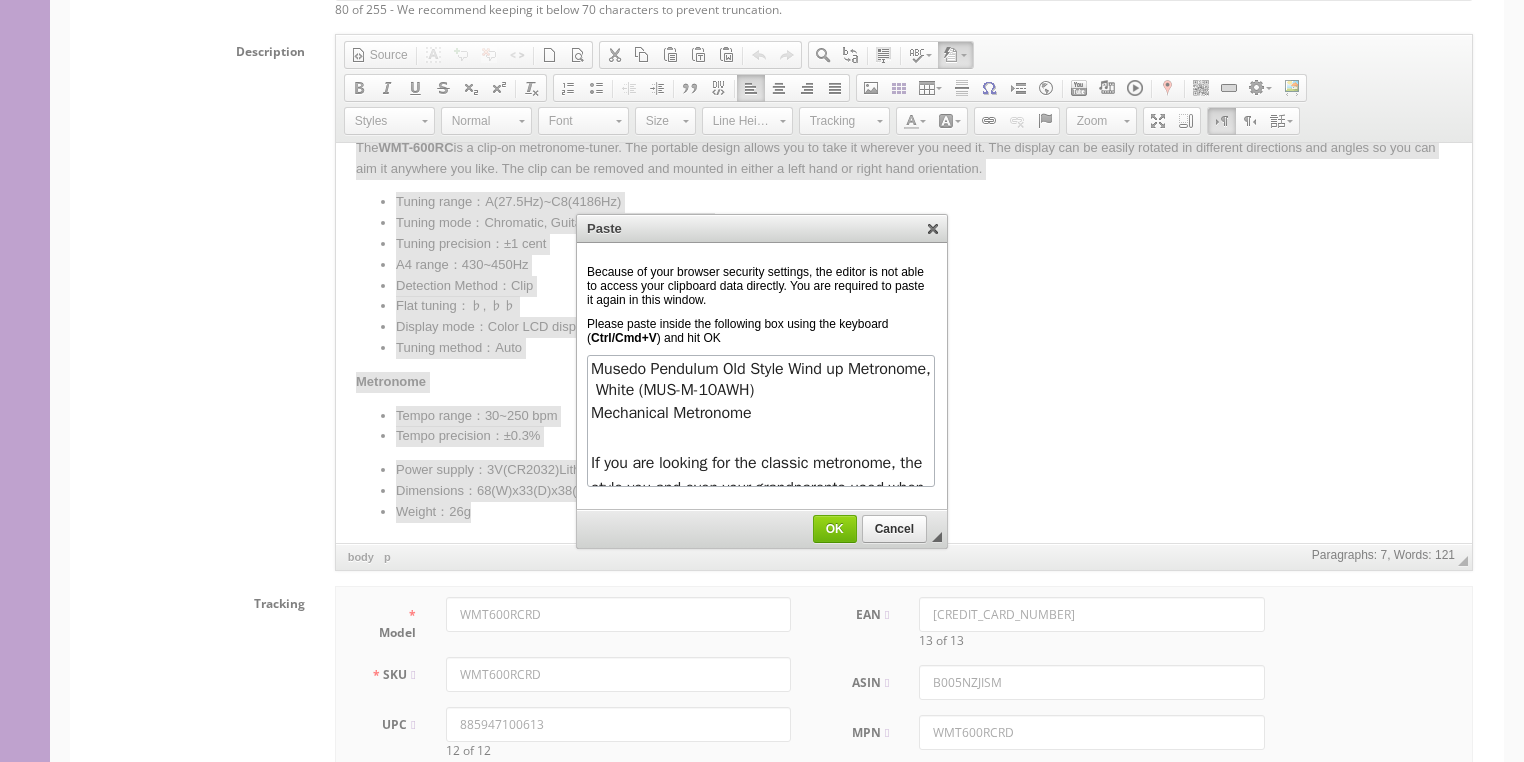 scroll, scrollTop: 330, scrollLeft: 0, axis: vertical 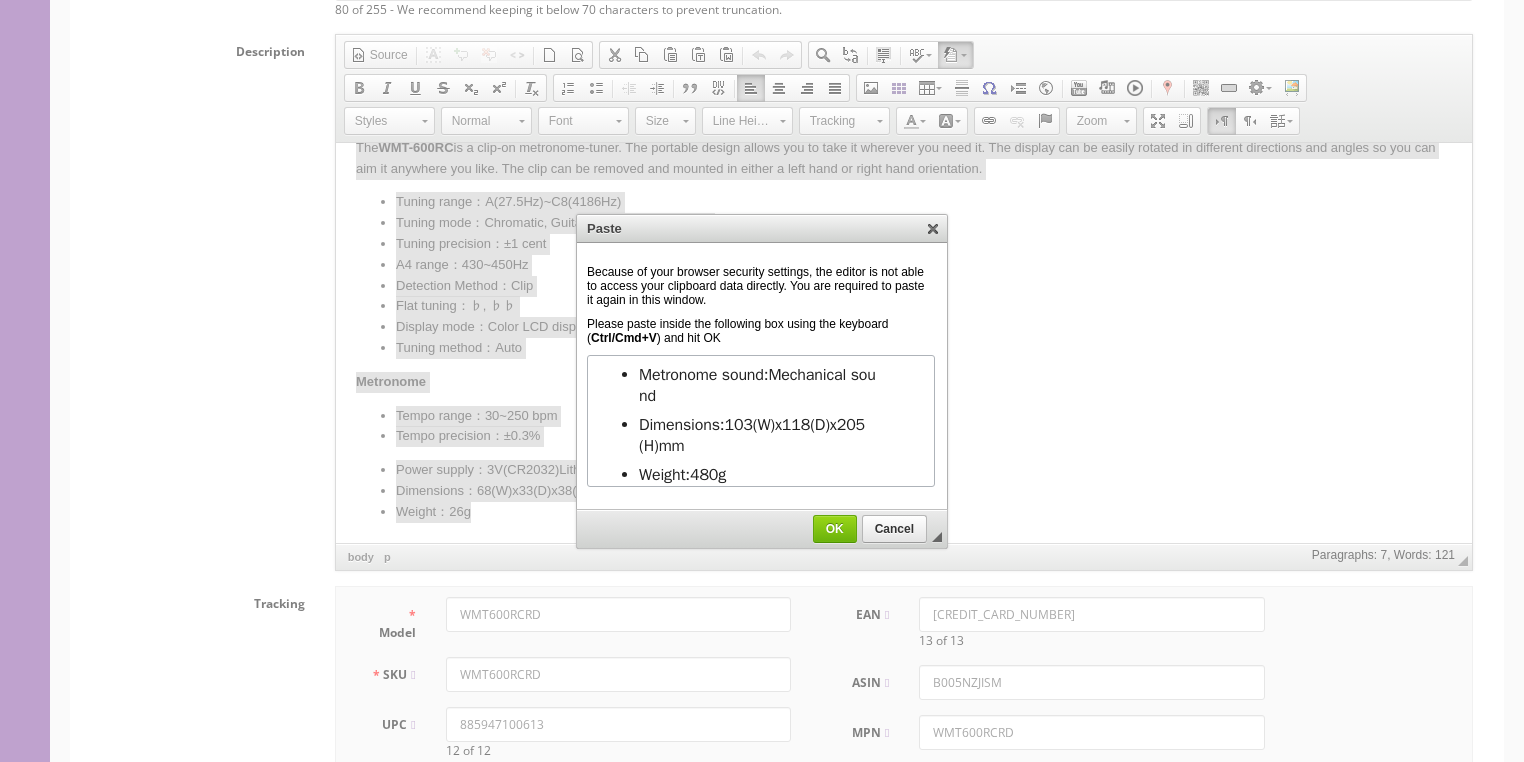 click on "OK" at bounding box center (835, 529) 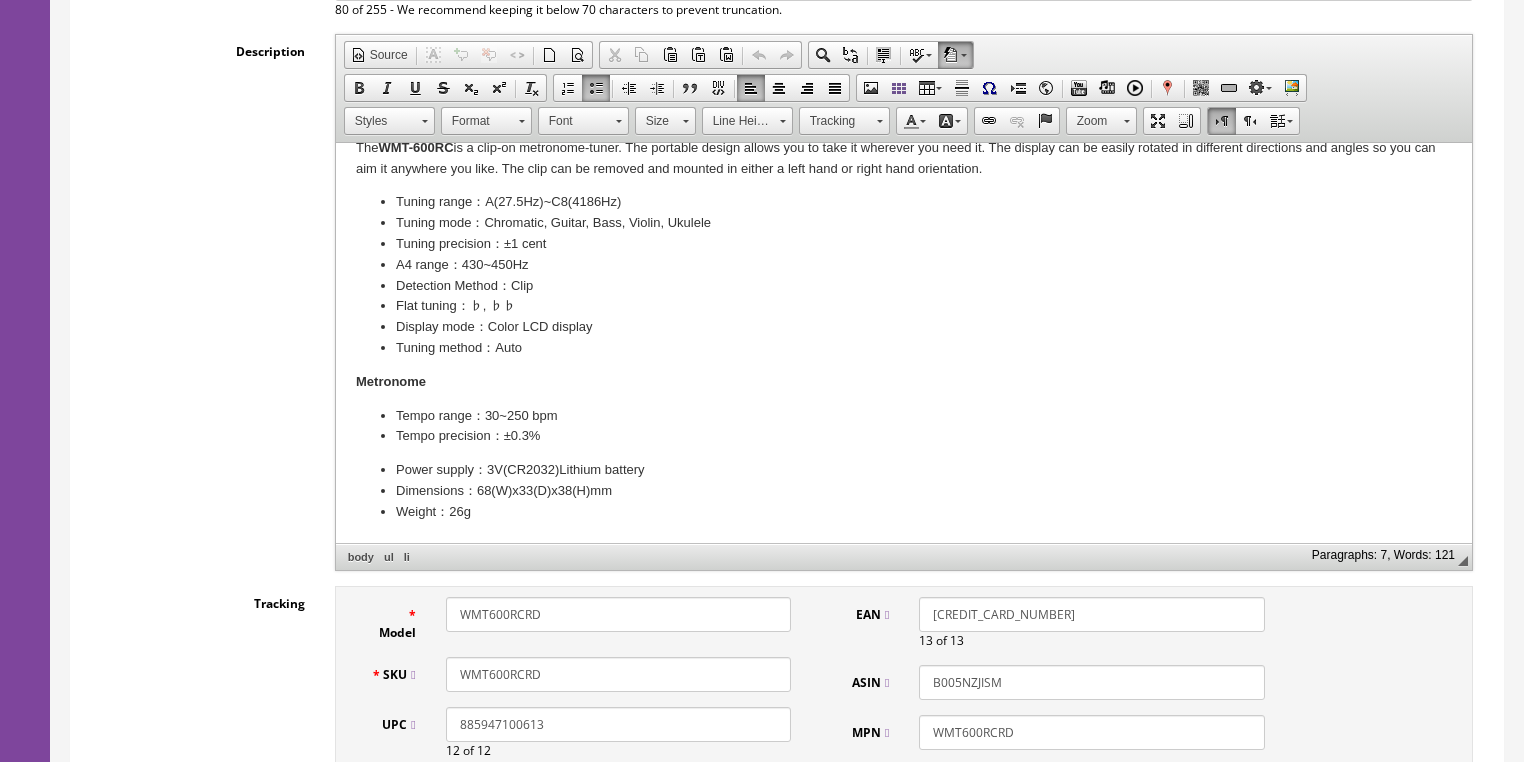 scroll, scrollTop: 0, scrollLeft: 0, axis: both 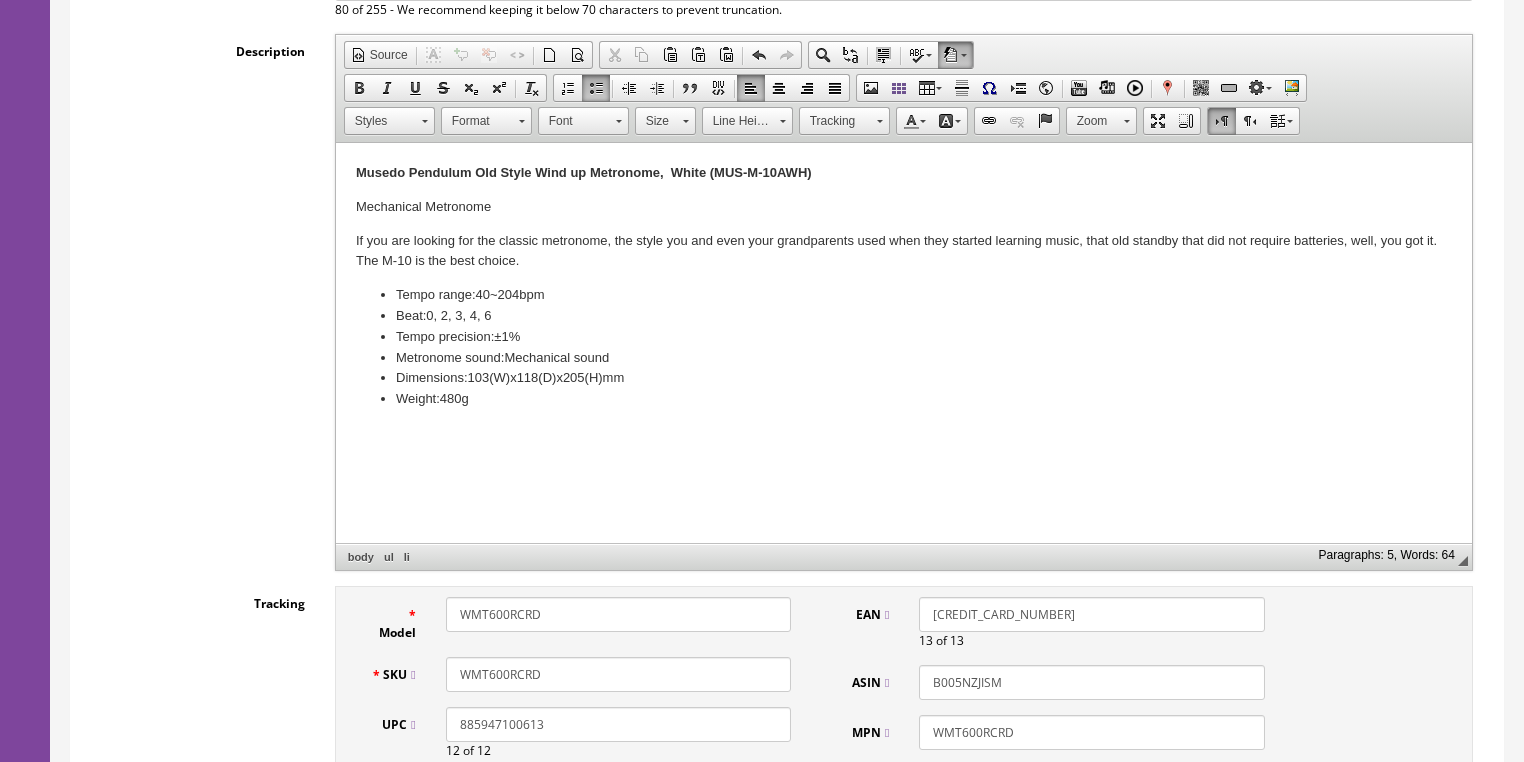 drag, startPoint x: 562, startPoint y: 261, endPoint x: 594, endPoint y: 267, distance: 32.55764 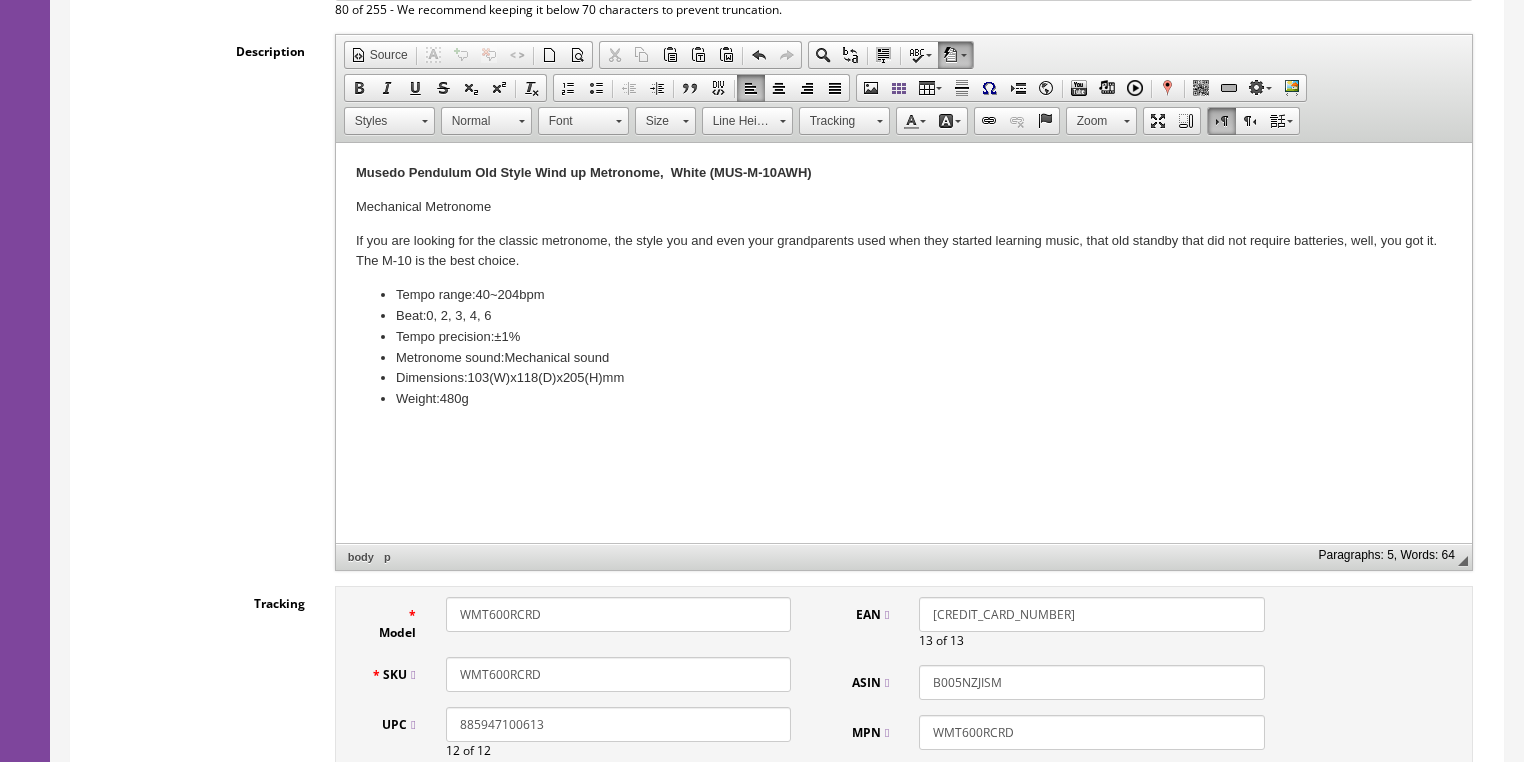 type 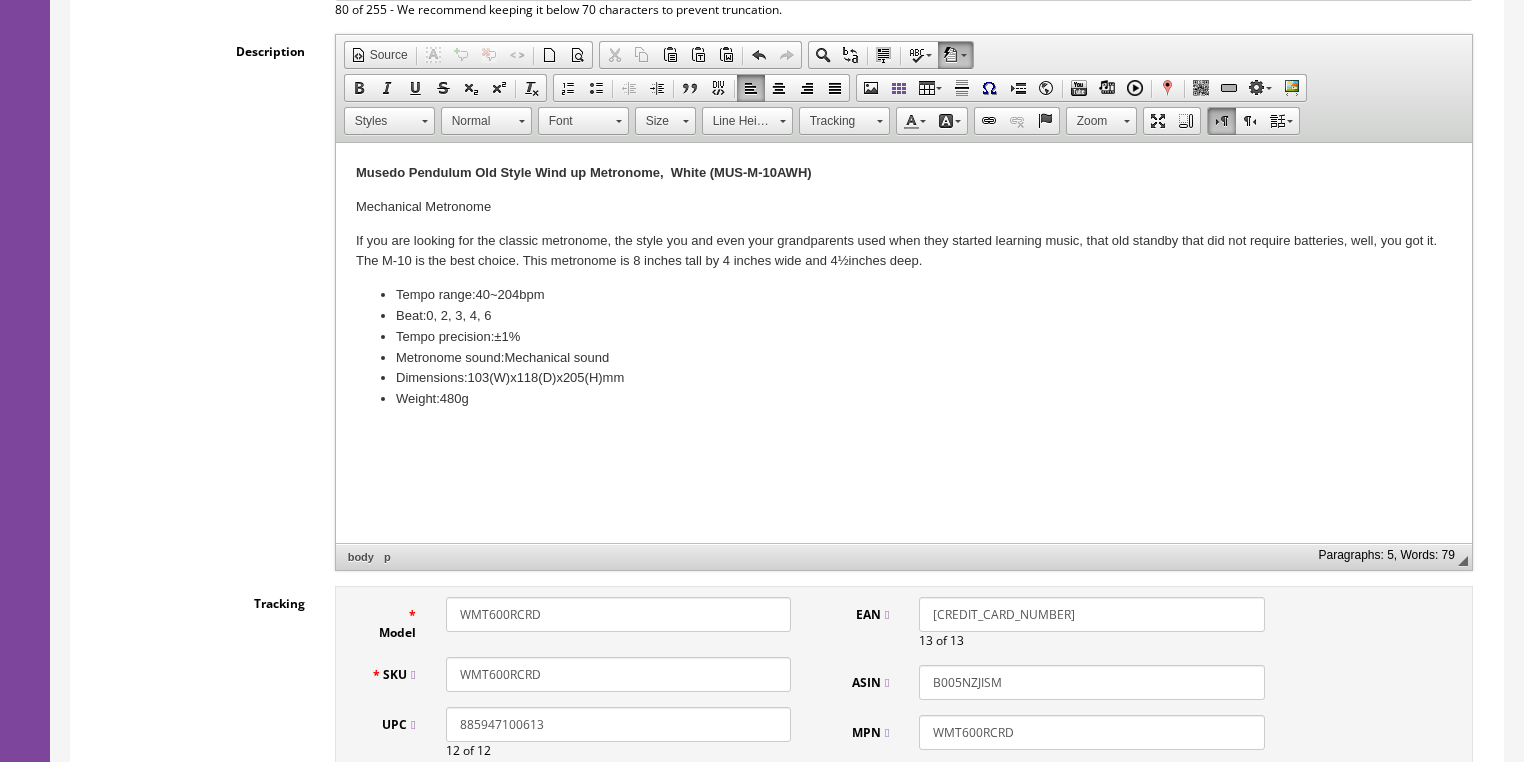 drag, startPoint x: 471, startPoint y: 402, endPoint x: 515, endPoint y: 411, distance: 44.911022 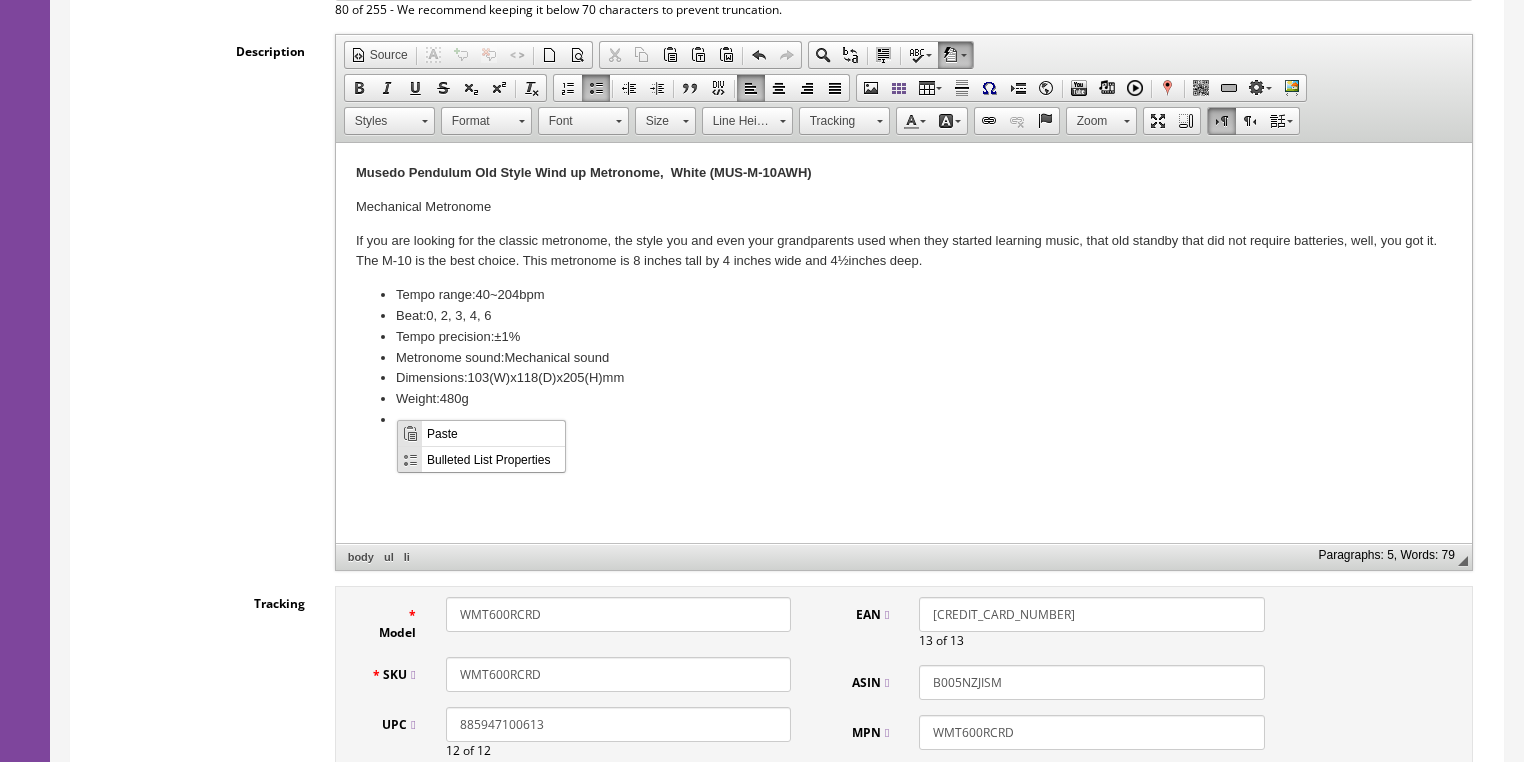 click on "Paste" at bounding box center [493, 432] 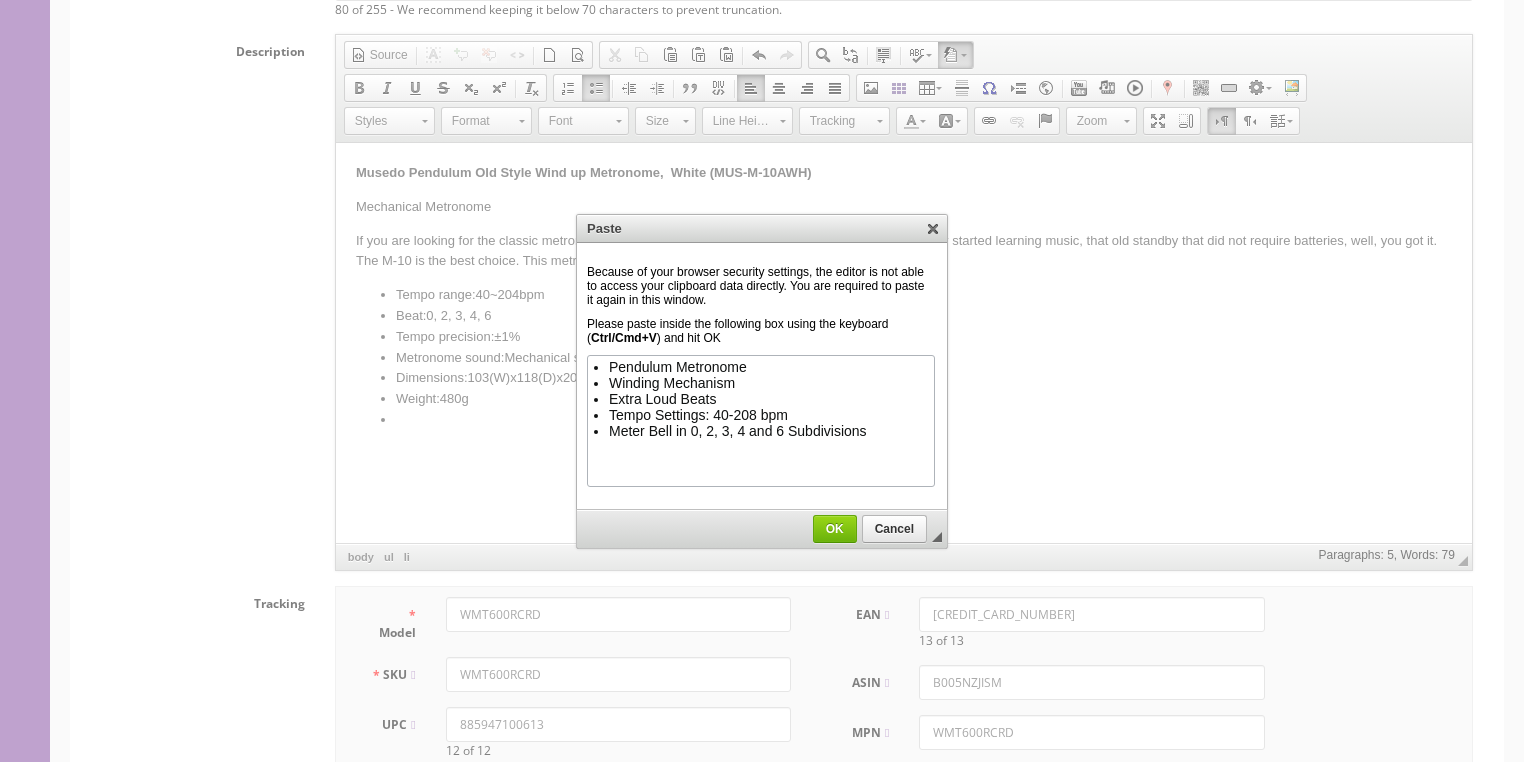 scroll, scrollTop: 0, scrollLeft: 0, axis: both 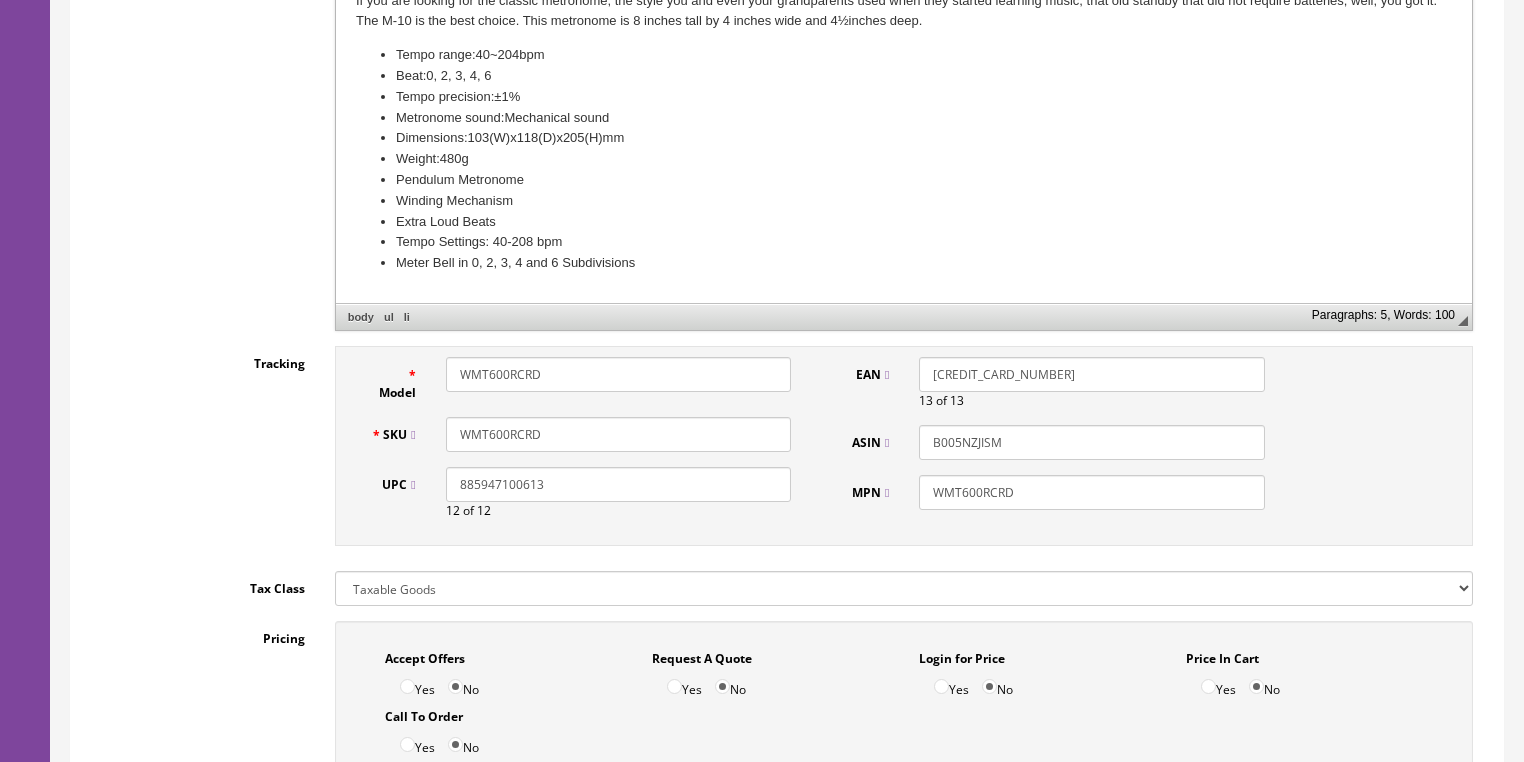 drag, startPoint x: 552, startPoint y: 382, endPoint x: 236, endPoint y: 276, distance: 333.30466 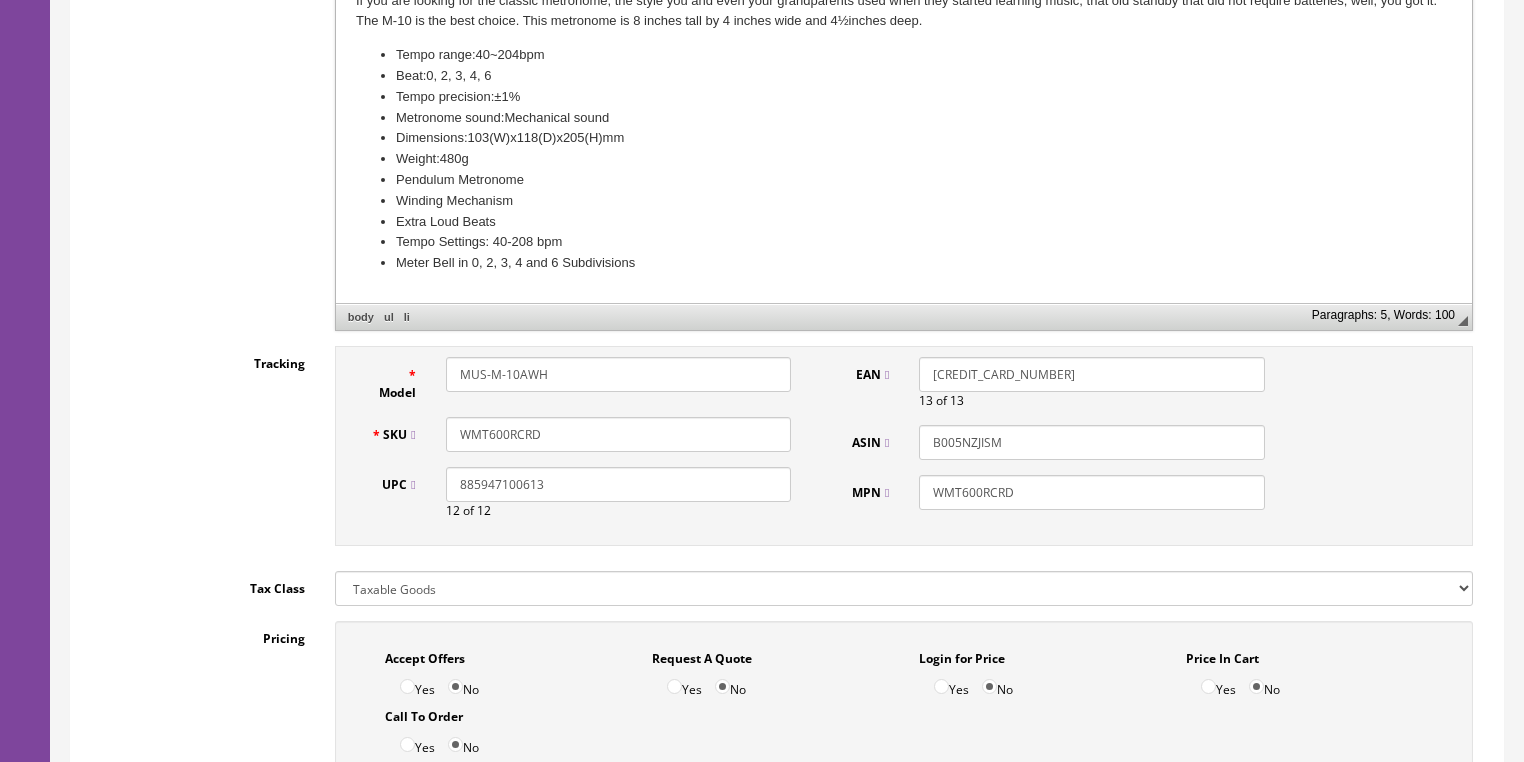 drag, startPoint x: 556, startPoint y: 373, endPoint x: 444, endPoint y: 389, distance: 113.137085 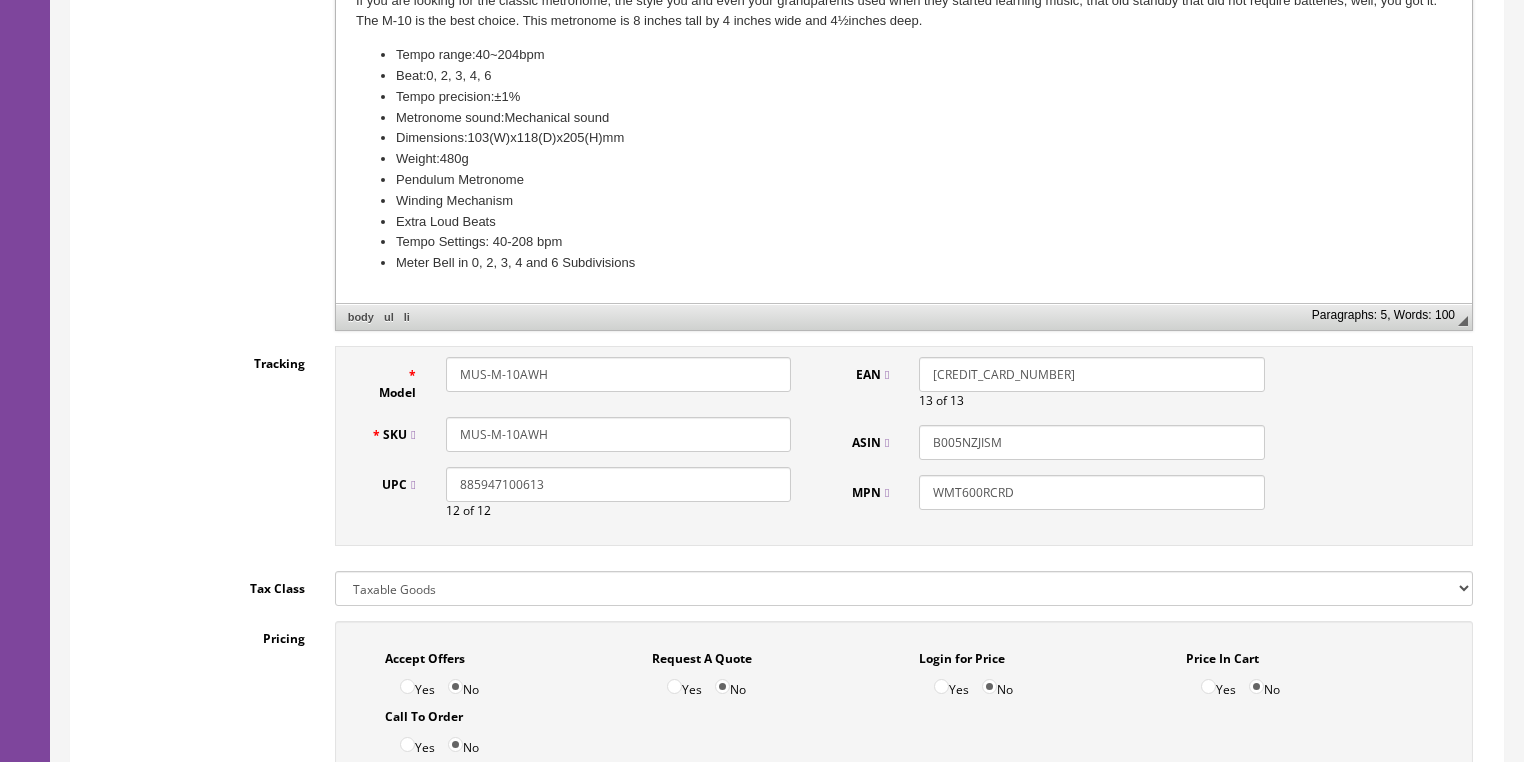 type on "MUS-M-10AWH" 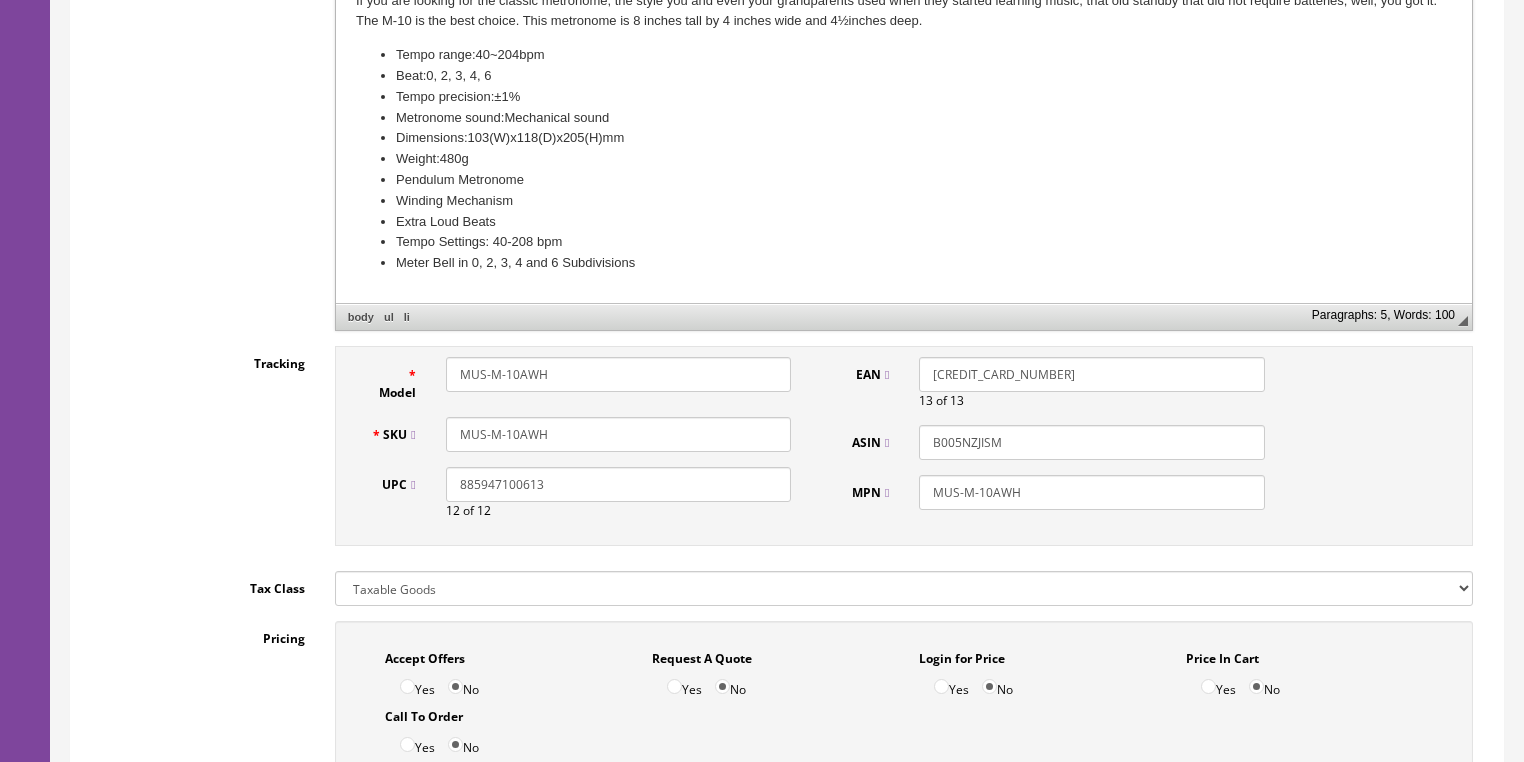 type on "MUS-M-10AWH" 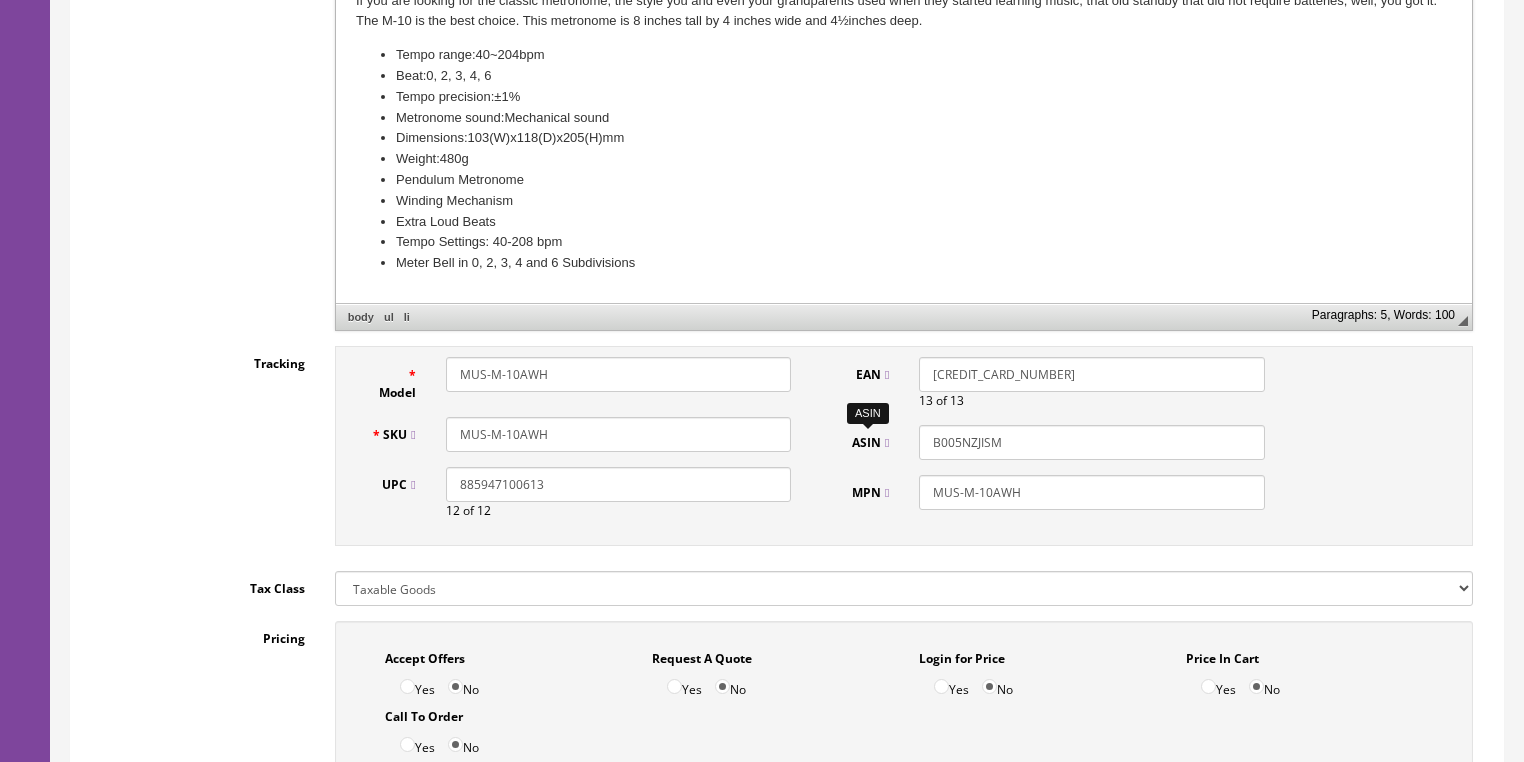 drag, startPoint x: 988, startPoint y: 440, endPoint x: 935, endPoint y: 441, distance: 53.009434 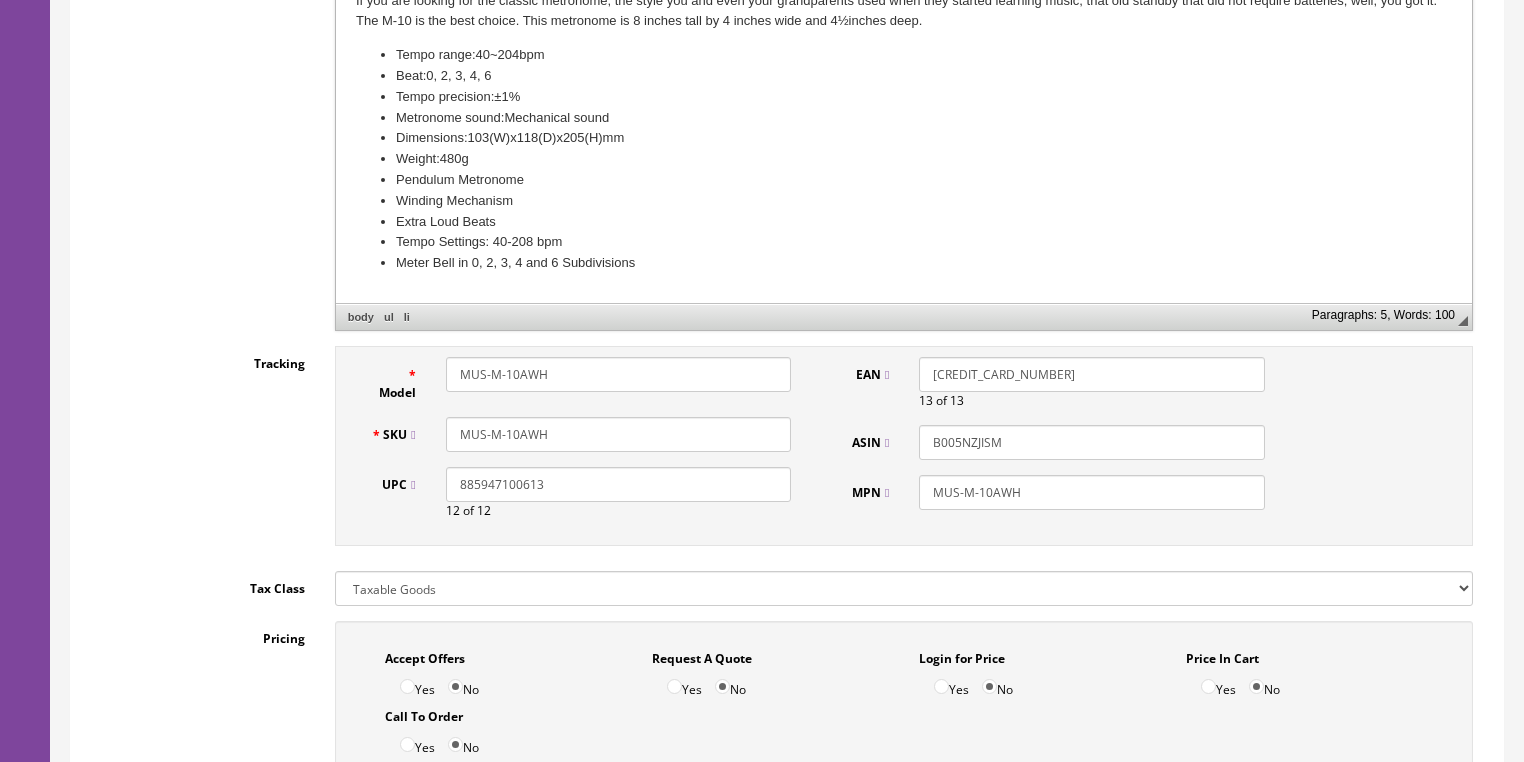 paste on "PBX27KW" 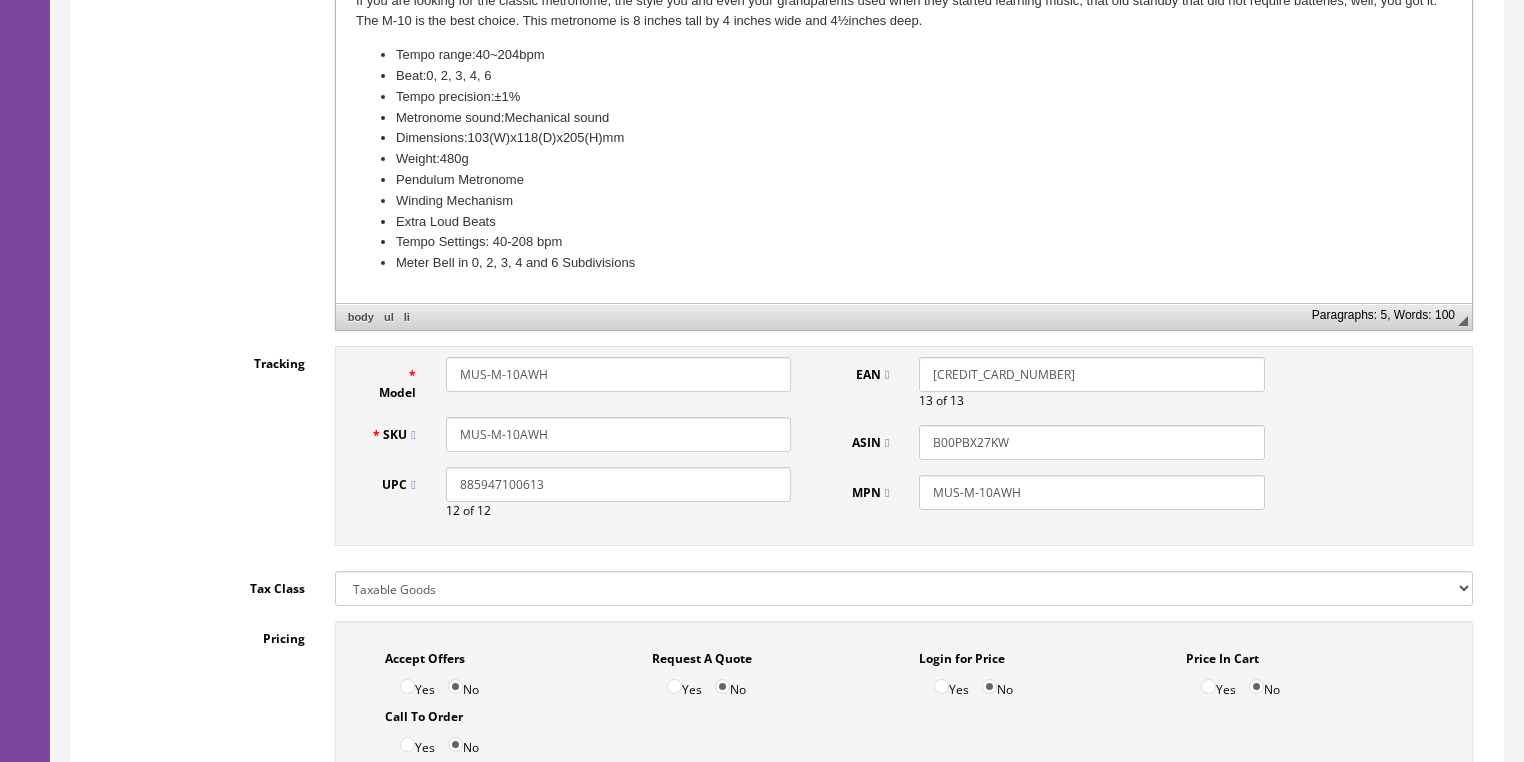 type on "B00PBX27KW" 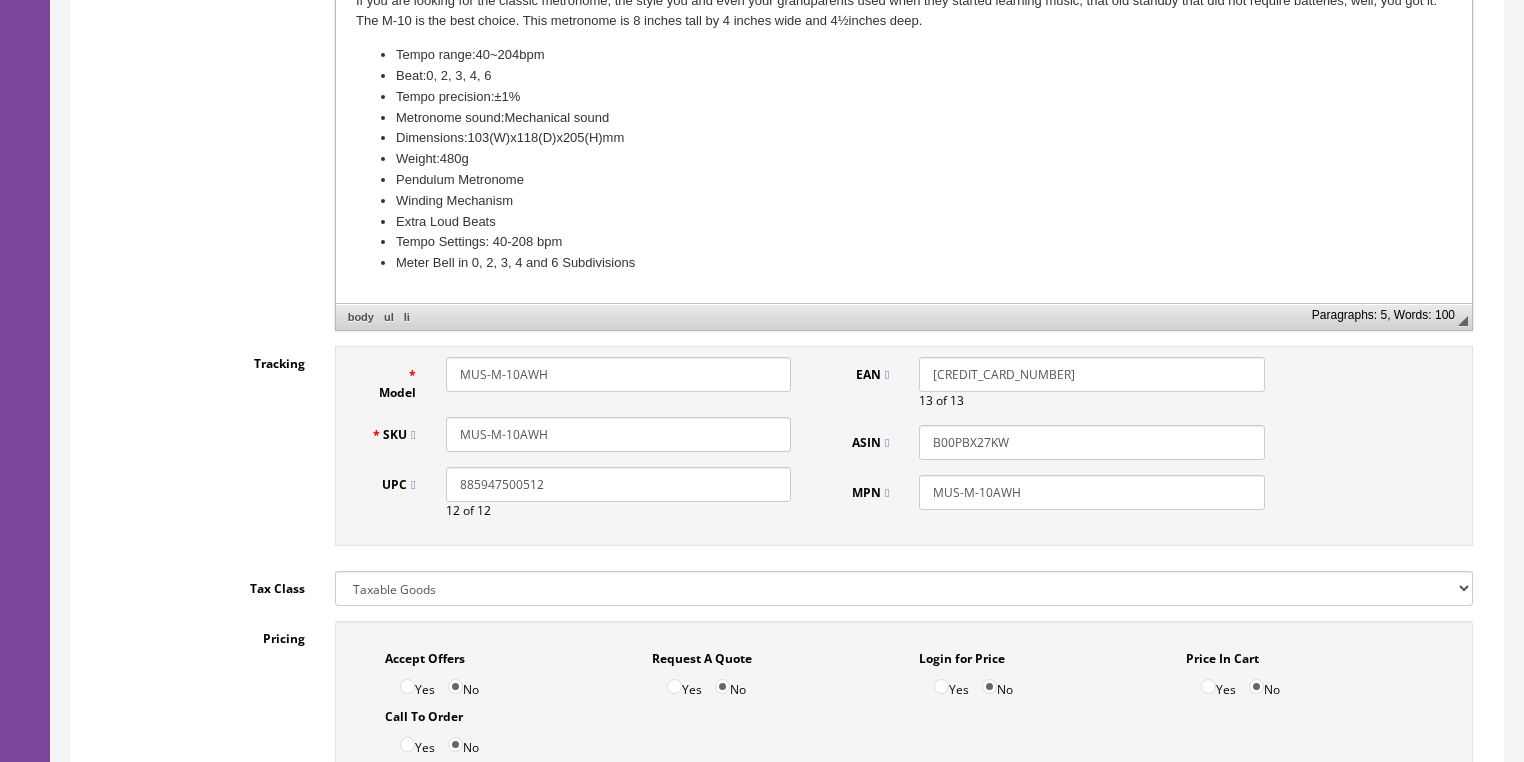 click on "885947500512" at bounding box center (618, 484) 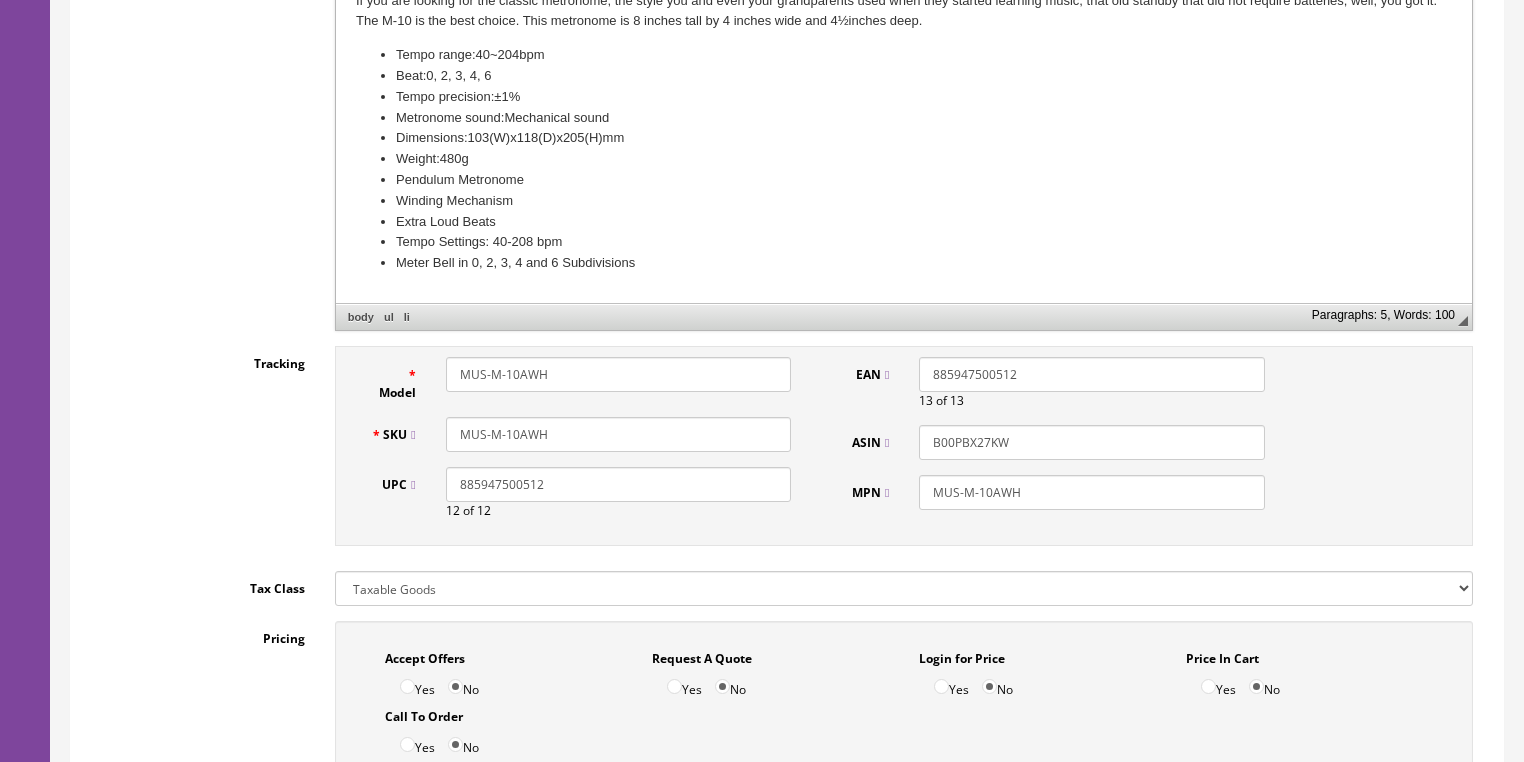 drag, startPoint x: 927, startPoint y: 367, endPoint x: 928, endPoint y: 317, distance: 50.01 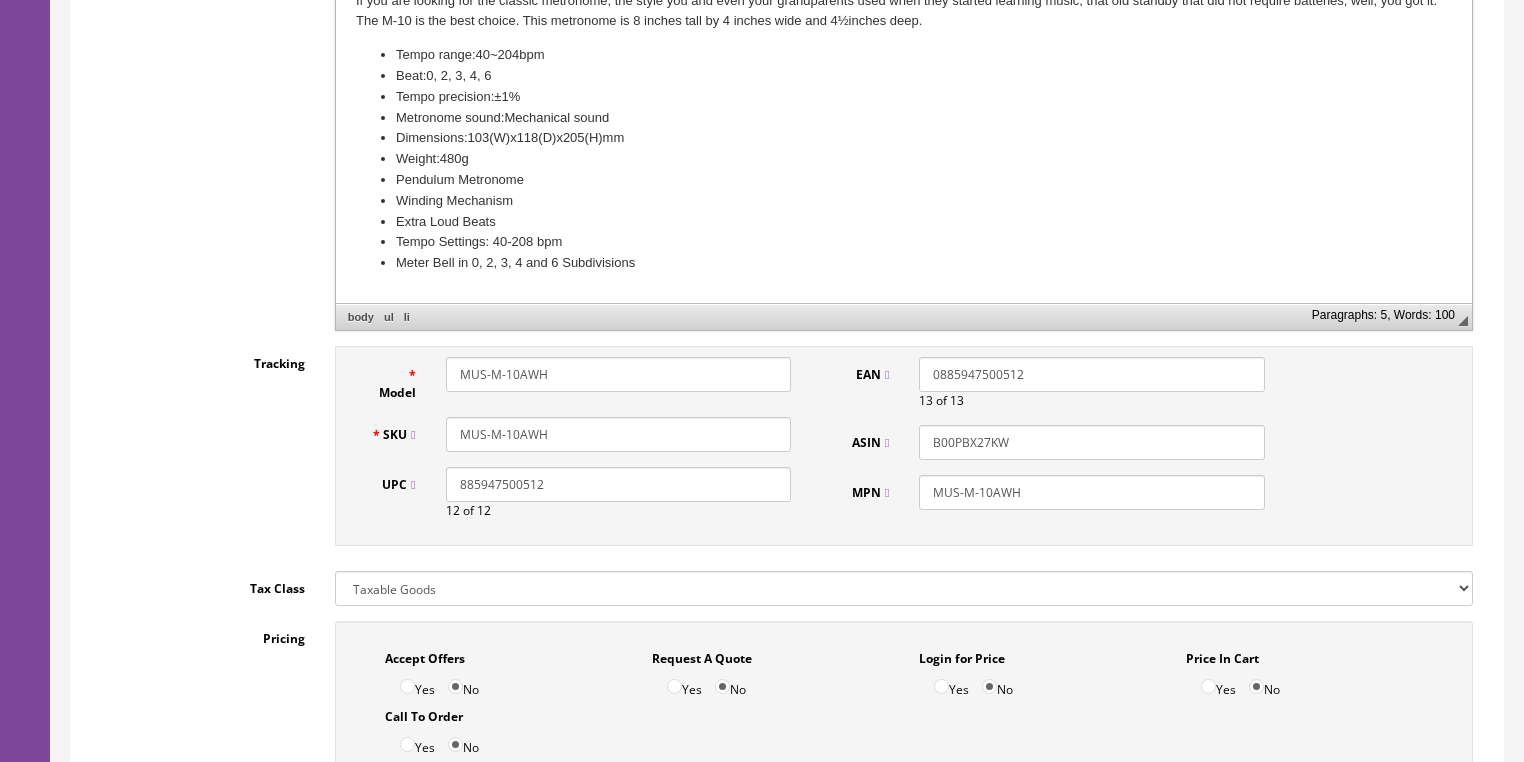 type on "0885947500512" 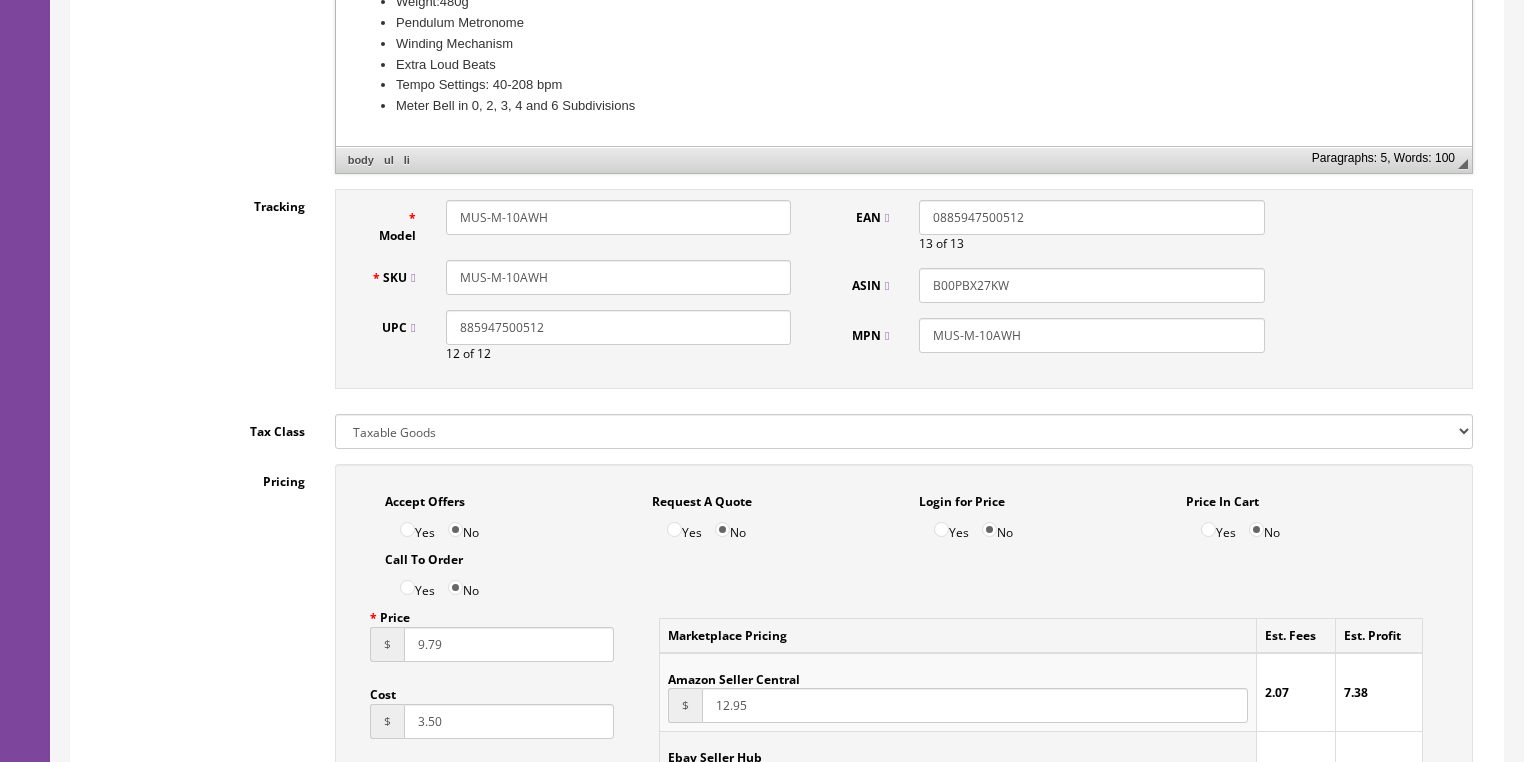 scroll, scrollTop: 848, scrollLeft: 0, axis: vertical 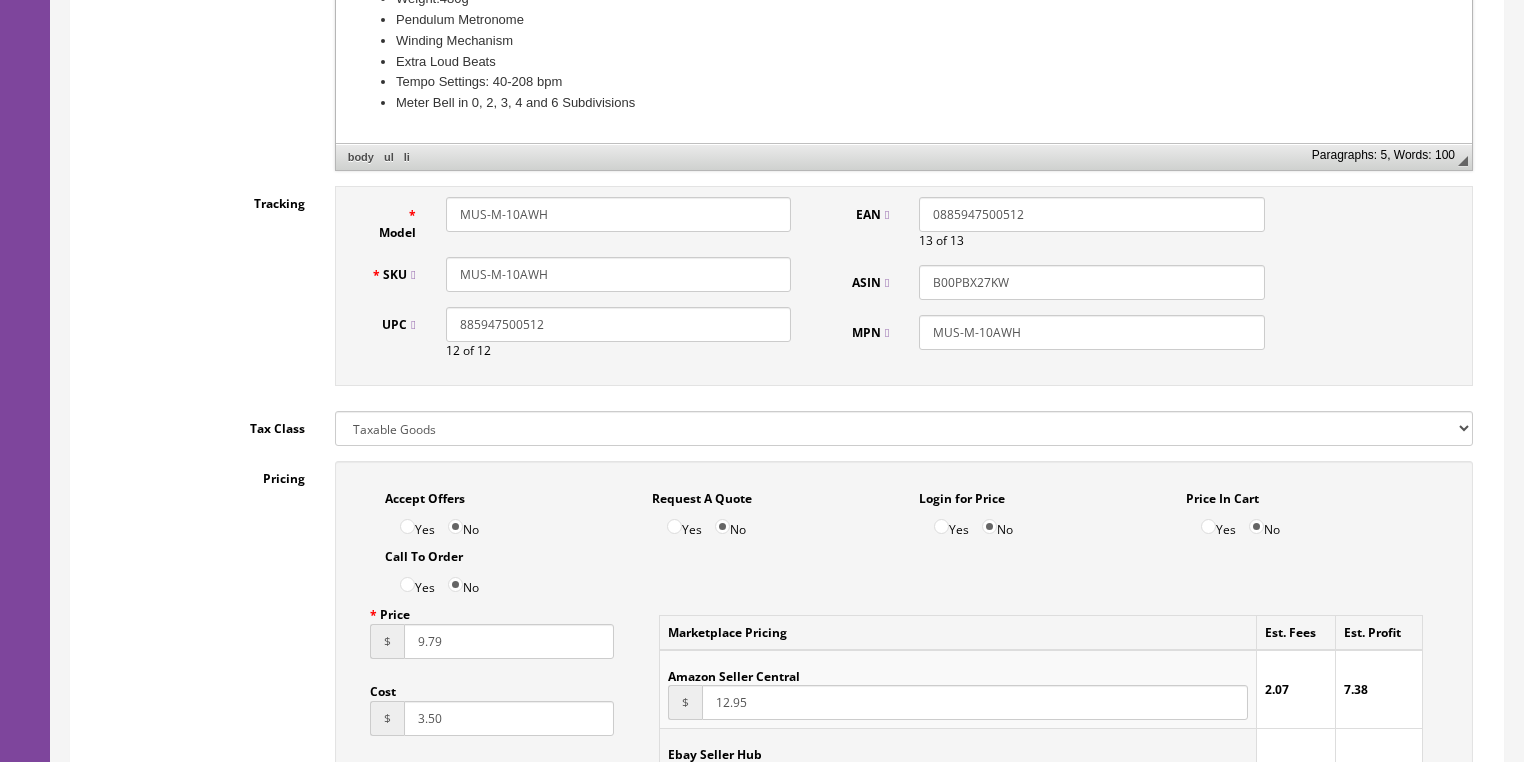 click on "Yes" at bounding box center [407, 526] 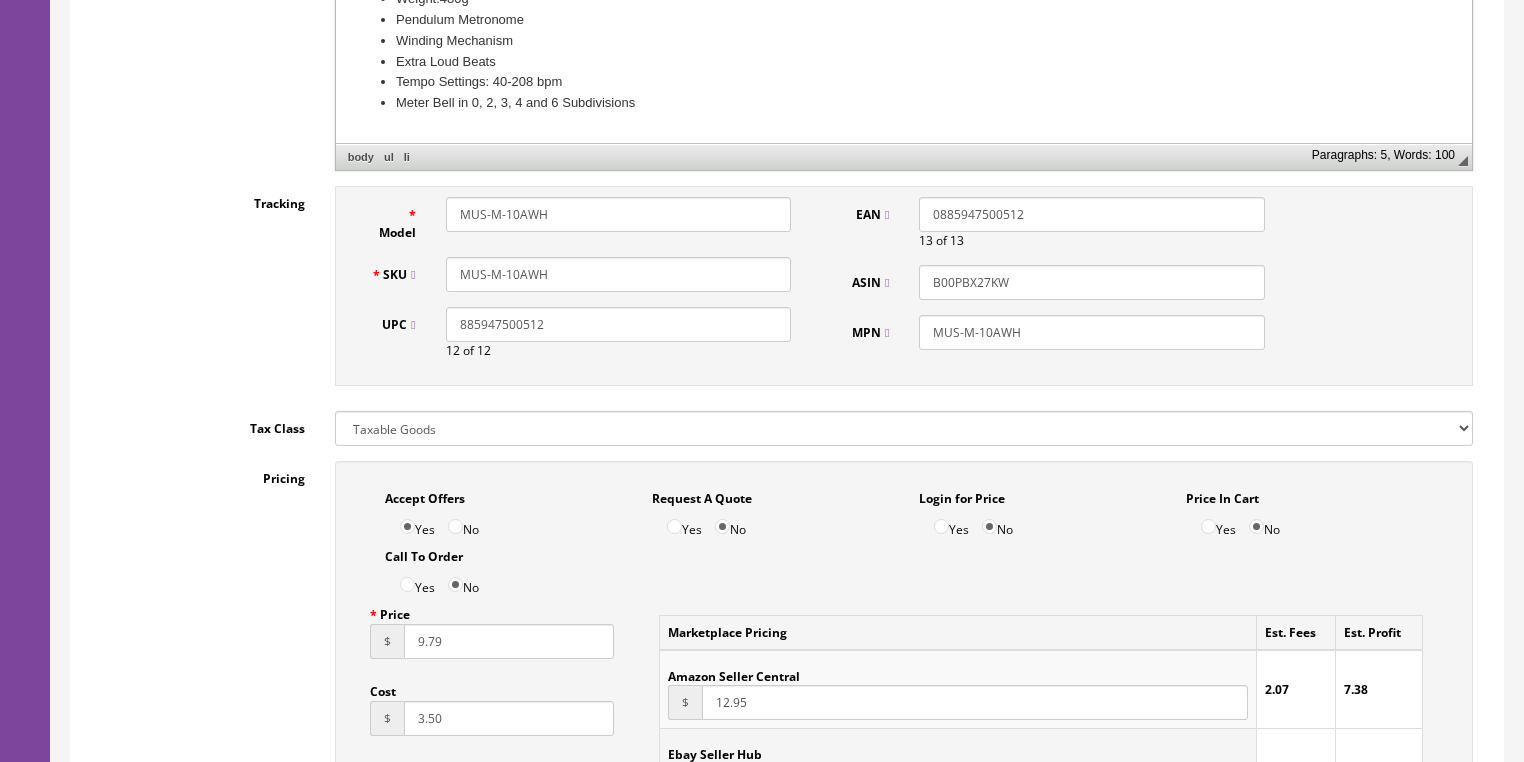 drag, startPoint x: 467, startPoint y: 657, endPoint x: 323, endPoint y: 657, distance: 144 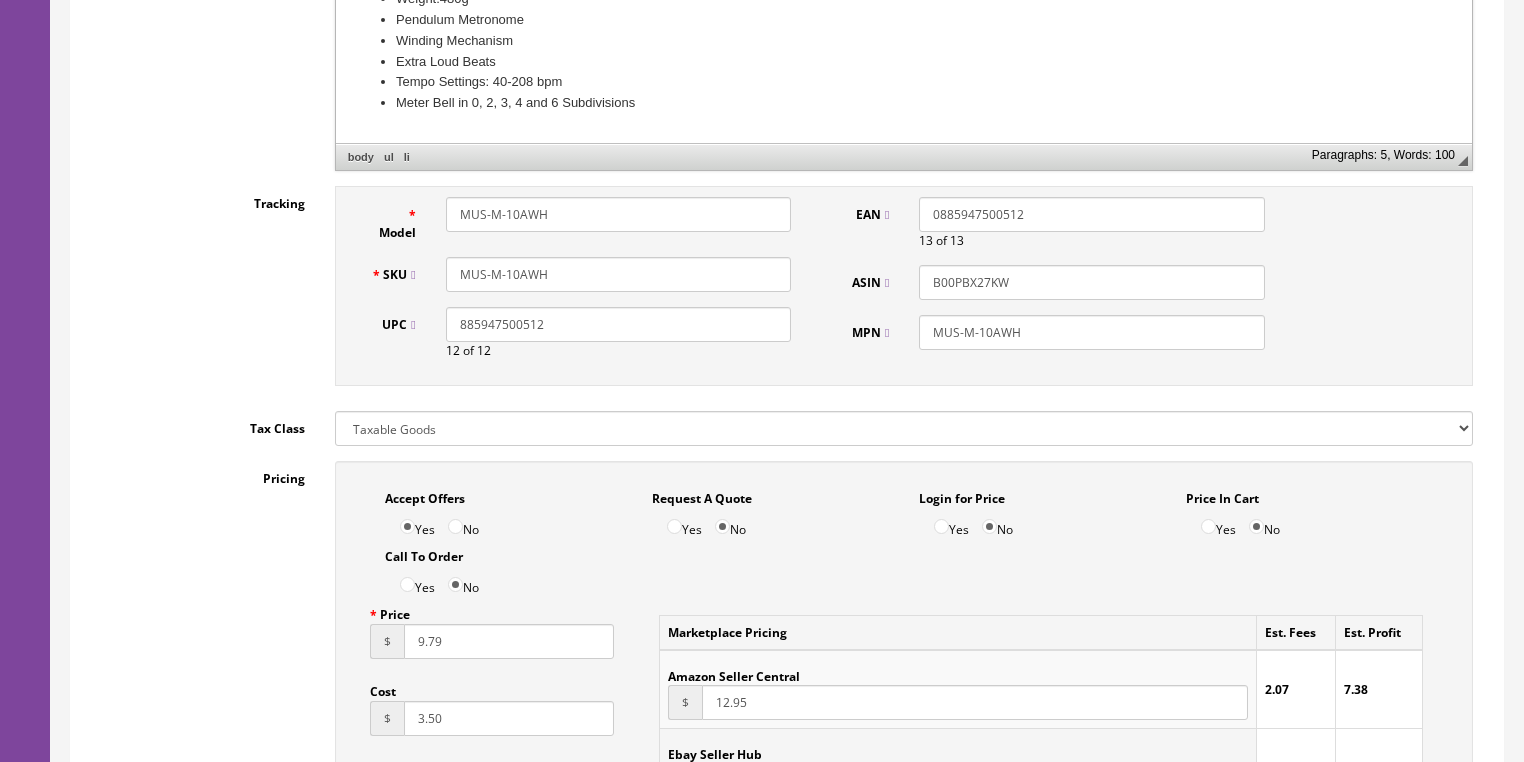 click on "Accept Offers
Yes
No
Request A Quote
Yes
No
Login for Price
Yes
No
Price In Cart
Yes
No
Call To Order
Yes
No
Price
$ 9.79
Cost
$ $ $" at bounding box center (904, 912) 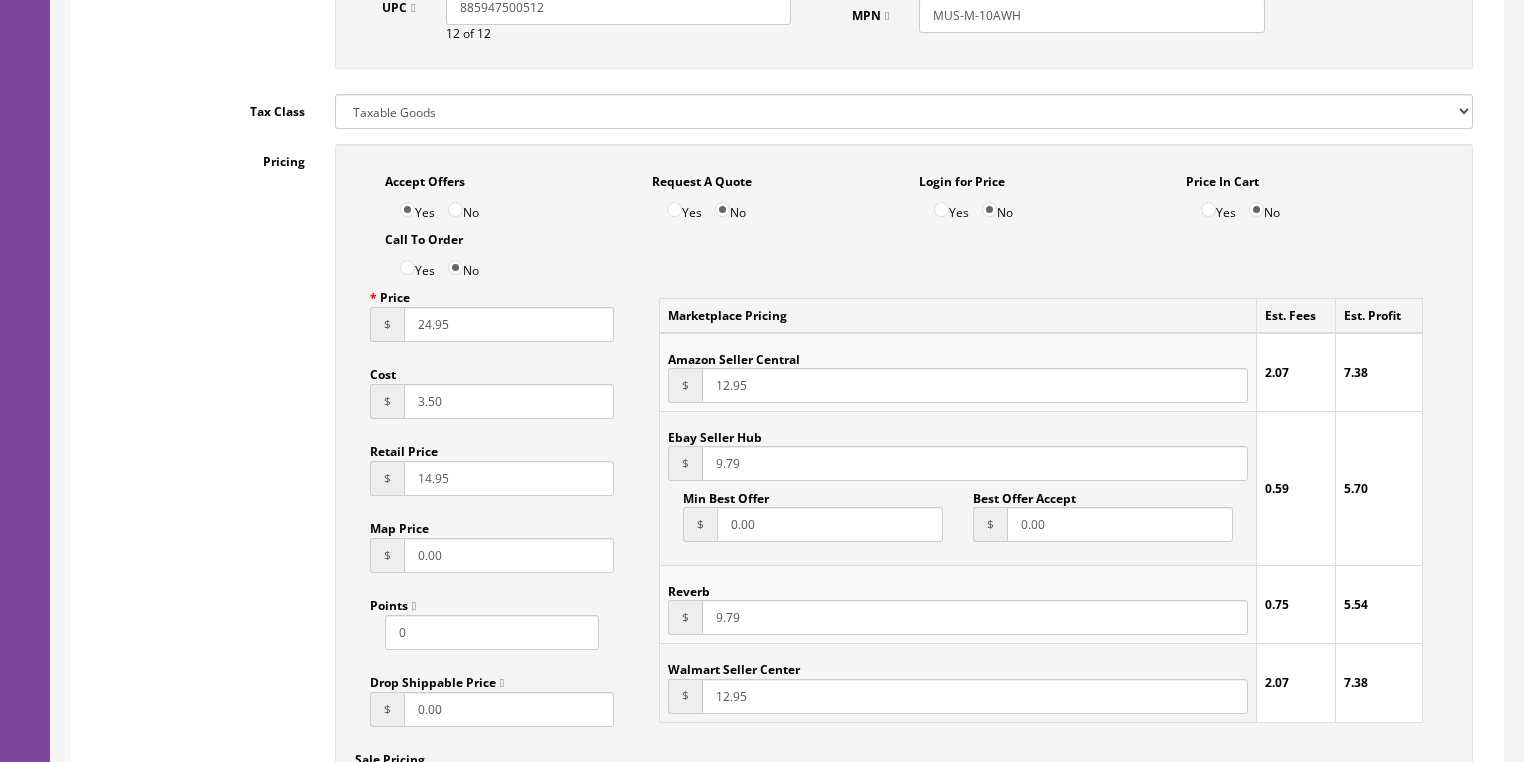 scroll, scrollTop: 1248, scrollLeft: 0, axis: vertical 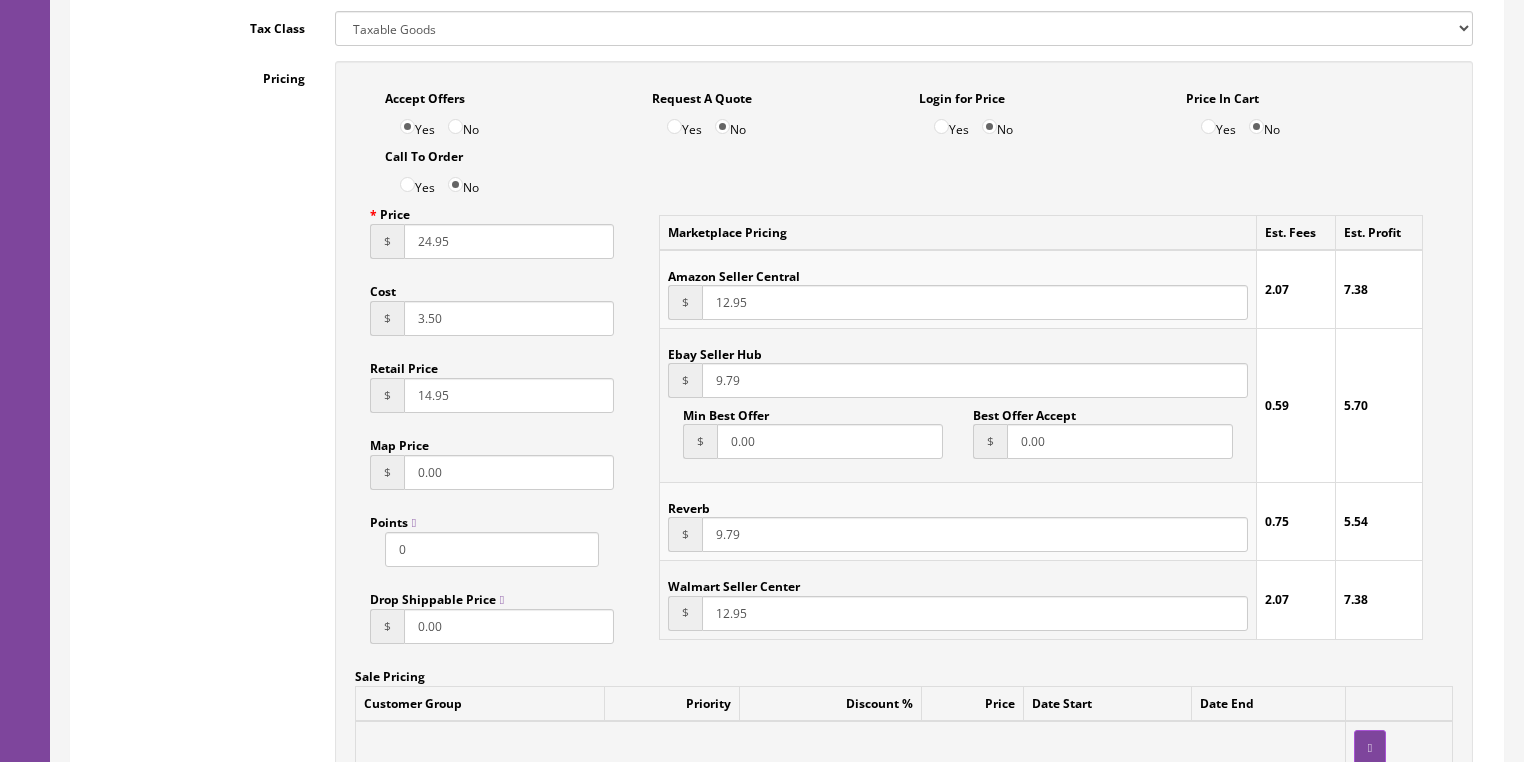 type on "24.95" 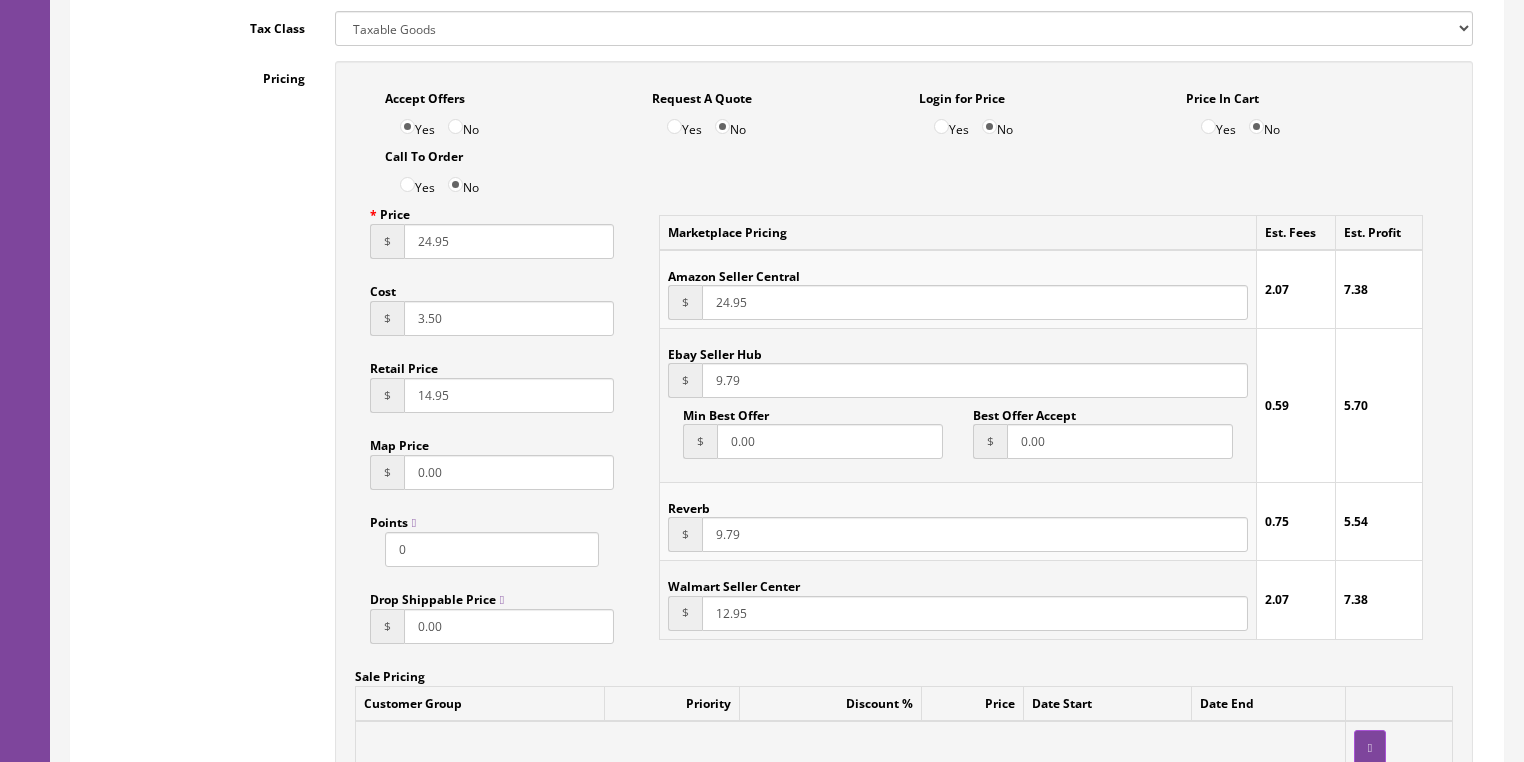 type on "24.95" 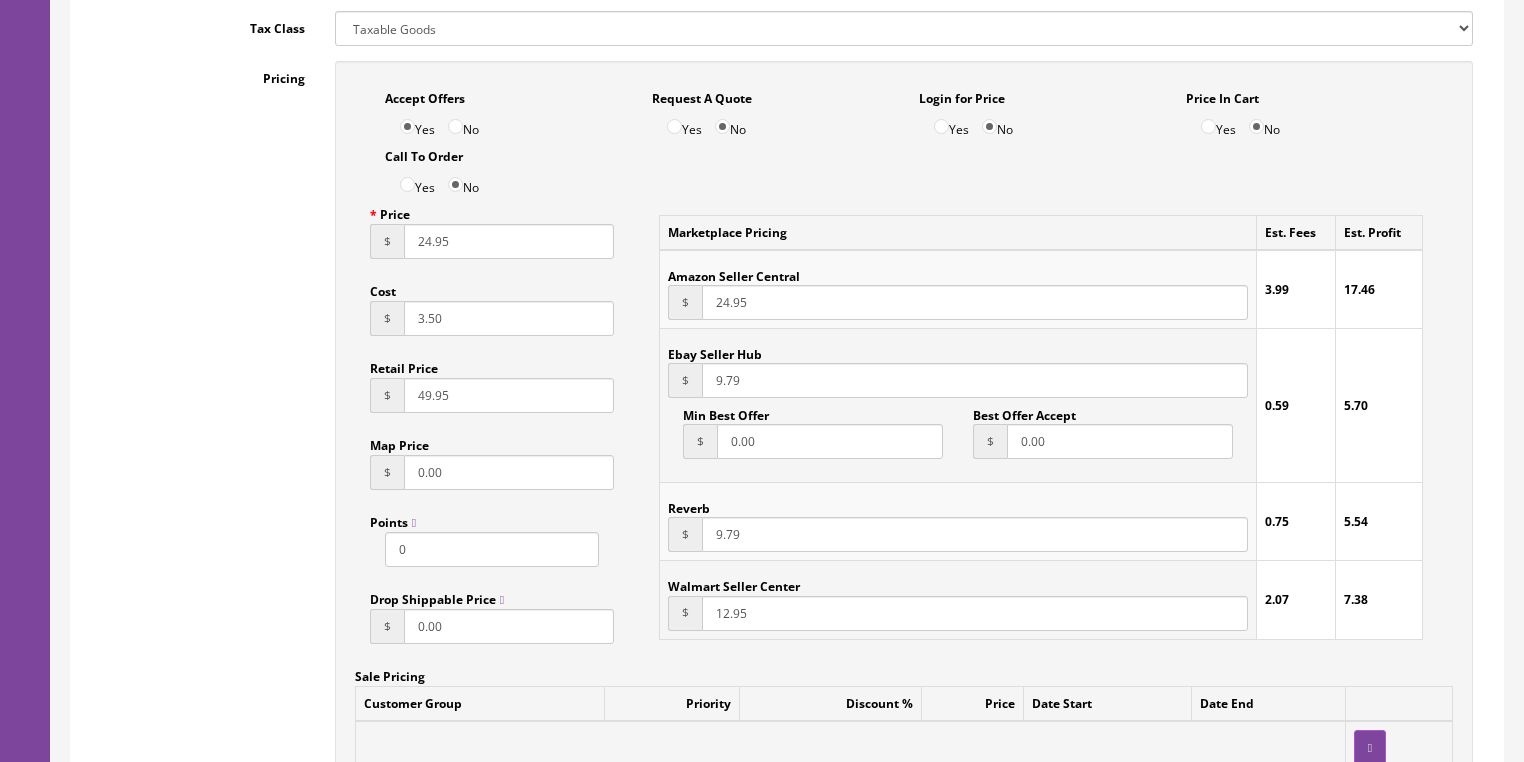 type on "49.95" 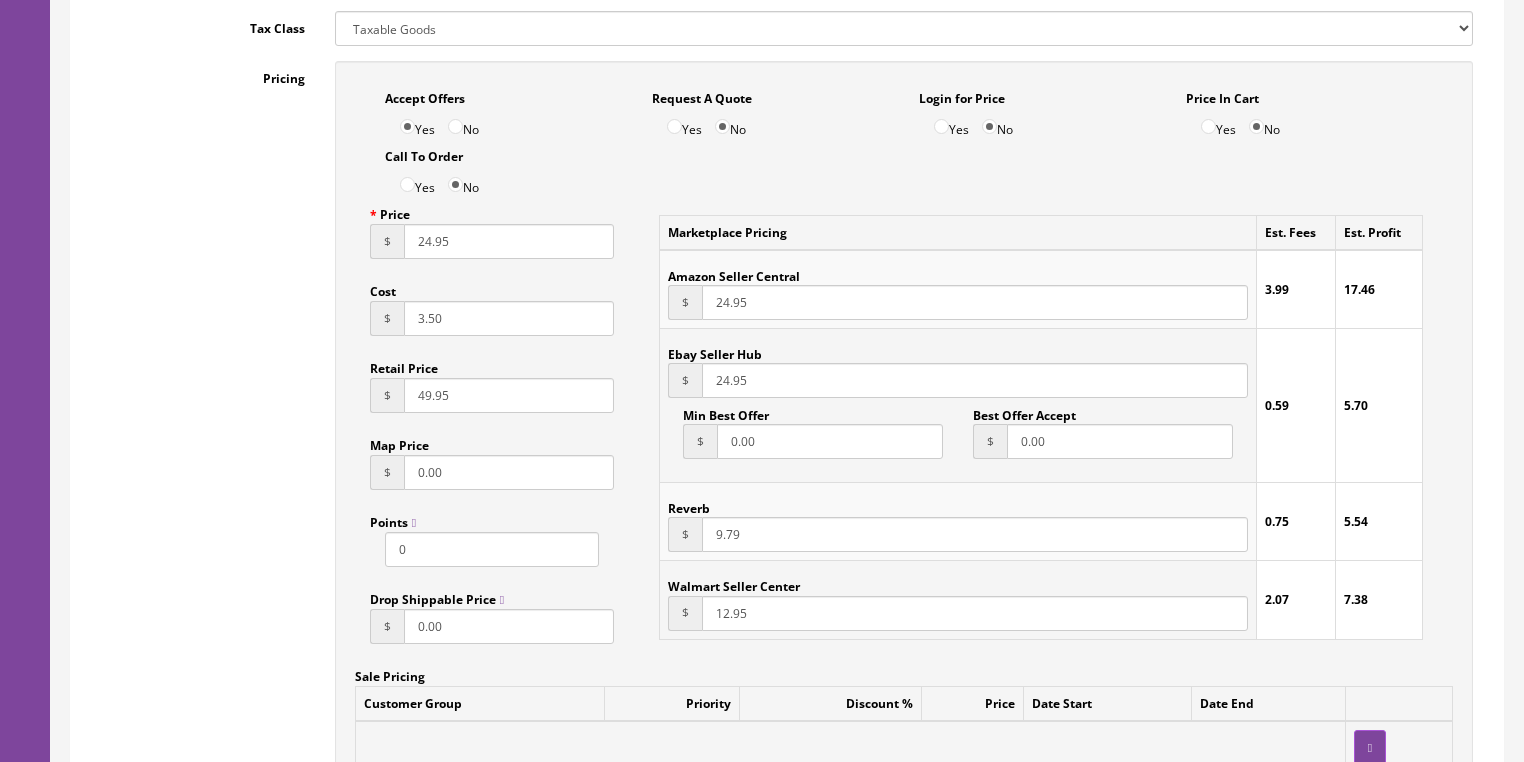 type on "24.95" 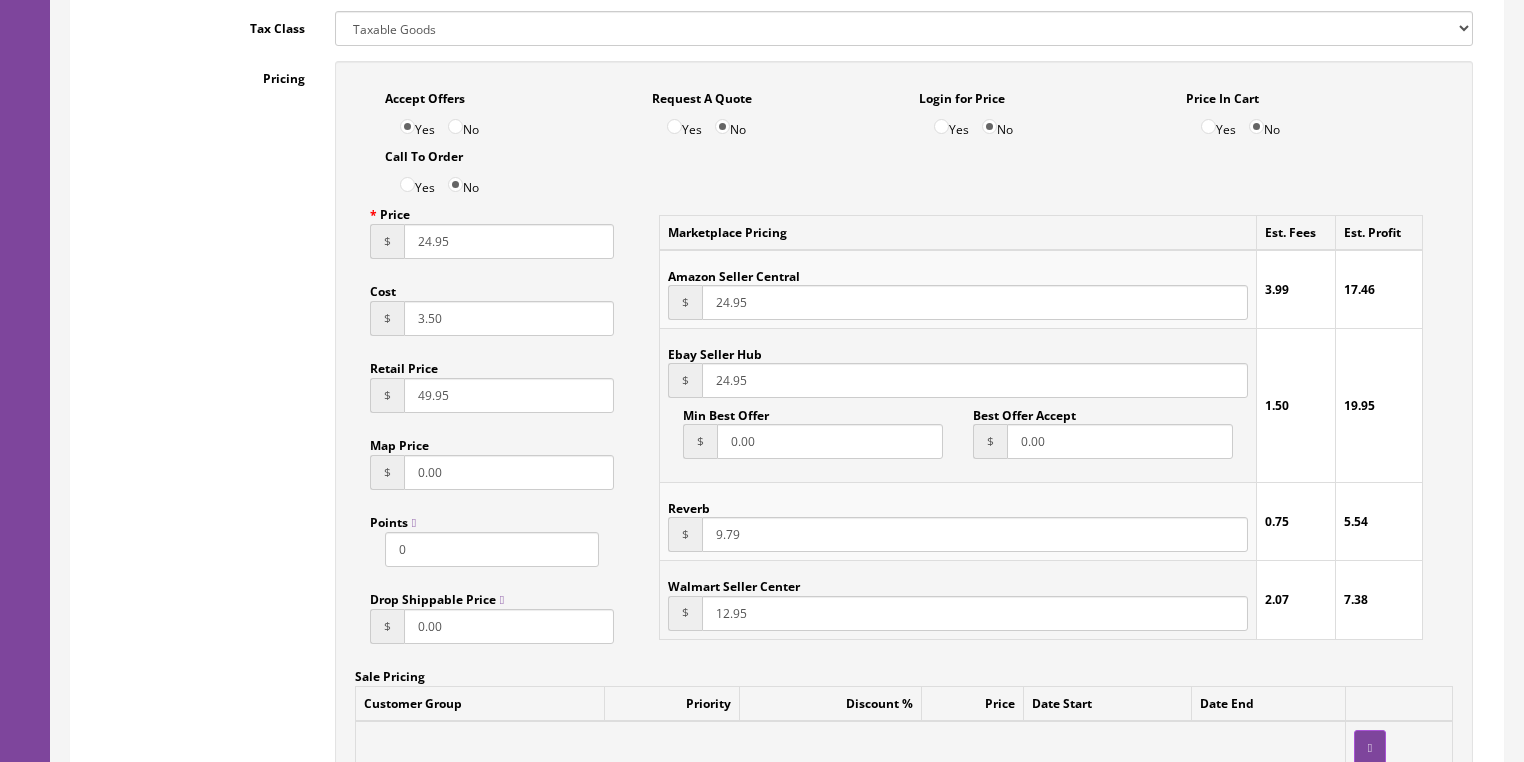 drag, startPoint x: 752, startPoint y: 536, endPoint x: 708, endPoint y: 554, distance: 47.539455 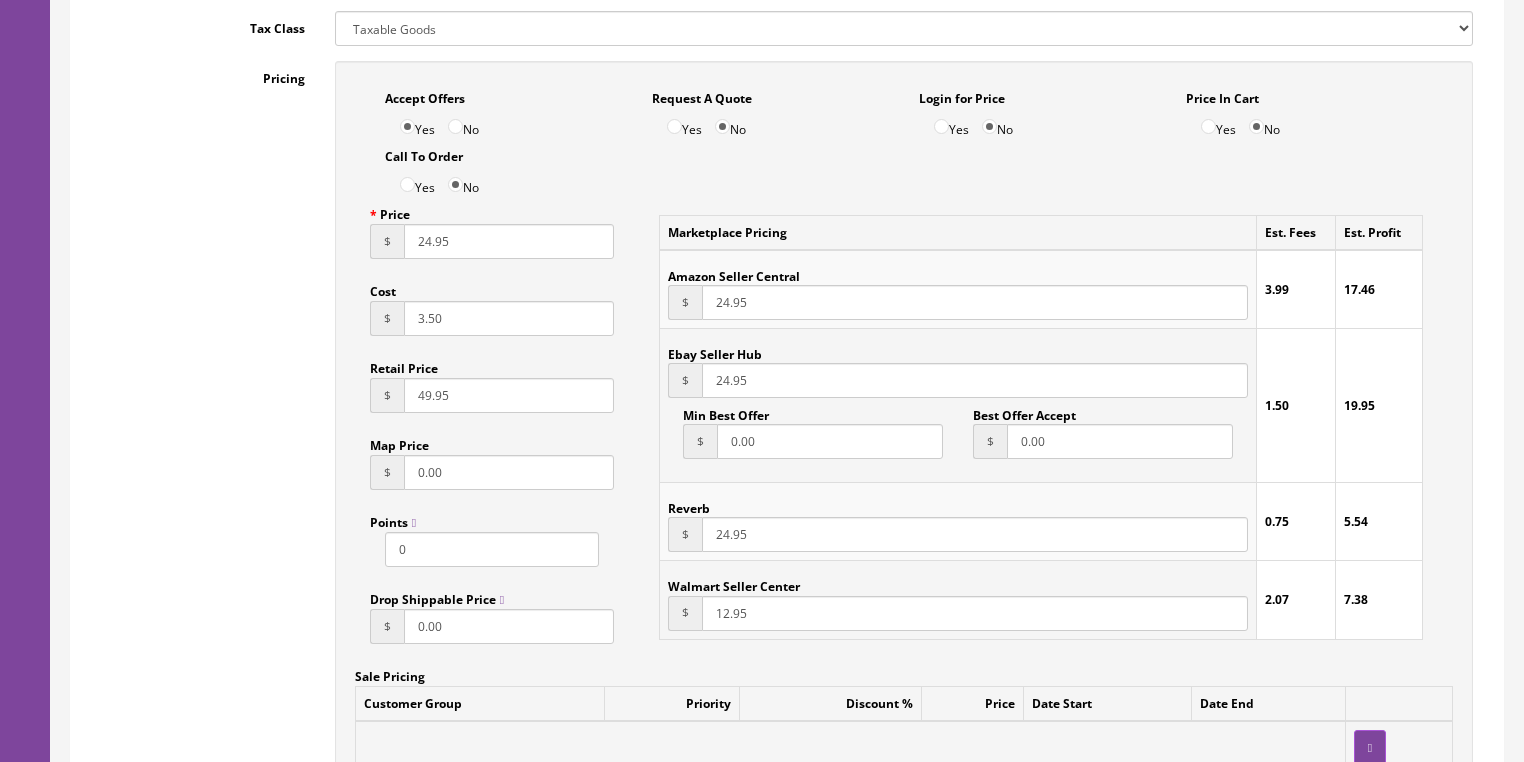 type on "24.95" 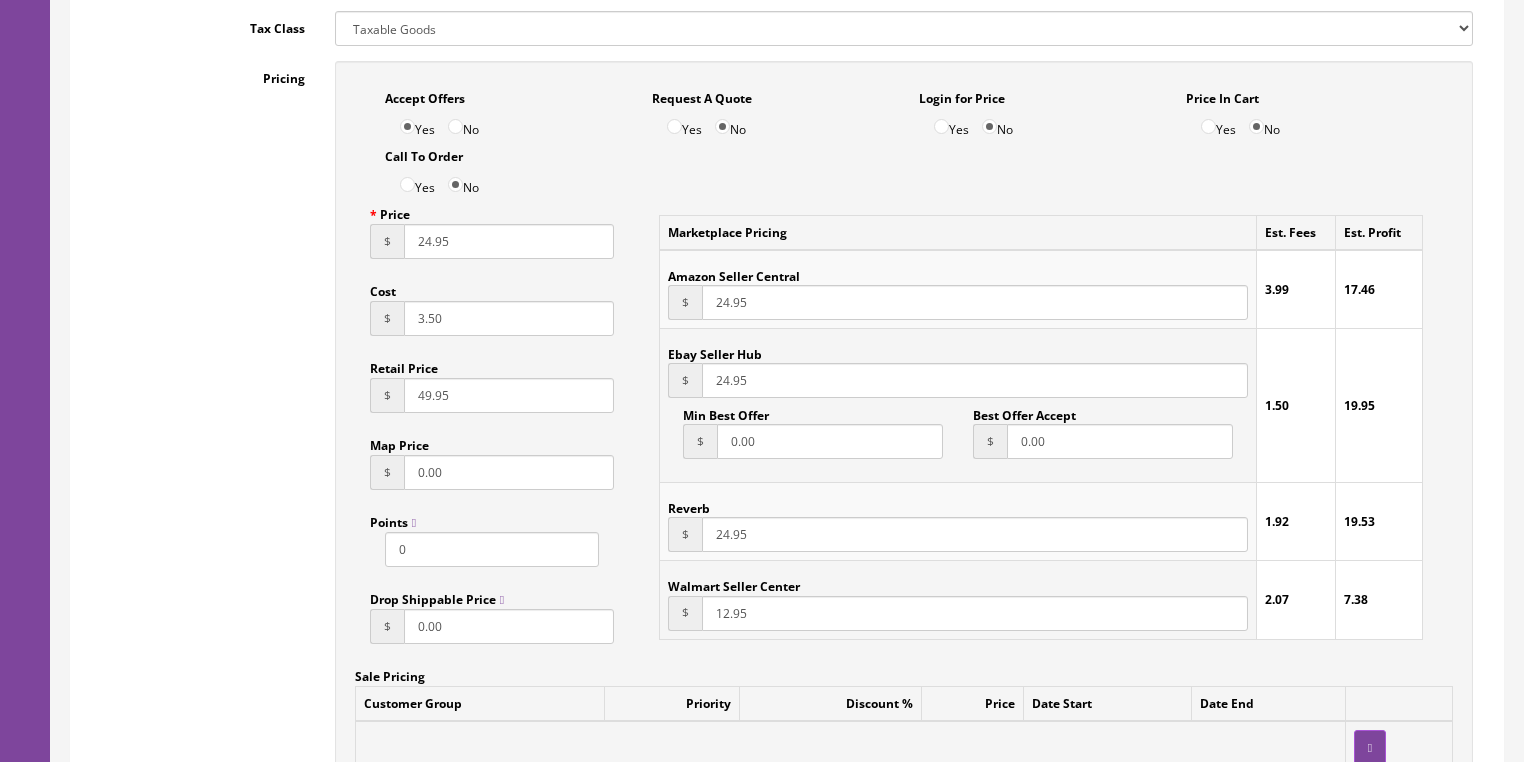 click on "Marketplace Pricing
Est. Fees
Est. Profit
Amazon Seller Central
$ 24.95
3.99
17.46
Ebay Seller Hub
$ 24.95
Min Best Offer
$ 0.00
Best Offer Accept
$ 0.00
1.50
19.95
Reverb $ 24.95" at bounding box center (1041, 435) 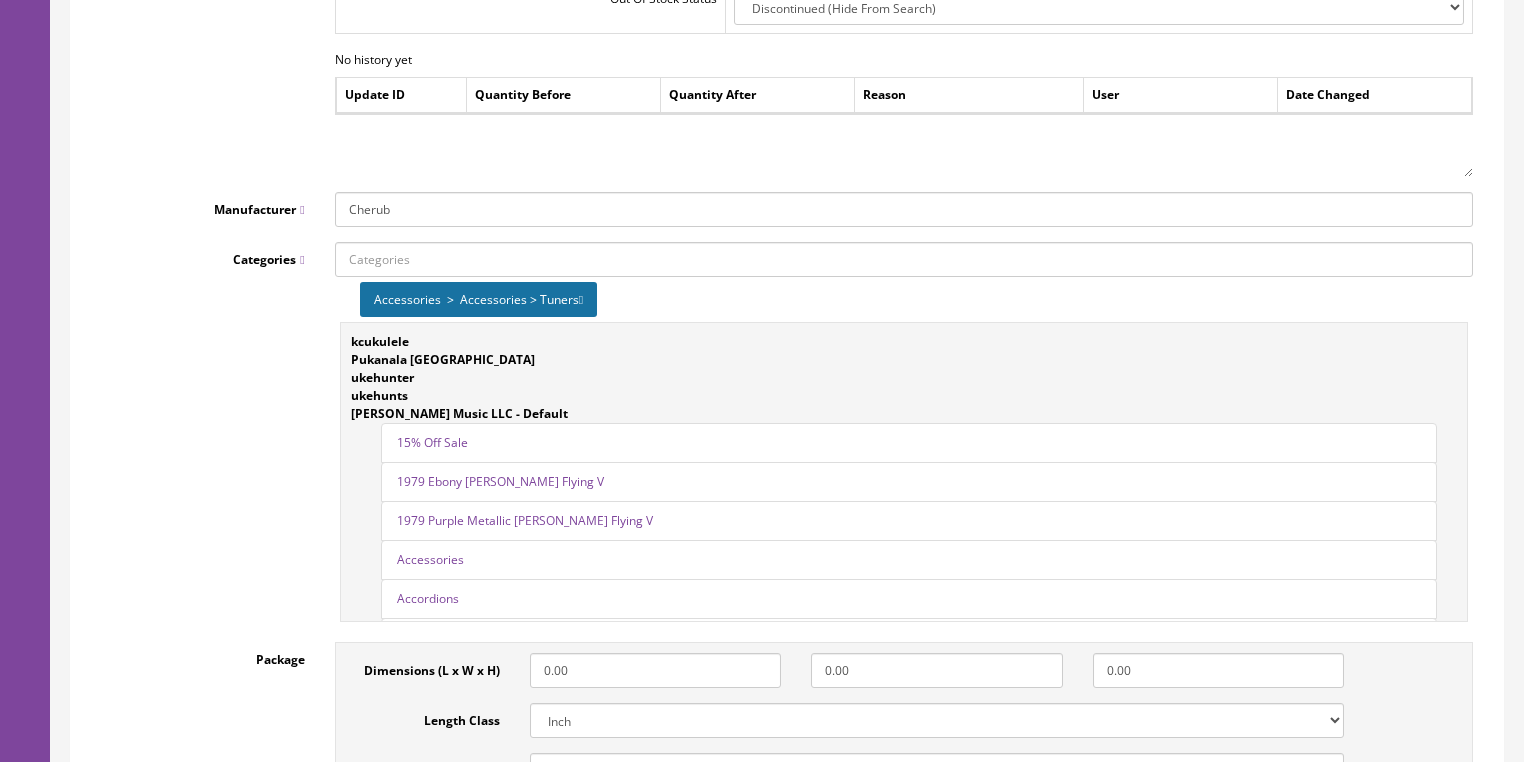 scroll, scrollTop: 2608, scrollLeft: 0, axis: vertical 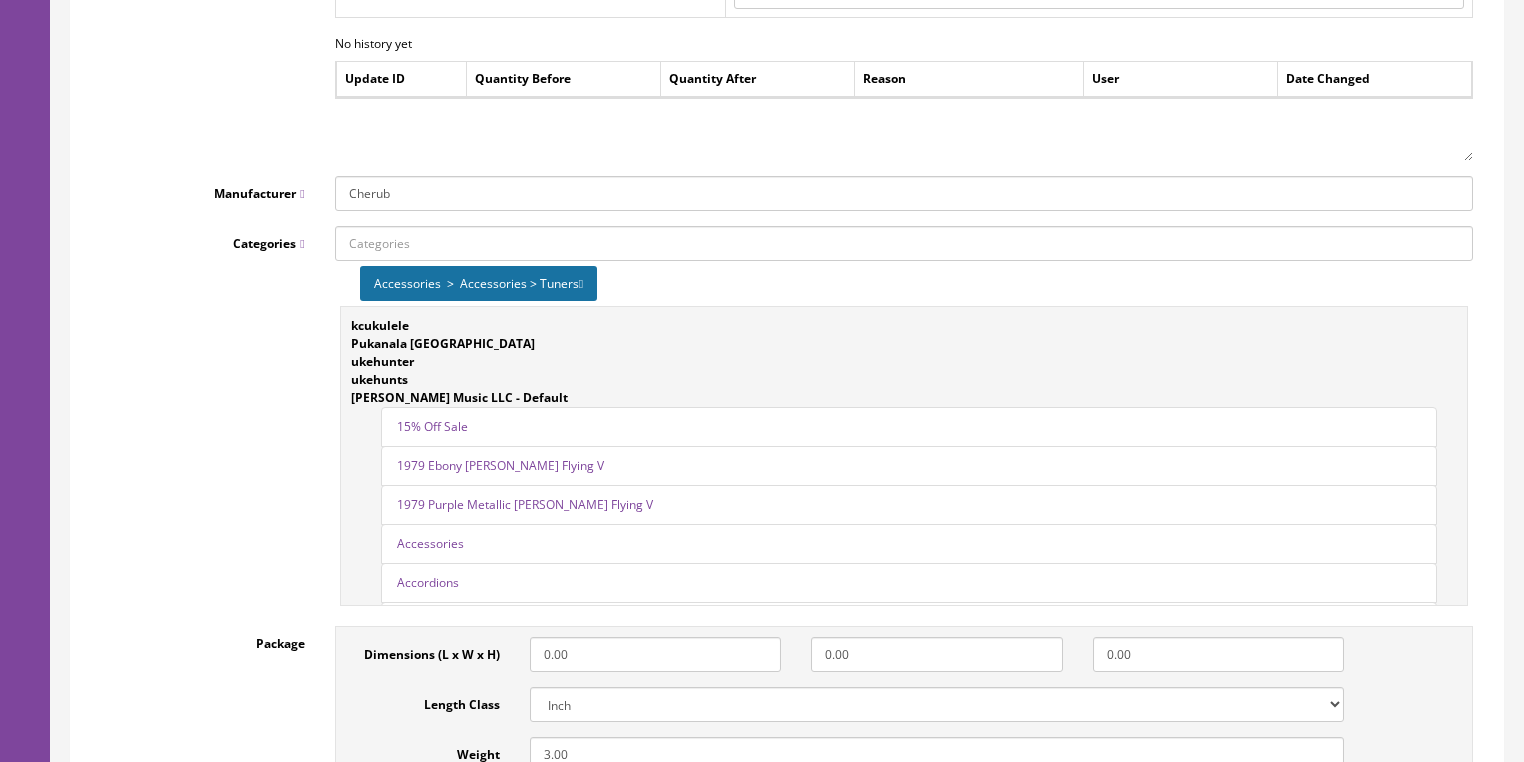 type on "24.95" 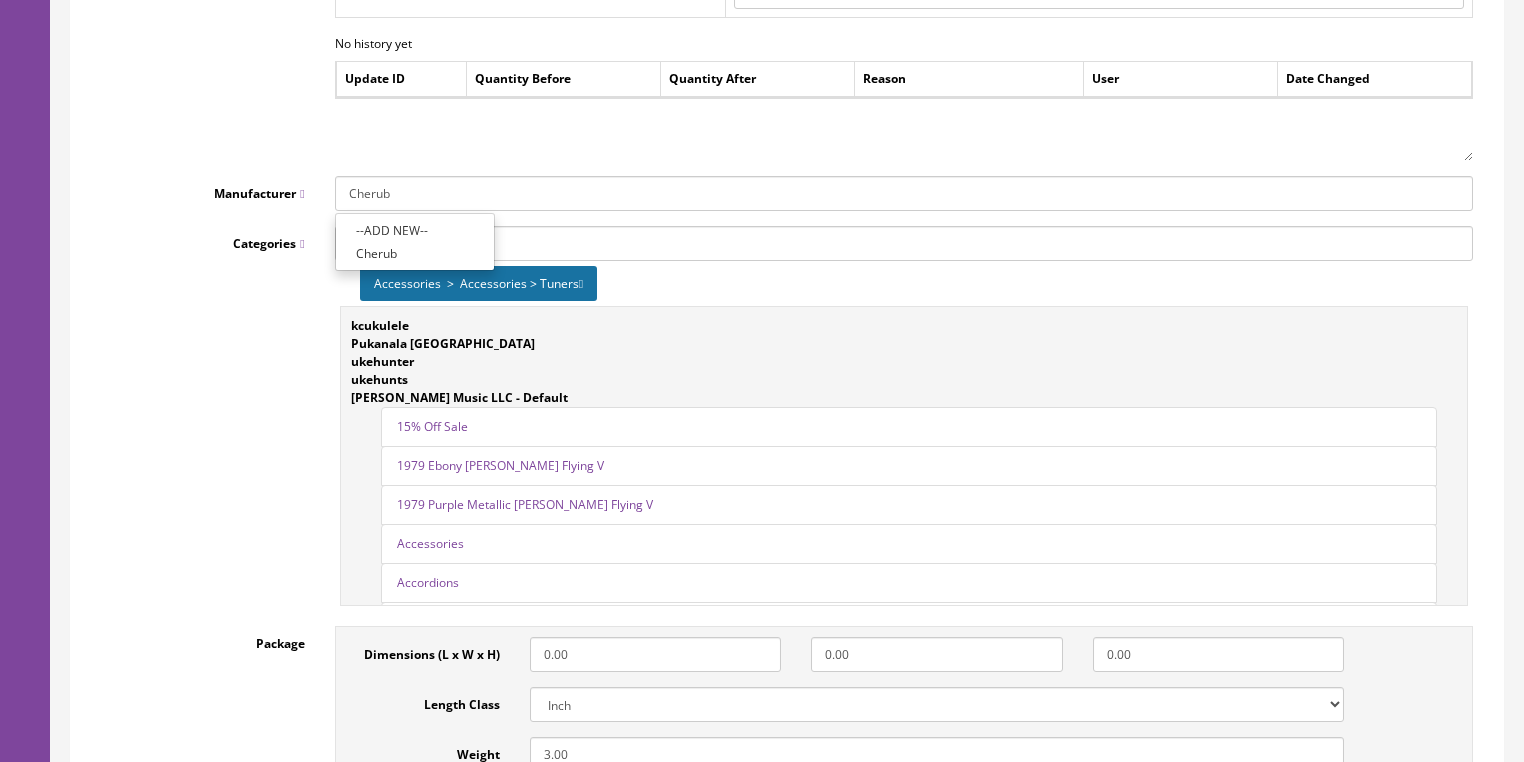 click on "--ADD NEW--" at bounding box center (415, 230) 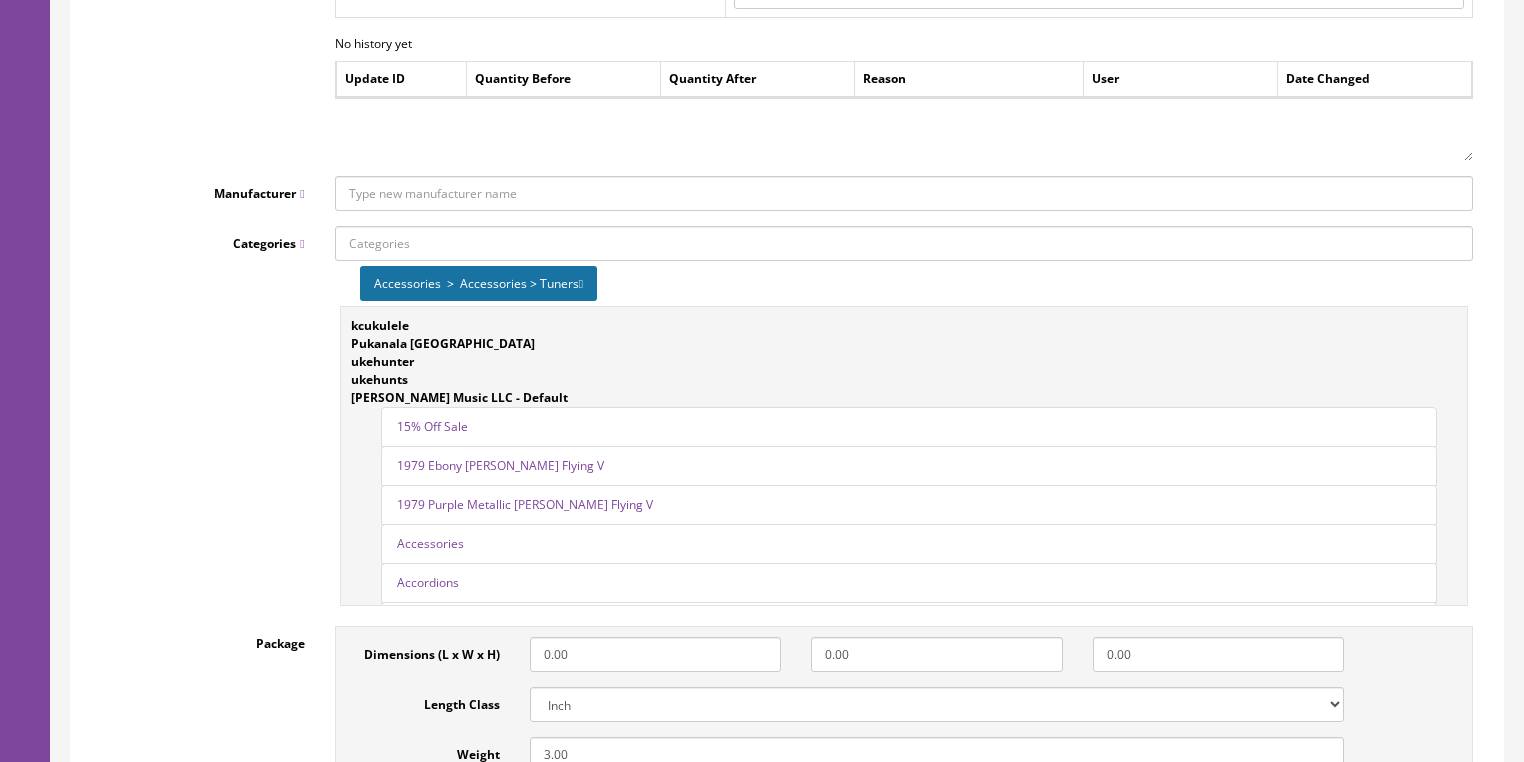 drag, startPoint x: 391, startPoint y: 201, endPoint x: 368, endPoint y: 154, distance: 52.3259 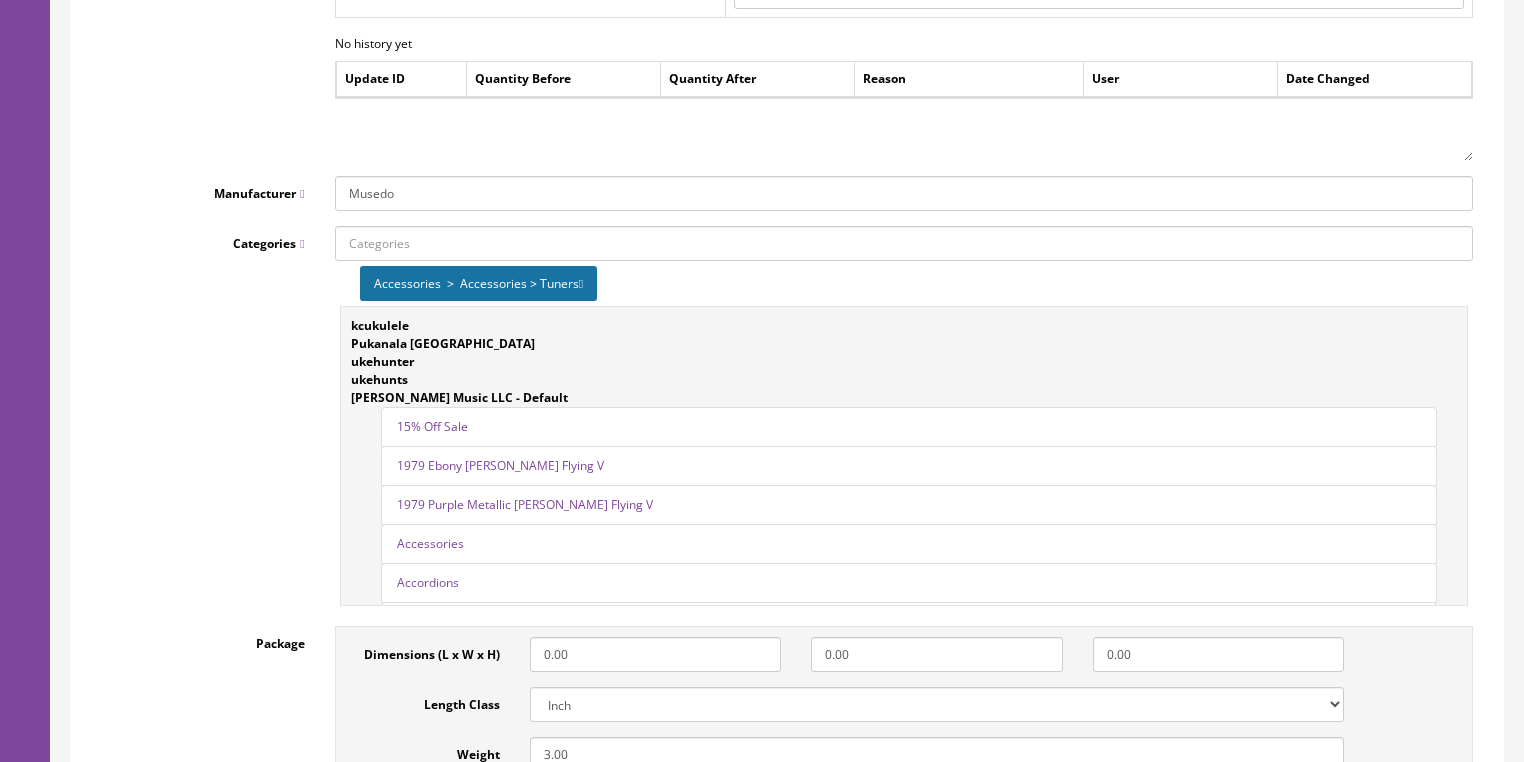 type on "Musedo" 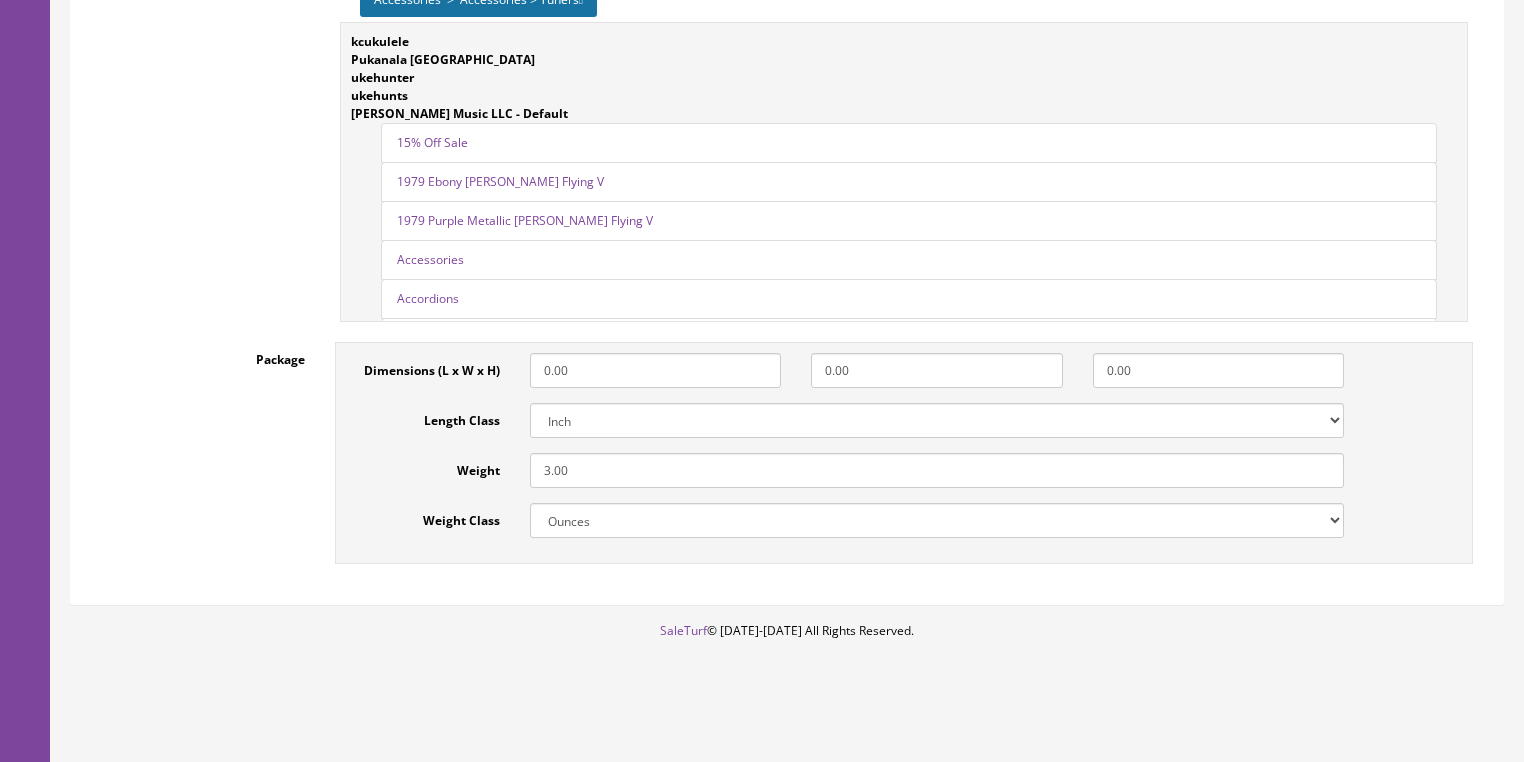 scroll, scrollTop: 2894, scrollLeft: 0, axis: vertical 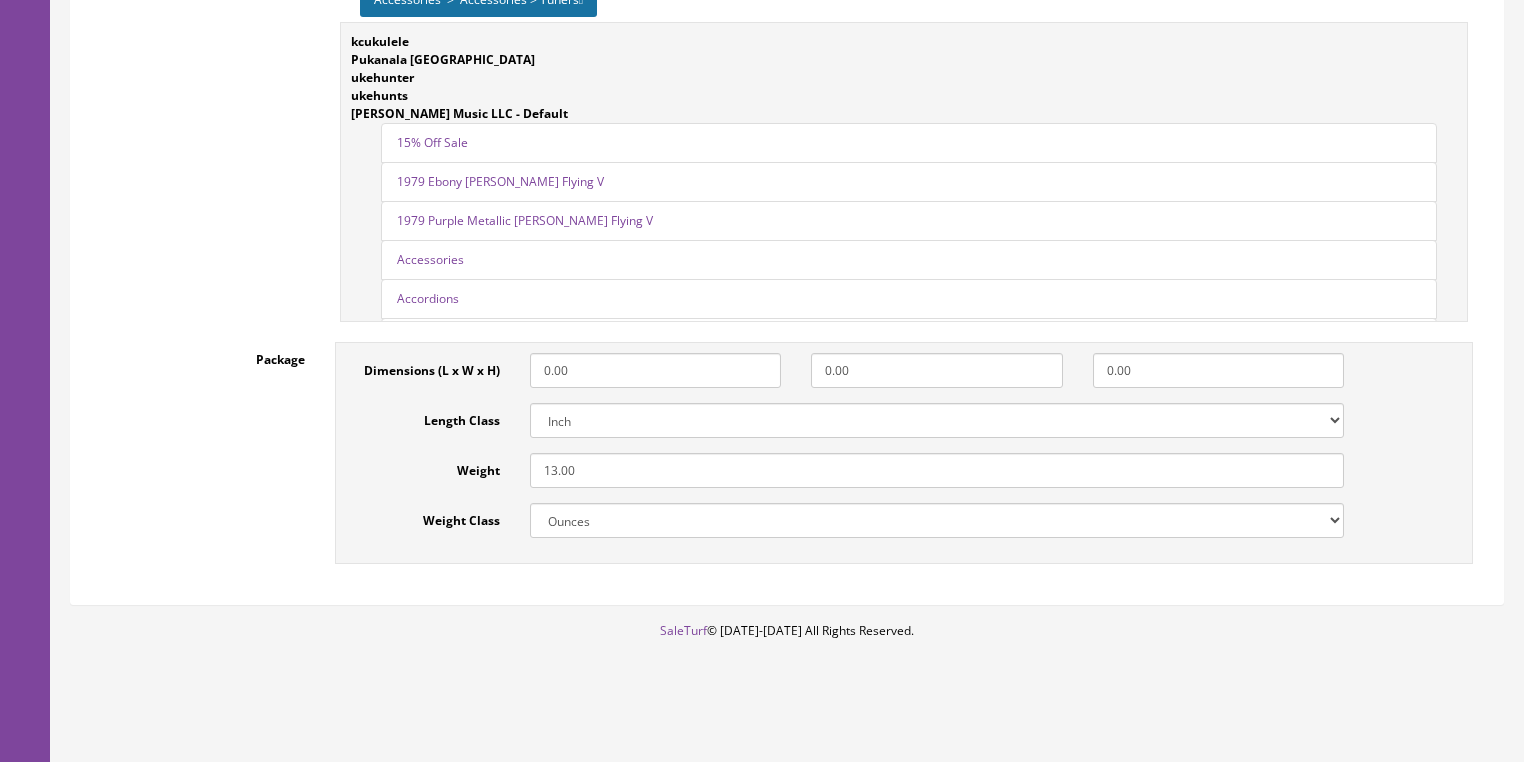 type on "13.00" 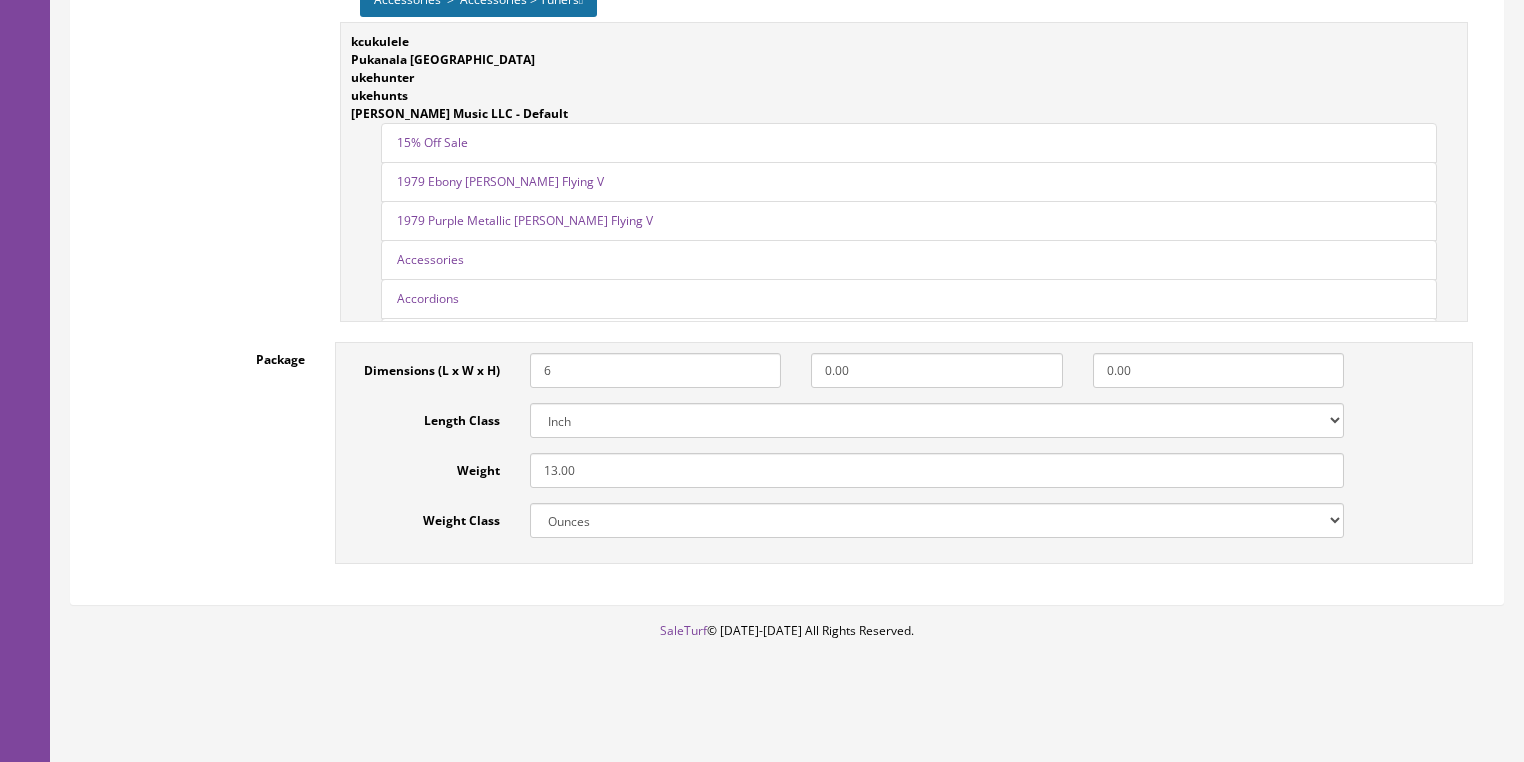 type on "6" 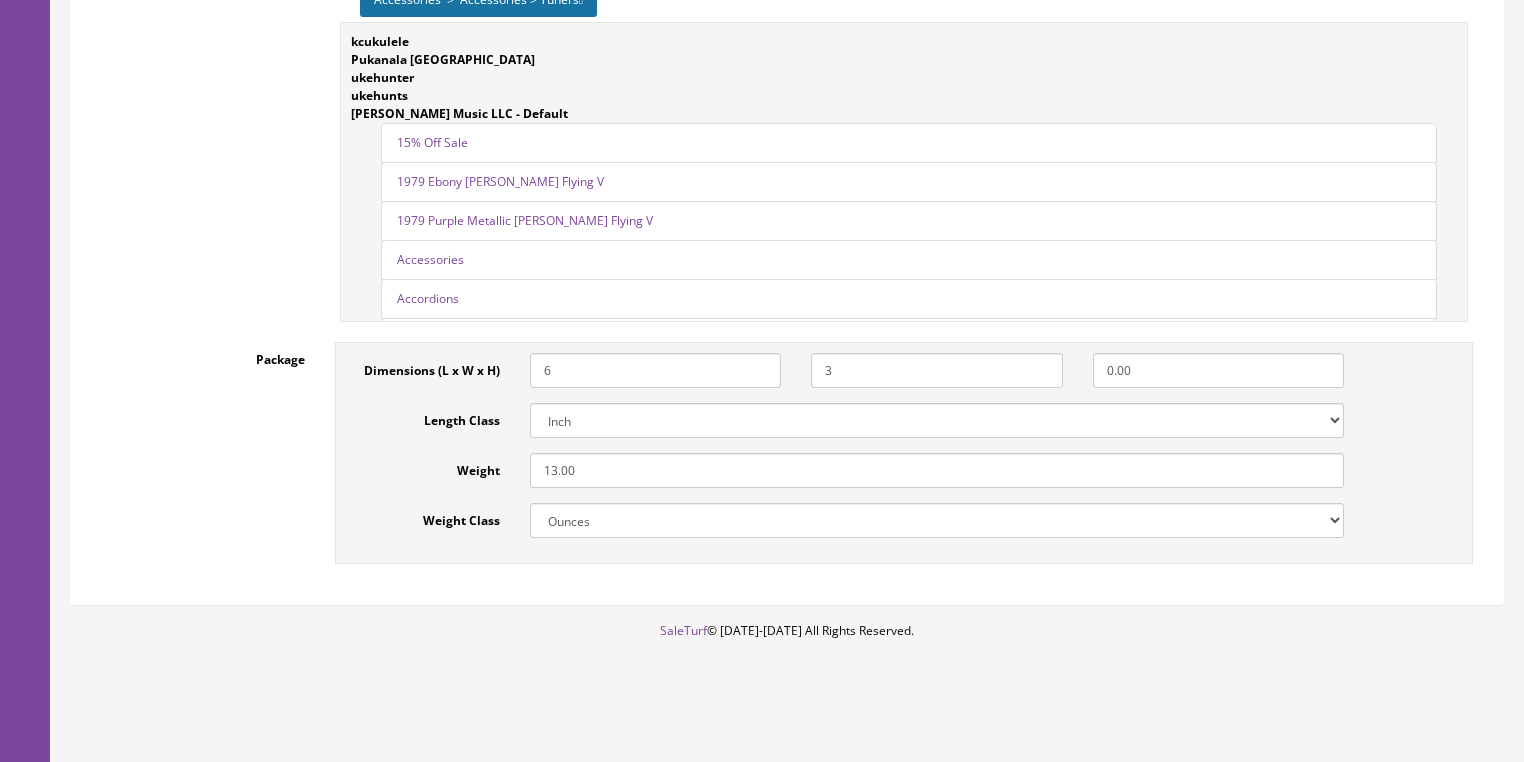type on "3" 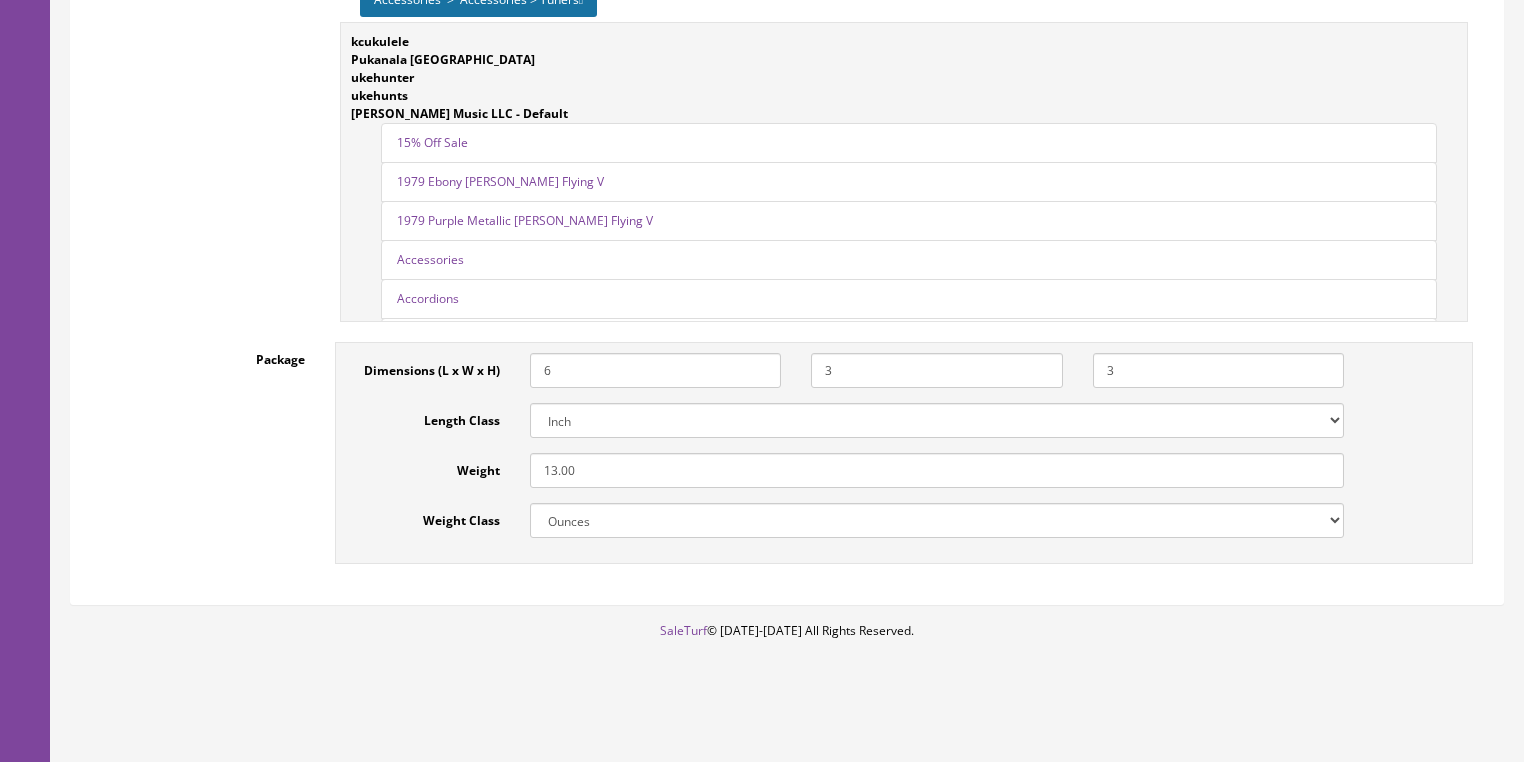 type on "3" 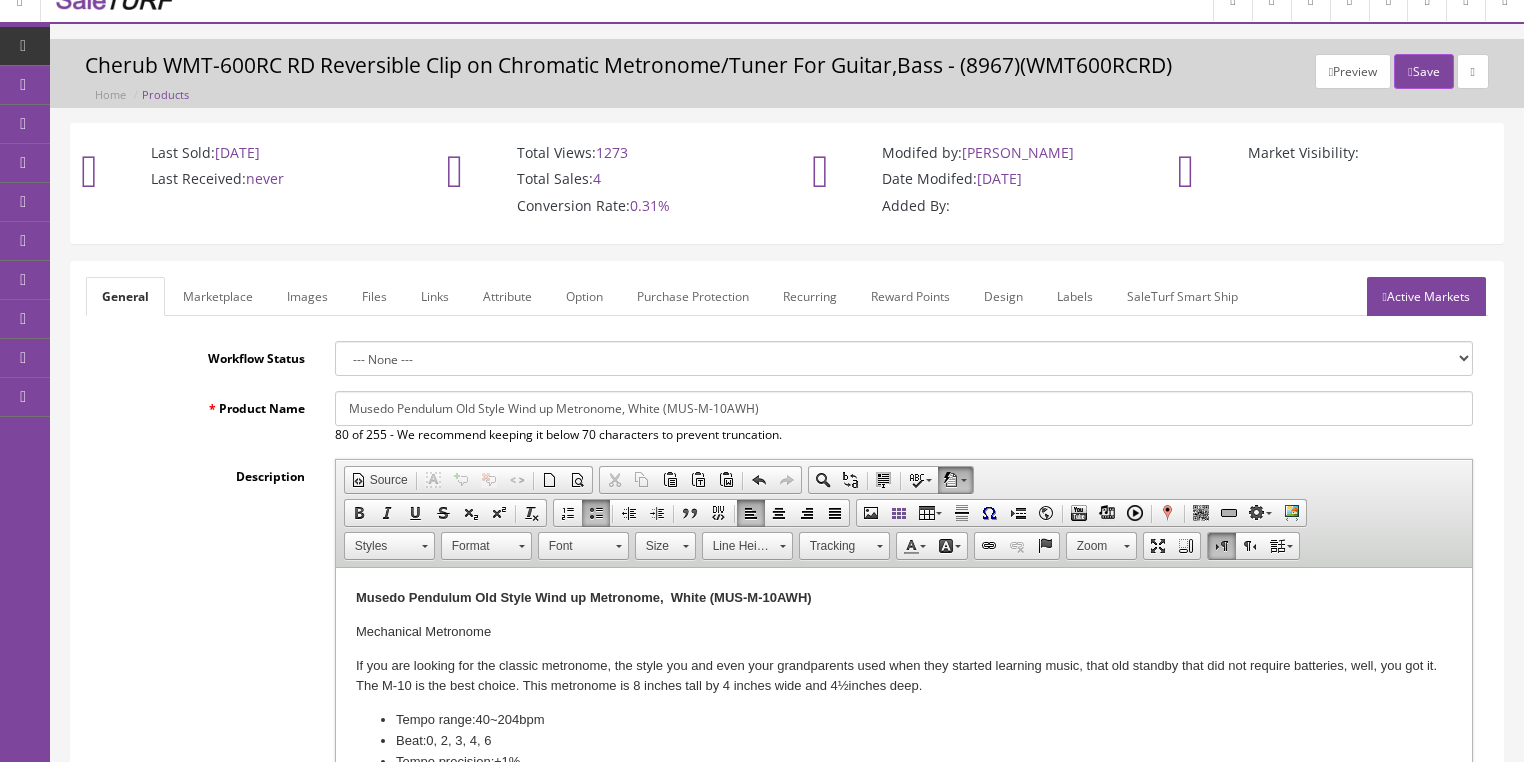scroll, scrollTop: 14, scrollLeft: 0, axis: vertical 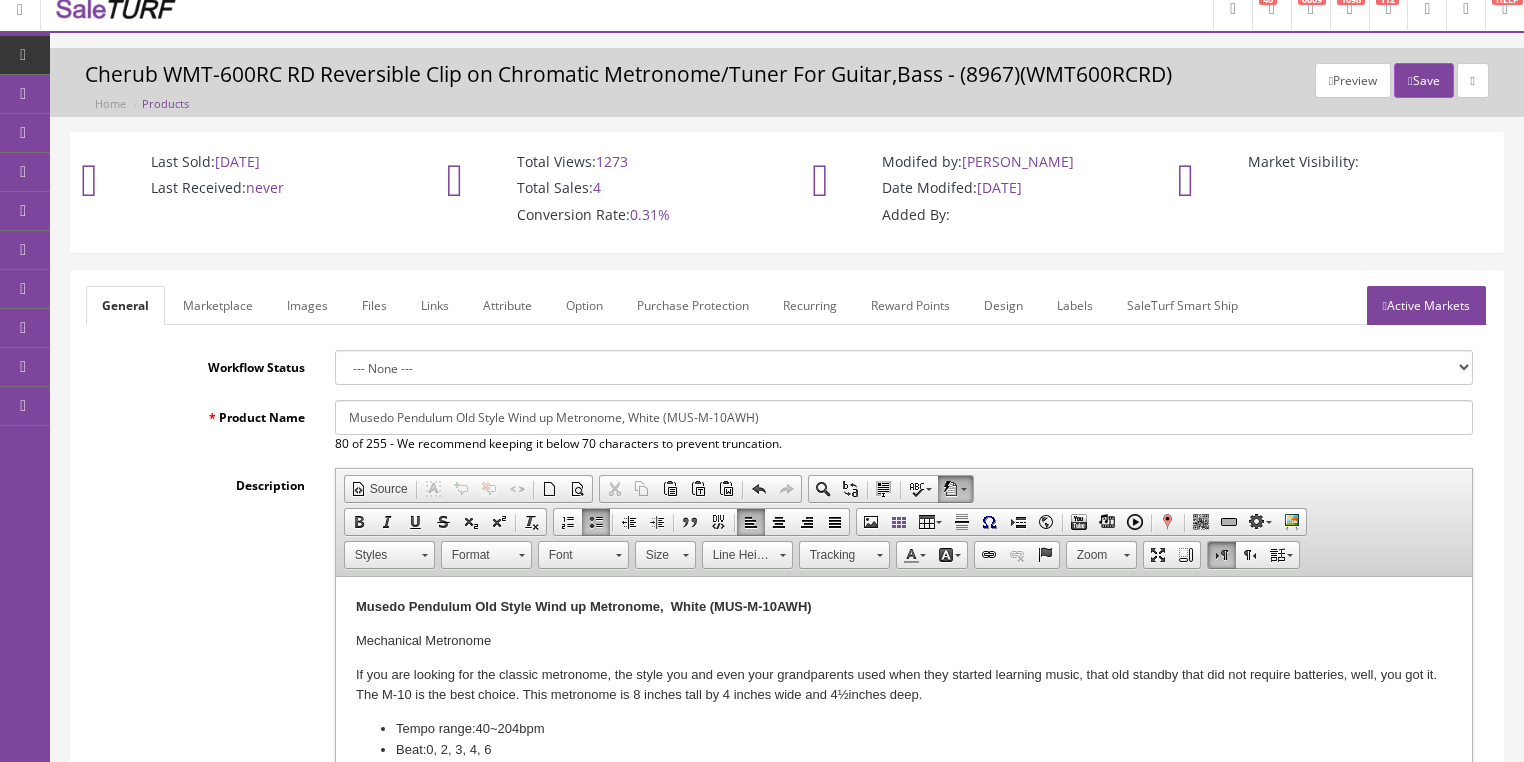 click on "Marketplace" at bounding box center [218, 305] 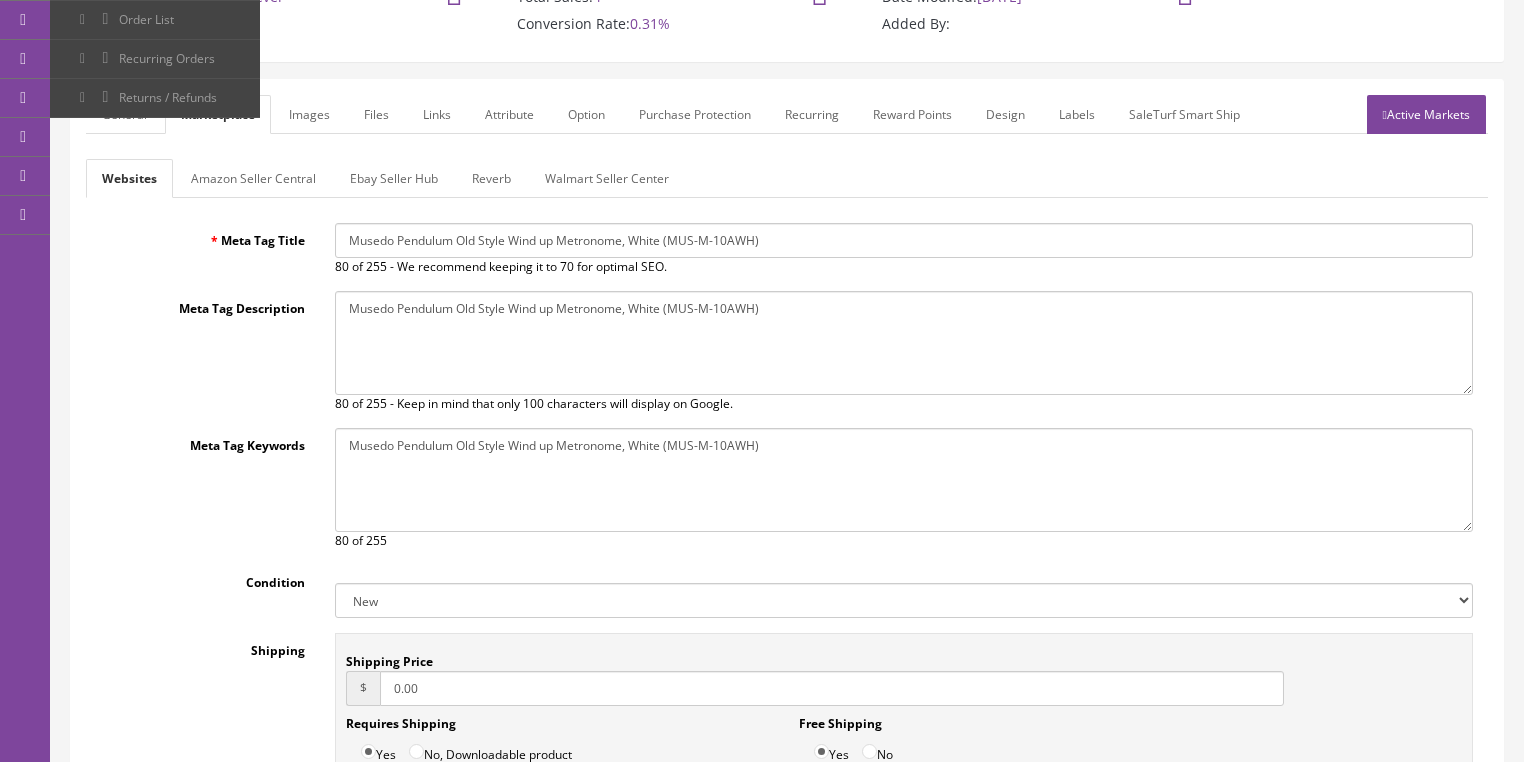 scroll, scrollTop: 199, scrollLeft: 0, axis: vertical 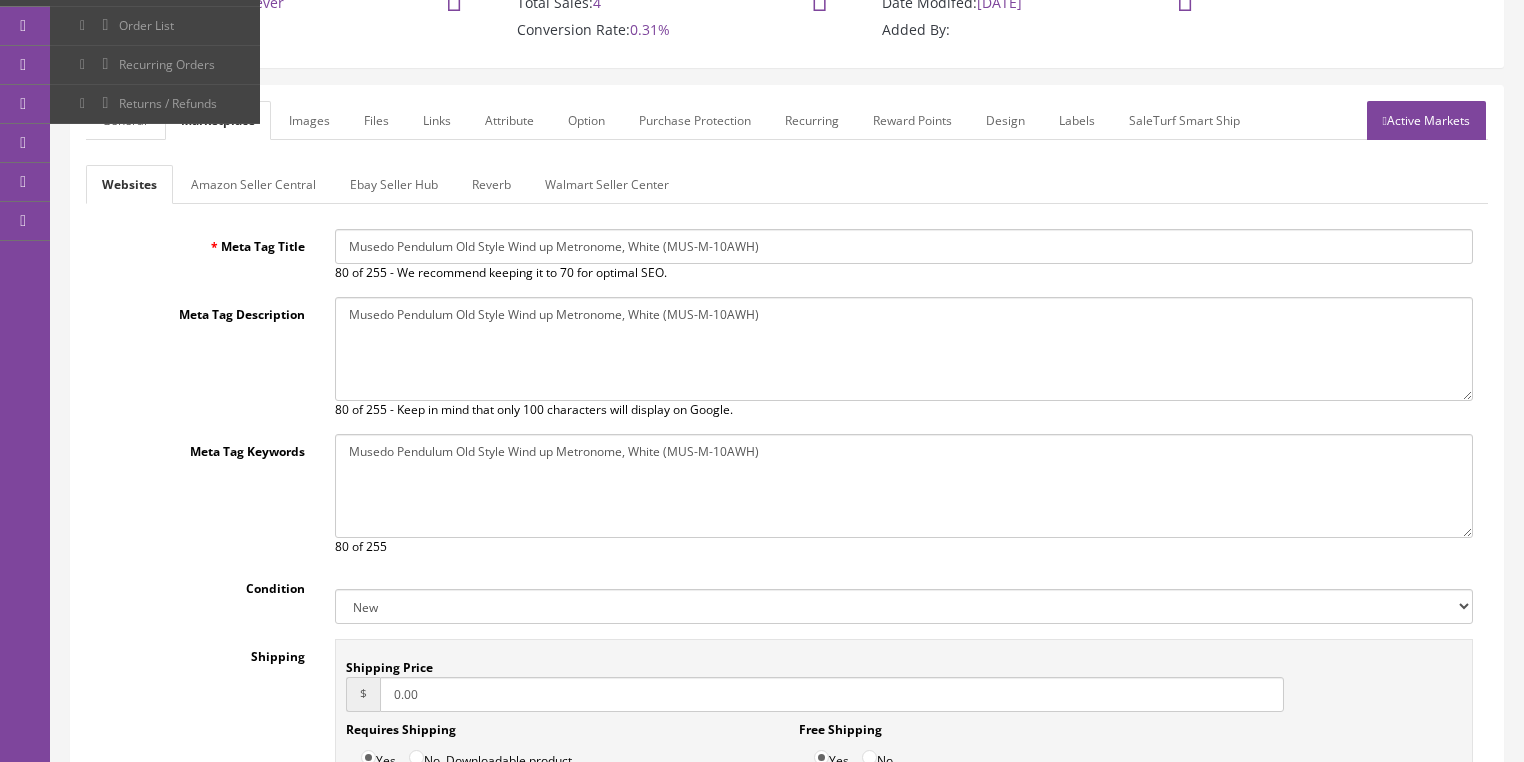 click on "Amazon Seller Central" at bounding box center [253, 184] 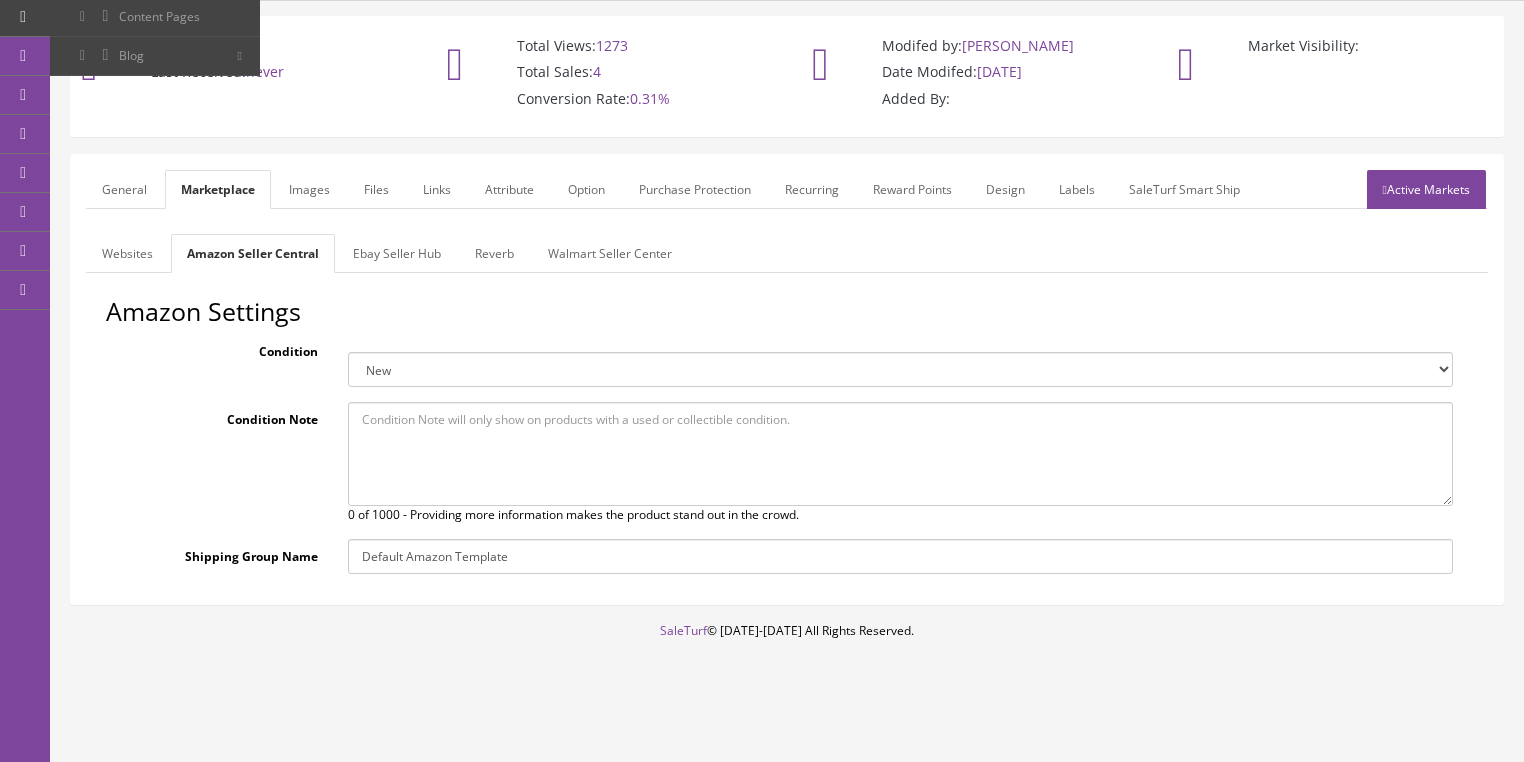 scroll, scrollTop: 128, scrollLeft: 0, axis: vertical 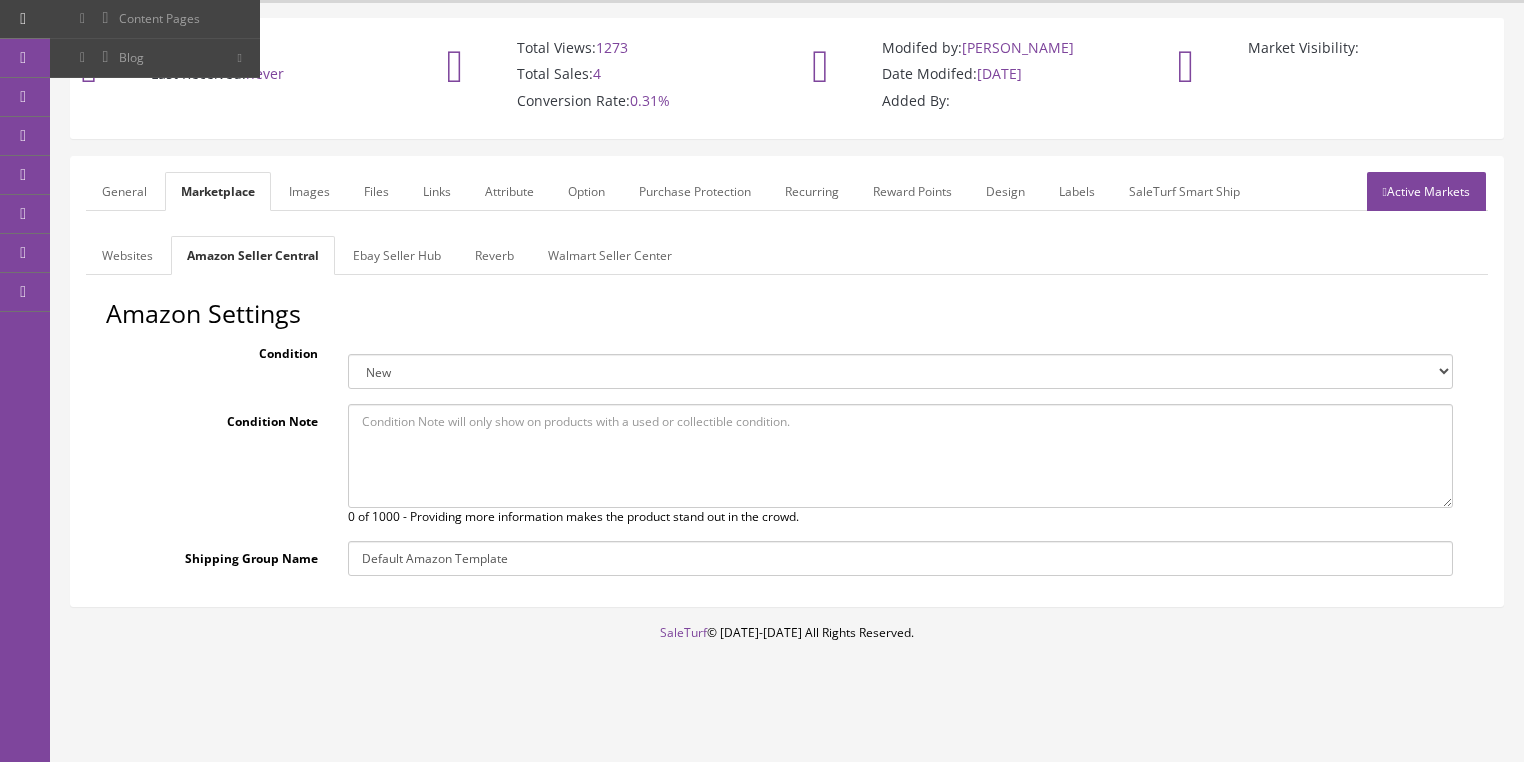 click on "Reverb" at bounding box center [494, 255] 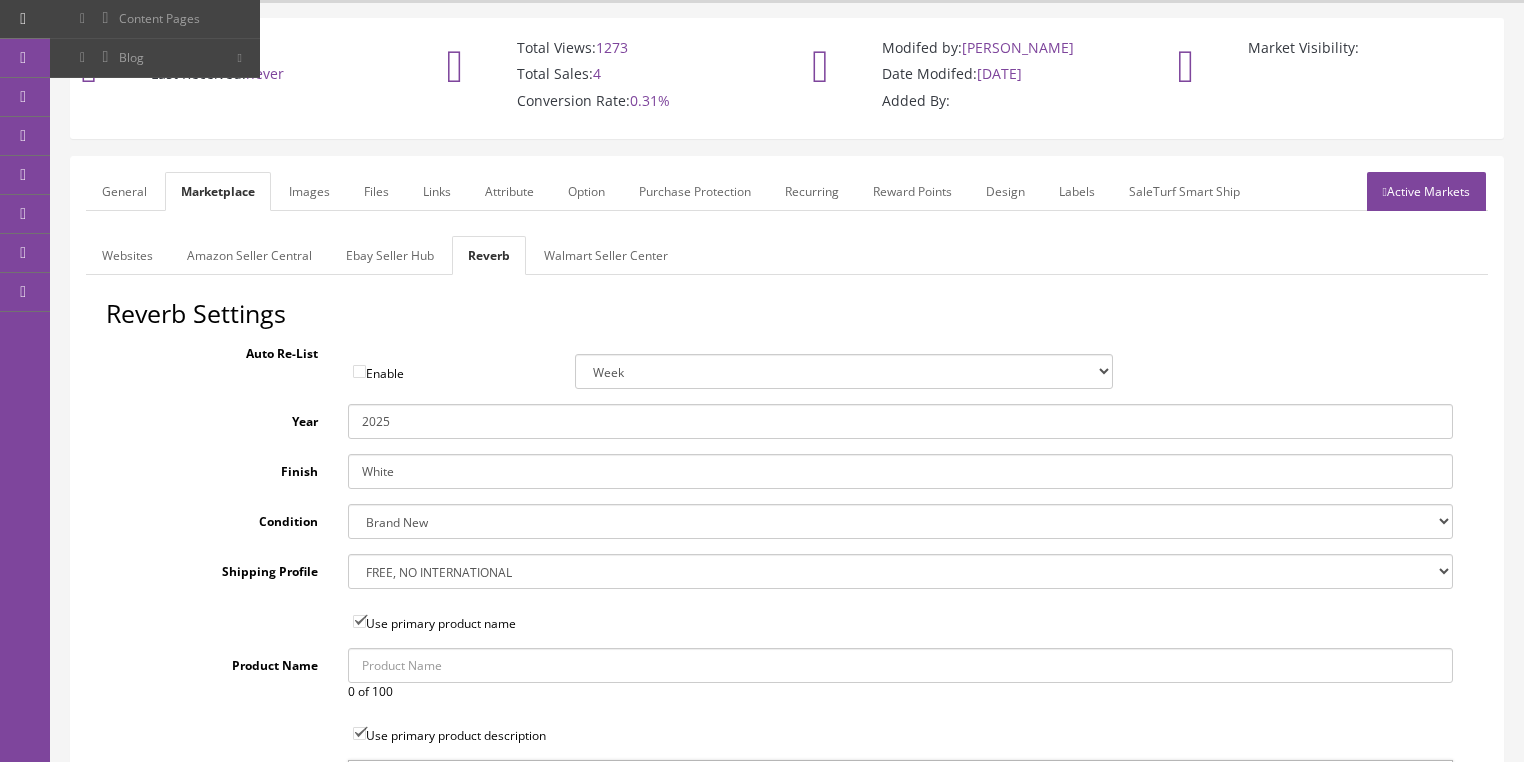 click on "General" at bounding box center [124, 191] 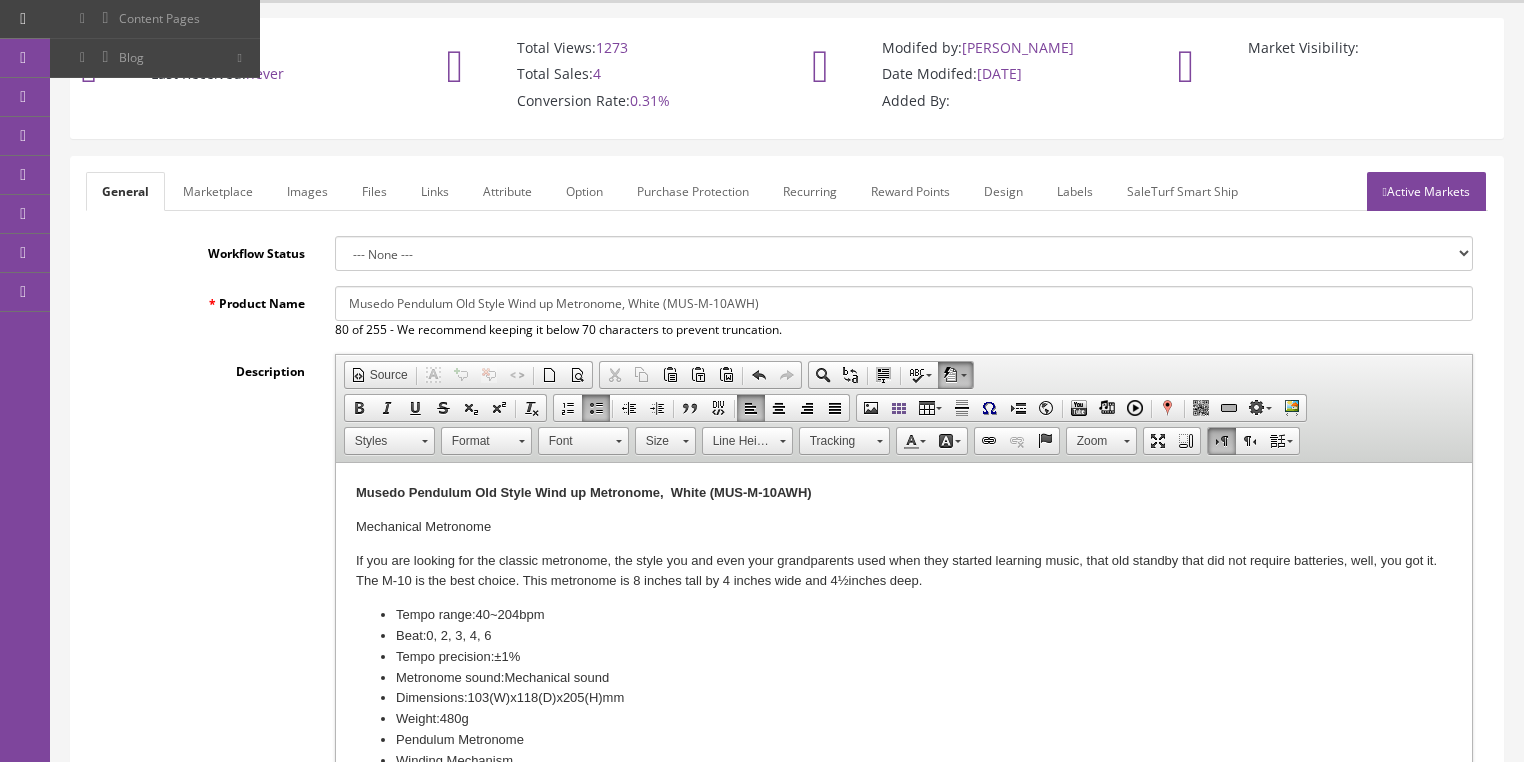 click on "Attribute" at bounding box center (507, 191) 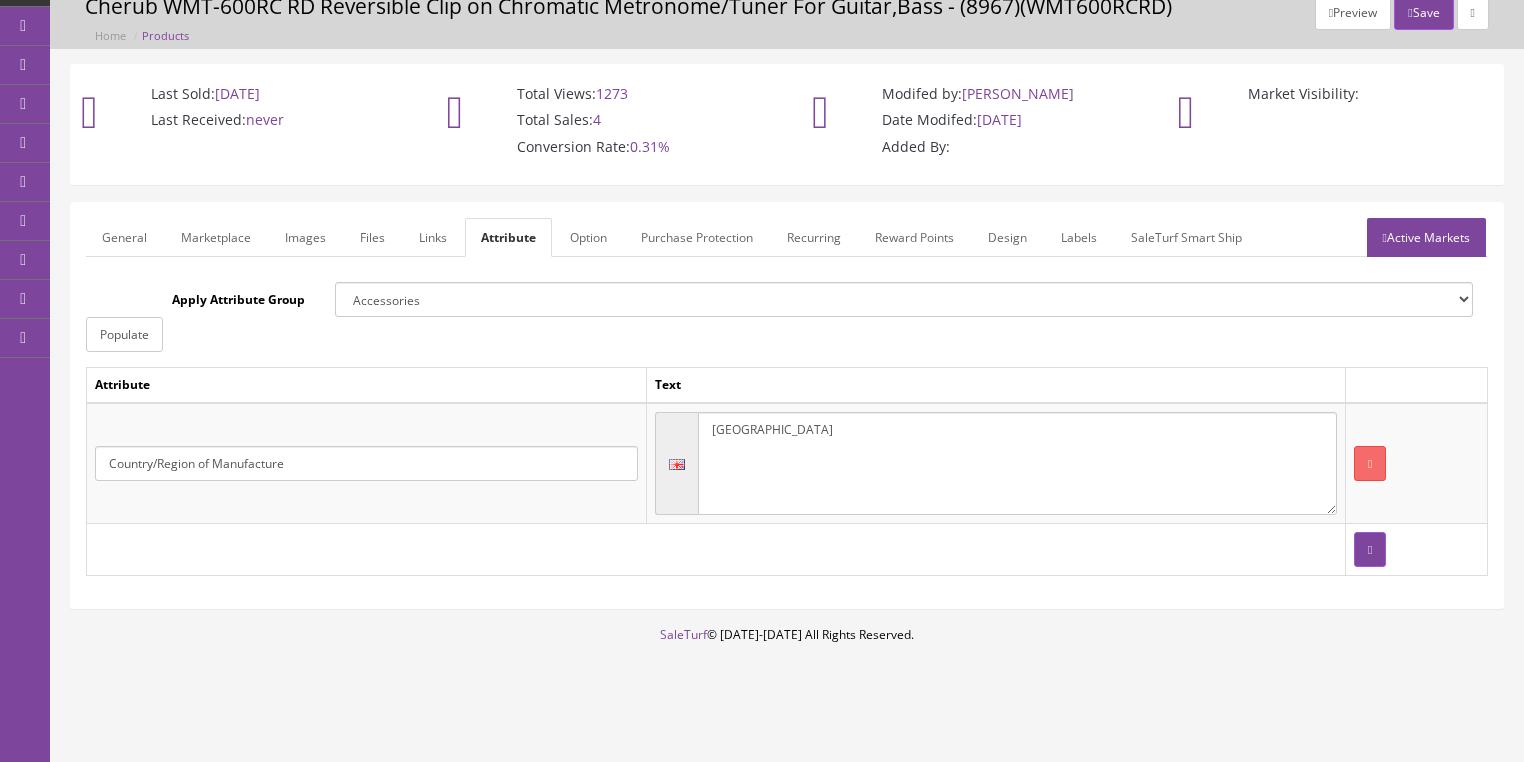 click on "Images" at bounding box center (305, 237) 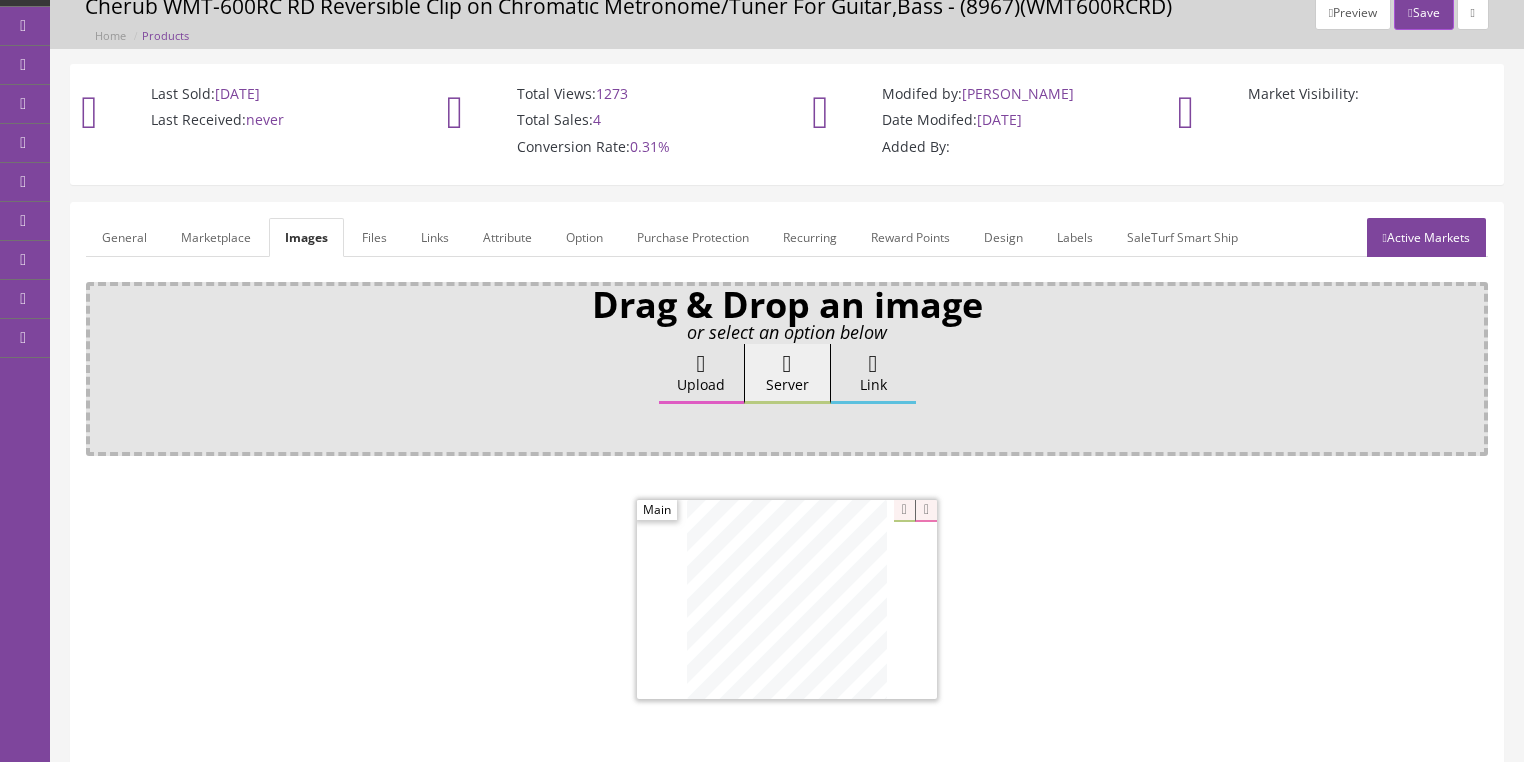 click on "Active Markets" at bounding box center [1426, 237] 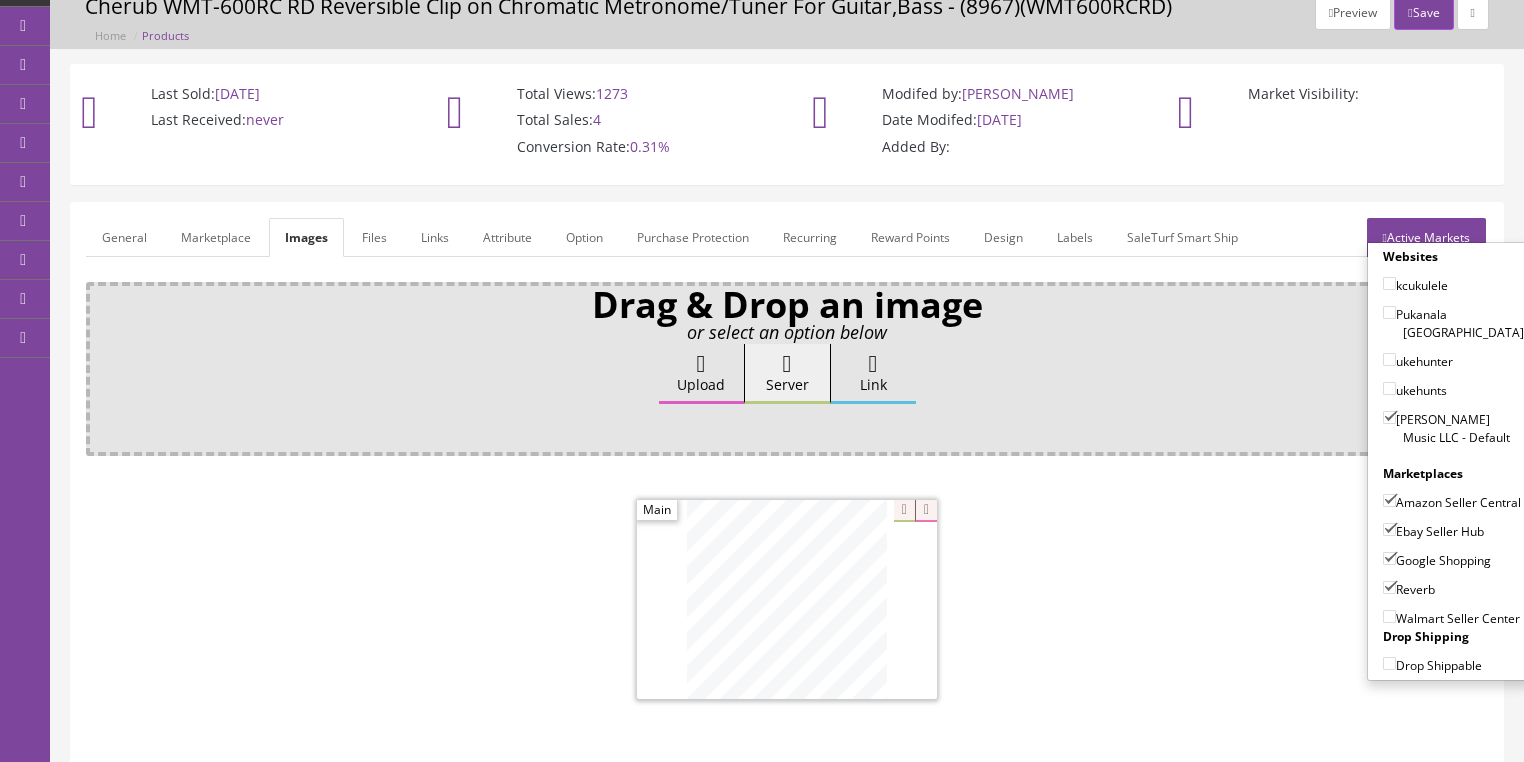 click on "Active Markets" at bounding box center (1426, 237) 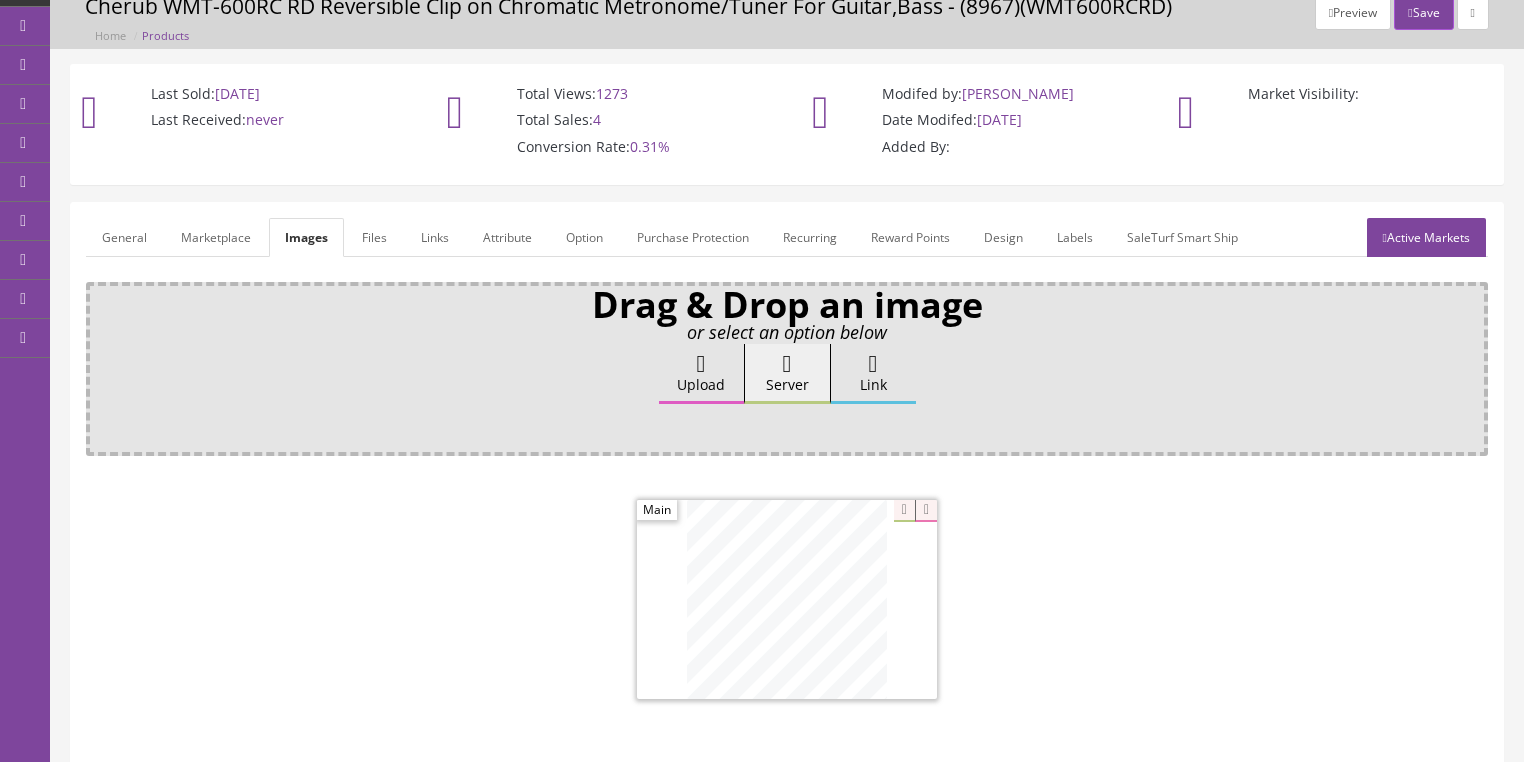 click on "General" at bounding box center (124, 237) 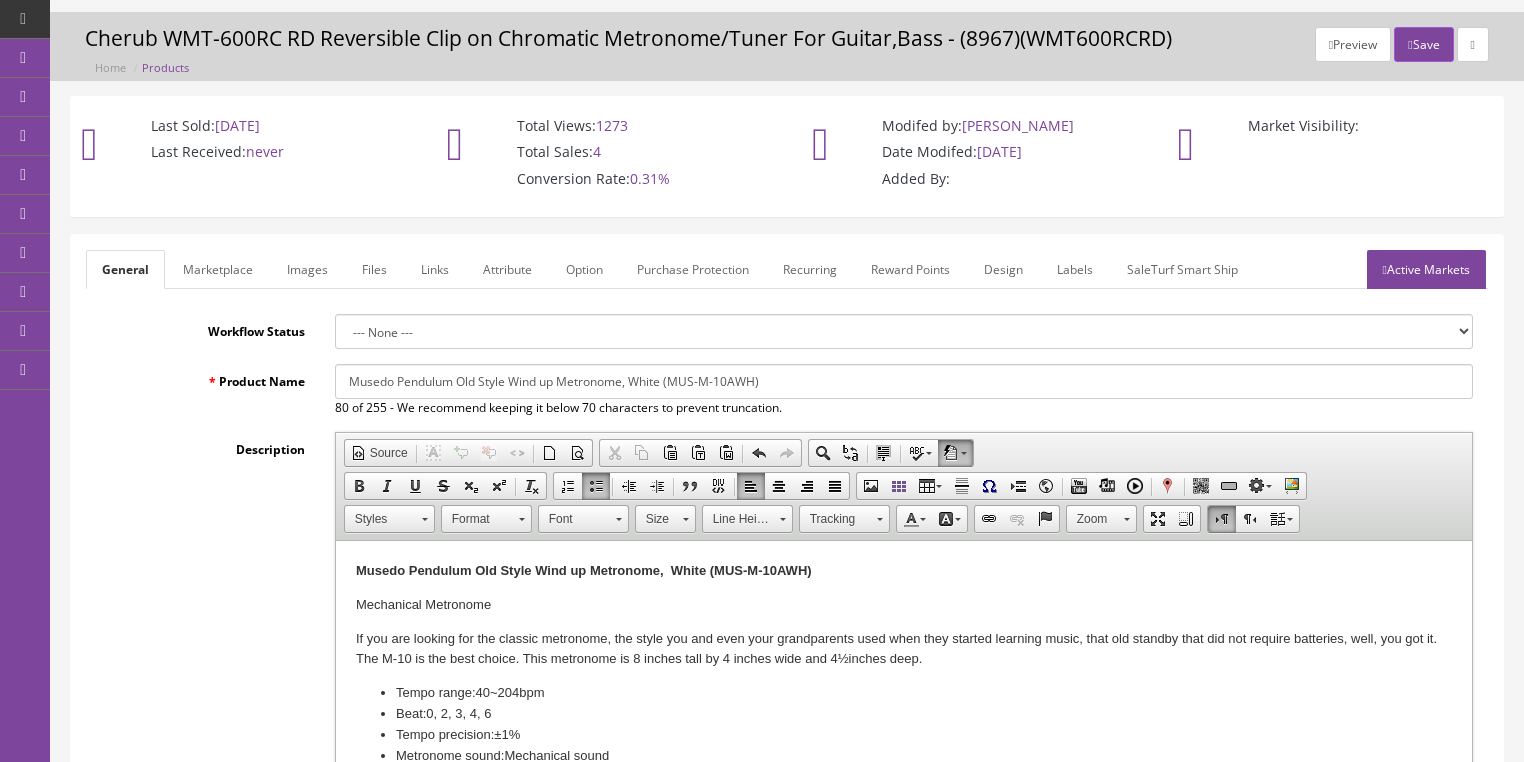 scroll, scrollTop: 0, scrollLeft: 0, axis: both 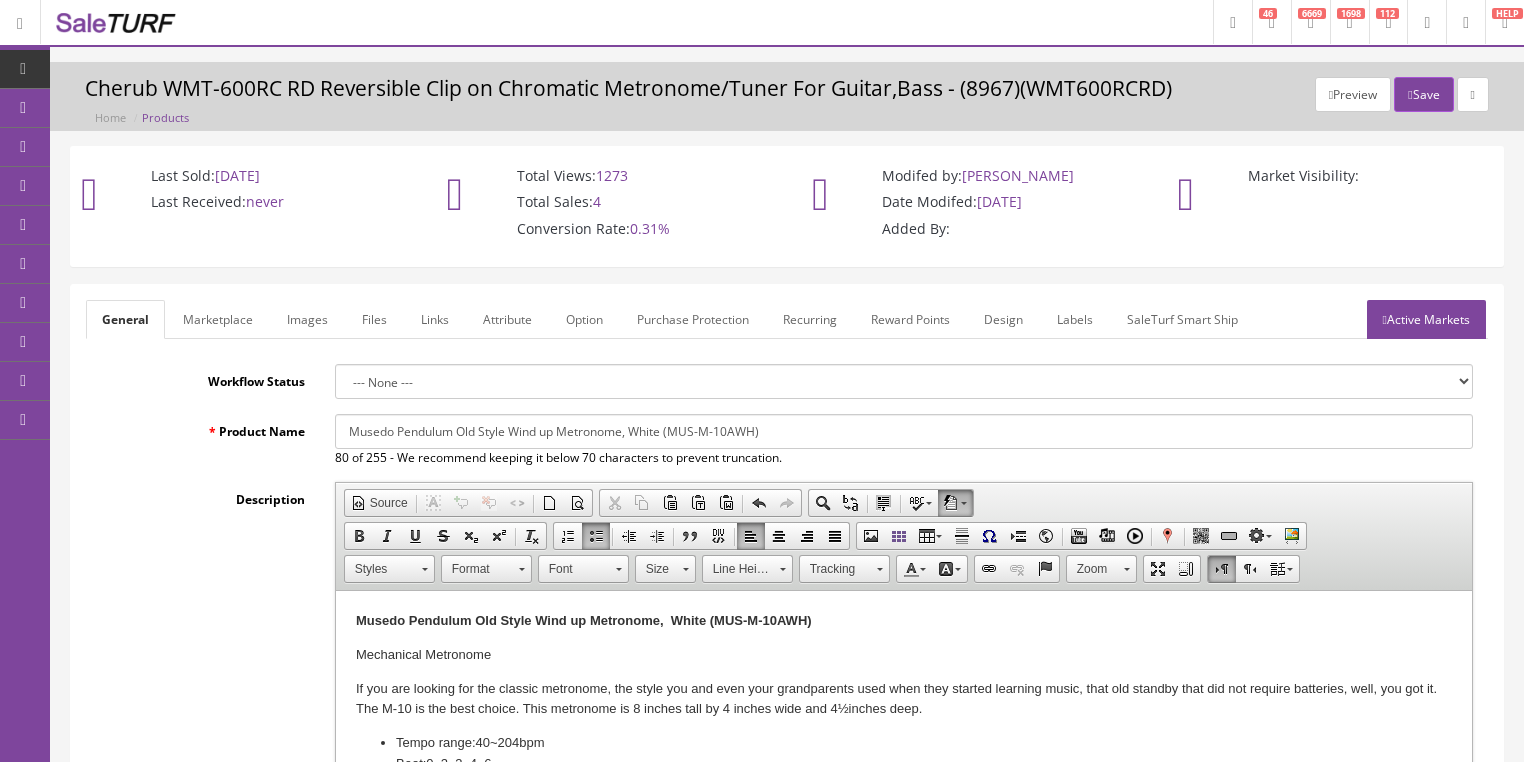 click on "Active Markets" at bounding box center [1426, 319] 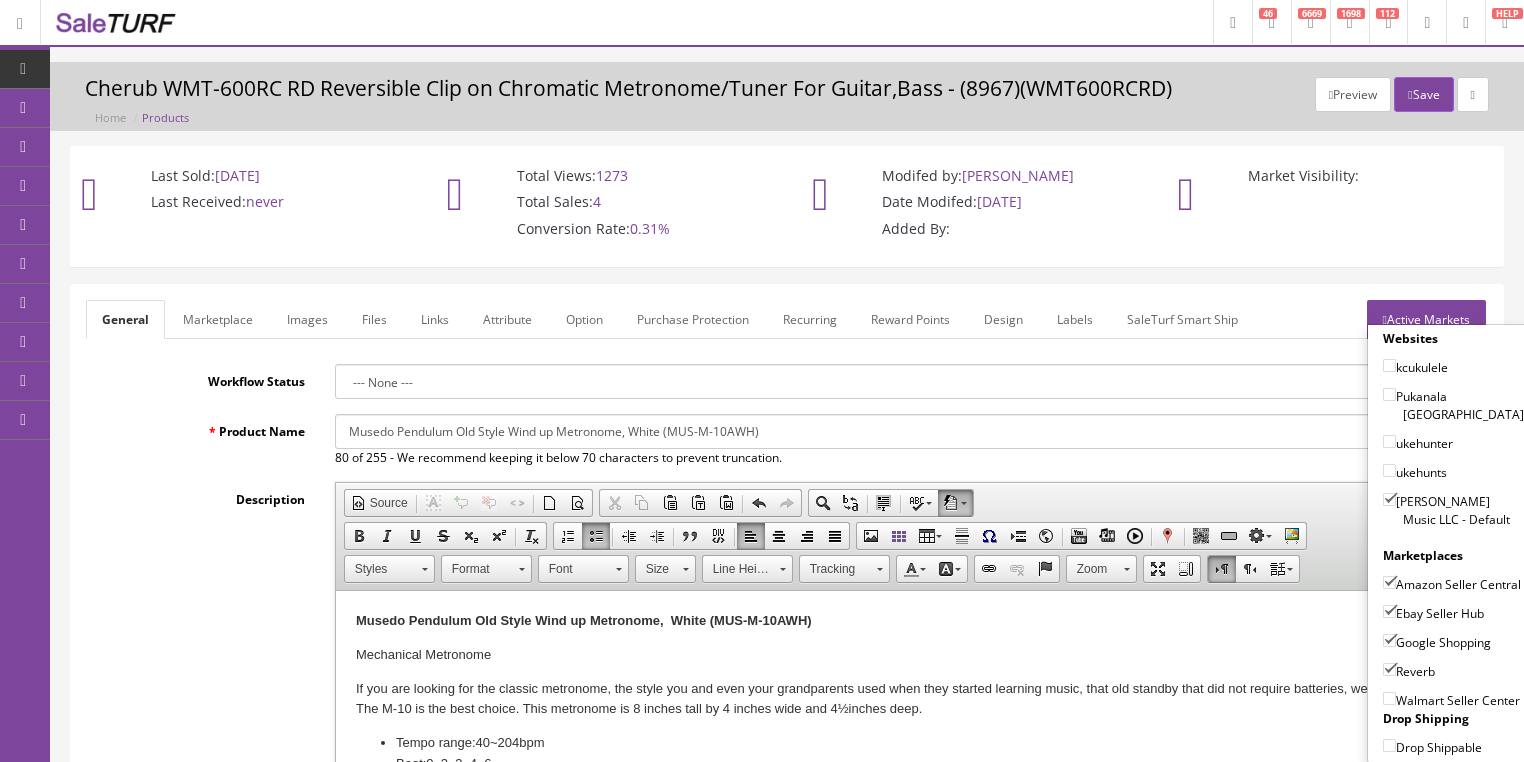 scroll, scrollTop: 80, scrollLeft: 0, axis: vertical 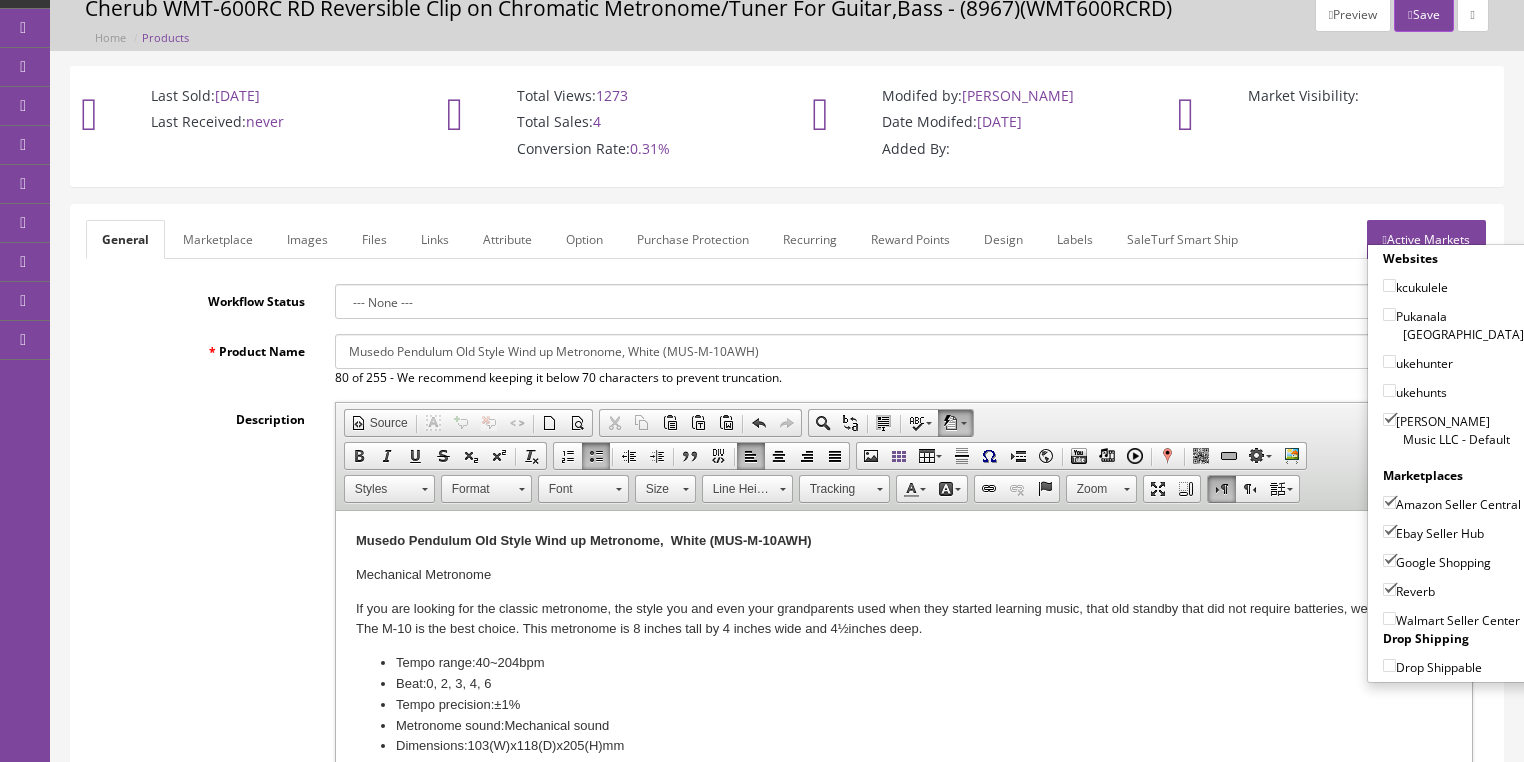click on "Save" at bounding box center (1423, 14) 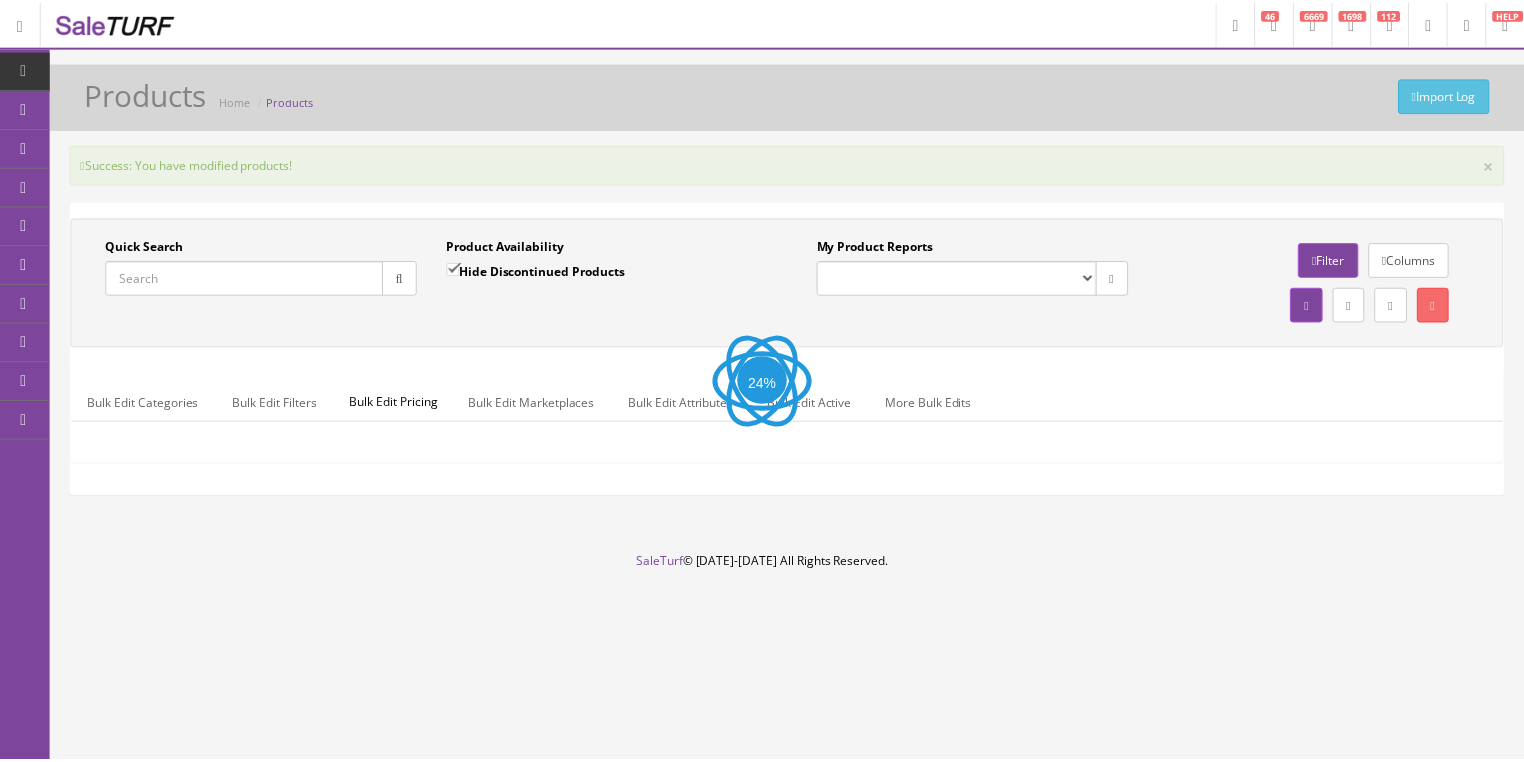 scroll, scrollTop: 0, scrollLeft: 0, axis: both 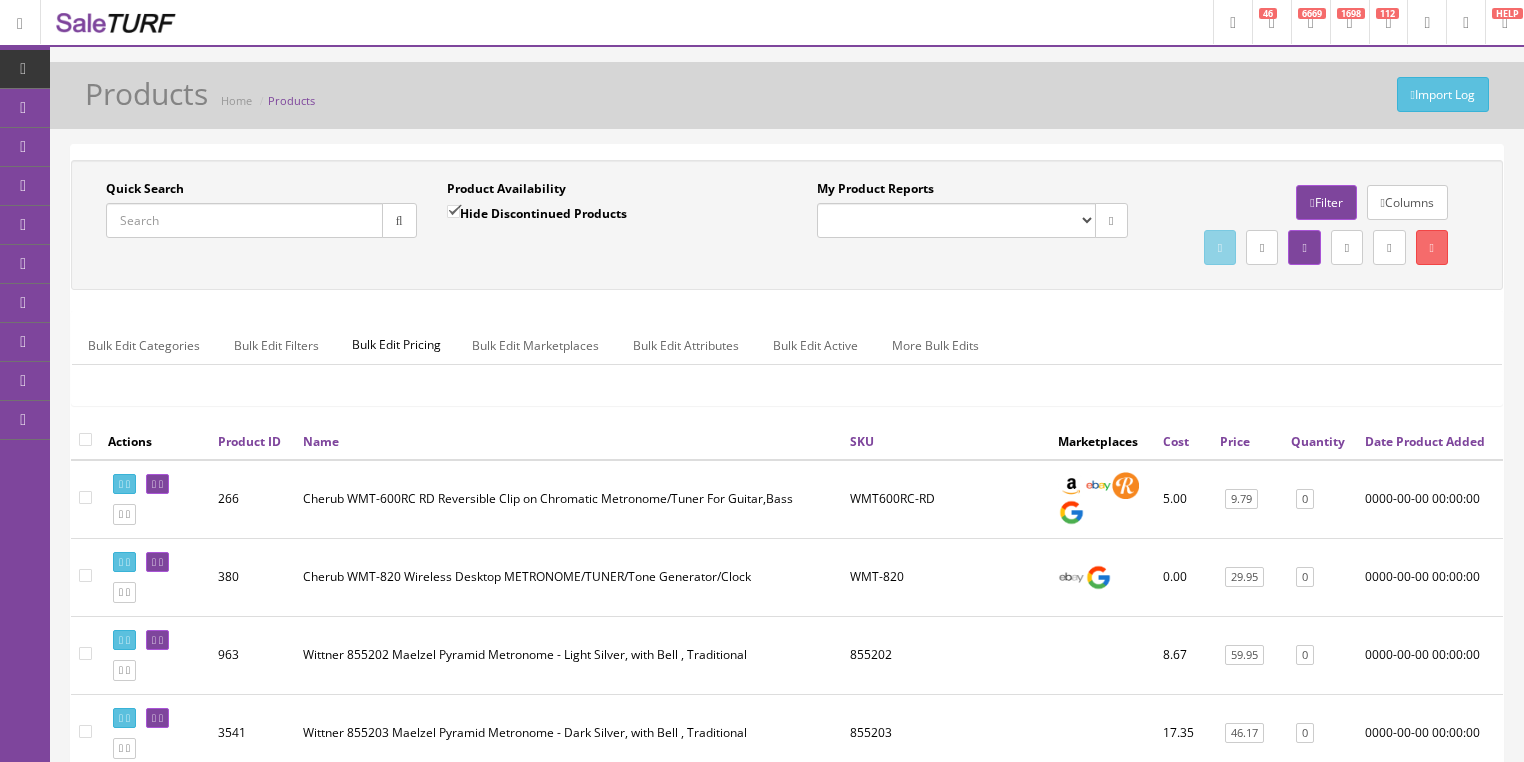 click on "Quick Search" at bounding box center [244, 220] 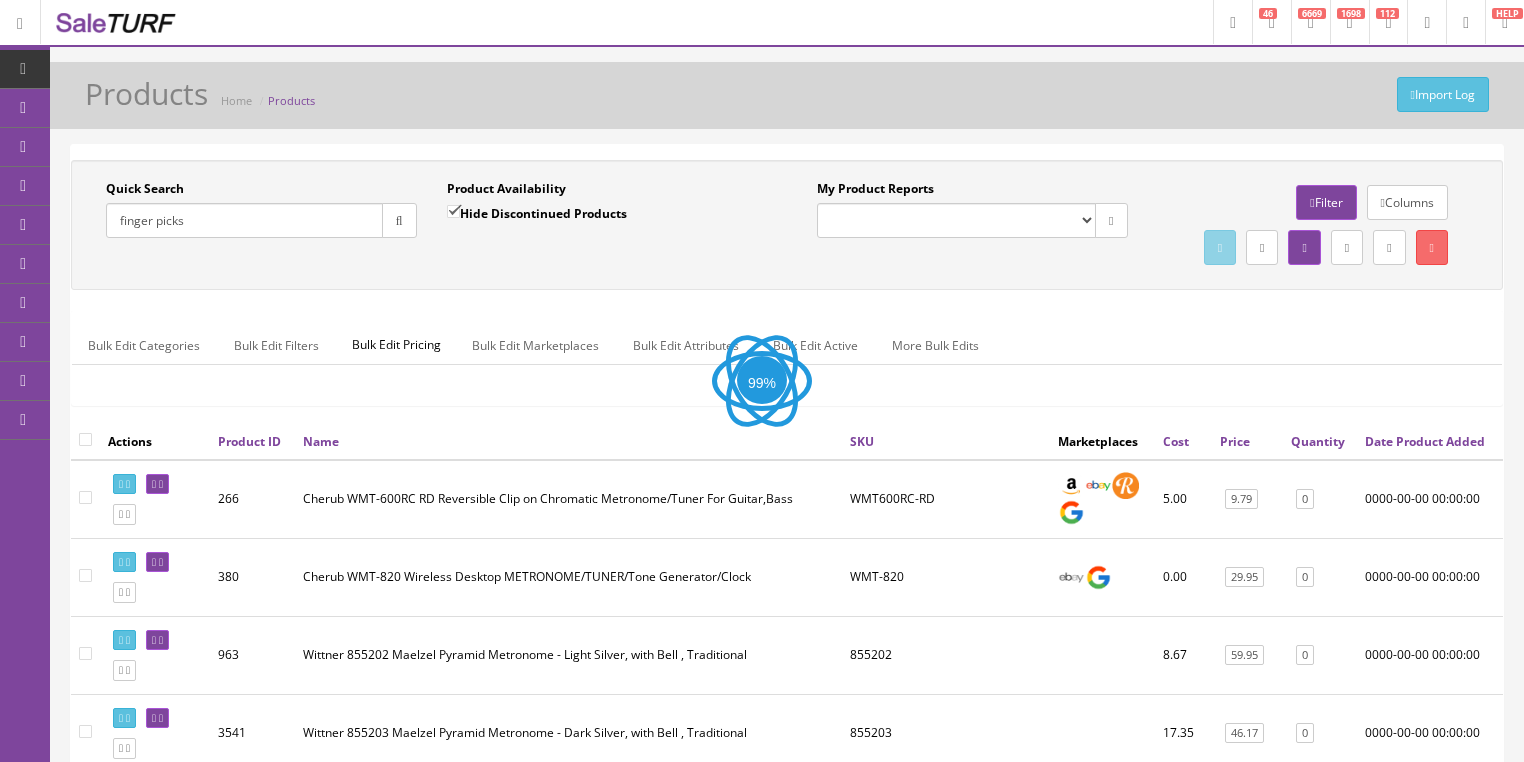 type on "finger picks" 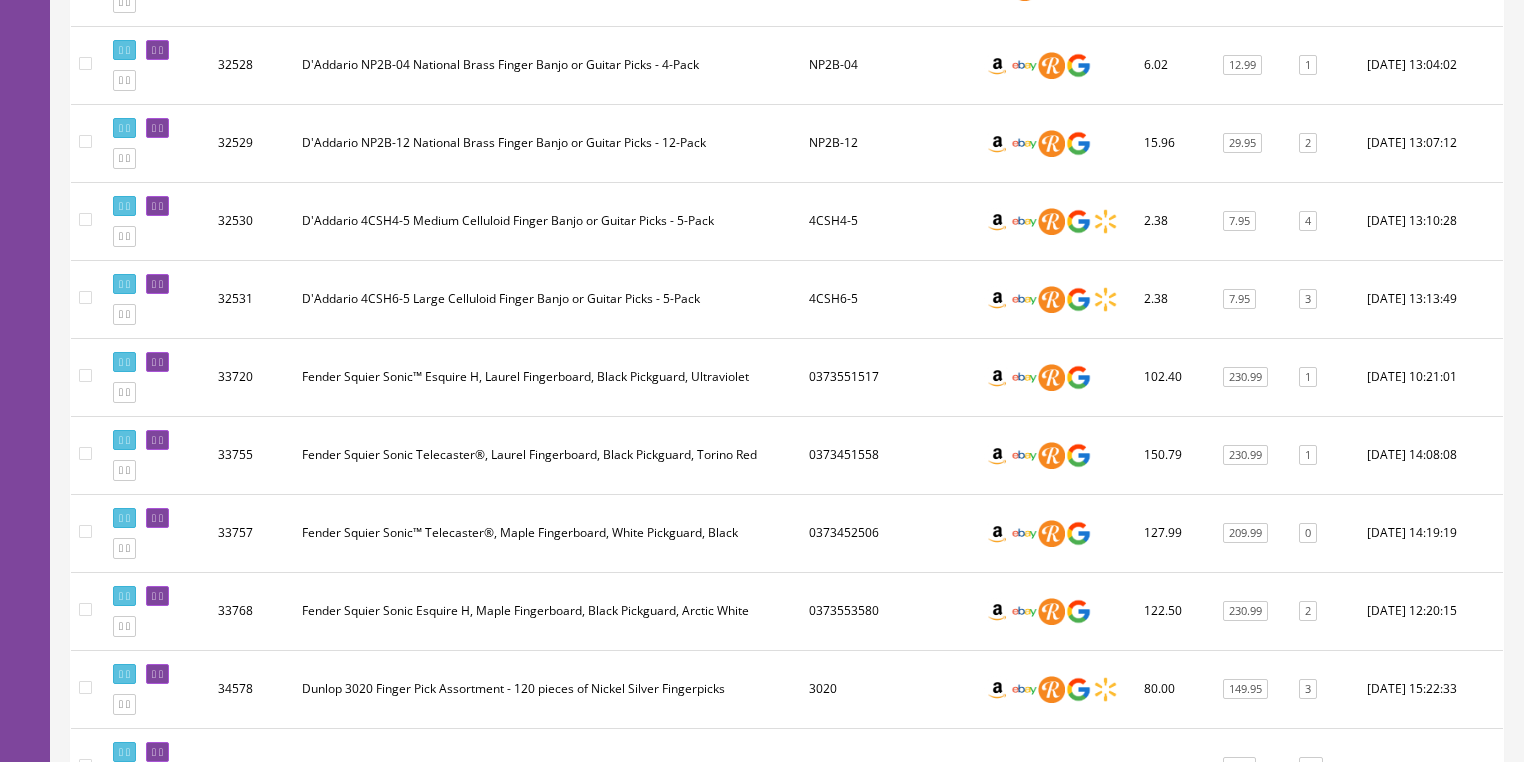 scroll, scrollTop: 880, scrollLeft: 0, axis: vertical 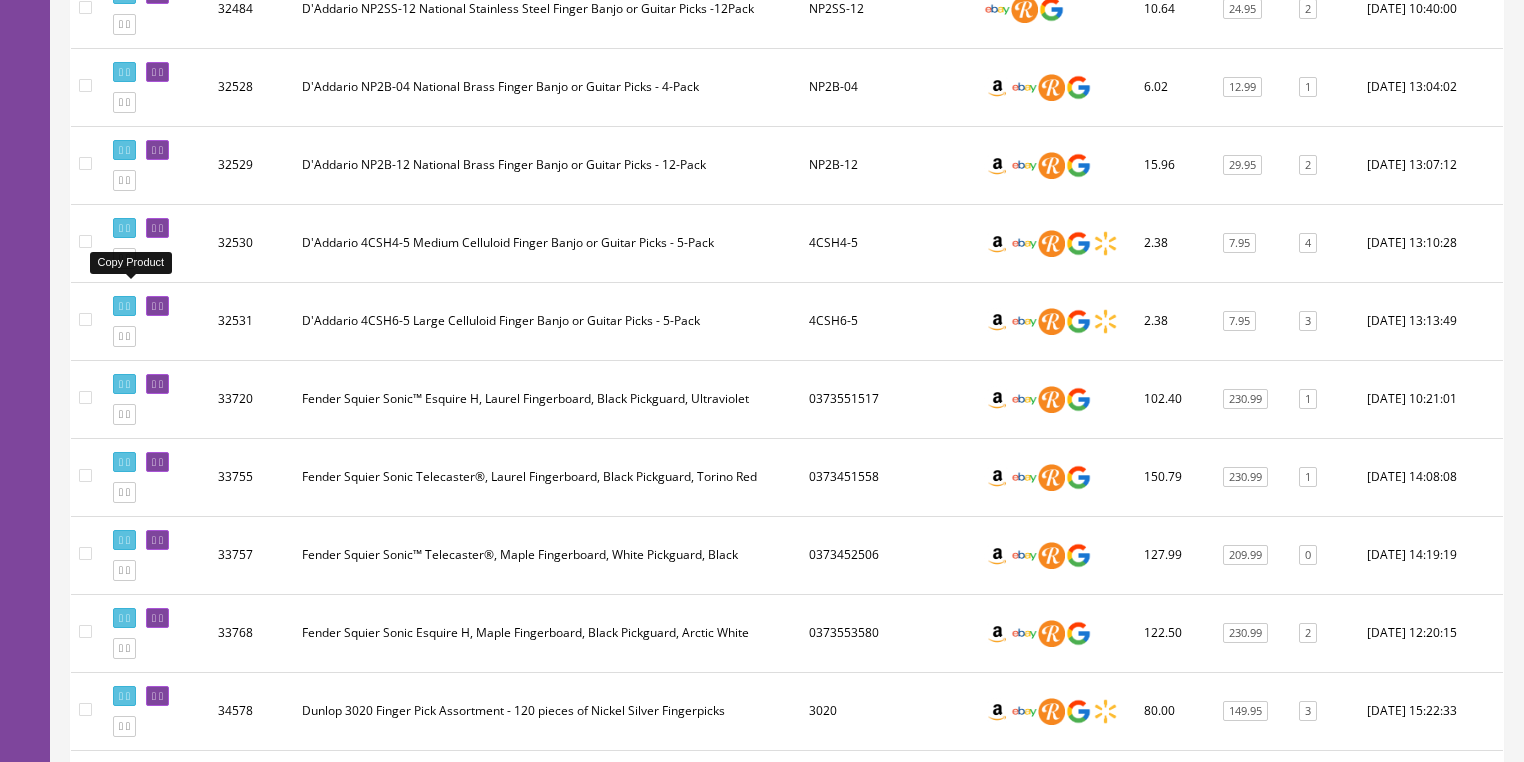 click at bounding box center [124, 258] 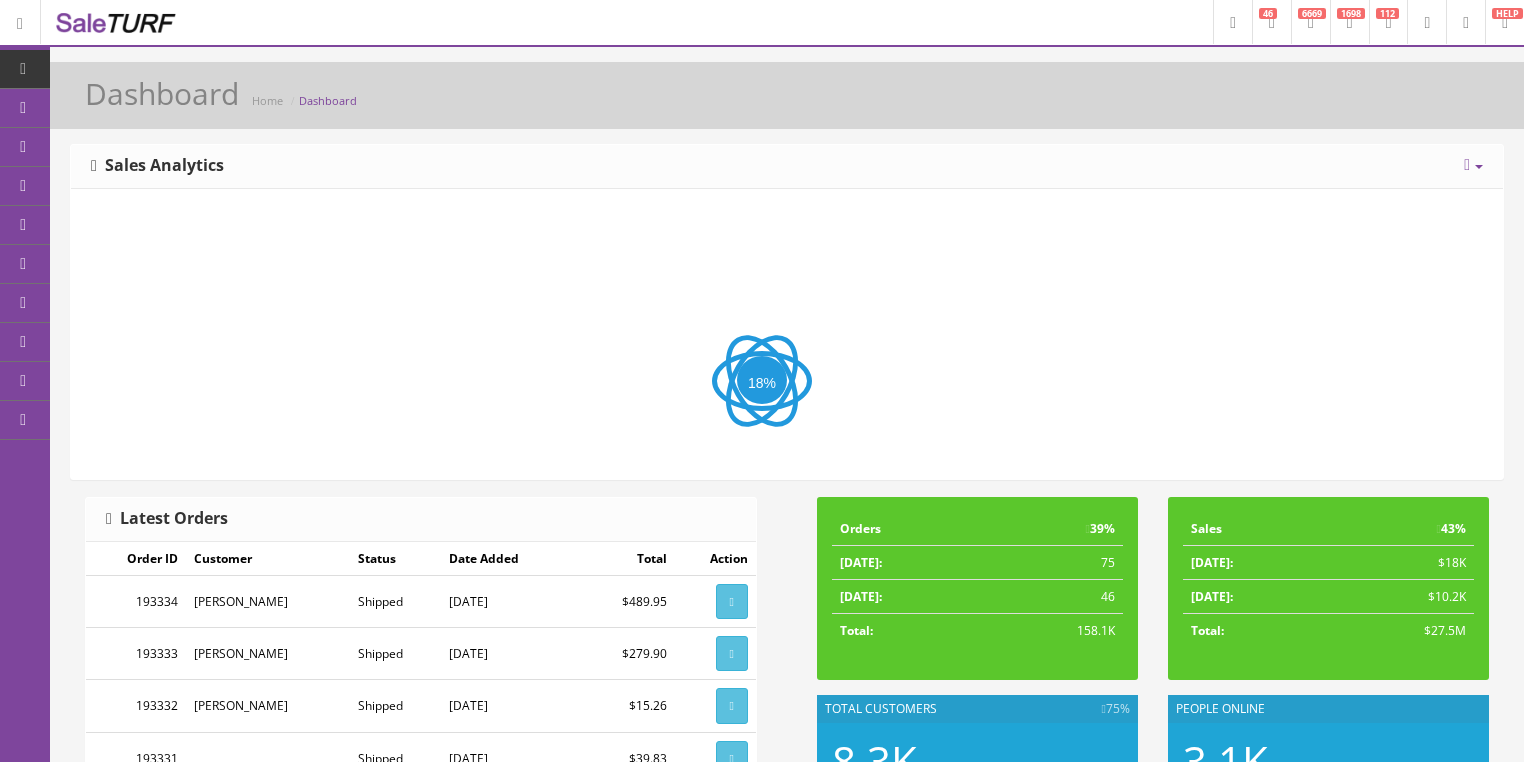 scroll, scrollTop: 0, scrollLeft: 0, axis: both 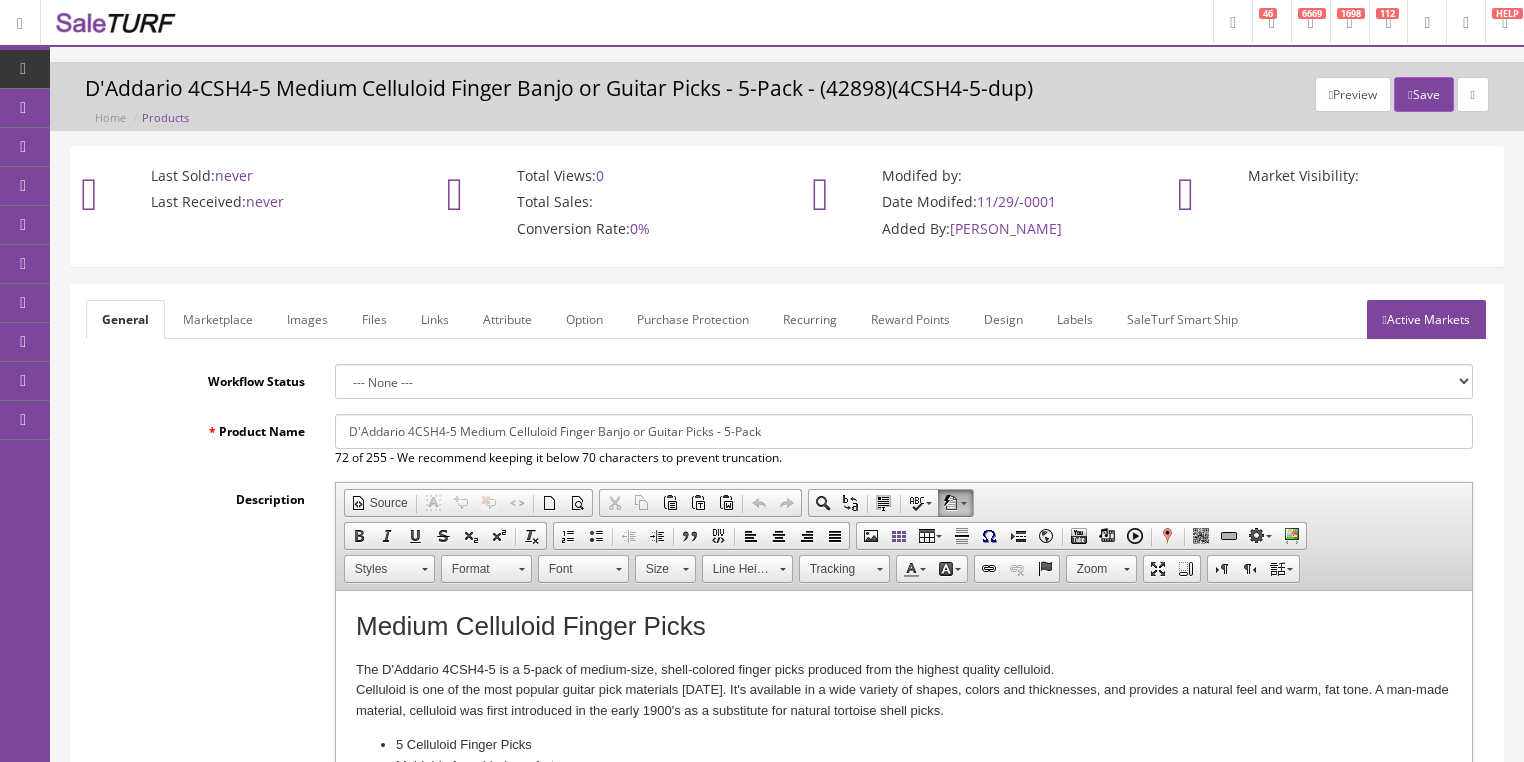 drag, startPoint x: 344, startPoint y: 432, endPoint x: 1048, endPoint y: 425, distance: 704.0348 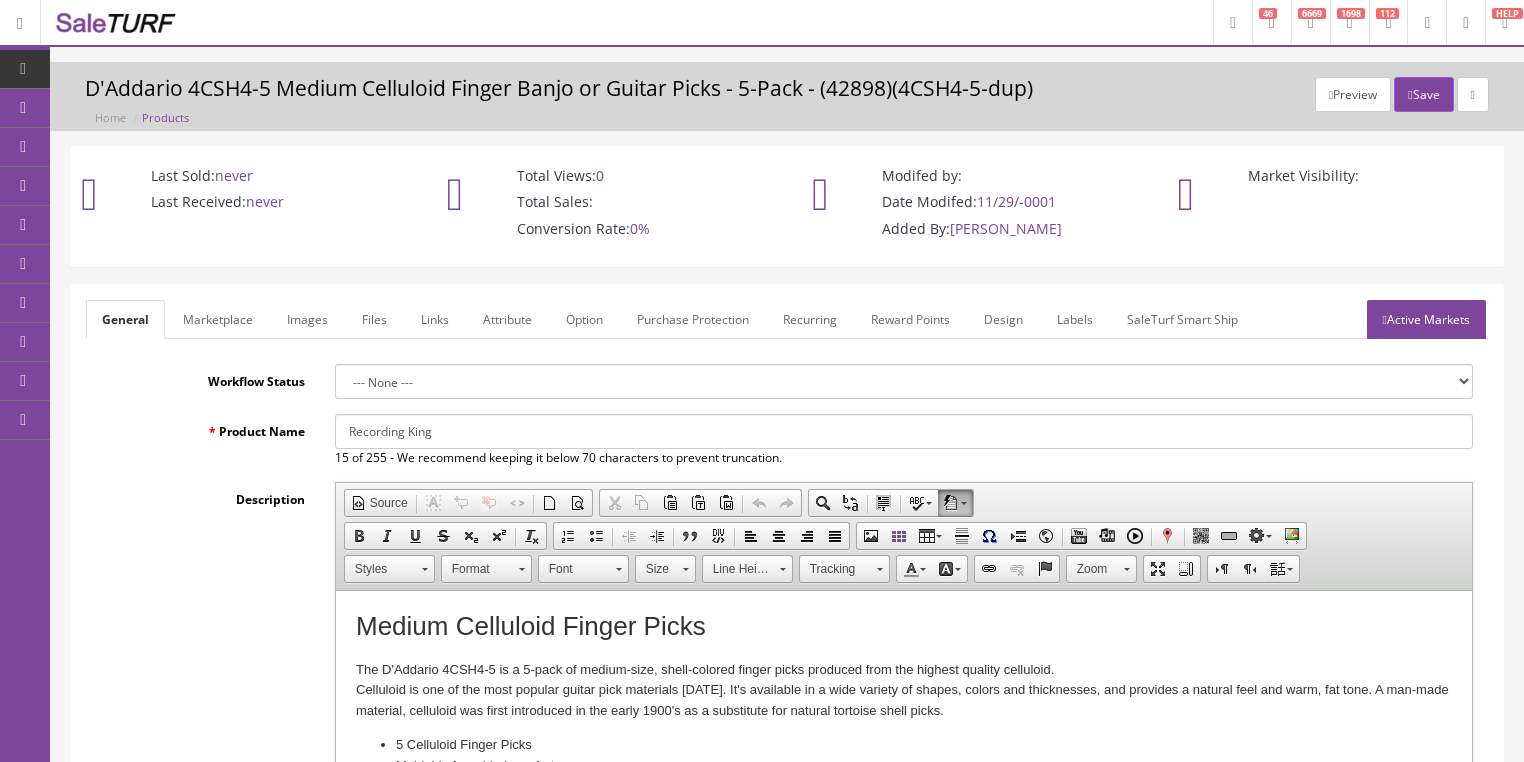 click on "Recording King" at bounding box center [904, 431] 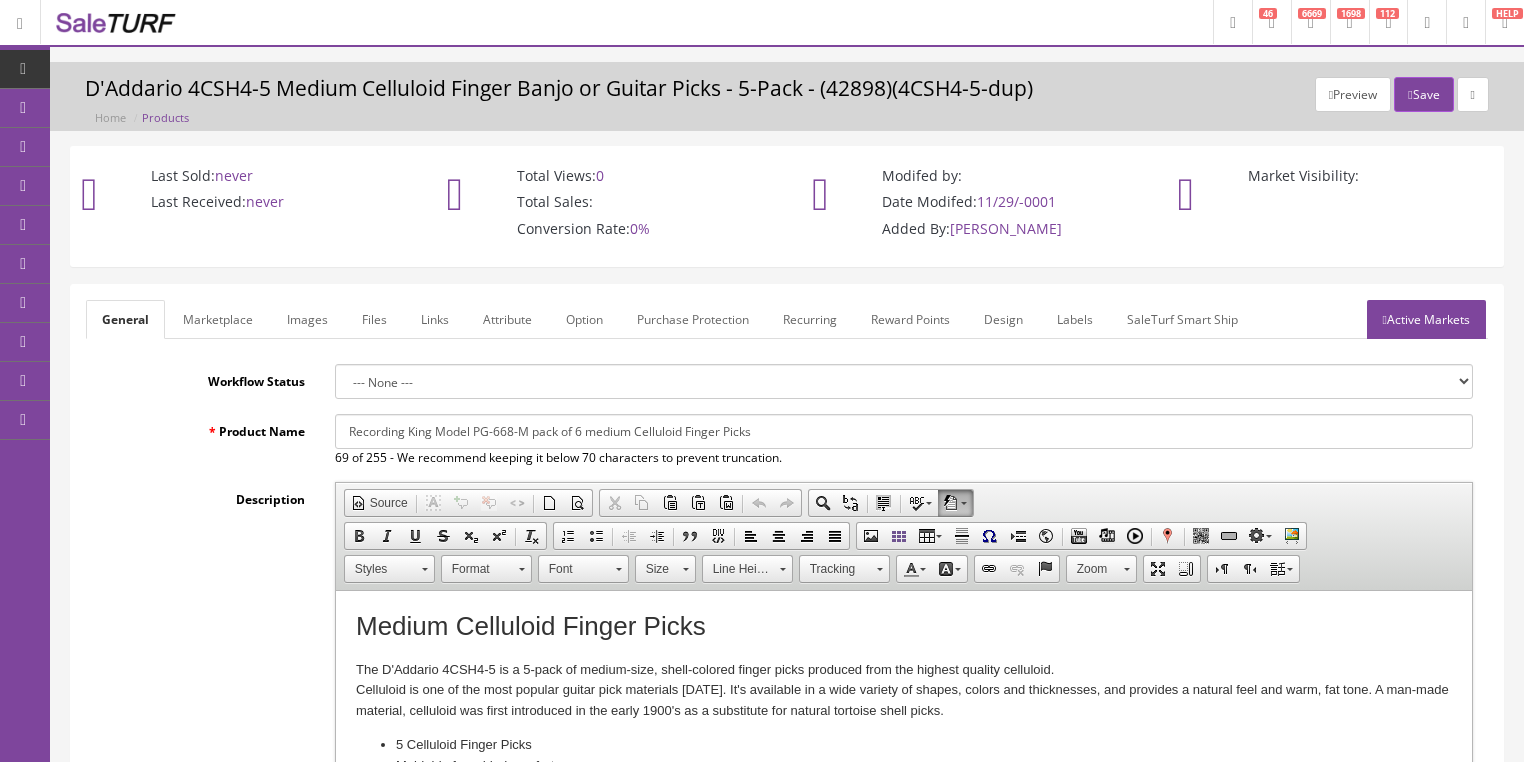 type on "Recording King Model PG-668-M pack of 6 medium Celluloid Finger Picks" 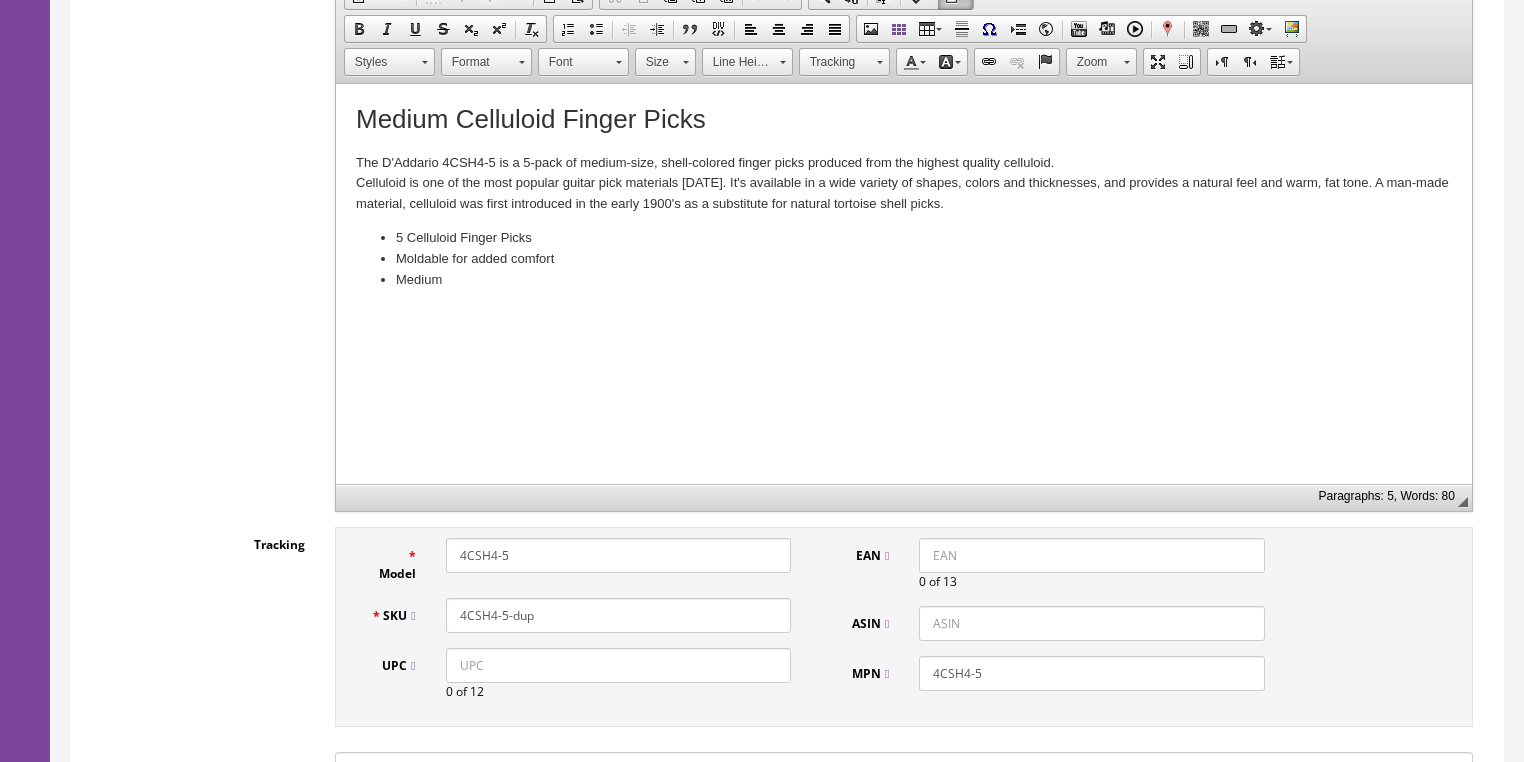 scroll, scrollTop: 560, scrollLeft: 0, axis: vertical 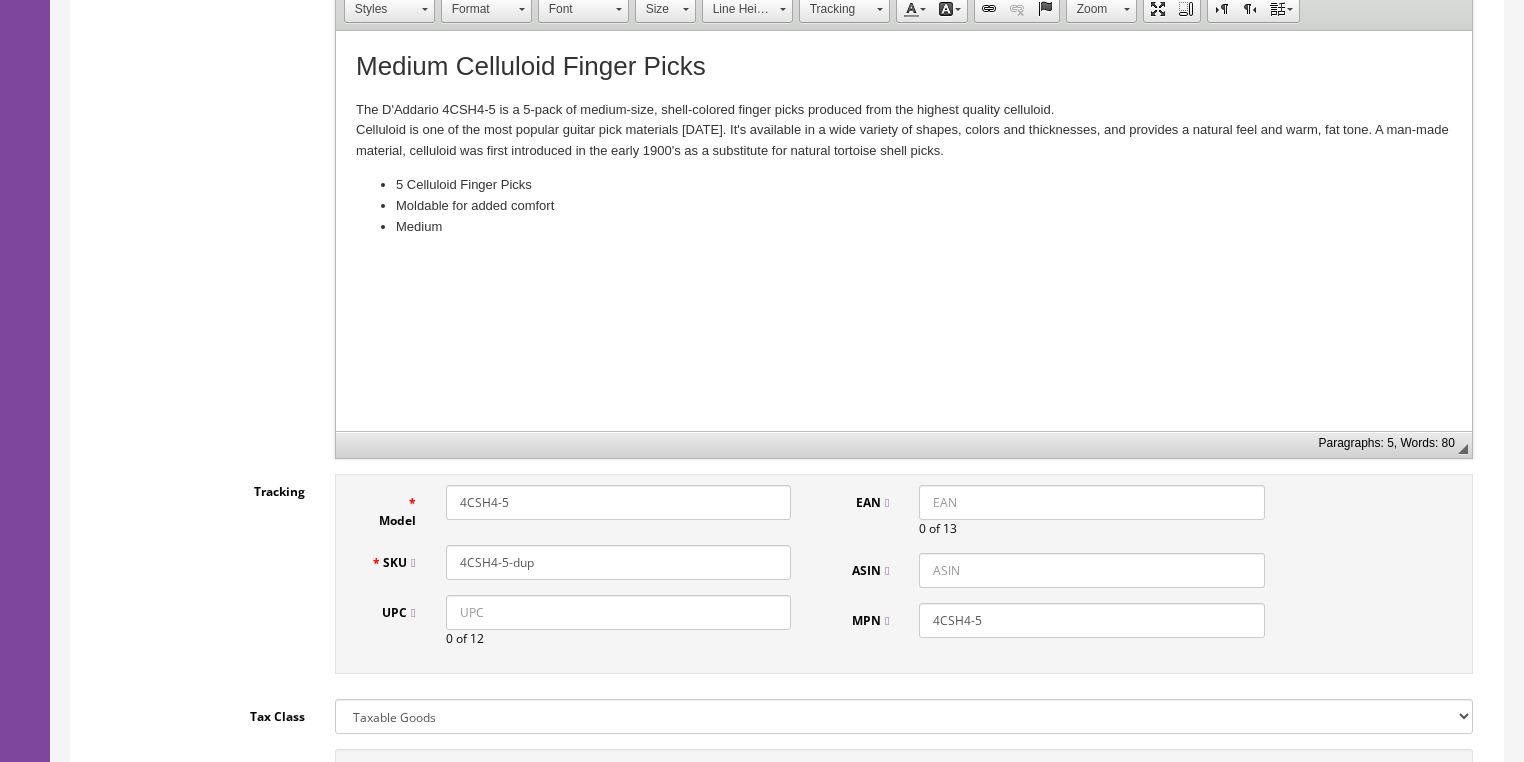 click on "UPC" at bounding box center [618, 612] 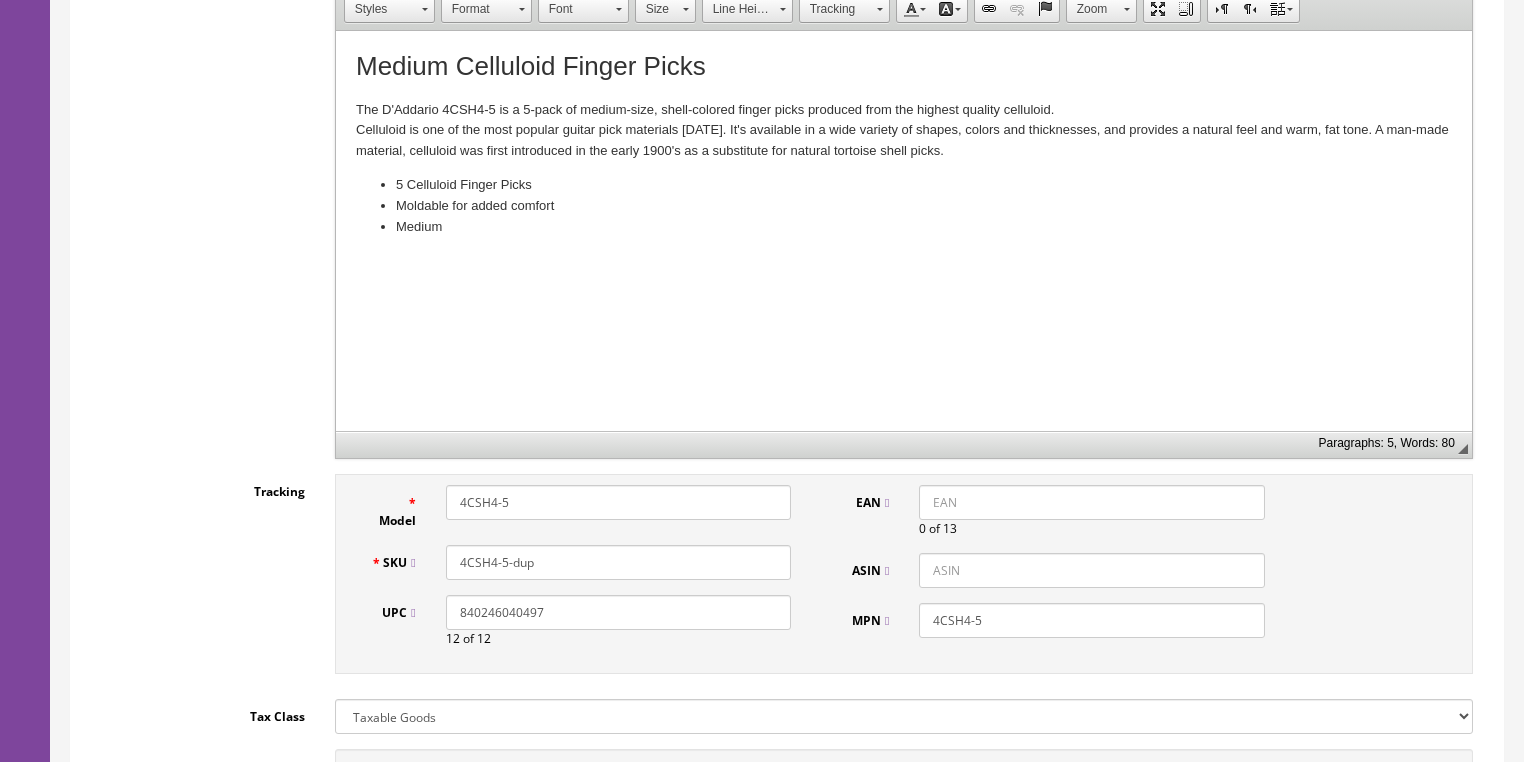 drag, startPoint x: 542, startPoint y: 620, endPoint x: 461, endPoint y: 636, distance: 82.565125 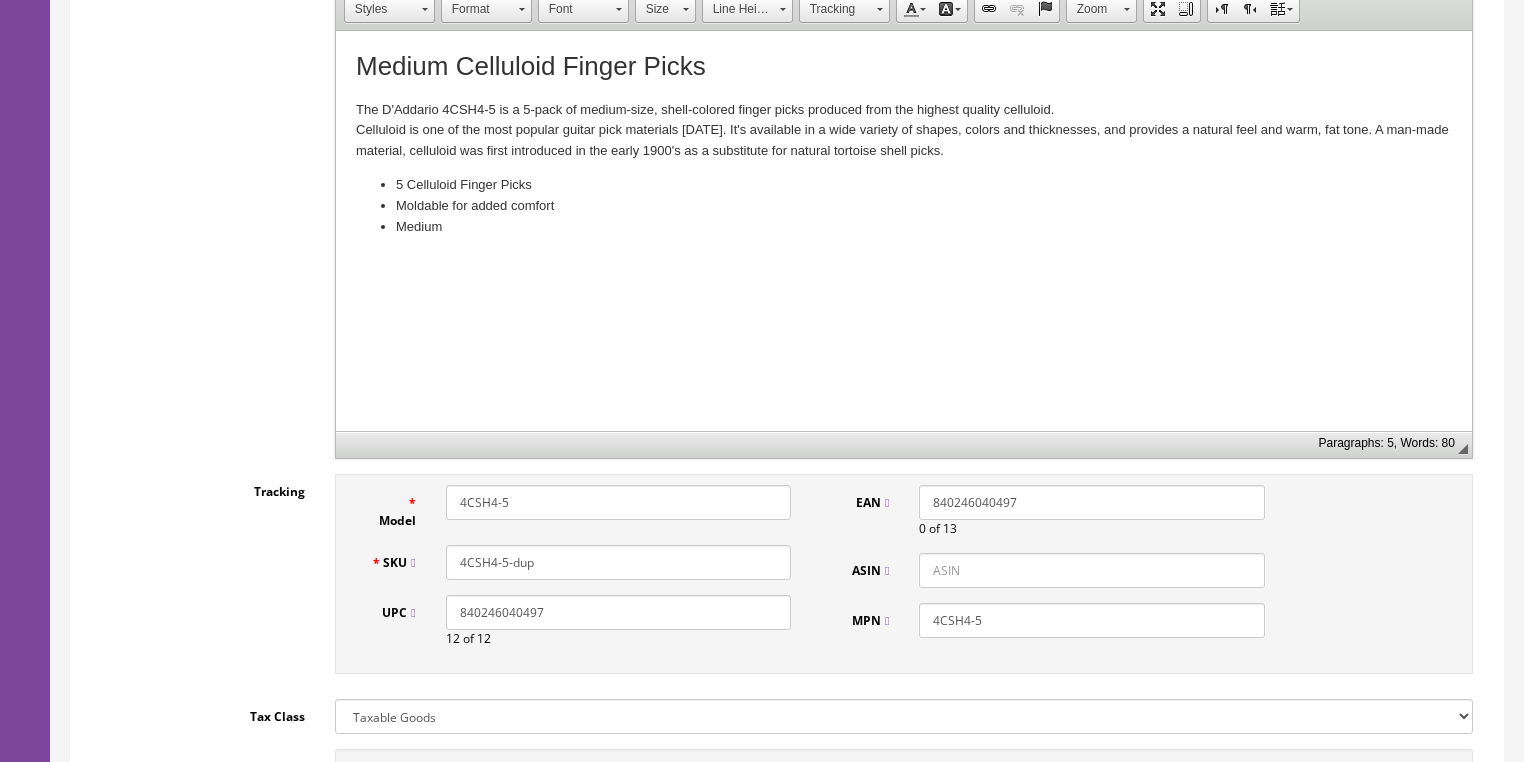 drag, startPoint x: 924, startPoint y: 497, endPoint x: 922, endPoint y: 428, distance: 69.02898 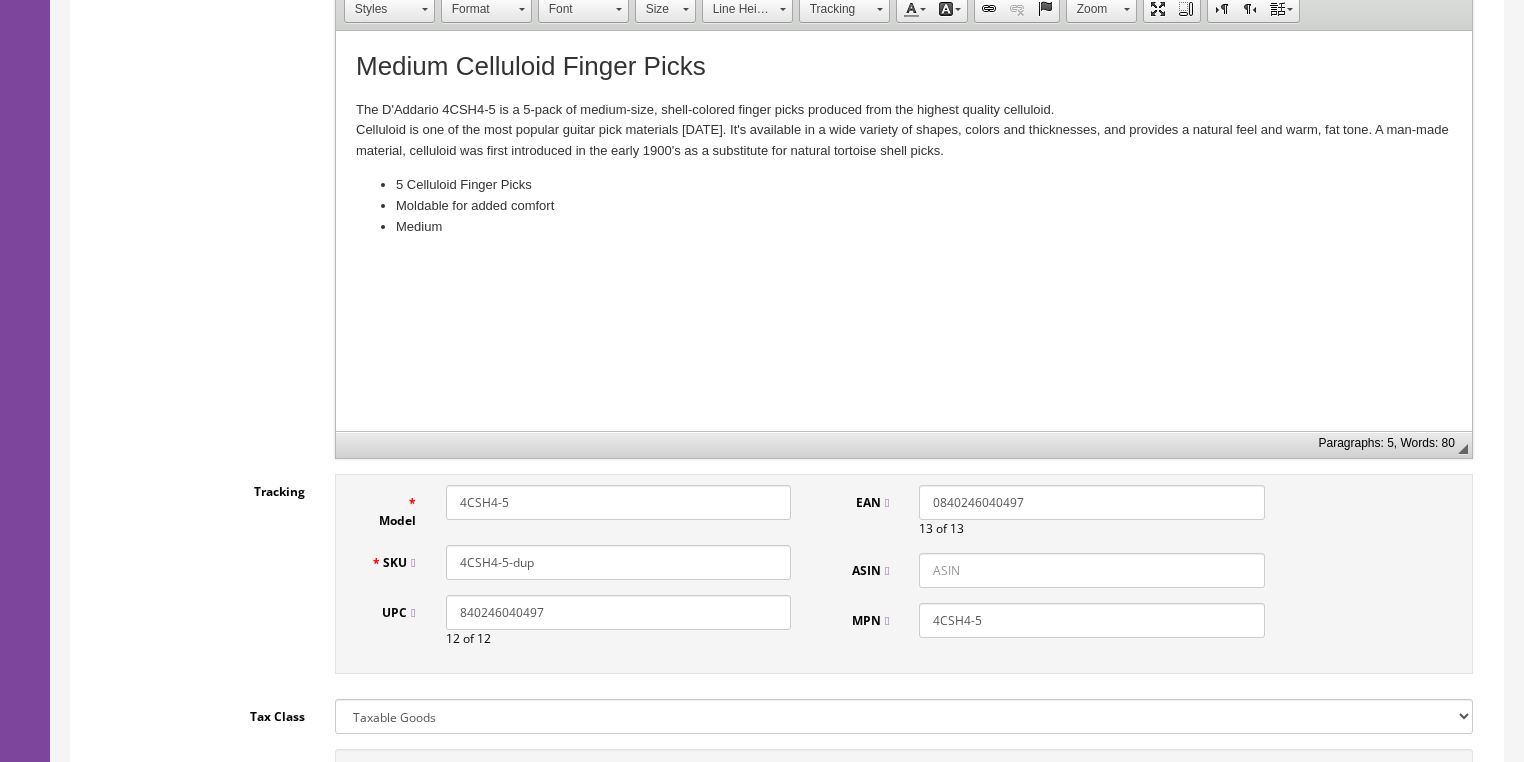 type on "0840246040497" 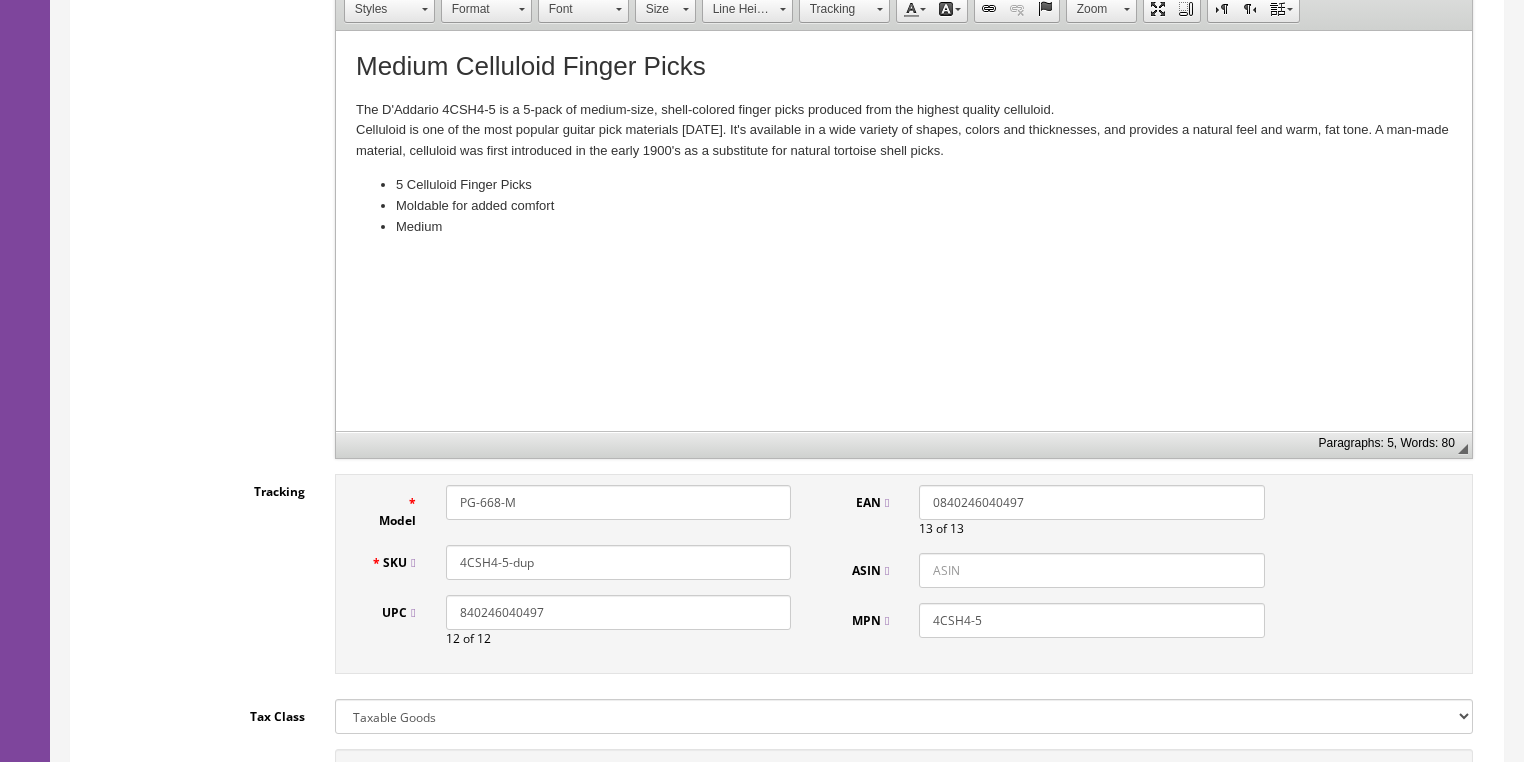 type on "PG-668-M" 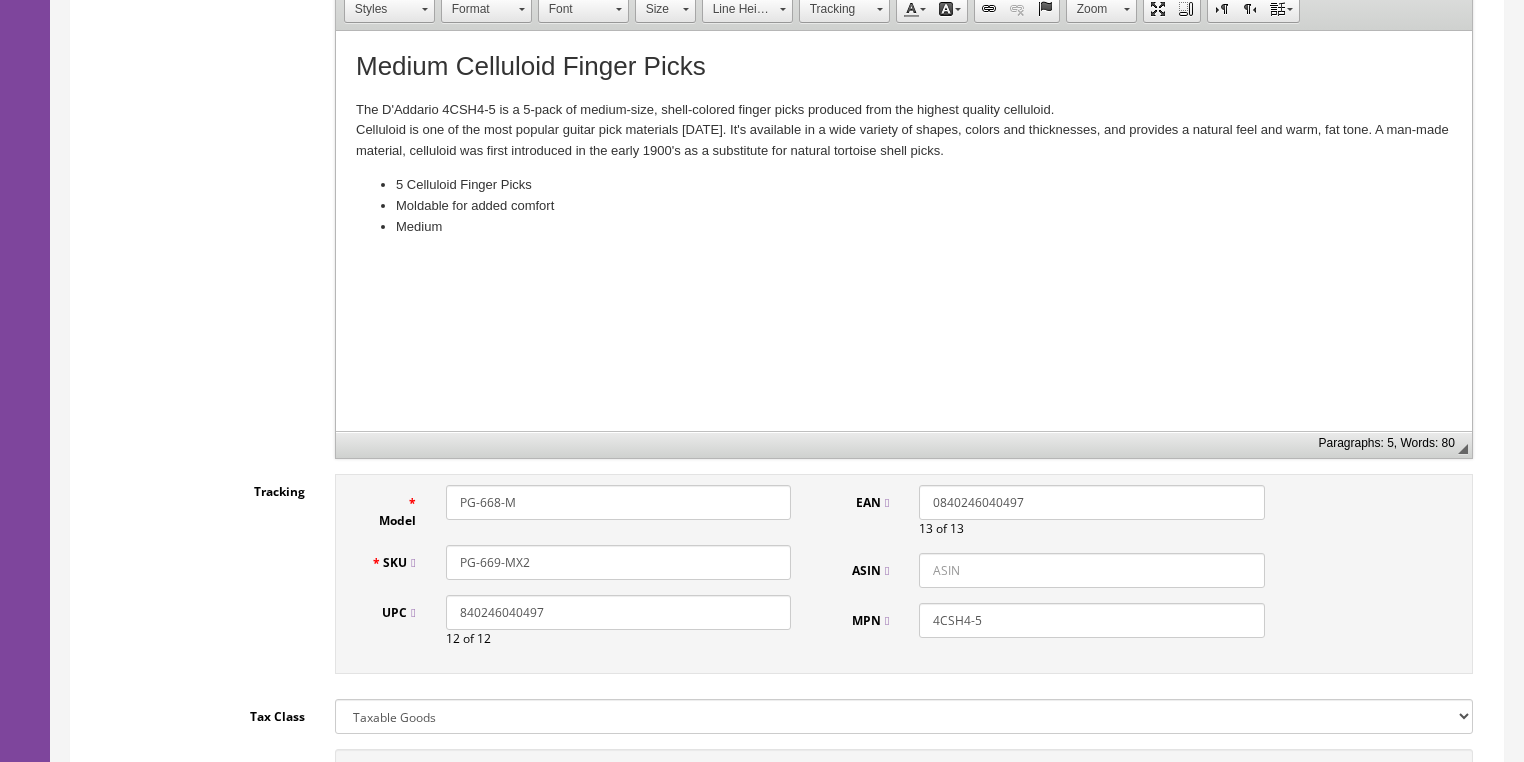 type on "PG-669-MX2" 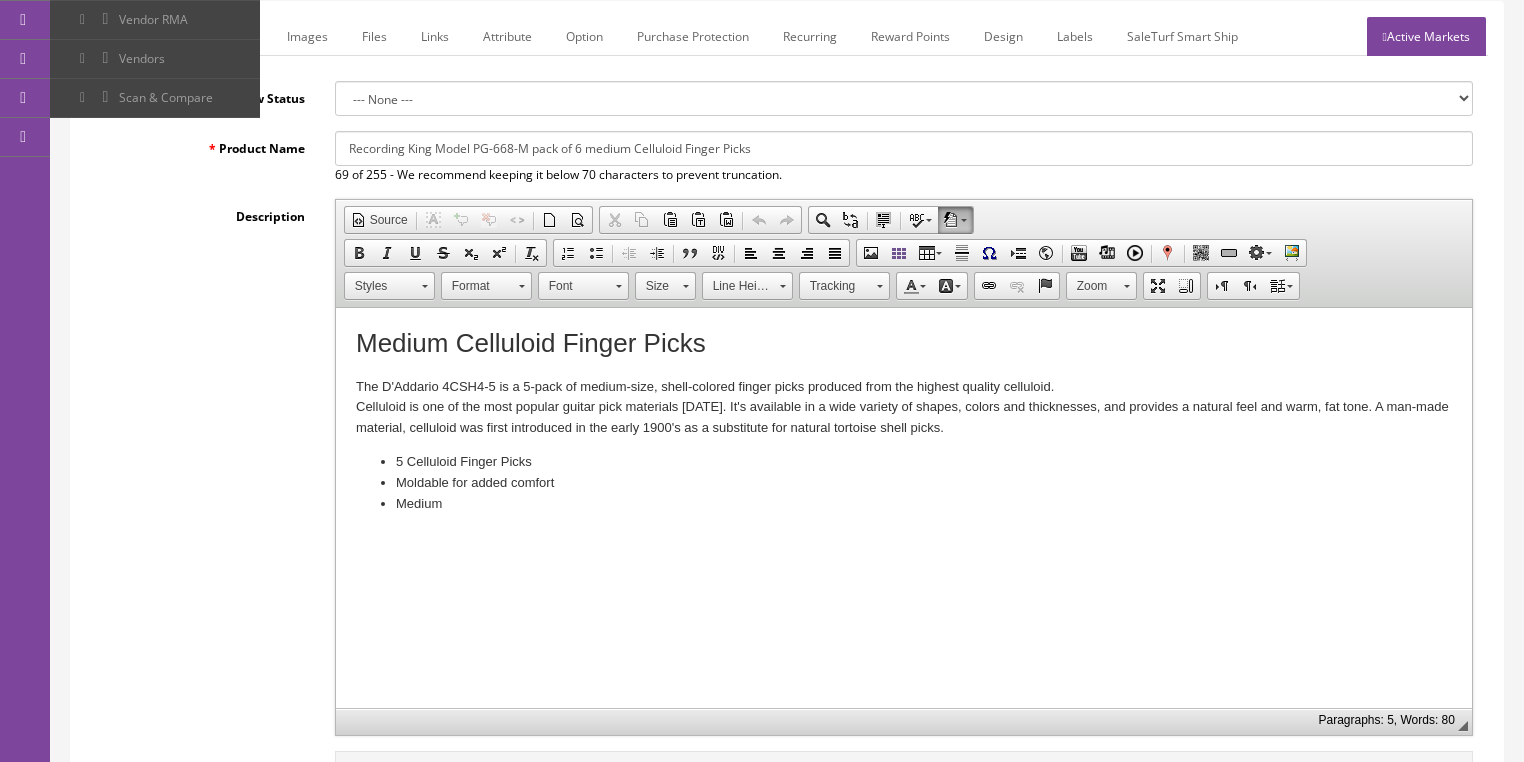 scroll, scrollTop: 240, scrollLeft: 0, axis: vertical 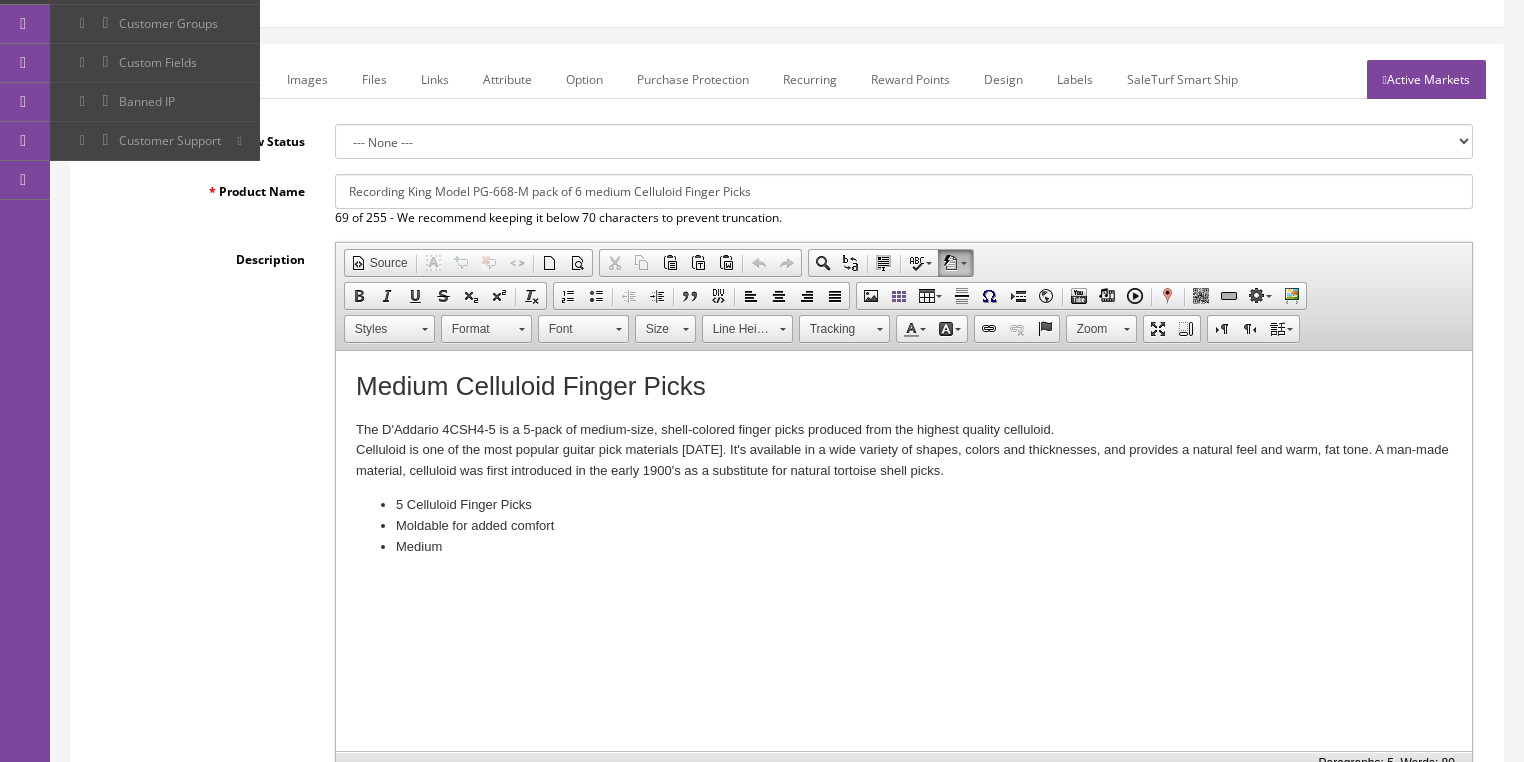 type on "PG-668-M" 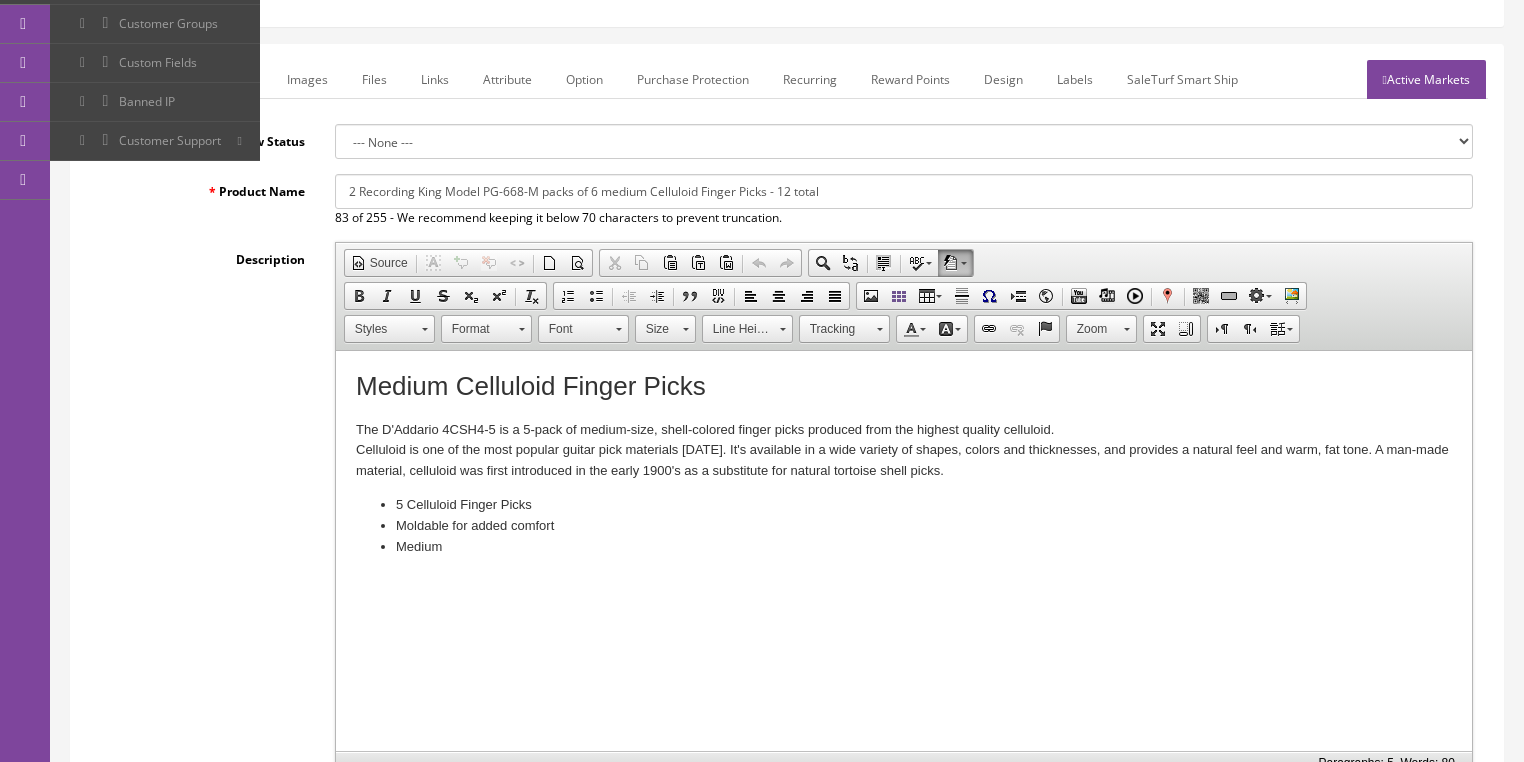 drag, startPoint x: 837, startPoint y: 197, endPoint x: 342, endPoint y: 197, distance: 495 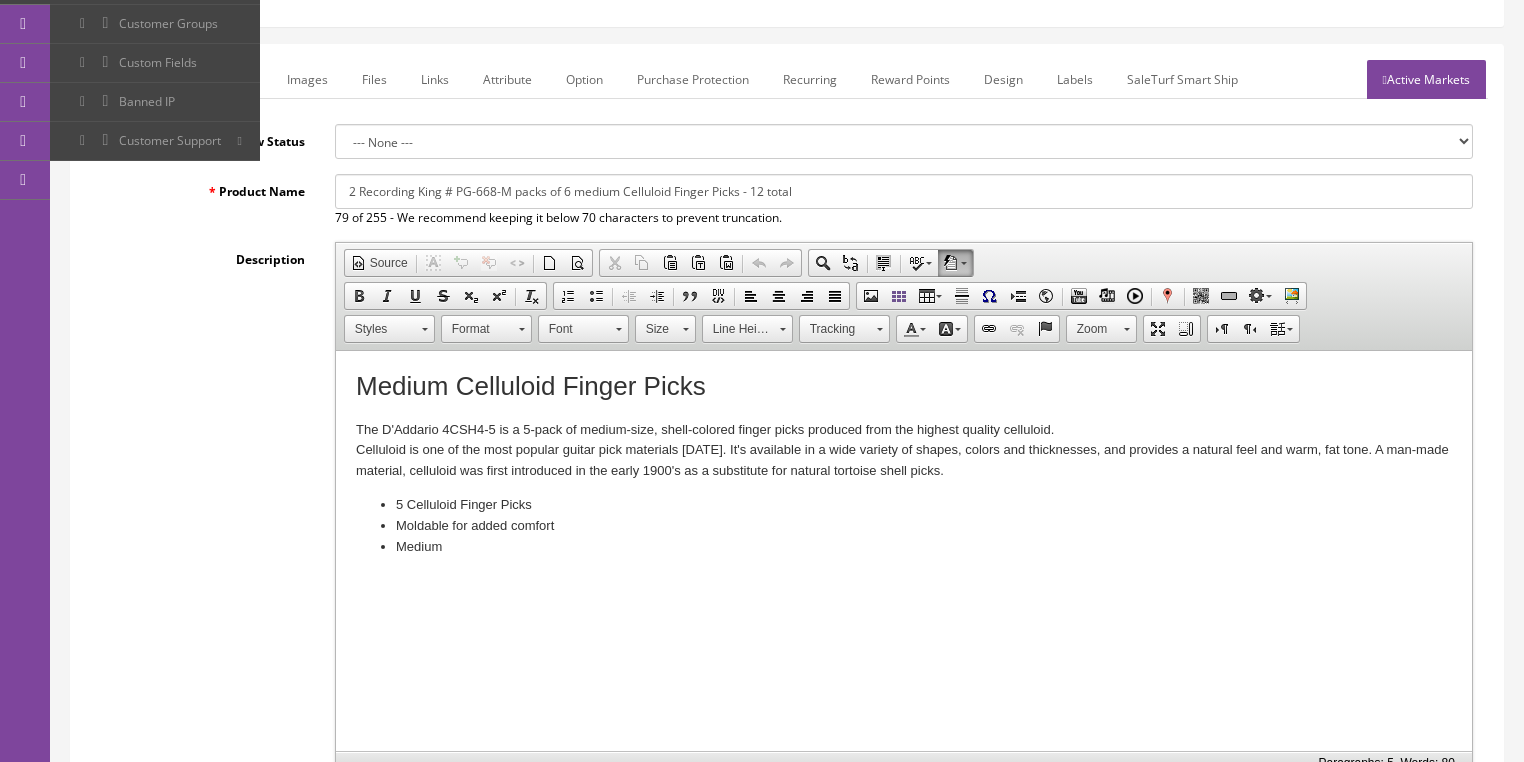 type on "2 Recording King # PG-668-M packs of 6 medium Celluloid Finger Picks - 12 total" 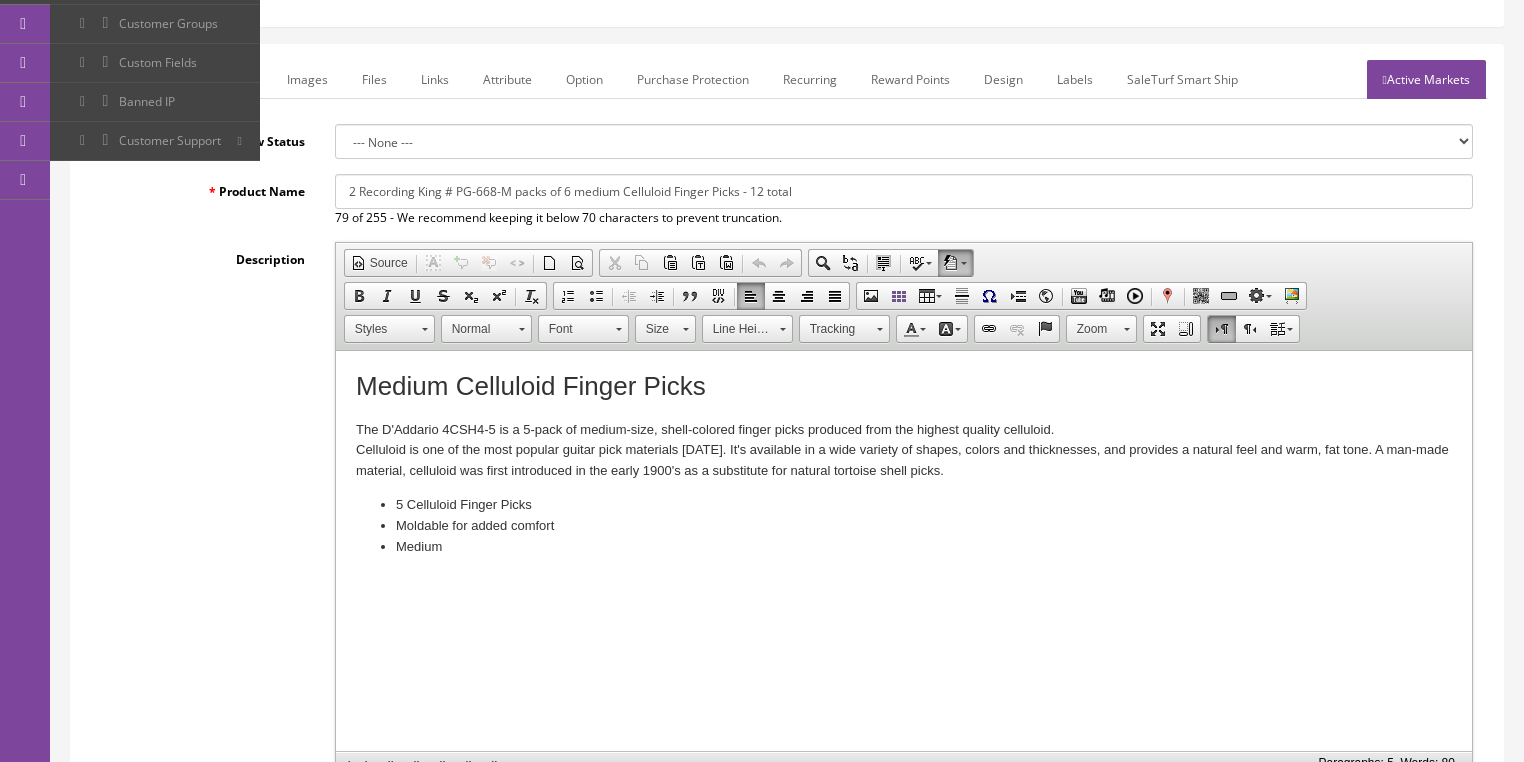 click on "Medium Celluloid Finger Picks The D'Addario 4CSH4-5 is a 5-pack of medium-size, shell-colored finger picks produced from the highest quality celluloid. Celluloid is one of the most popular guitar pick materials today. It's available in a wide variety of shapes, colors and thicknesses, and provides a natural feel and warm, fat tone. A man-made material, celluloid was first introduced in the early 1900's as a substitute for natural tortoise shell picks. 5 Celluloid Finger Picks Moldable for added comfort Medium" at bounding box center [903, 464] 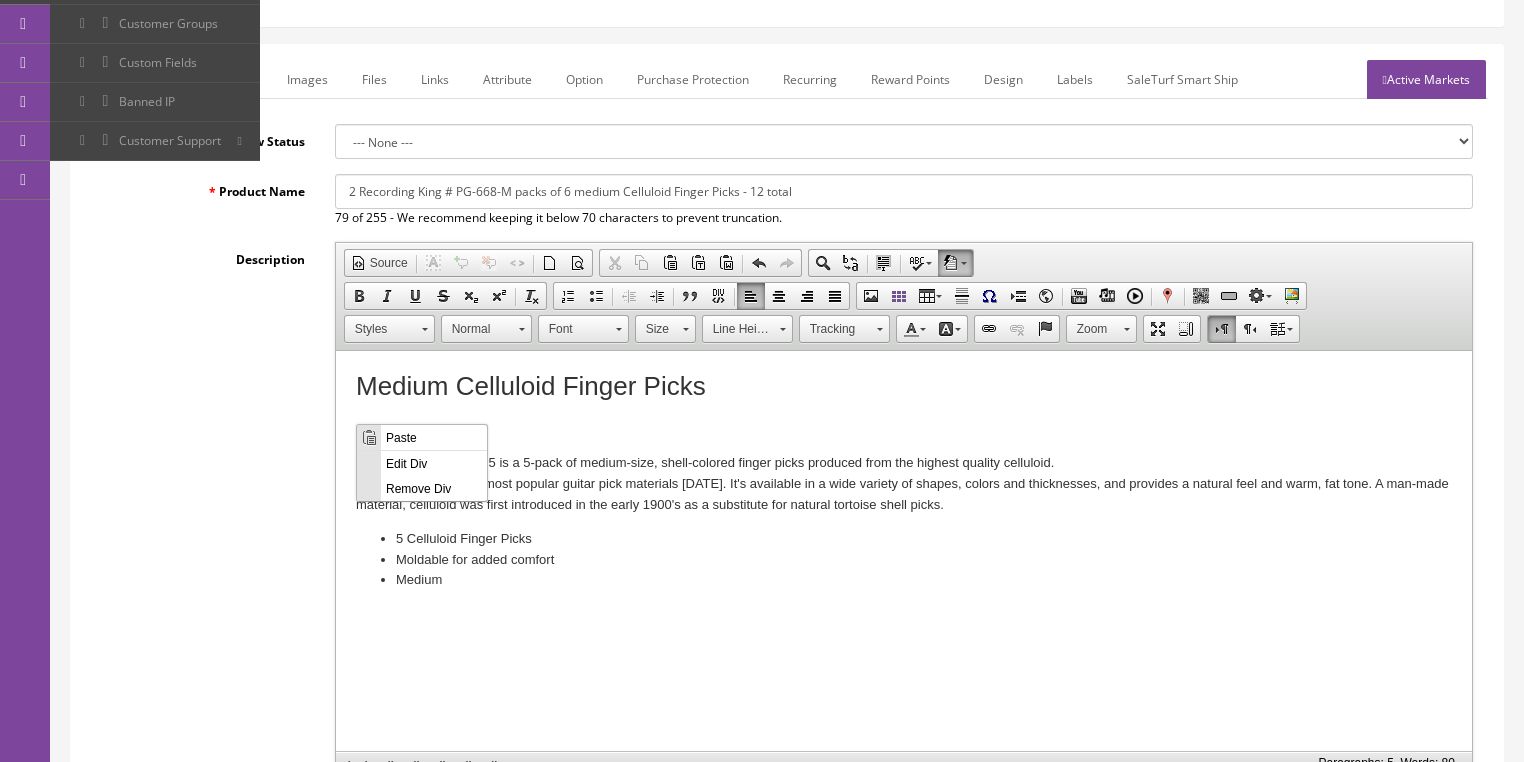 scroll, scrollTop: 0, scrollLeft: 0, axis: both 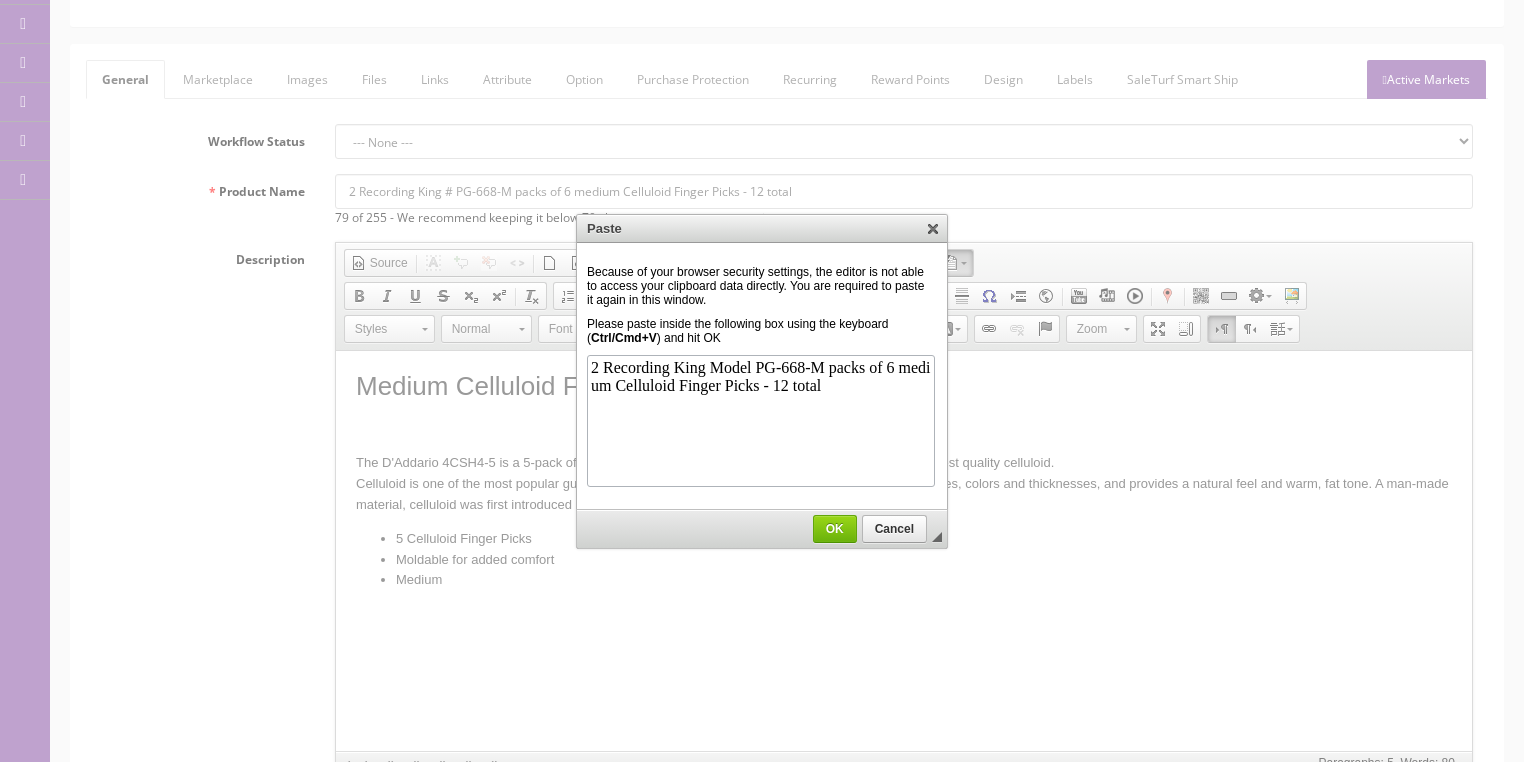 click on "OK" at bounding box center (835, 529) 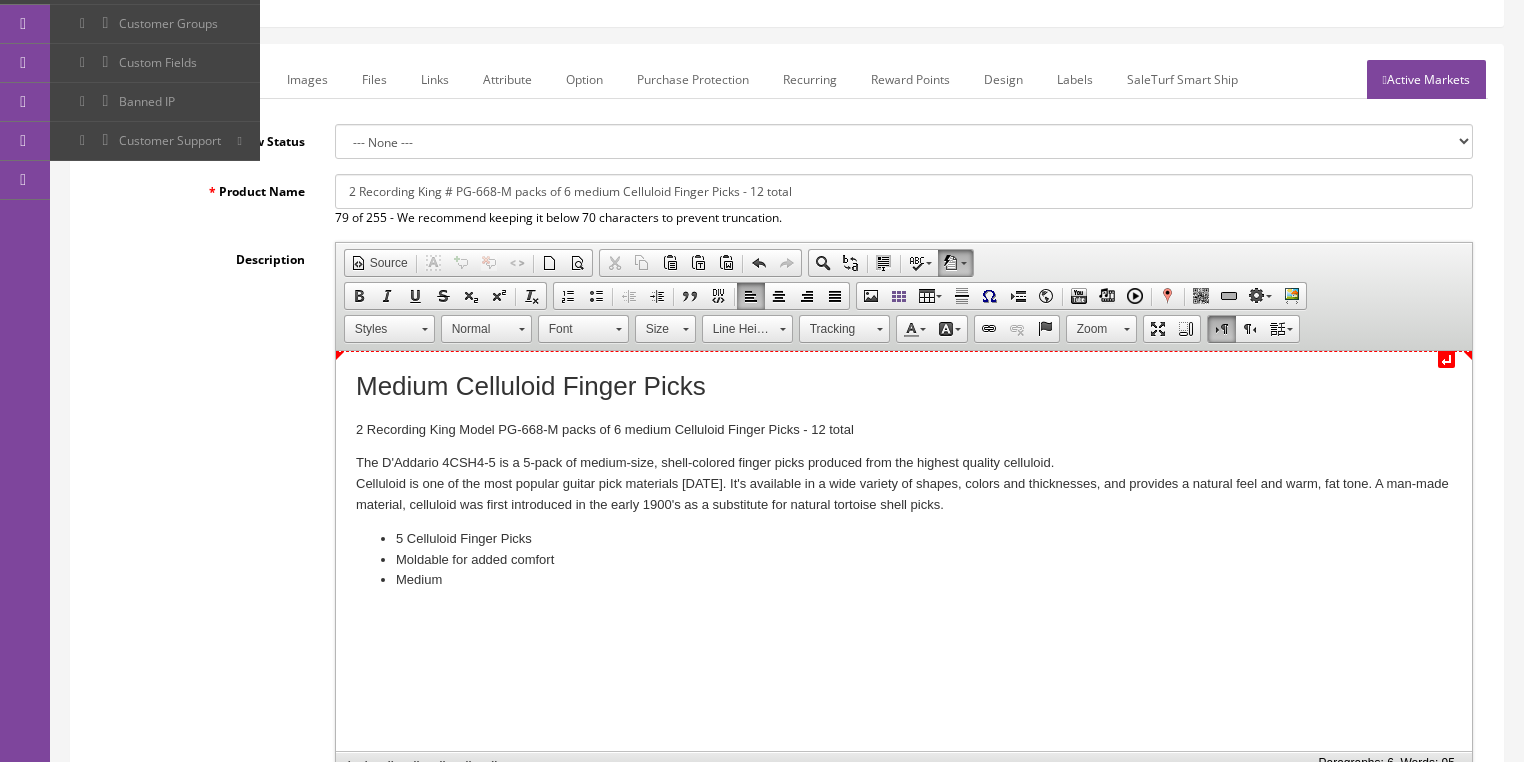 click on "Medium Celluloid Finger Picks" at bounding box center [903, 386] 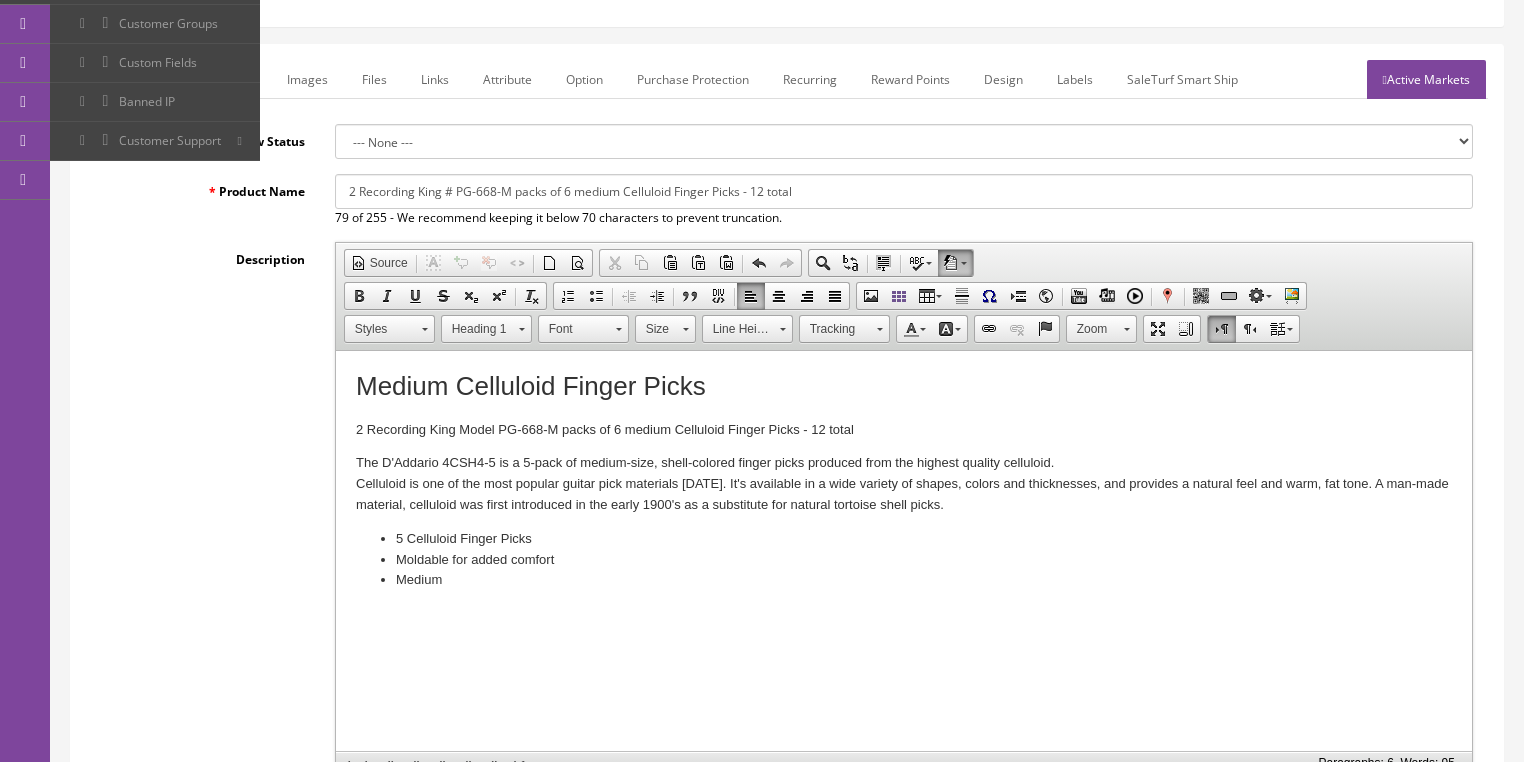 type 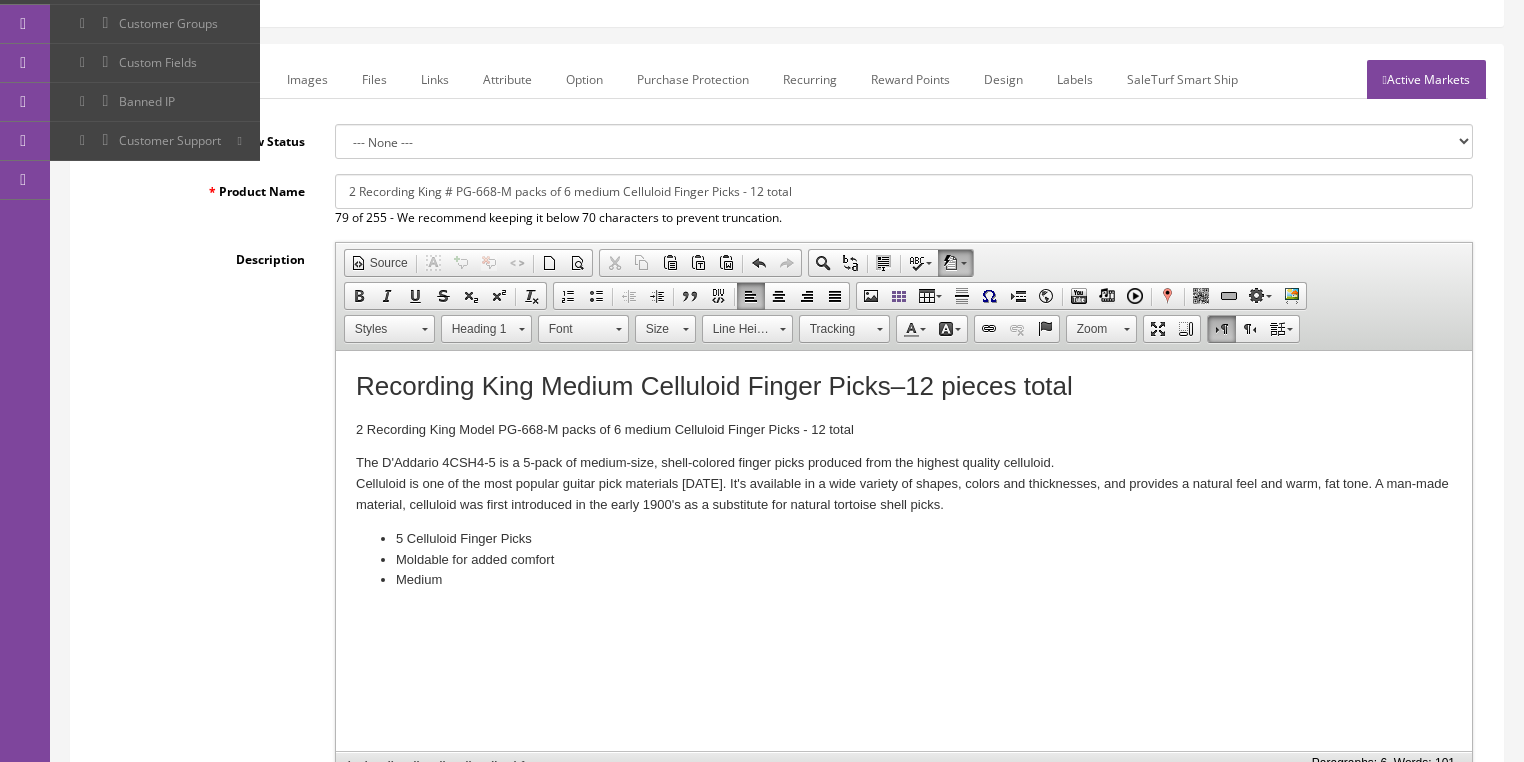 click on "2 Recording King # PG-668-M packs of 6 medium Celluloid Finger Picks - 12 total" at bounding box center [904, 191] 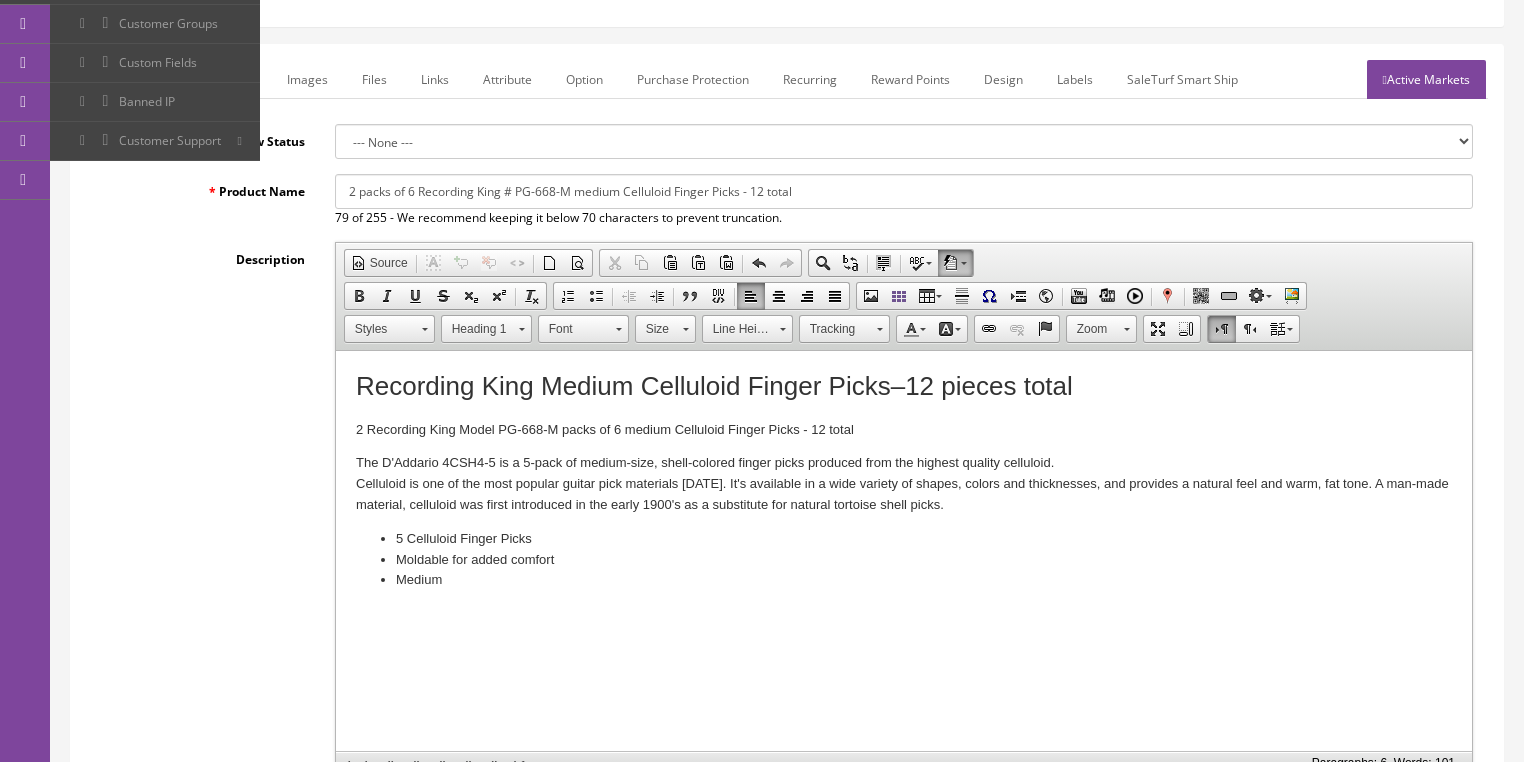 type on "2 packs of 6 Recording King # PG-668-M medium Celluloid Finger Picks - 12 total" 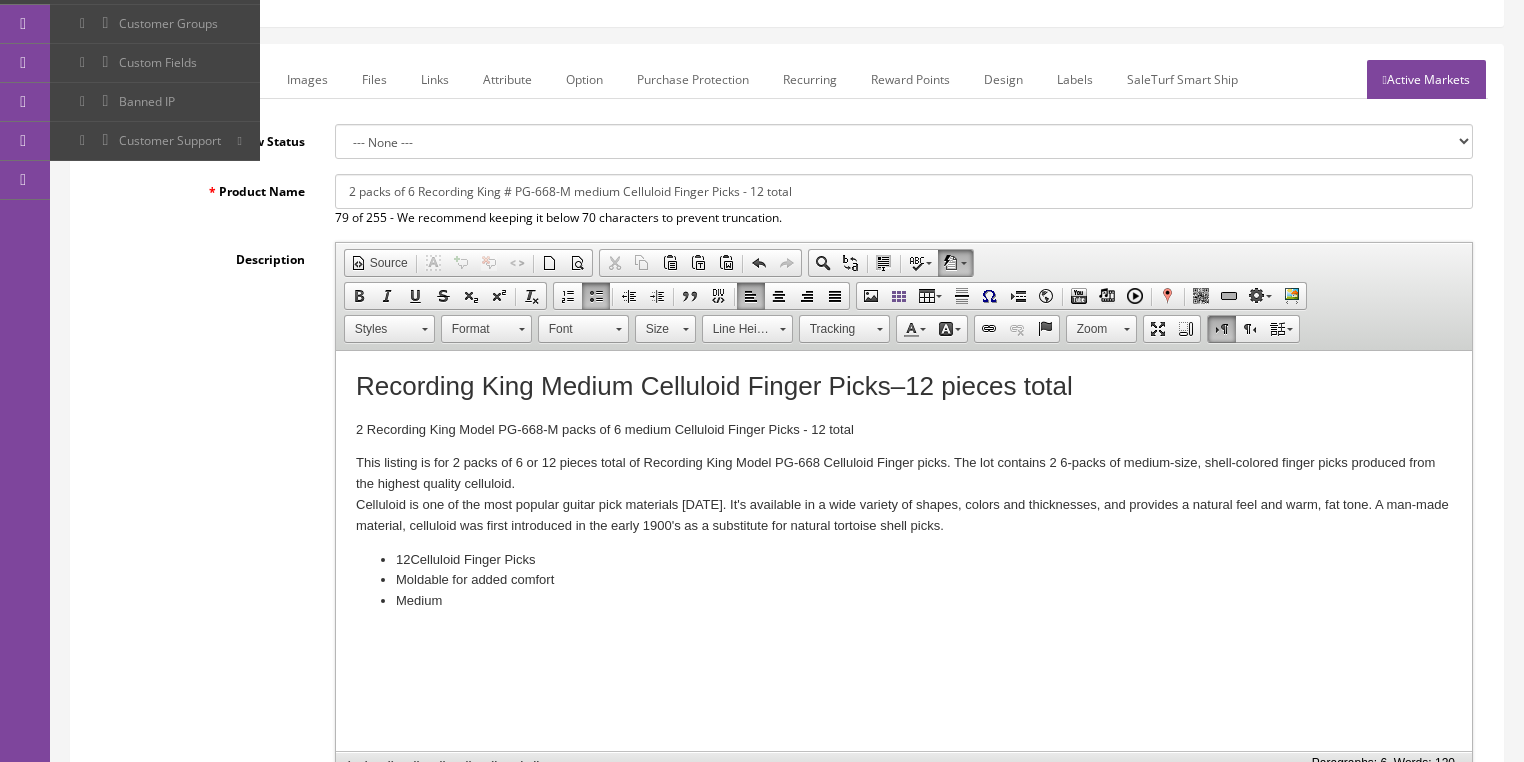 drag, startPoint x: 453, startPoint y: 605, endPoint x: 396, endPoint y: 598, distance: 57.428215 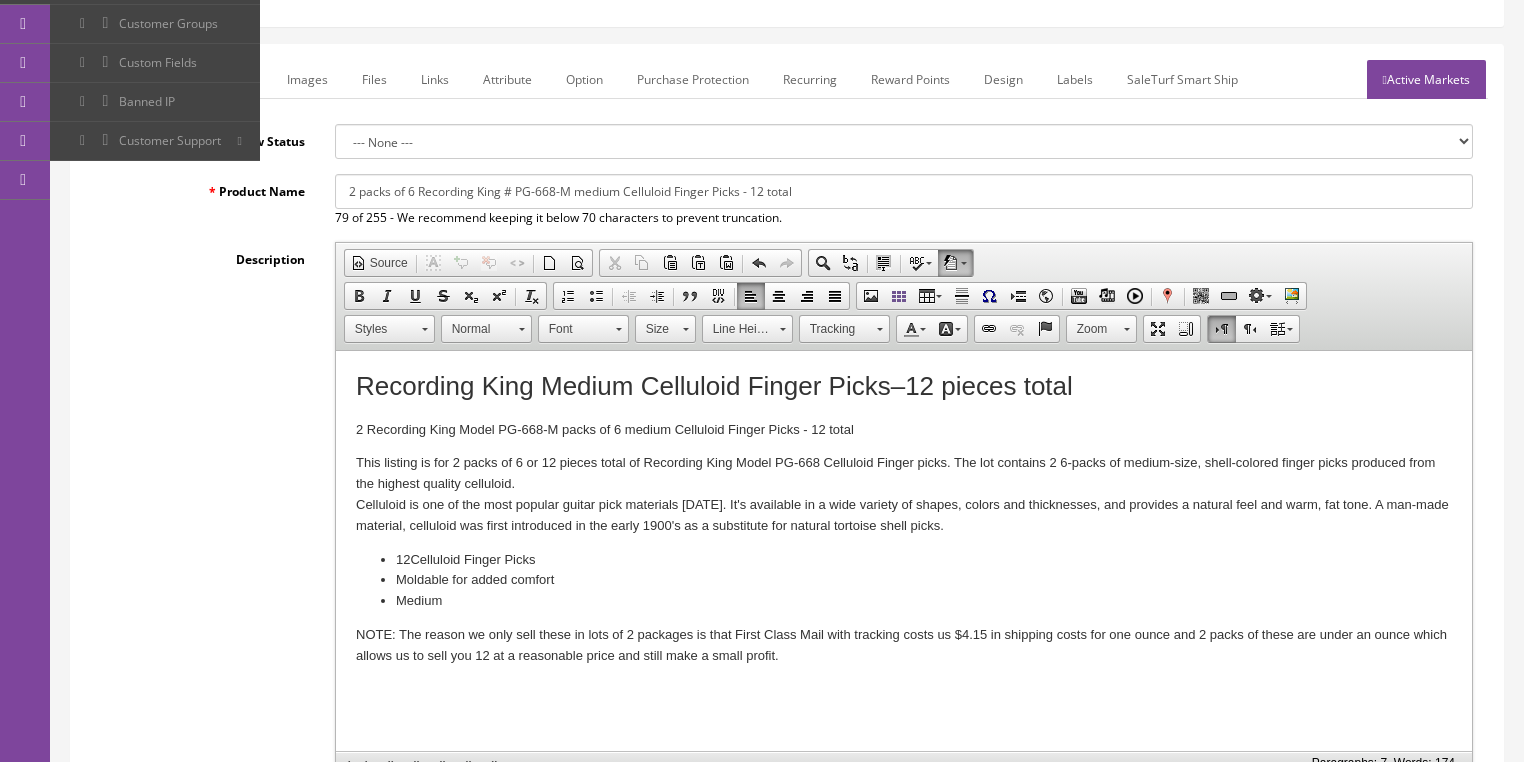drag, startPoint x: 352, startPoint y: 635, endPoint x: 780, endPoint y: 666, distance: 429.1212 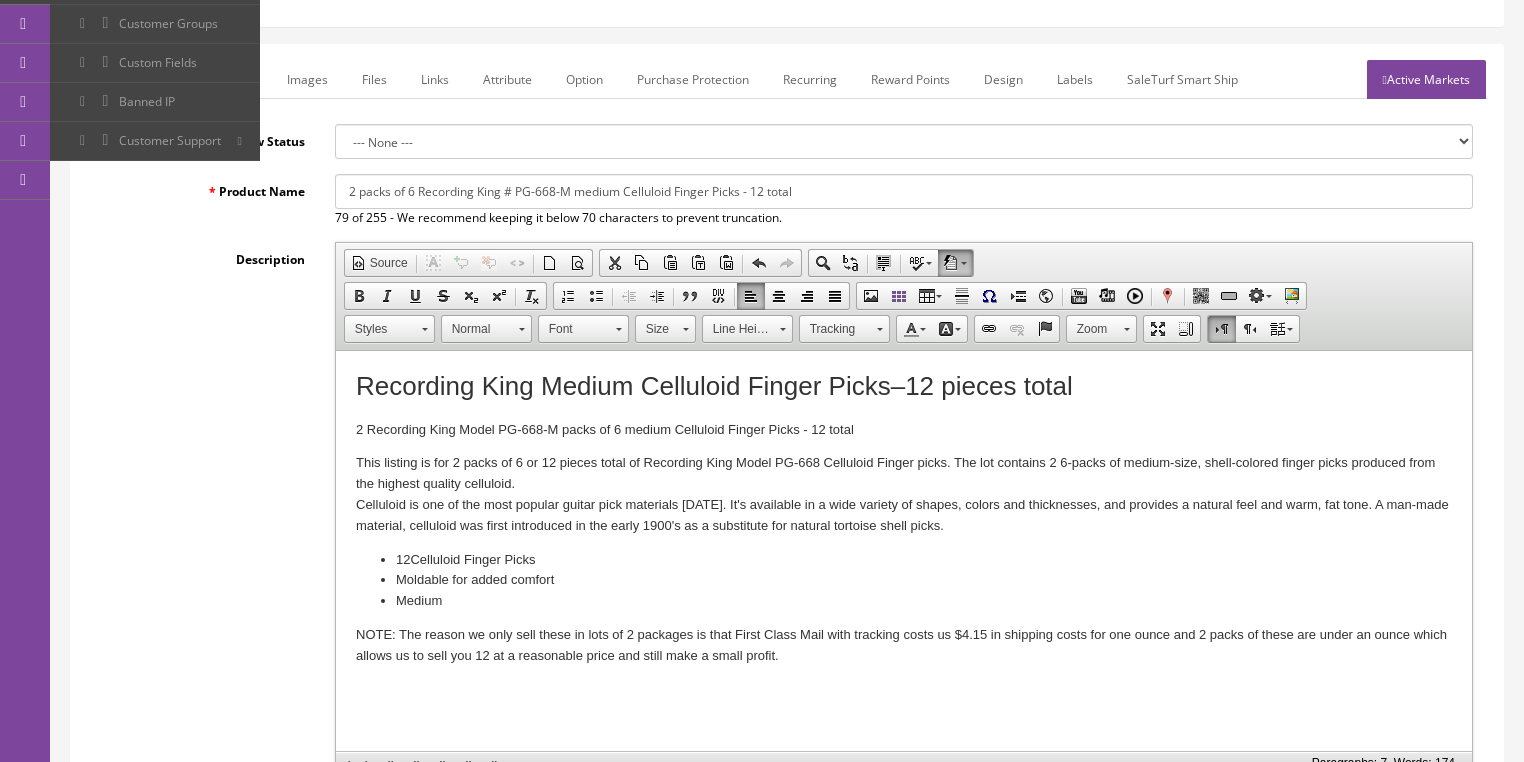 click at bounding box center (359, 296) 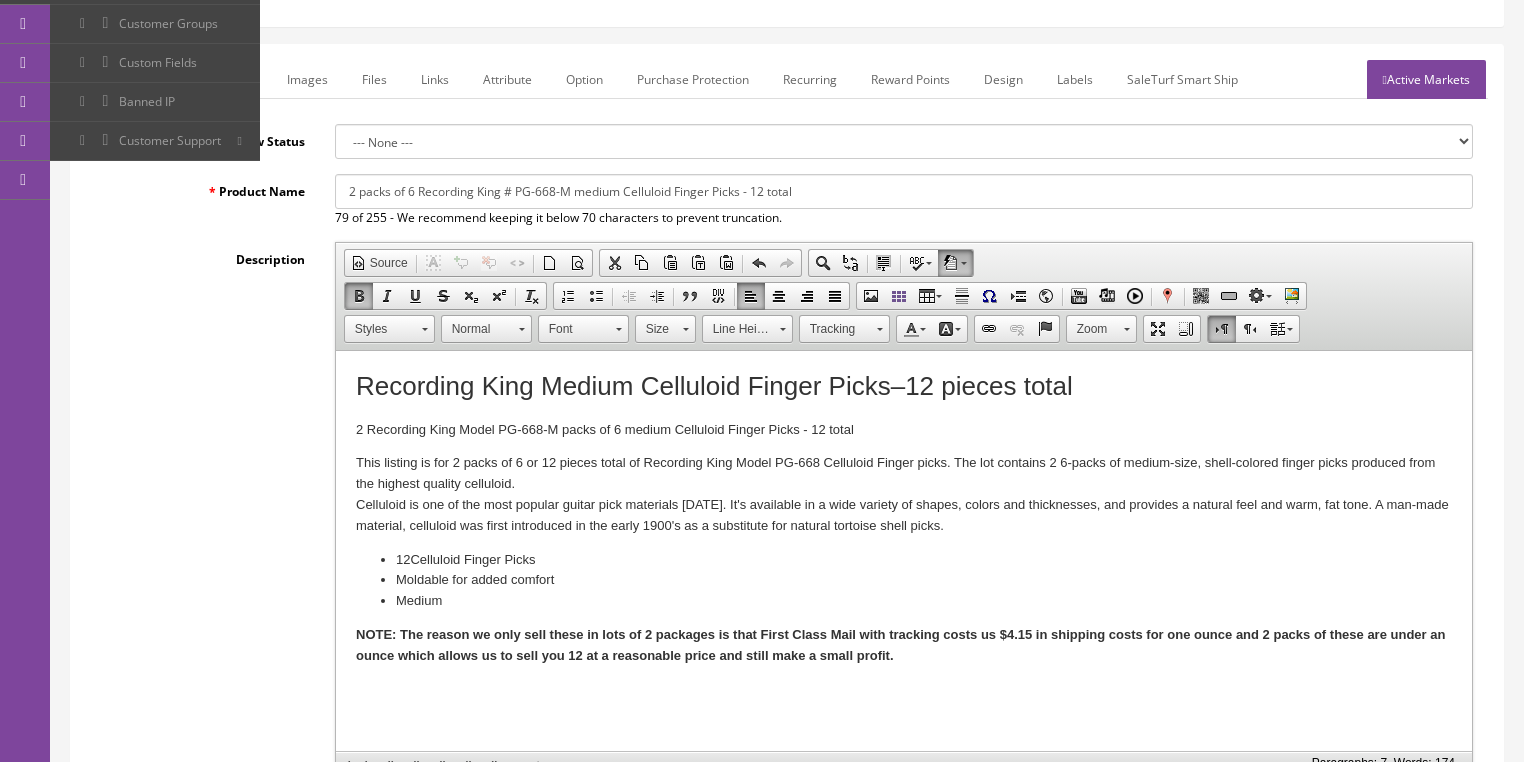 click on "Description
<div data-cl-template-tag="description" data-exclude-css-removal="true">
<div>
<div>
<div>
<div>
<h1>Medium Celluloid Finger Picks</h1>
<p>The D'Addario 4CSH4-5 is a 5-pack of medium-size, shell-colored finger picks produced from the highest quality celluloid.<br />
Celluloid is one of the most popular guitar pick materials today. It's available in a wide variety of shapes, colors and thicknesses, and provides a natural feel and warm, fat tone. A man-made material, celluloid was first introduced in the early 1900's as a substitute for natural tortoise shell picks.</p>
</div>
<div>
<ul>
<li>5 Celluloid Finger Picks</li>
<li>Moldable for added comfort</li>
<li>Medium</li>
</ul>
</div>
</div>
</div>
</div>
</div>
Rich Text Editor, input-description1 Editor toolbars Document   Source   Format Selection   Comment Selection   Uncomment Selection   Enable/Disable HTML Tag Autocomplete   New Page   Preview Clipboard/Undo   Cut   Copy   Paste   Paste as plain text" at bounding box center (787, 510) 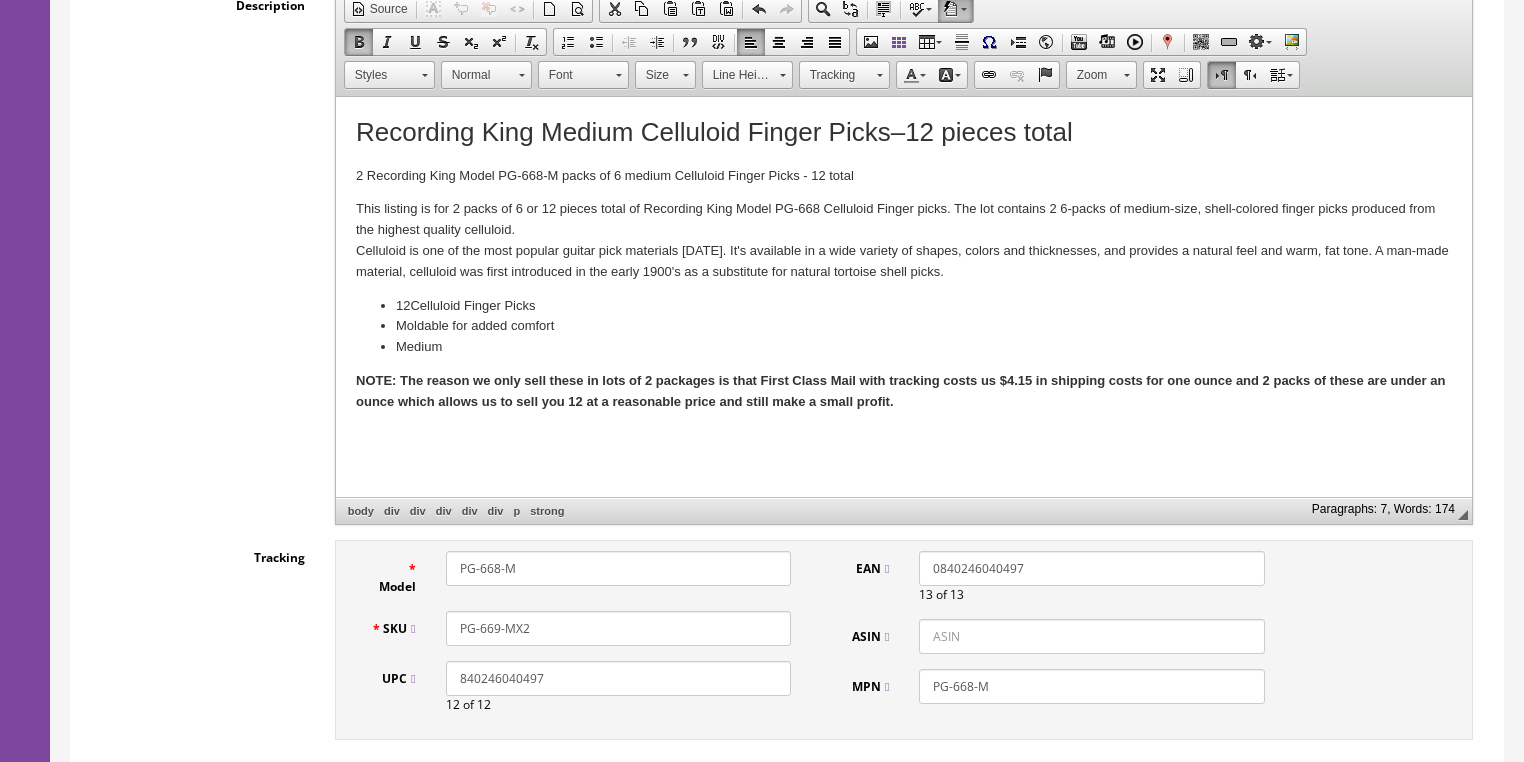 scroll, scrollTop: 800, scrollLeft: 0, axis: vertical 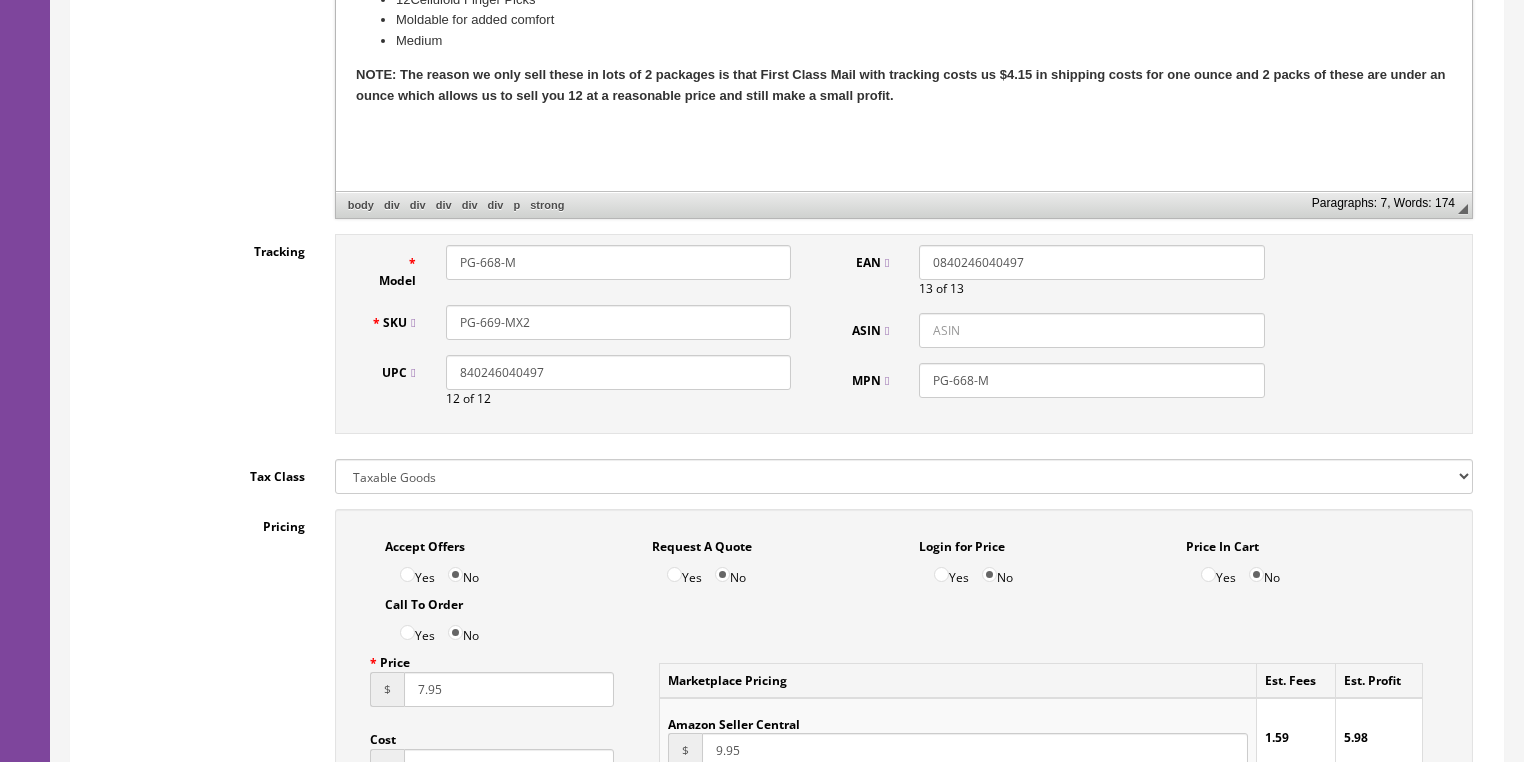 click on "Yes" at bounding box center [407, 574] 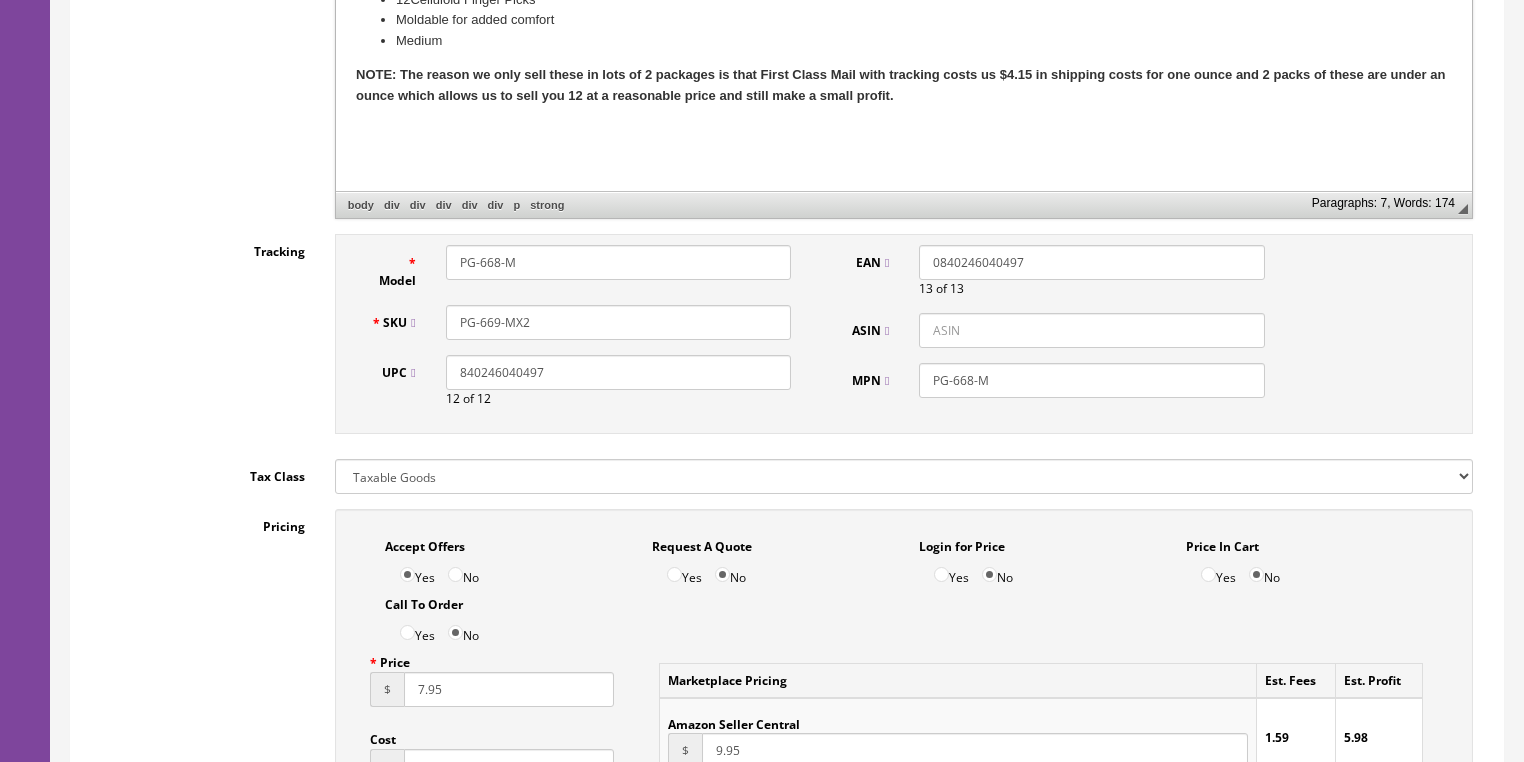click on "7.95" at bounding box center [509, 689] 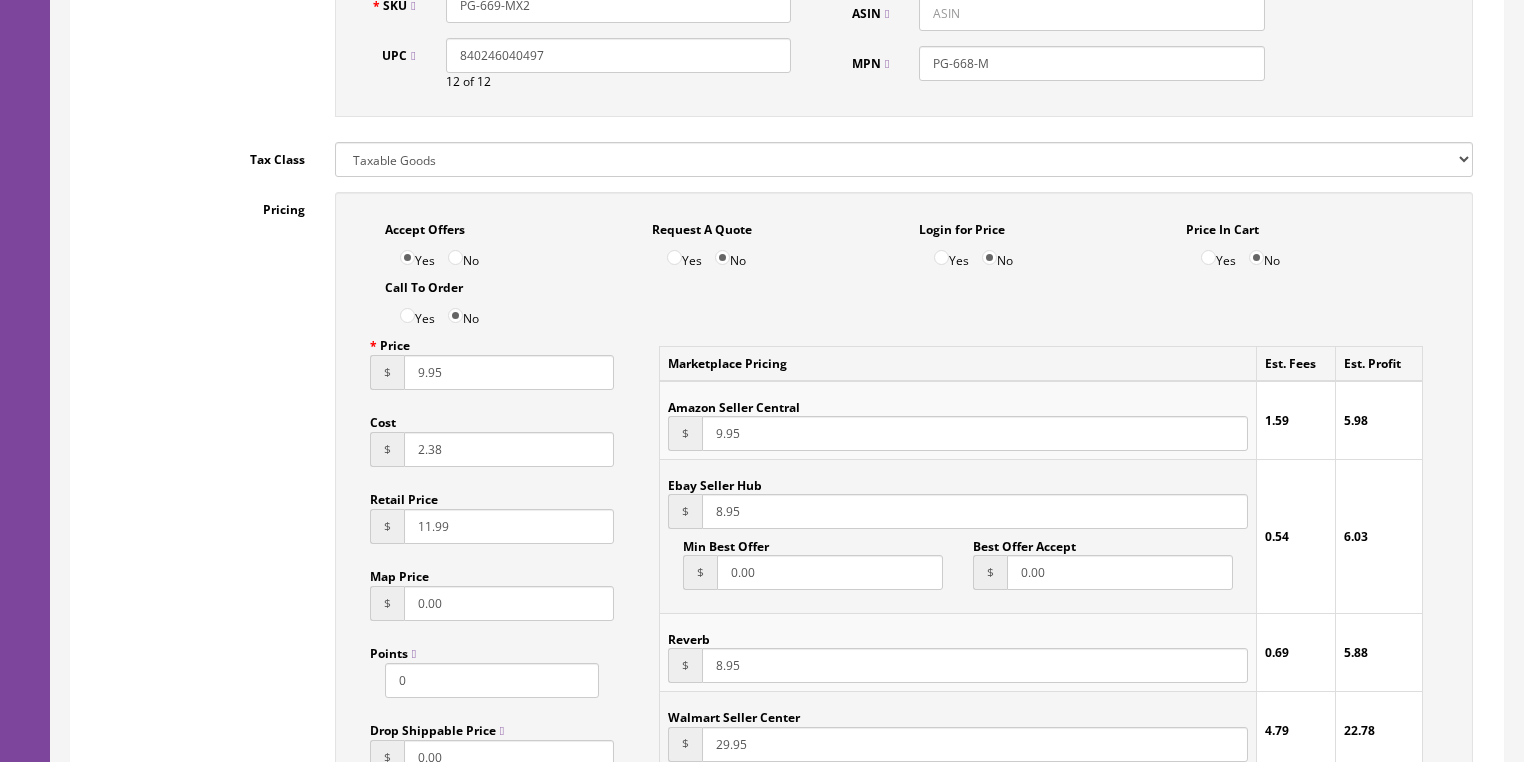 scroll, scrollTop: 1120, scrollLeft: 0, axis: vertical 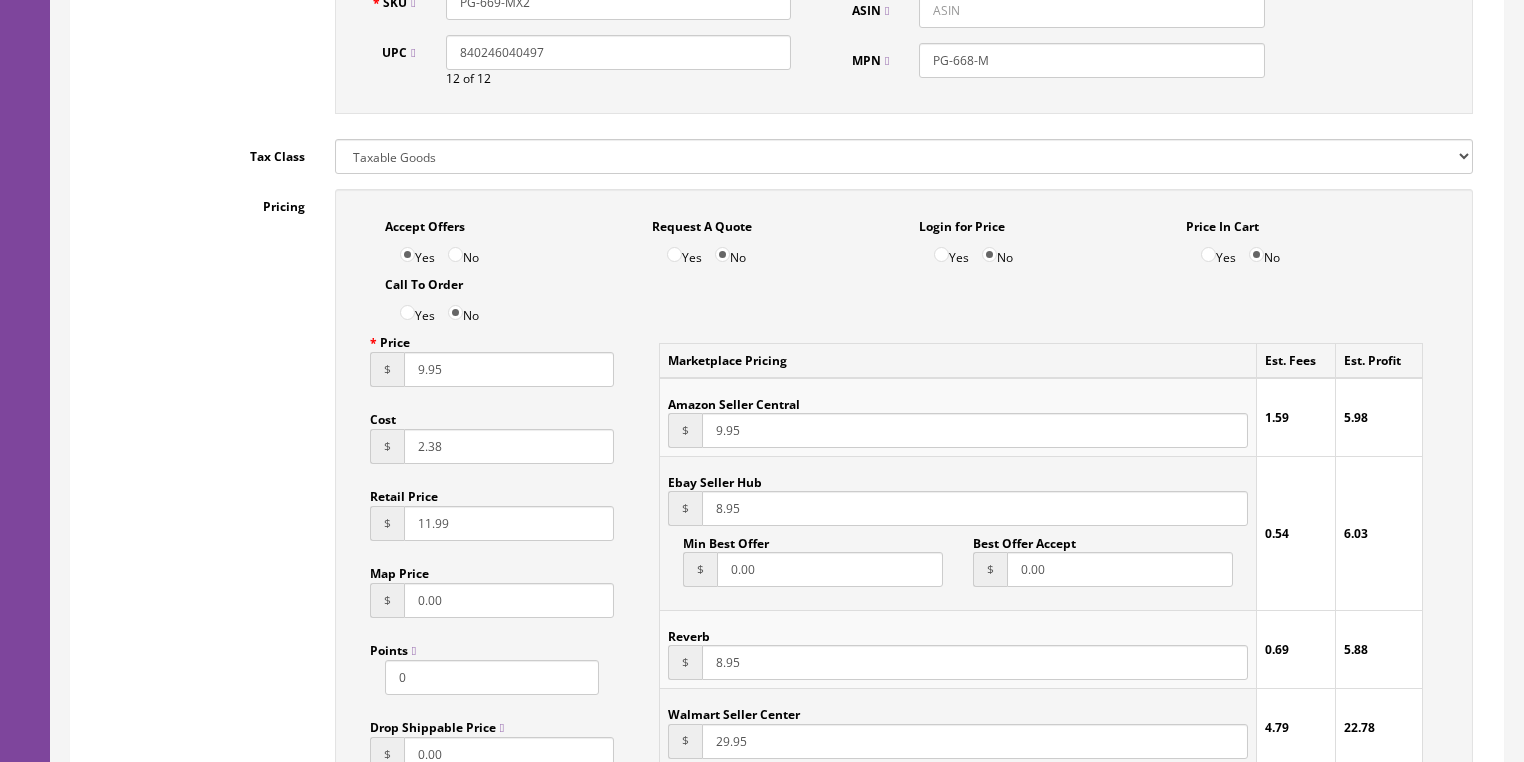 type on "9.95" 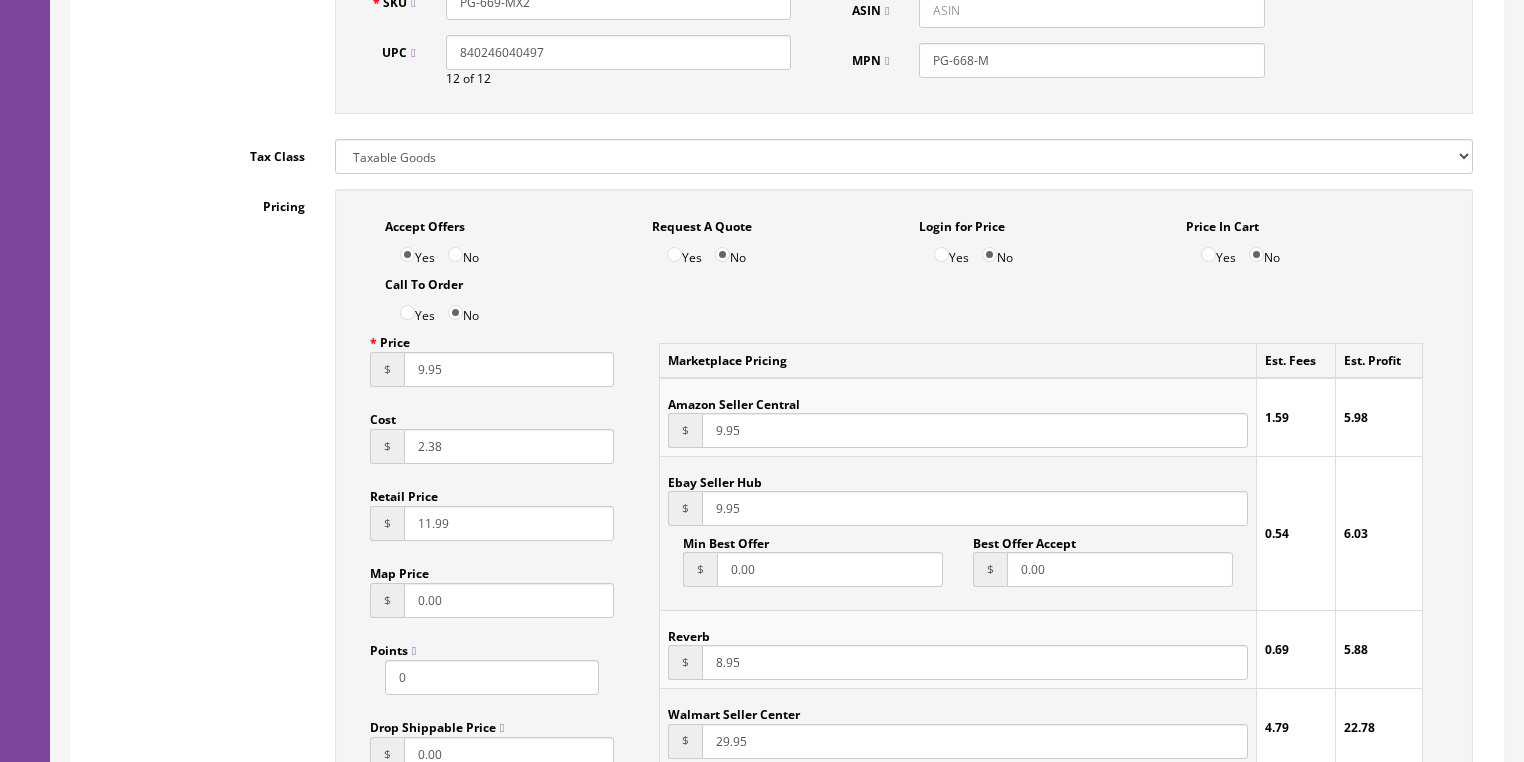 type on "9.95" 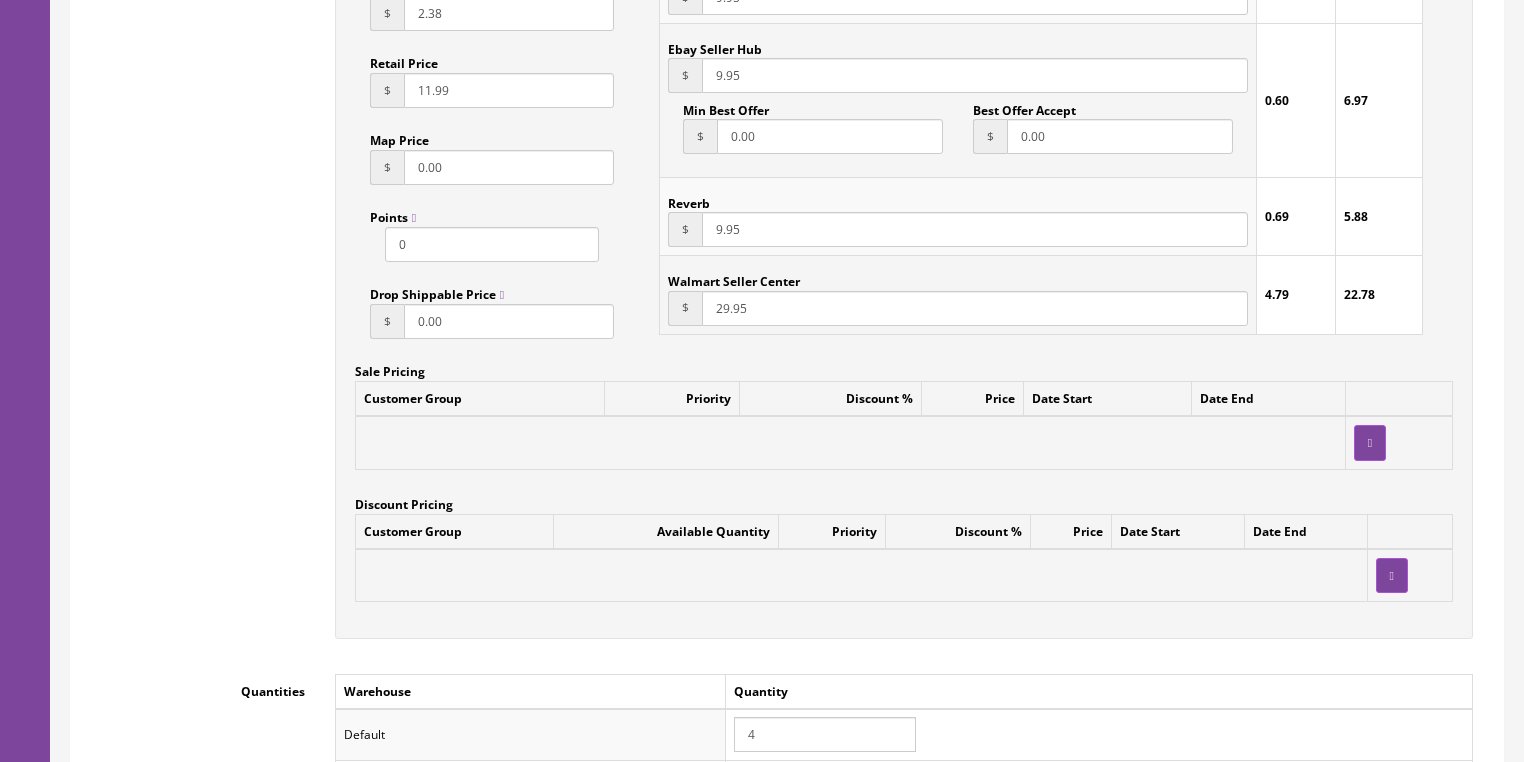 scroll, scrollTop: 1840, scrollLeft: 0, axis: vertical 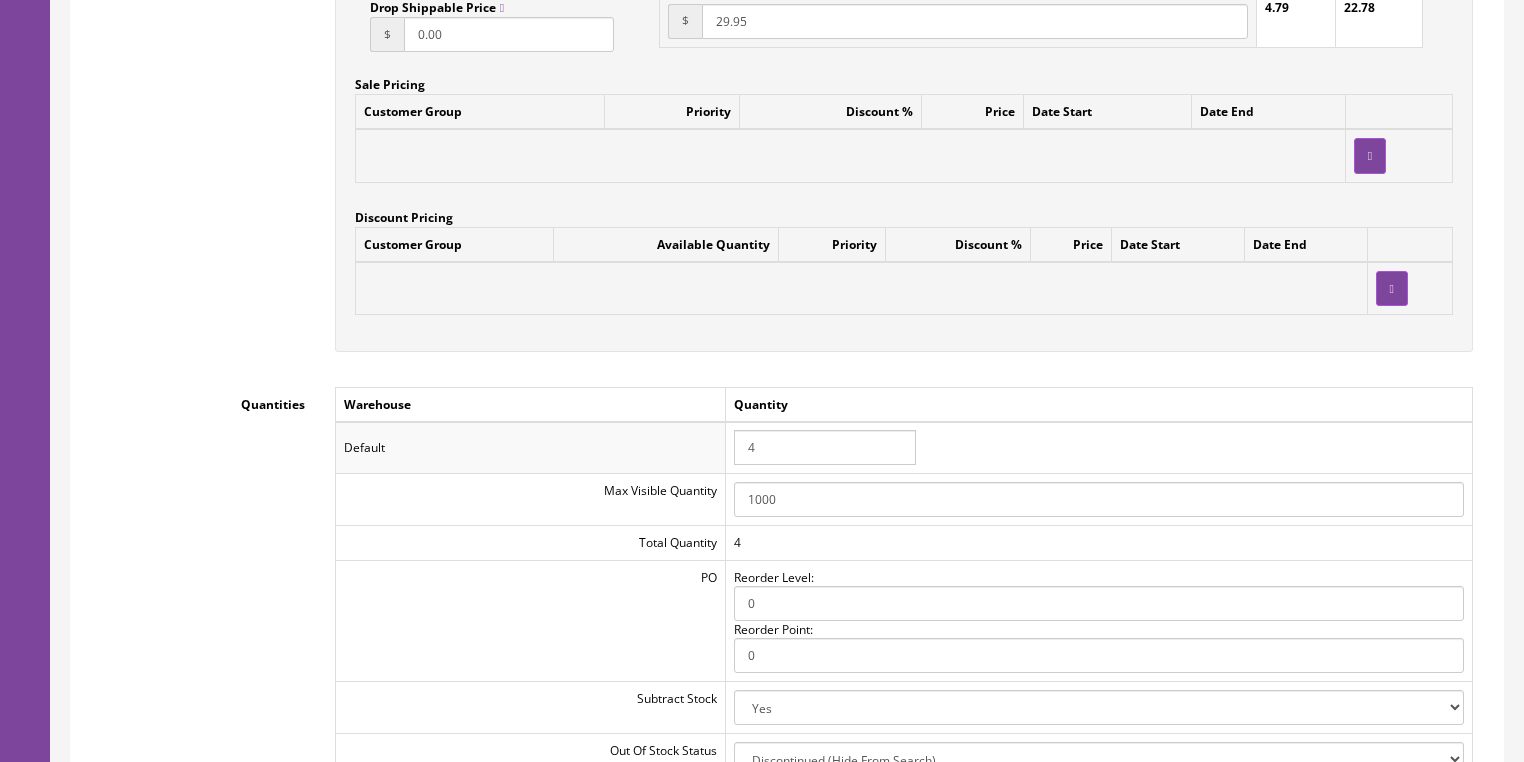 type on "9.95" 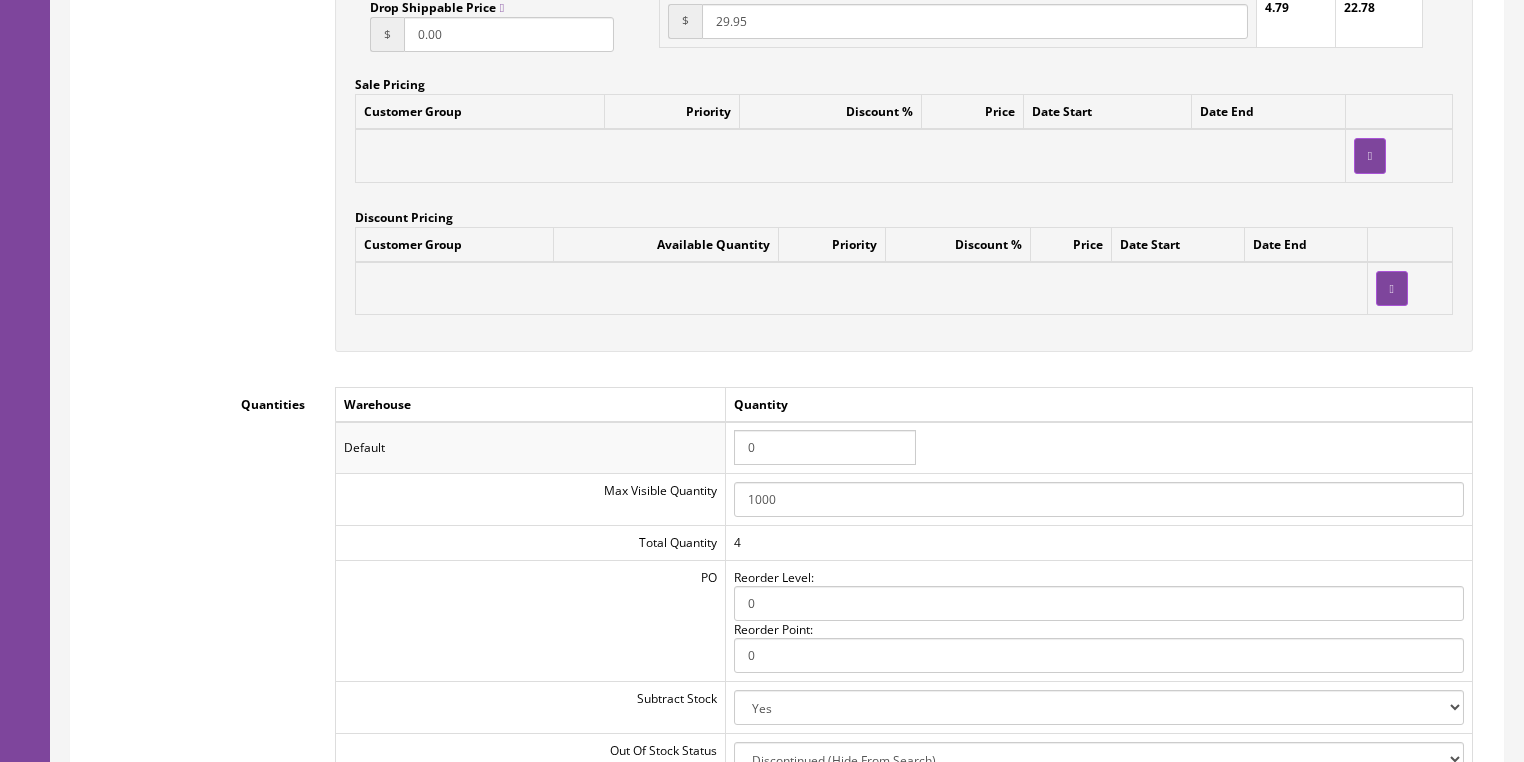 type on "0" 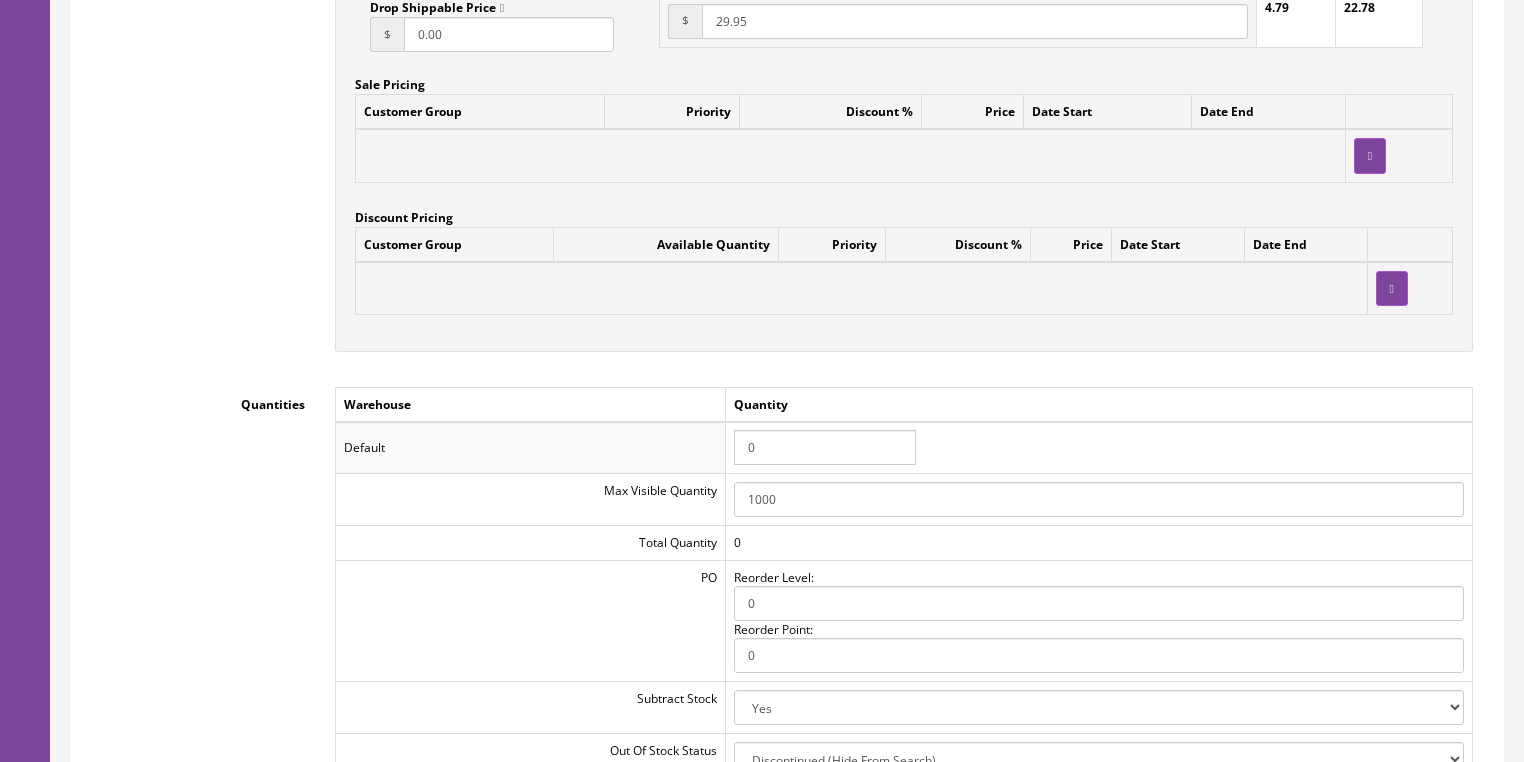 click on "Pricing
Accept Offers
Yes
No
Request A Quote
Yes
No
Login for Price
Yes
No
Price In Cart
Yes
No
Call To Order
Yes
No
Price
$ 9.95
$ 2.38" at bounding box center [787, -80] 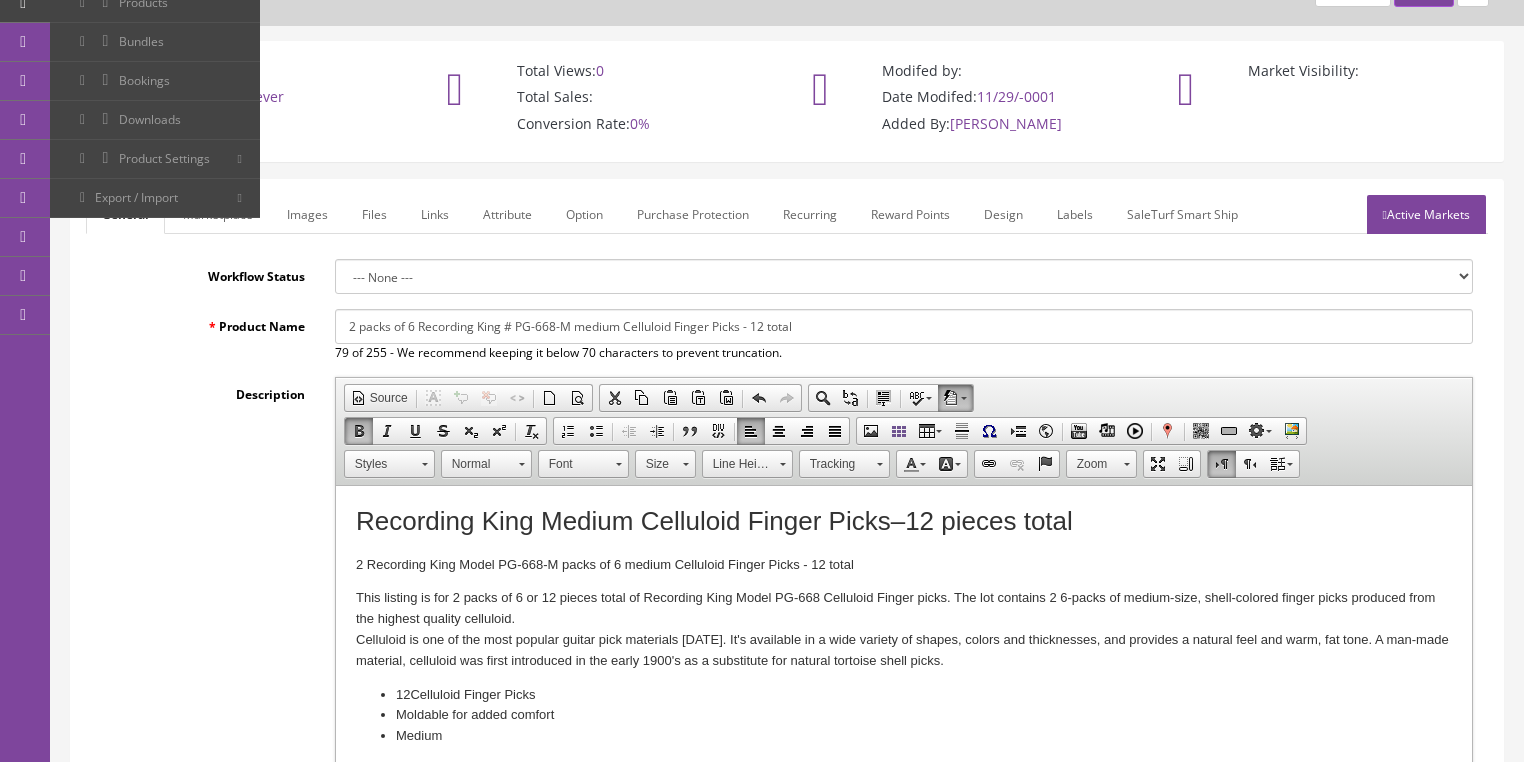scroll, scrollTop: 80, scrollLeft: 0, axis: vertical 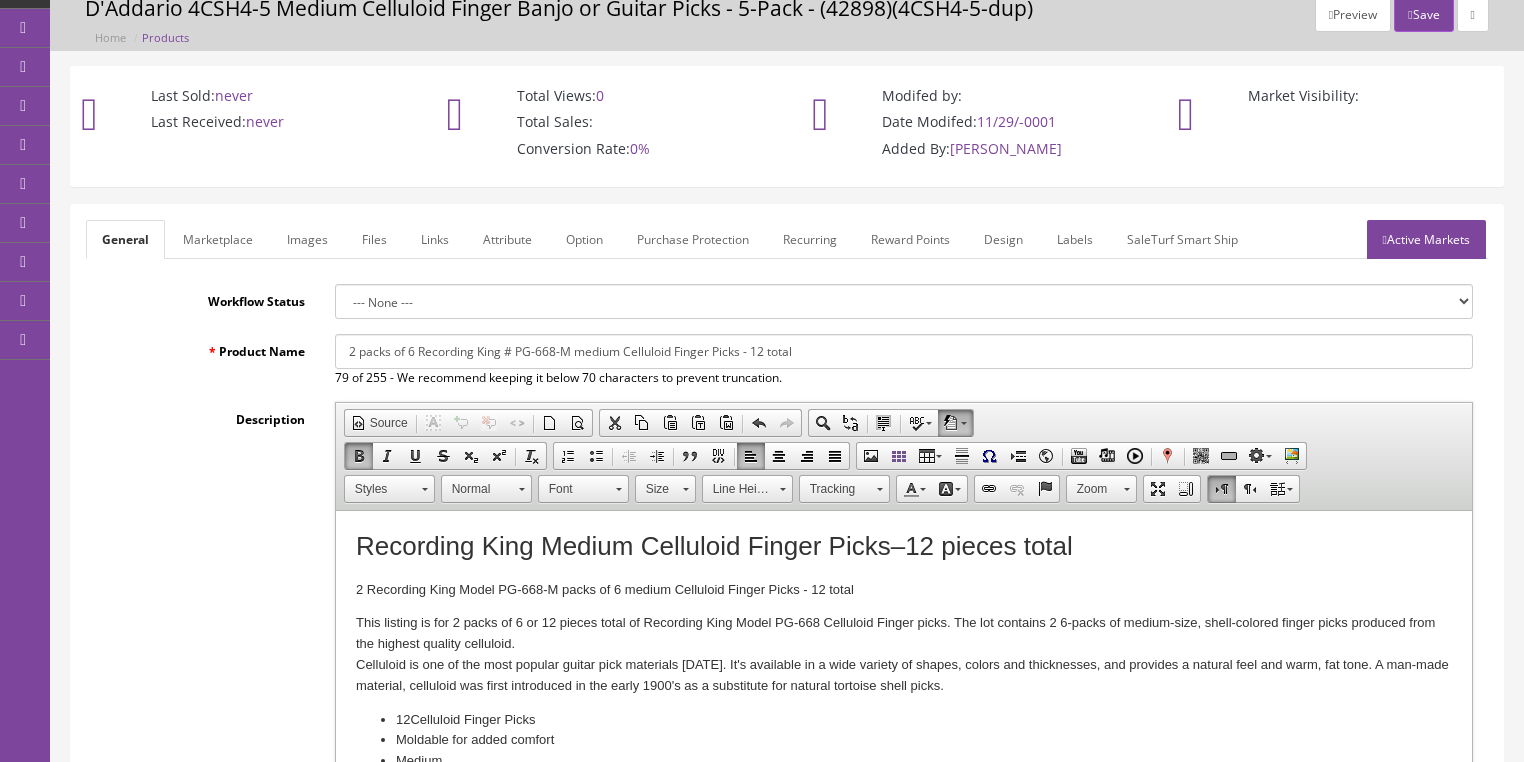 click on "Marketplace" at bounding box center [218, 239] 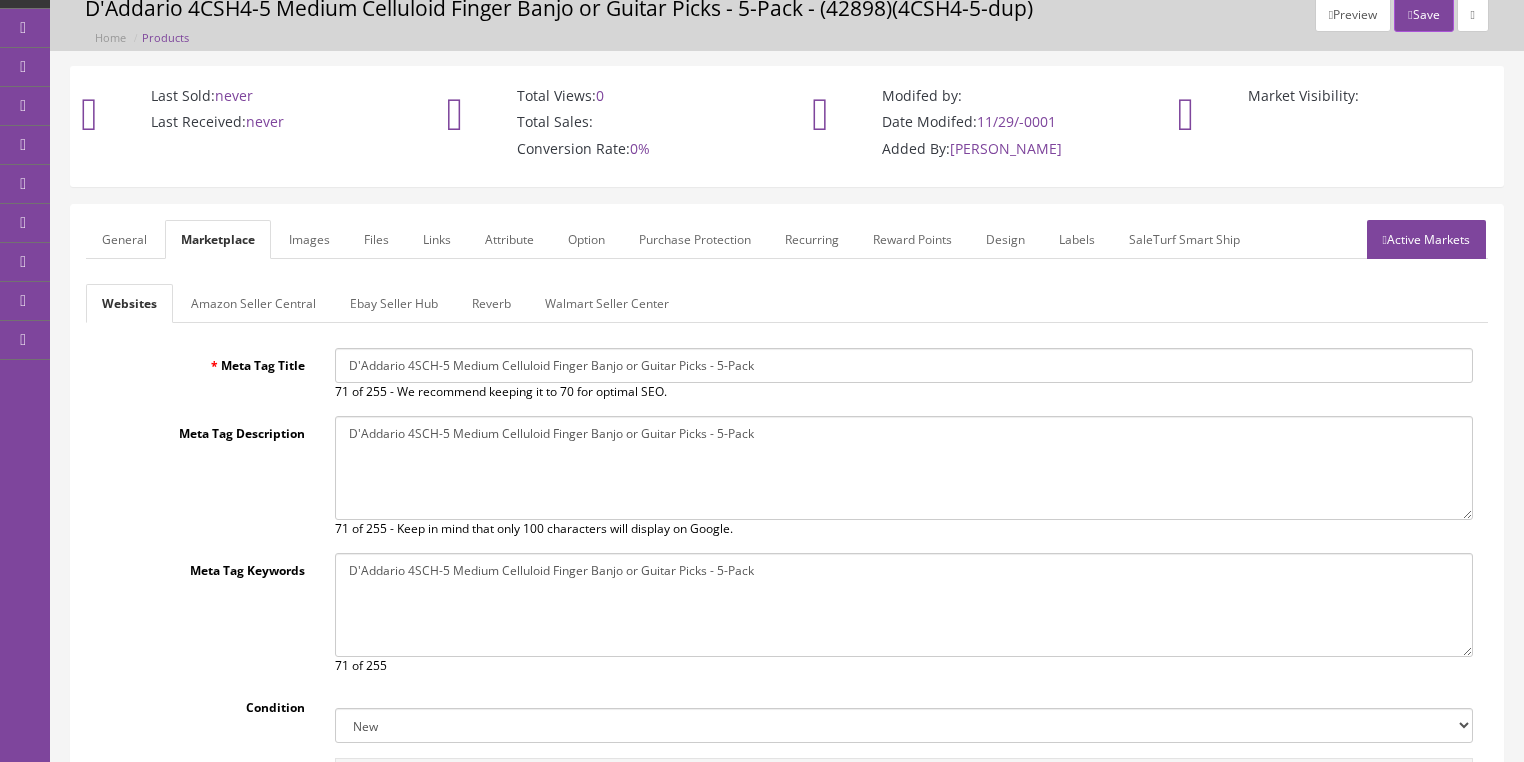 click on "General" at bounding box center (124, 239) 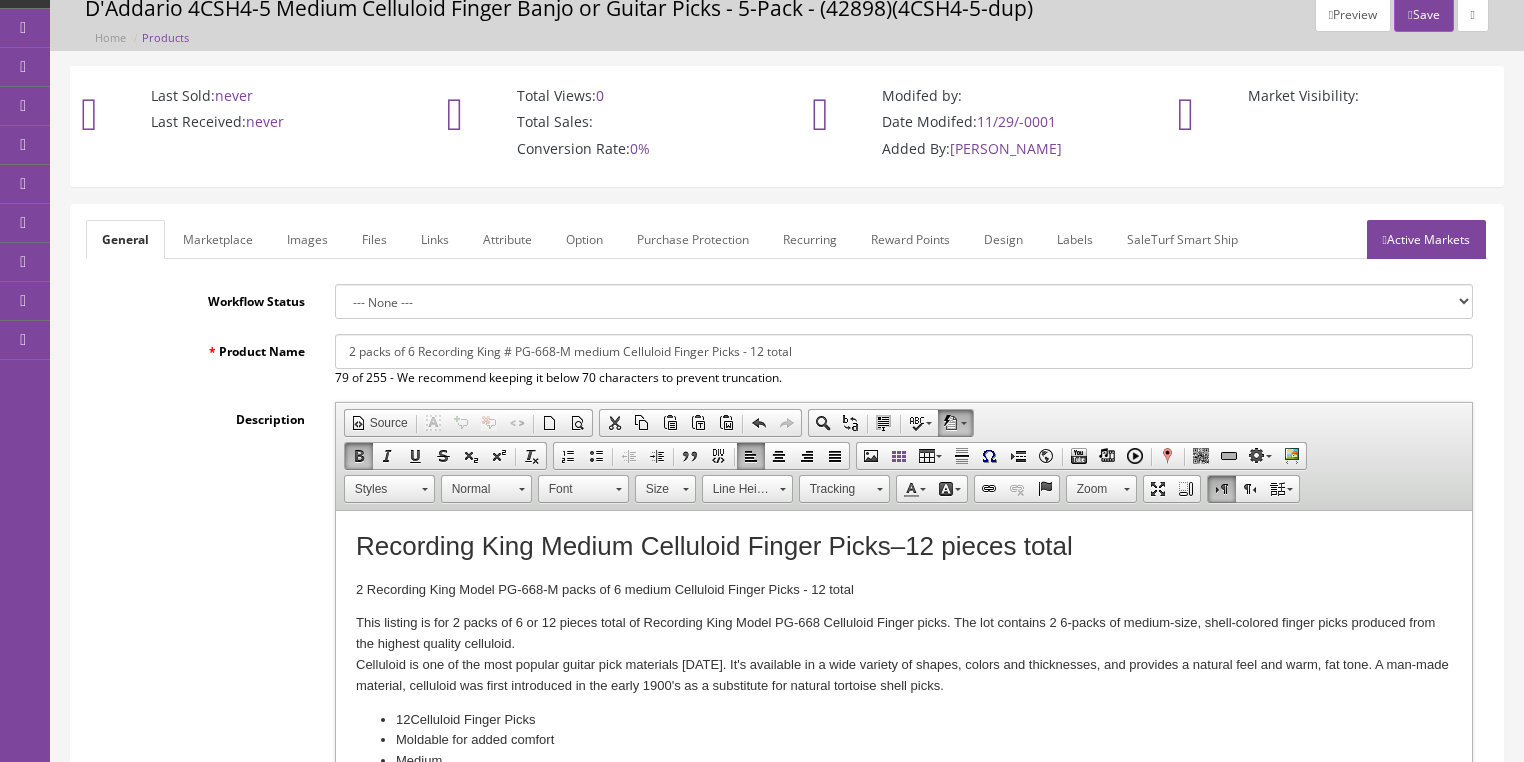 drag, startPoint x: 344, startPoint y: 355, endPoint x: 892, endPoint y: 370, distance: 548.20526 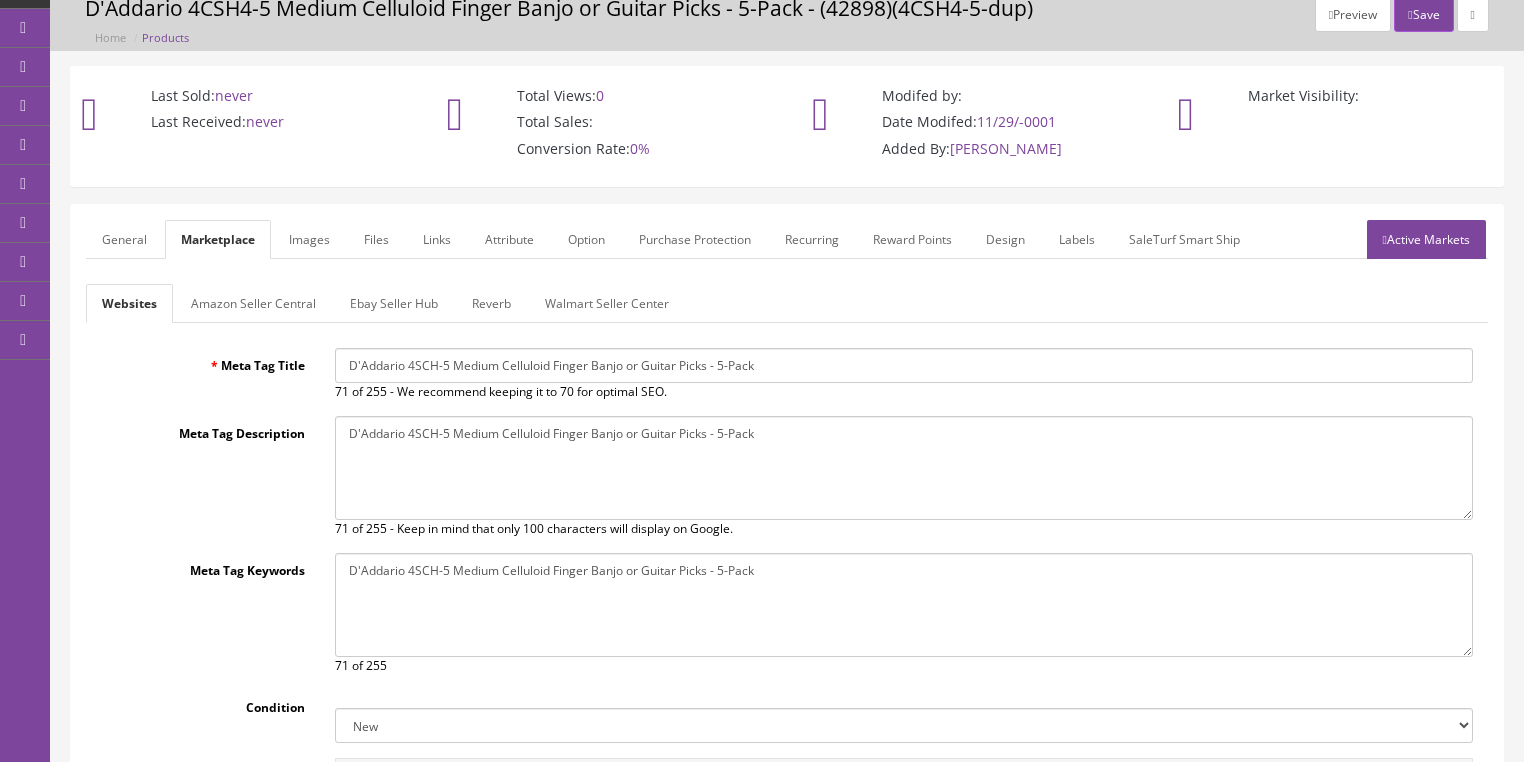 drag, startPoint x: 340, startPoint y: 360, endPoint x: 779, endPoint y: 398, distance: 440.64157 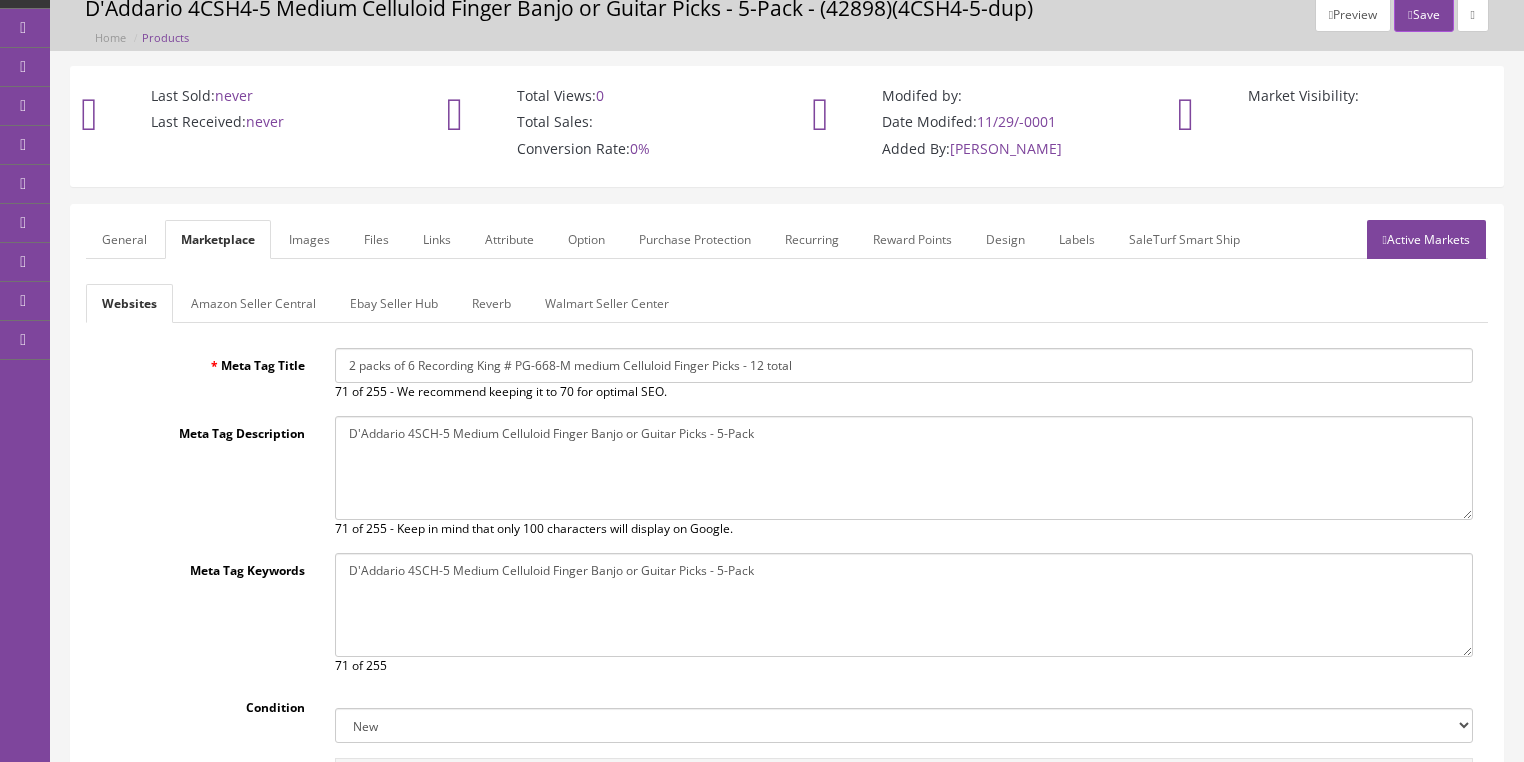 type on "2 packs of 6 Recording King # PG-668-M medium Celluloid Finger Picks - 12 total" 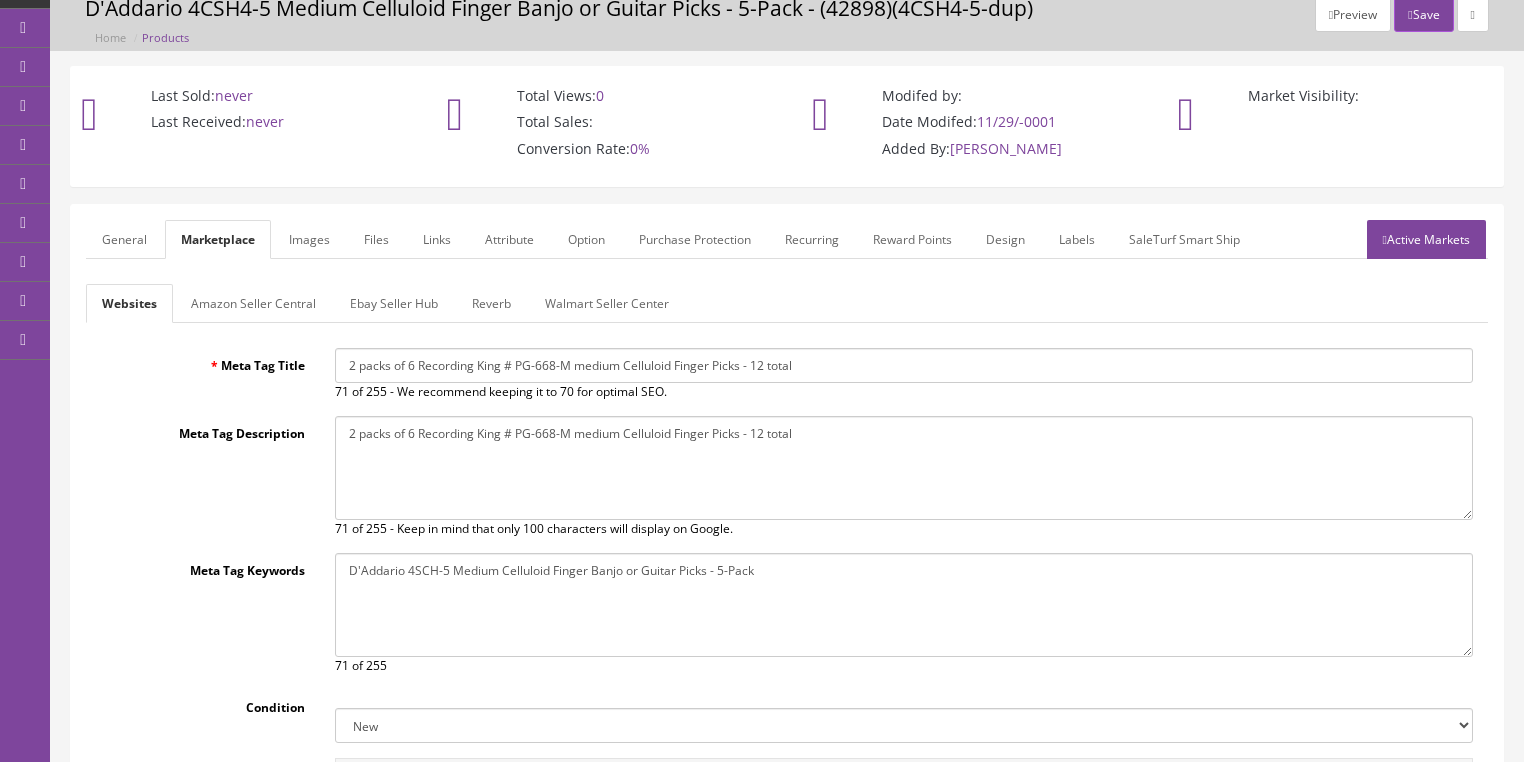 type on "2 packs of 6 Recording King # PG-668-M medium Celluloid Finger Picks - 12 total" 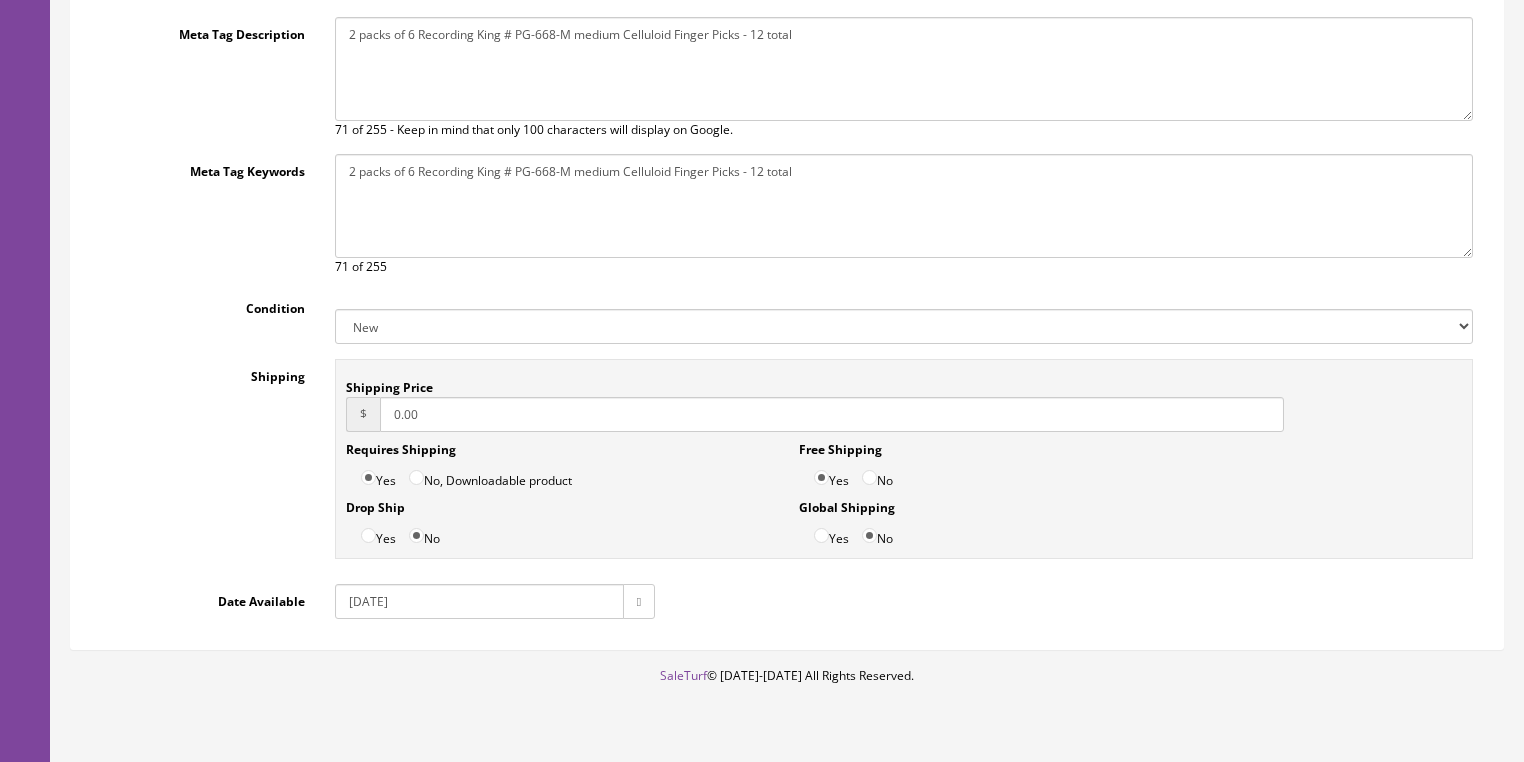 scroll, scrollTop: 480, scrollLeft: 0, axis: vertical 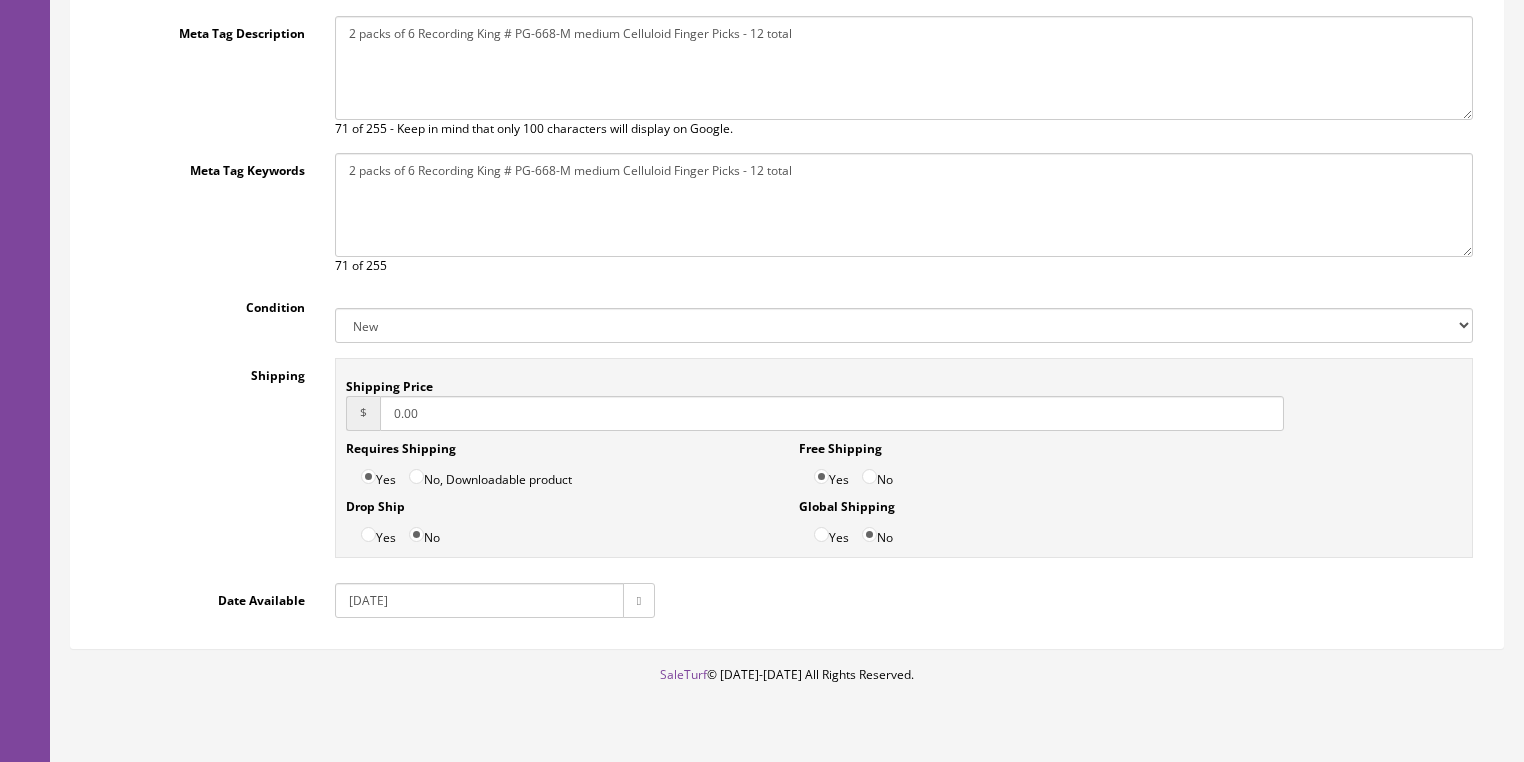 type on "2 packs of 6 Recording King # PG-668-M medium Celluloid Finger Picks - 12 total" 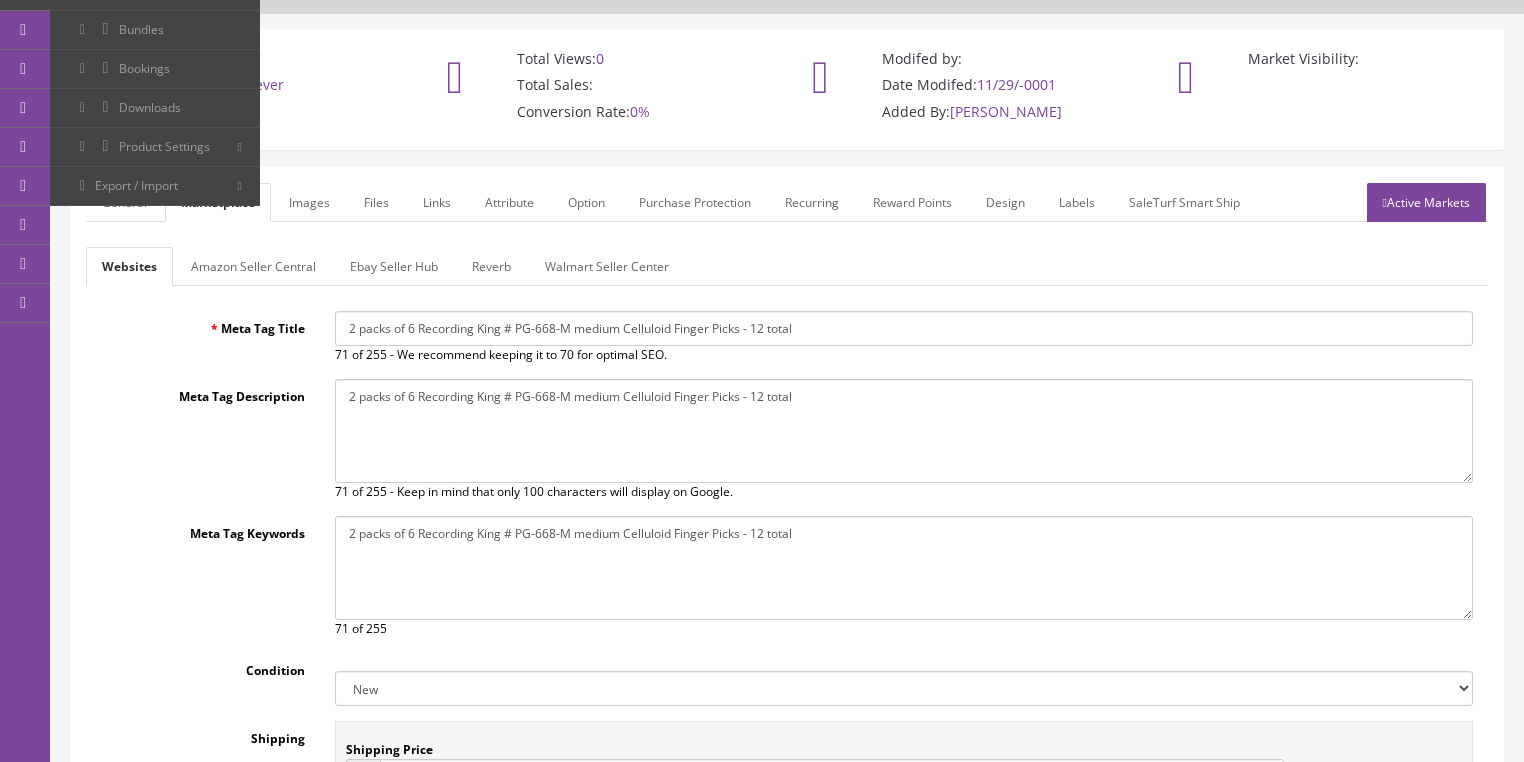 scroll, scrollTop: 0, scrollLeft: 0, axis: both 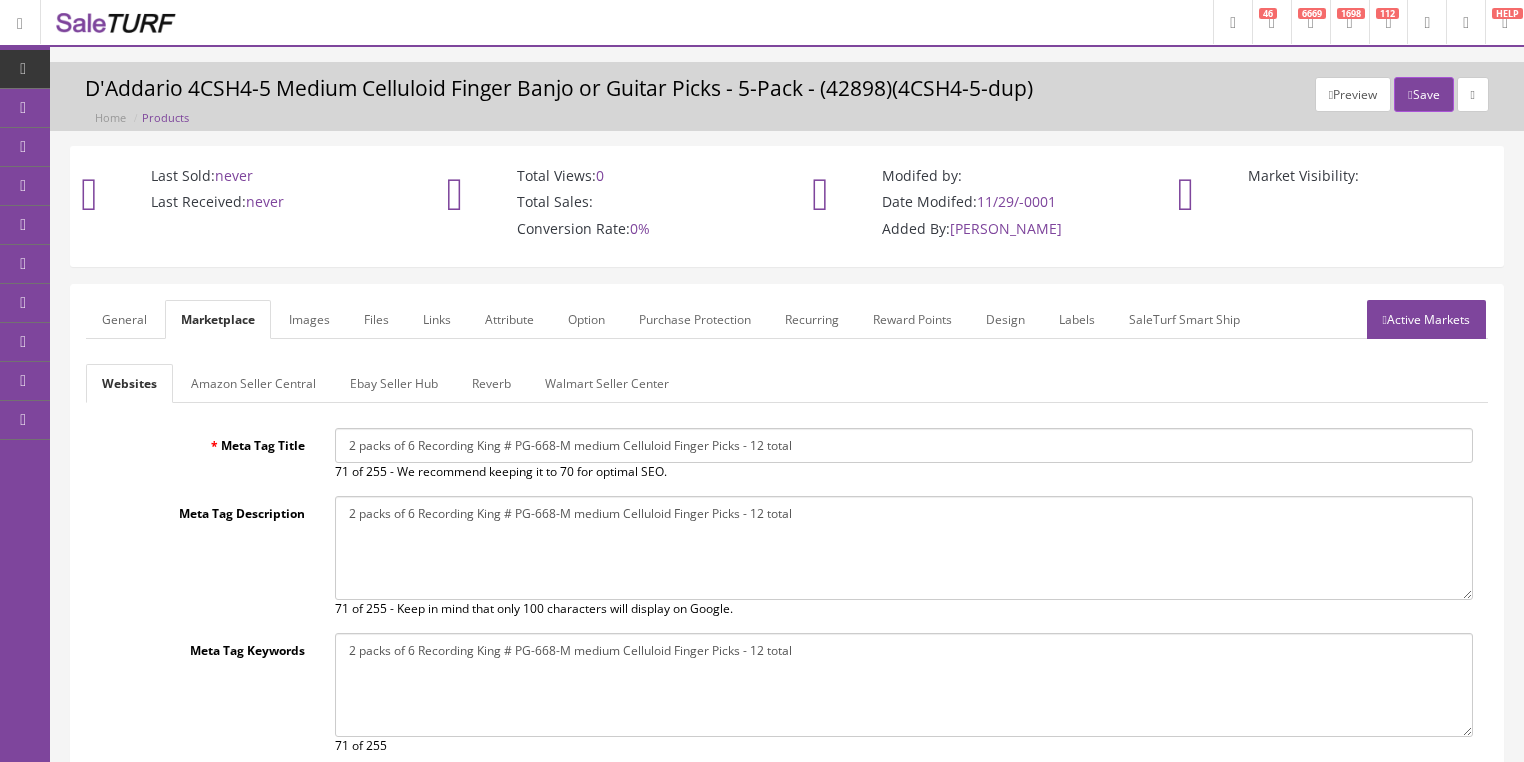 type on "2025-06-27" 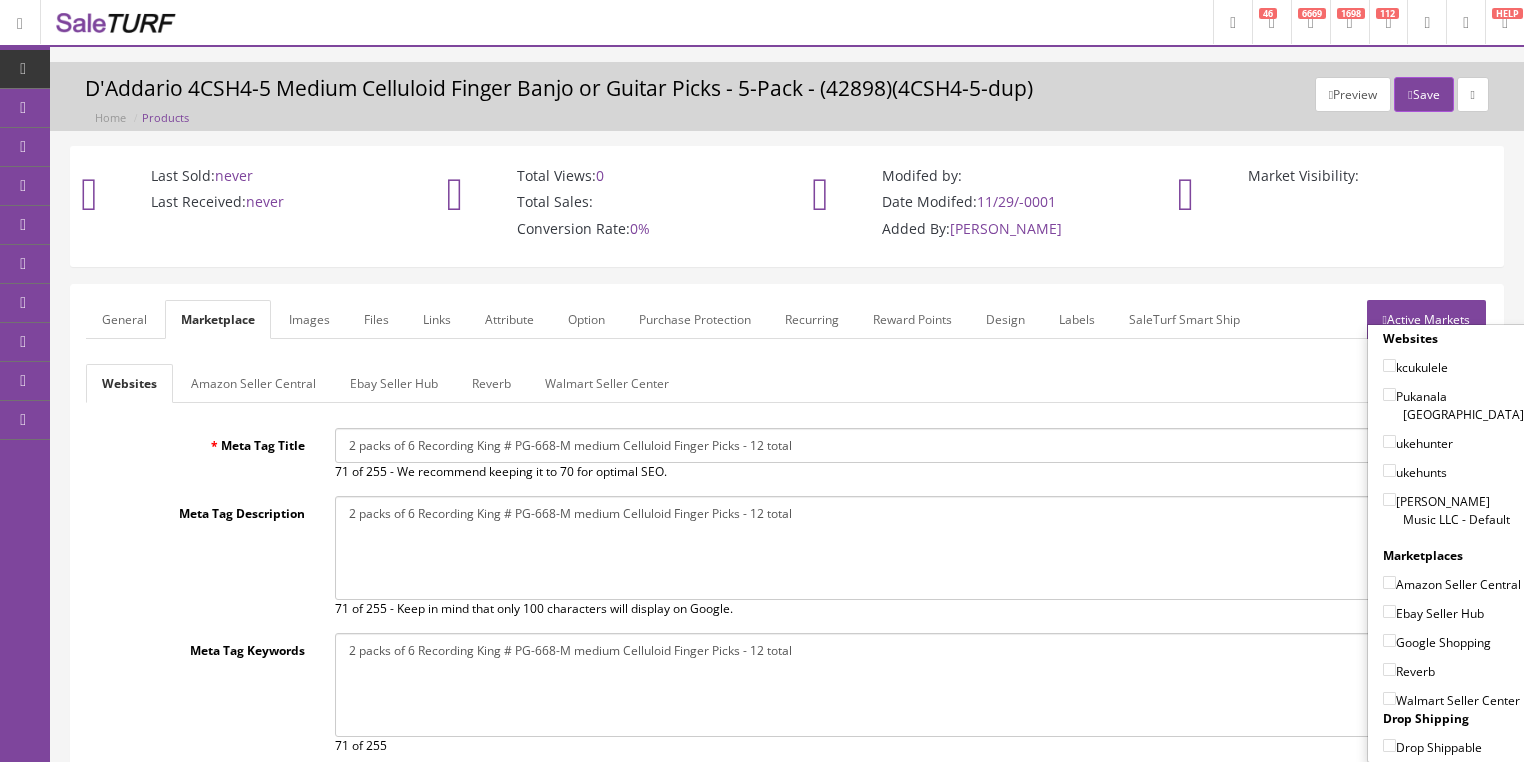 drag, startPoint x: 1385, startPoint y: 476, endPoint x: 1386, endPoint y: 495, distance: 19.026299 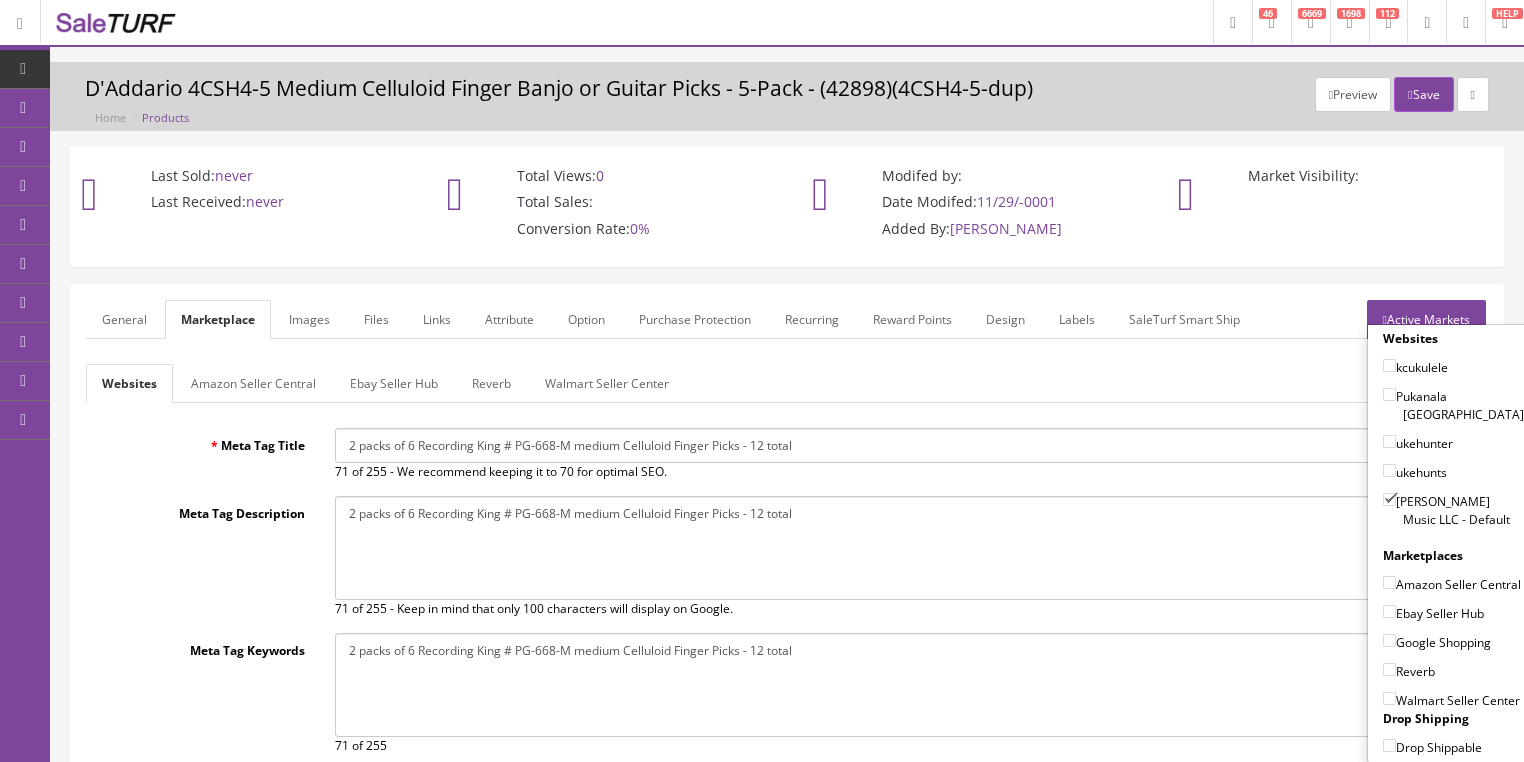 click on "Amazon Seller Central" at bounding box center (1389, 582) 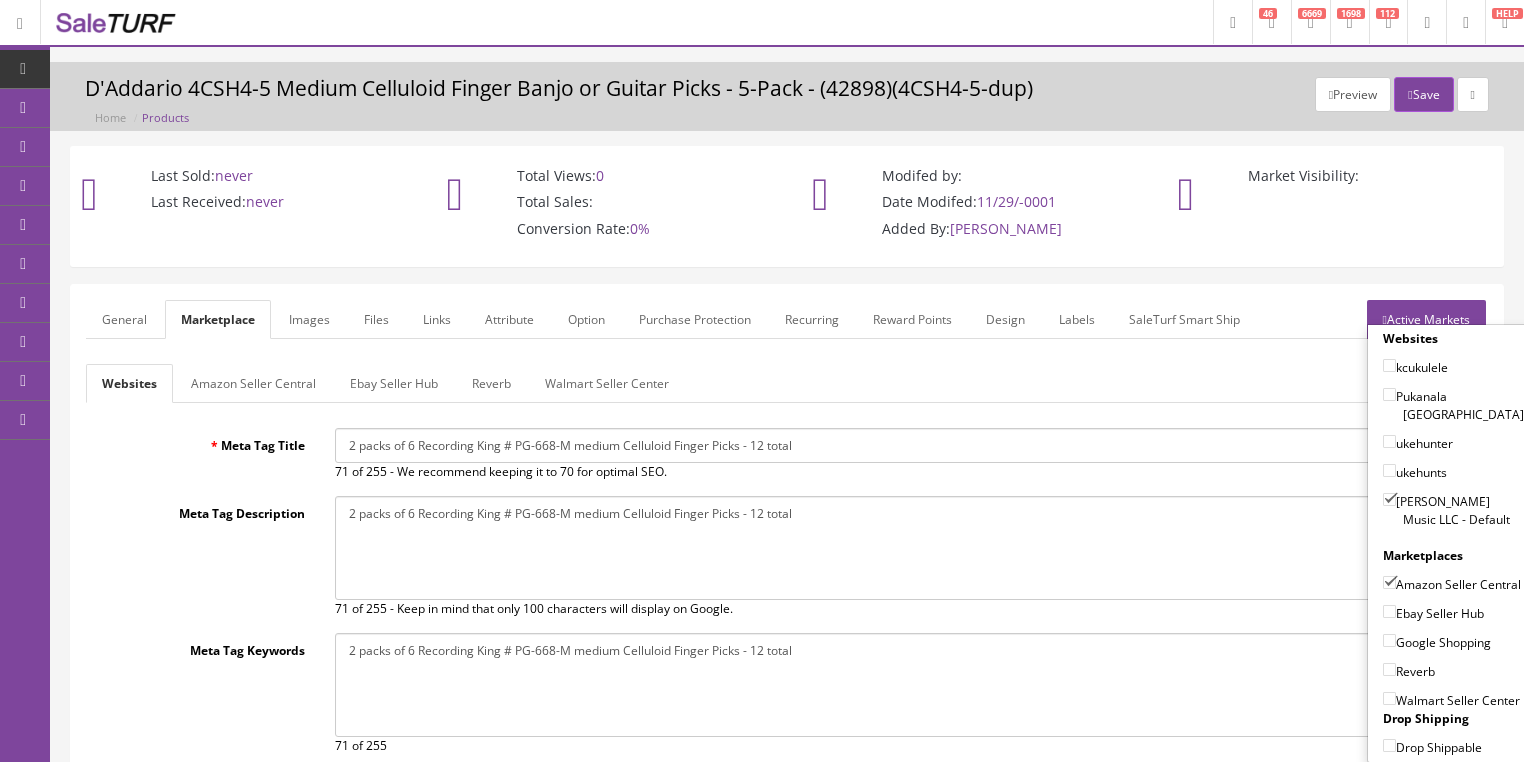 click on "Ebay Seller Hub" at bounding box center [1389, 611] 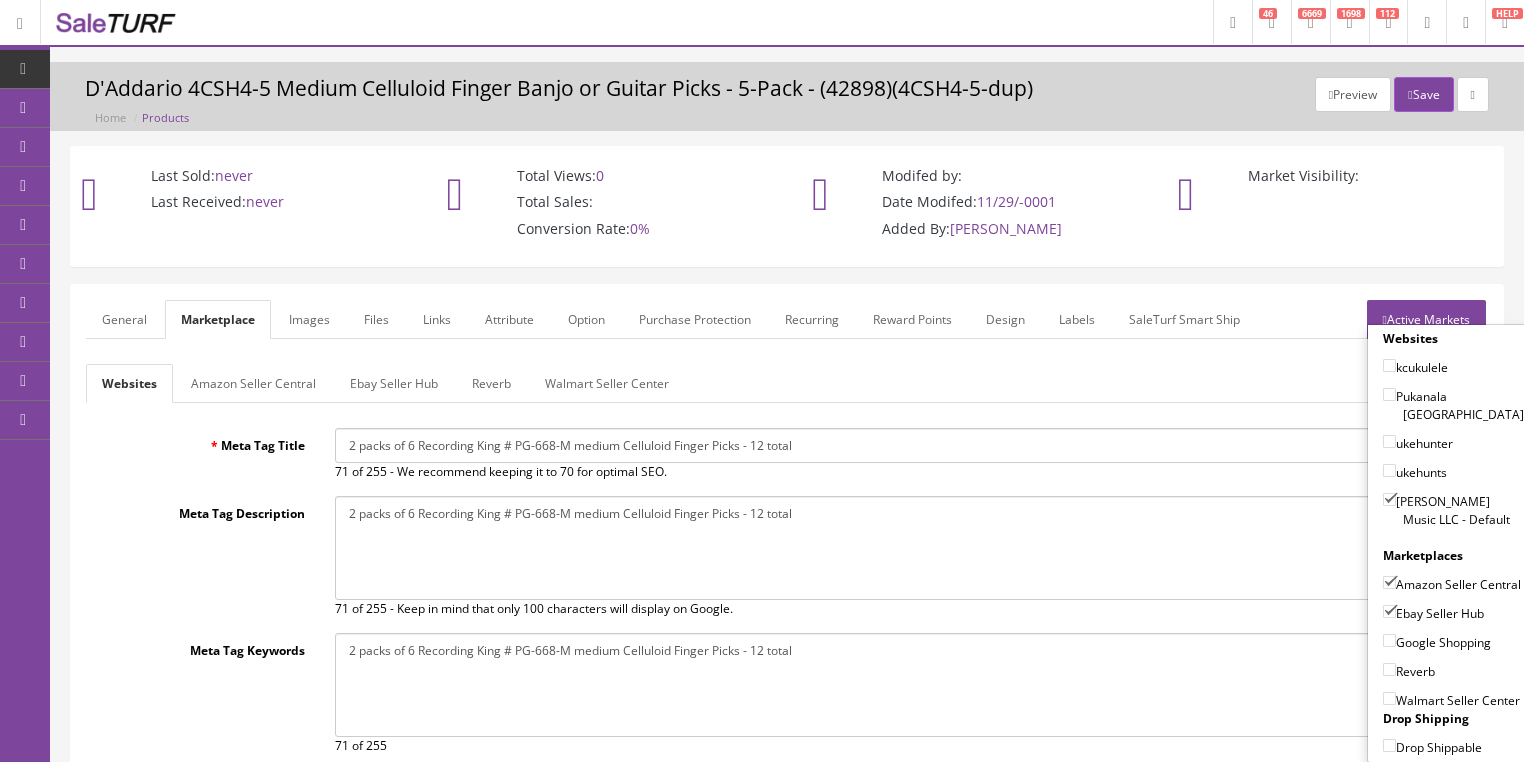 click on "Google Shopping" at bounding box center (1389, 640) 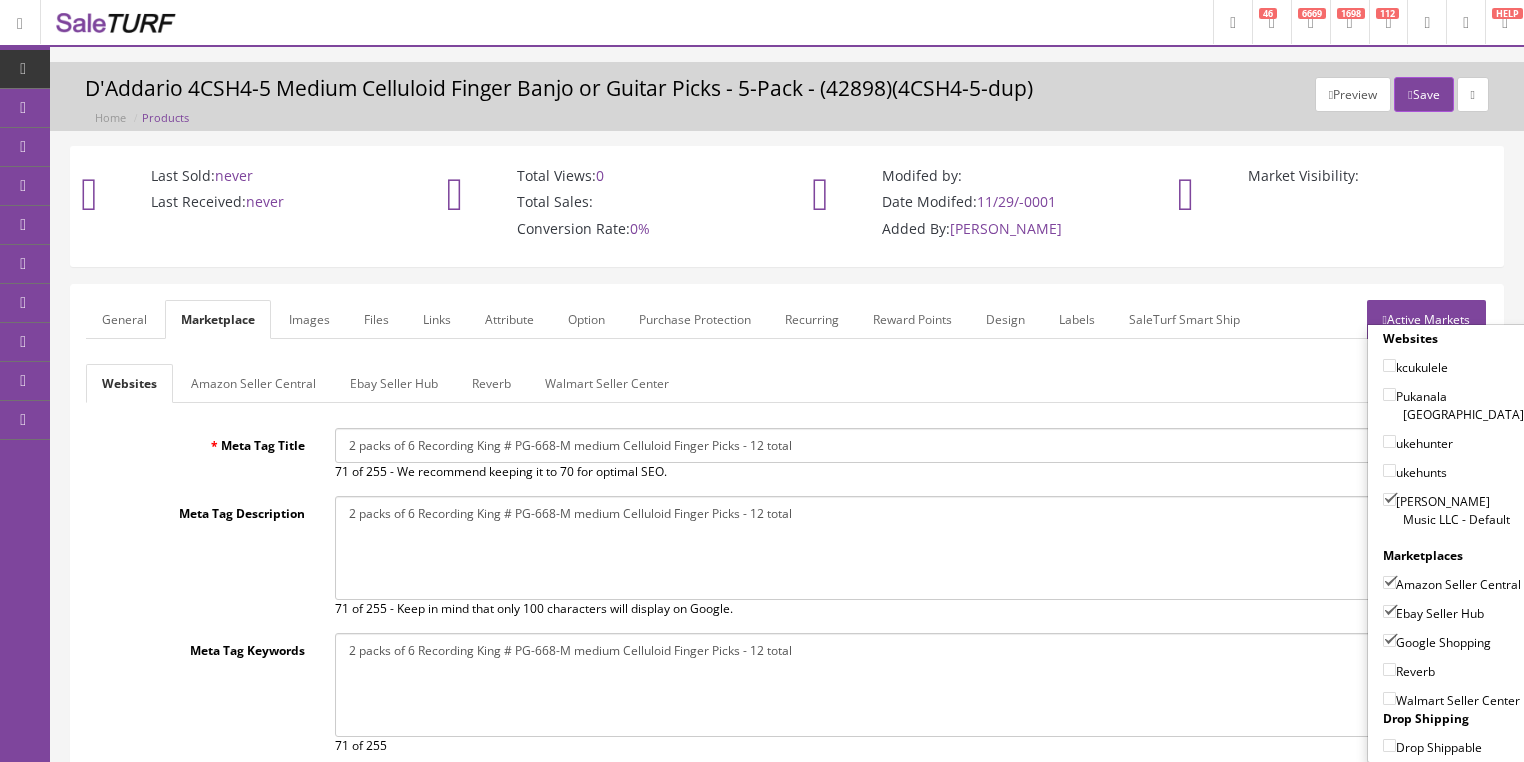 click on "Reverb" at bounding box center (1389, 669) 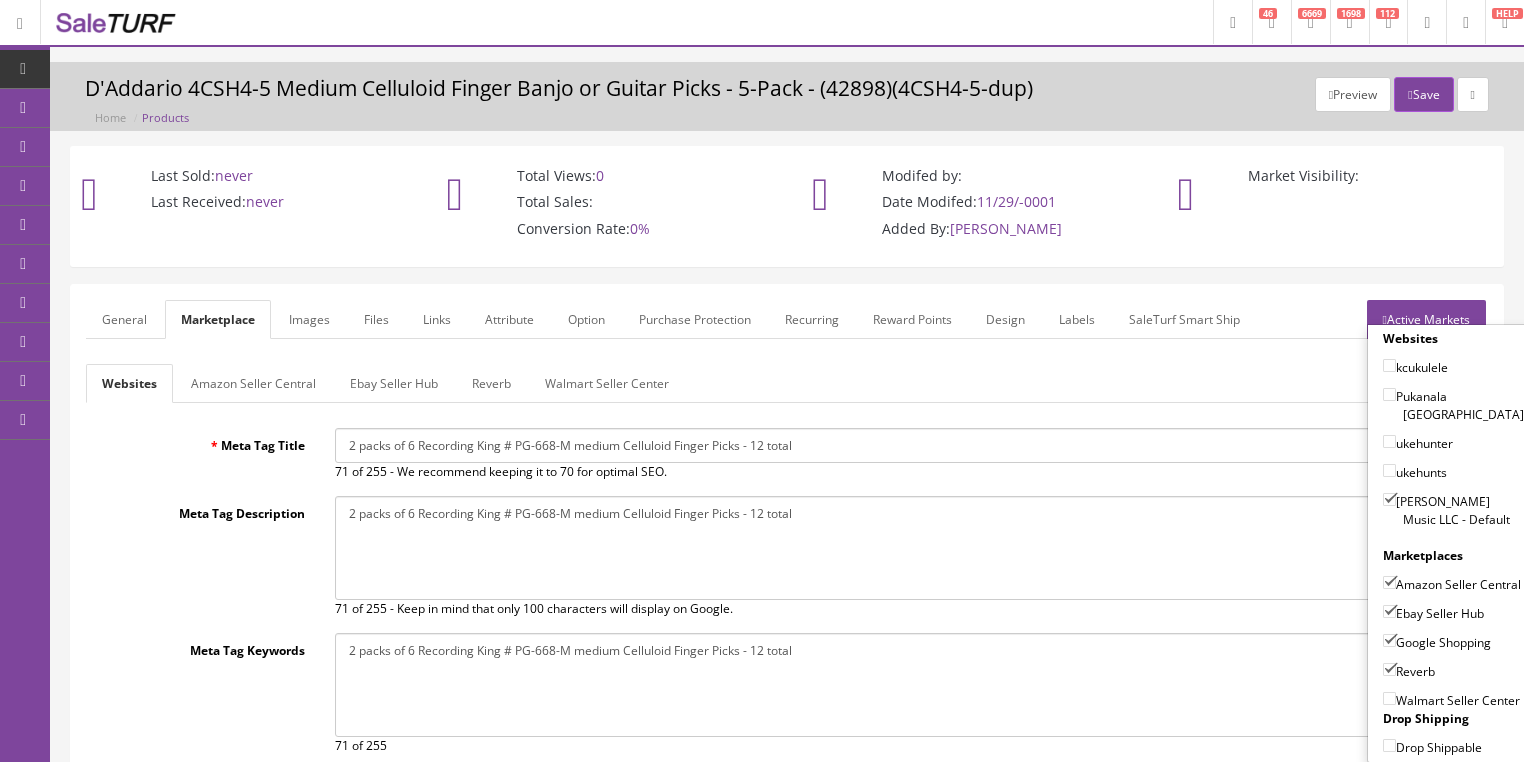 click on "Active Markets" at bounding box center (1426, 319) 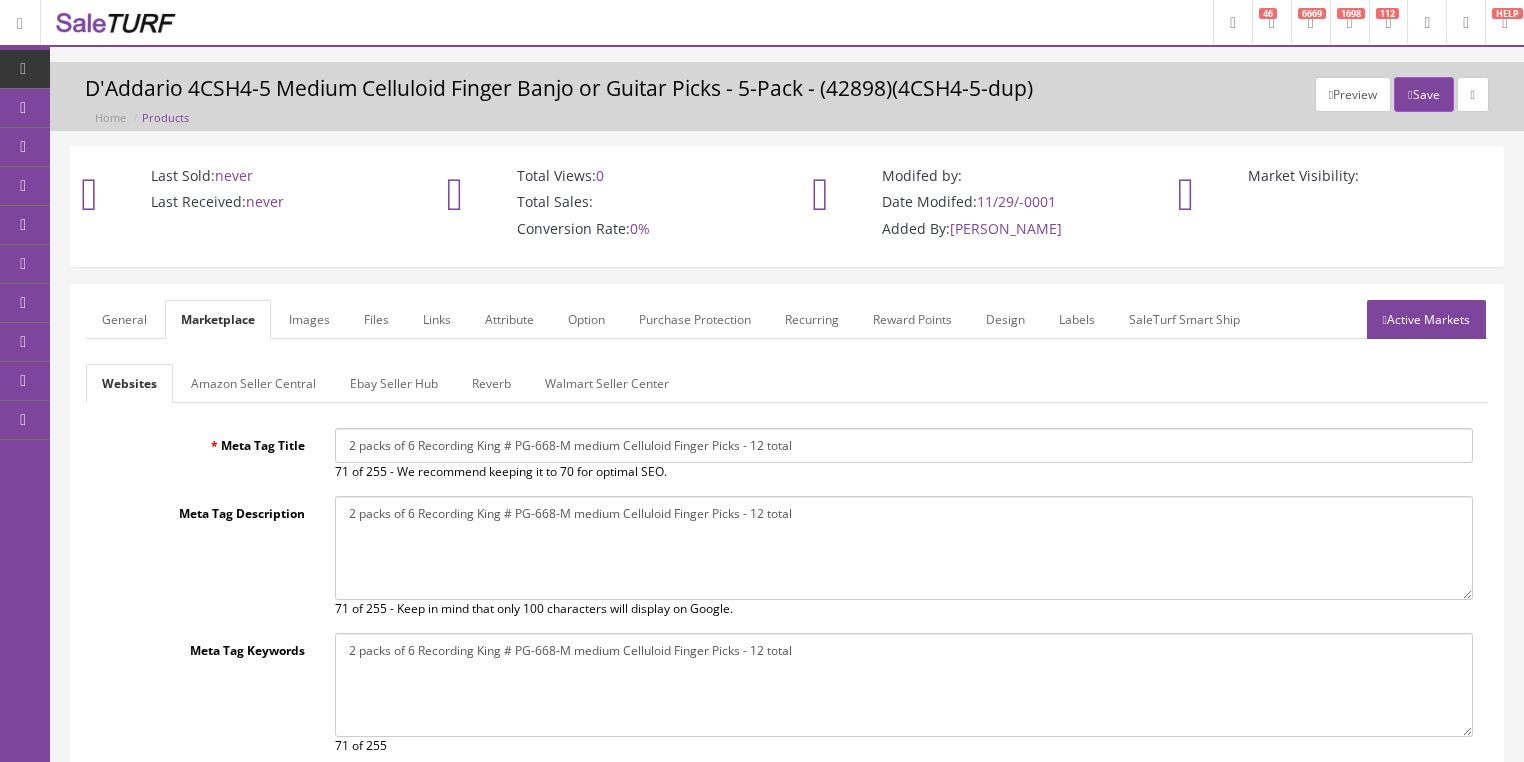 click on "General" at bounding box center (124, 319) 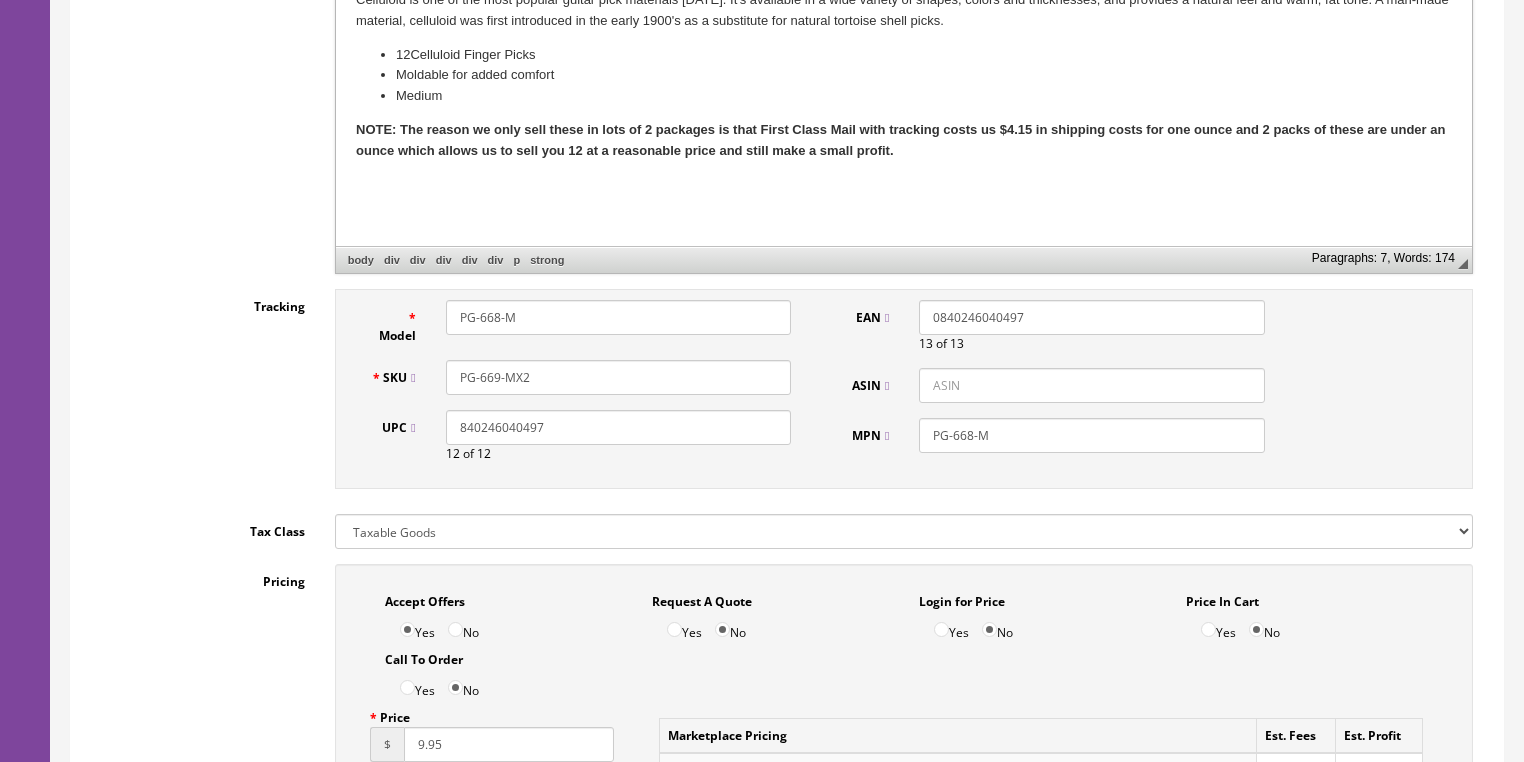 scroll, scrollTop: 800, scrollLeft: 0, axis: vertical 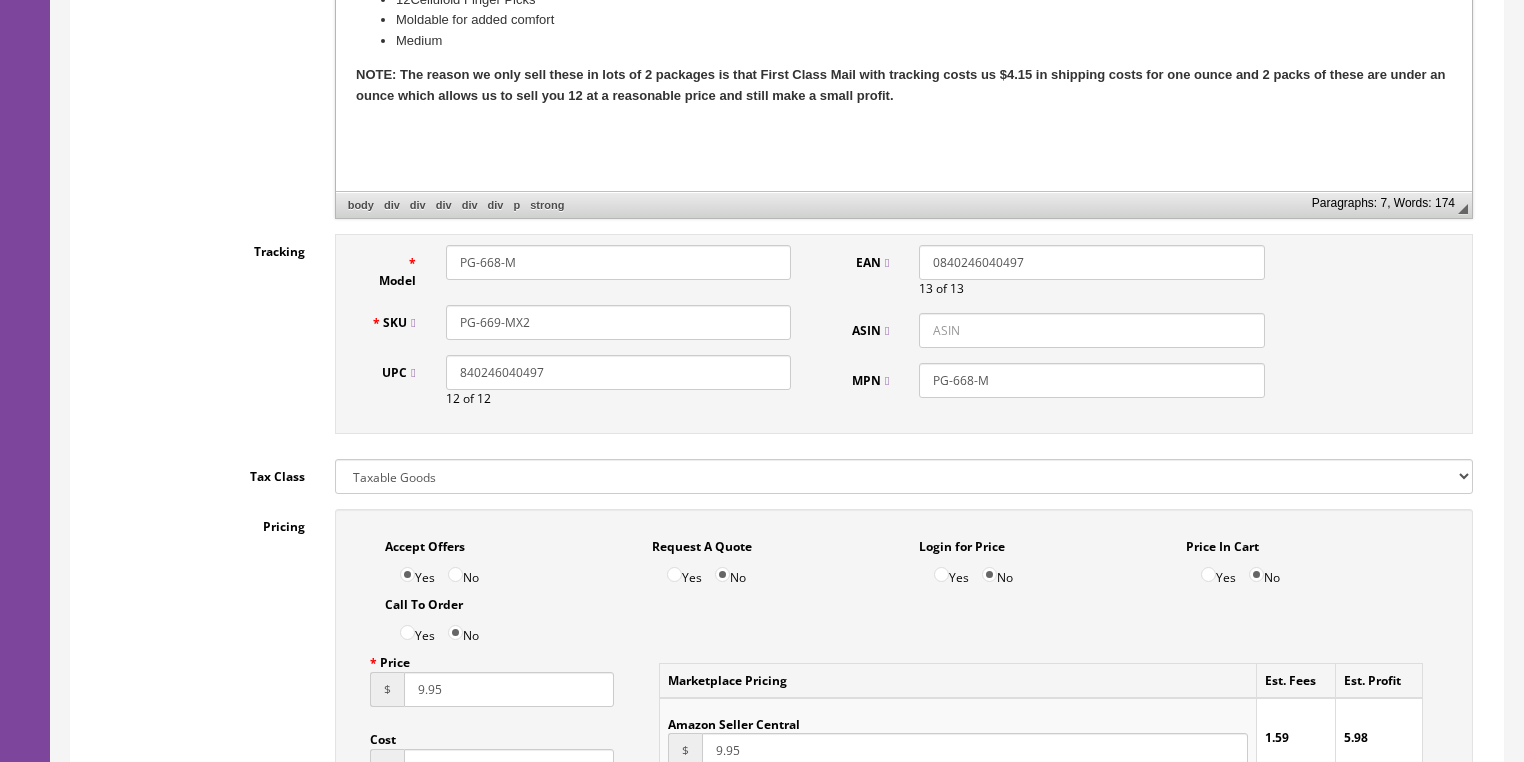click on "PG-669-MX2" at bounding box center (618, 322) 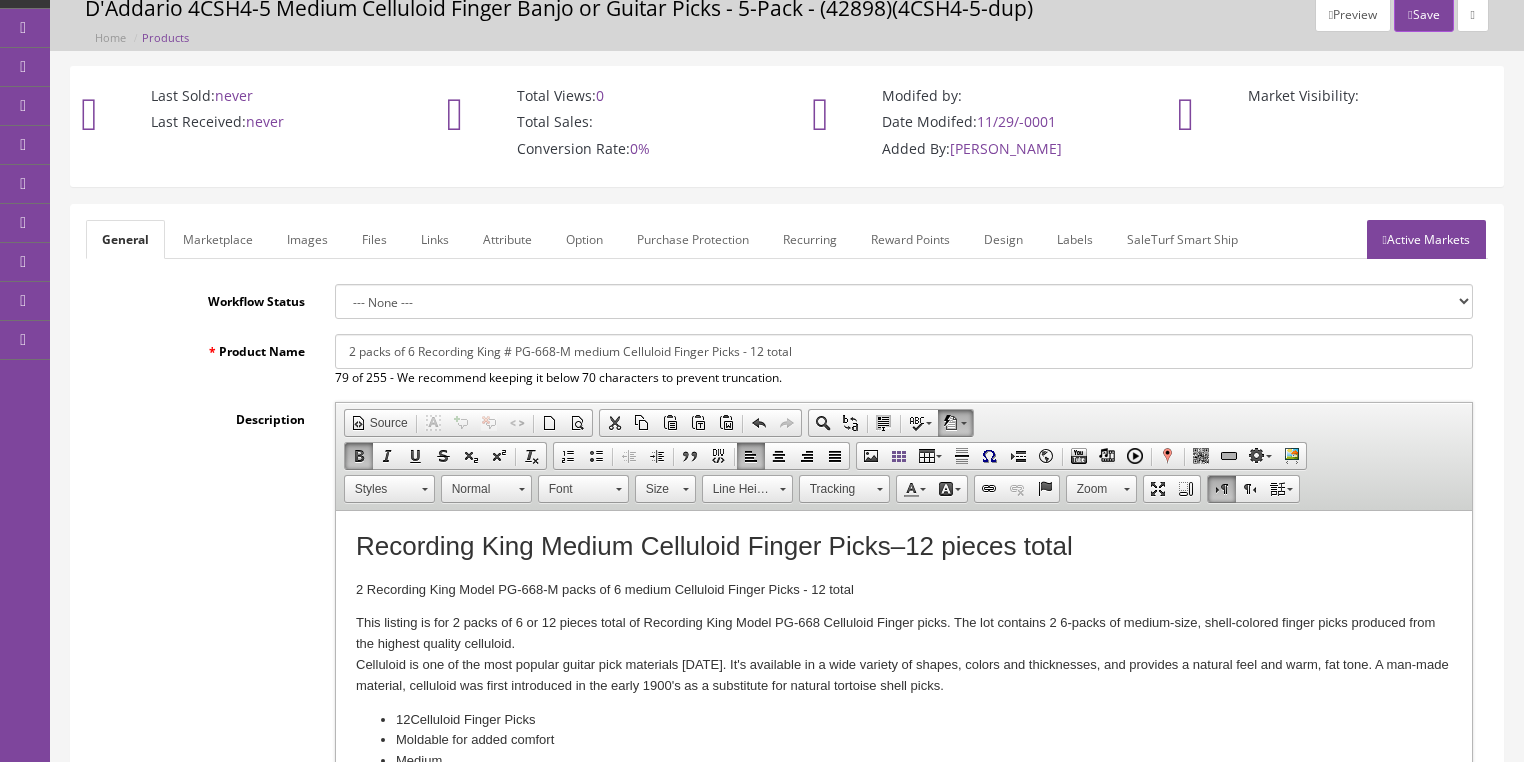 scroll, scrollTop: 80, scrollLeft: 0, axis: vertical 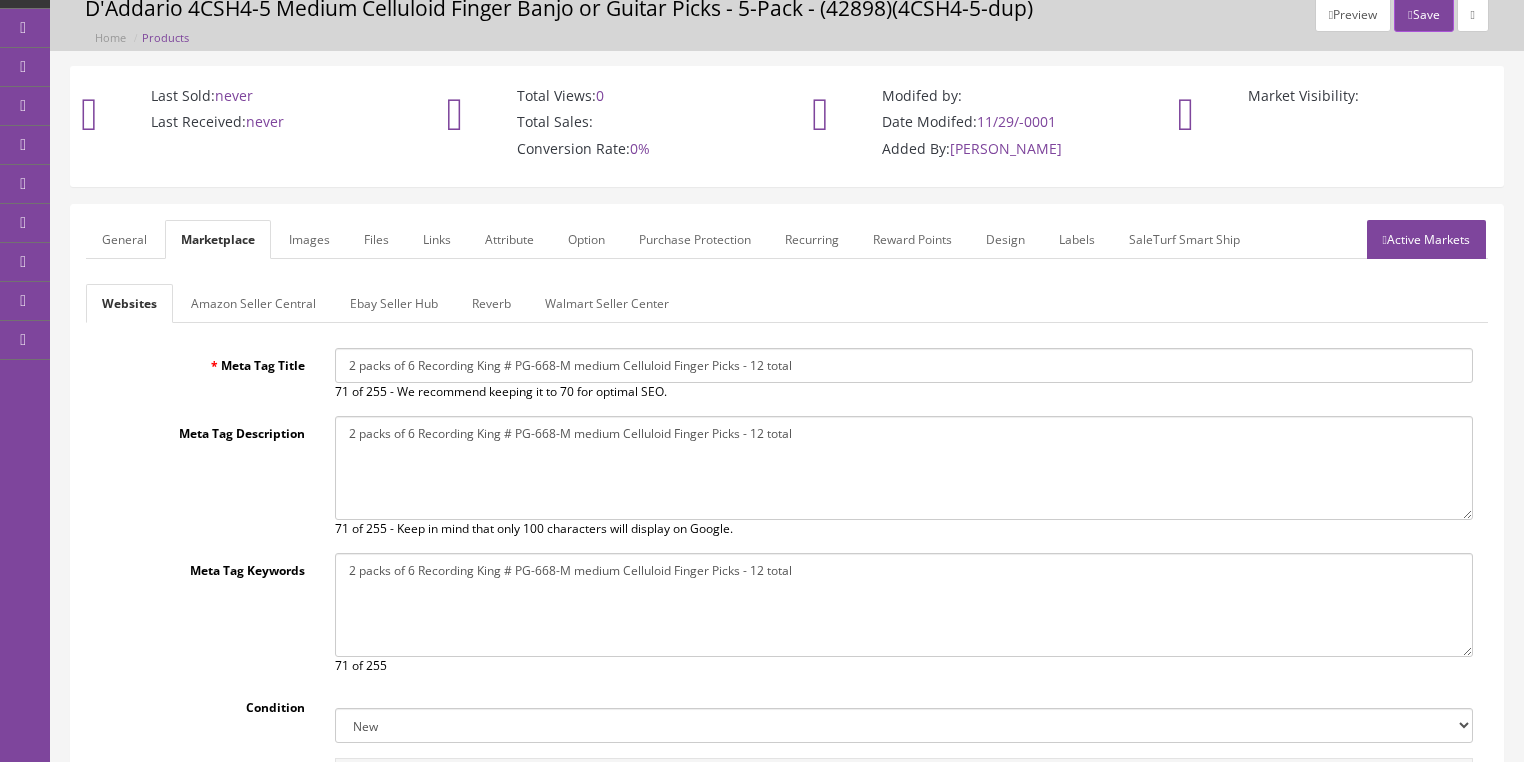 click on "Amazon Seller Central" at bounding box center (253, 303) 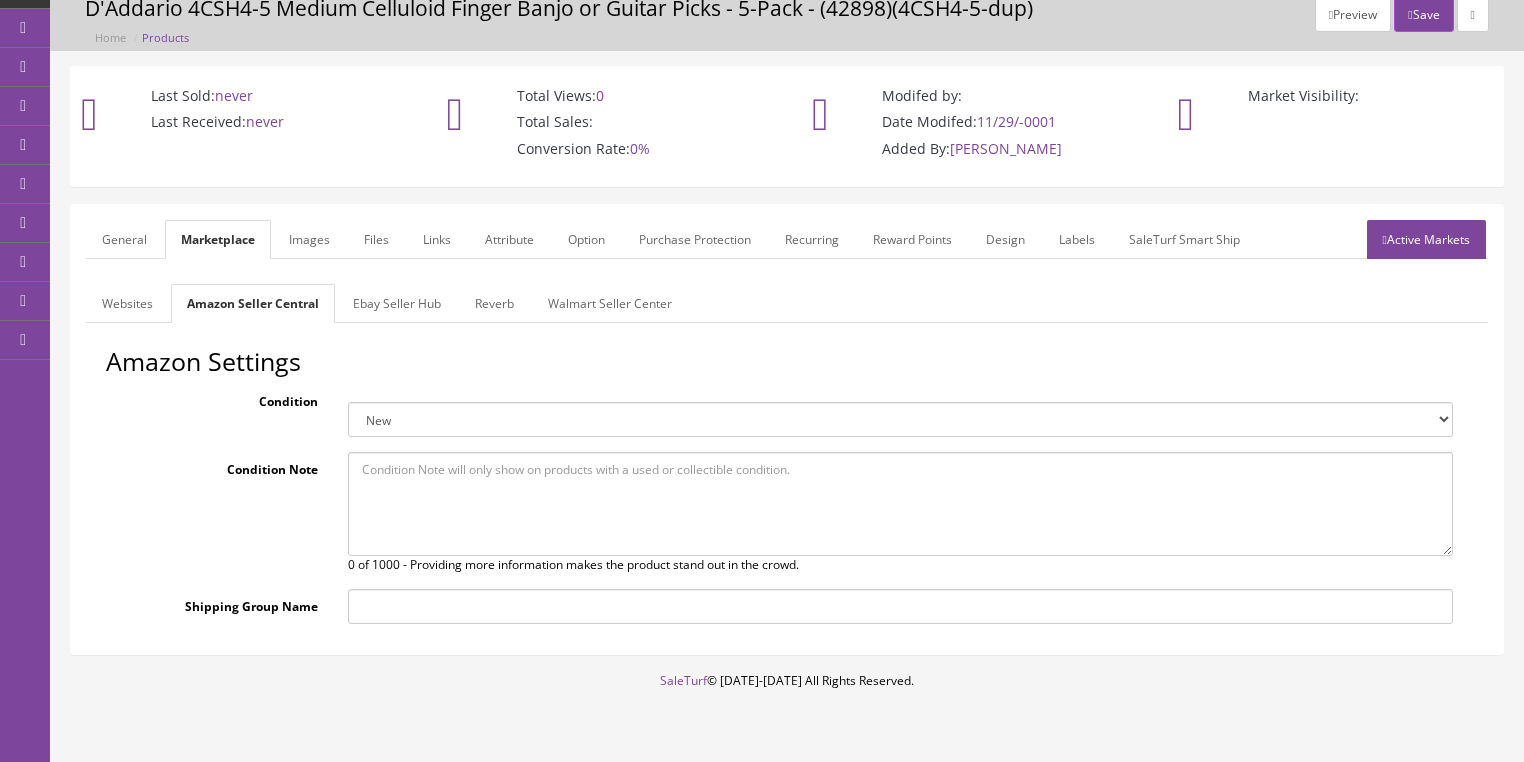 click on "Ebay Seller Hub" at bounding box center (397, 303) 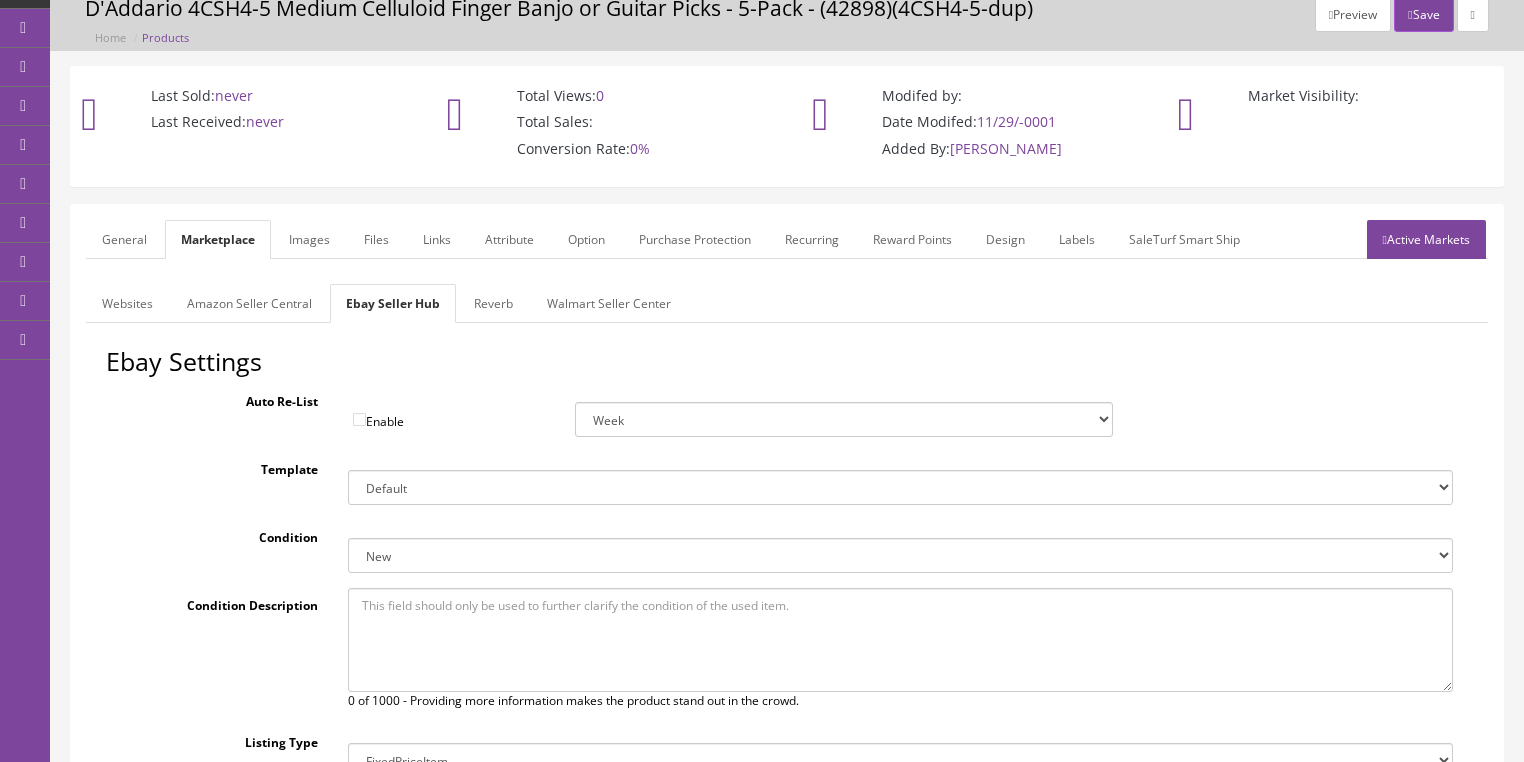 click on "Reverb" at bounding box center (493, 303) 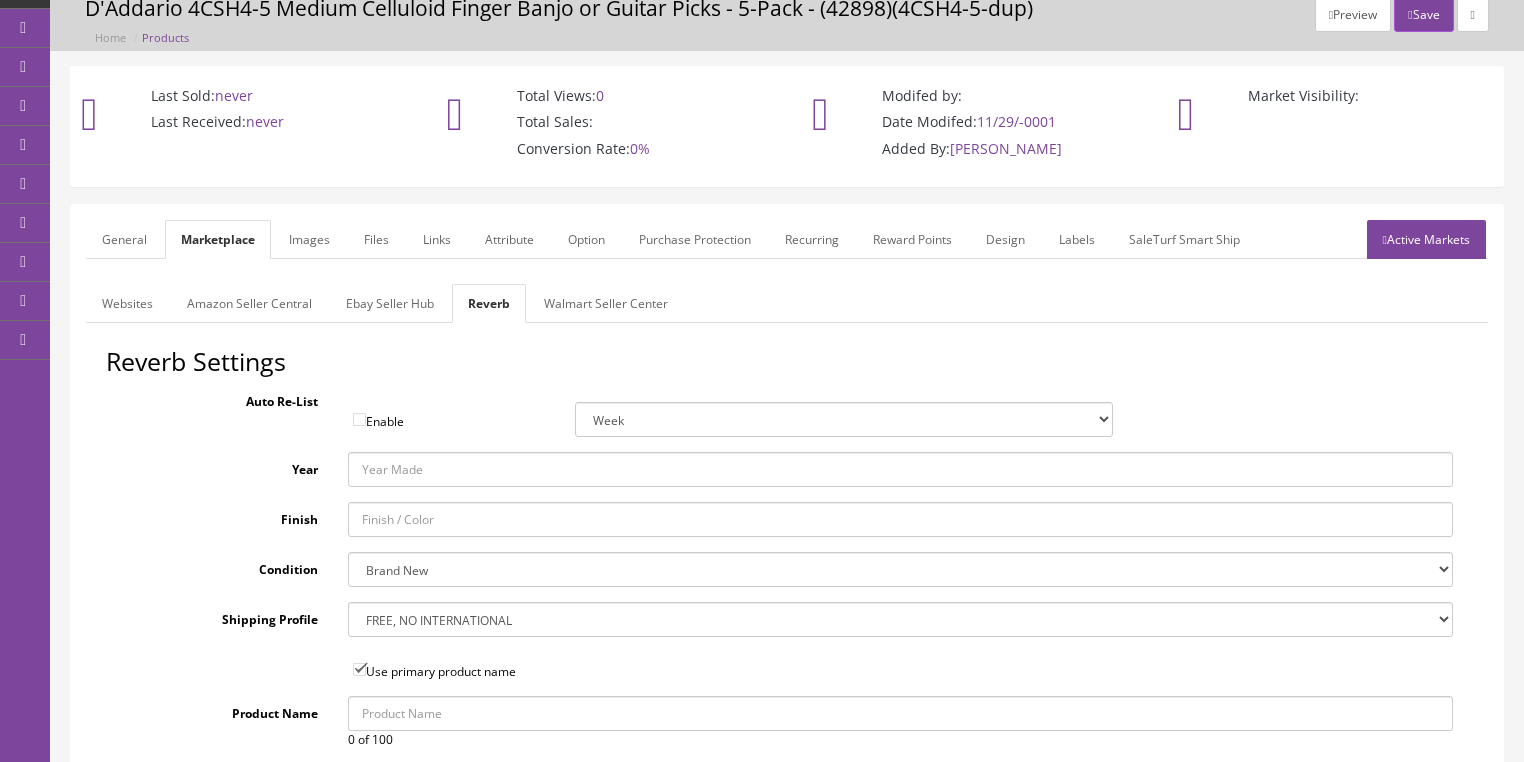 click on "Finish" at bounding box center [900, 519] 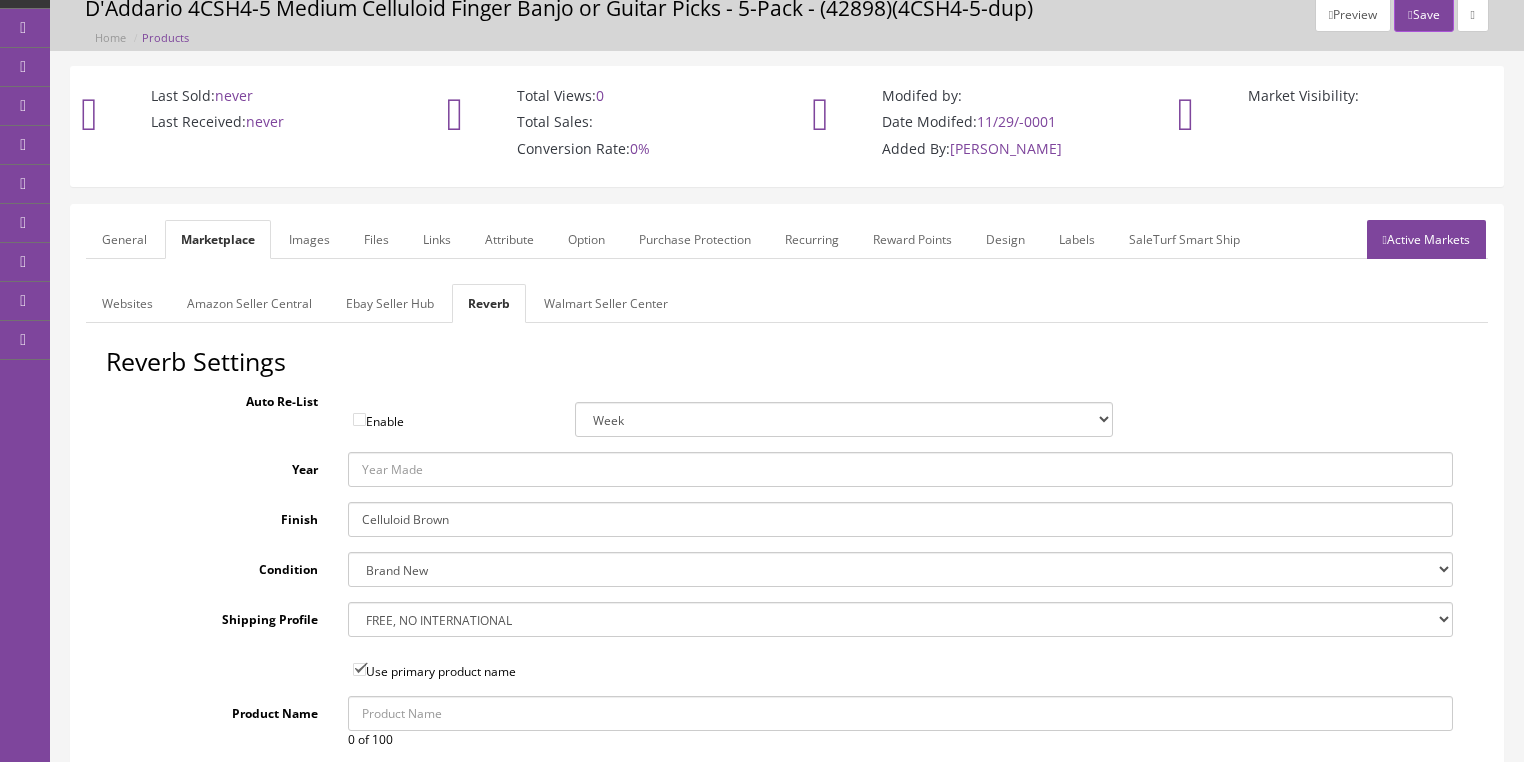 type on "Celluloid Brown" 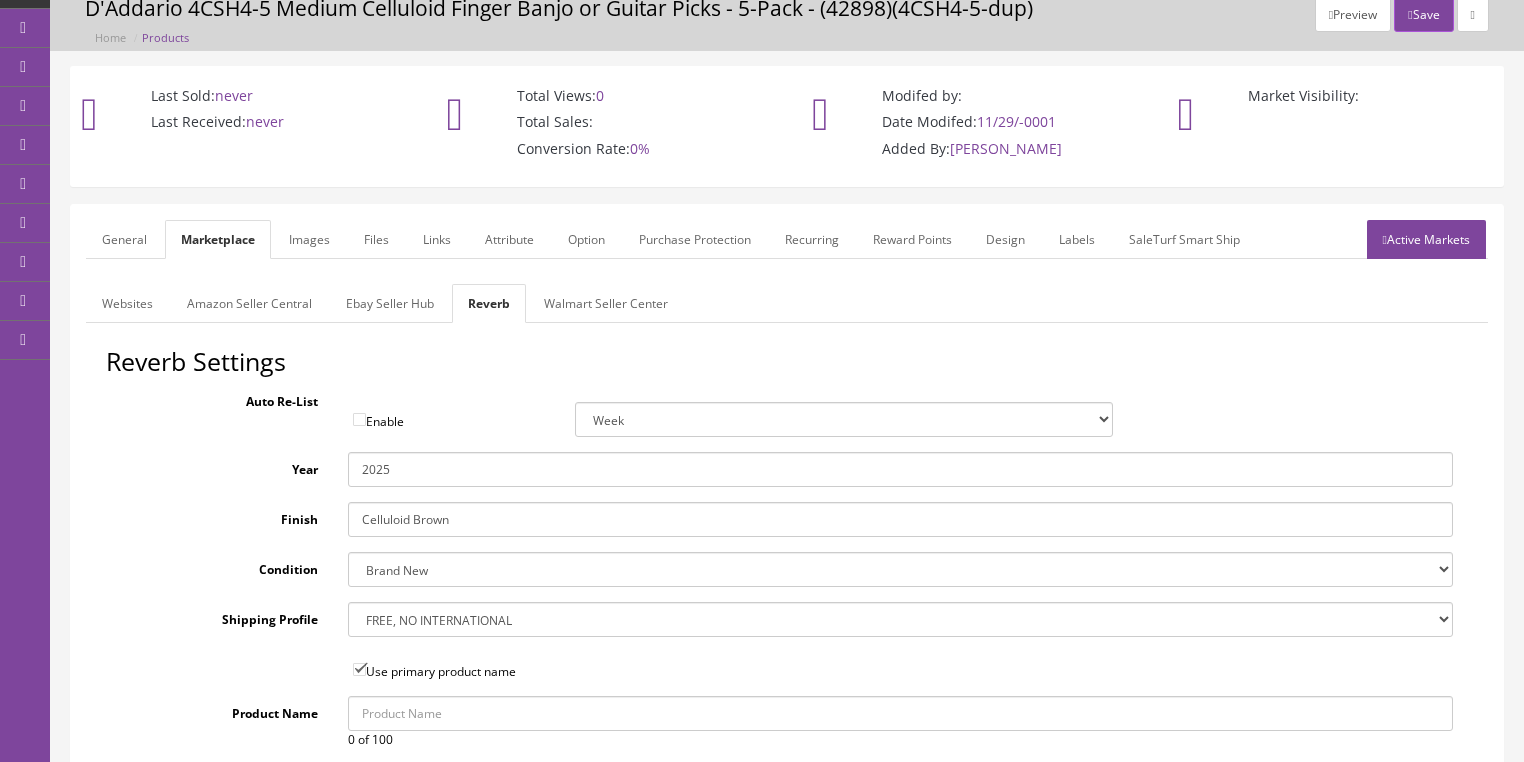 type on "2025" 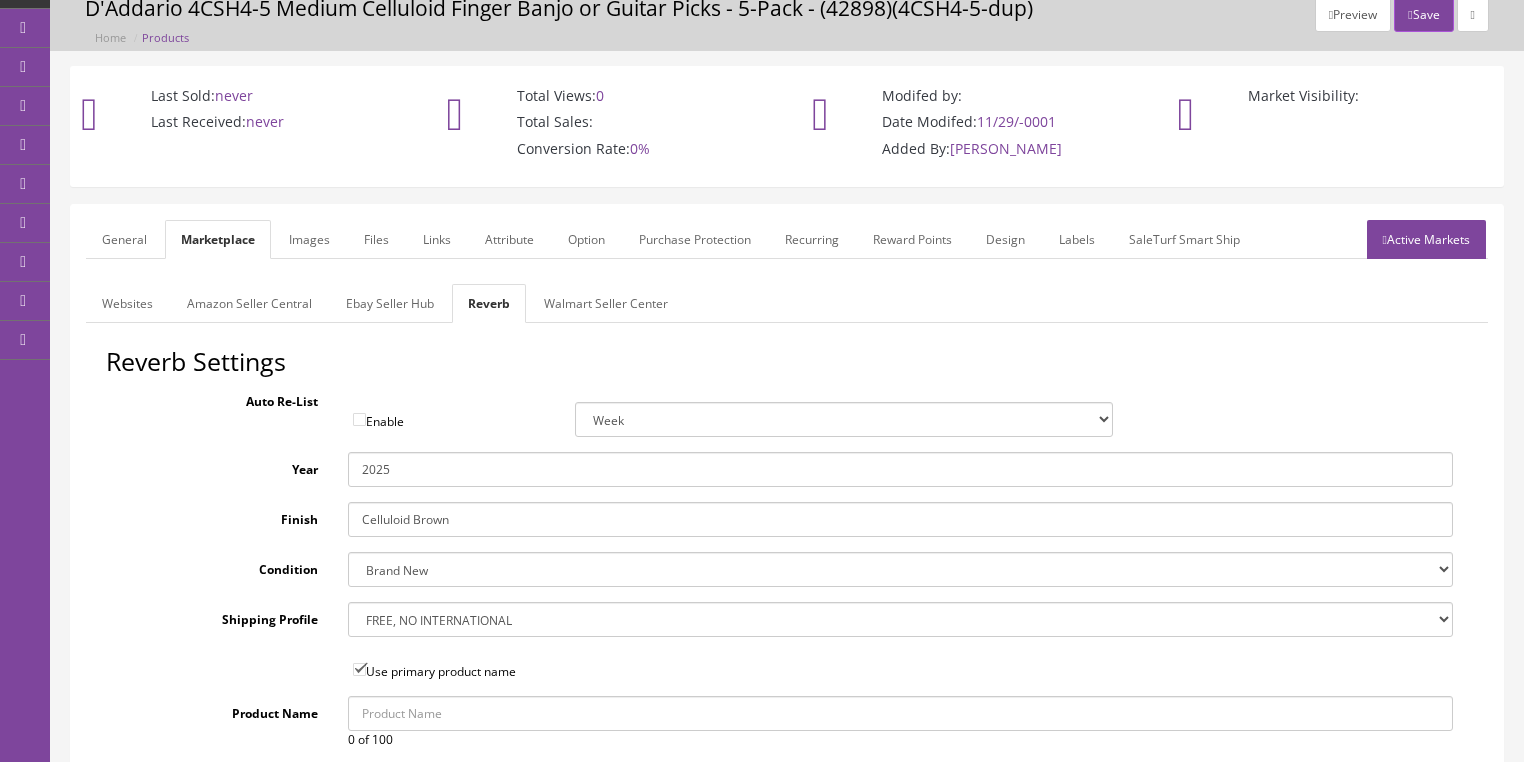 click on "Images" at bounding box center [309, 239] 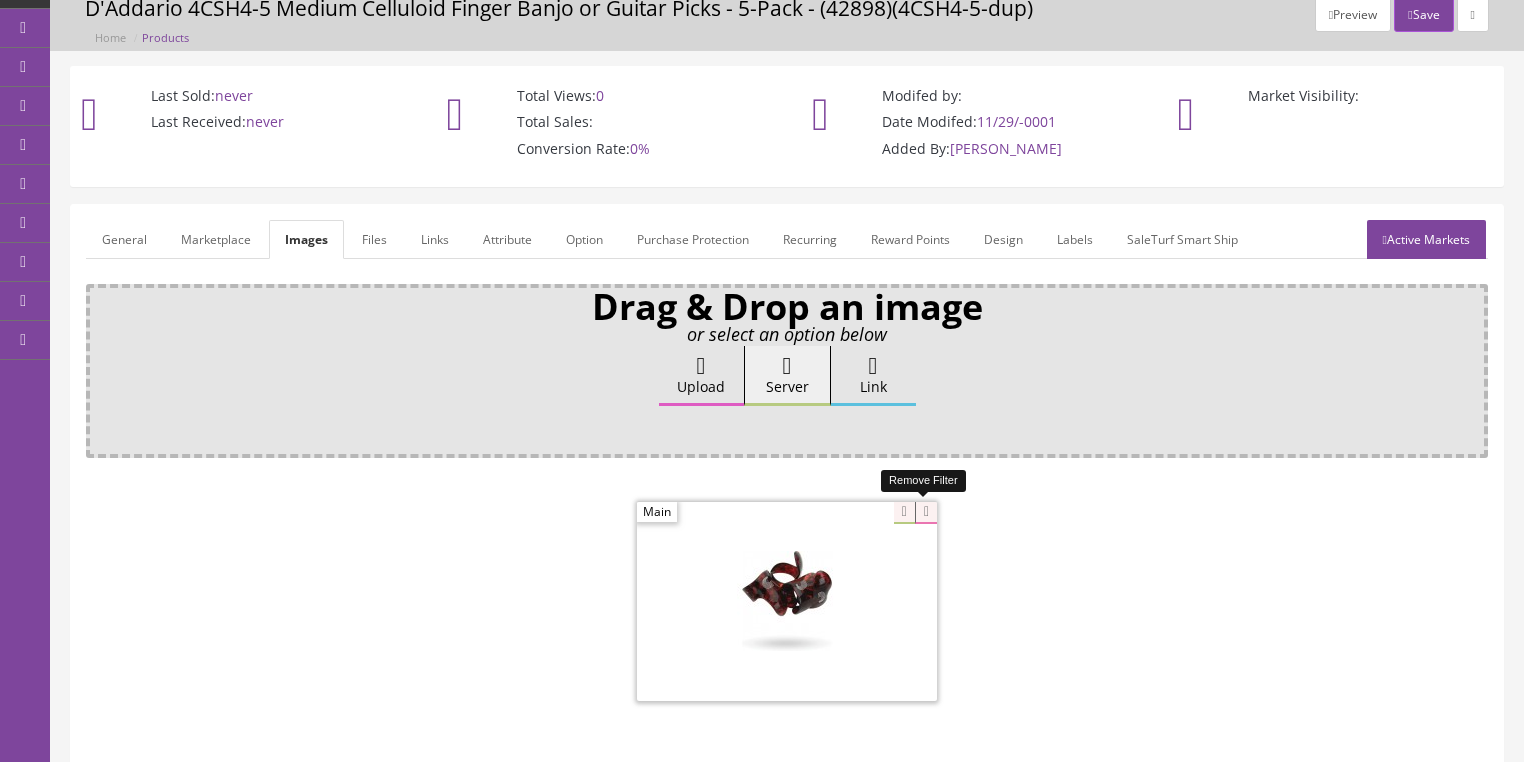 click at bounding box center (926, 513) 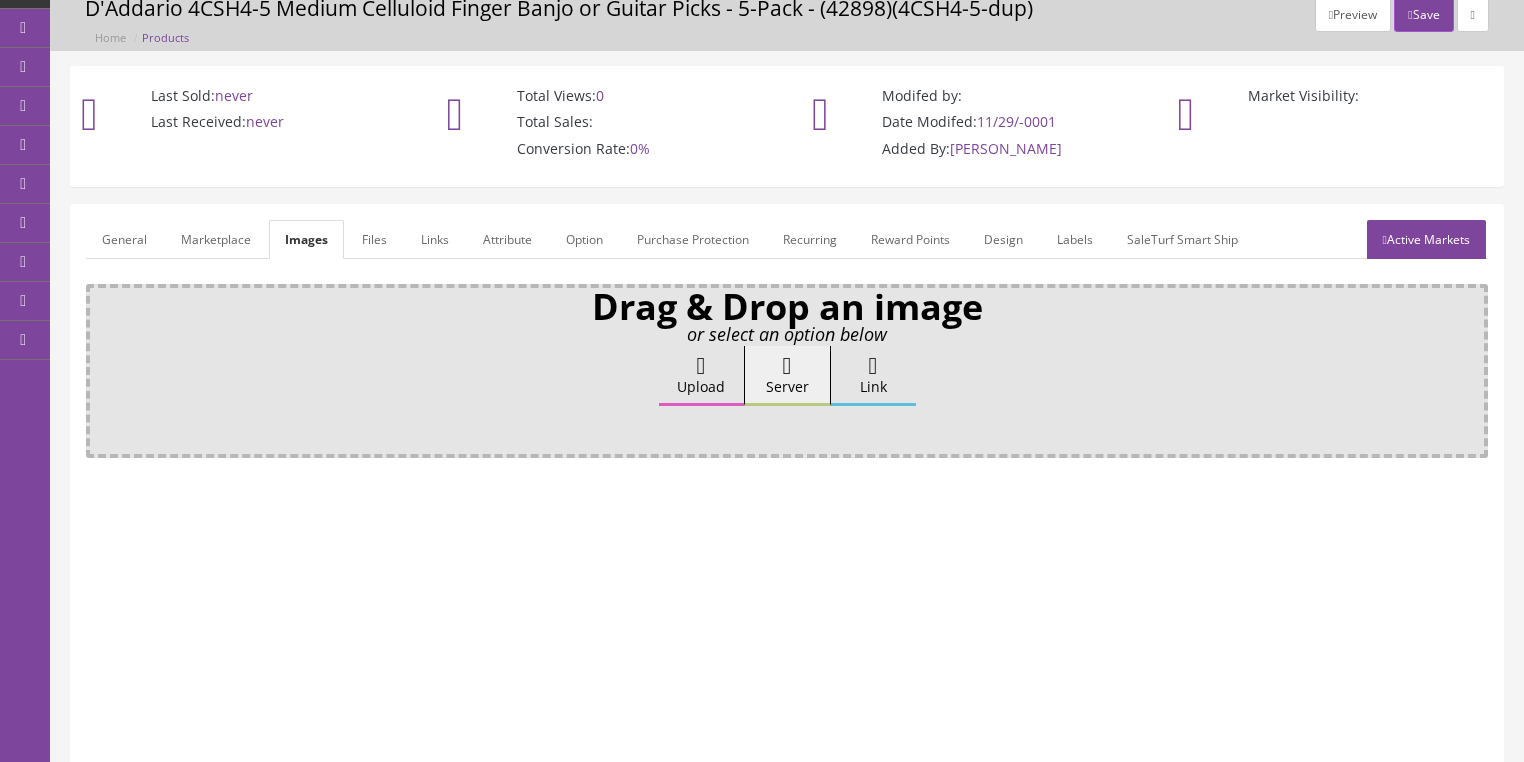 click on "Upload" at bounding box center [701, 376] 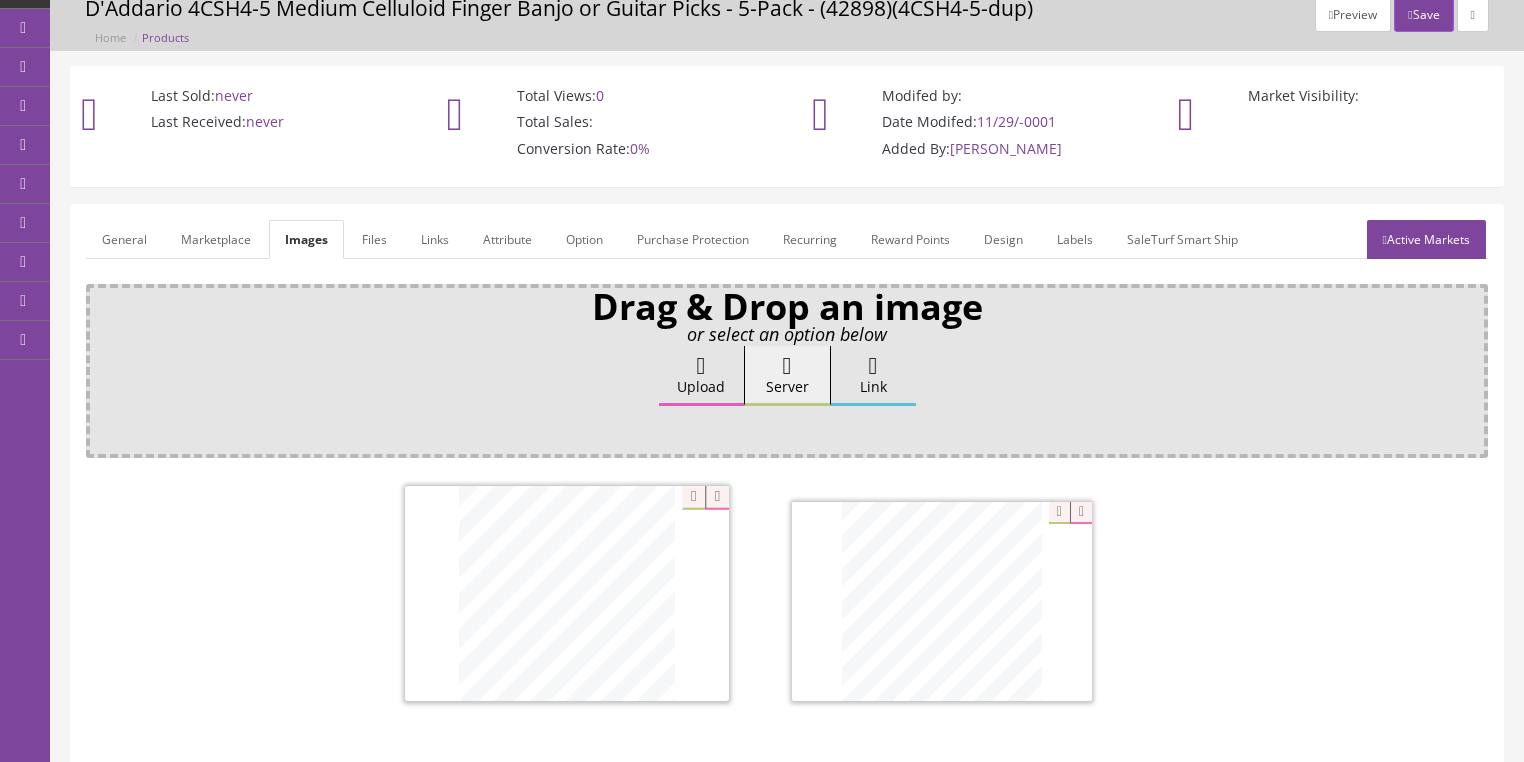drag, startPoint x: 959, startPoint y: 600, endPoint x: 584, endPoint y: 594, distance: 375.048 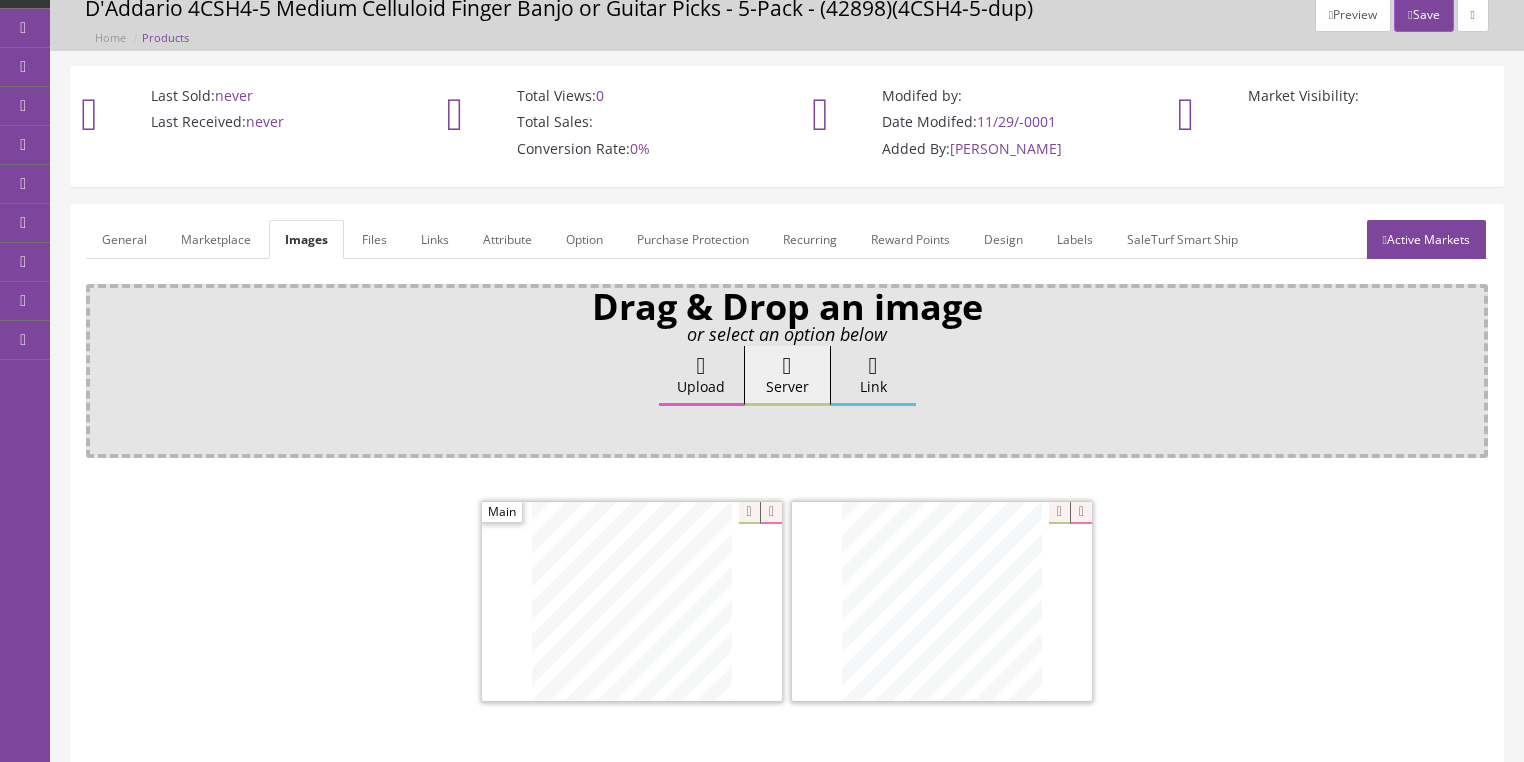 click on "Active Markets" at bounding box center (1426, 239) 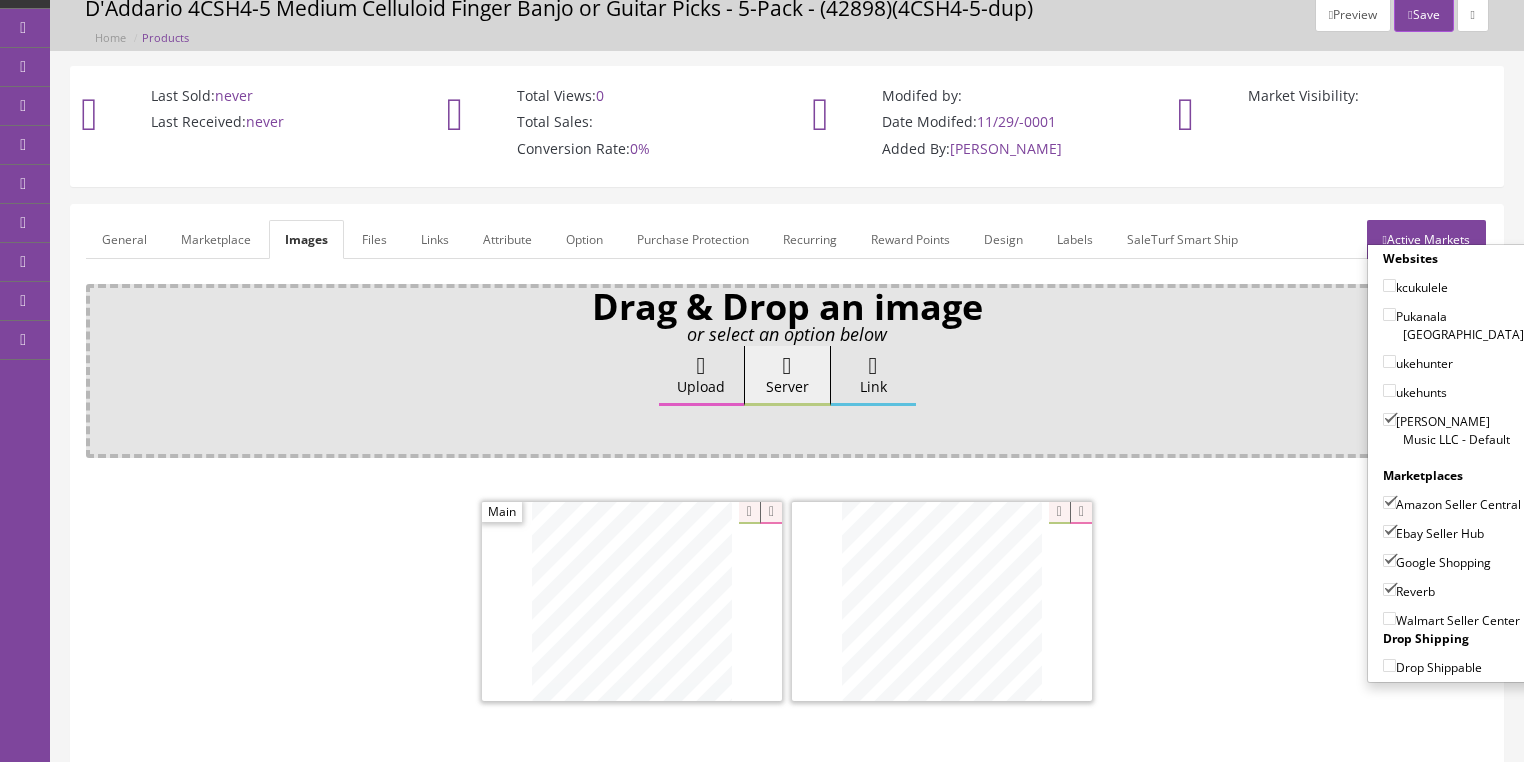 click on "Active Markets" at bounding box center (1426, 239) 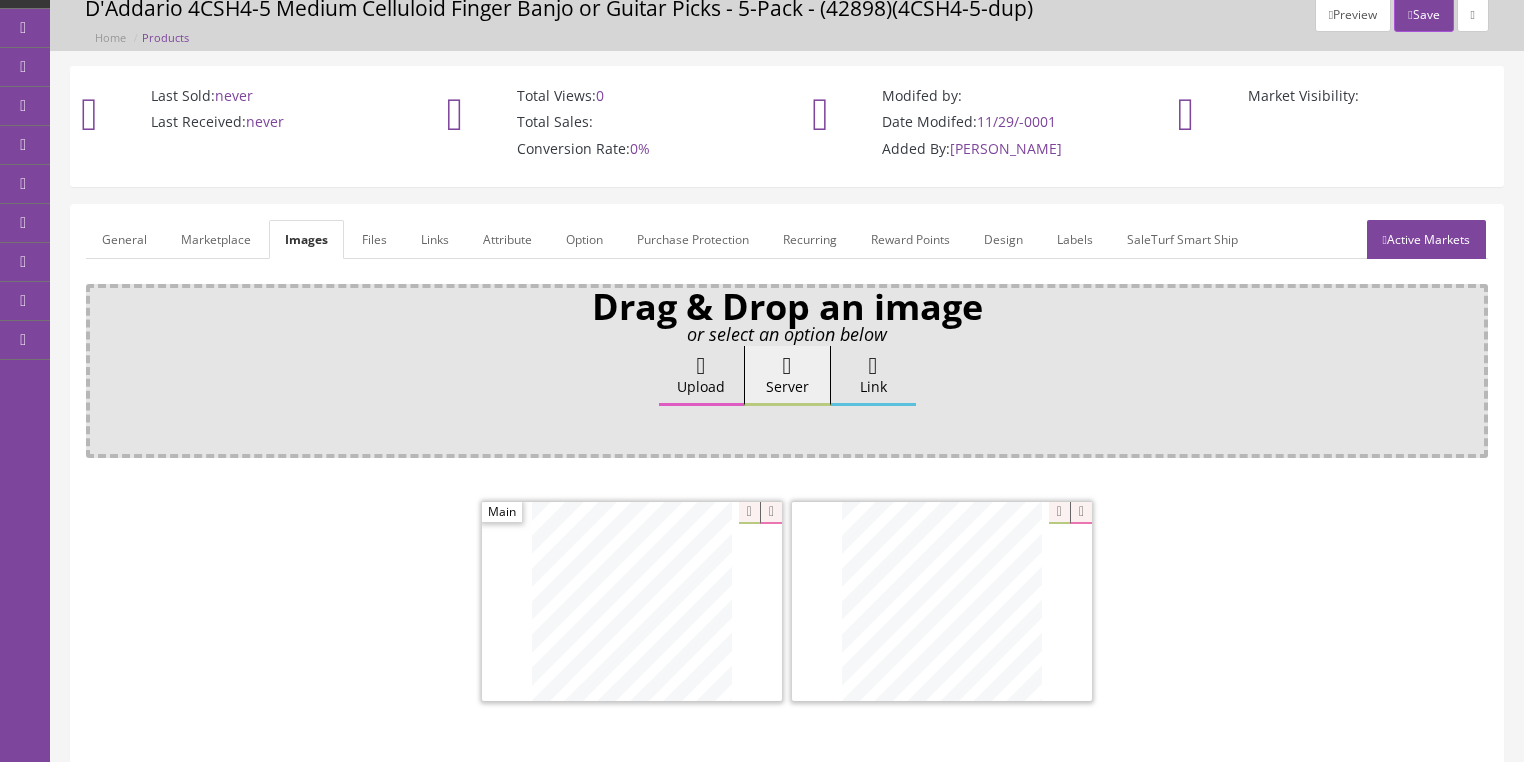 click on "Attribute" at bounding box center [507, 239] 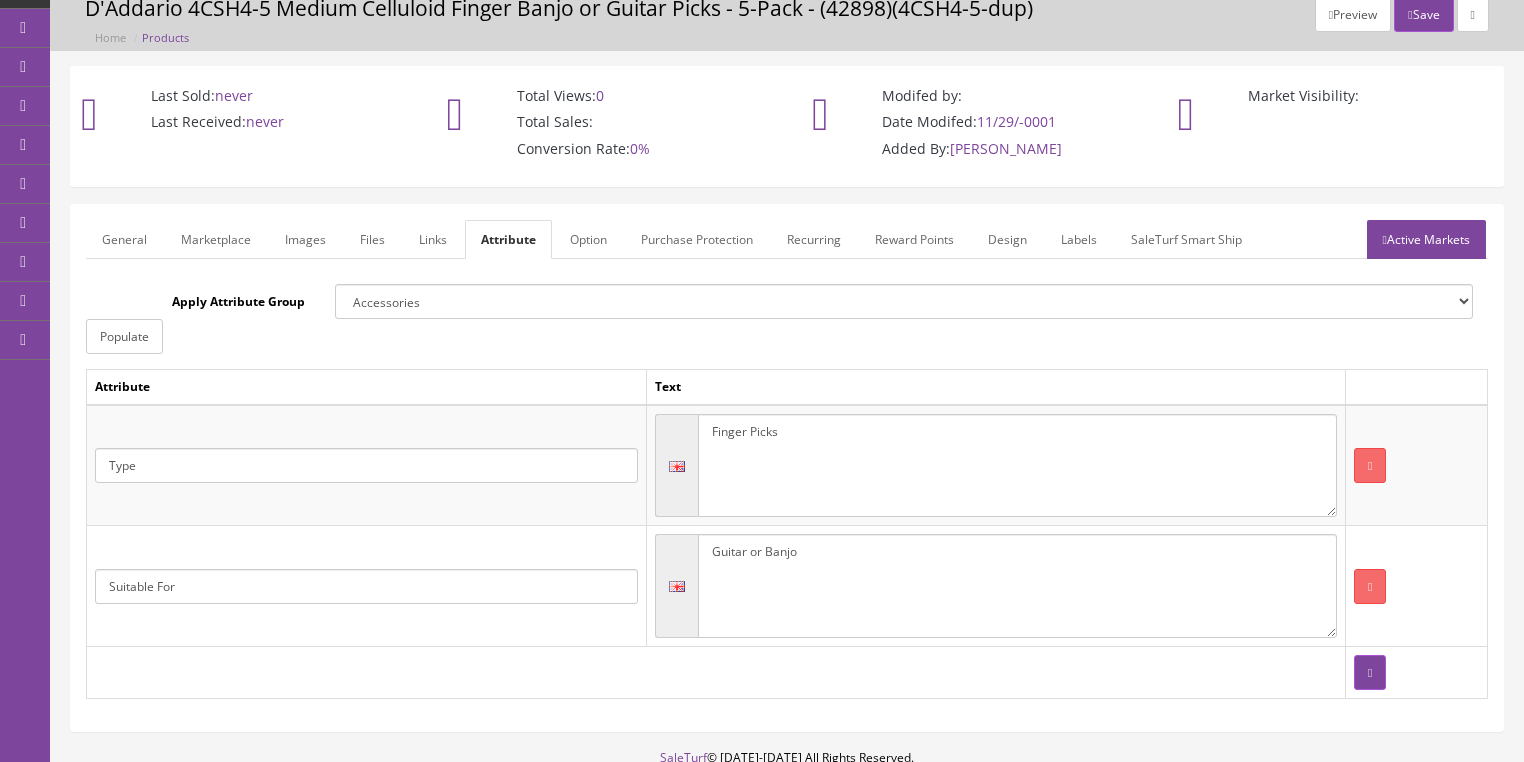 drag, startPoint x: 104, startPoint y: 233, endPoint x: 124, endPoint y: 251, distance: 26.907248 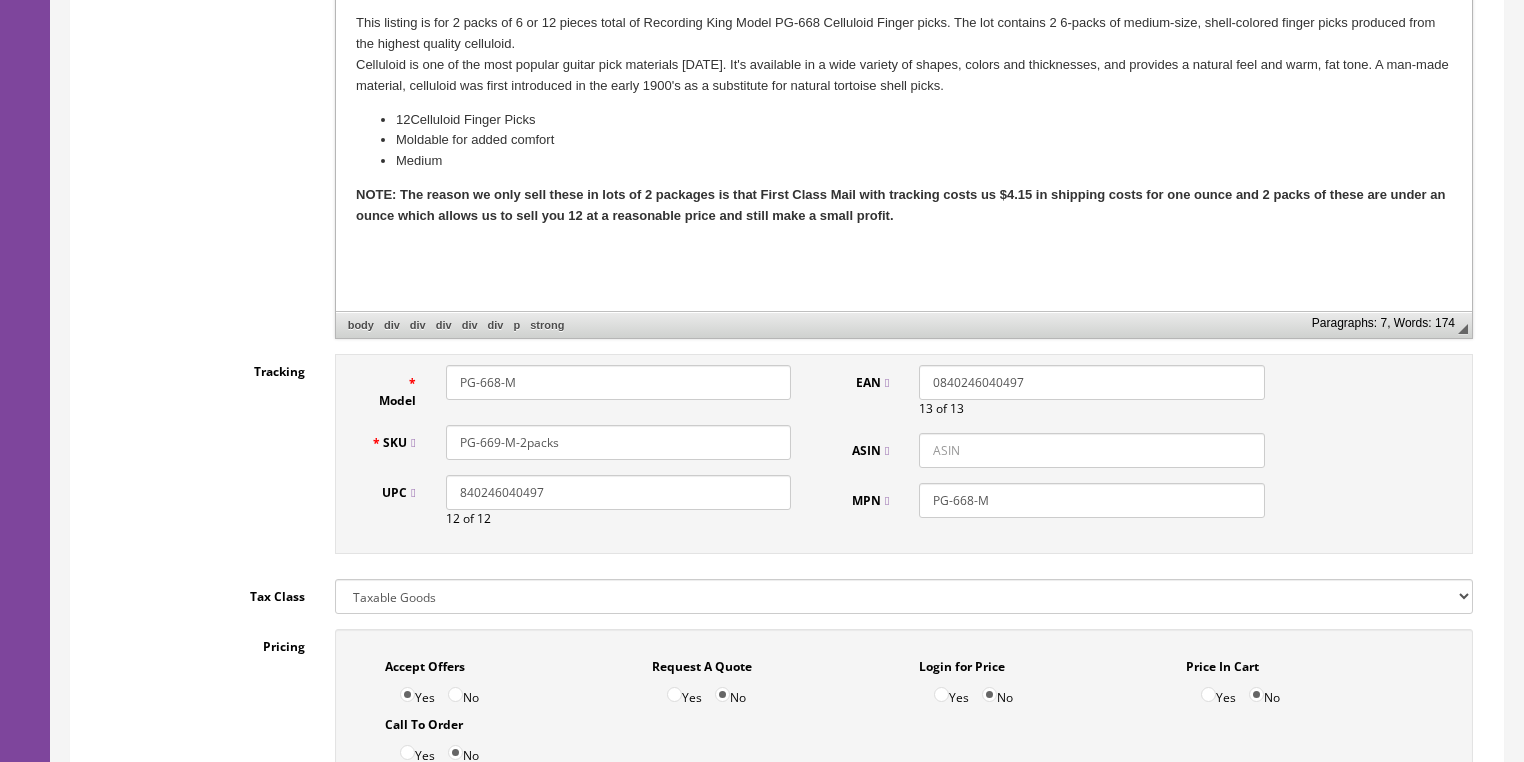 scroll, scrollTop: 720, scrollLeft: 0, axis: vertical 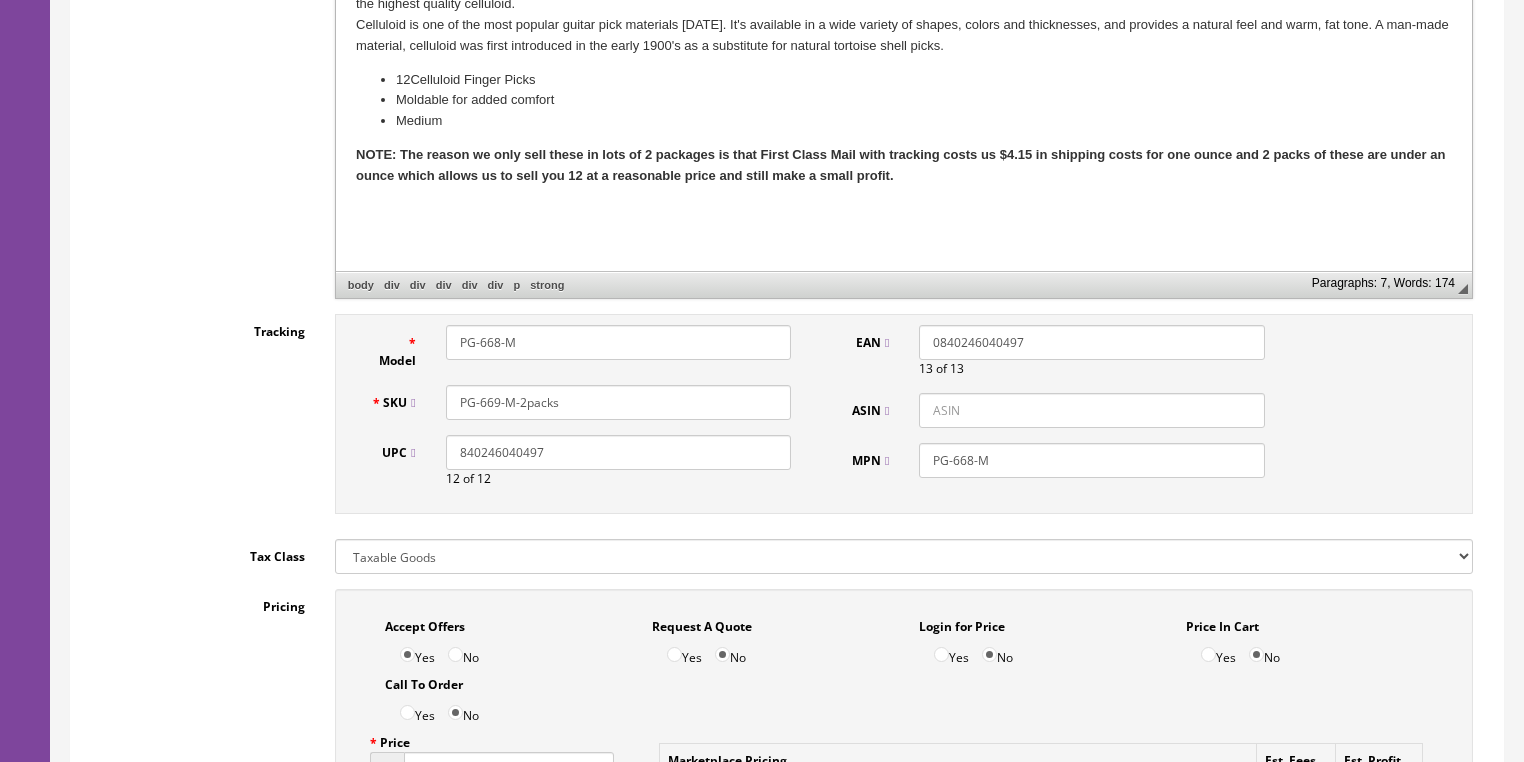 drag, startPoint x: 563, startPoint y: 396, endPoint x: 426, endPoint y: 398, distance: 137.0146 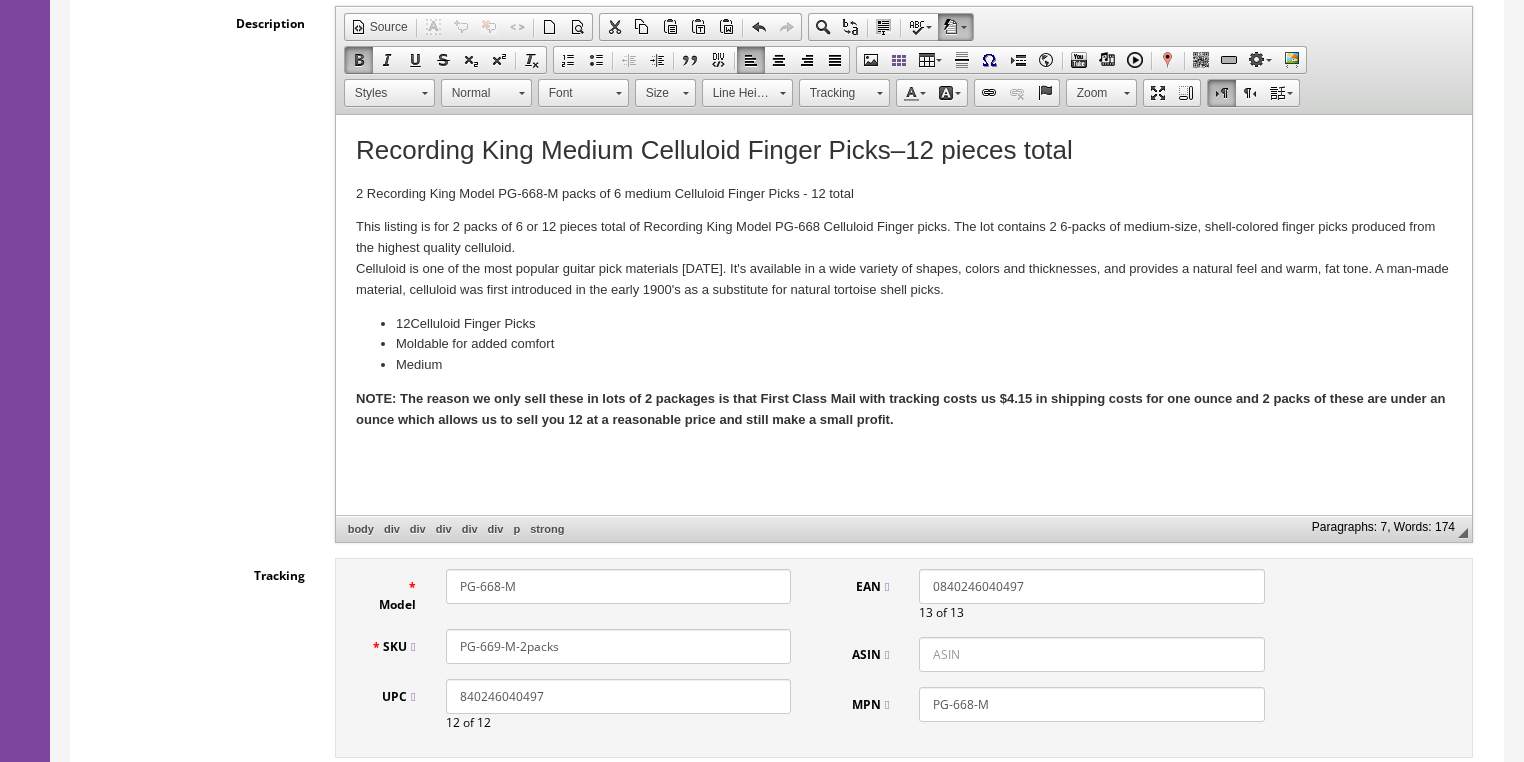 scroll, scrollTop: 0, scrollLeft: 0, axis: both 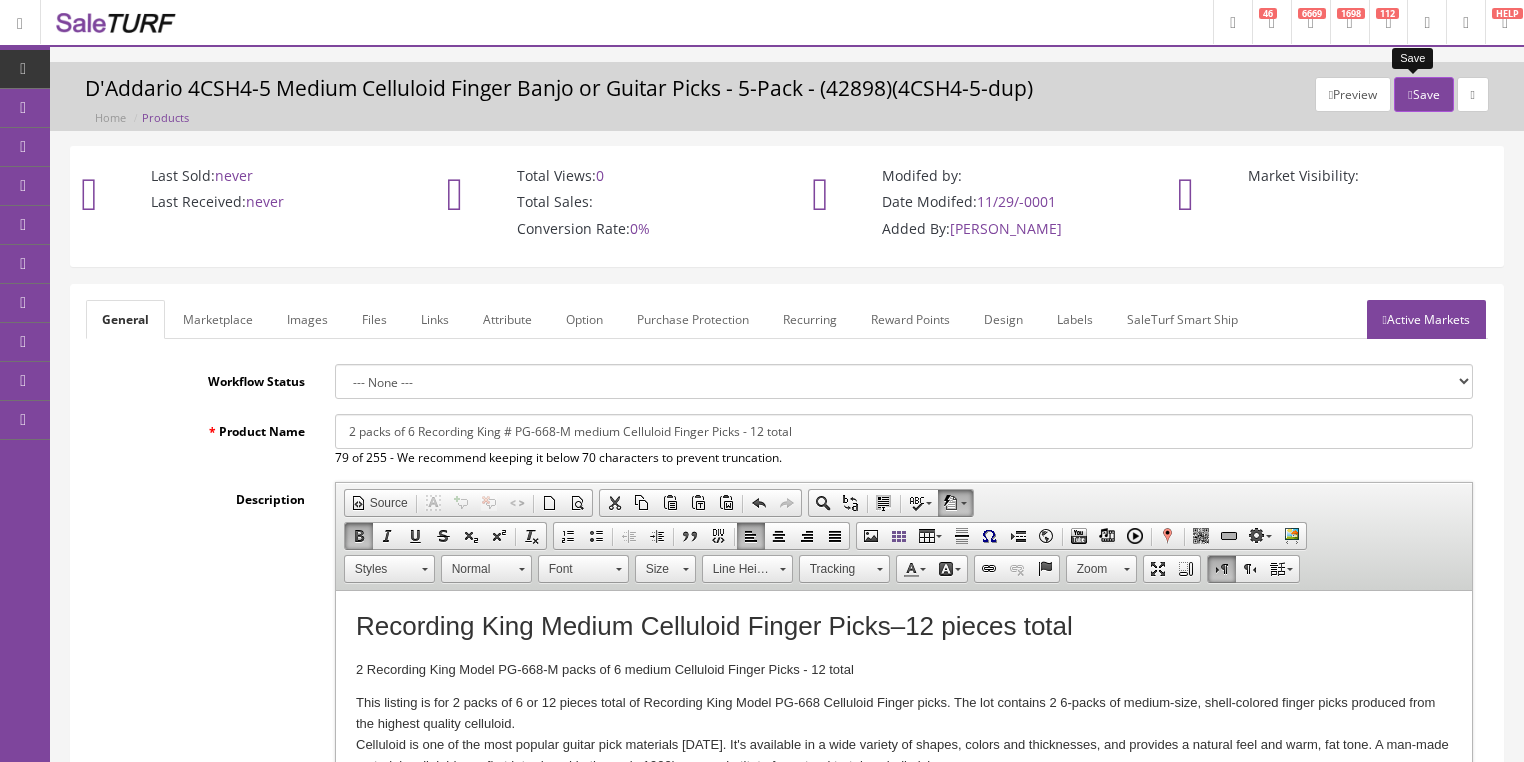 click on "Save" at bounding box center [1423, 94] 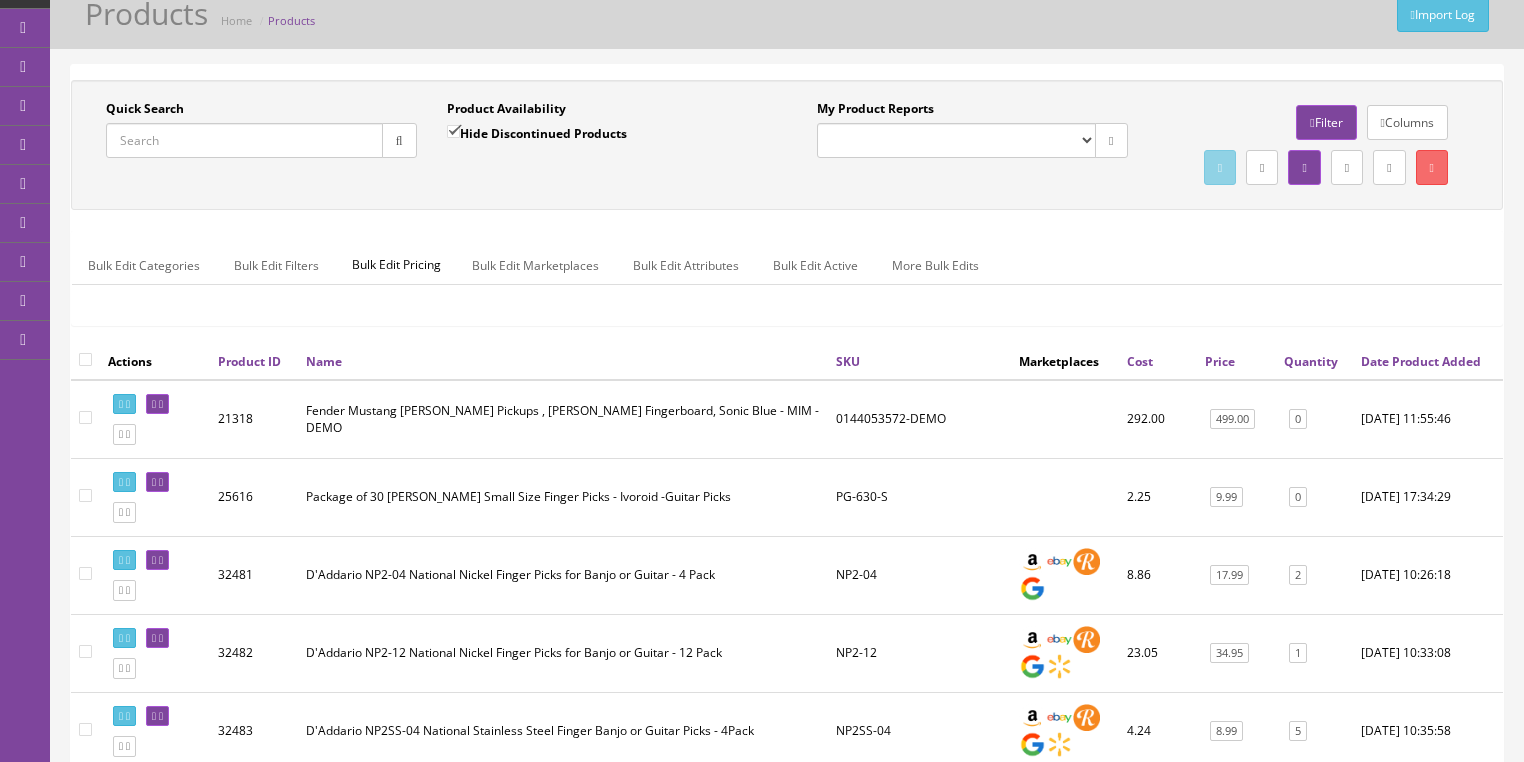 scroll, scrollTop: 80, scrollLeft: 0, axis: vertical 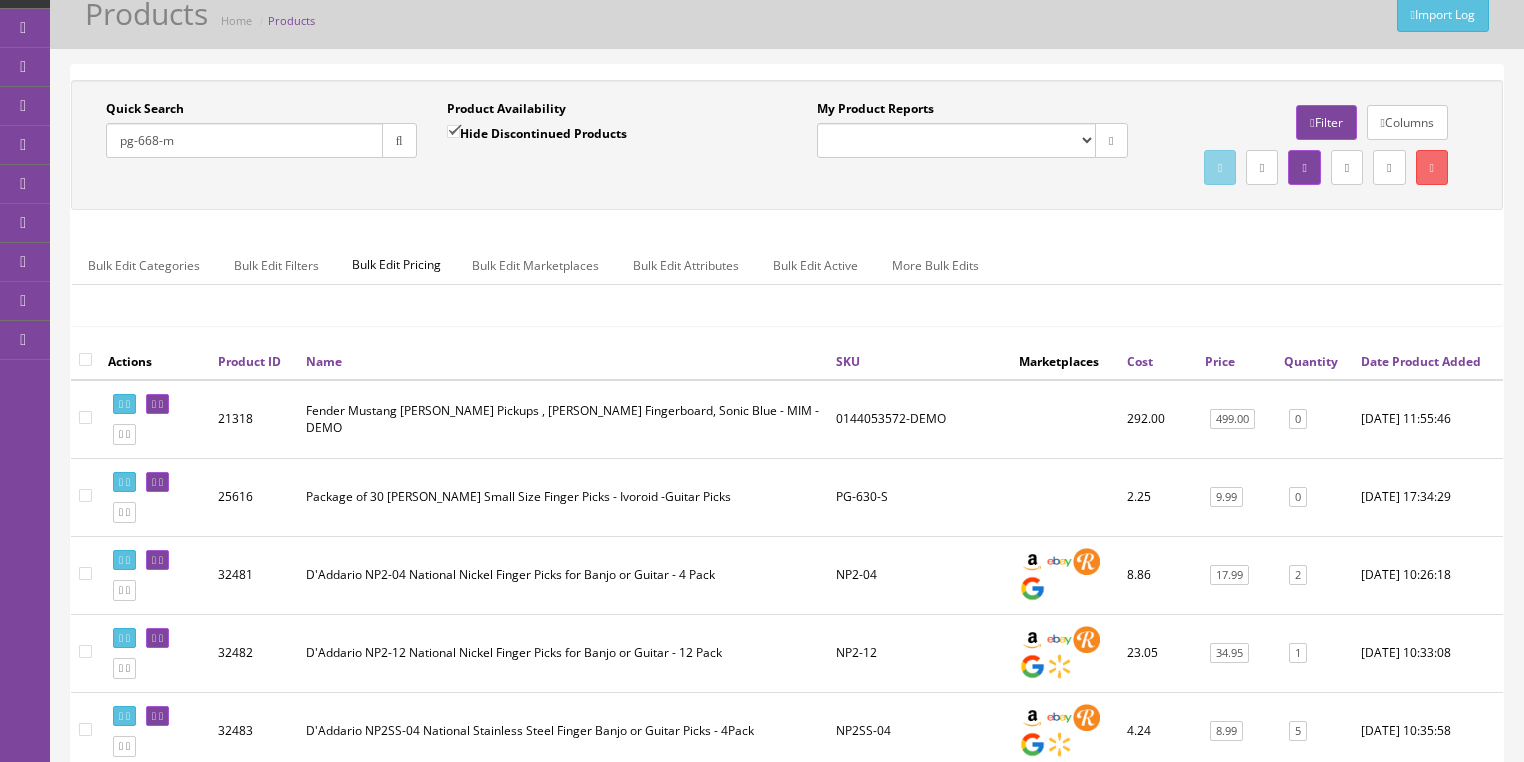type on "pg-668-m" 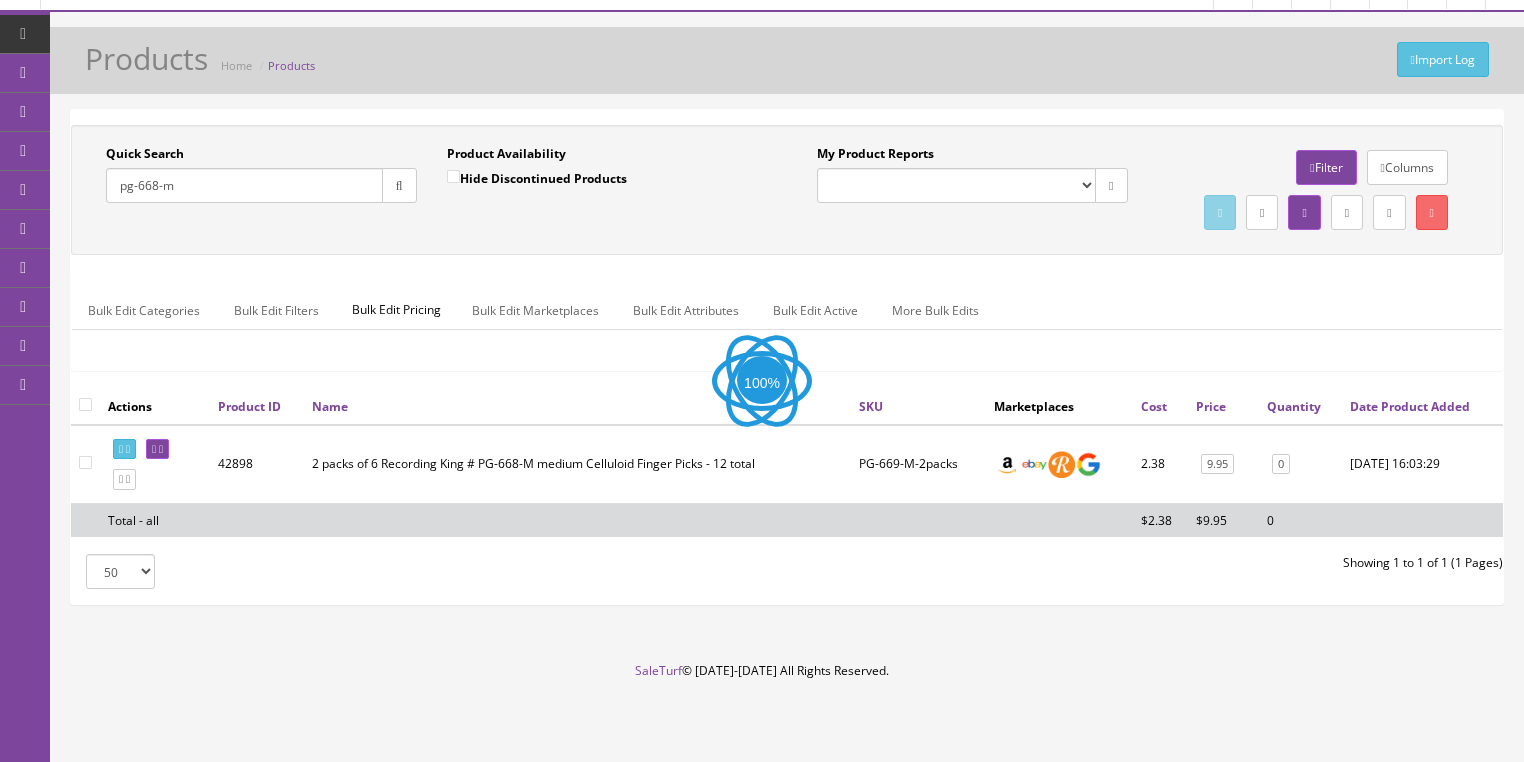 scroll, scrollTop: 75, scrollLeft: 0, axis: vertical 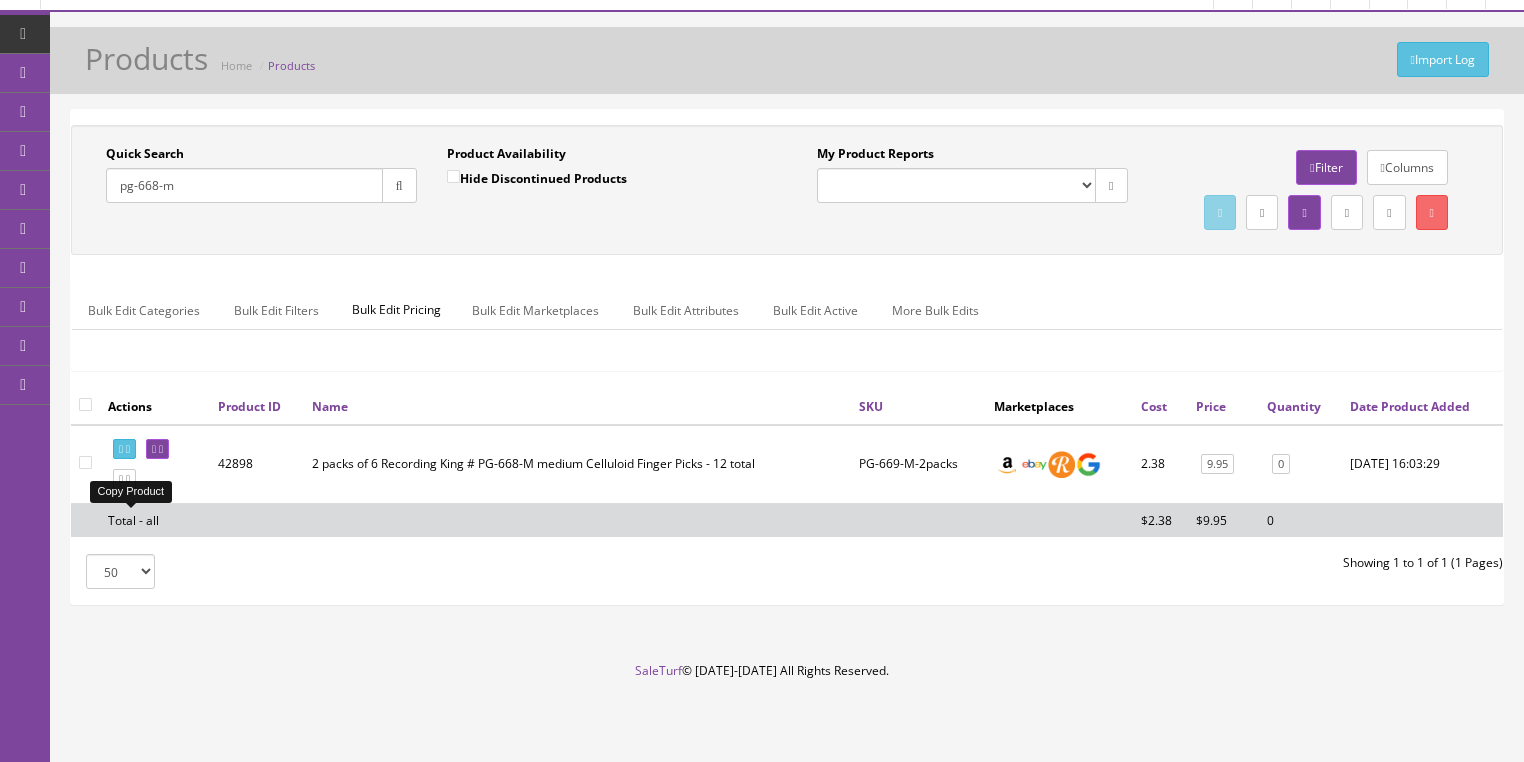click at bounding box center (128, 479) 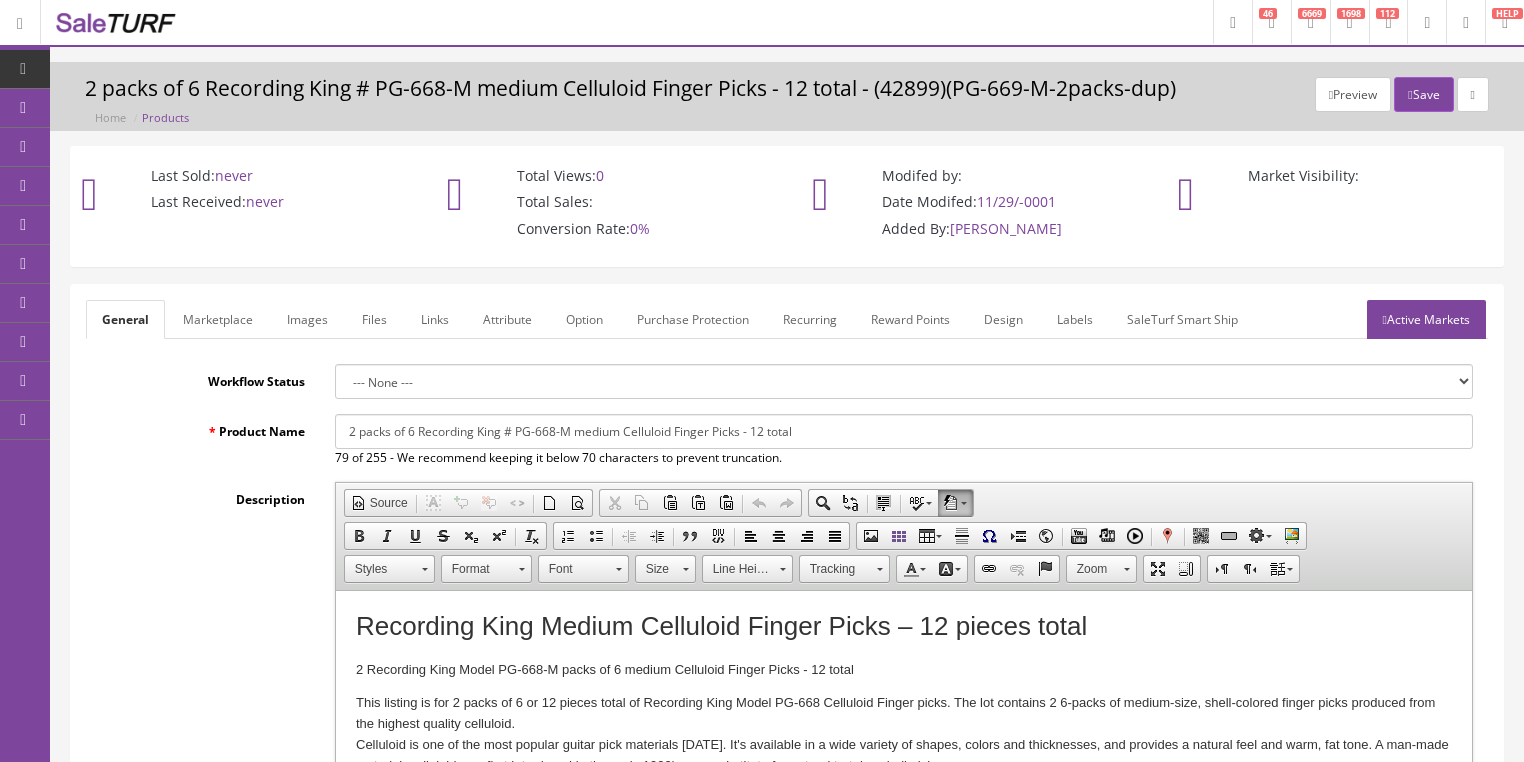 scroll, scrollTop: 0, scrollLeft: 0, axis: both 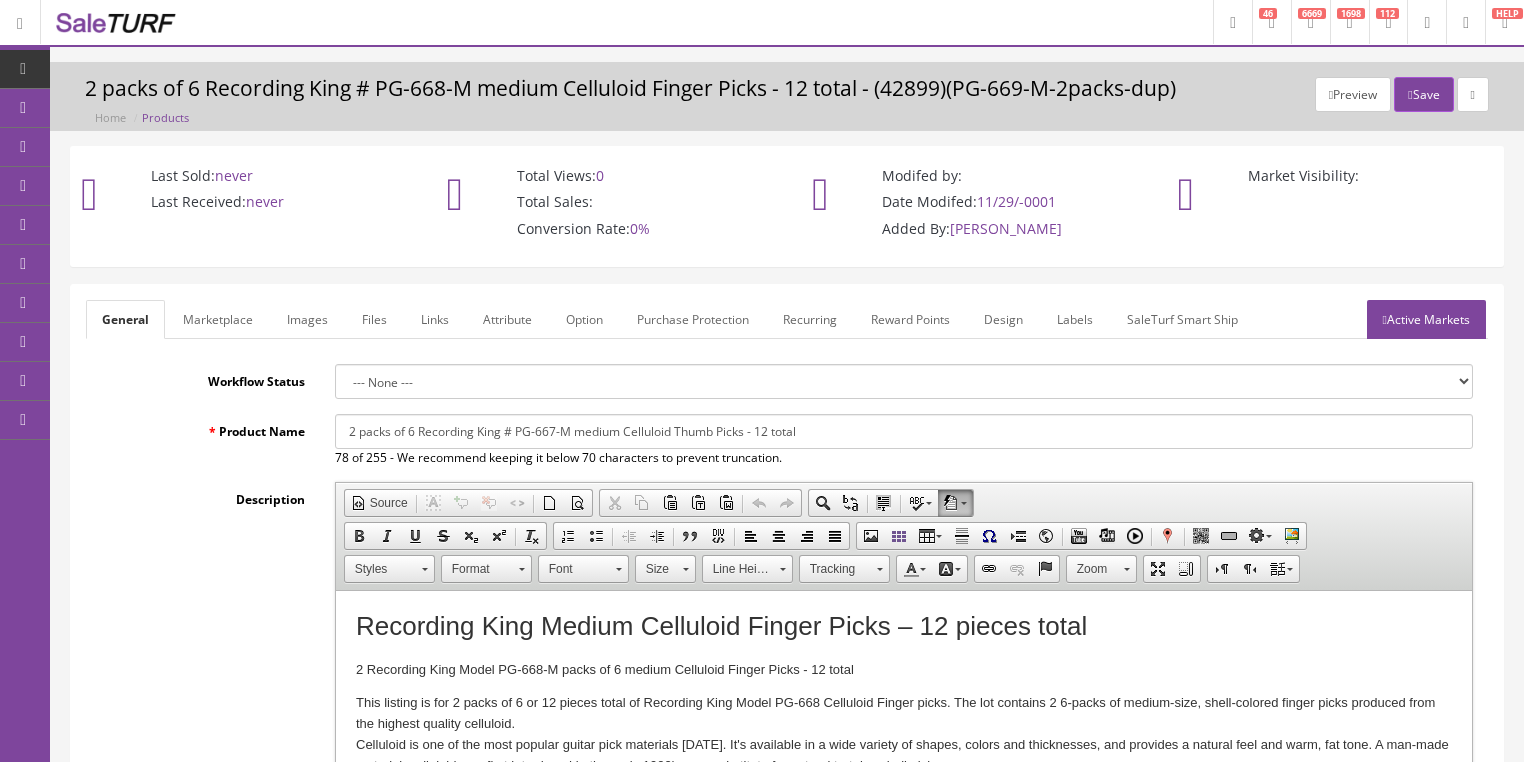 drag, startPoint x: 348, startPoint y: 433, endPoint x: 857, endPoint y: 436, distance: 509.00885 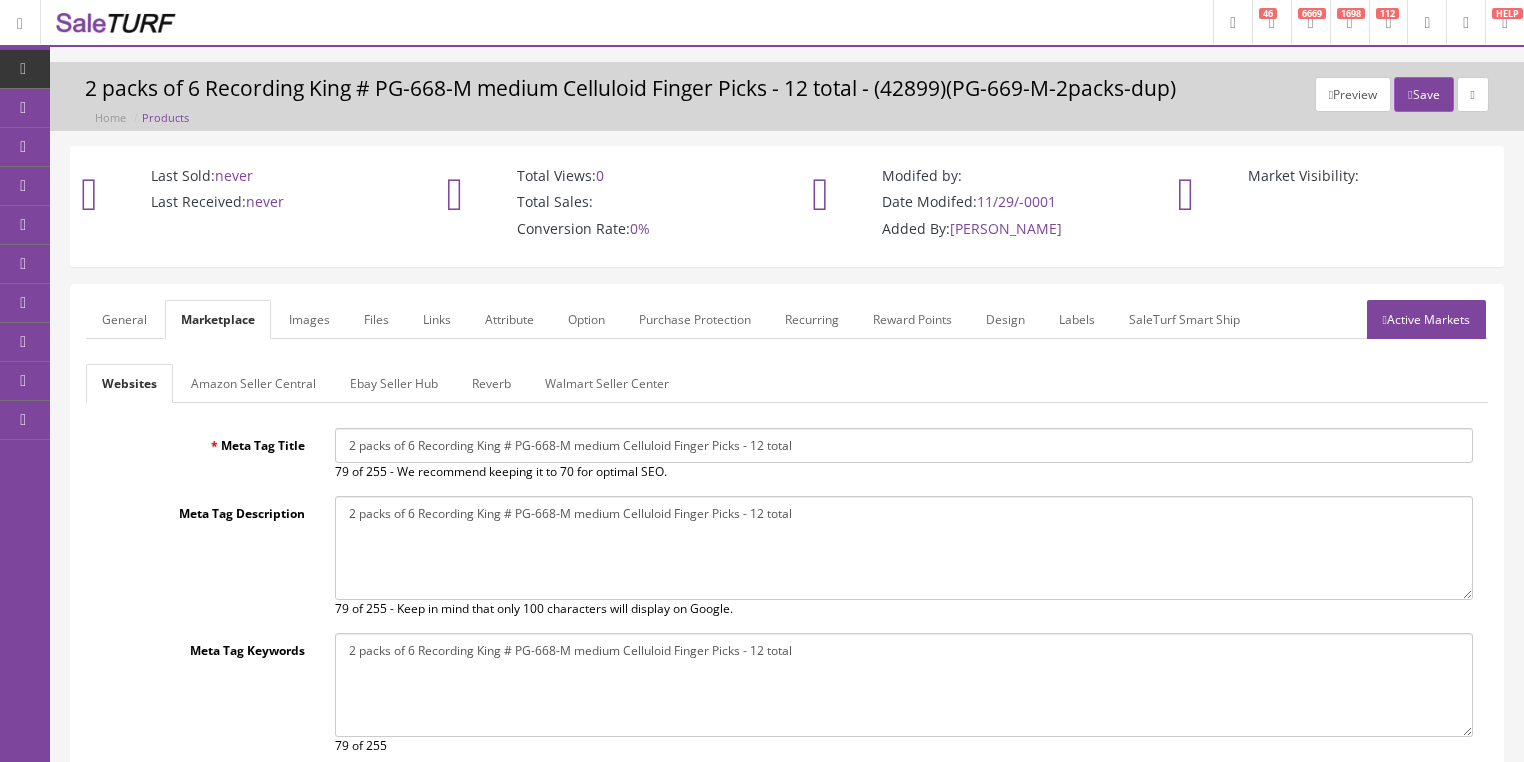 drag, startPoint x: 348, startPoint y: 445, endPoint x: 945, endPoint y: 456, distance: 597.1013 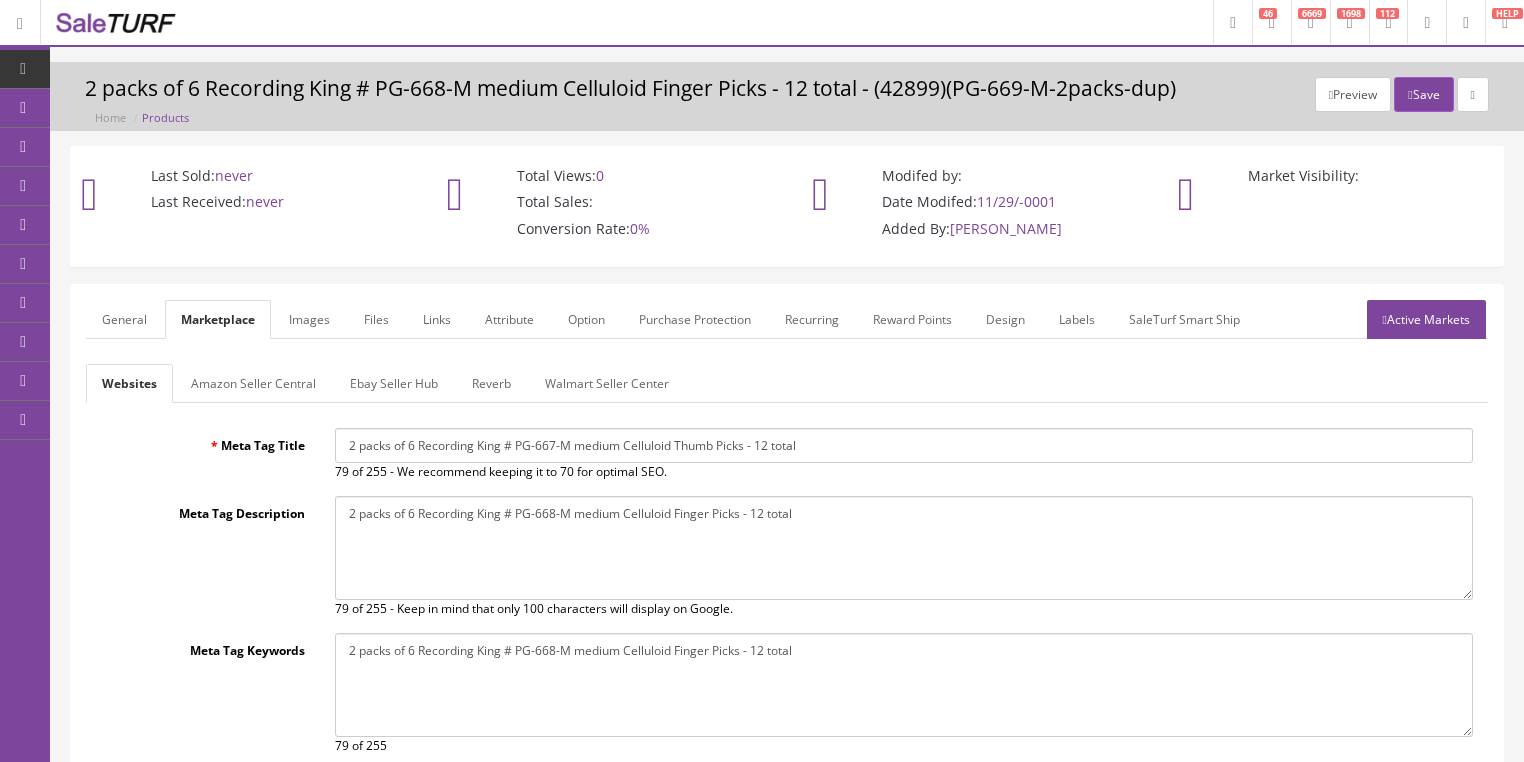 type on "2 packs of 6 Recording King # PG-667-M medium Celluloid Thumb Picks - 12 total" 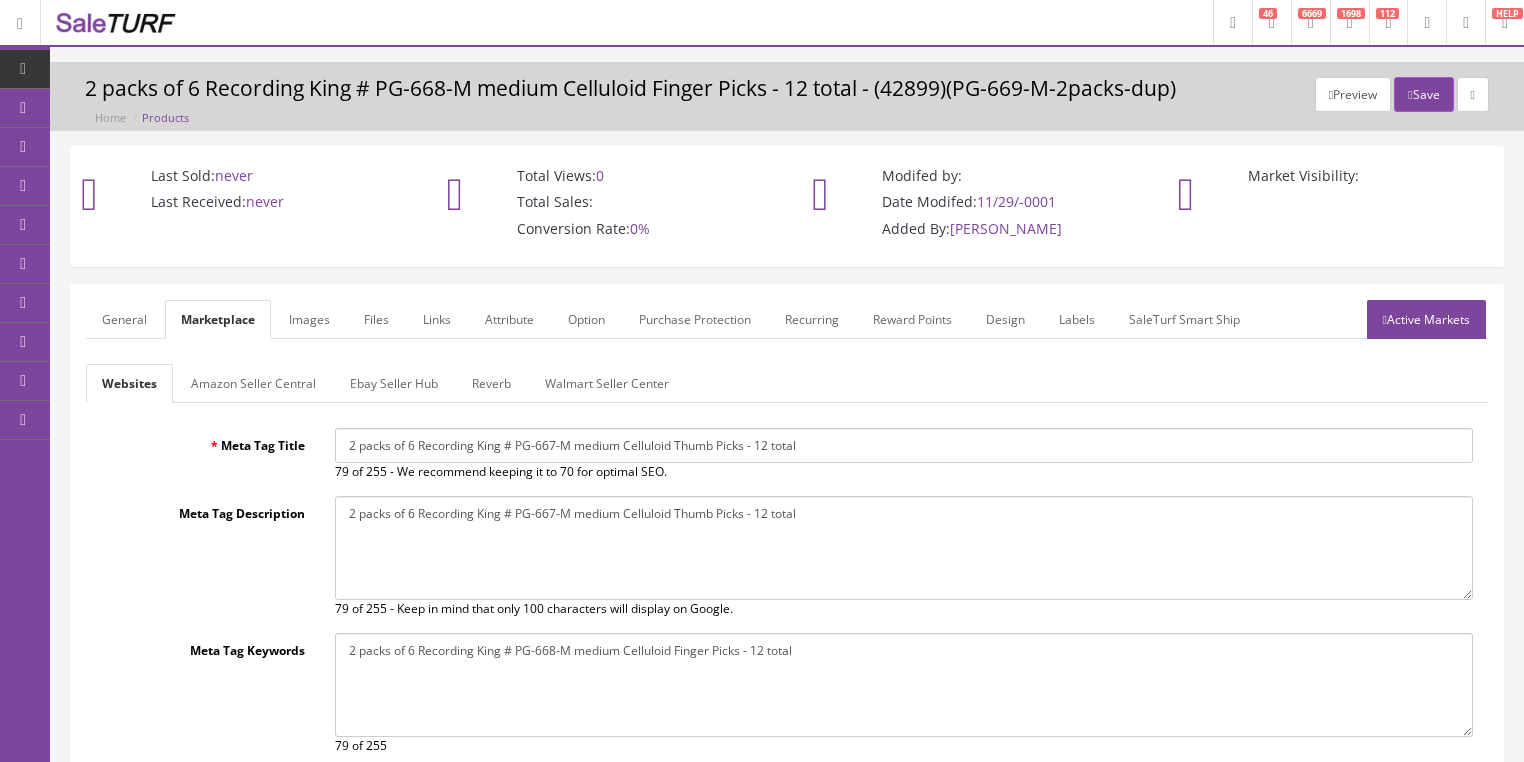 type on "2 packs of 6 Recording King # PG-667-M medium Celluloid Thumb Picks - 12 total" 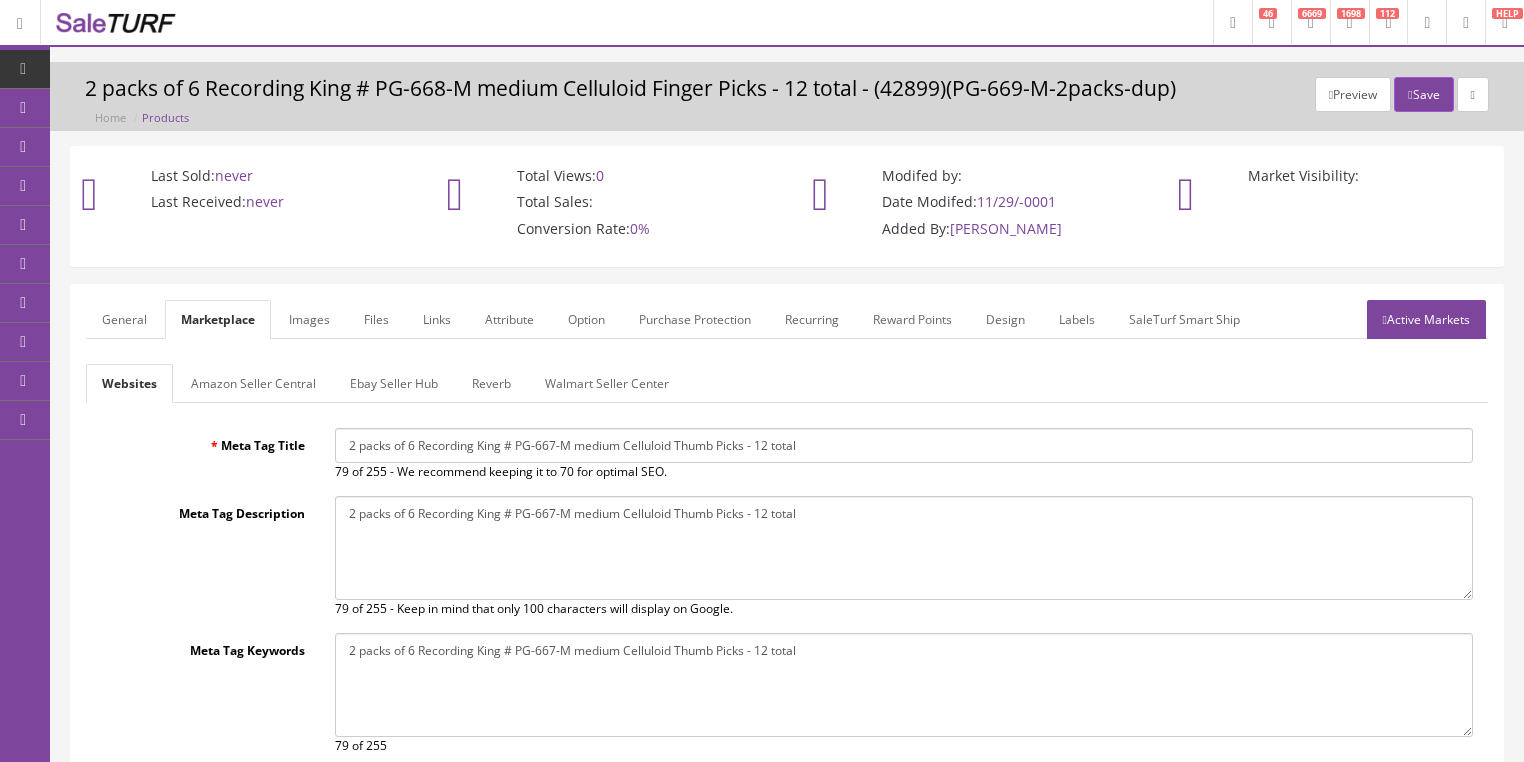 type on "2 packs of 6 Recording King # PG-667-M medium Celluloid Thumb Picks - 12 total" 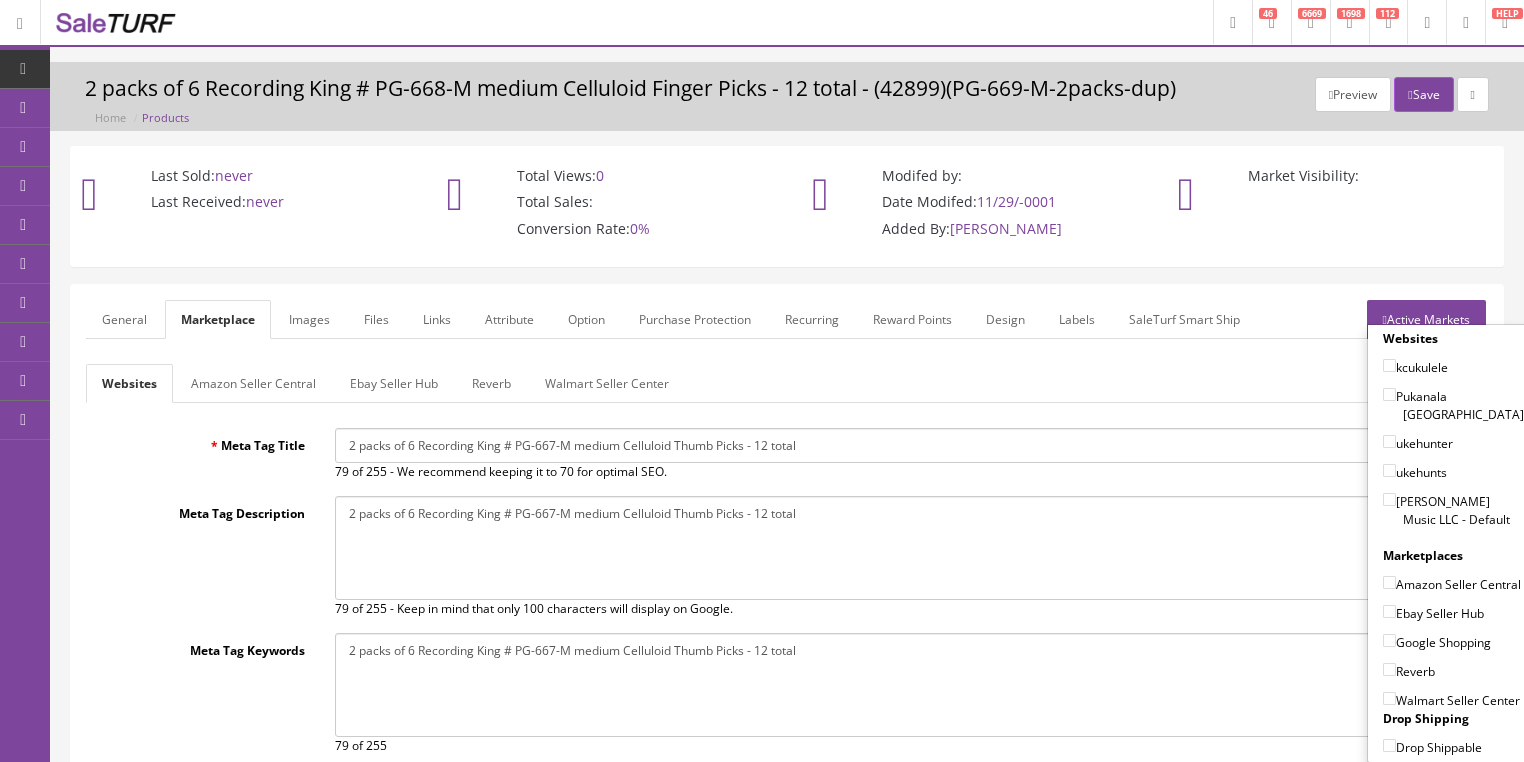 click on "[PERSON_NAME] Music LLC - Default" at bounding box center (1389, 499) 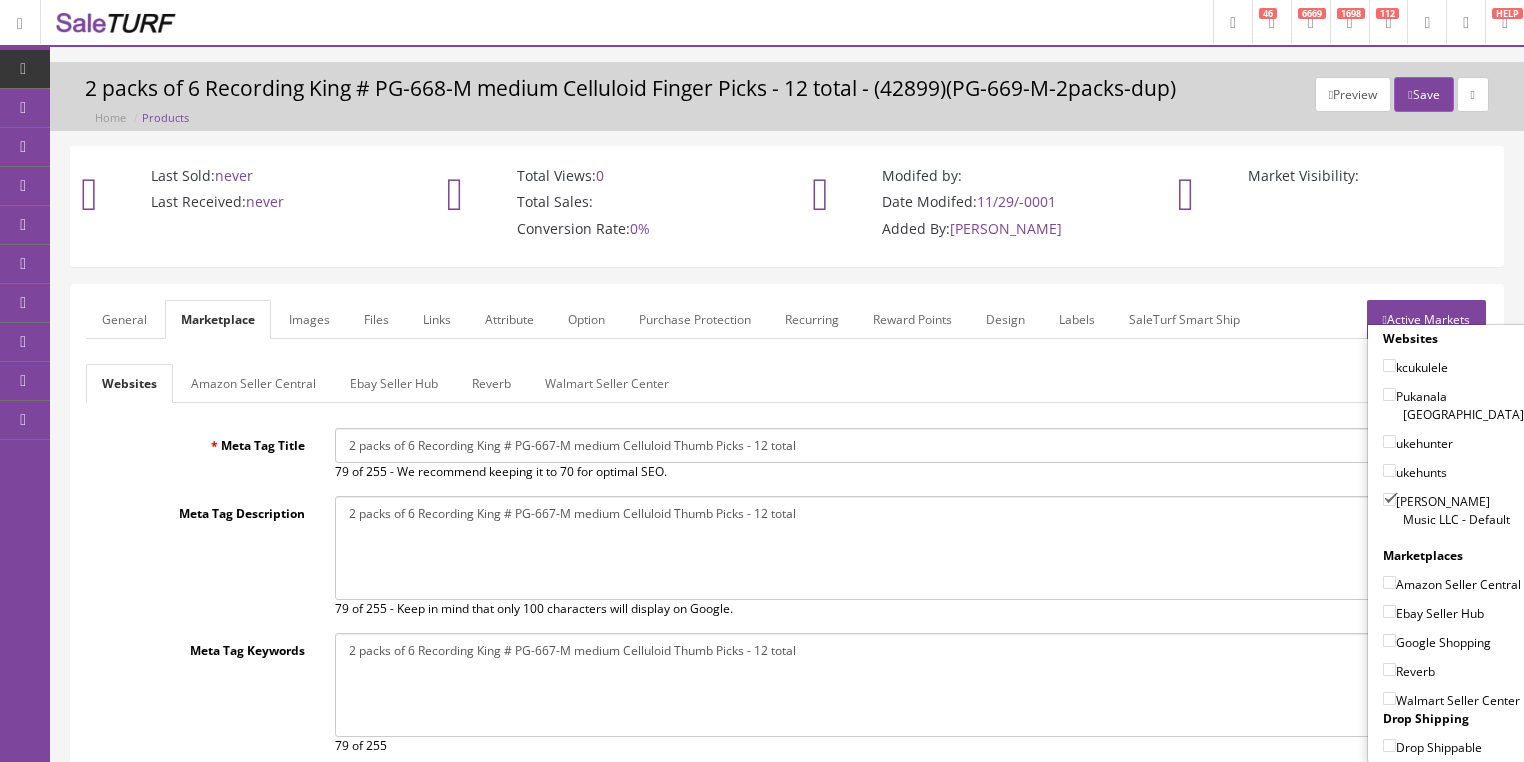 click on "Amazon Seller Central" at bounding box center [1389, 582] 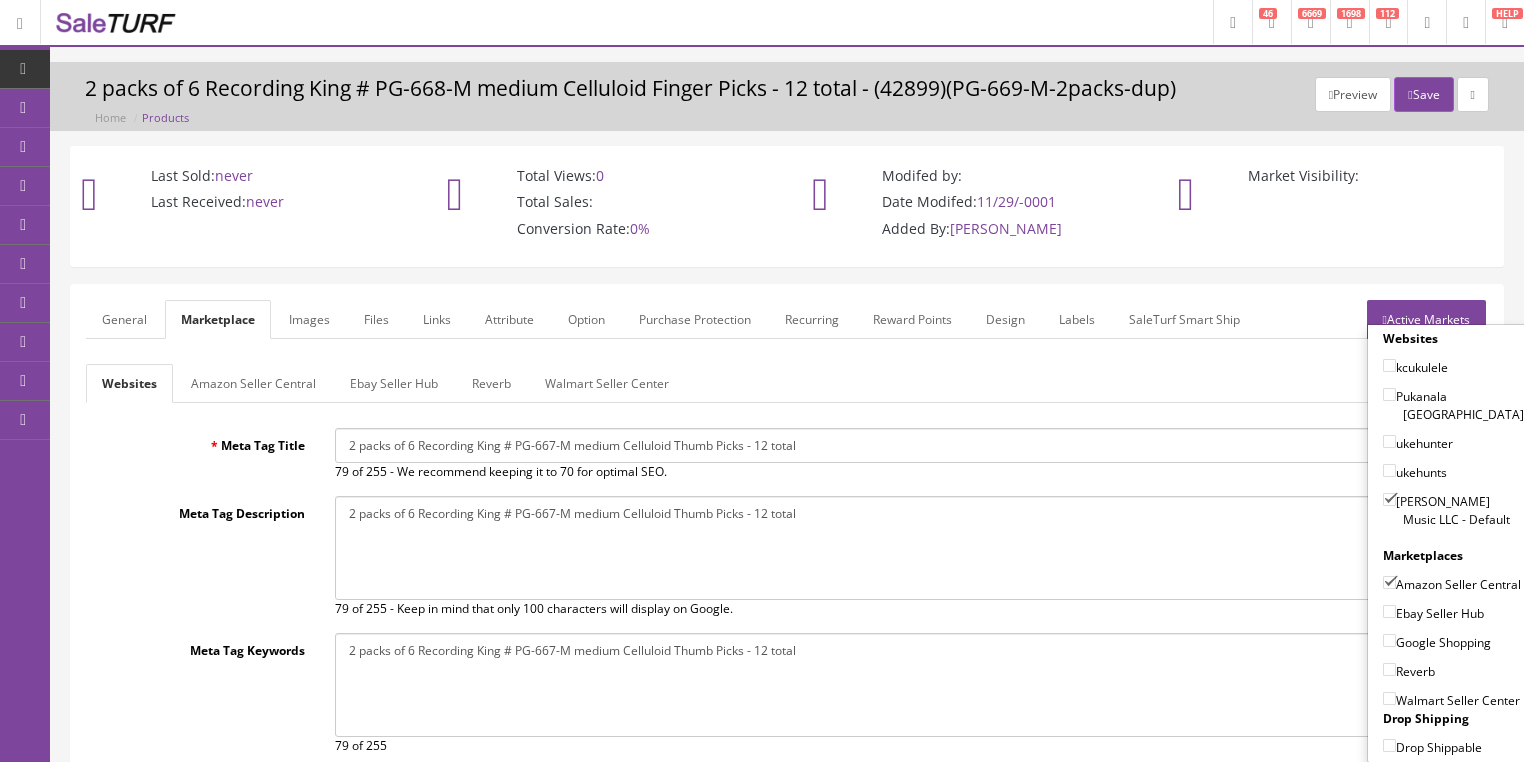 click on "Ebay Seller Hub" at bounding box center [1389, 611] 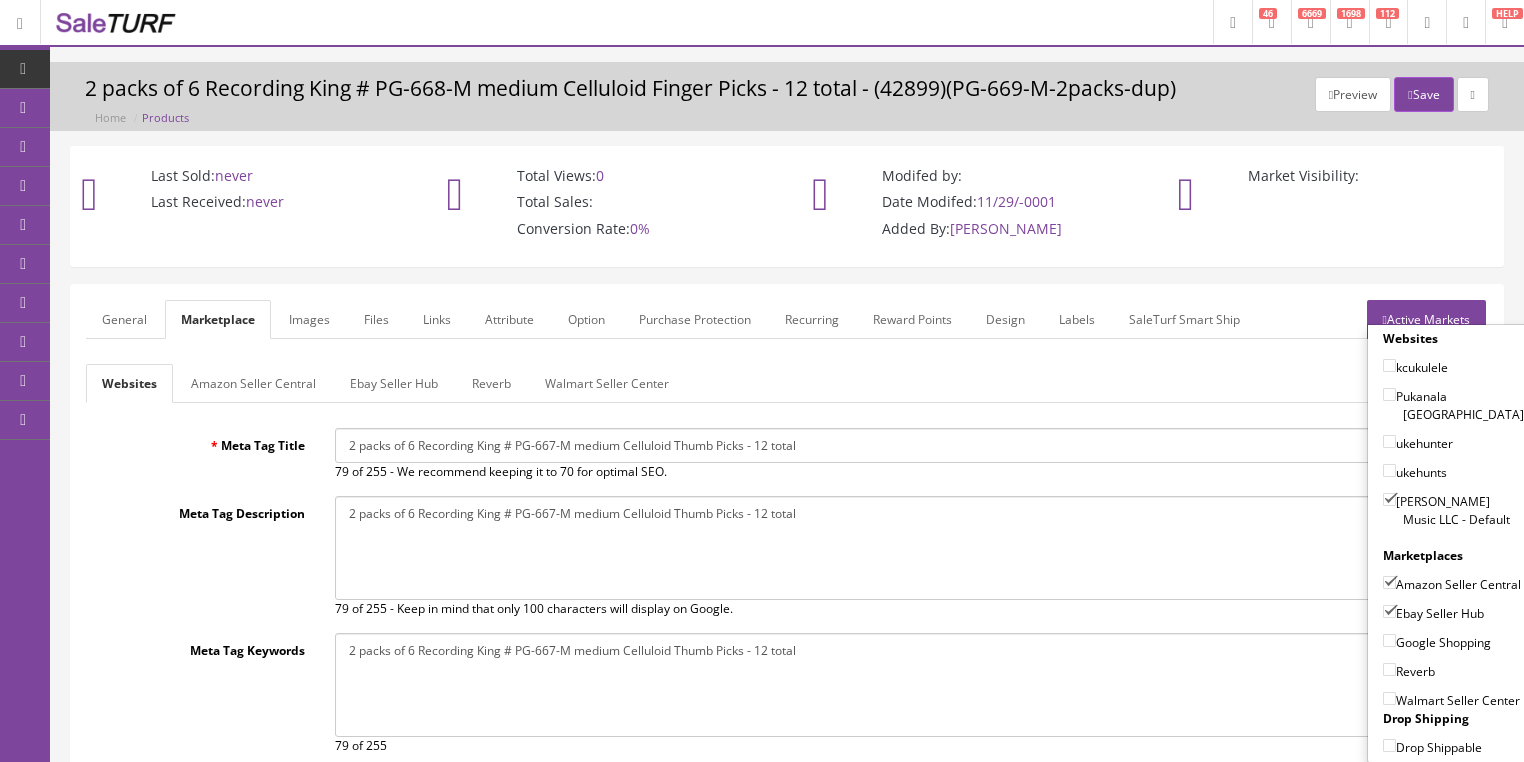click on "Google Shopping" at bounding box center (1389, 640) 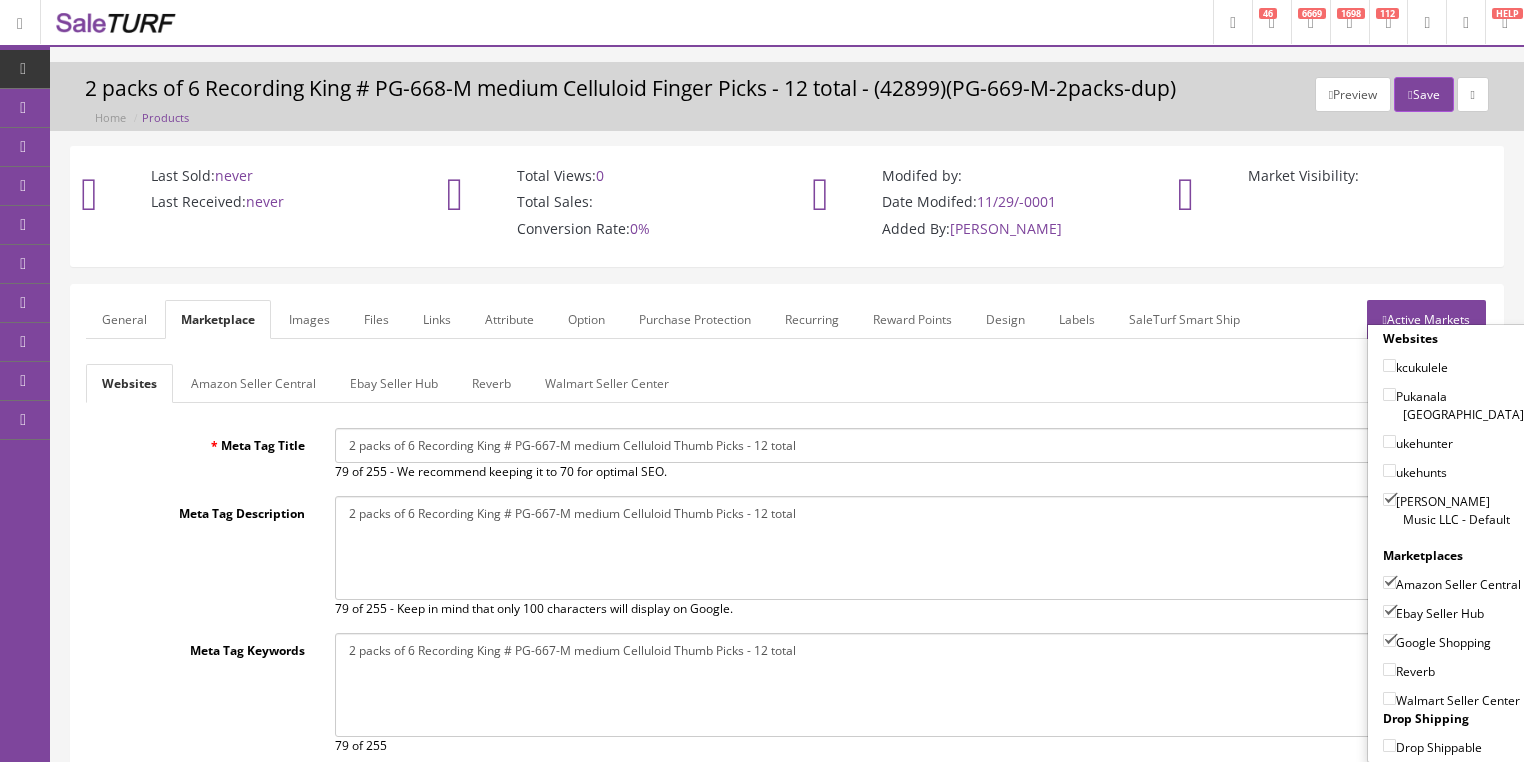click on "Reverb" at bounding box center [1389, 669] 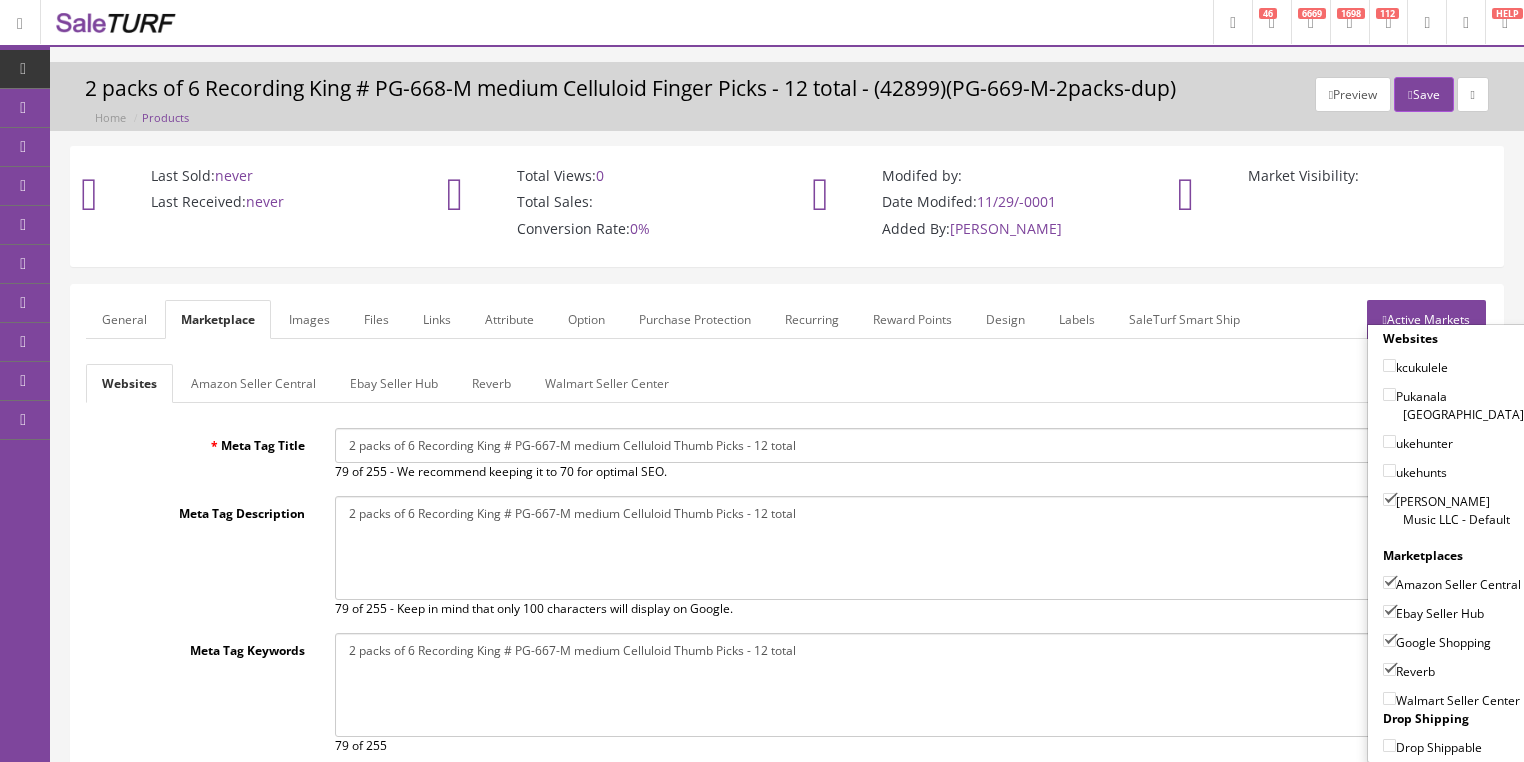 click on "Active Markets" at bounding box center (1426, 319) 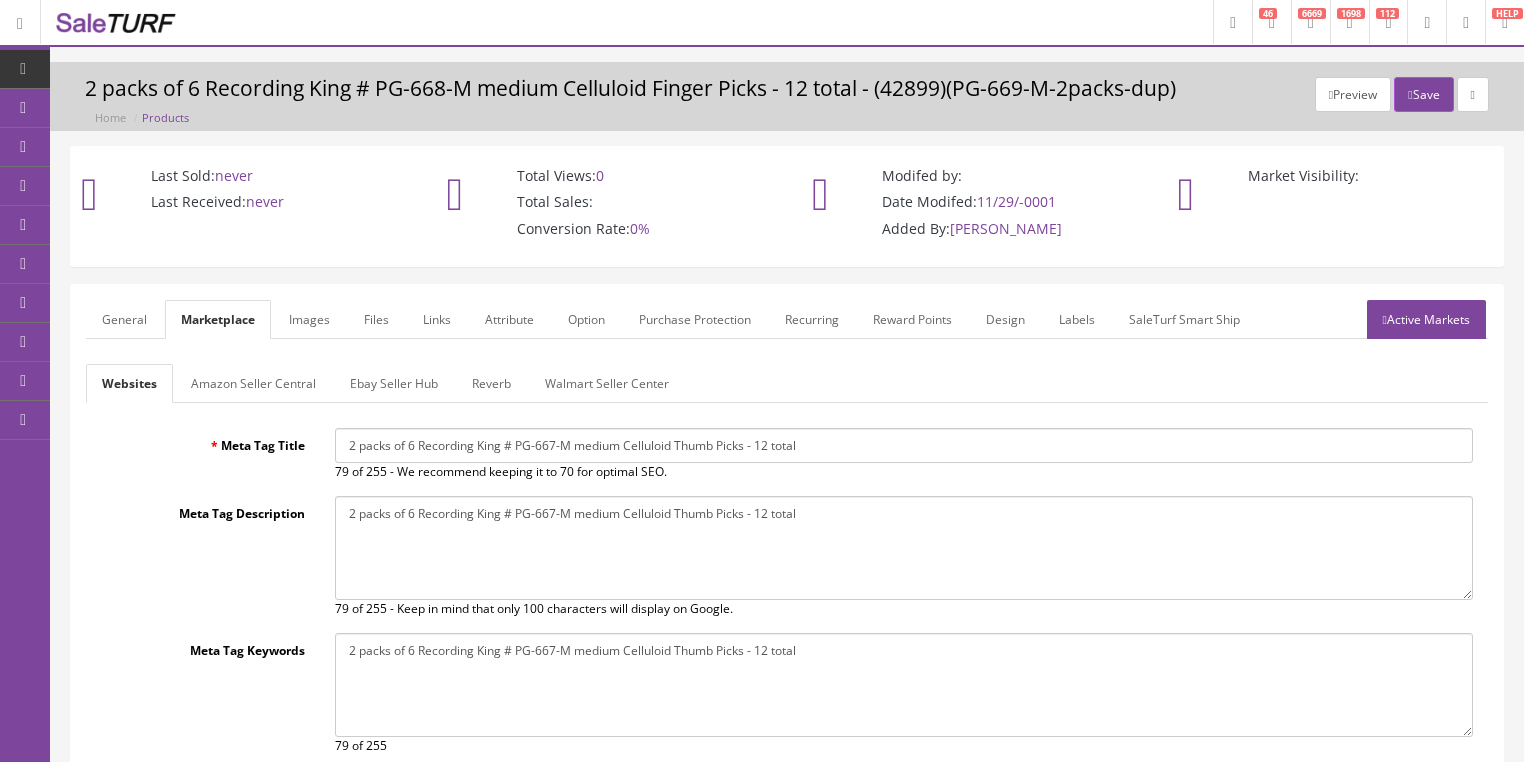 click on "General" at bounding box center (124, 319) 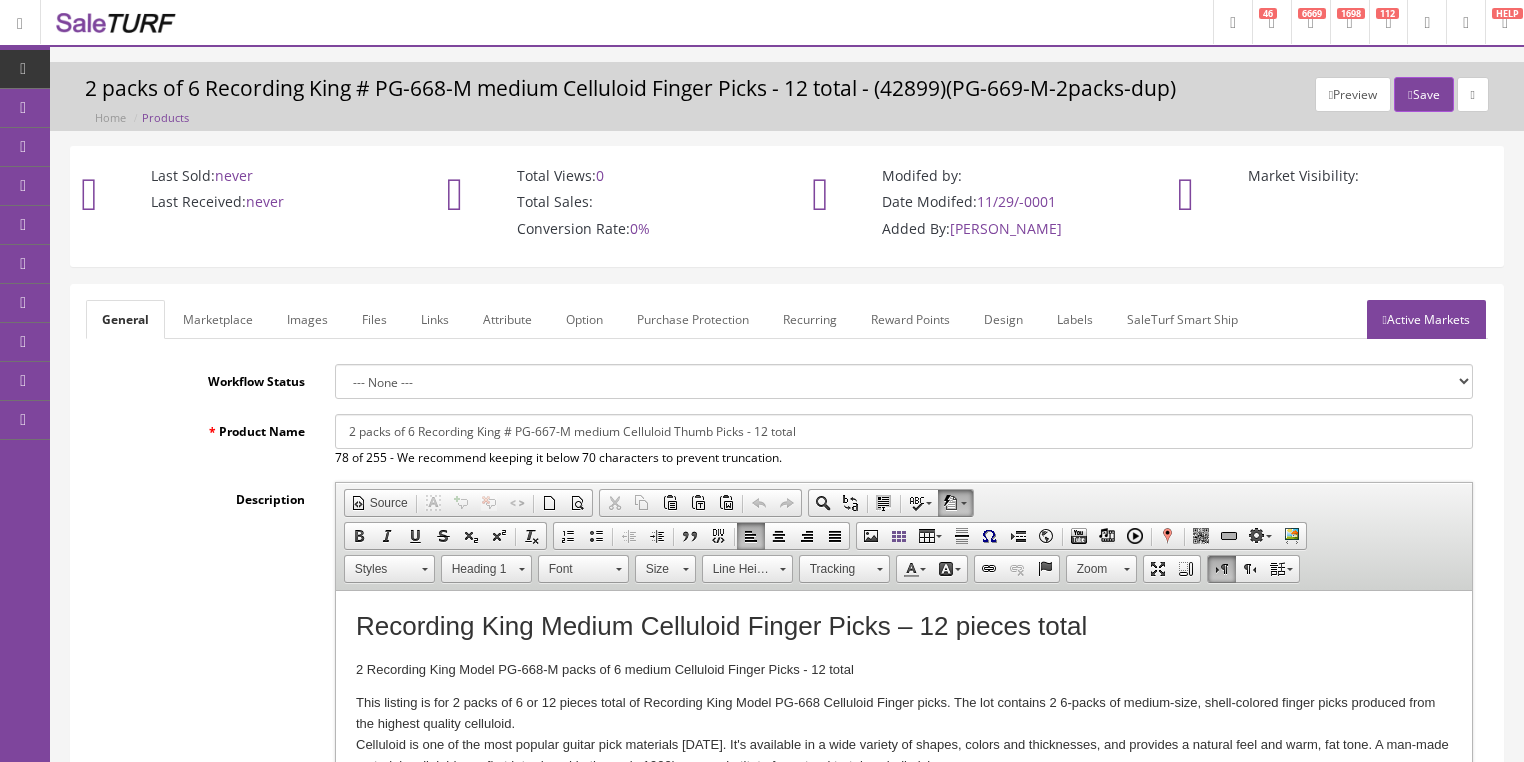 click on "Recording King Medium Celluloid Finger Picks – 12 pieces total" at bounding box center (903, 626) 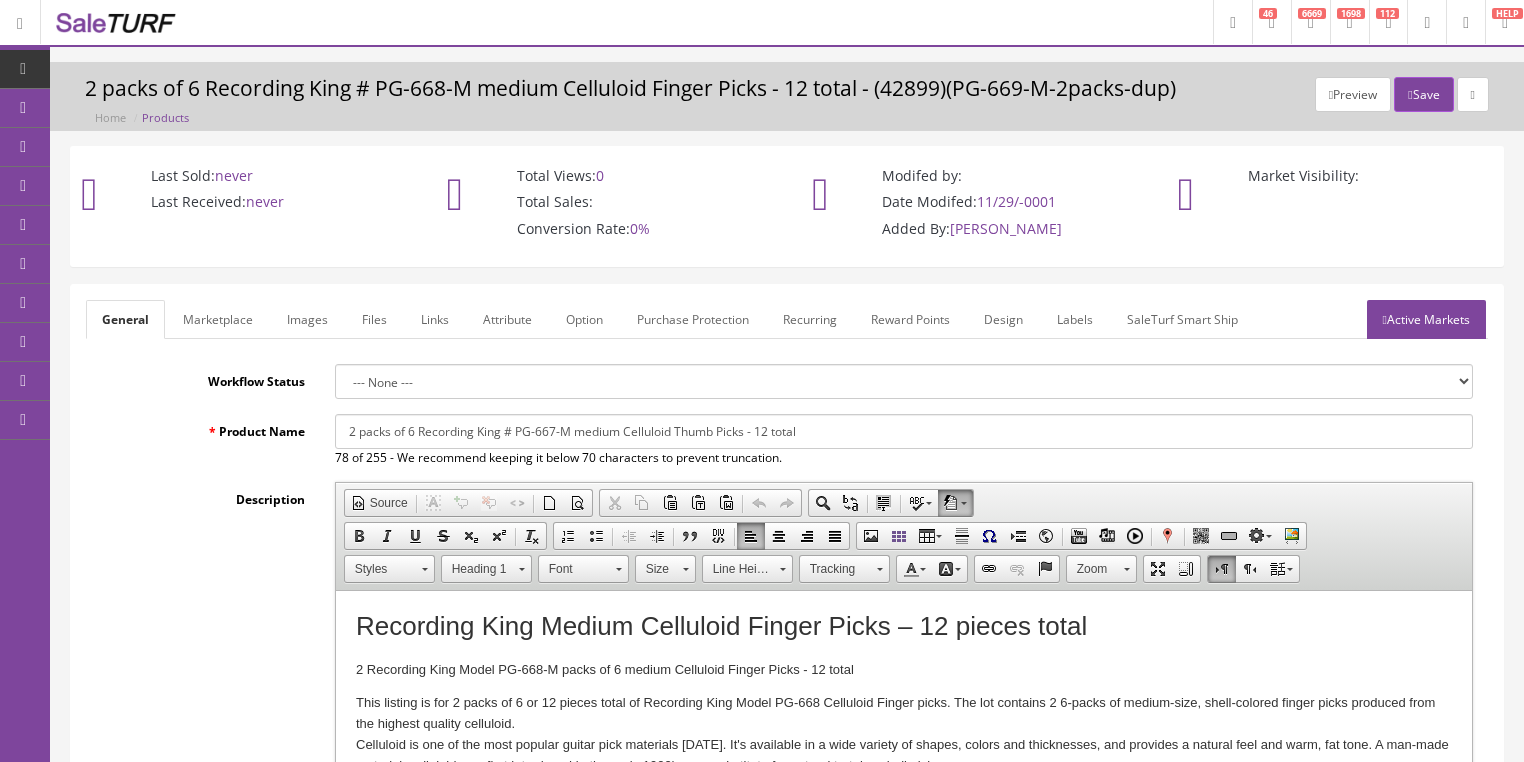 type 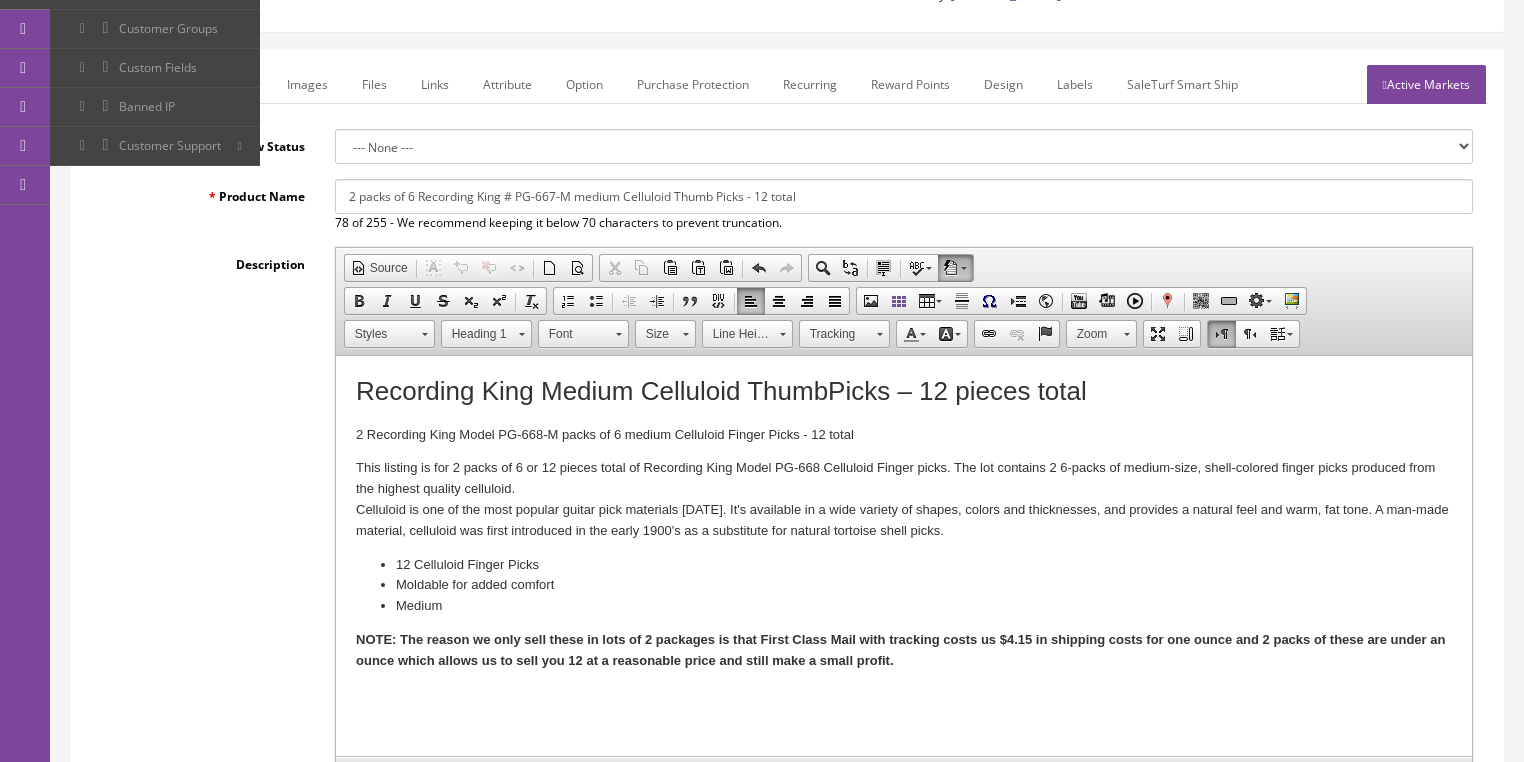 scroll, scrollTop: 80, scrollLeft: 0, axis: vertical 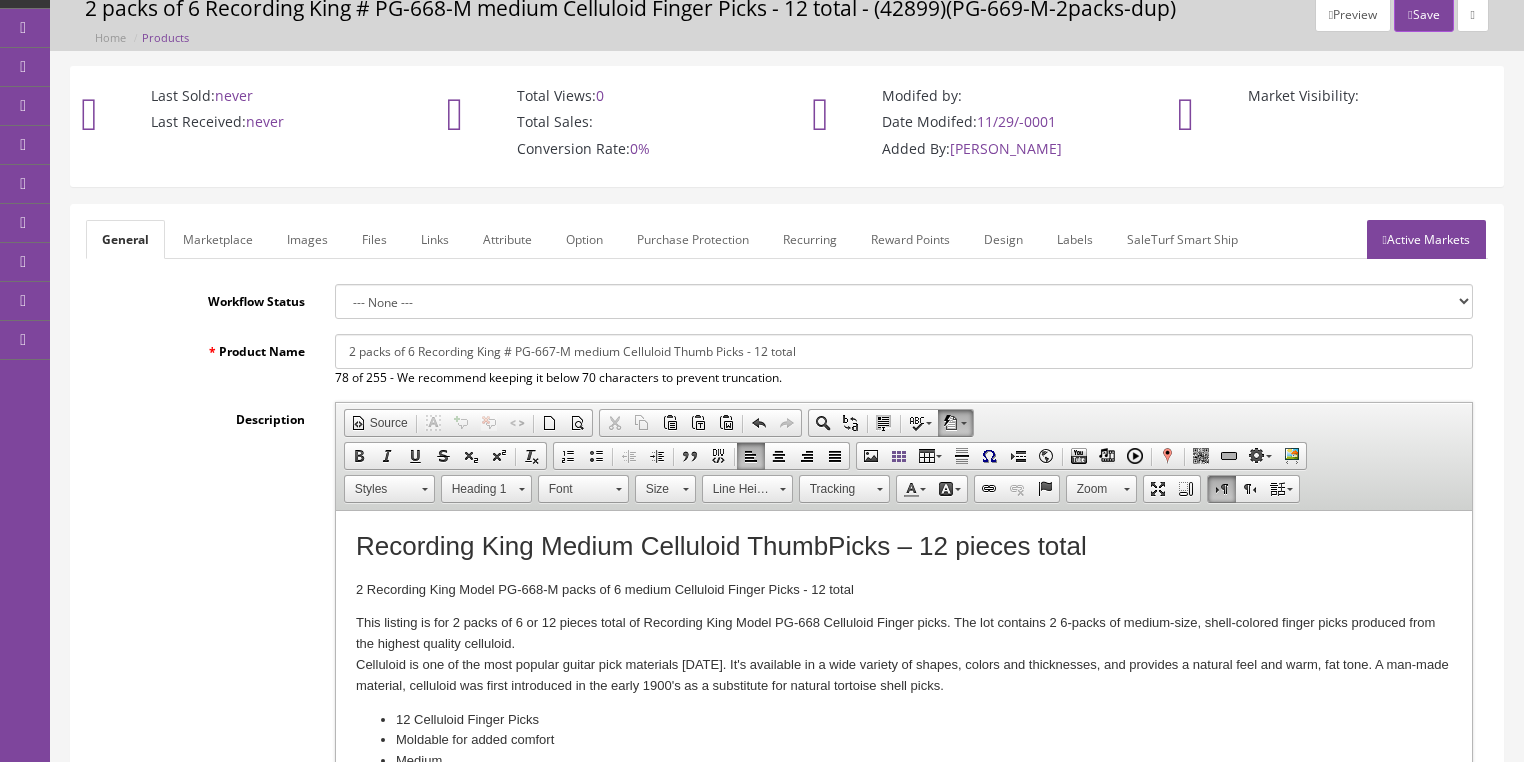 click on "2 Recording King Model PG-668-M packs of 6 medium Celluloid Finger Picks - 12 total" at bounding box center (903, 590) 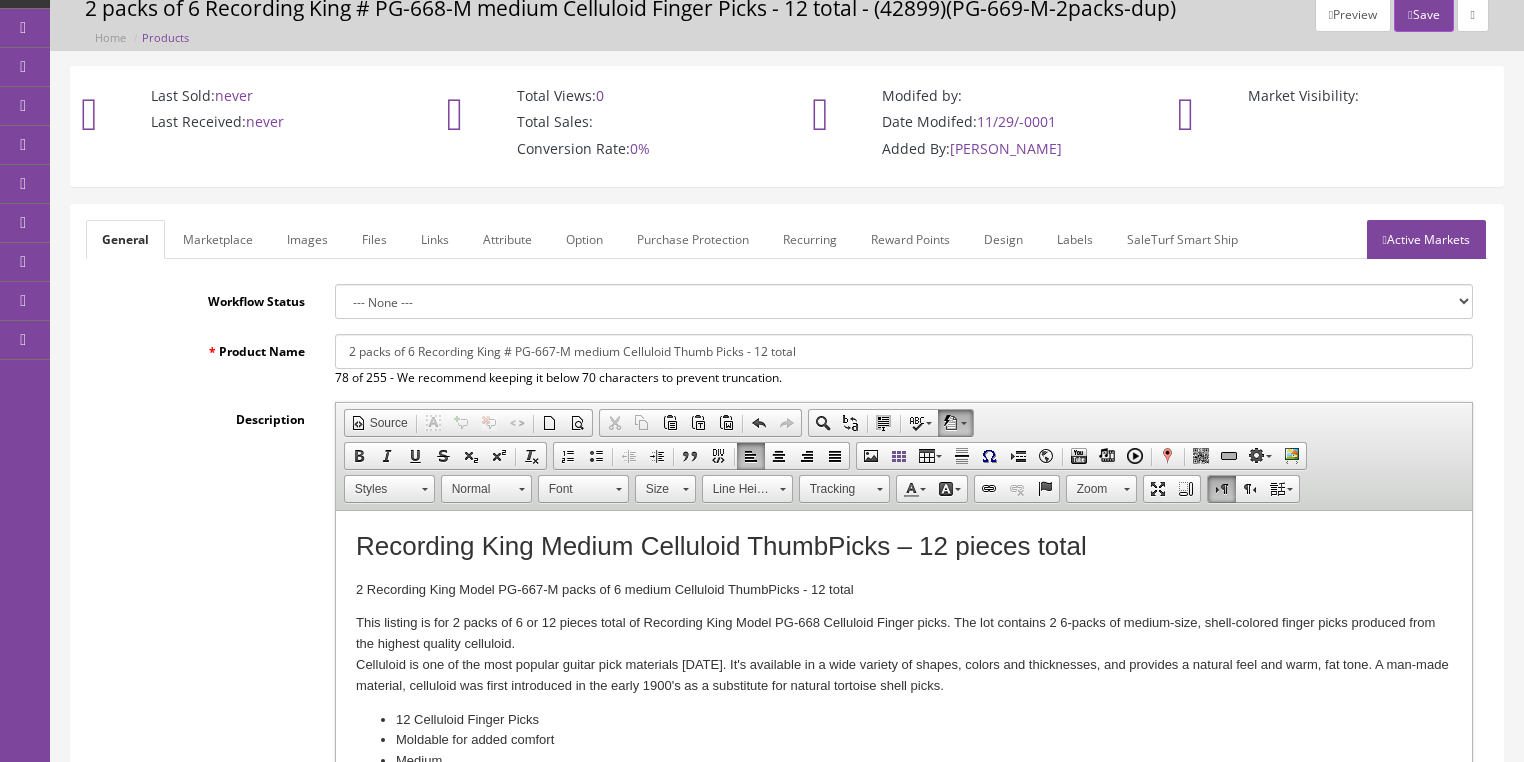 click on "This listing is for 2 packs of 6 or 12 pieces total of Recording King Model PG-668 Celluloid Finger picks. The lot contains 2 6-packs of medium-size, shell-colored finger picks produced from the highest quality celluloid. Celluloid is one of the most popular guitar pick materials [DATE]. It's available in a wide variety of shapes, colors and thicknesses, and provides a natural feel and warm, fat tone. A man-made material, celluloid was first introduced in the early 1900's as a substitute for natural tortoise shell picks." at bounding box center [903, 654] 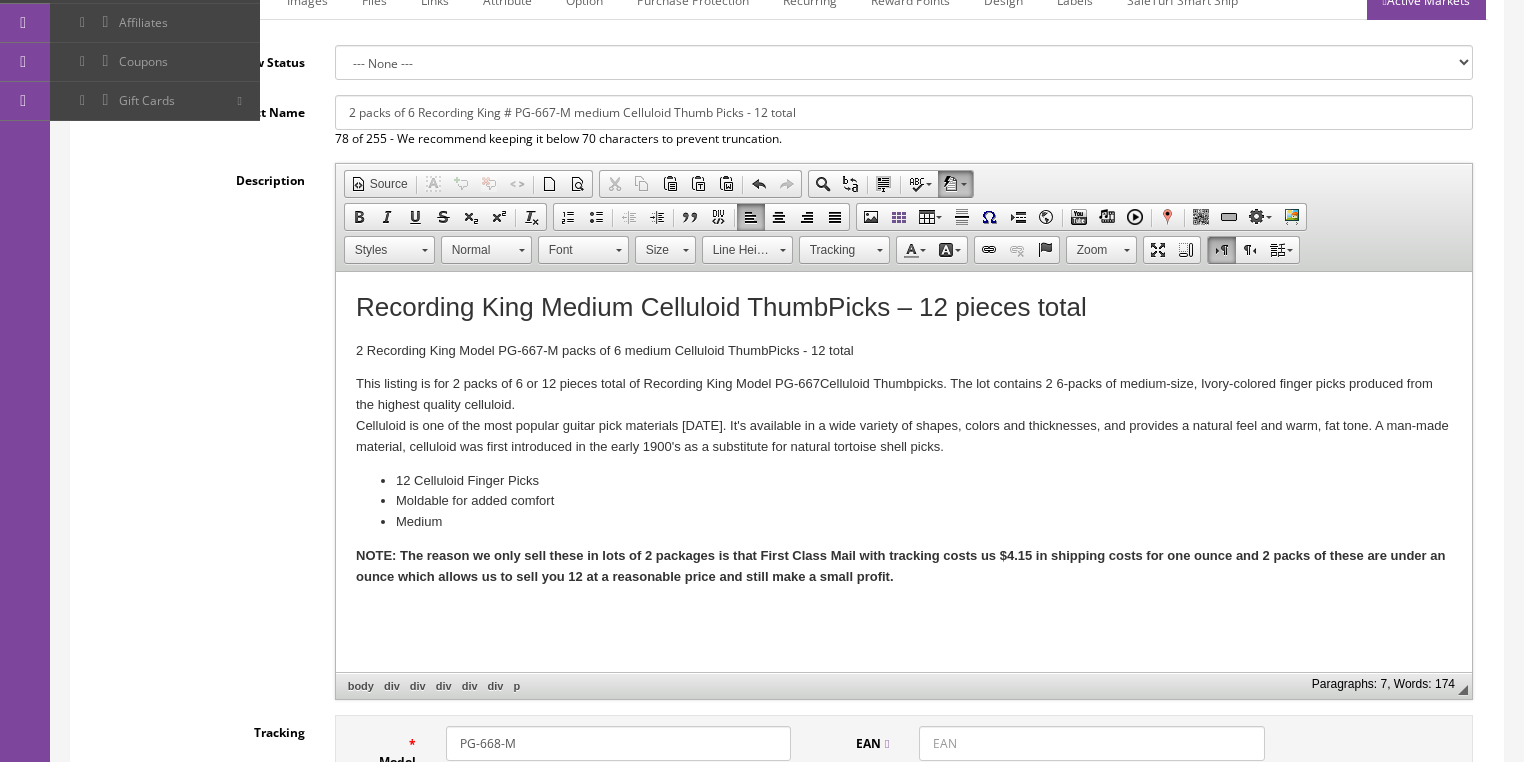 scroll, scrollTop: 320, scrollLeft: 0, axis: vertical 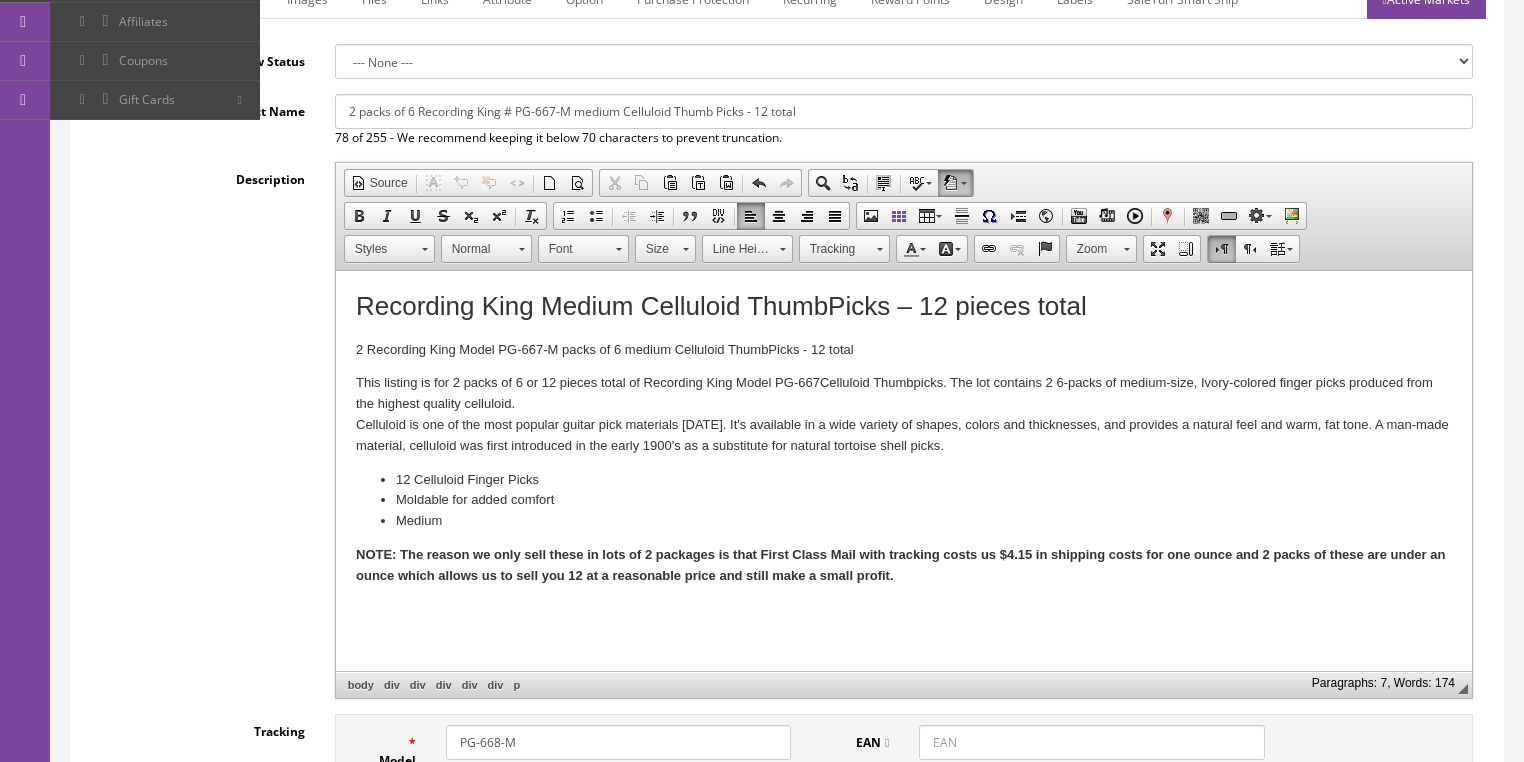 drag, startPoint x: 466, startPoint y: 477, endPoint x: 511, endPoint y: 476, distance: 45.01111 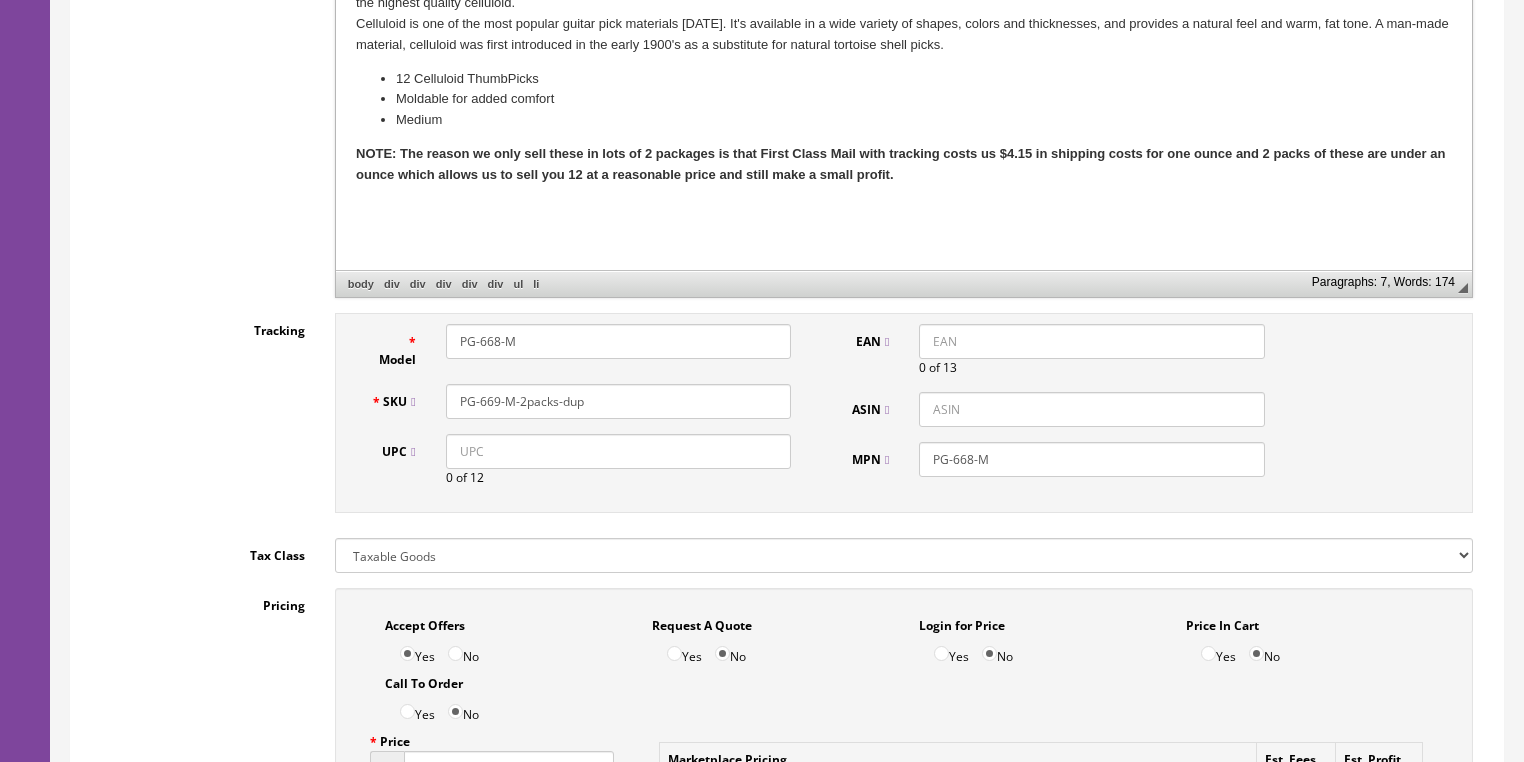 scroll, scrollTop: 800, scrollLeft: 0, axis: vertical 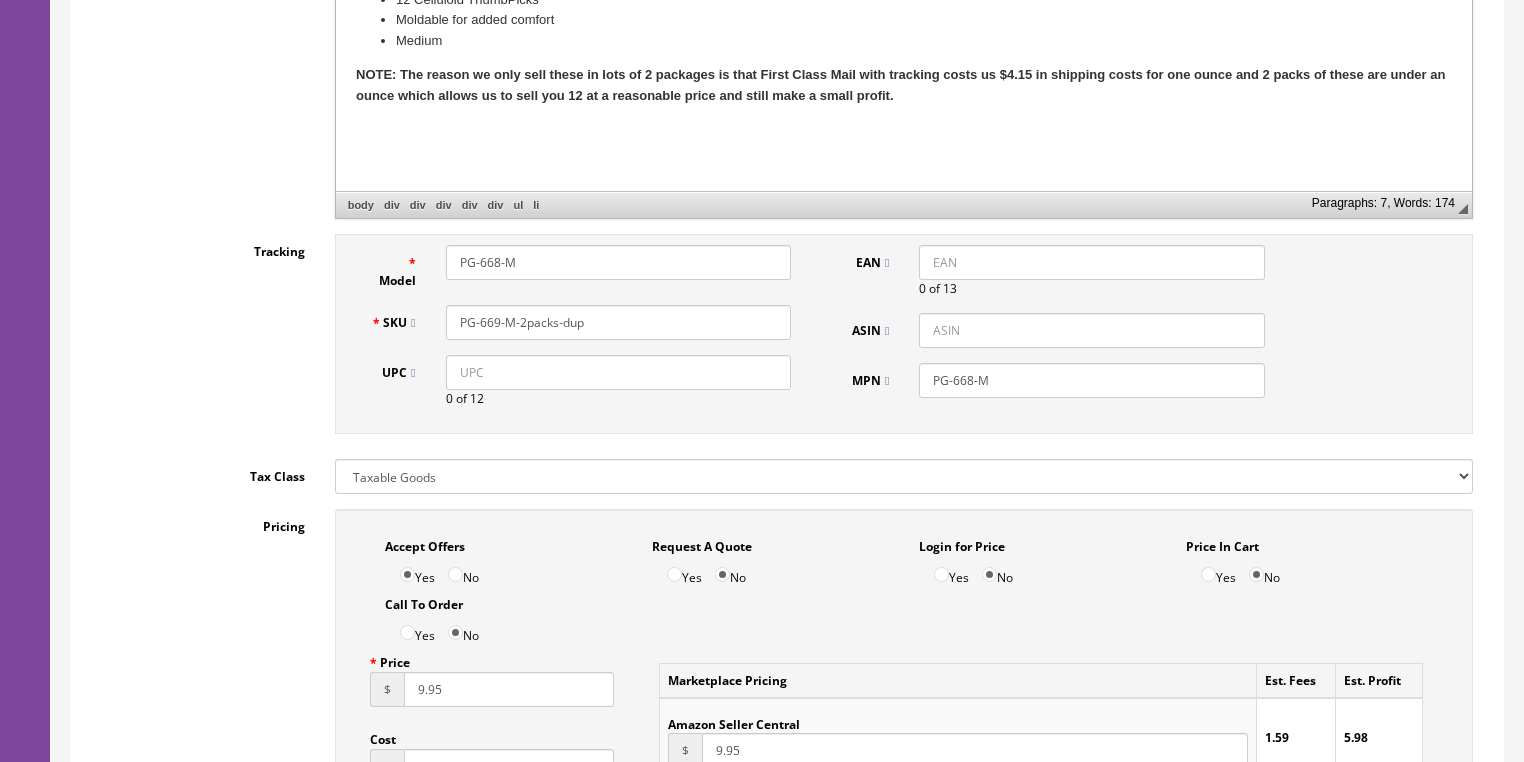 click on "PG-668-M" at bounding box center (618, 262) 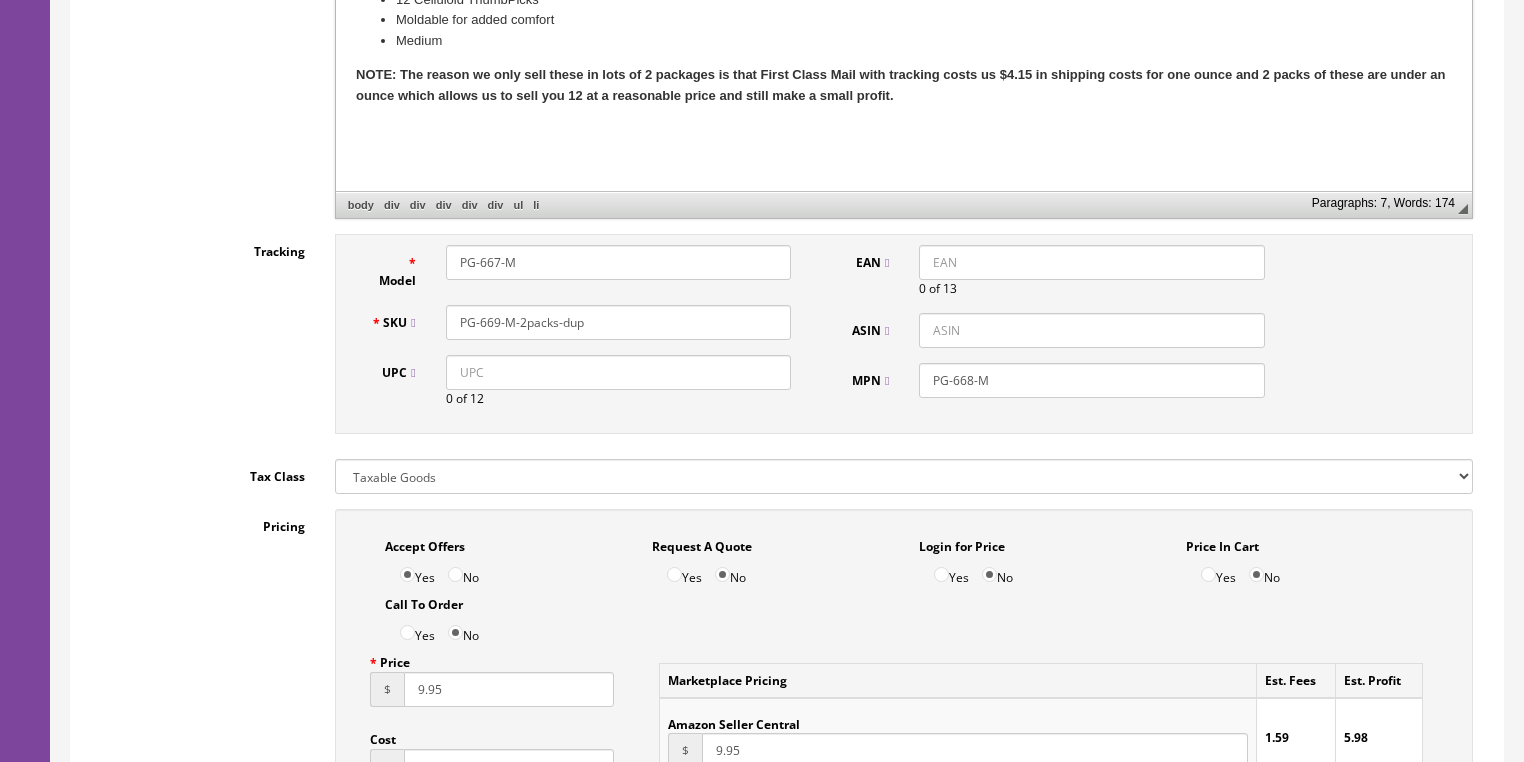 type on "PG-667-M" 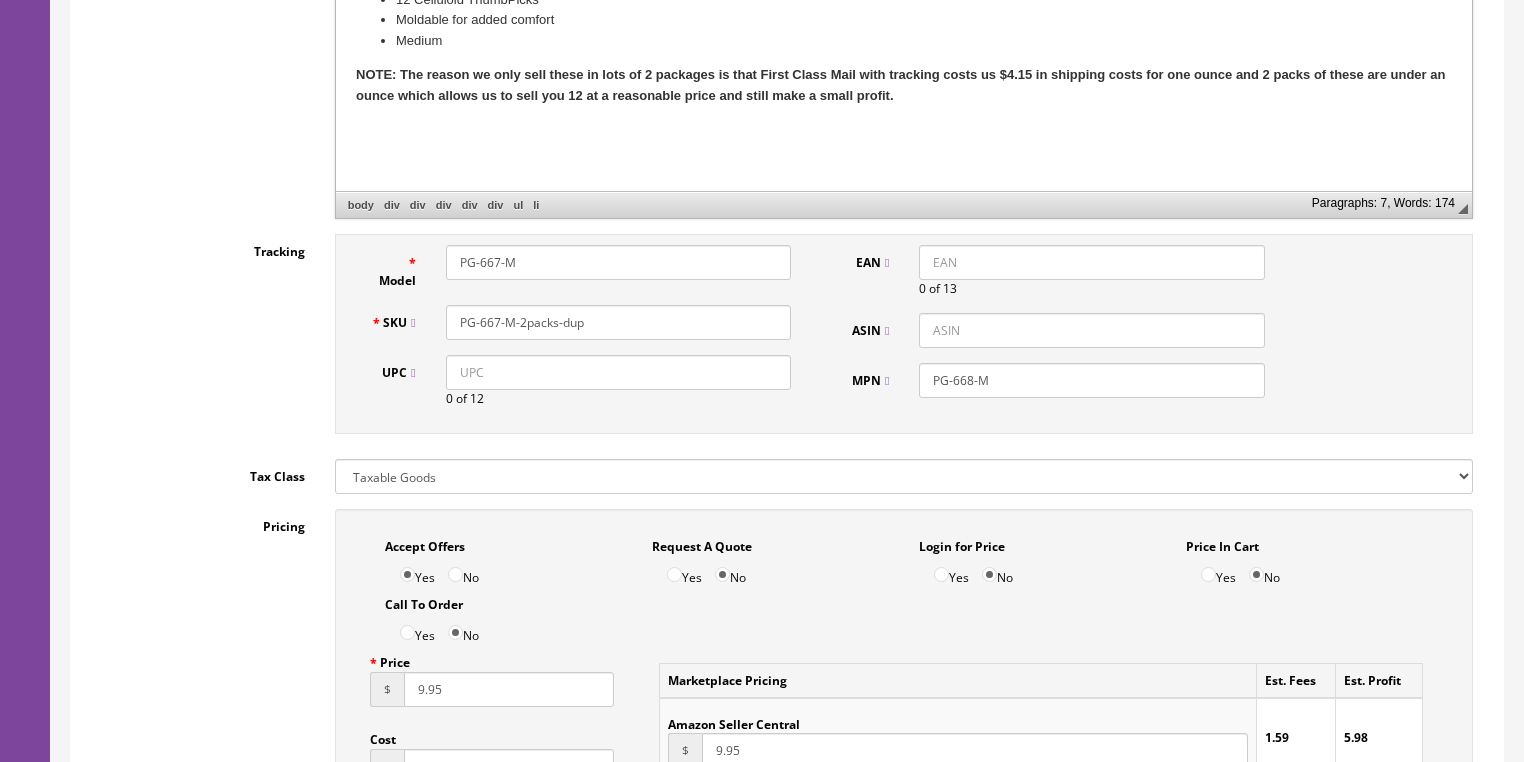 drag, startPoint x: 556, startPoint y: 321, endPoint x: 641, endPoint y: 322, distance: 85.00588 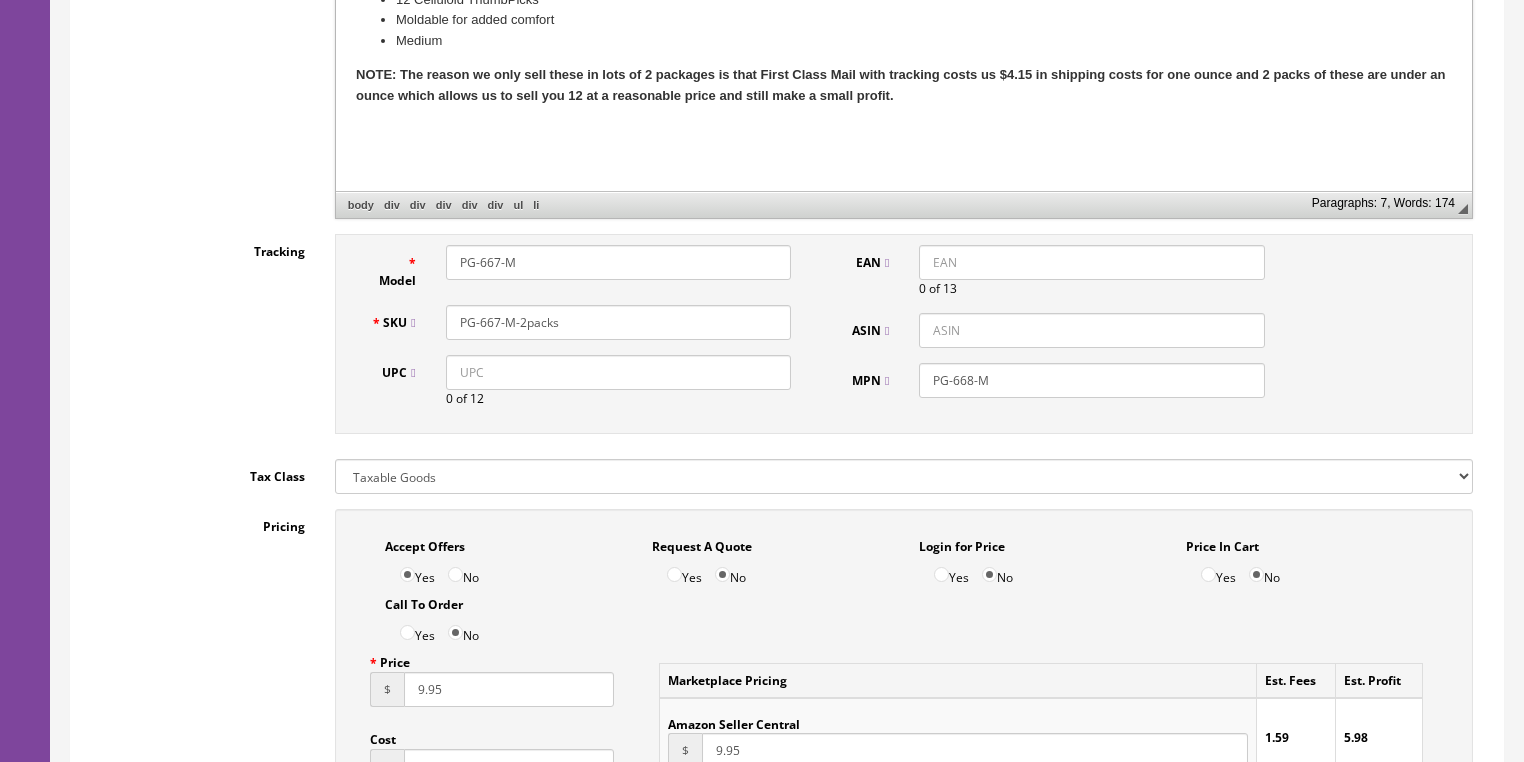 type on "PG-667-M-2packs" 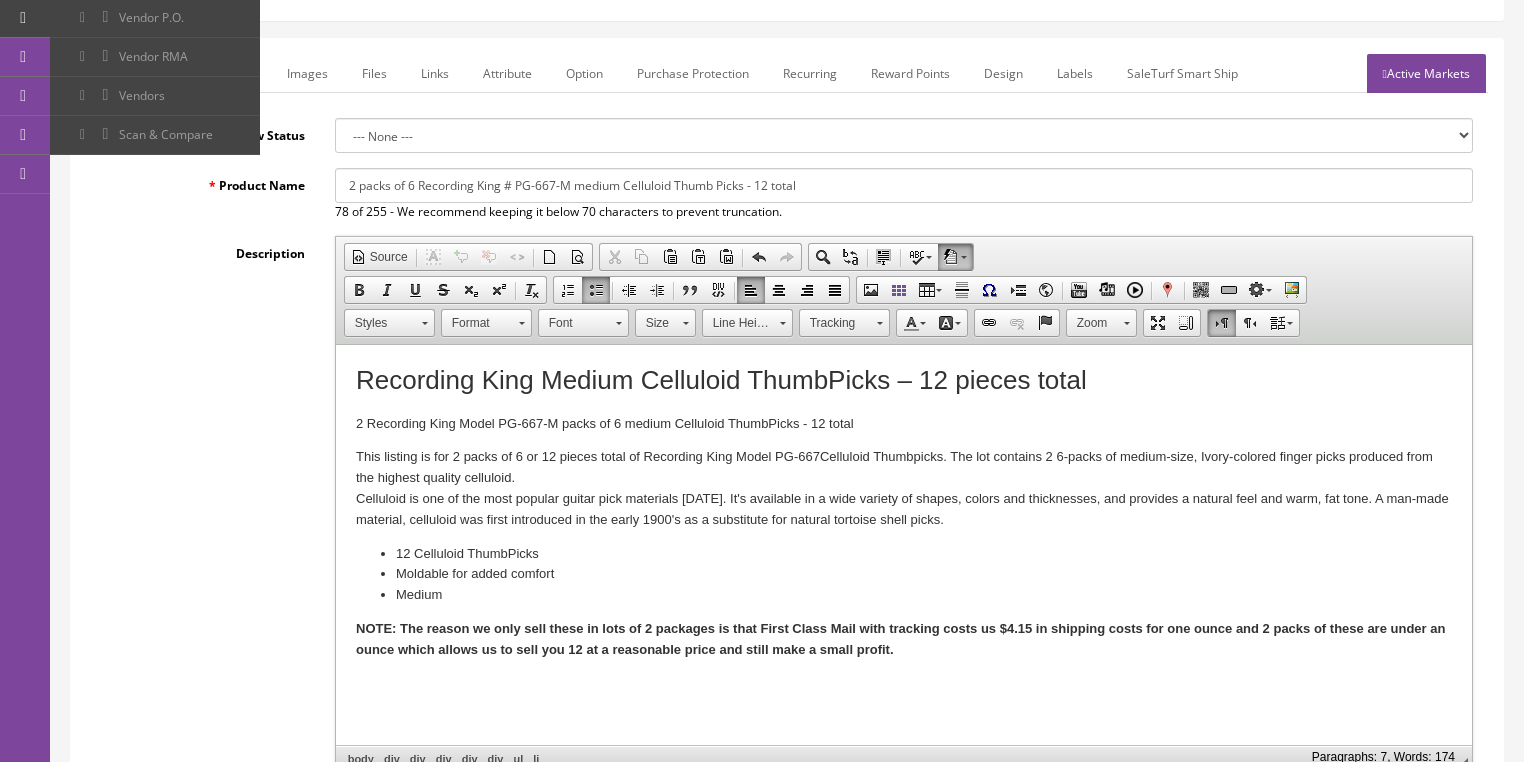scroll, scrollTop: 240, scrollLeft: 0, axis: vertical 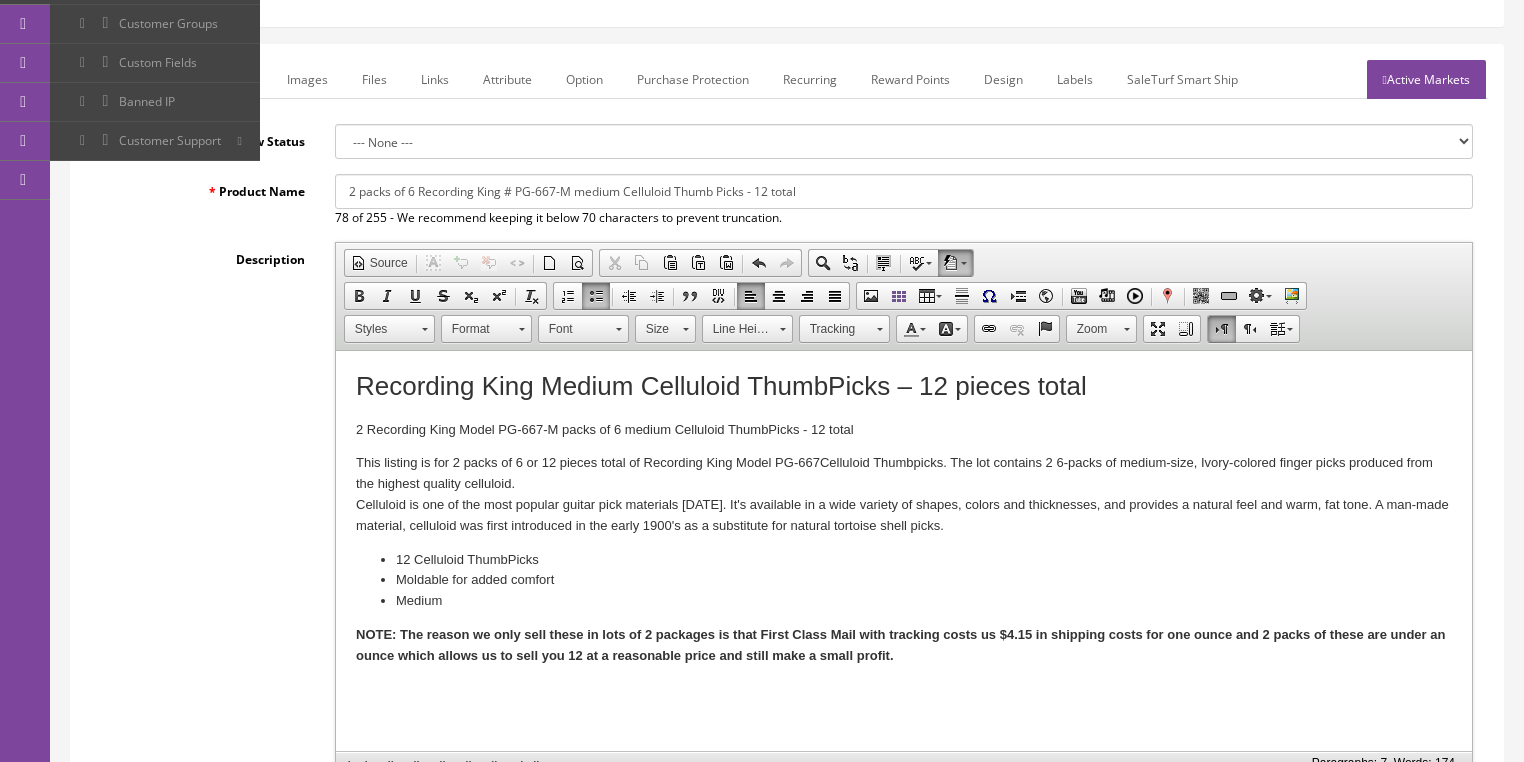 type on "PG-667-M" 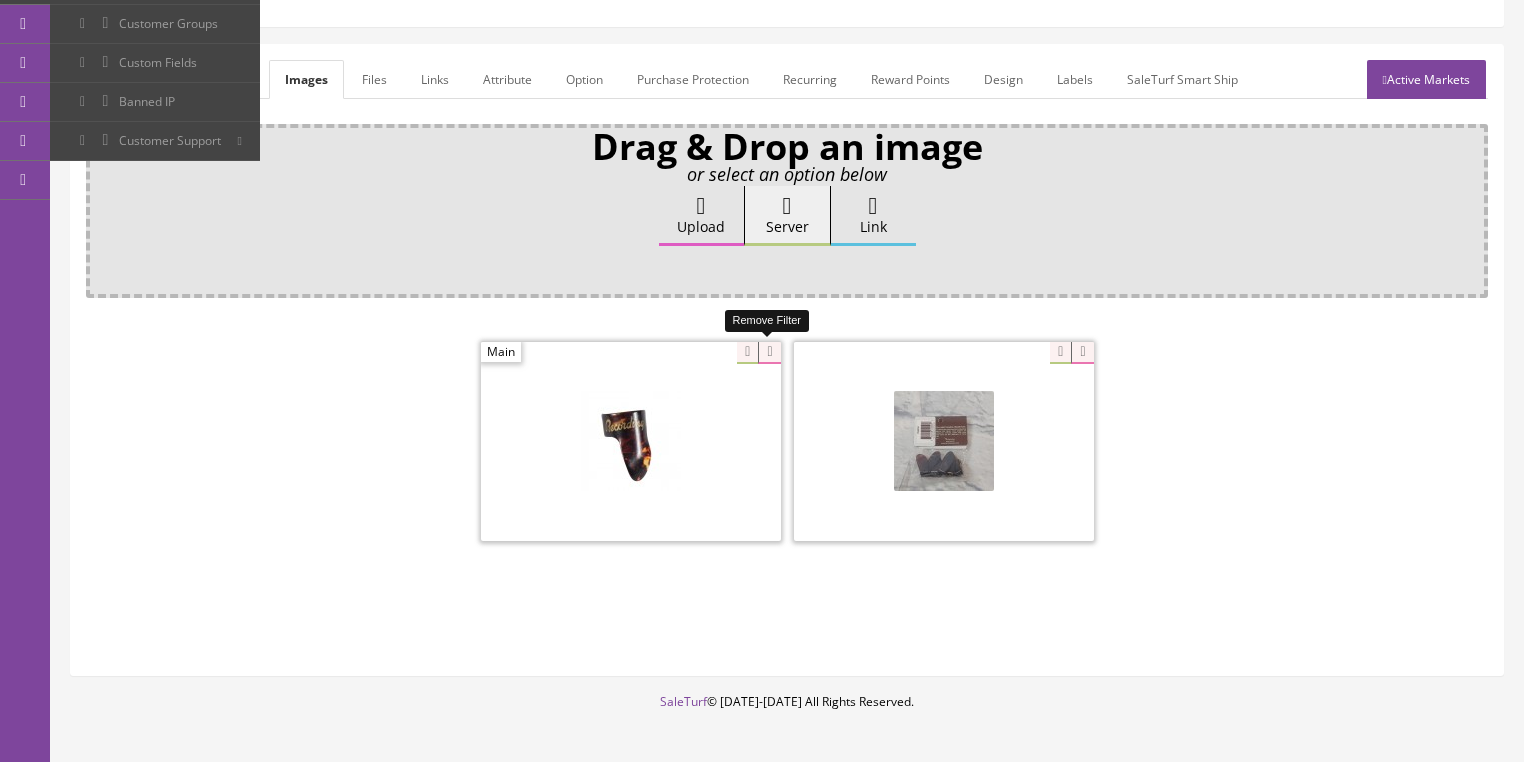 click at bounding box center (769, 353) 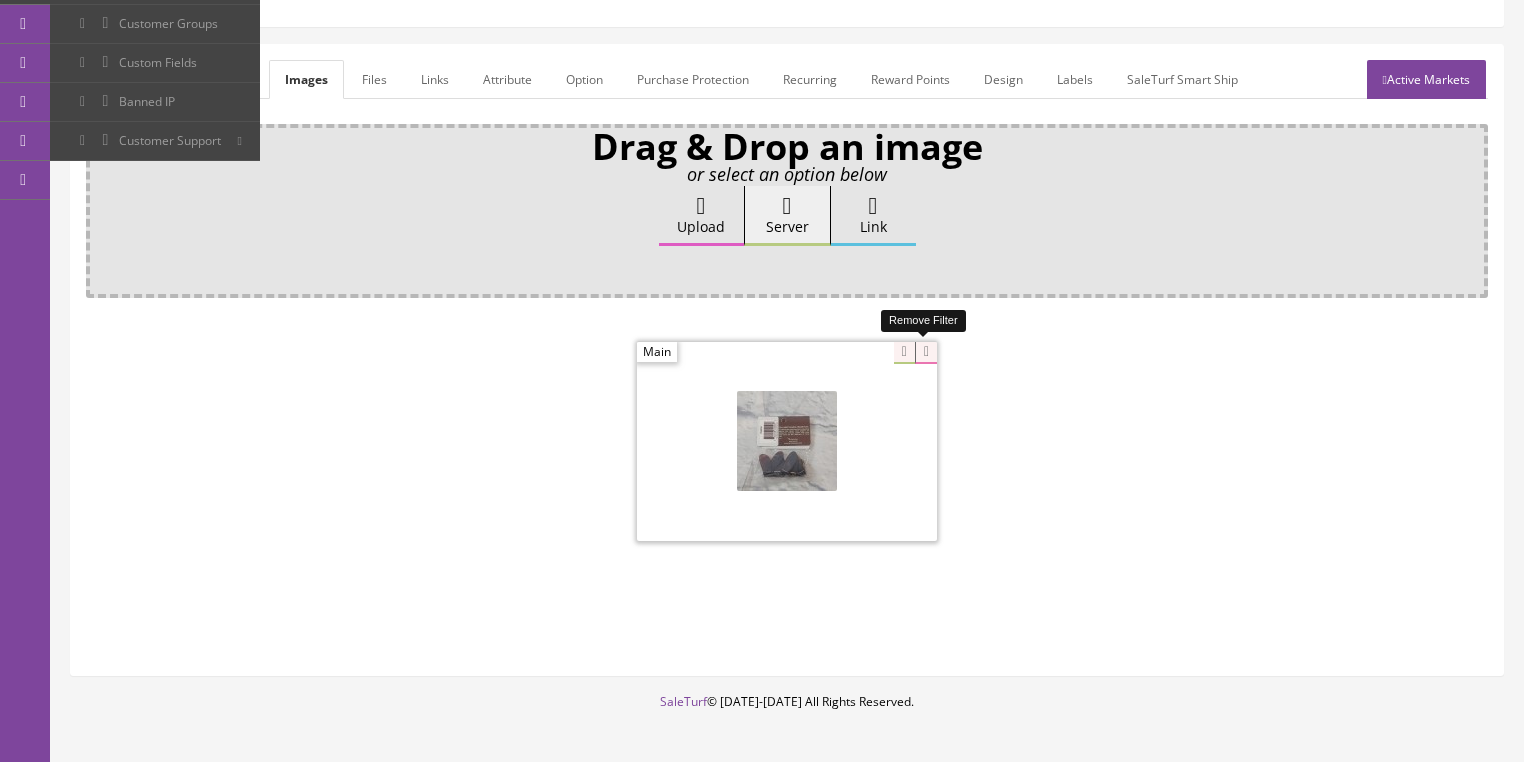 click at bounding box center (926, 353) 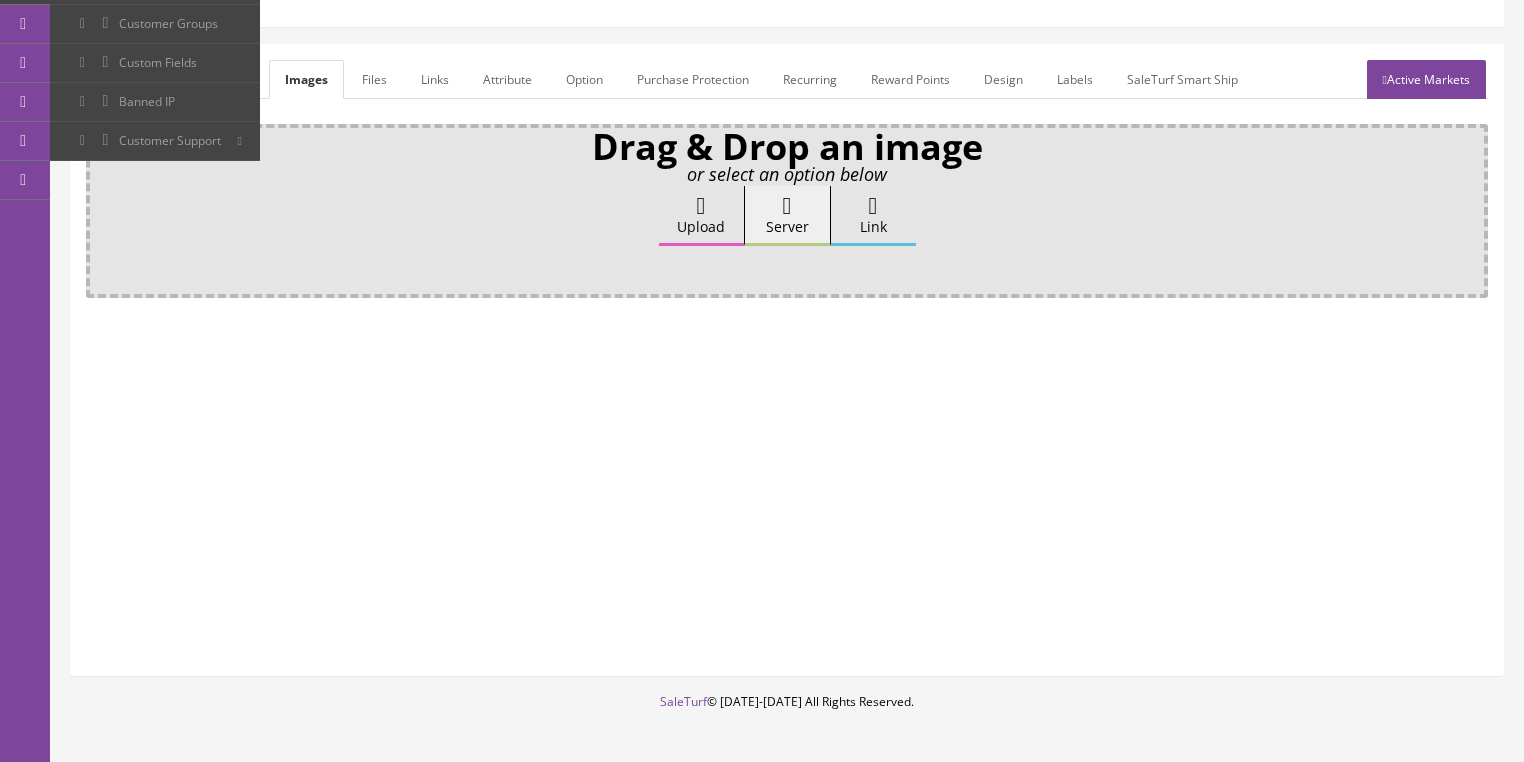 click at bounding box center [701, 206] 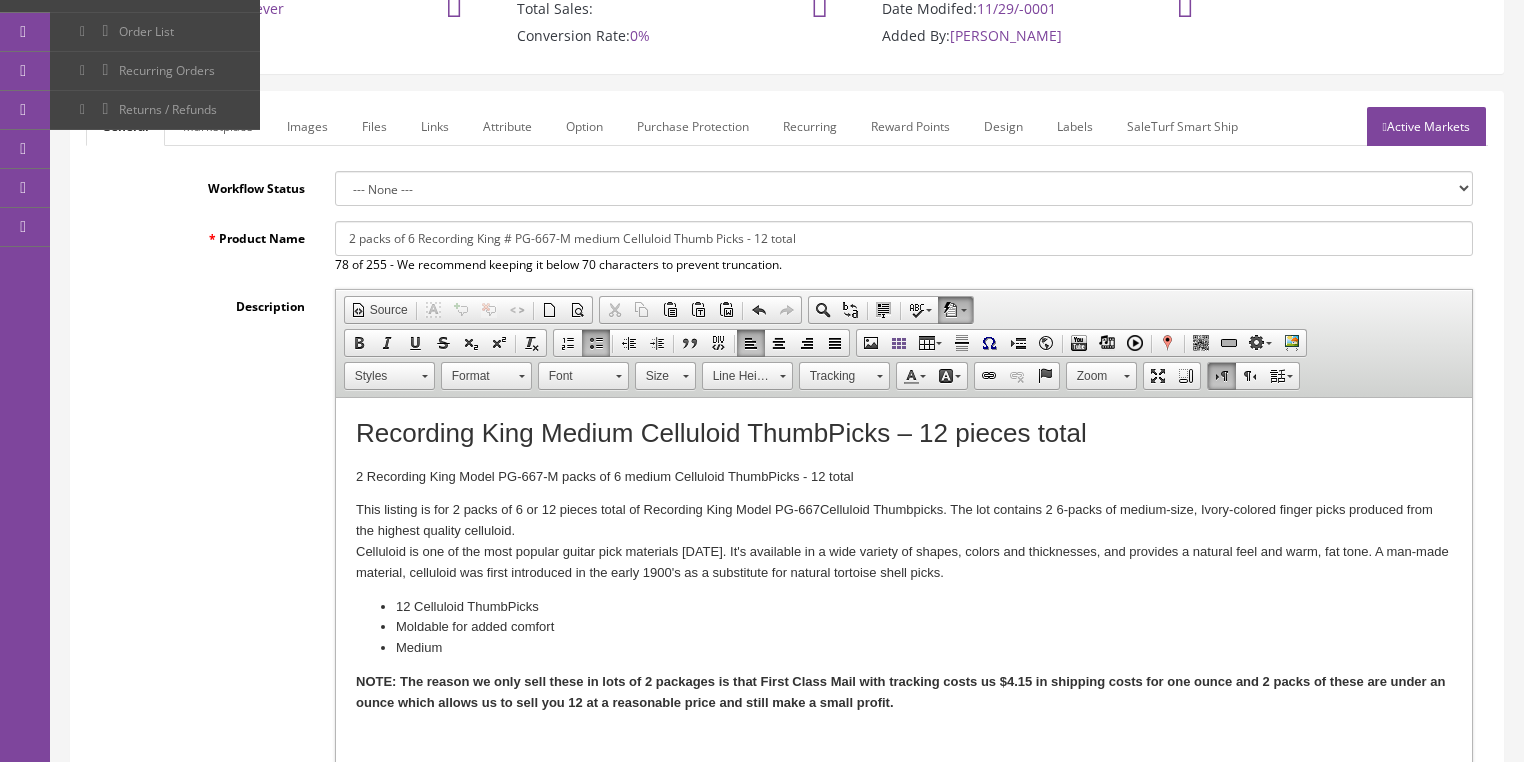 scroll, scrollTop: 80, scrollLeft: 0, axis: vertical 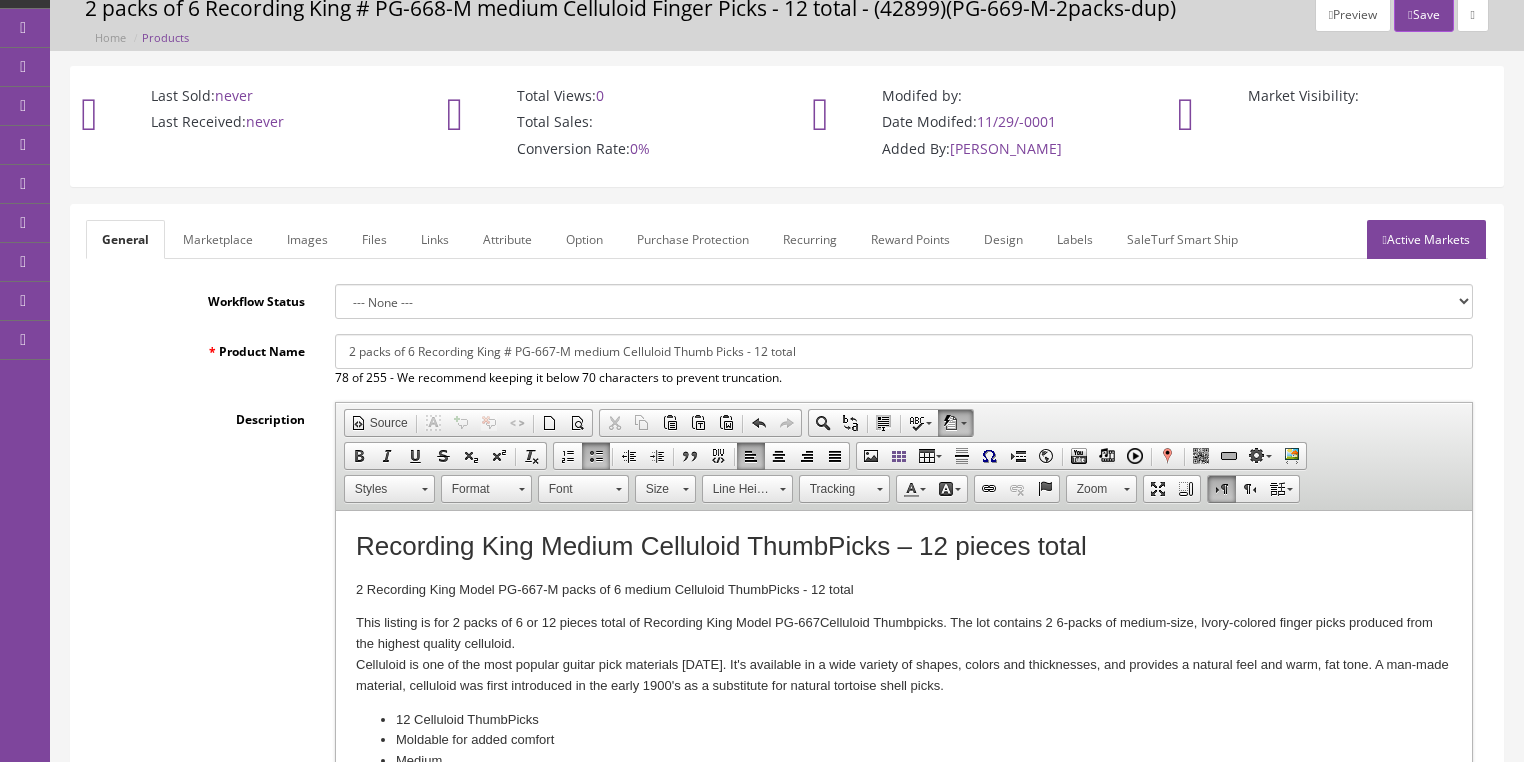 click on "Active Markets" at bounding box center [1426, 239] 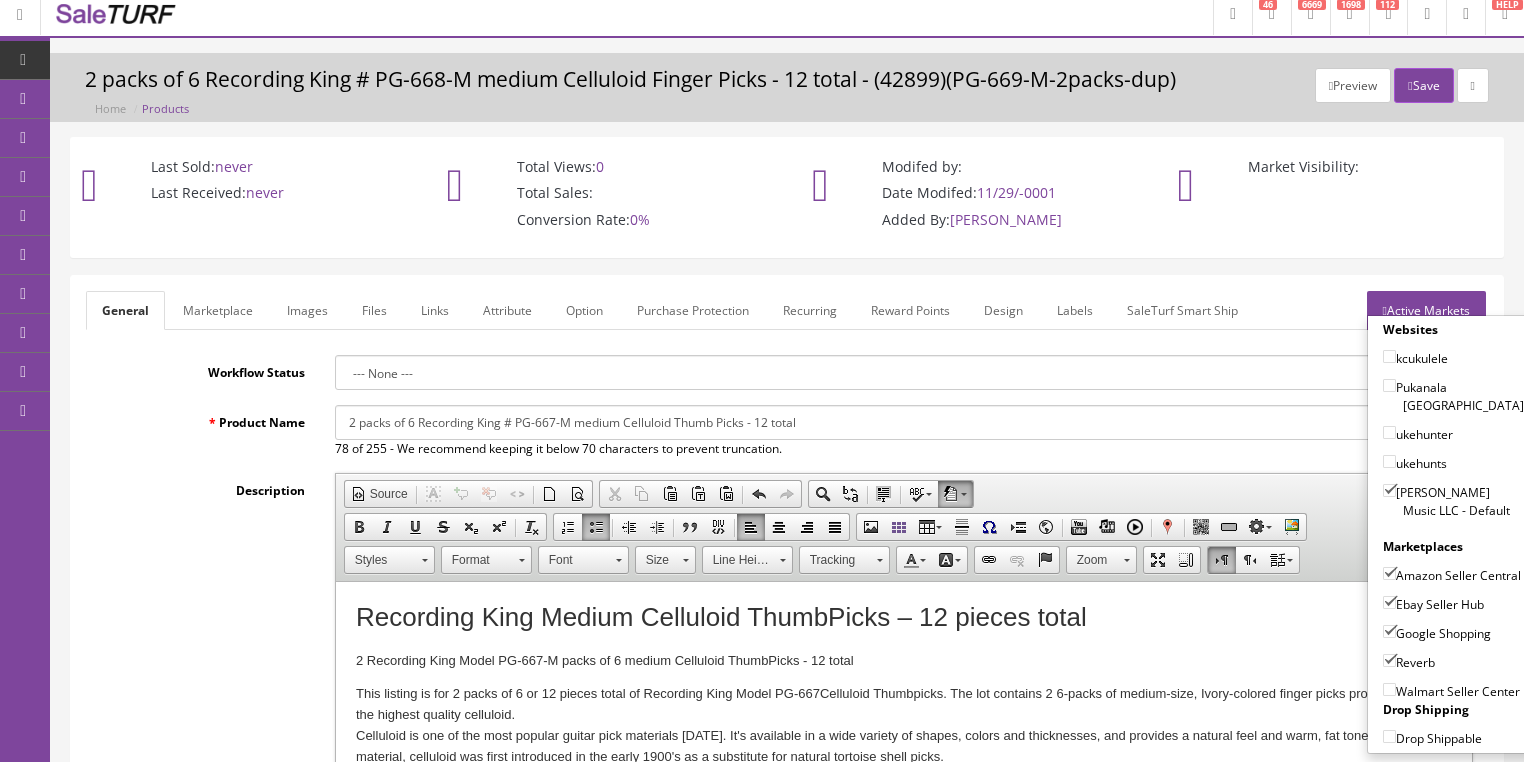 scroll, scrollTop: 0, scrollLeft: 0, axis: both 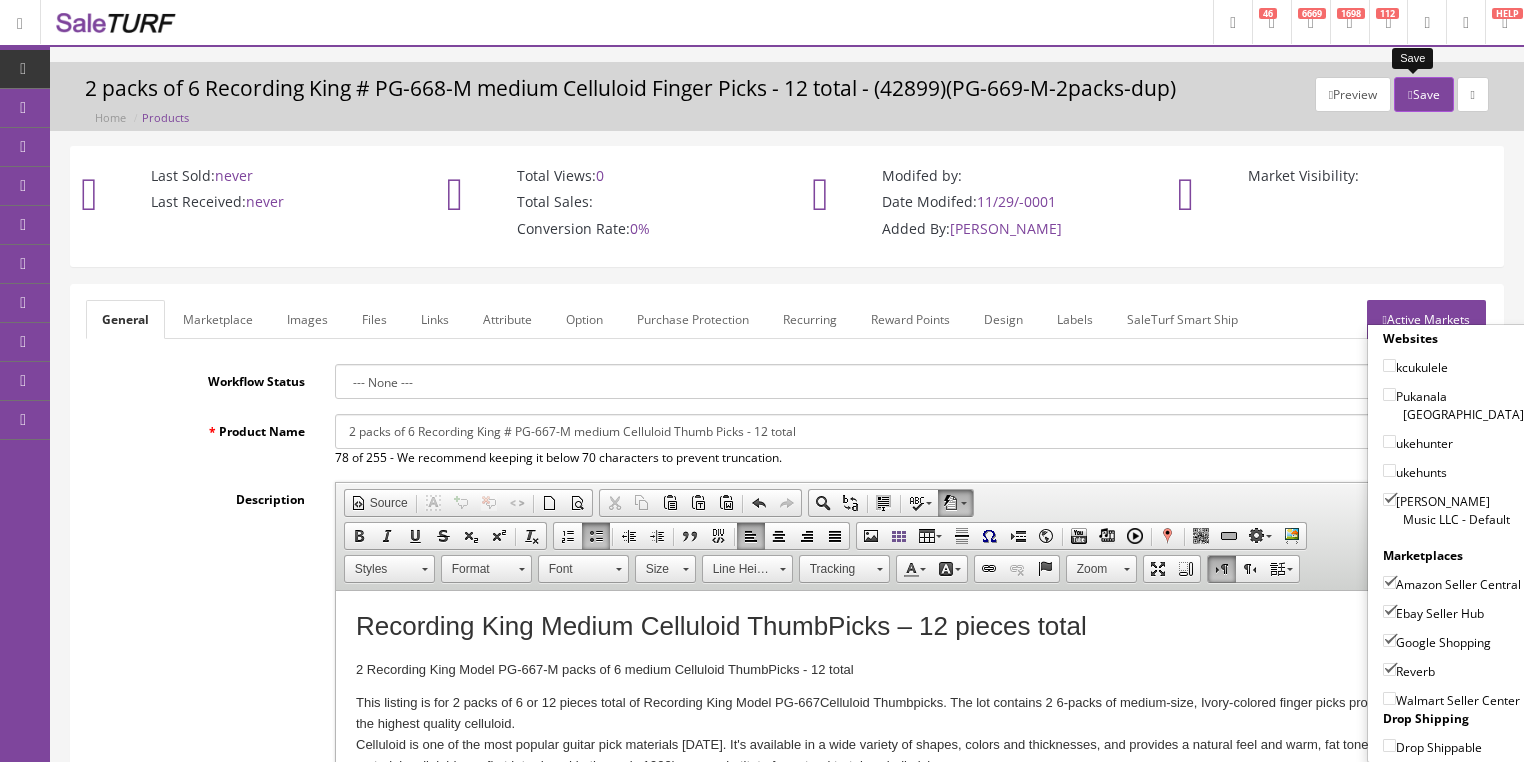 click on "Save" at bounding box center (1423, 94) 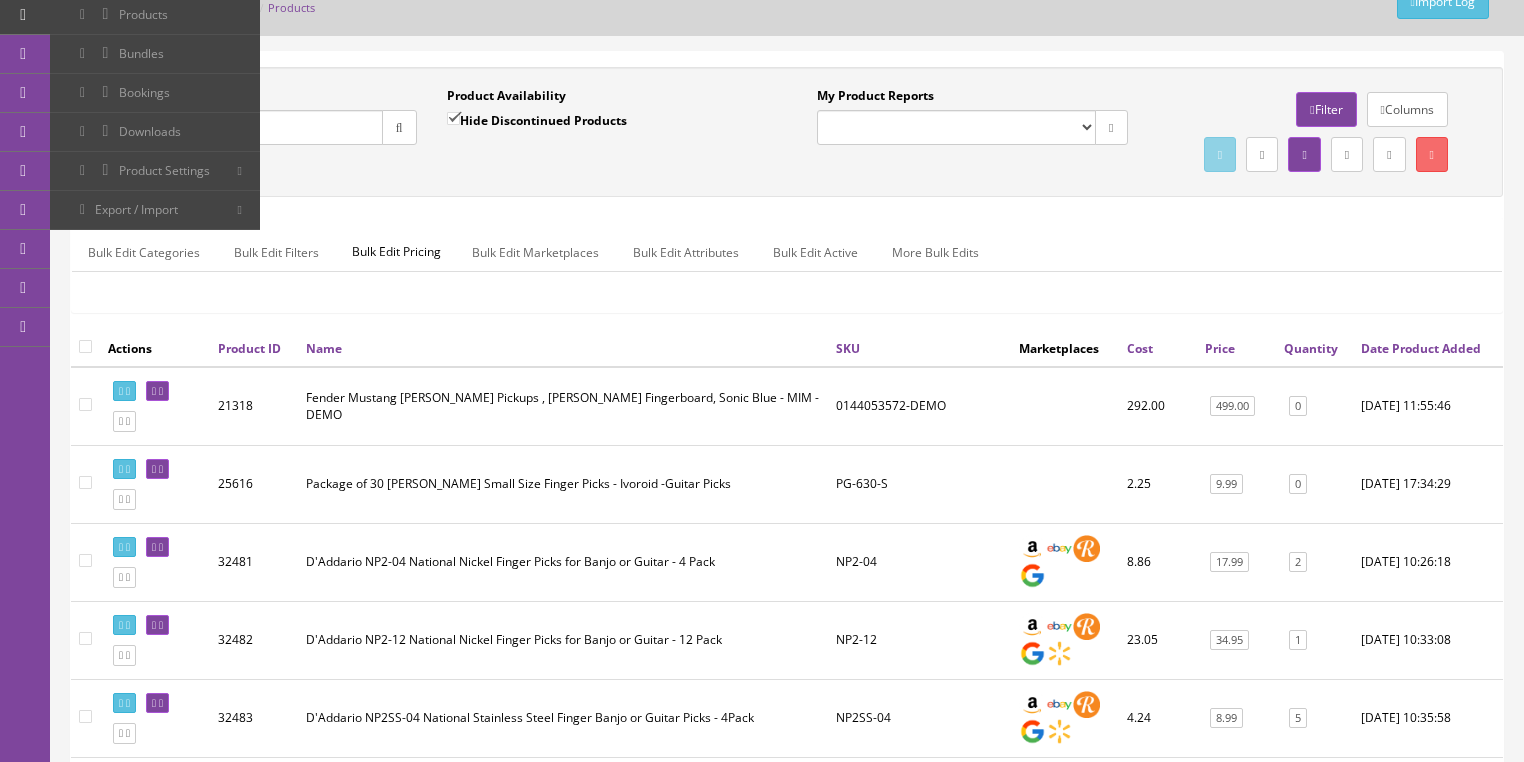 scroll, scrollTop: 0, scrollLeft: 0, axis: both 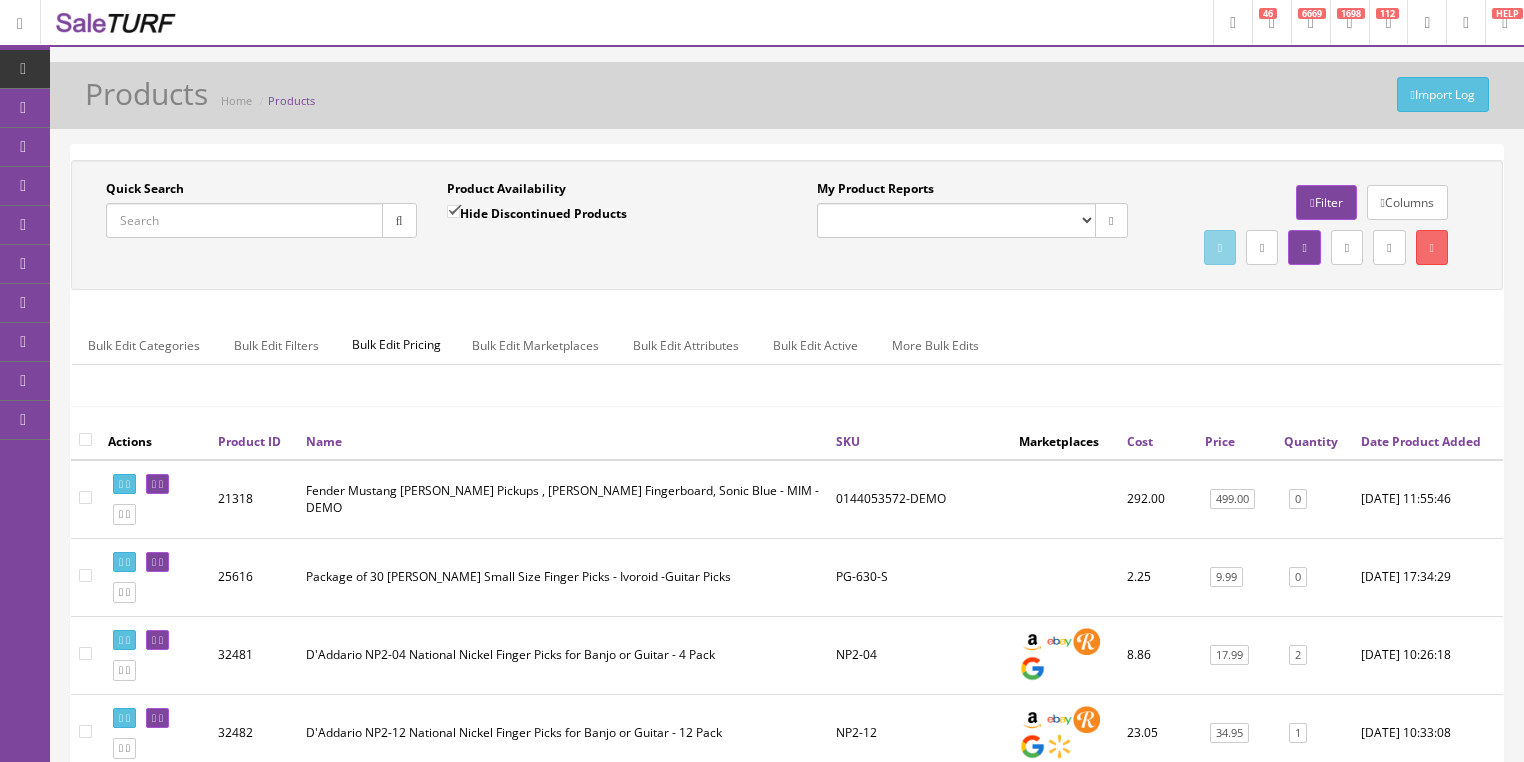 click on "Hide Discontinued Products" at bounding box center [453, 211] 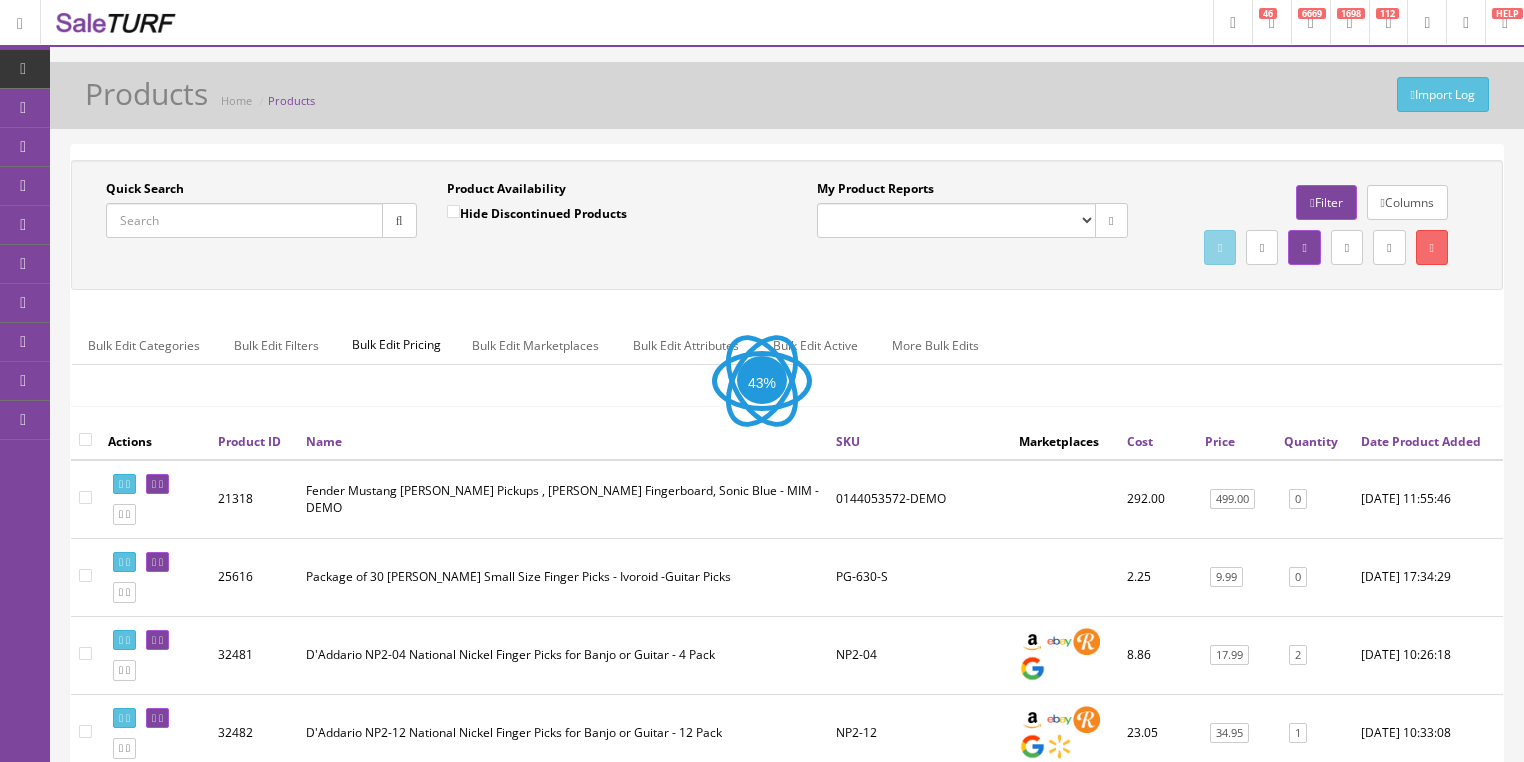 click on "Quick Search" at bounding box center [244, 220] 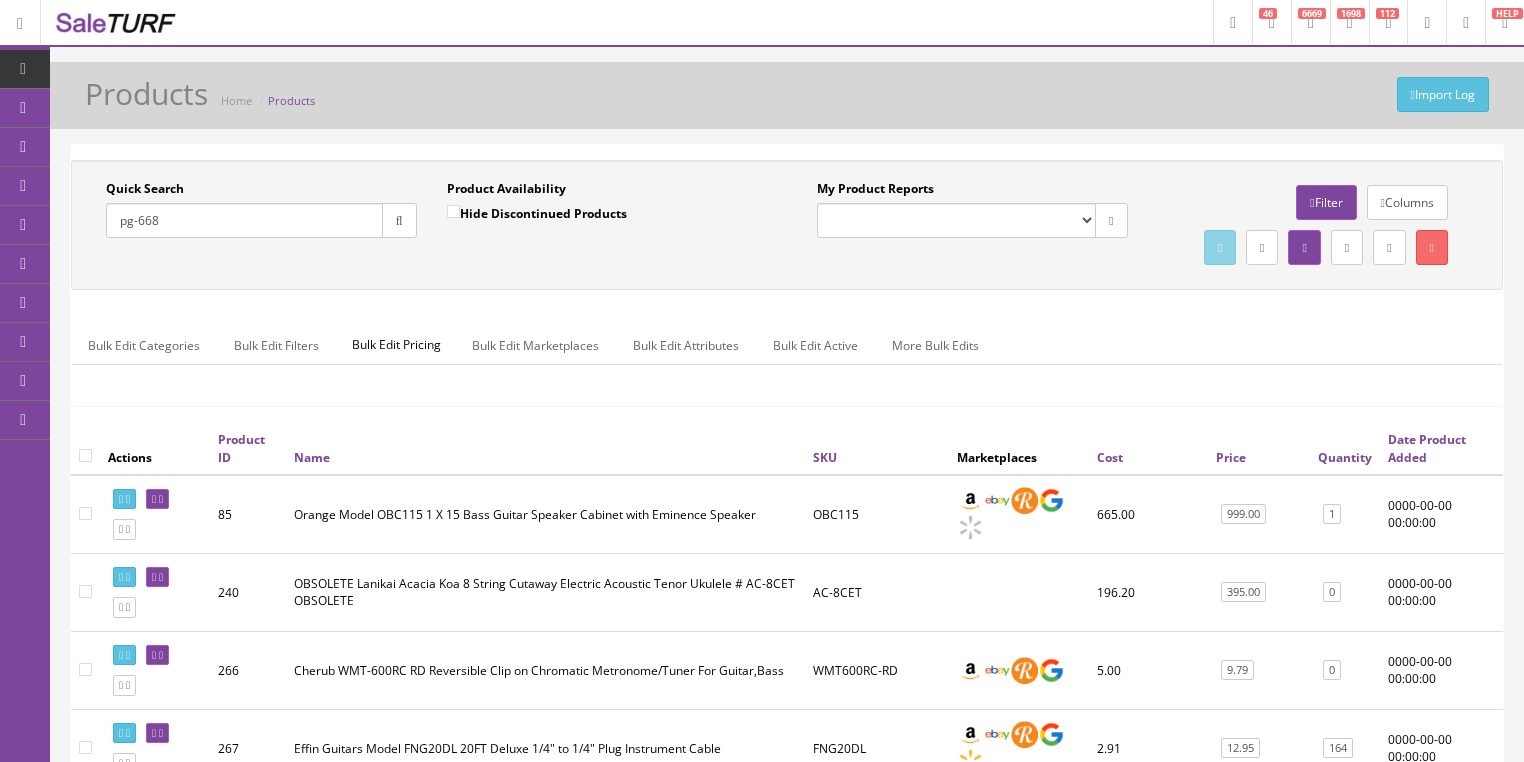 type on "pg-668" 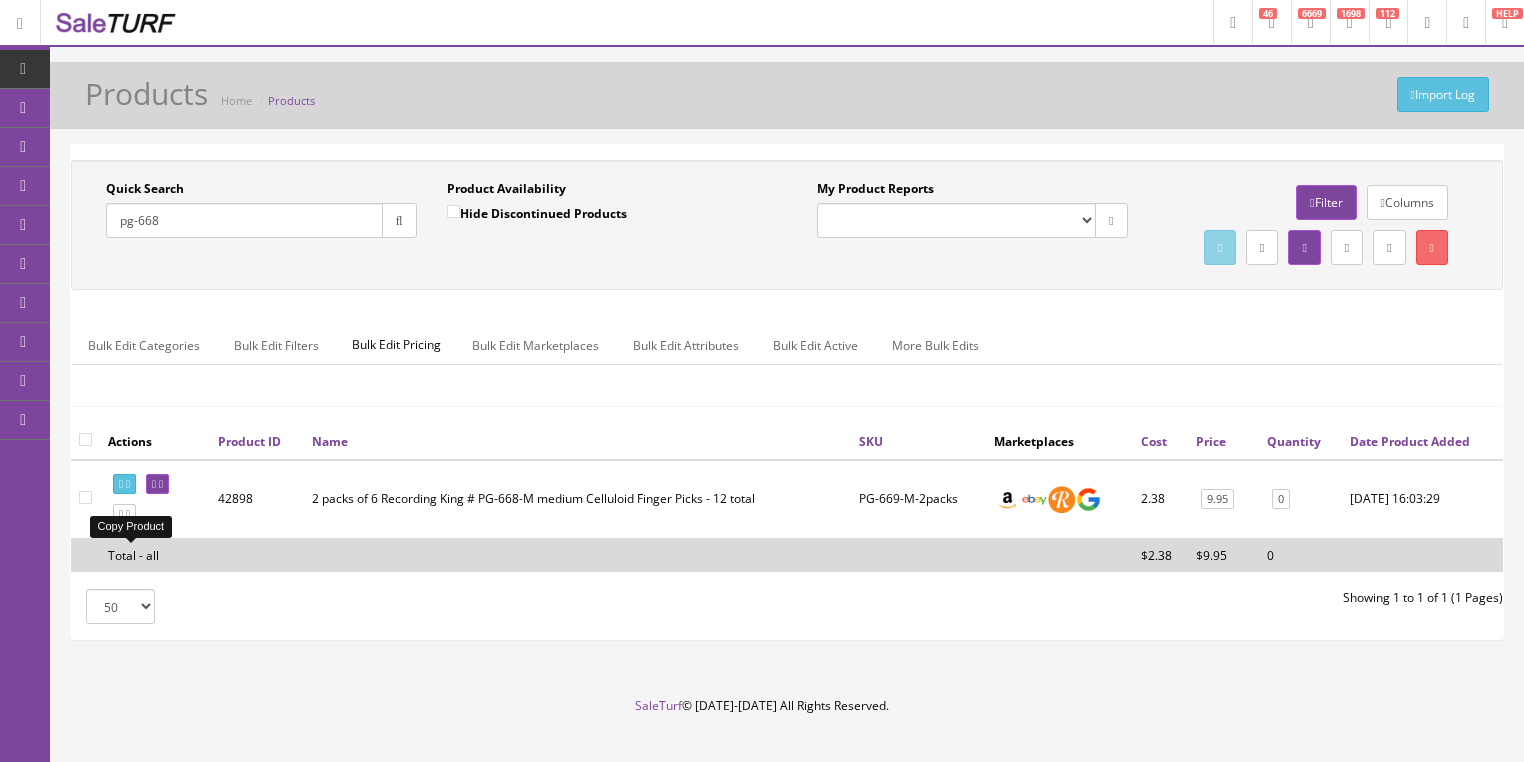 click at bounding box center [121, 514] 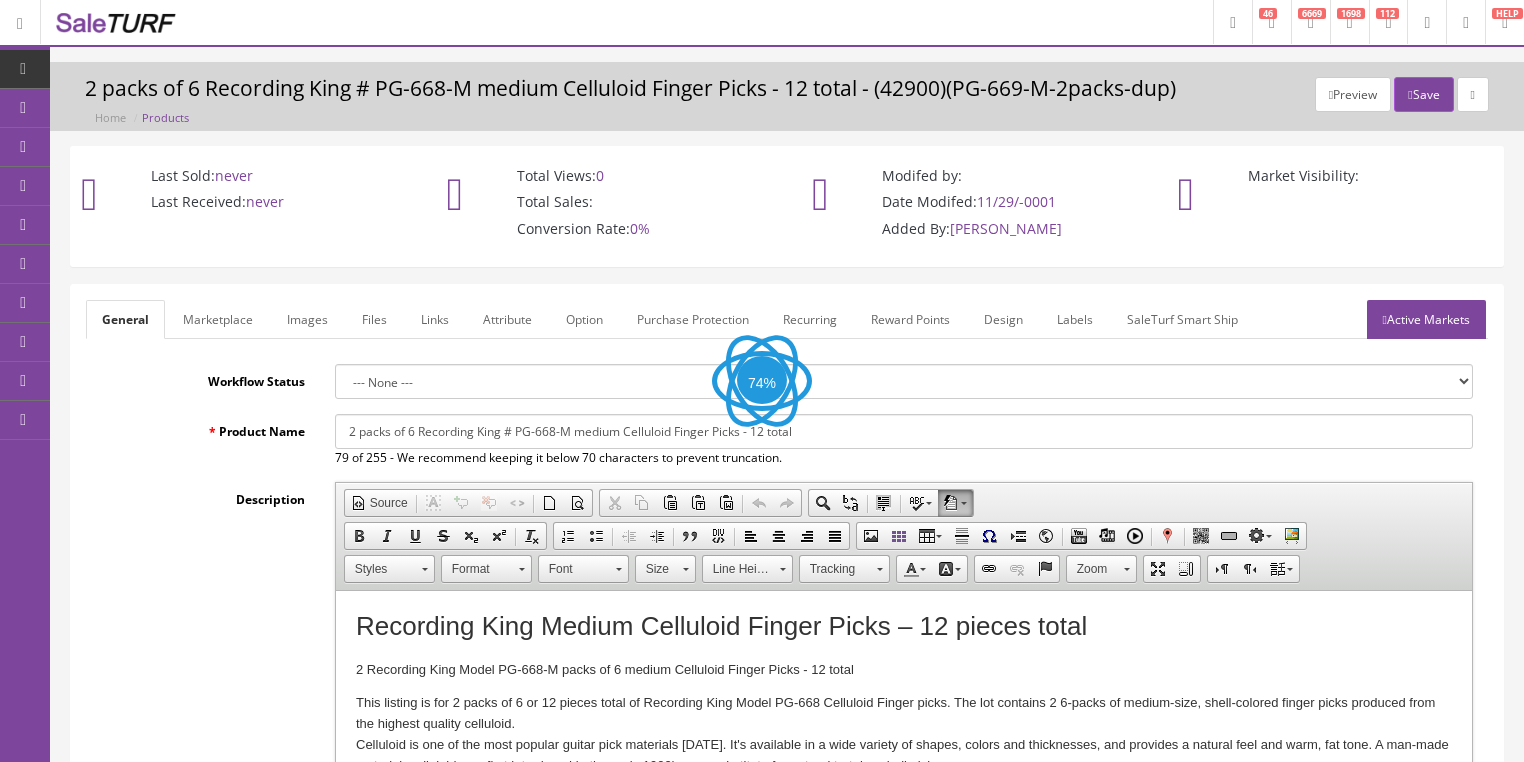 scroll, scrollTop: 0, scrollLeft: 0, axis: both 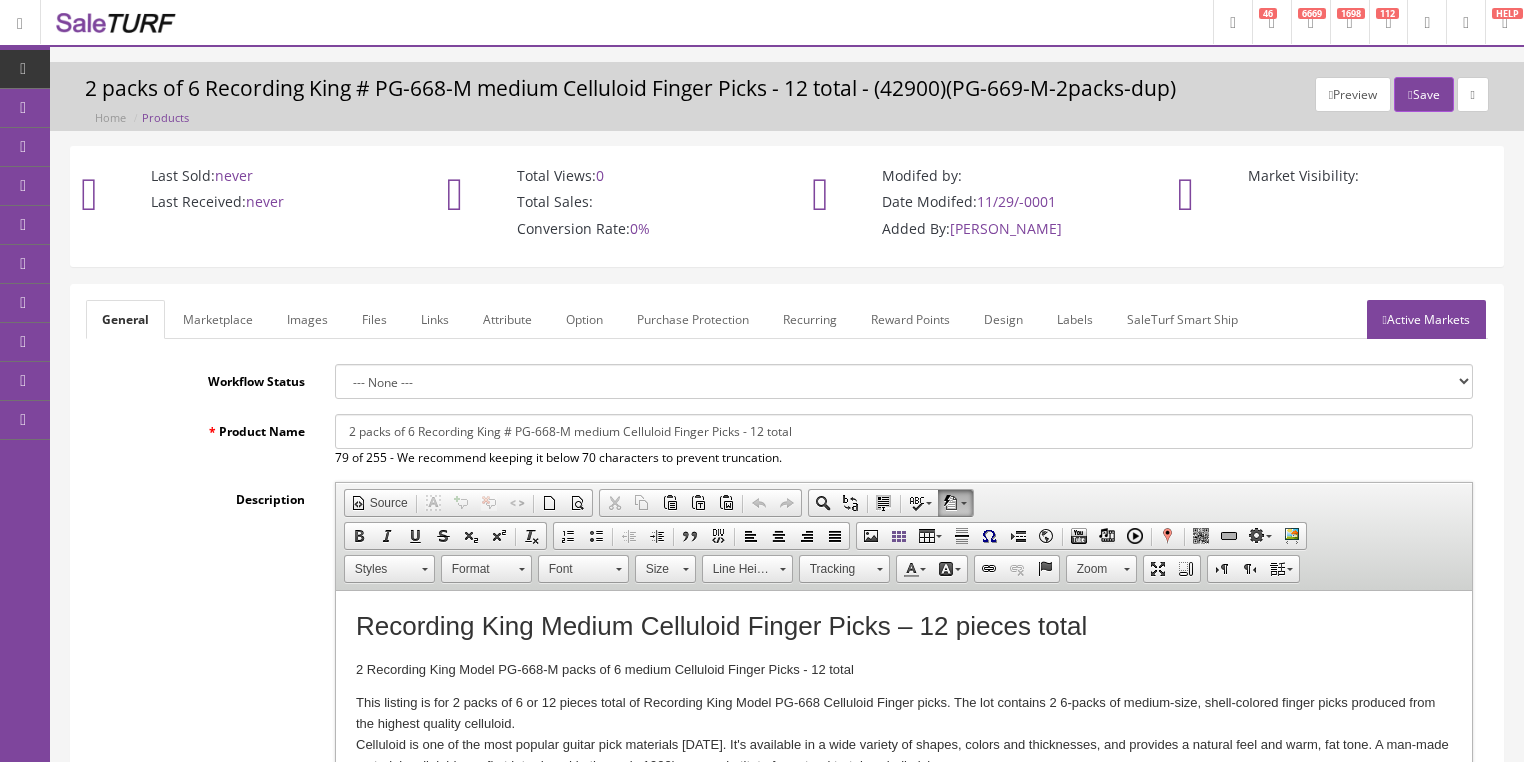 drag, startPoint x: 359, startPoint y: 433, endPoint x: 345, endPoint y: 436, distance: 14.3178215 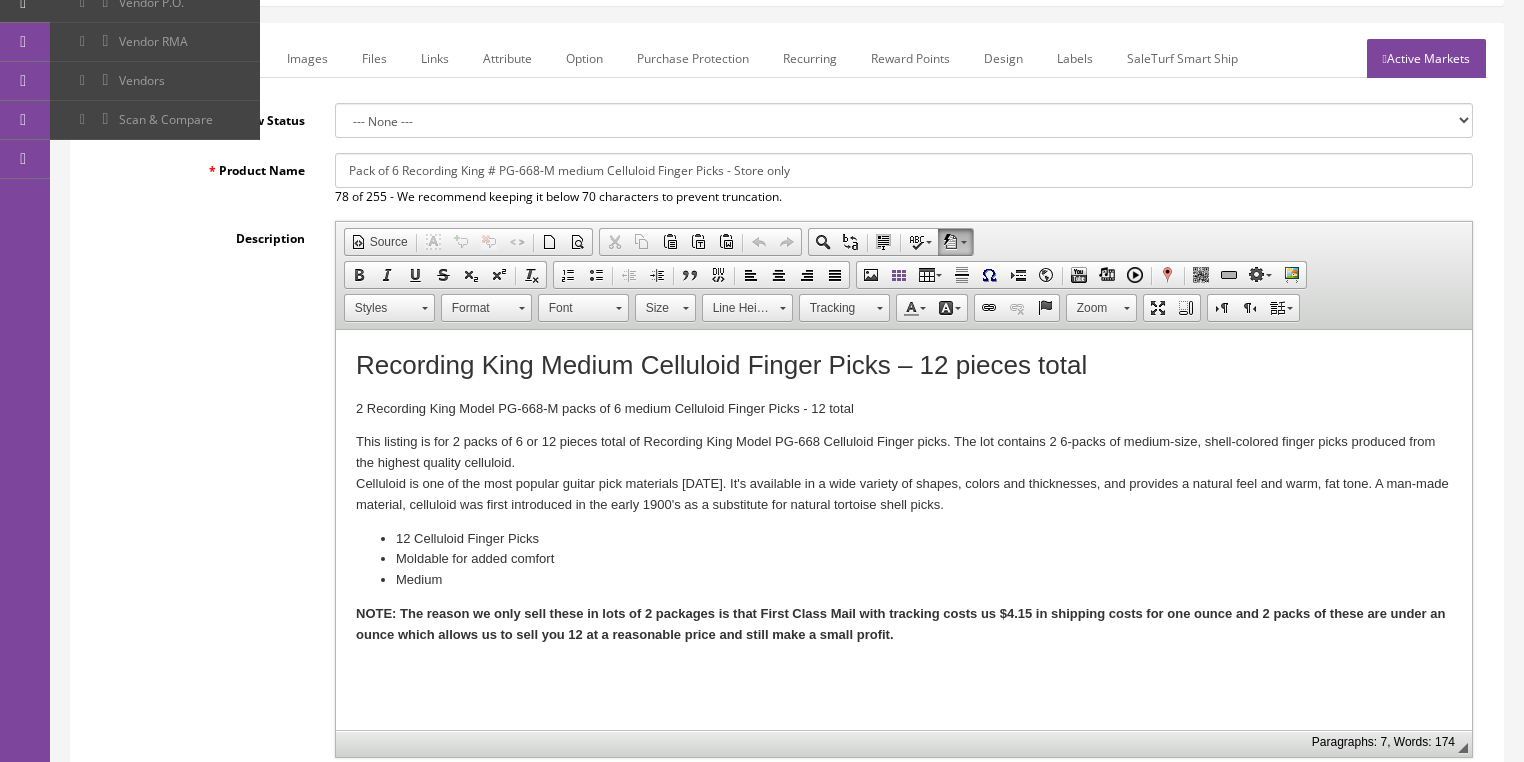 scroll, scrollTop: 560, scrollLeft: 0, axis: vertical 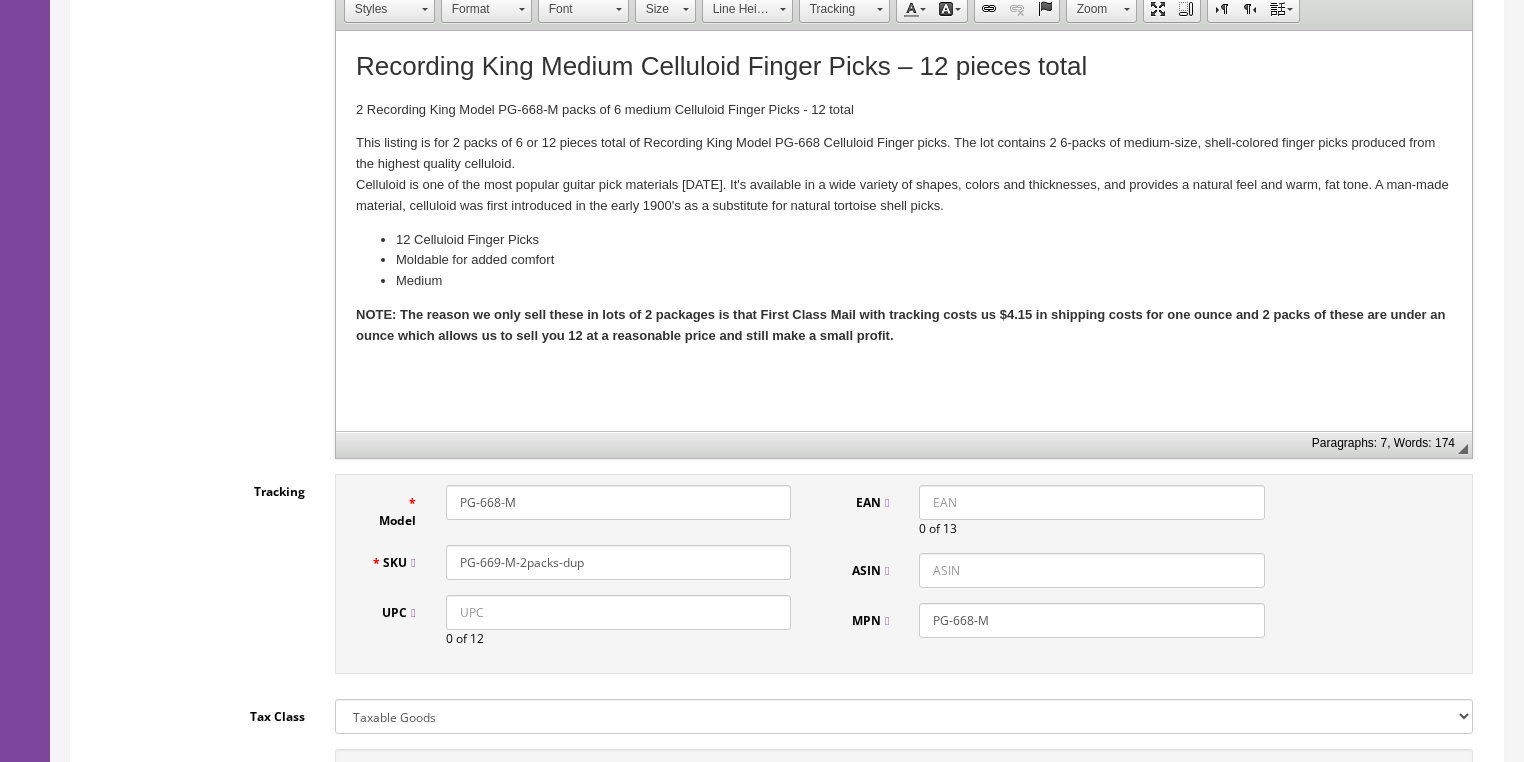 type on "Pack of 6 Recording King # PG-668-M medium Celluloid Finger Picks - Store only" 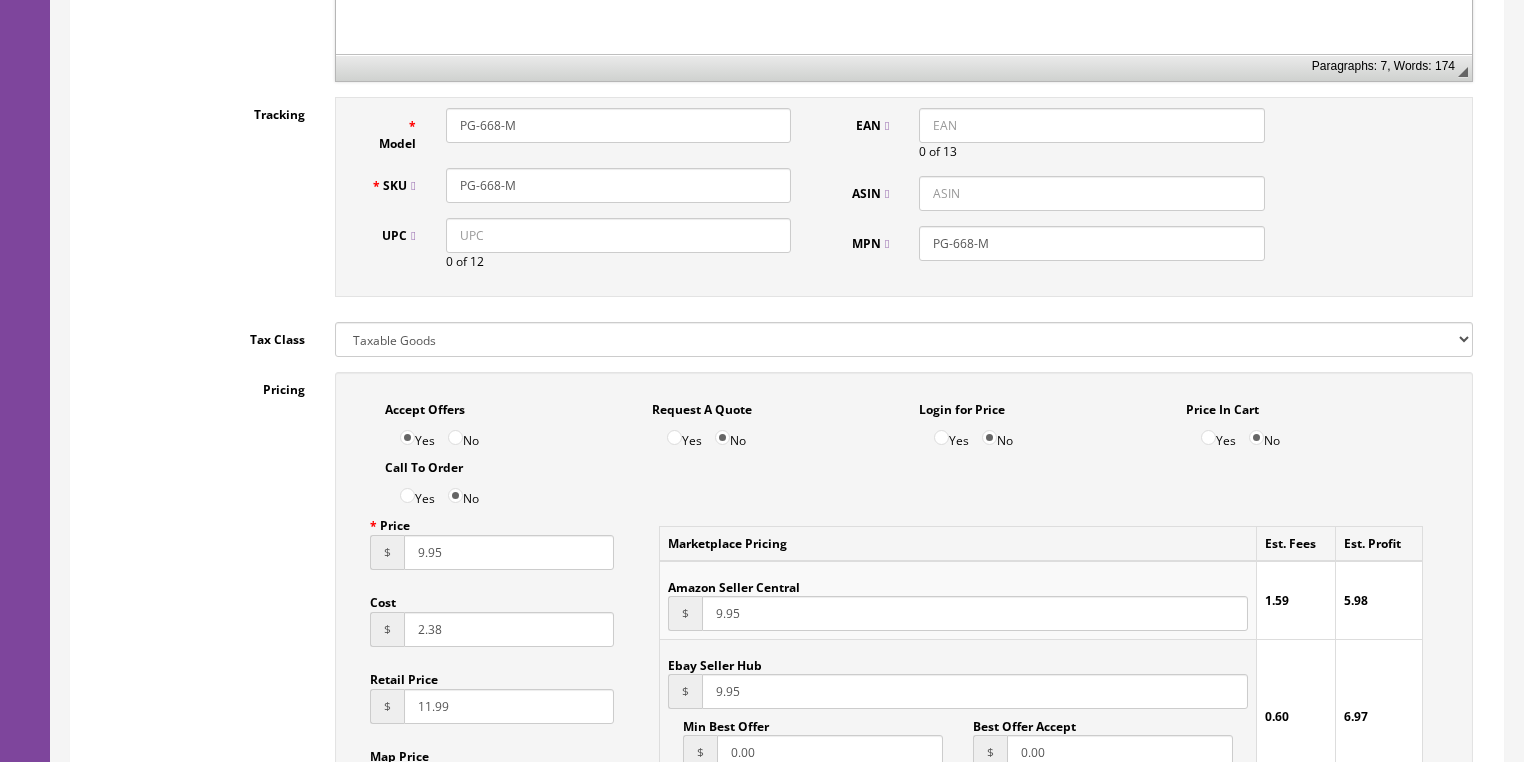 scroll, scrollTop: 1040, scrollLeft: 0, axis: vertical 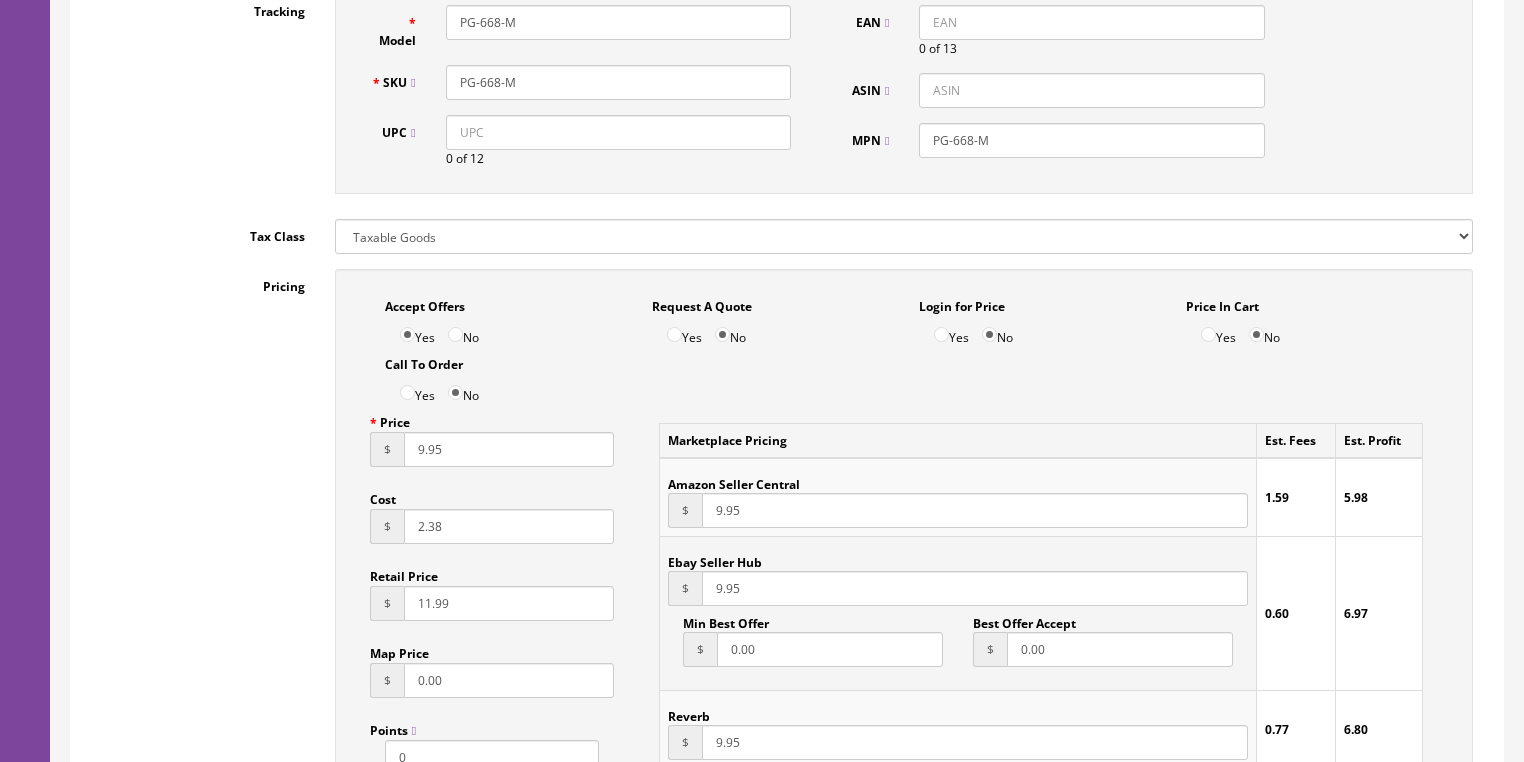type on "PG-668-M" 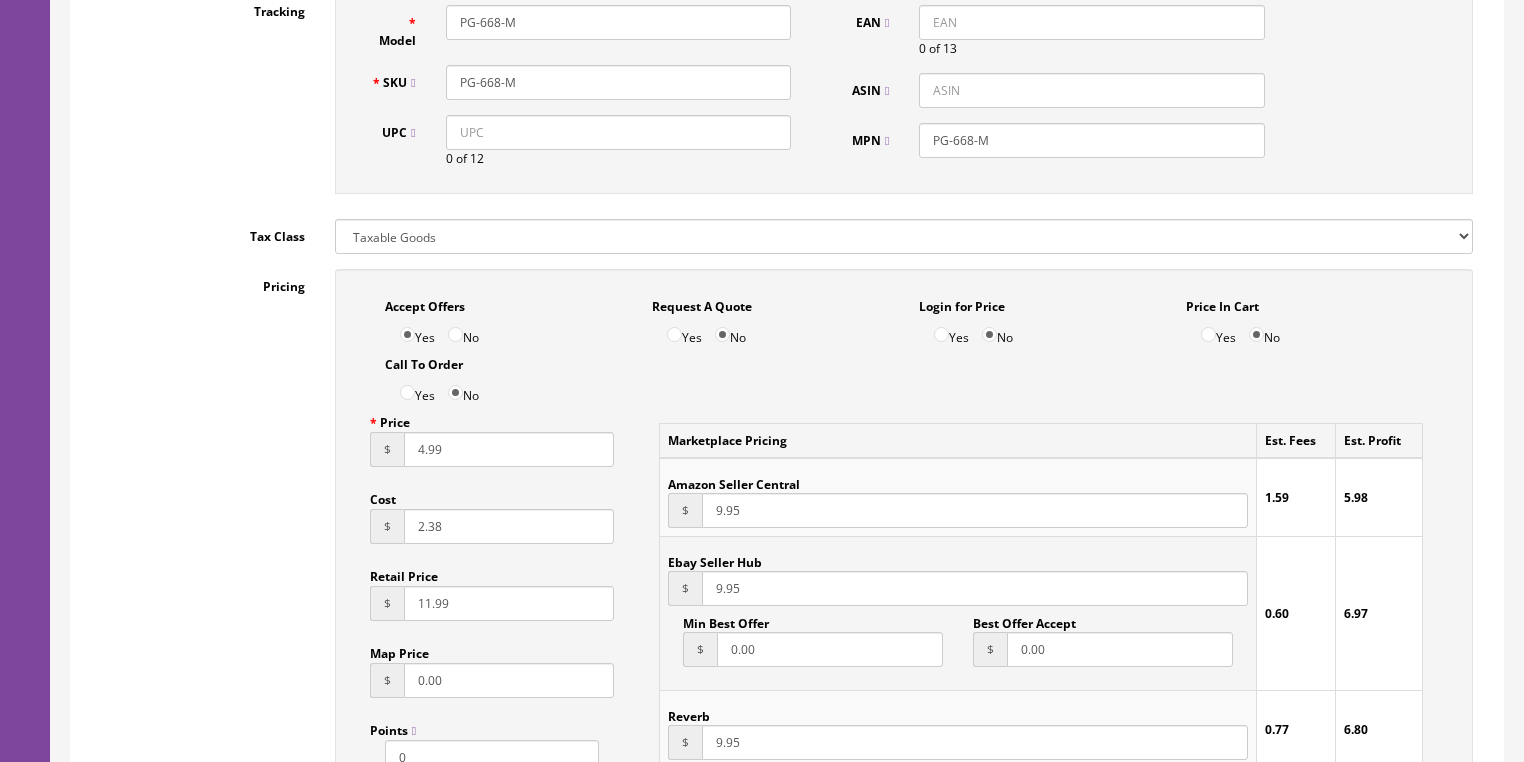type on "4.99" 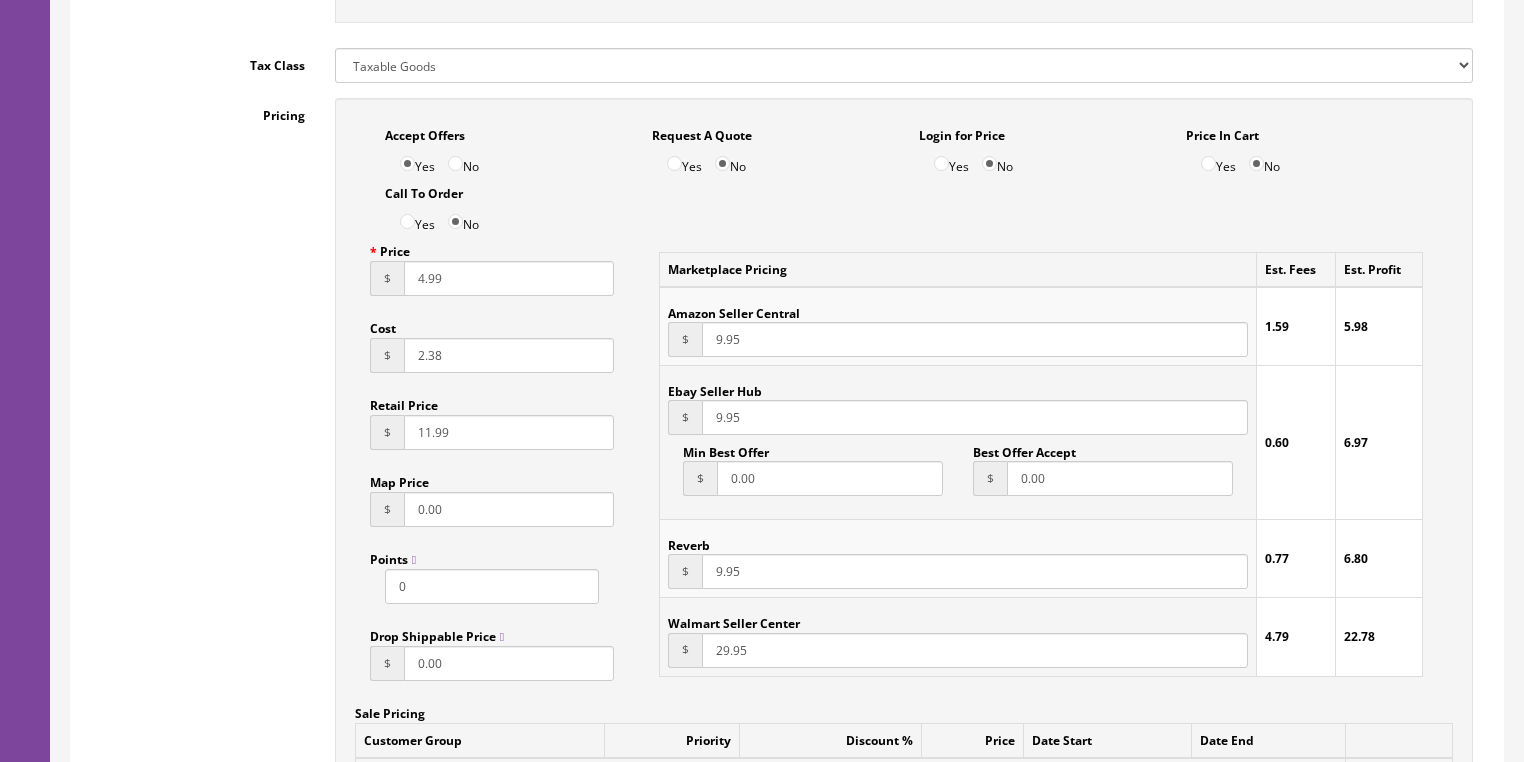 scroll, scrollTop: 1200, scrollLeft: 0, axis: vertical 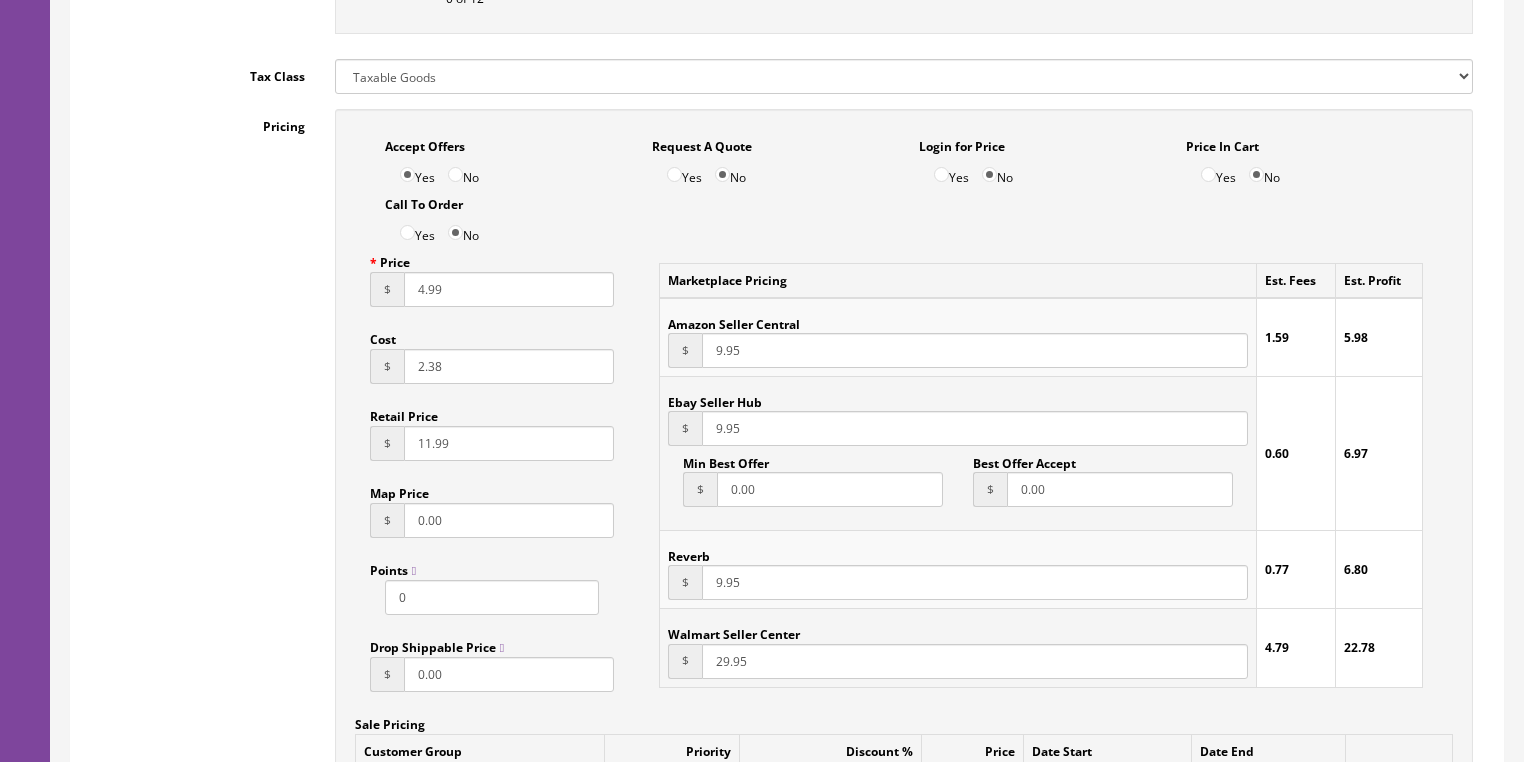 click on "9.95" at bounding box center (974, 350) 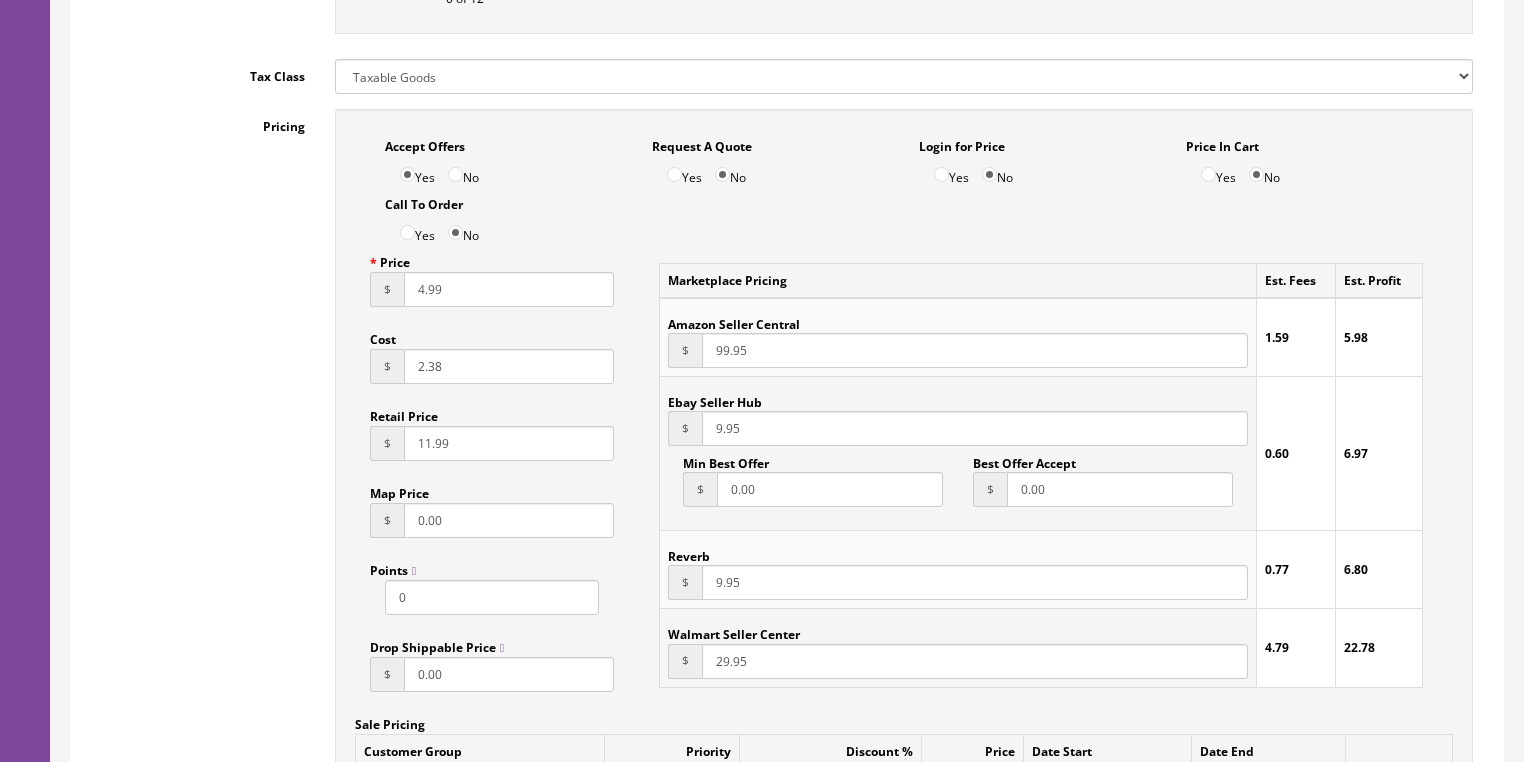 type on "99.95" 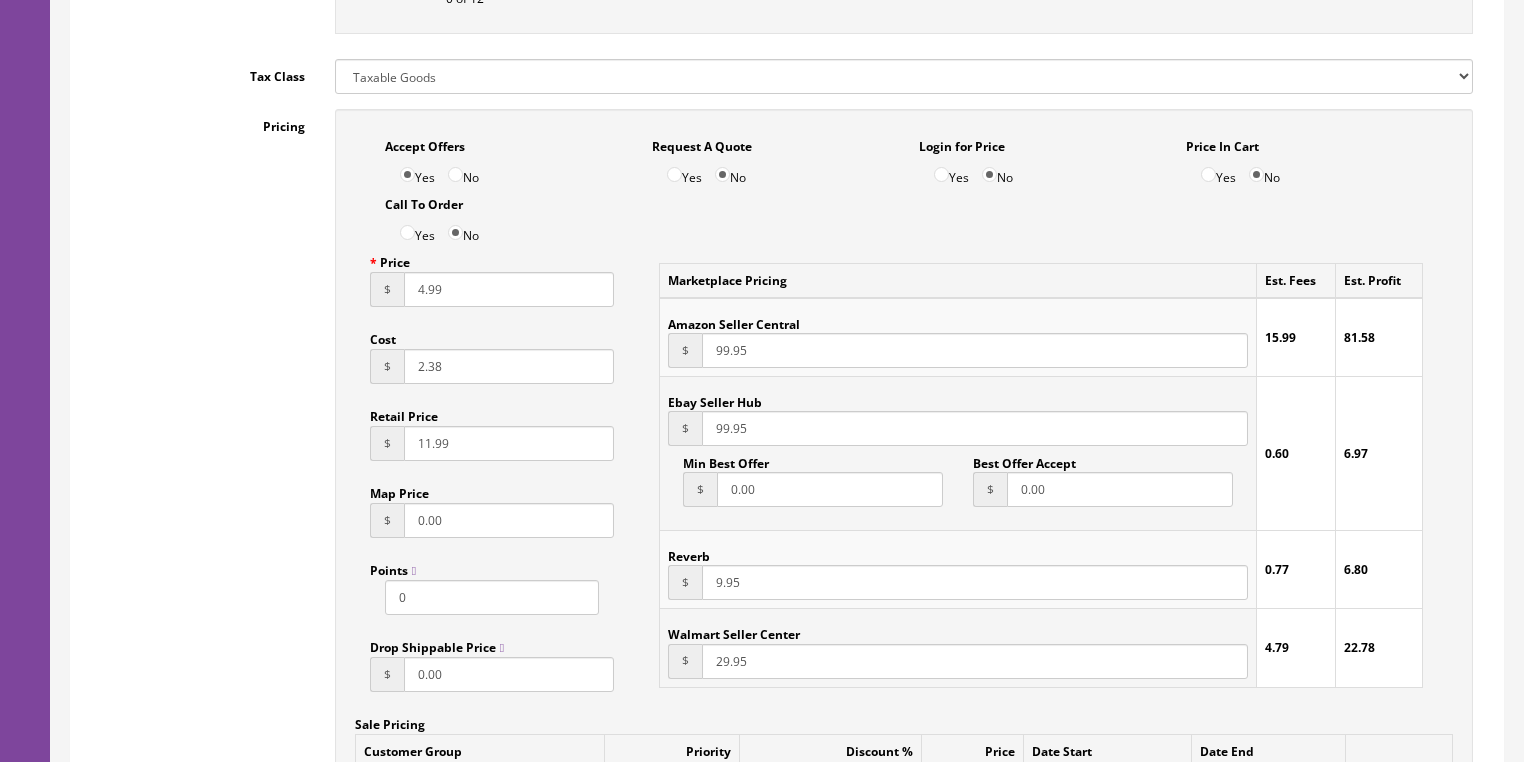 type on "99.95" 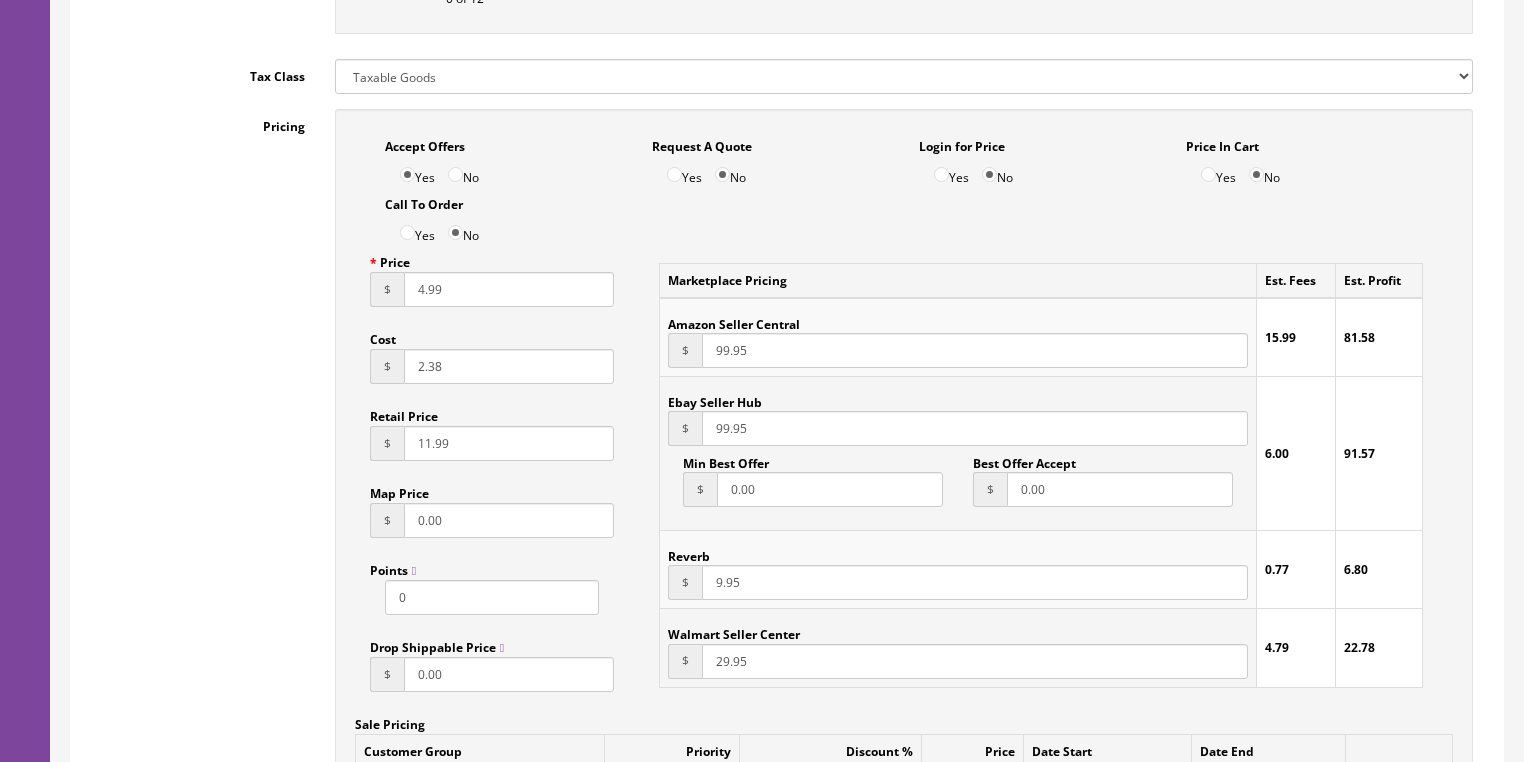 click on "9.95" 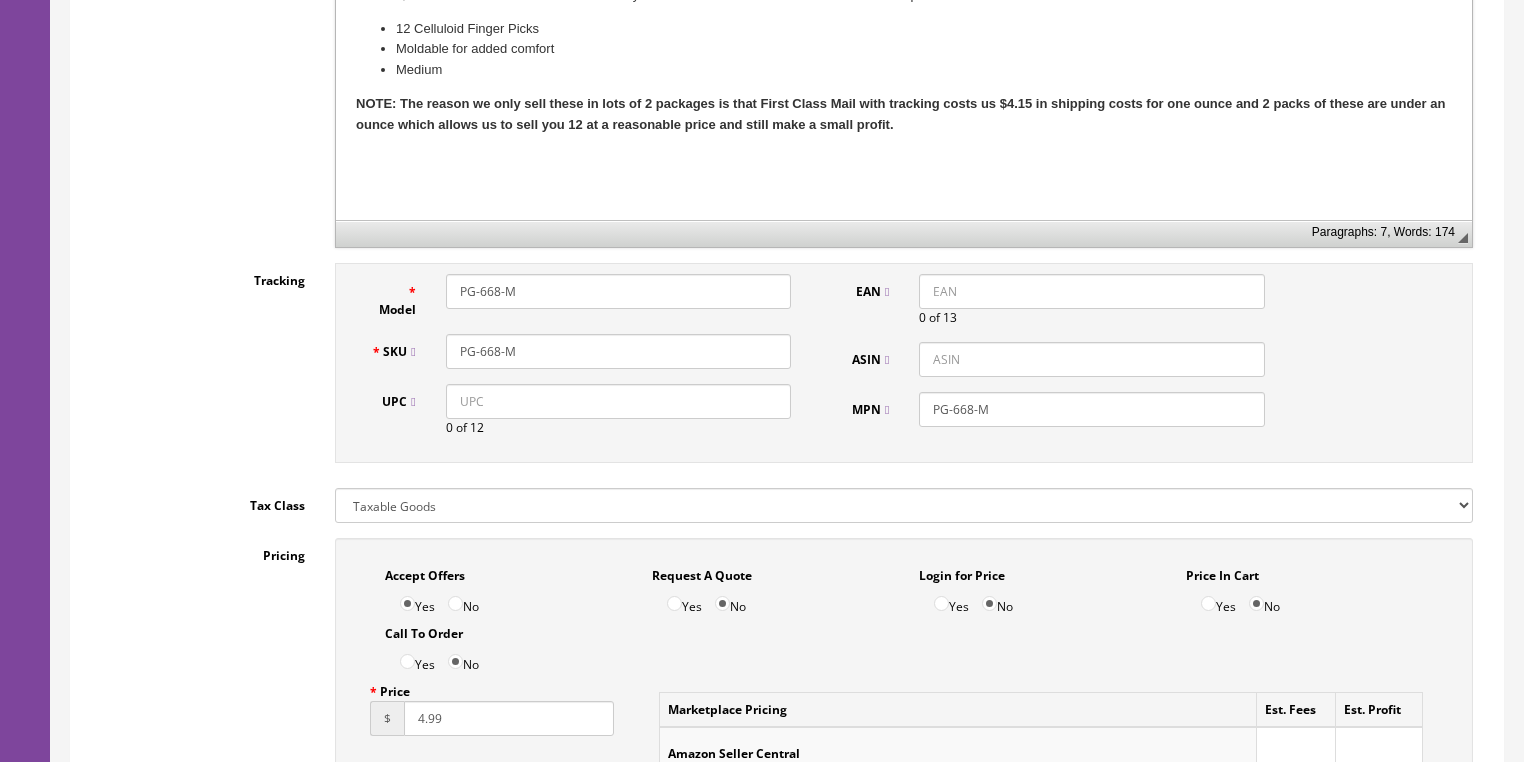 scroll, scrollTop: 480, scrollLeft: 0, axis: vertical 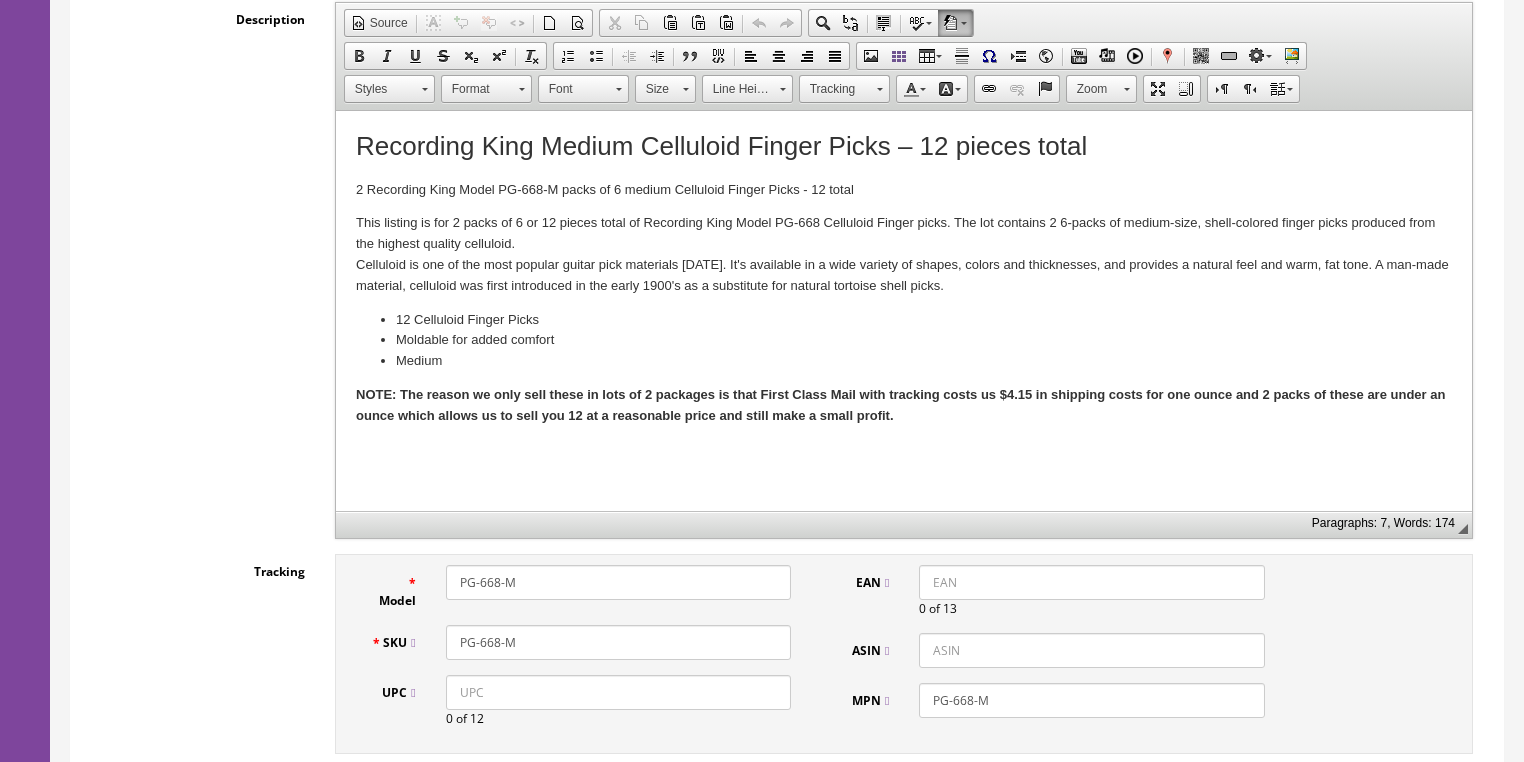 type on "99.95" 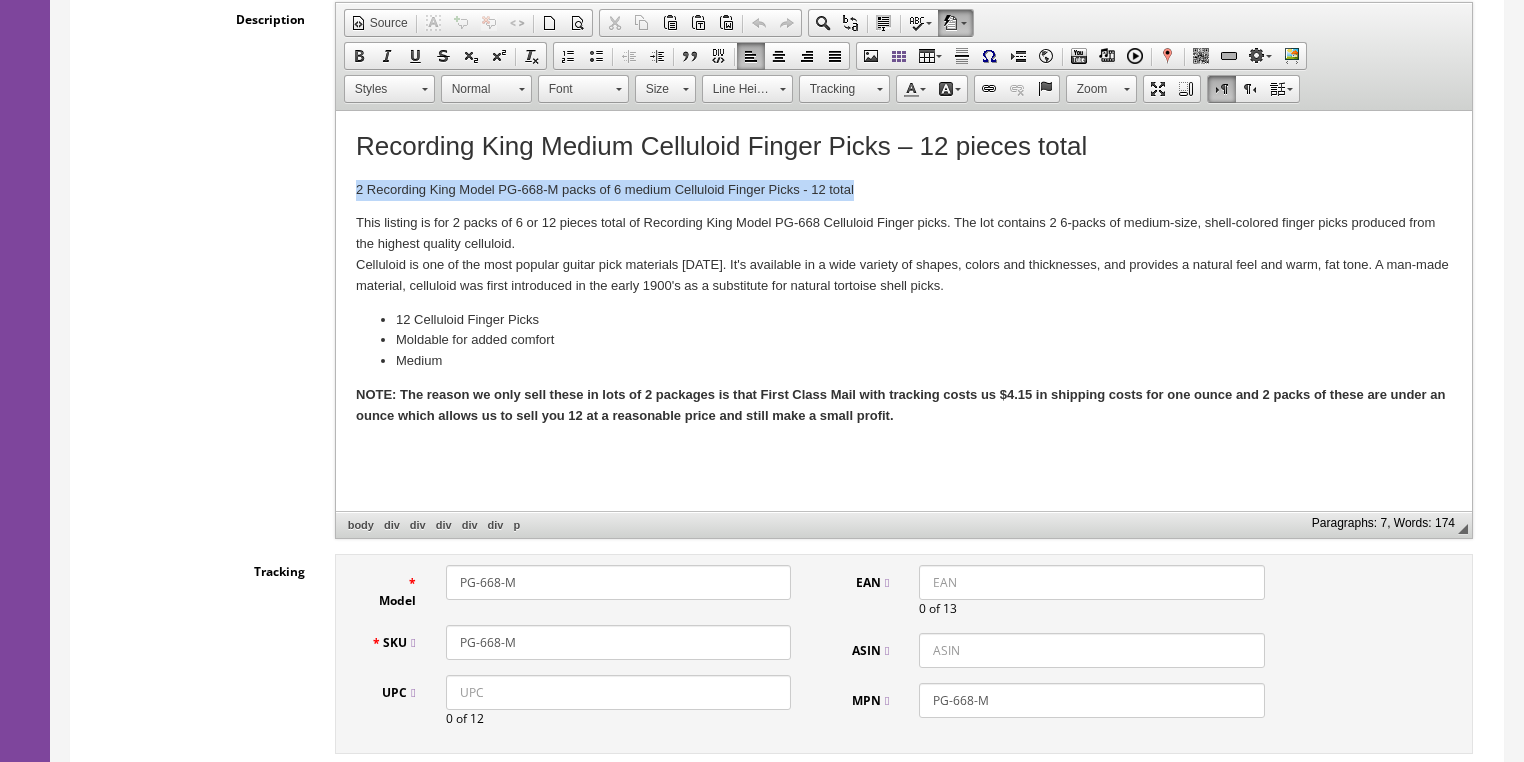 drag, startPoint x: 23, startPoint y: 78, endPoint x: 556, endPoint y: 71, distance: 533.04596 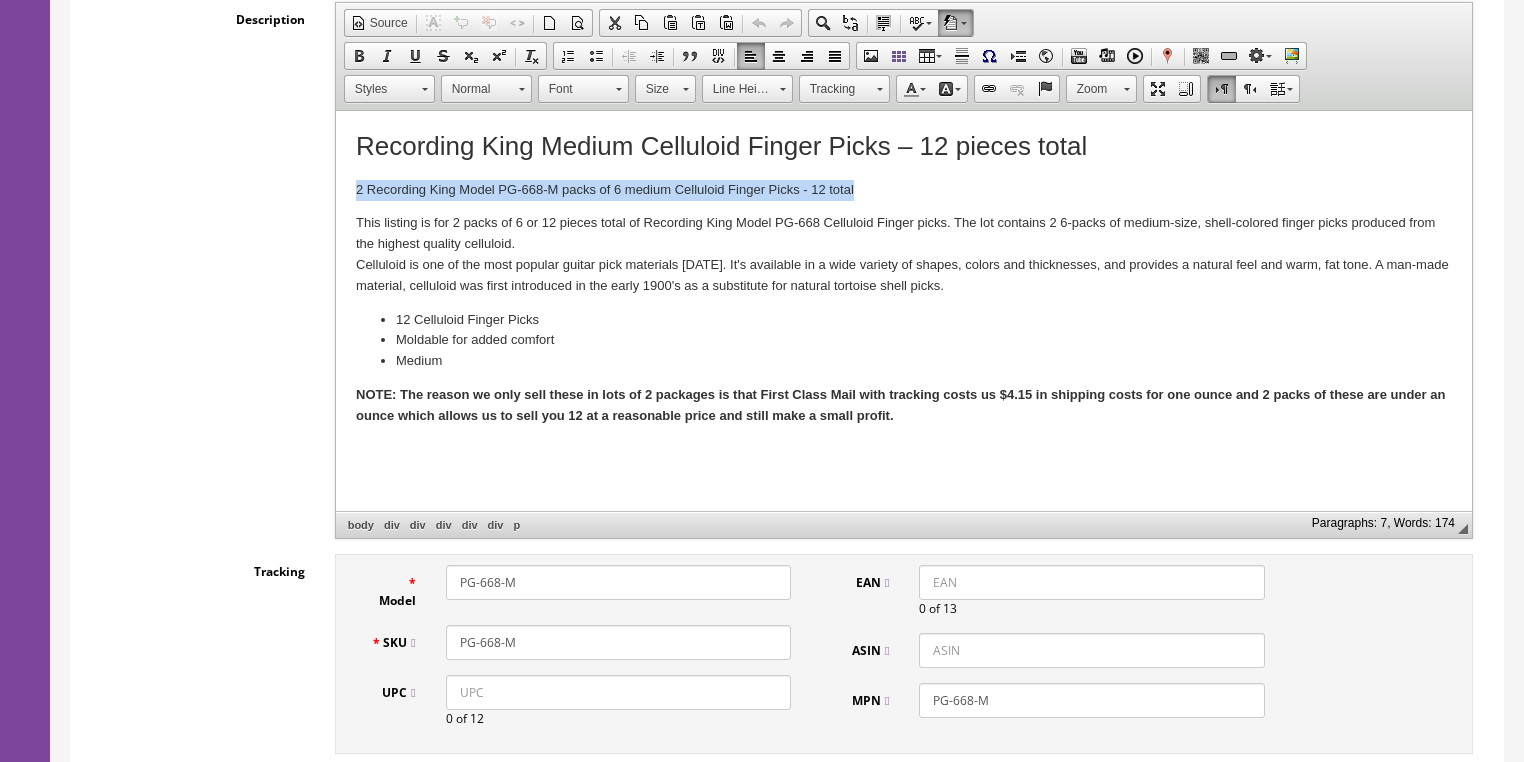 type 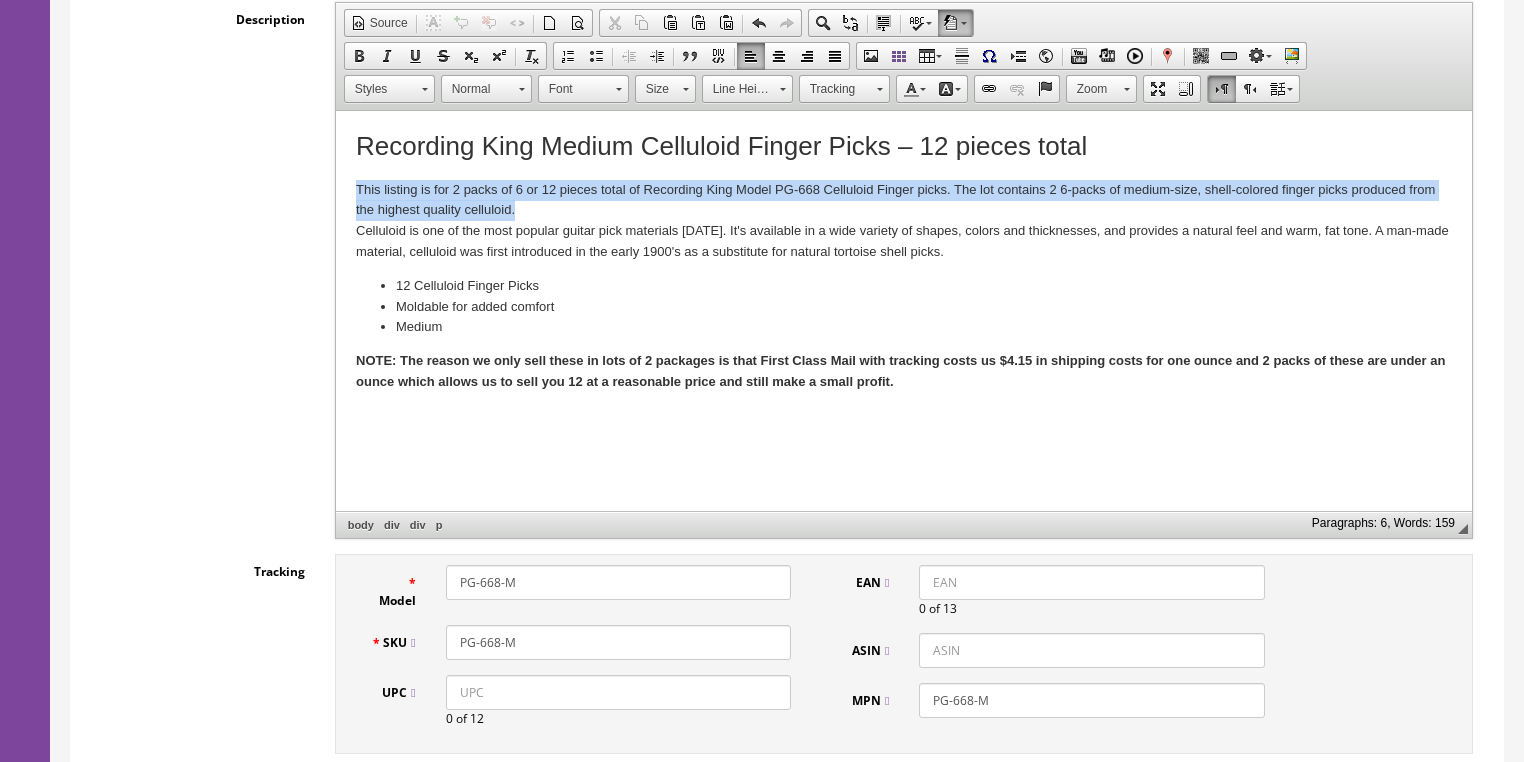 drag, startPoint x: 13, startPoint y: 73, endPoint x: 234, endPoint y: 93, distance: 221.90314 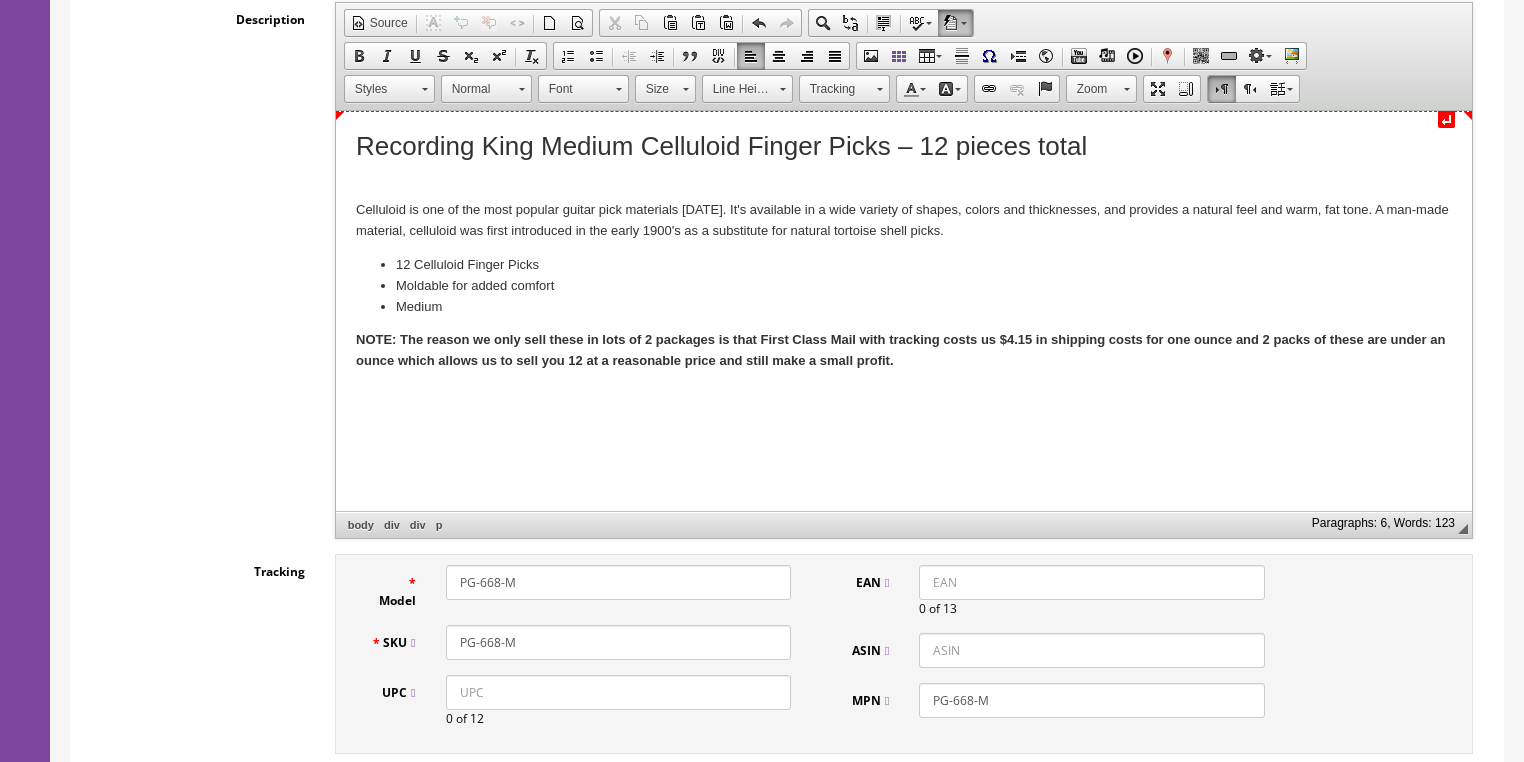 click on "Recording King Medium Celluloid Finger Picks – 12 pieces total" 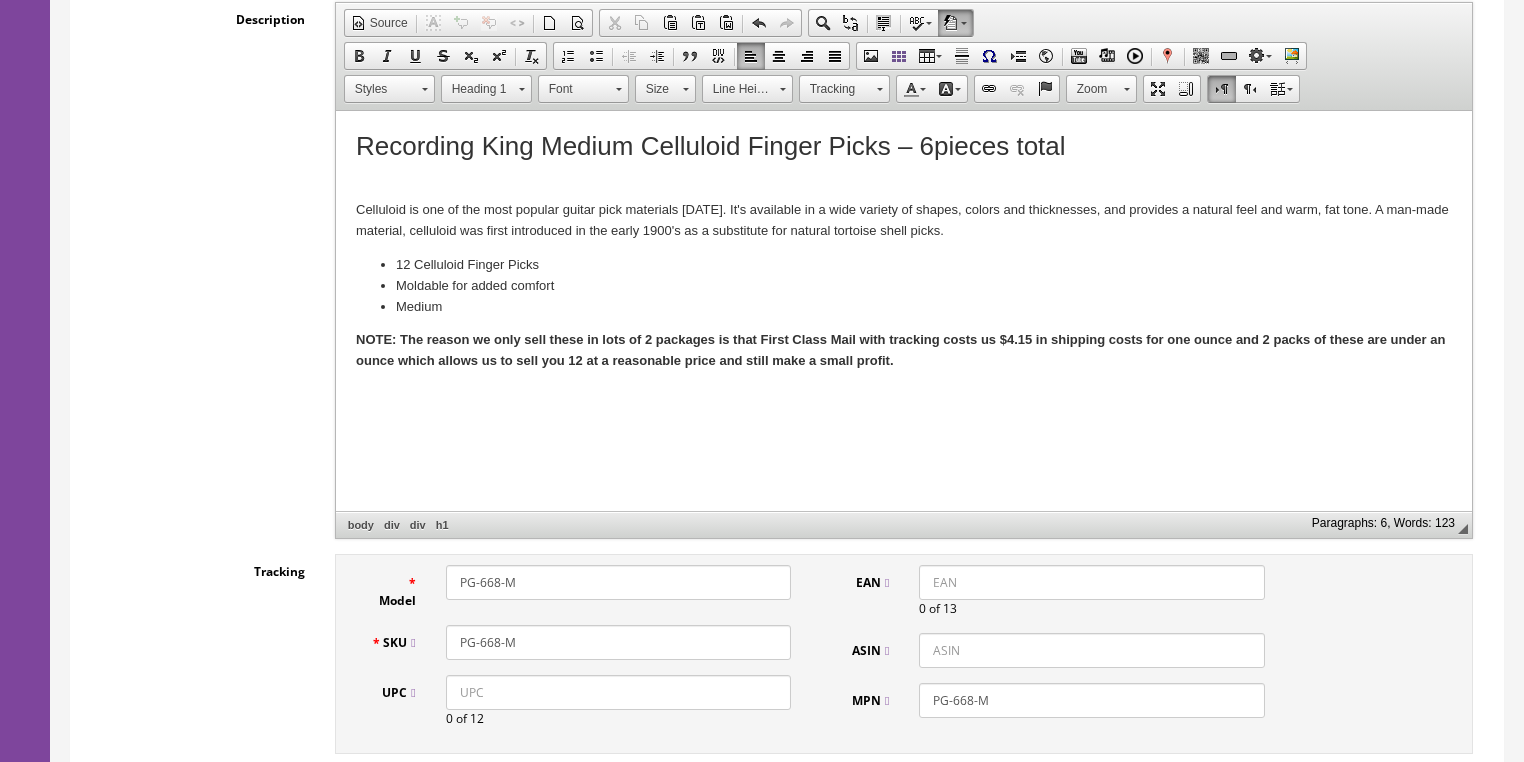 click on "12 Celluloid Finger Picks" 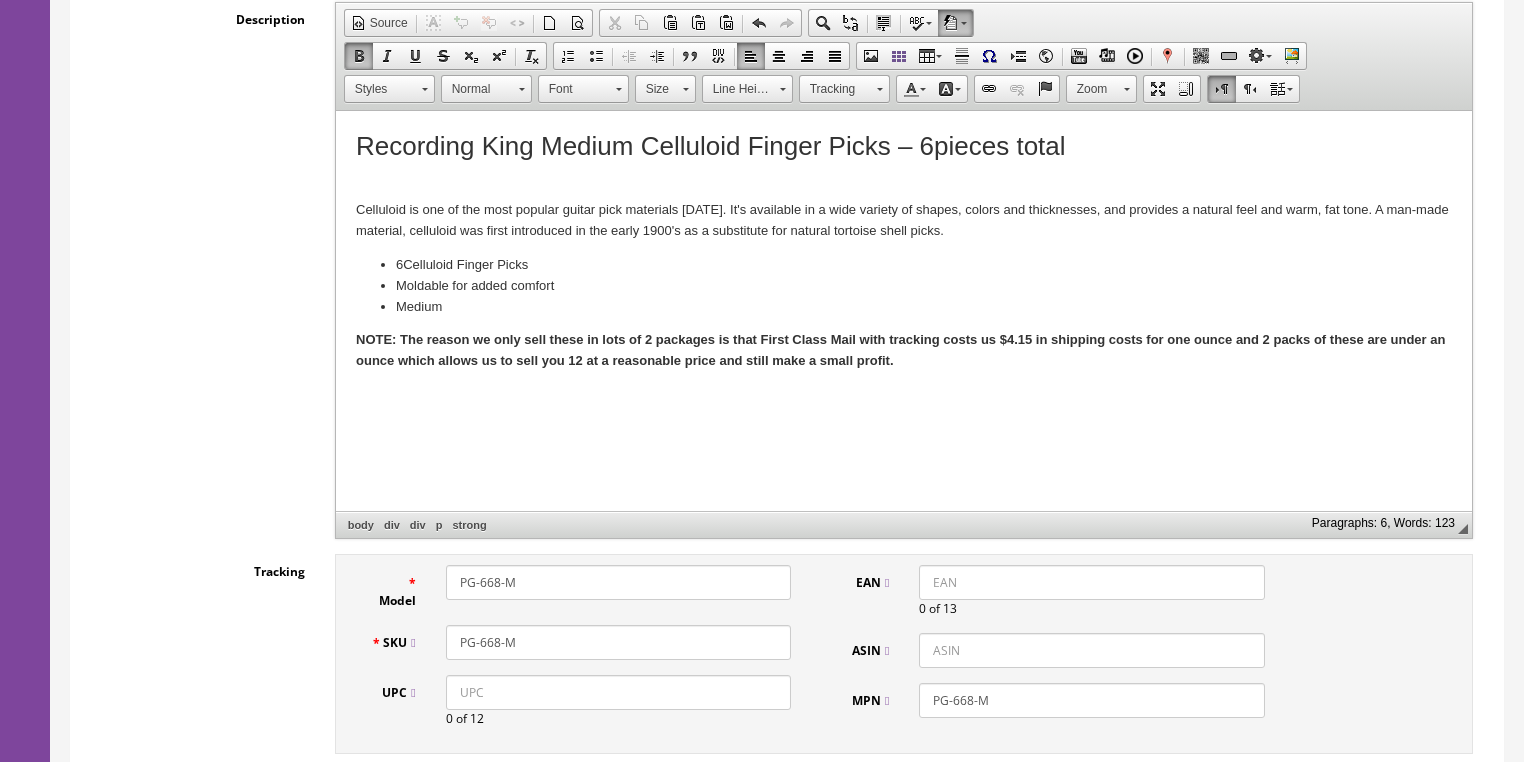 drag, startPoint x: 7, startPoint y: 227, endPoint x: 655, endPoint y: 275, distance: 649.7753 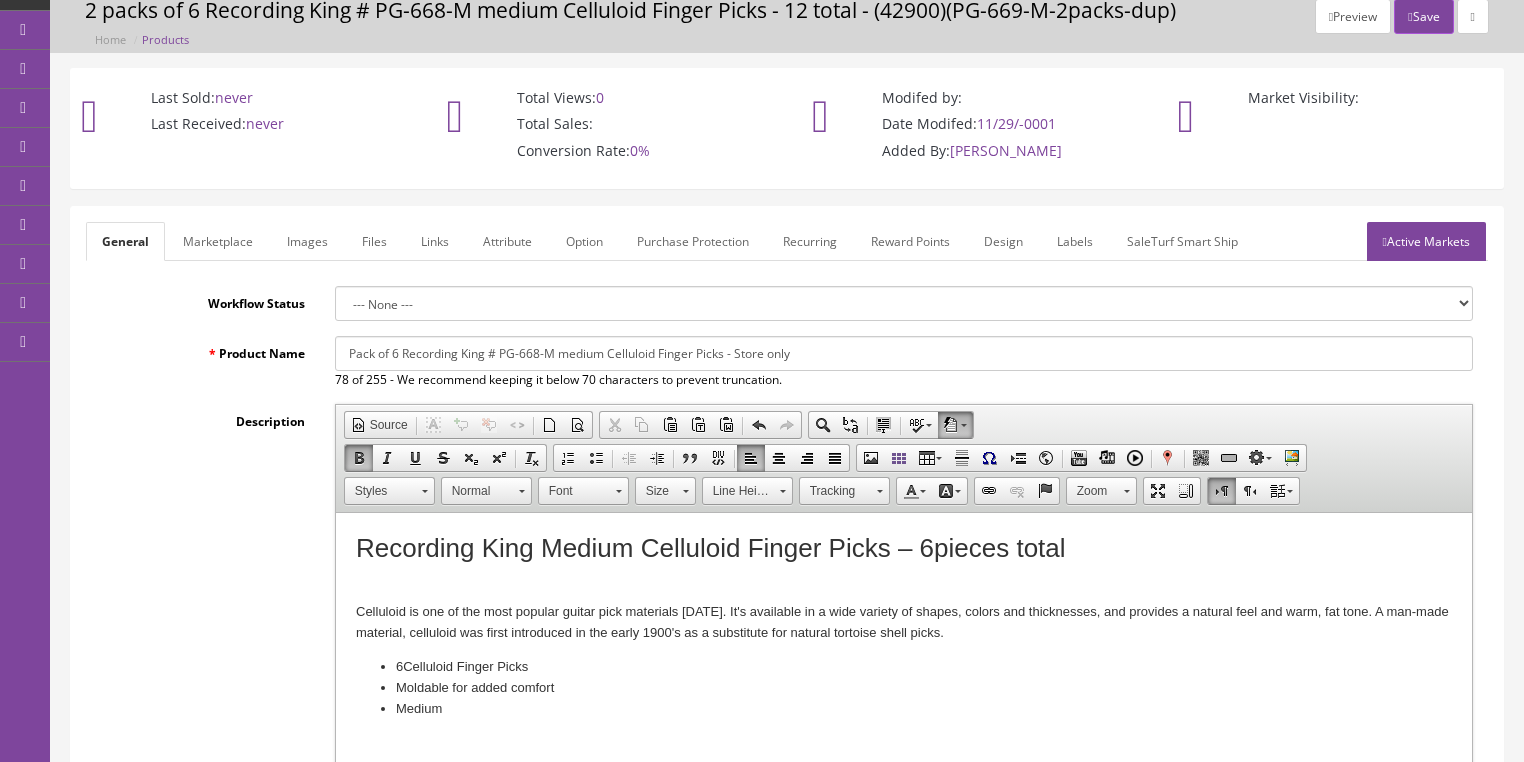 scroll, scrollTop: 0, scrollLeft: 0, axis: both 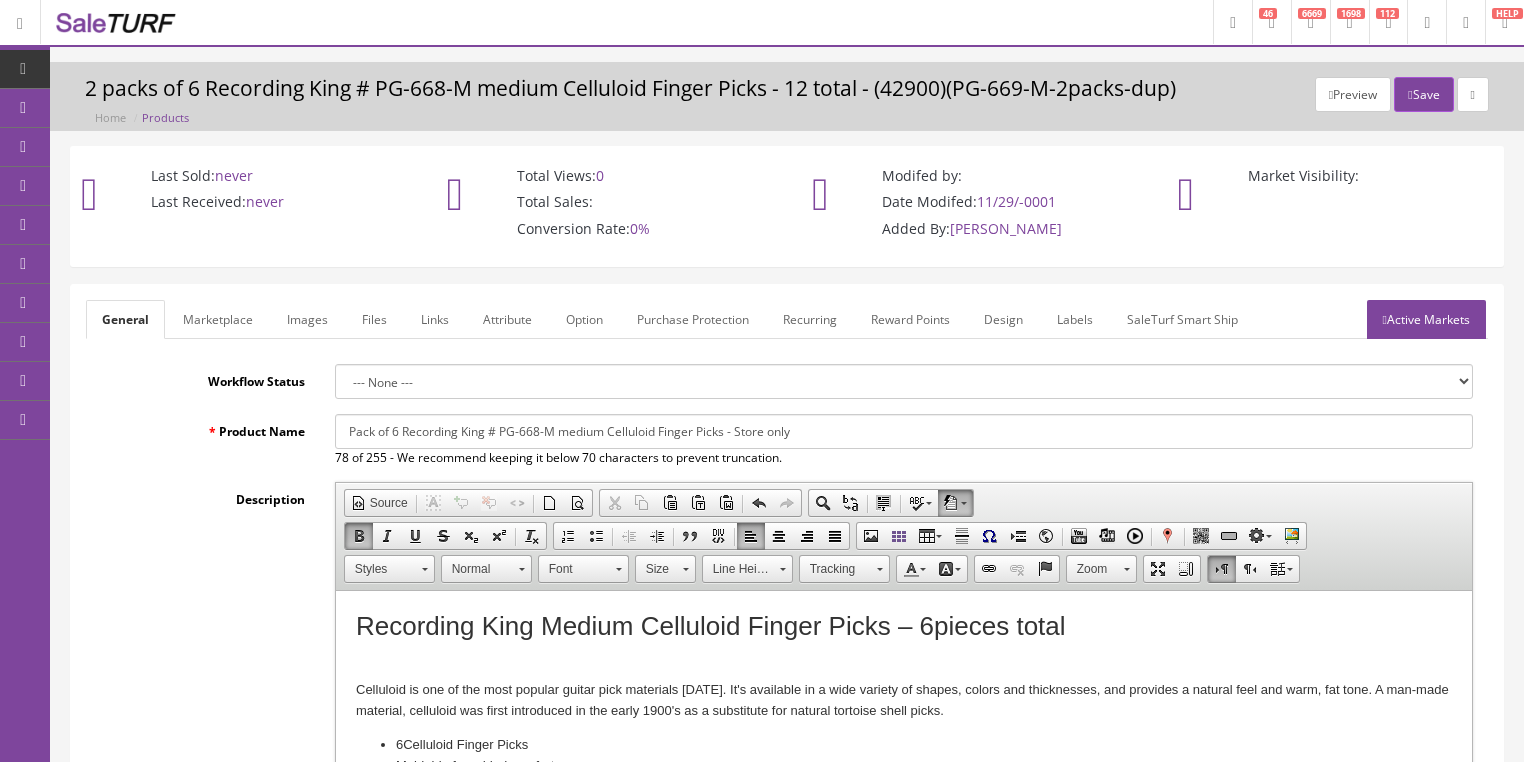 click on "Active Markets" 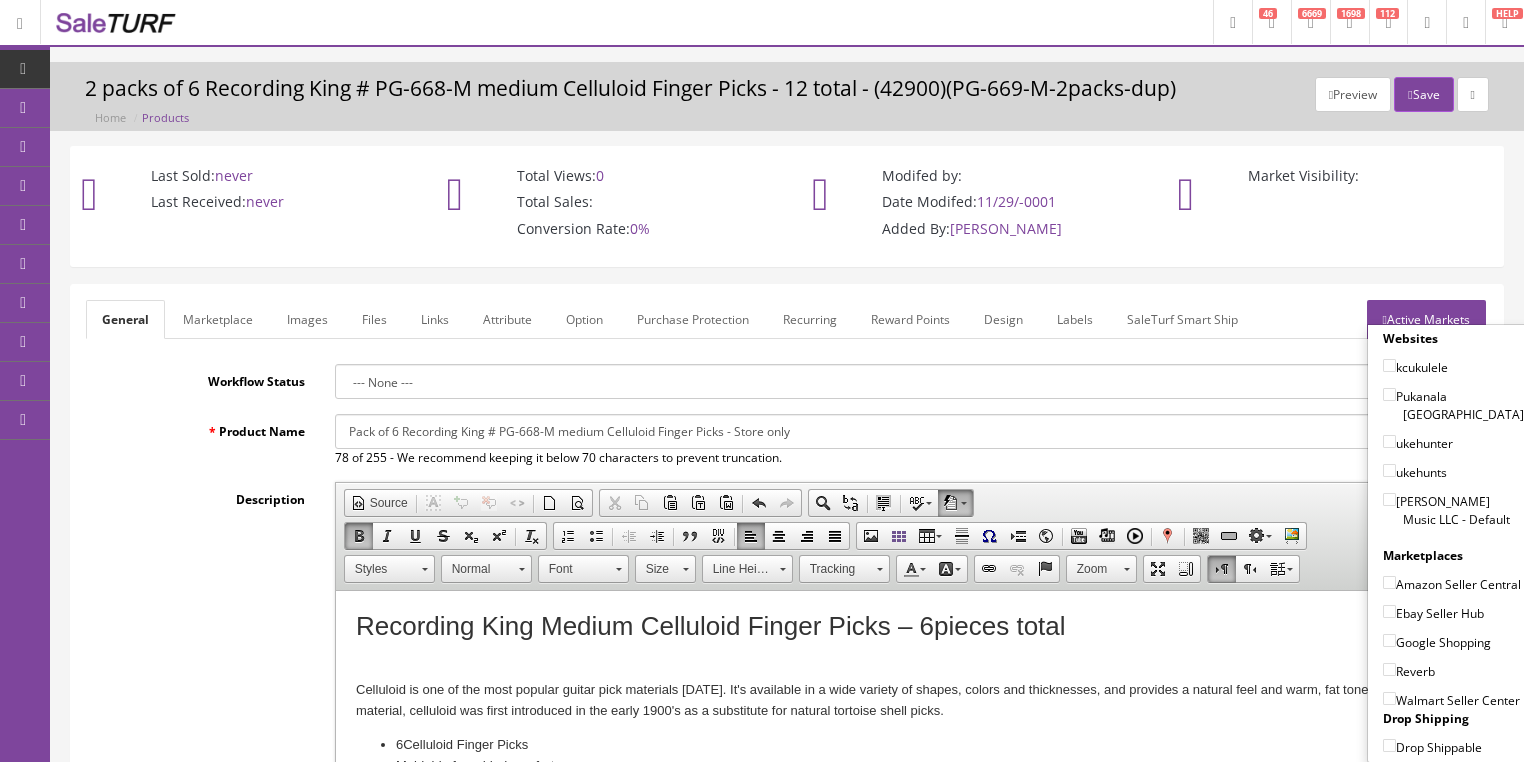click on "[PERSON_NAME] Music LLC - Default" 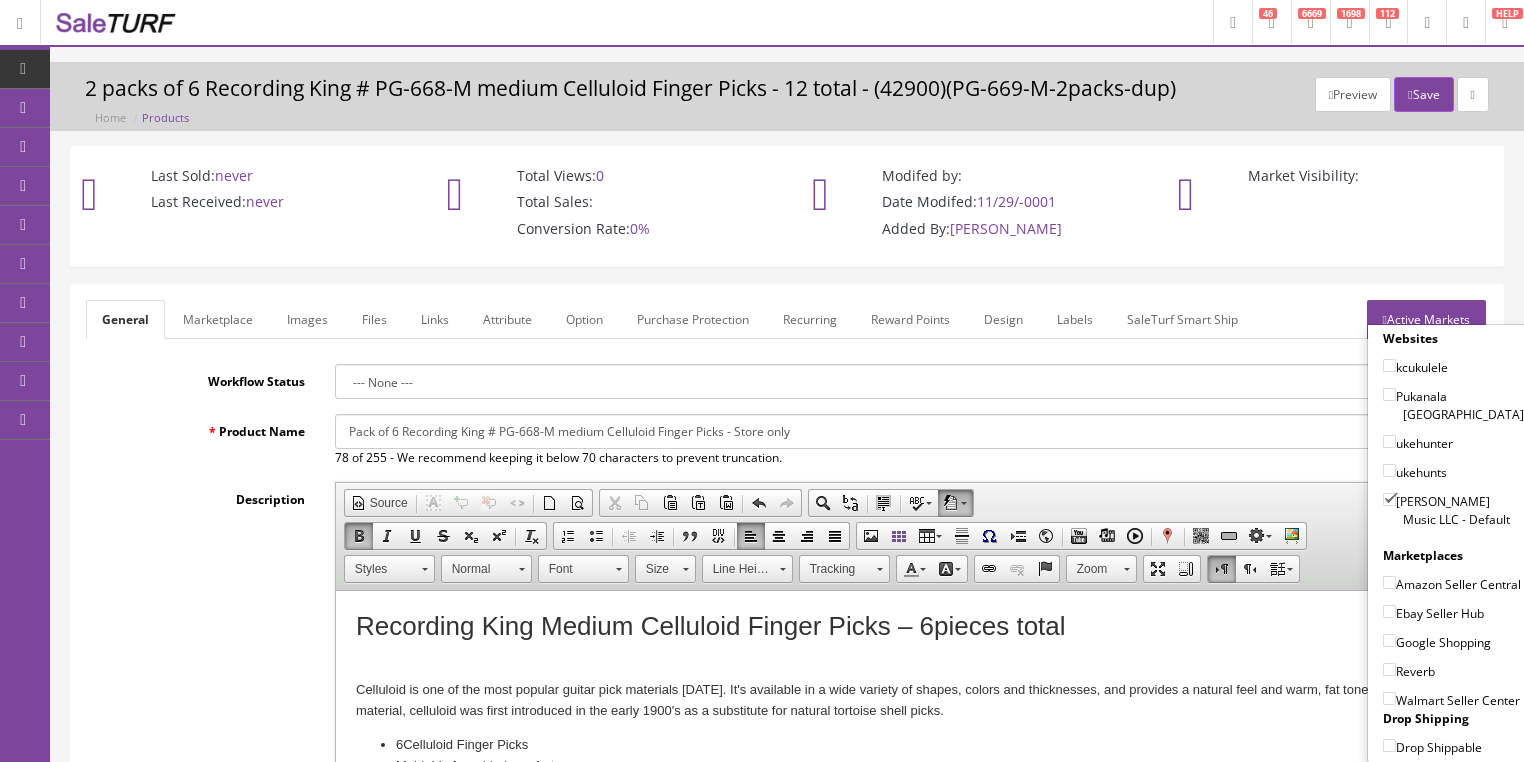 click on "Active Markets" 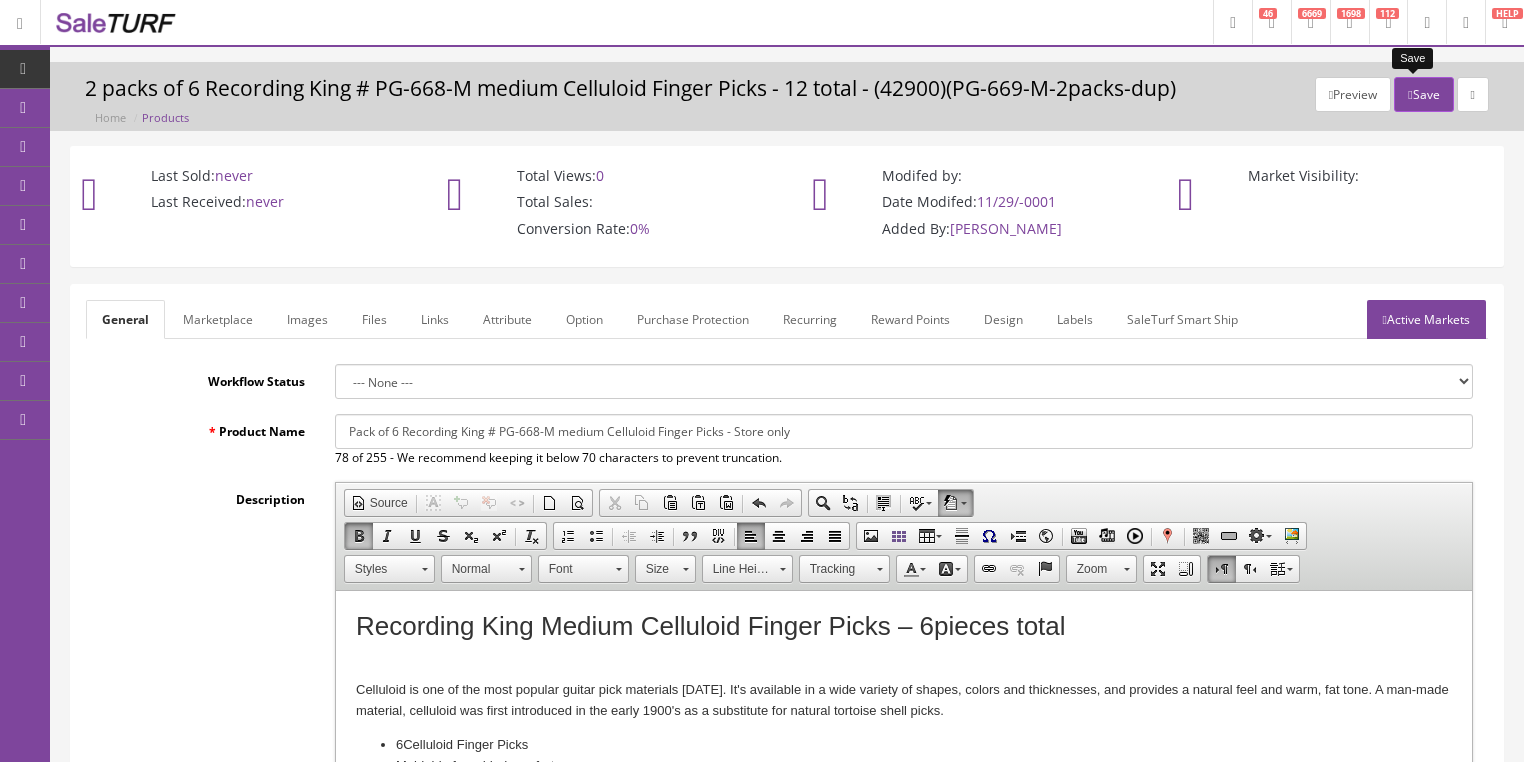 click on "Save" 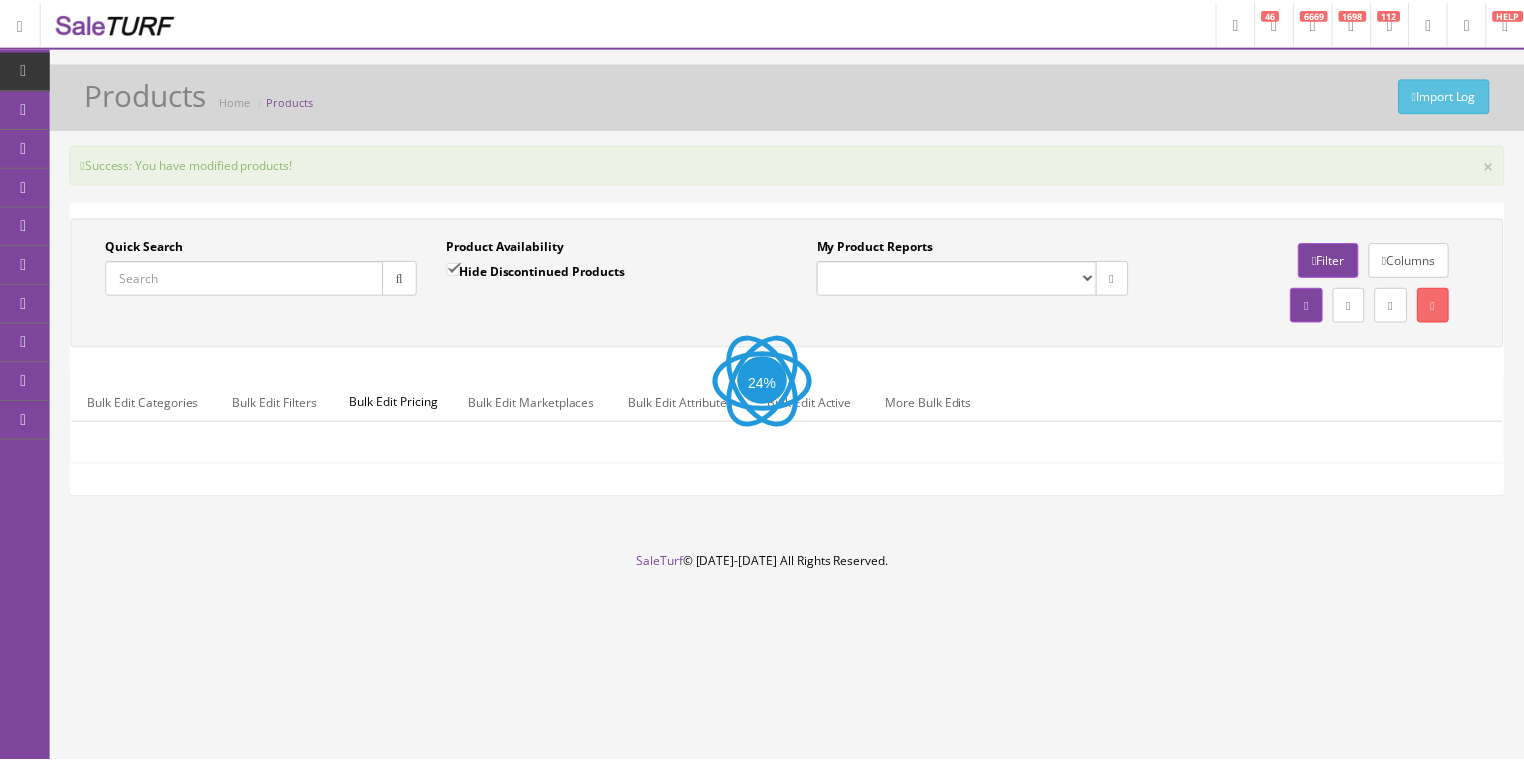 scroll, scrollTop: 0, scrollLeft: 0, axis: both 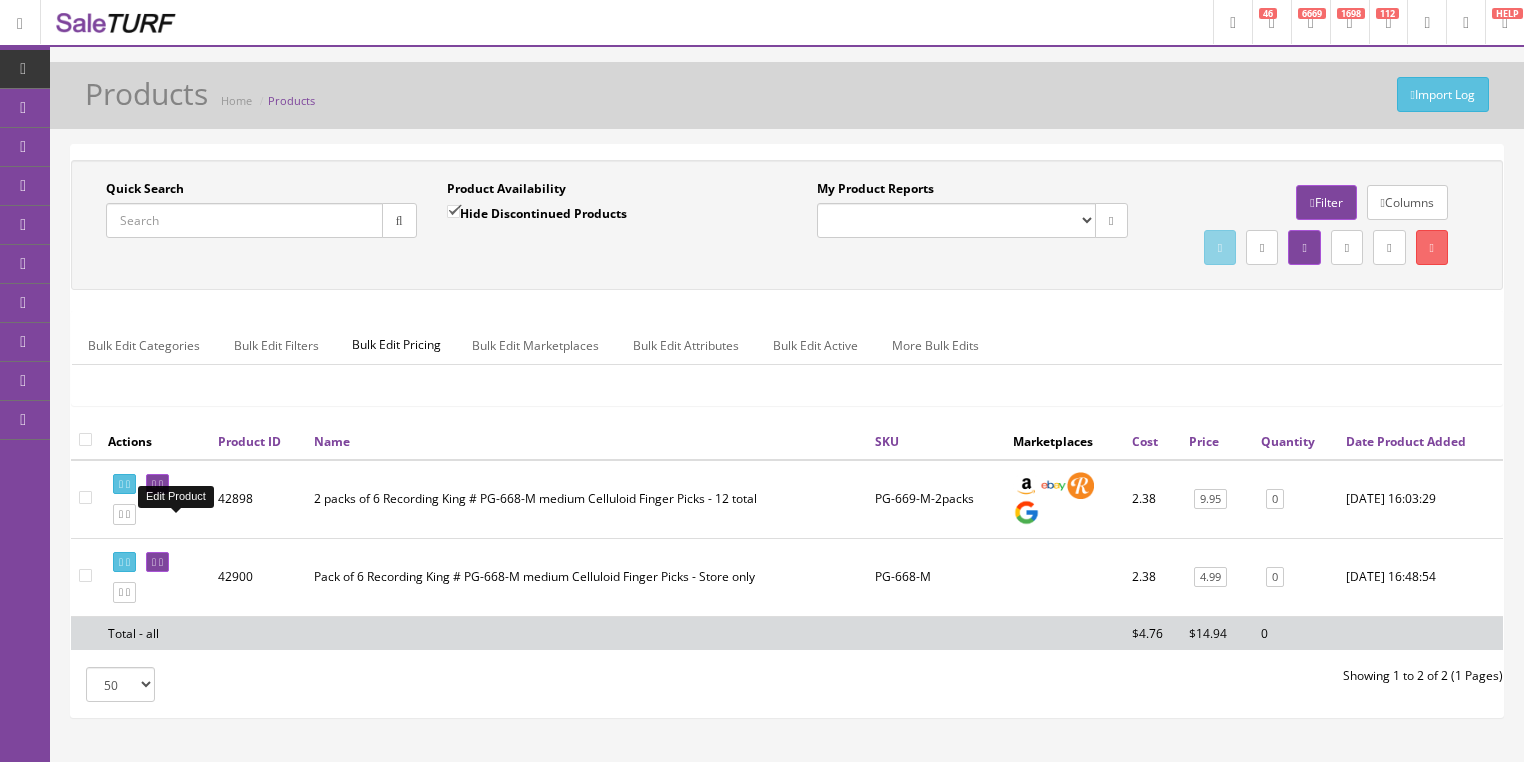 click at bounding box center [157, 484] 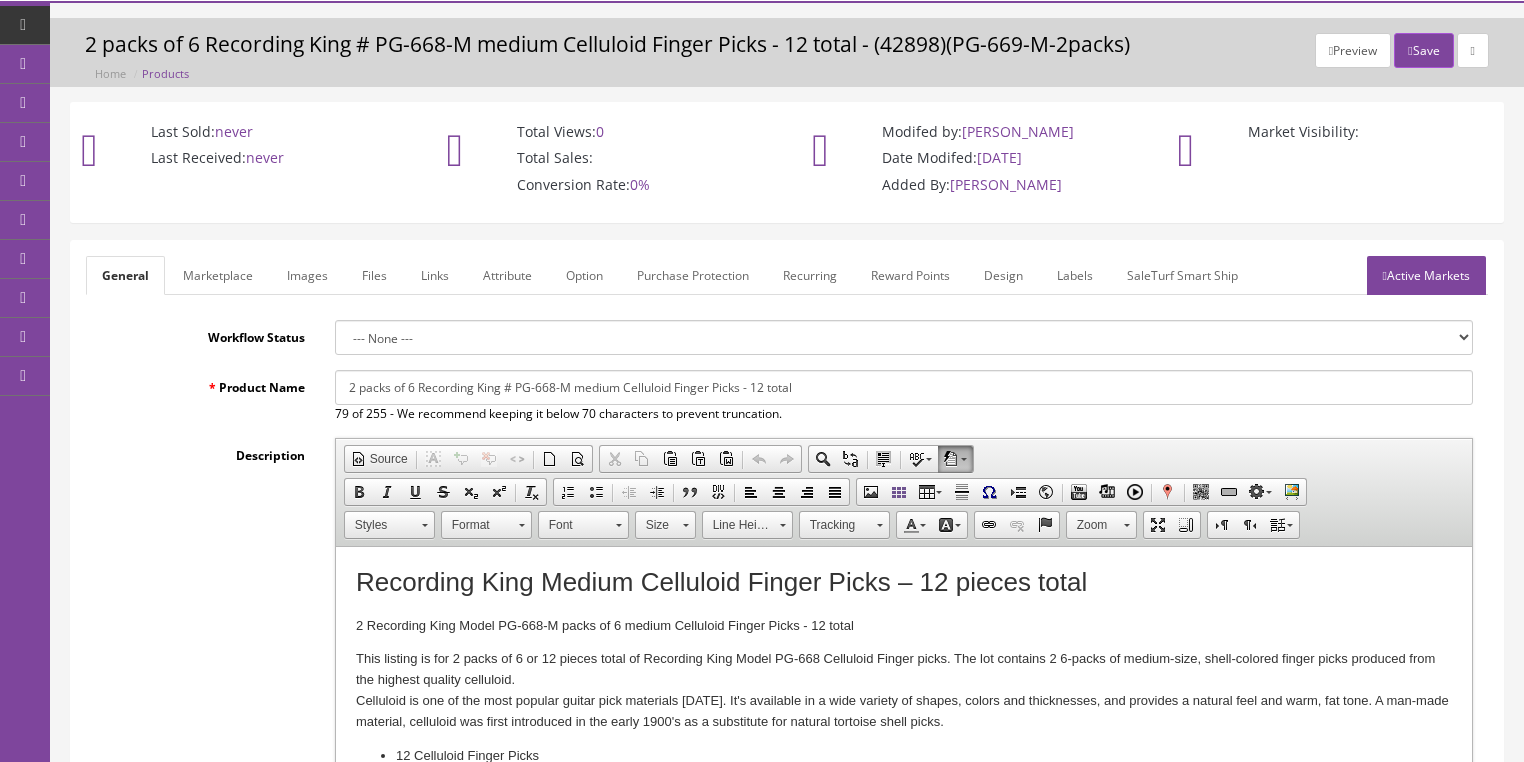 scroll, scrollTop: 0, scrollLeft: 0, axis: both 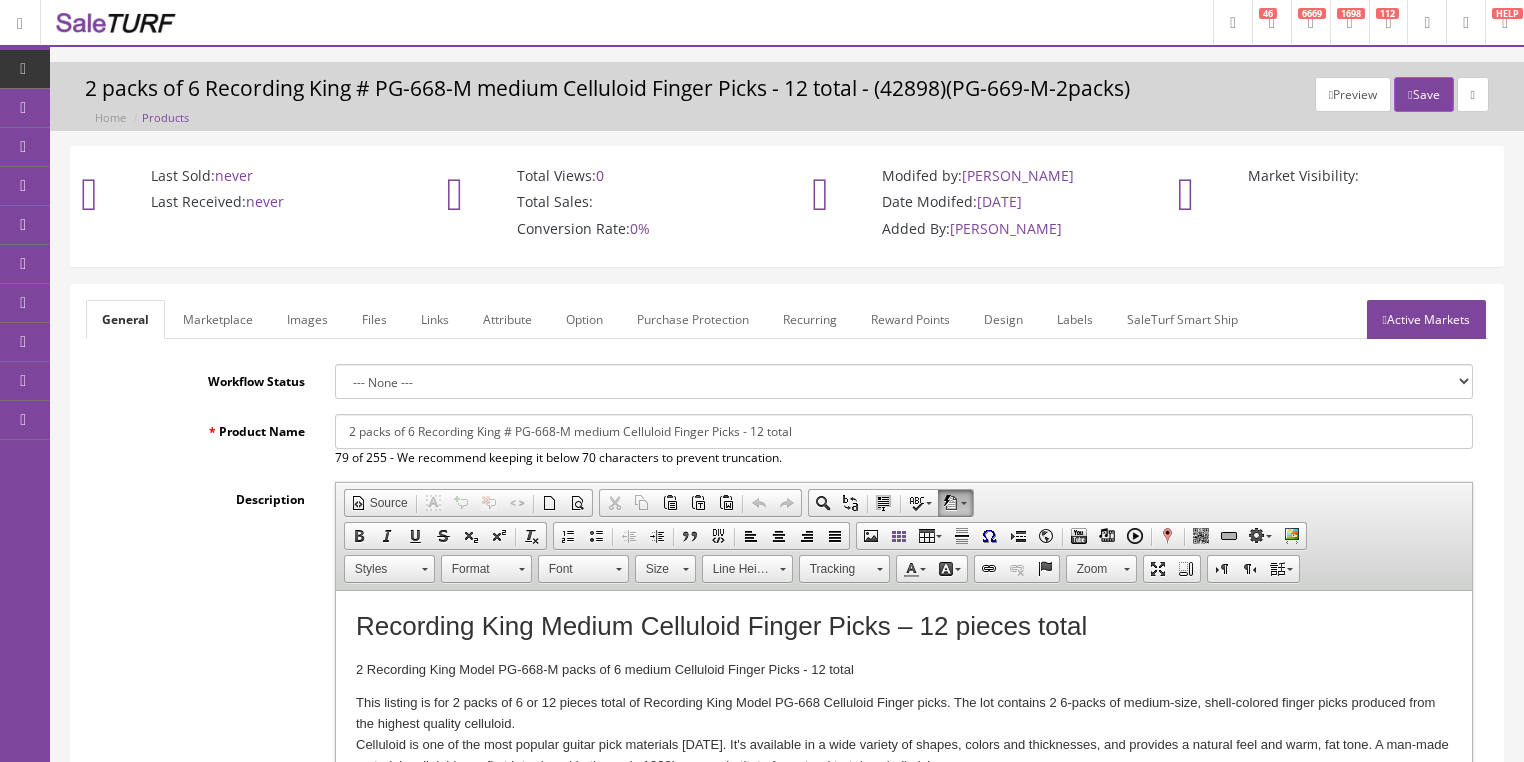 type on "PG-668-M-2packs" 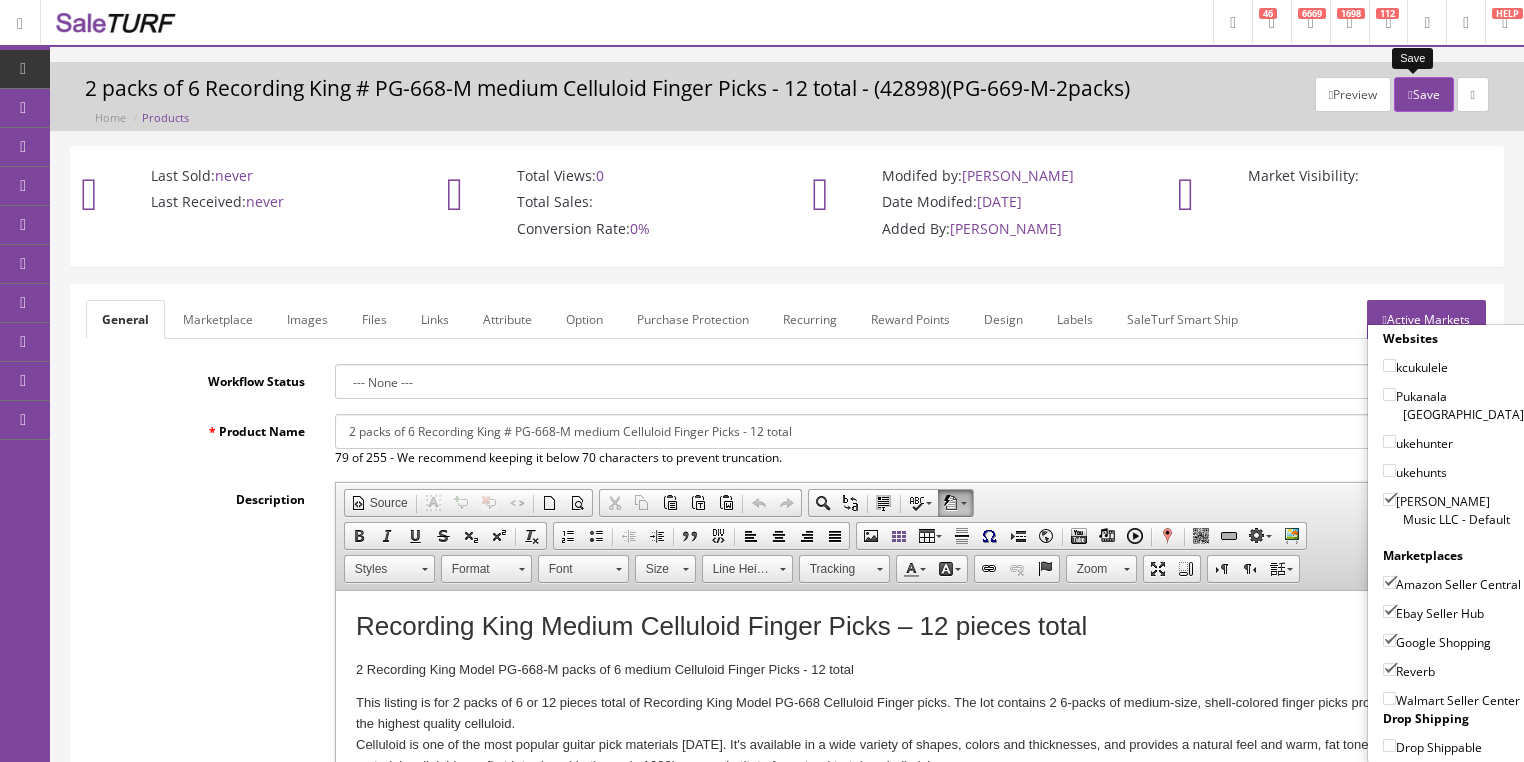 click on "Save" at bounding box center (1423, 94) 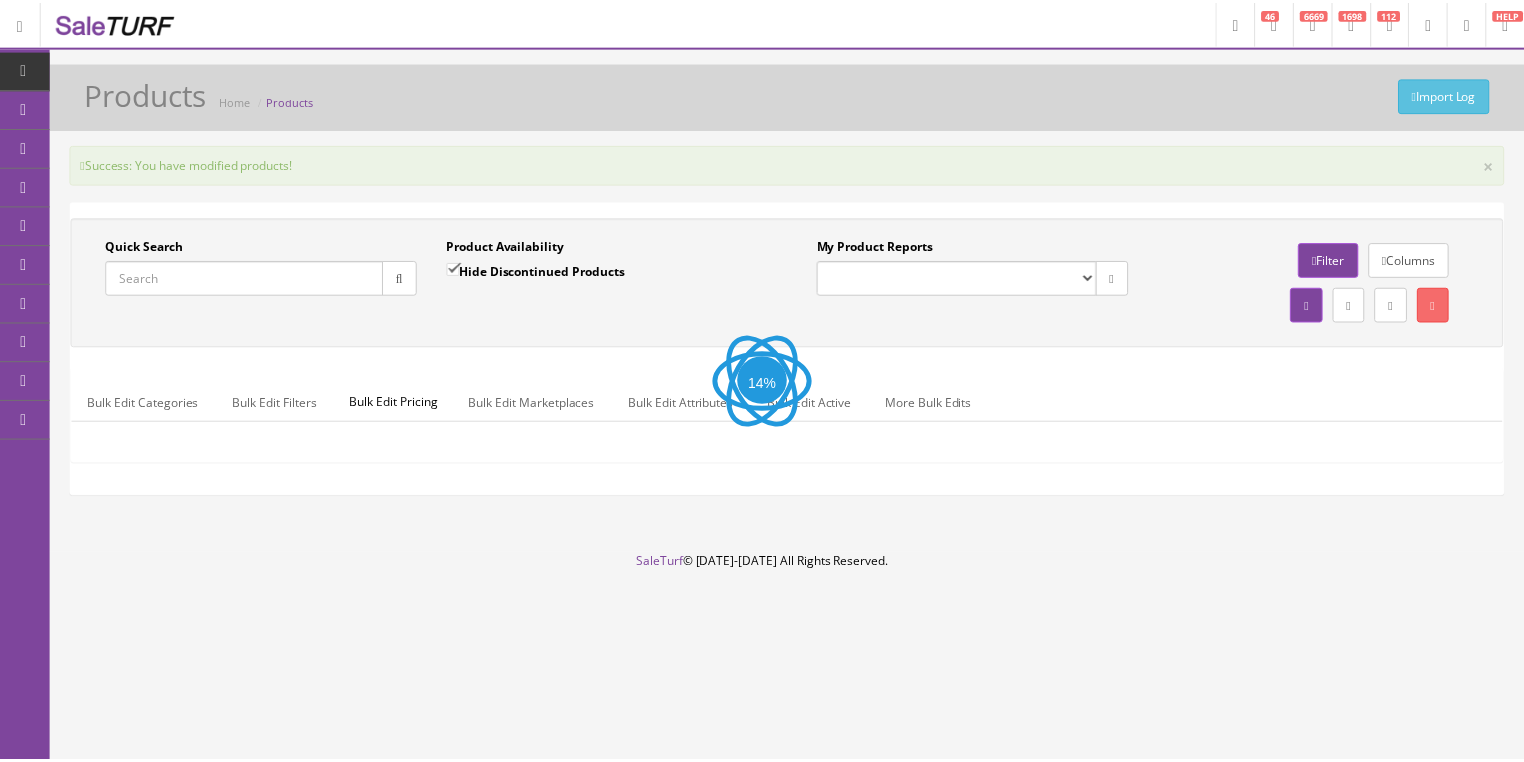 scroll, scrollTop: 0, scrollLeft: 0, axis: both 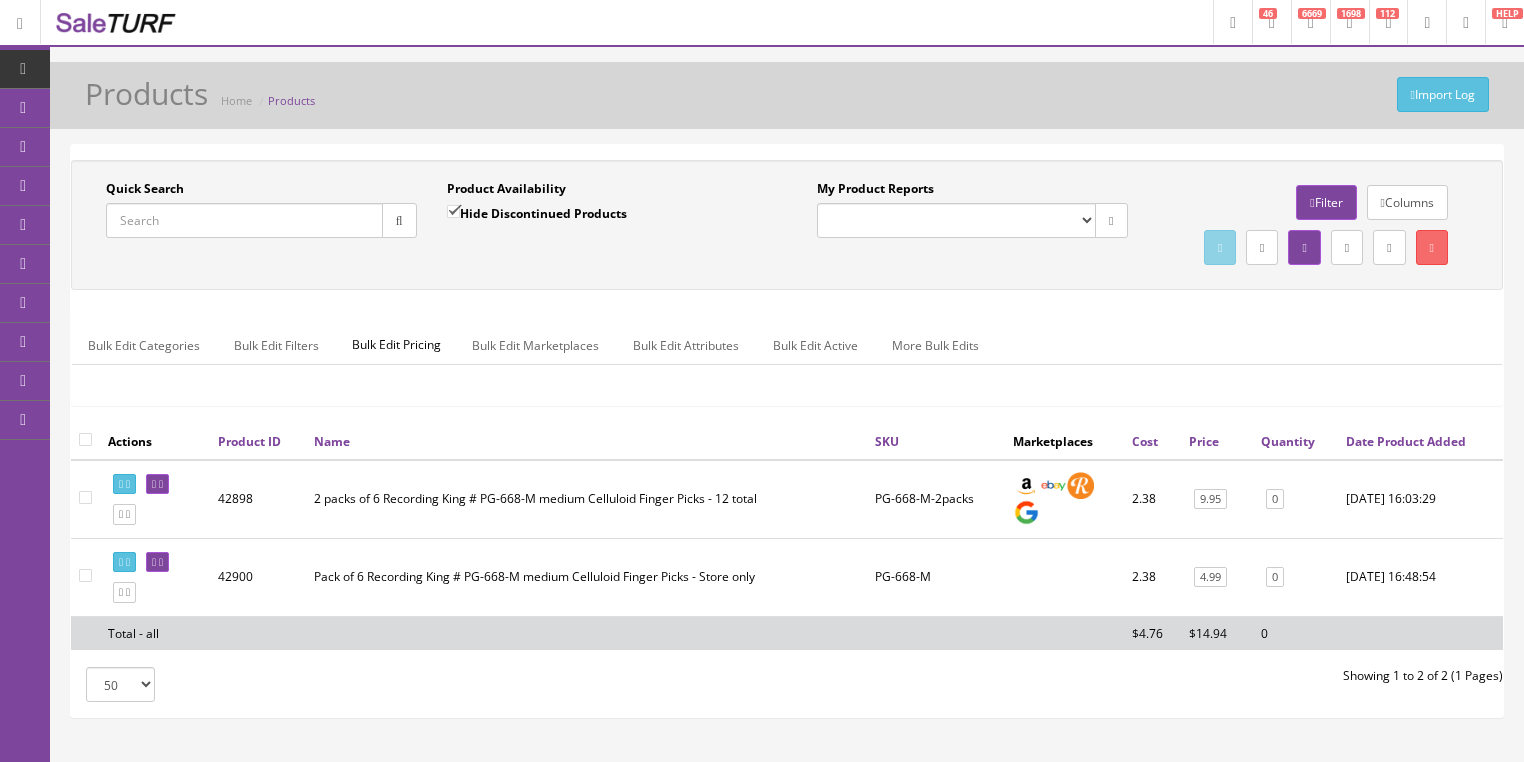click on "Quick Search" at bounding box center [244, 220] 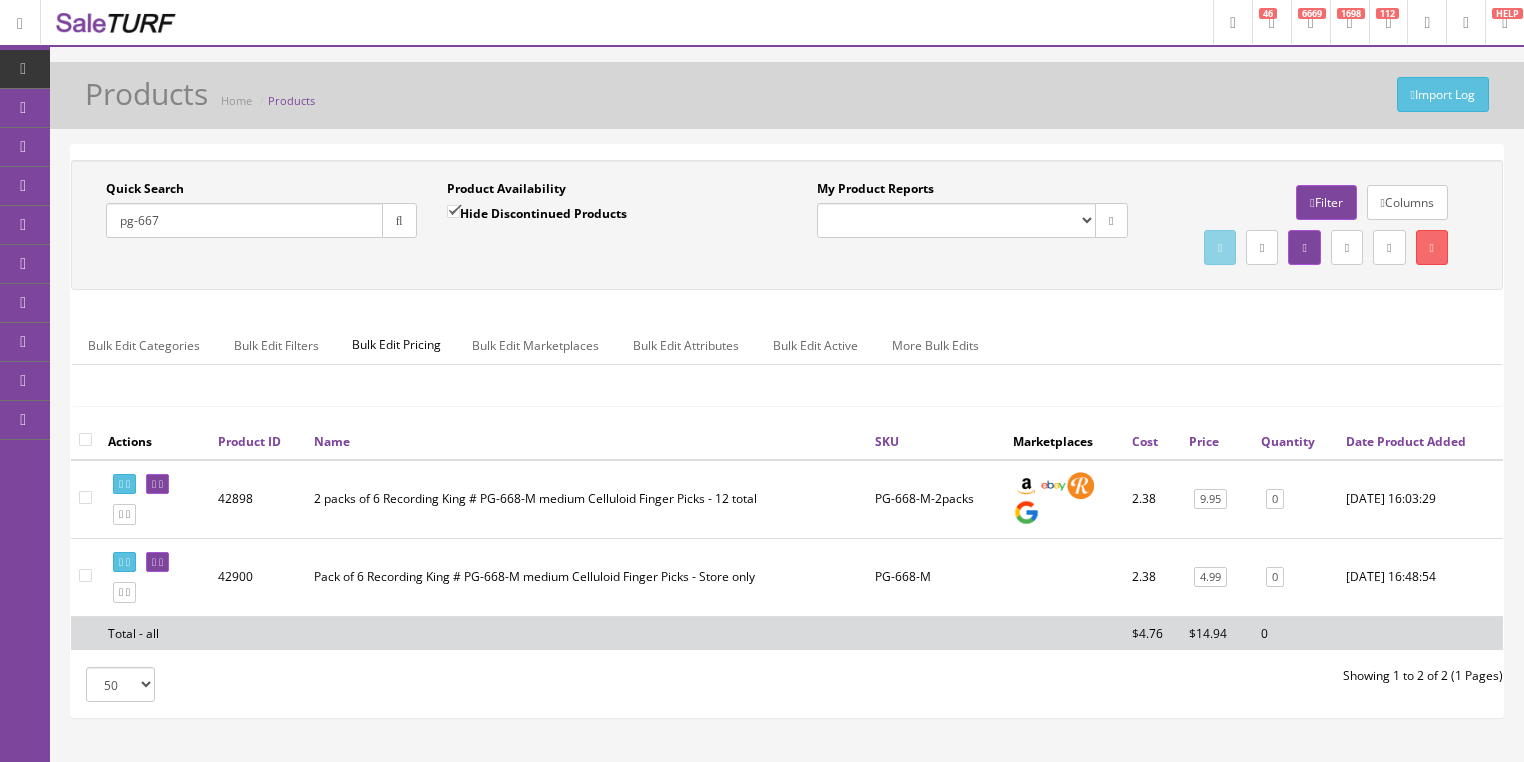 type on "pg-667" 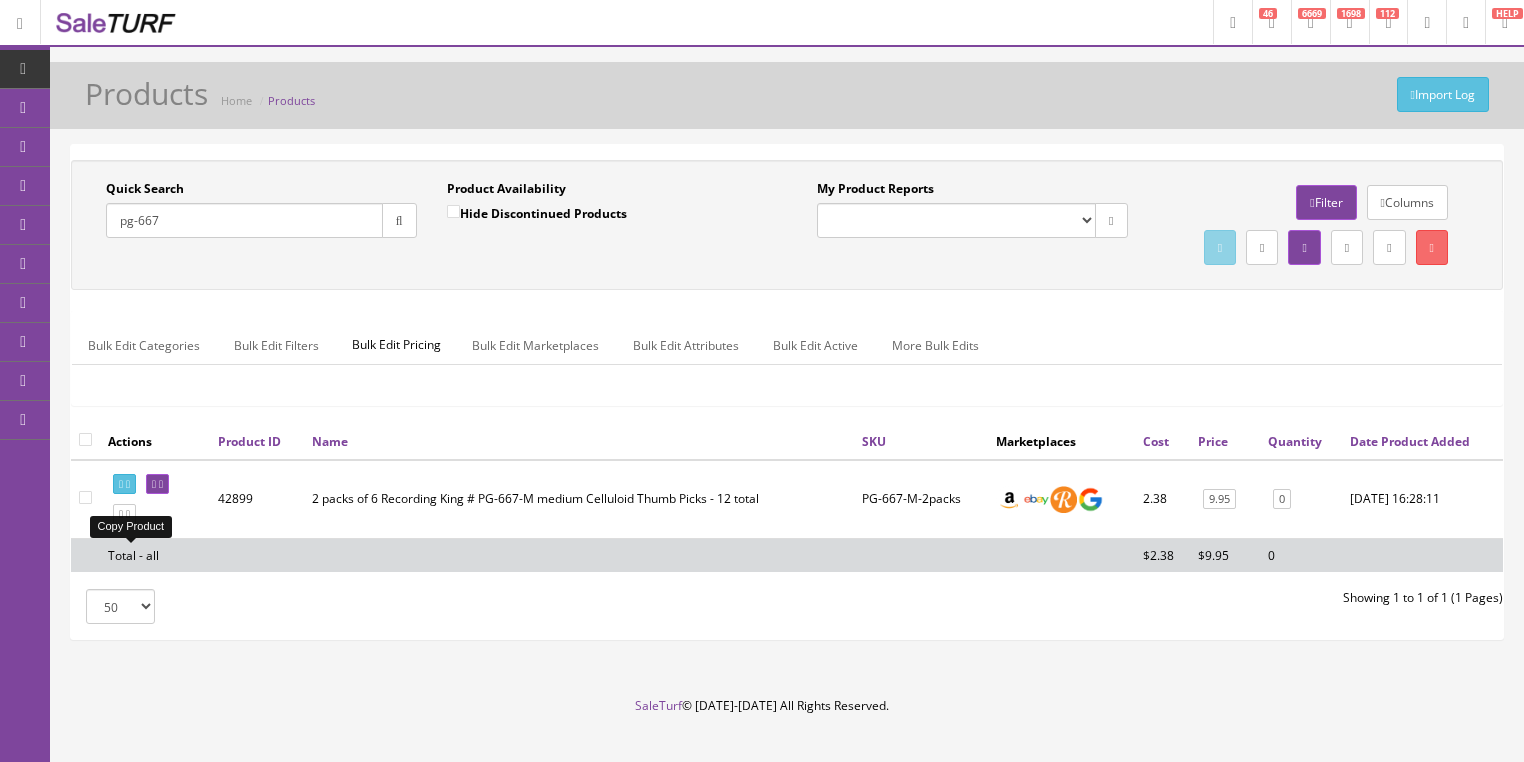 click at bounding box center (121, 514) 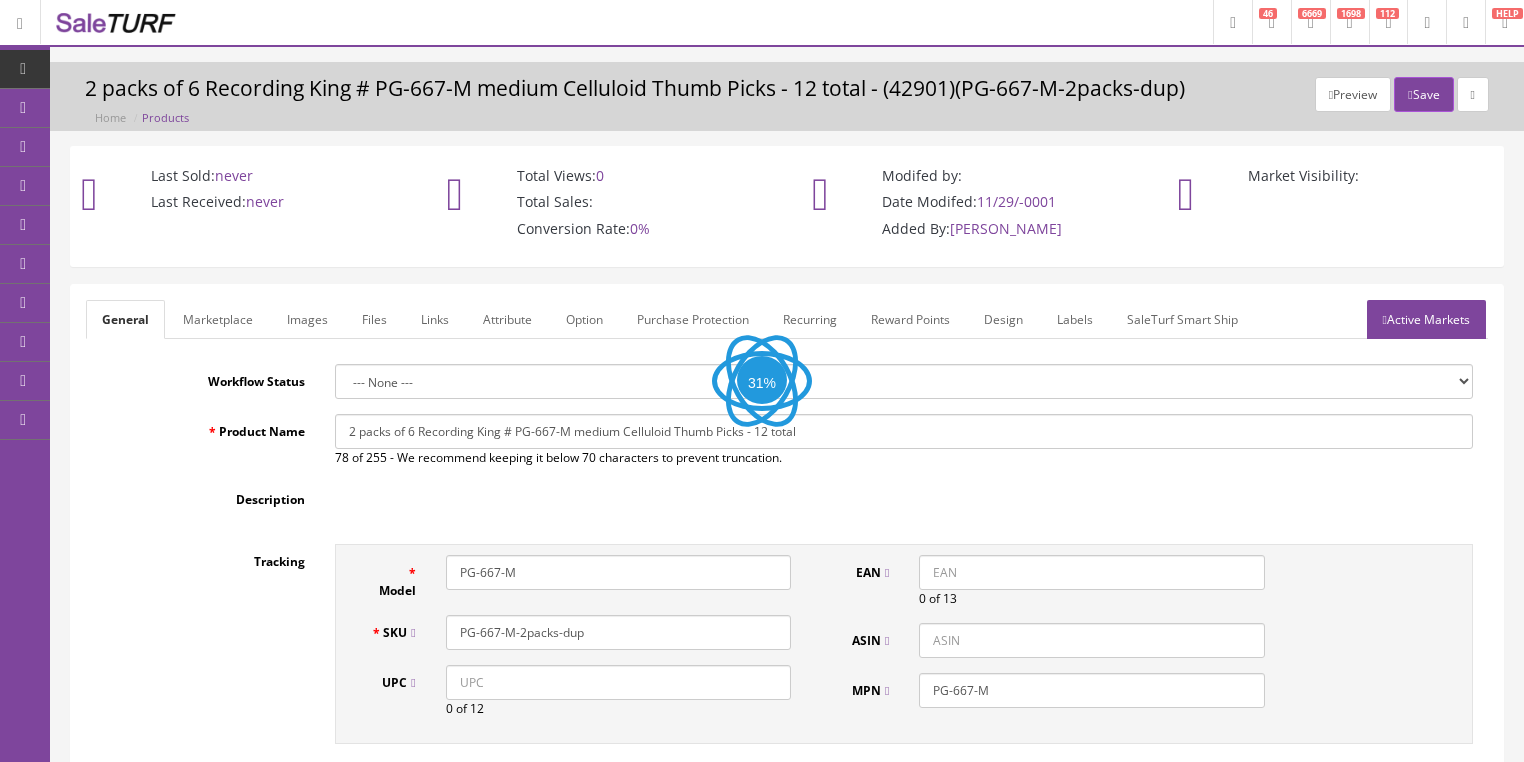 scroll, scrollTop: 0, scrollLeft: 0, axis: both 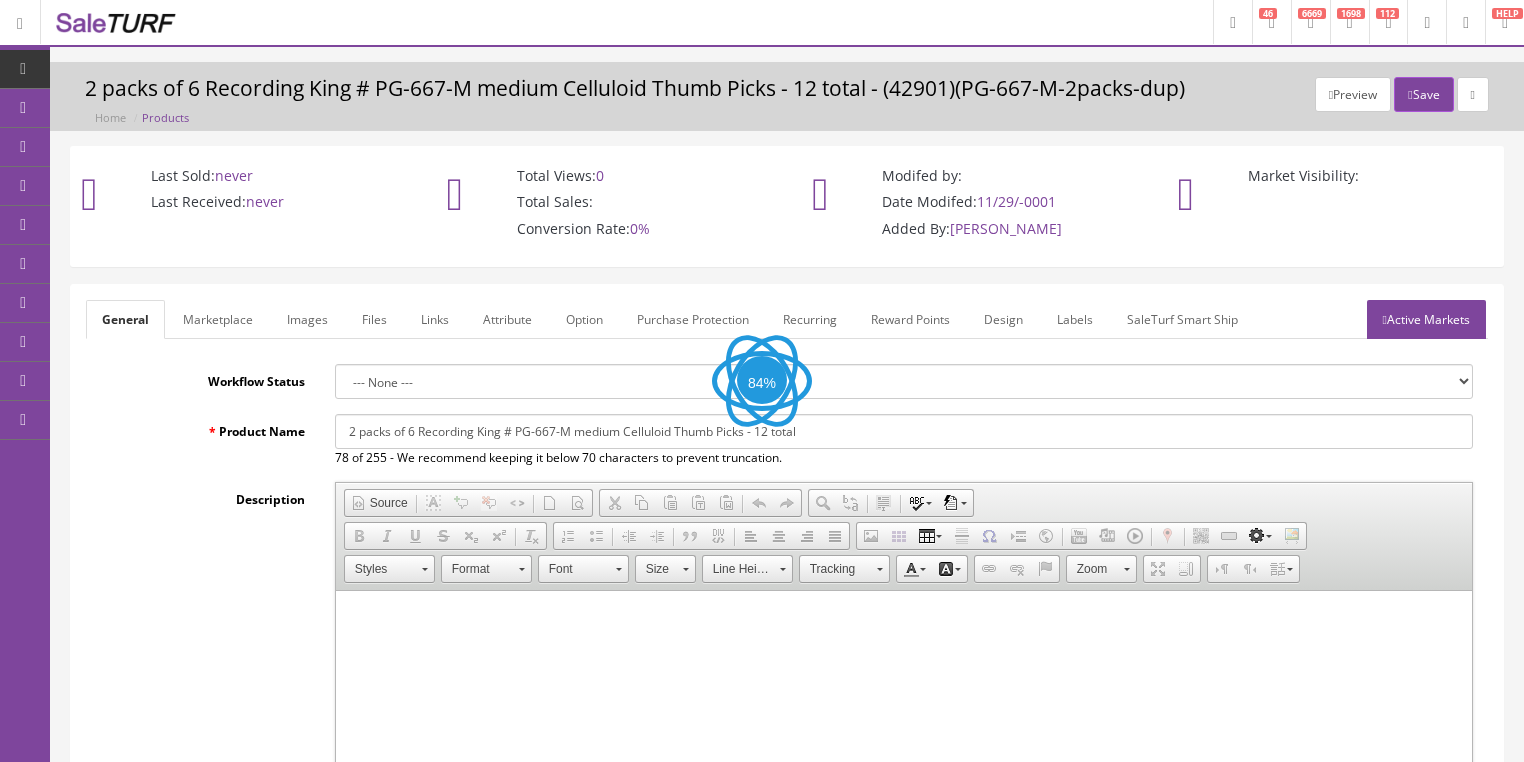 click on "2 packs of 6 Recording King # PG-667-M medium Celluloid Thumb Picks - 12 total" at bounding box center (904, 431) 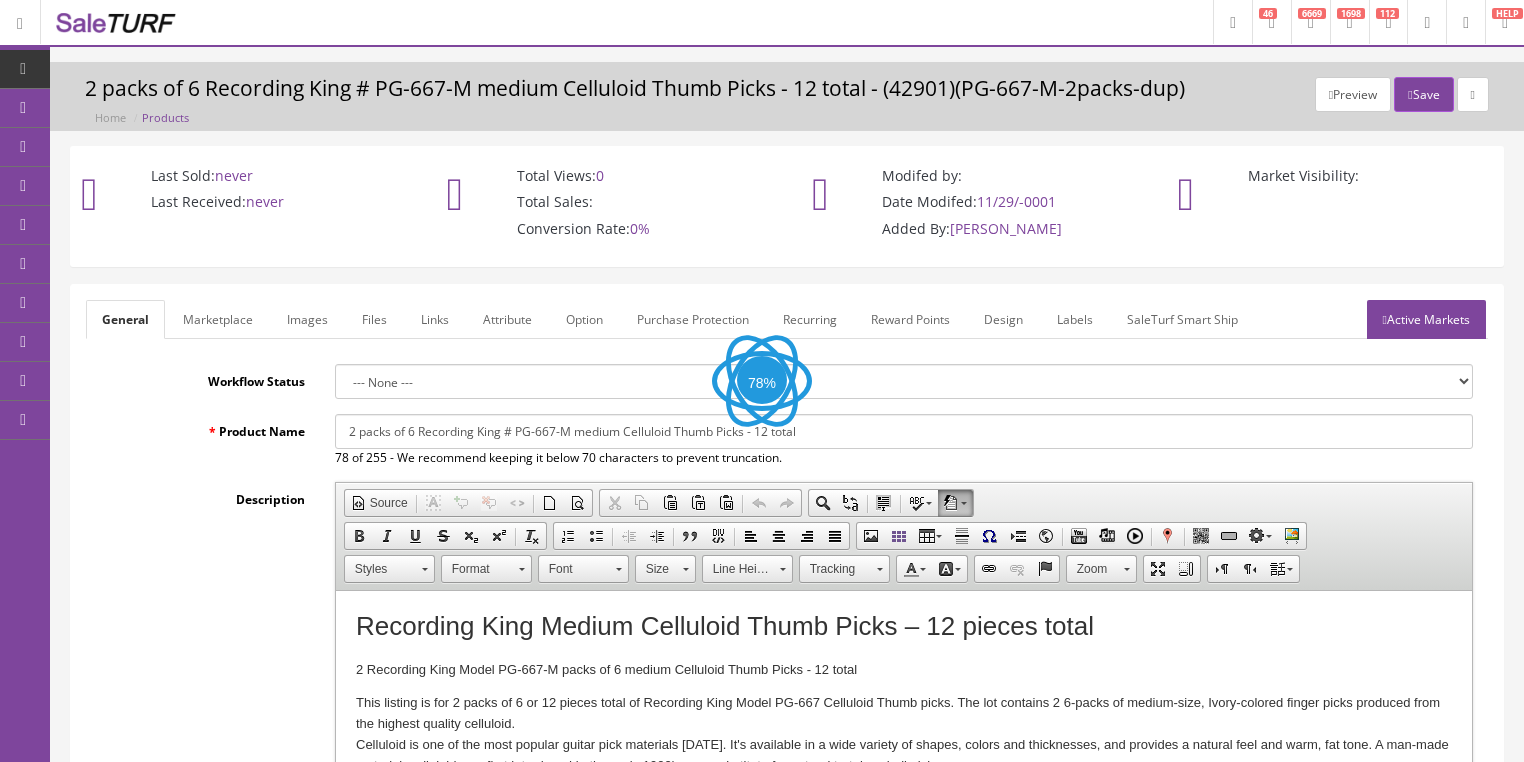 scroll, scrollTop: 0, scrollLeft: 0, axis: both 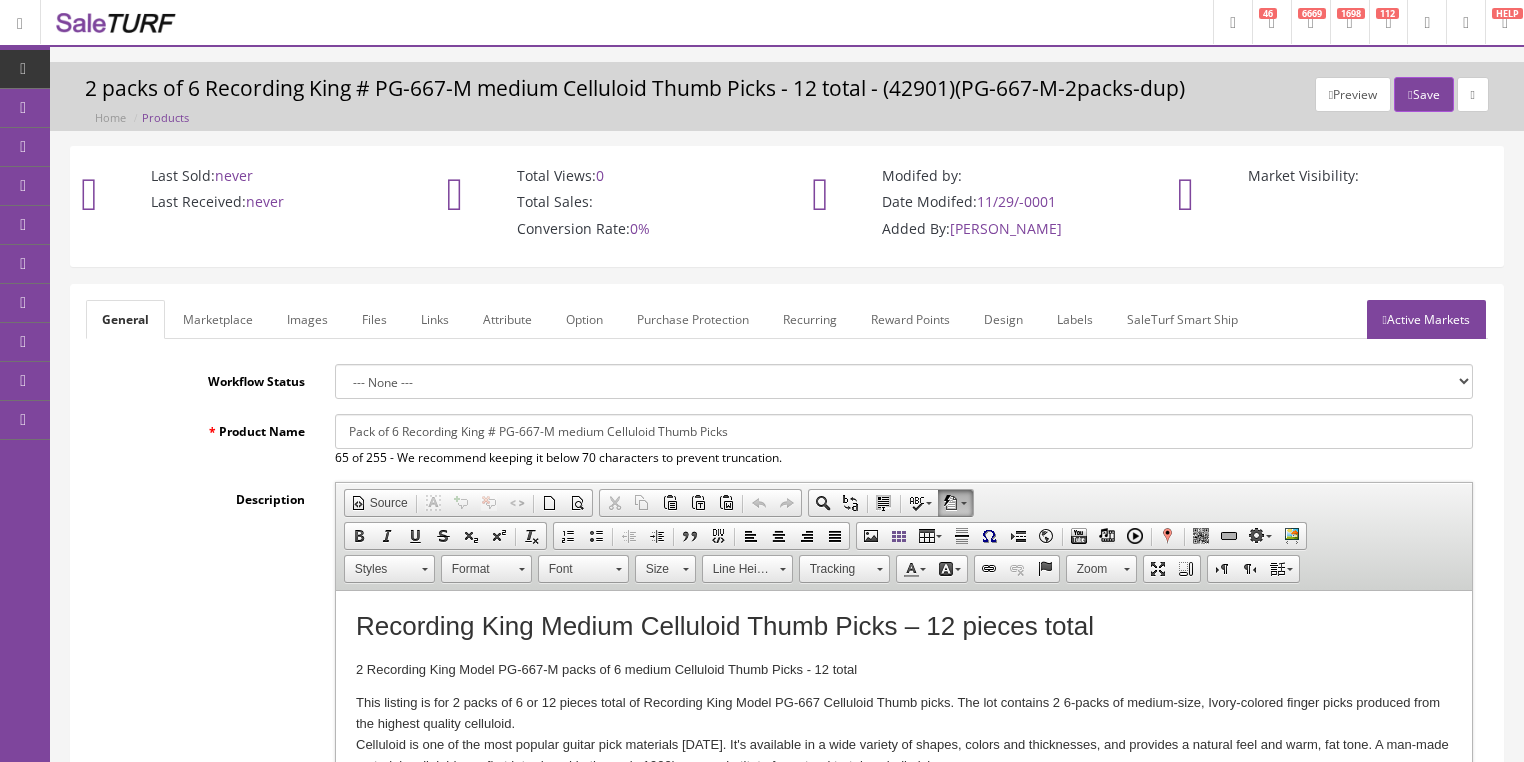 type on "Pack of 6 Recording King # PG-667-M medium Celluloid Thumb Picks" 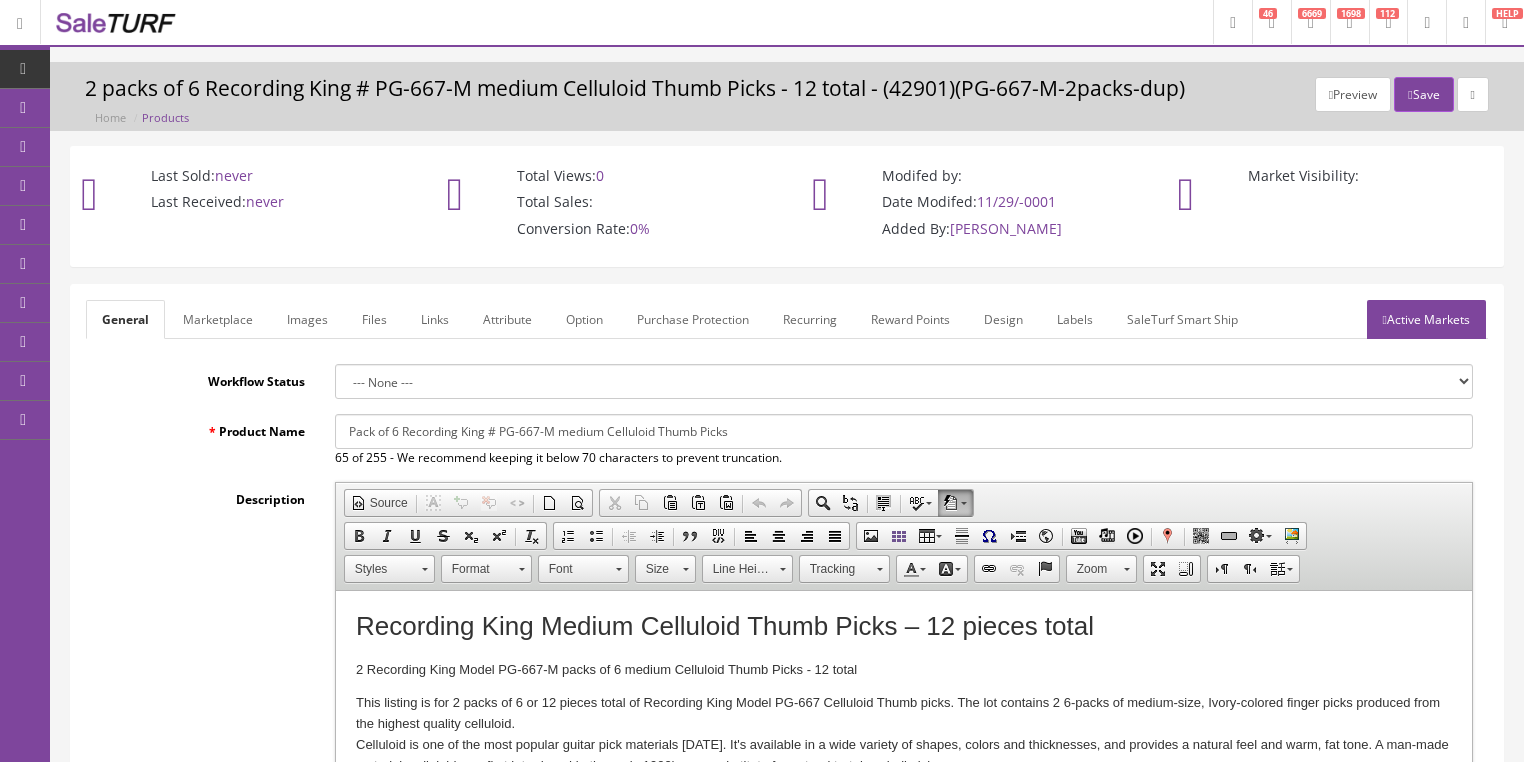 click on "Recording King Medium Celluloid Thumb Picks – 12 pieces total" at bounding box center [903, 626] 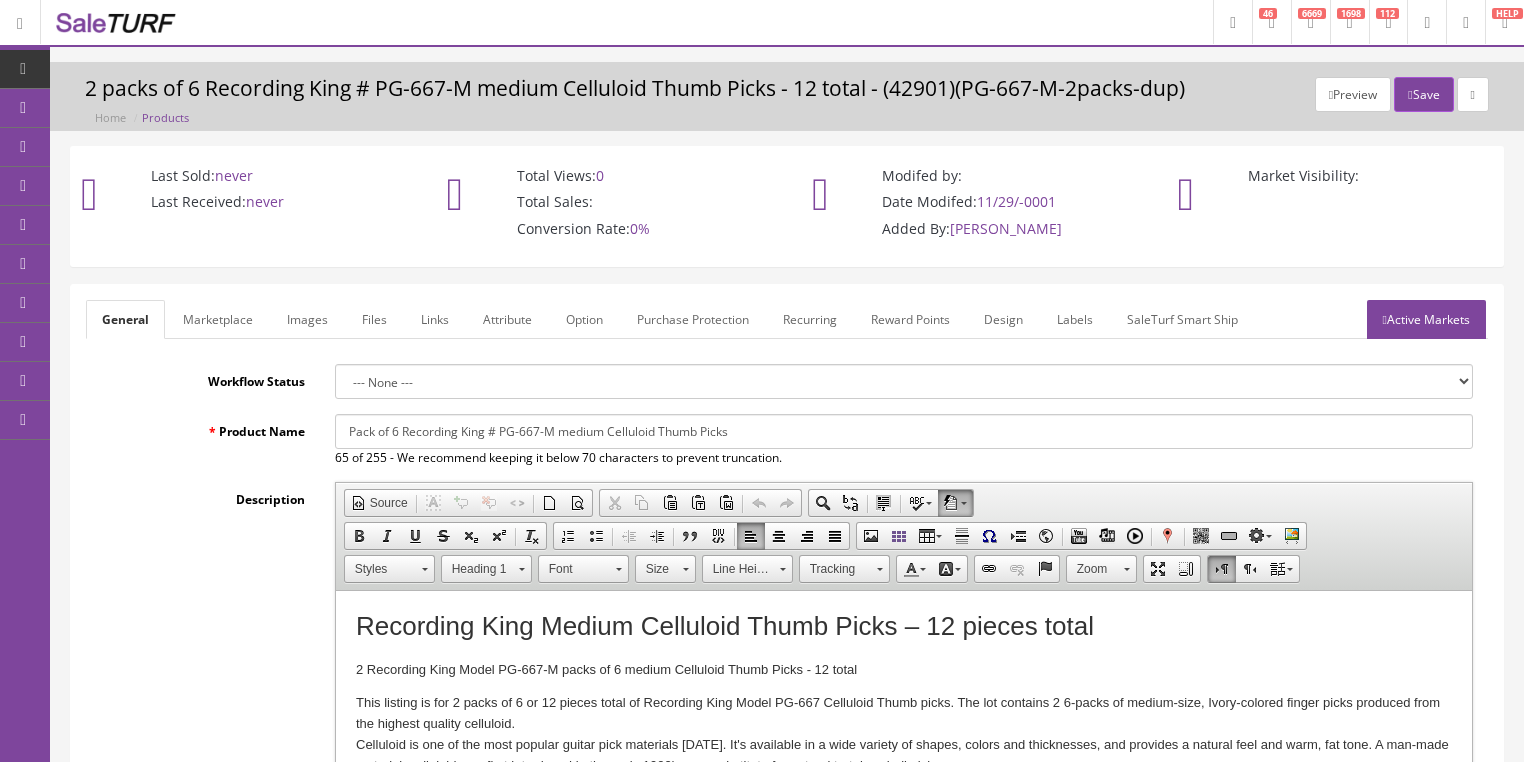 type 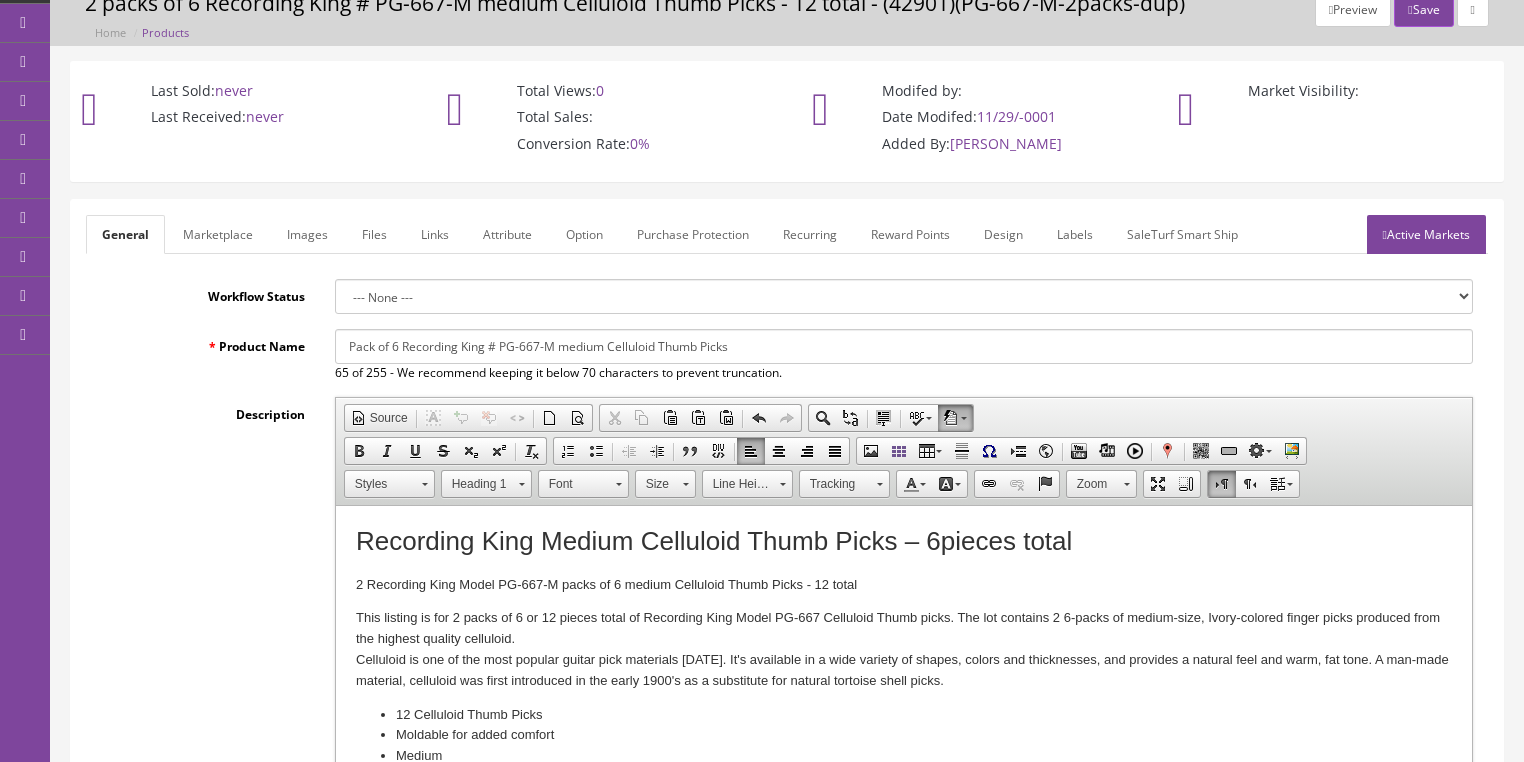 scroll, scrollTop: 160, scrollLeft: 0, axis: vertical 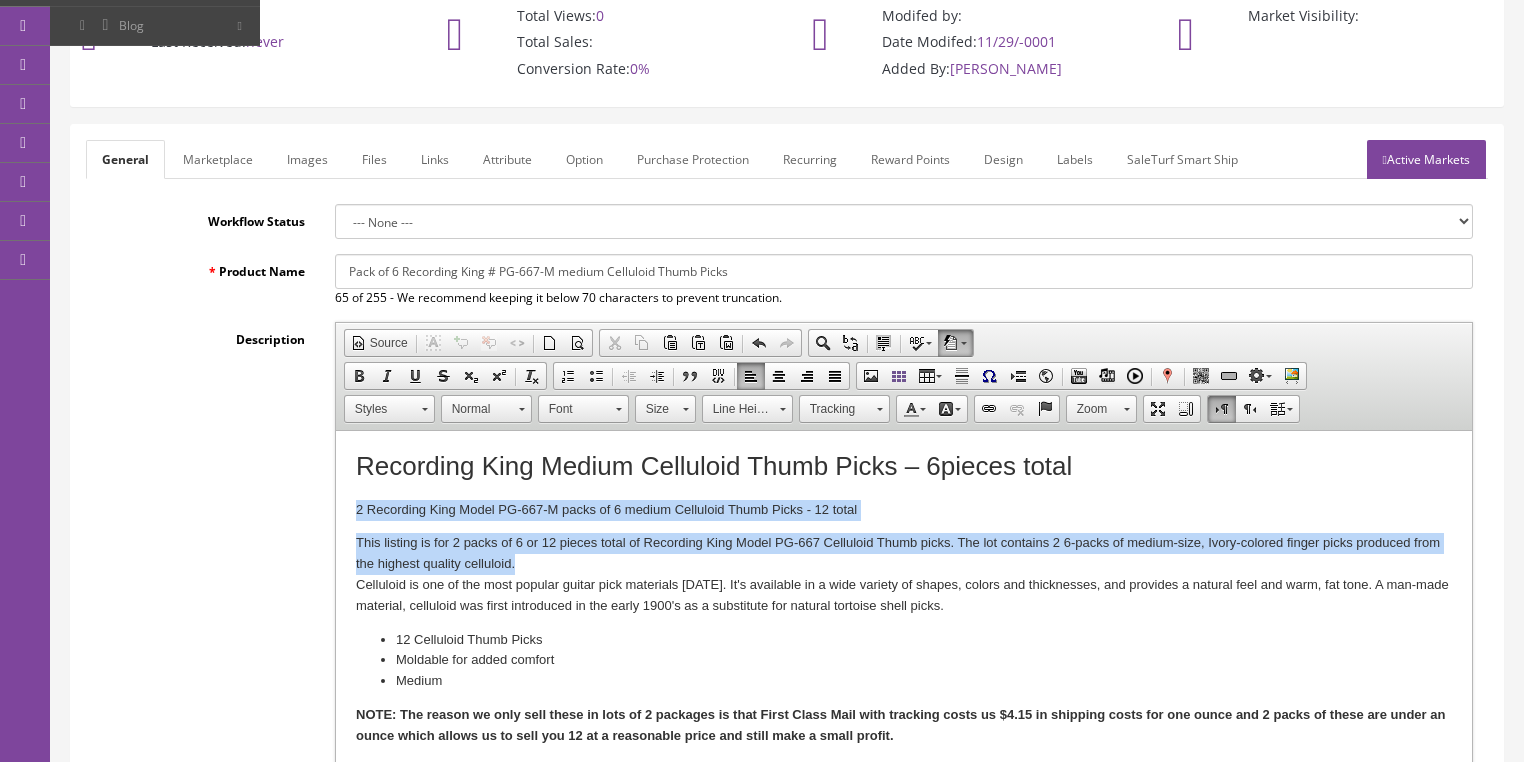drag, startPoint x: 350, startPoint y: 513, endPoint x: 528, endPoint y: 562, distance: 184.62123 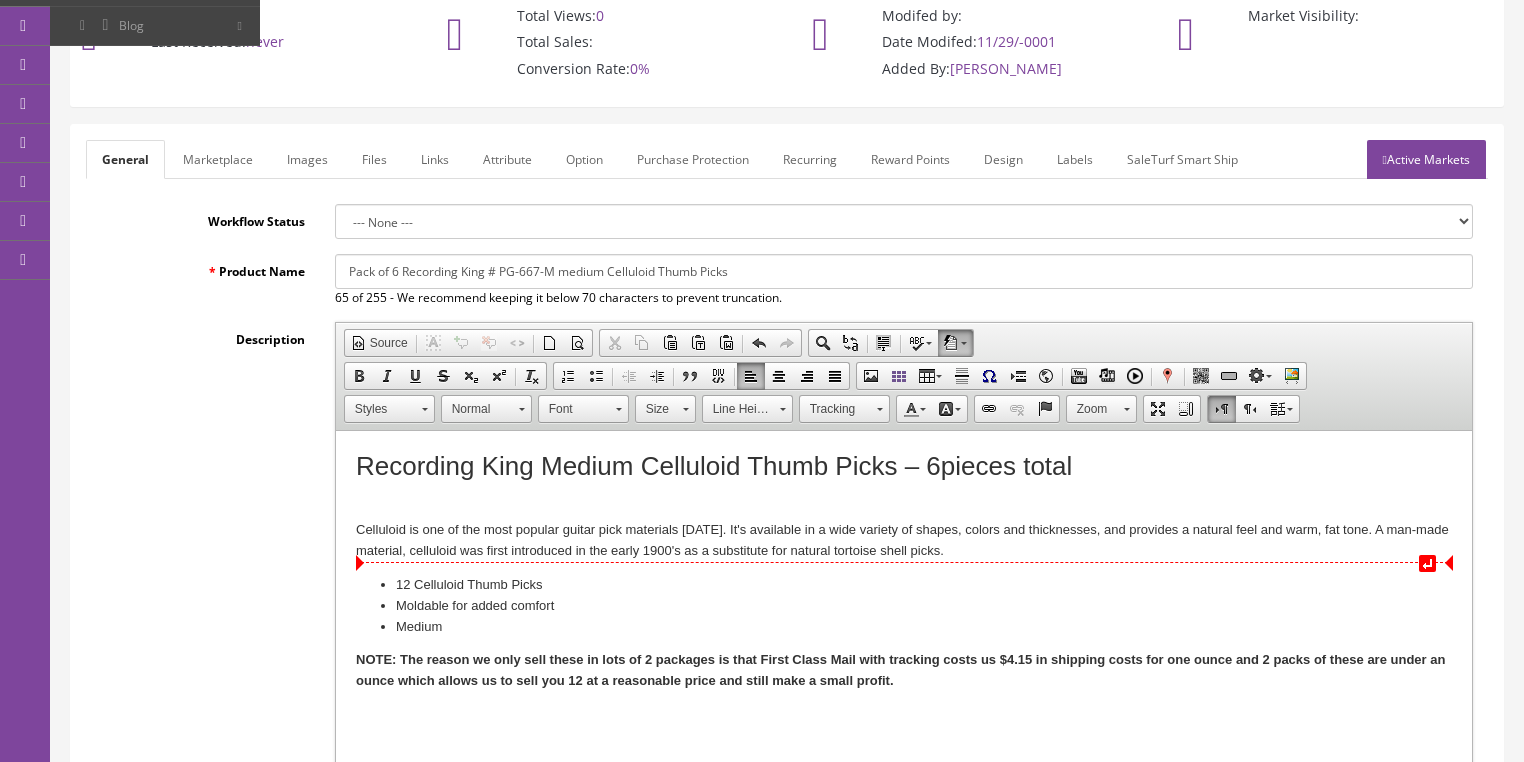 click on "12 Celluloid Thumb Picks Moldable for added comfort Medium" at bounding box center [903, 606] 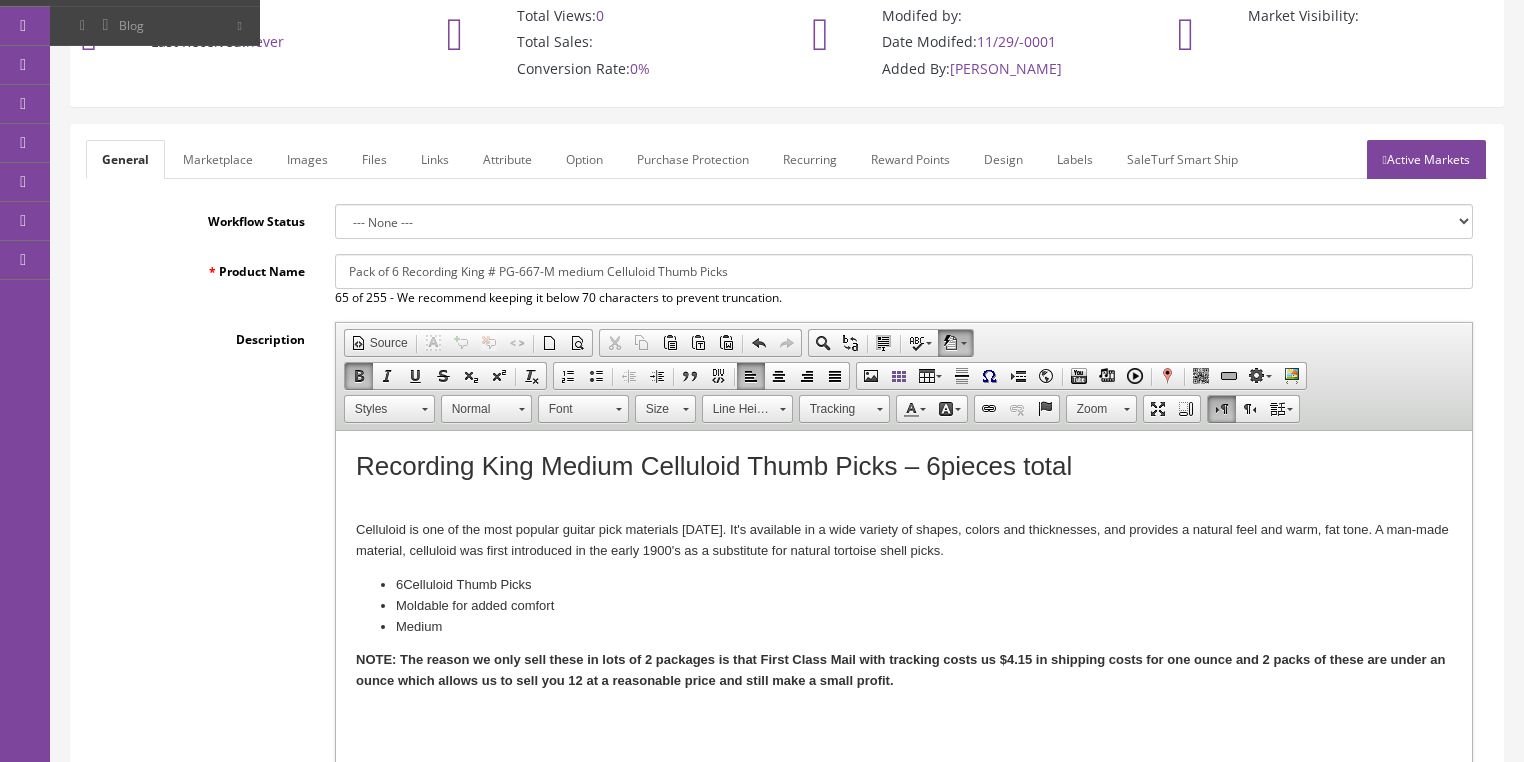 drag, startPoint x: 350, startPoint y: 659, endPoint x: 967, endPoint y: 695, distance: 618.0494 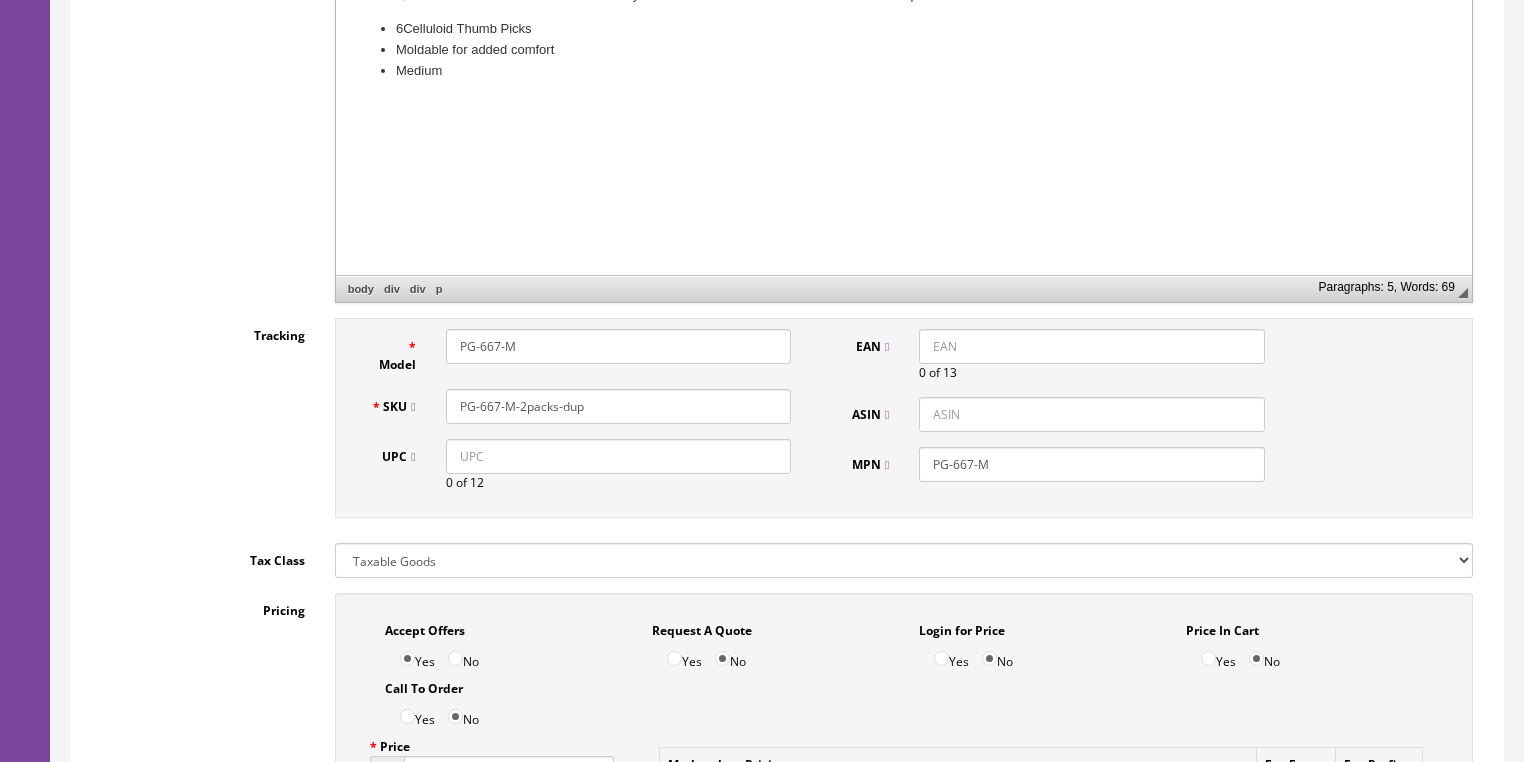 scroll, scrollTop: 720, scrollLeft: 0, axis: vertical 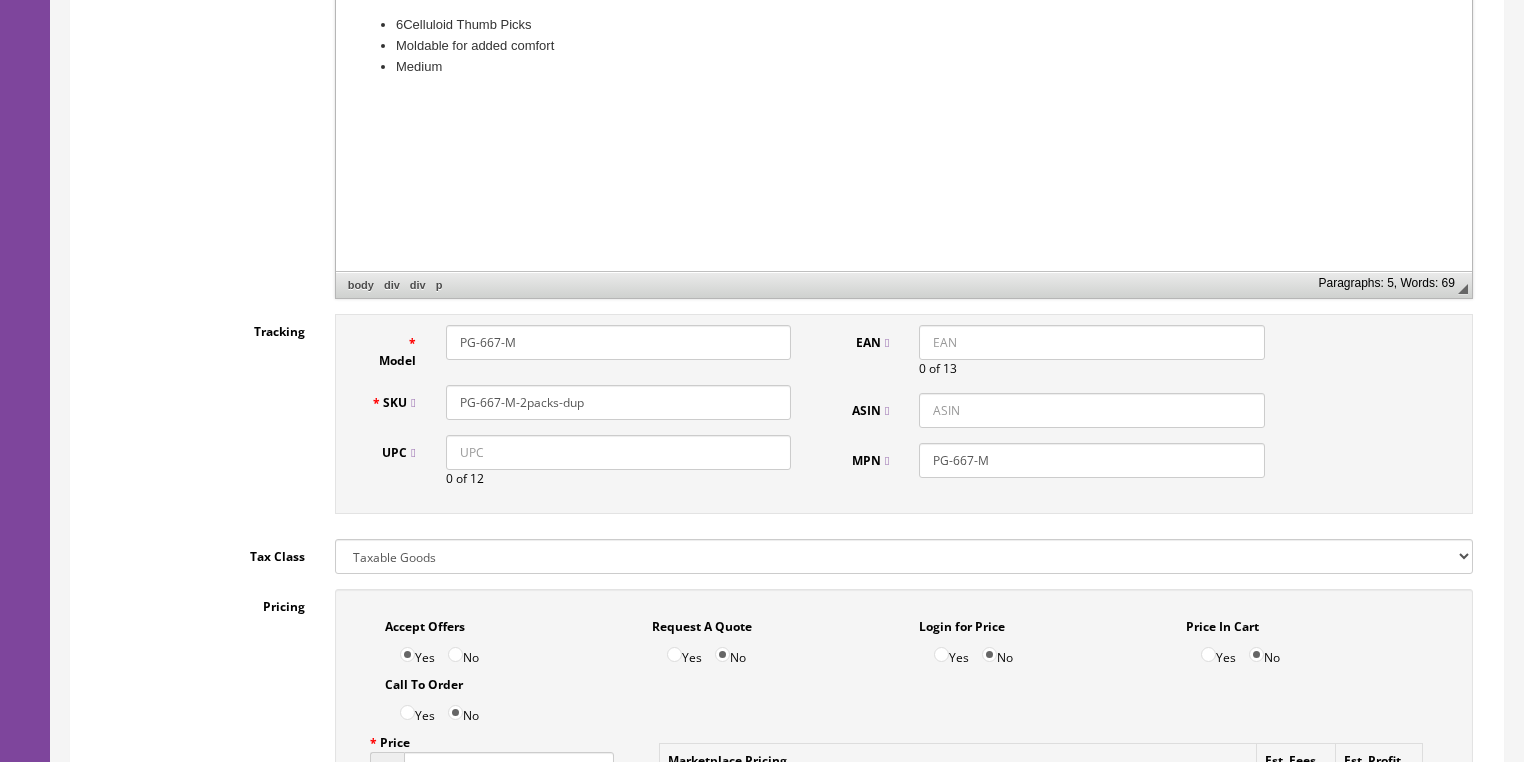 drag, startPoint x: 517, startPoint y: 402, endPoint x: 656, endPoint y: 408, distance: 139.12944 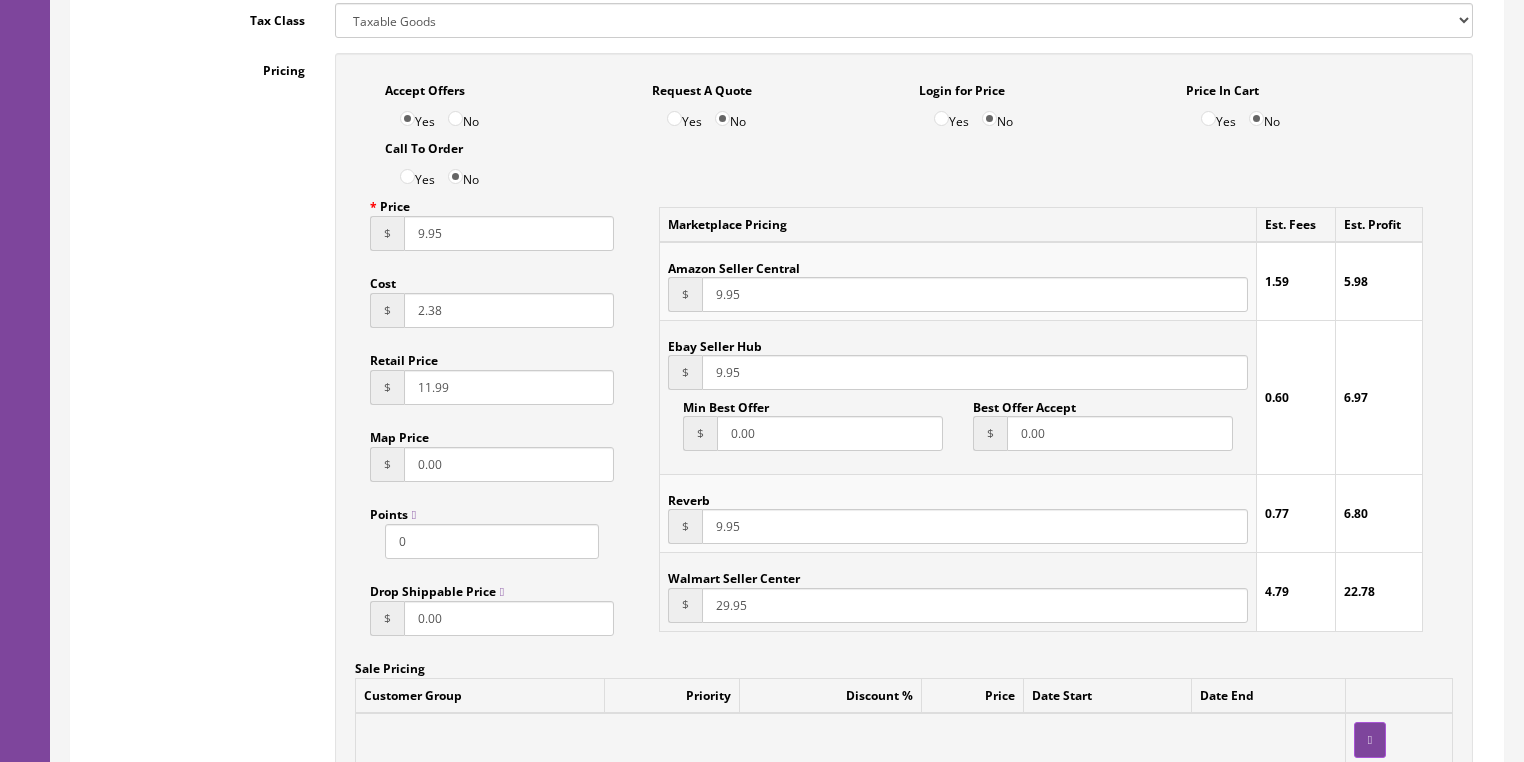 scroll, scrollTop: 1280, scrollLeft: 0, axis: vertical 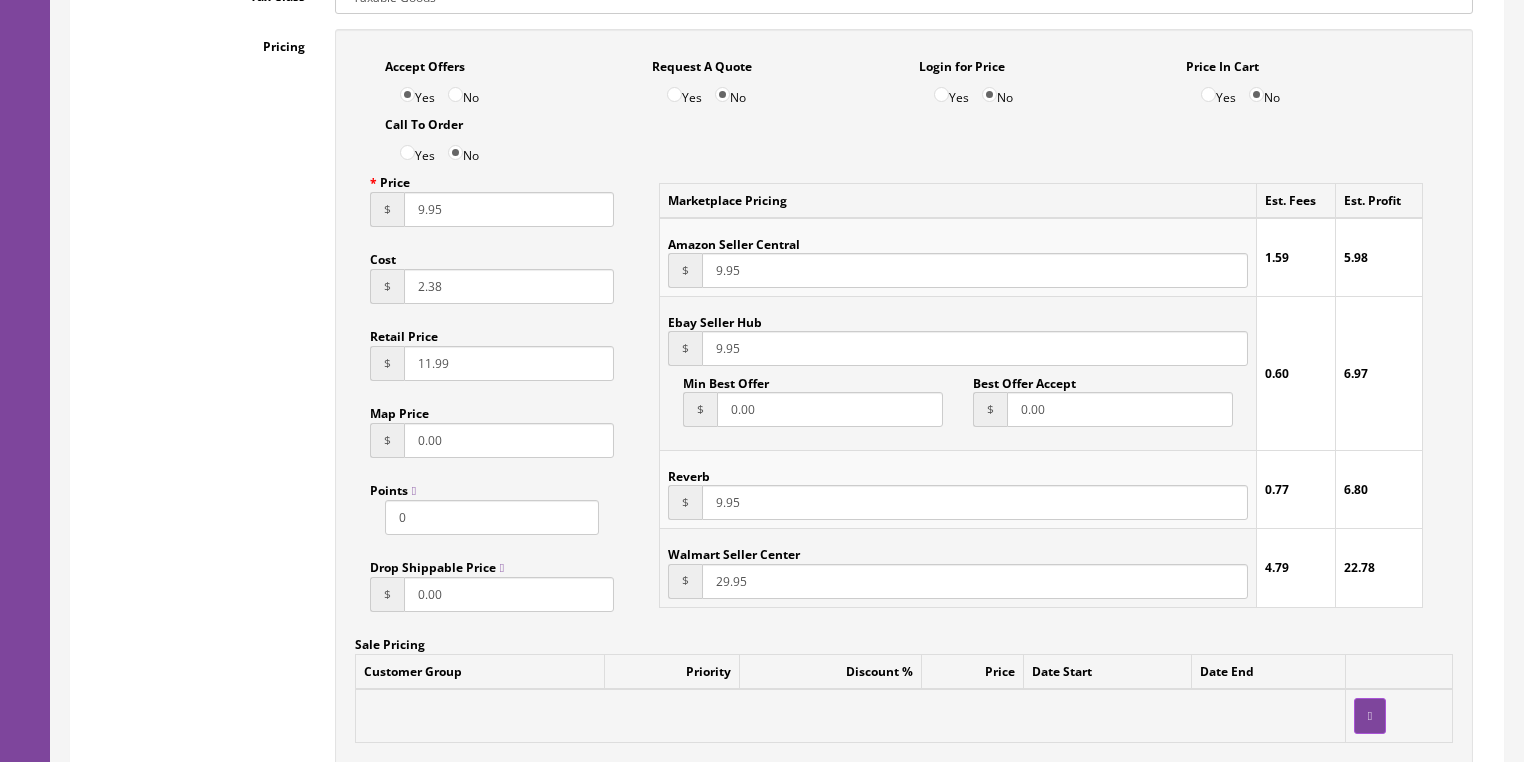 type on "PG-667-M" 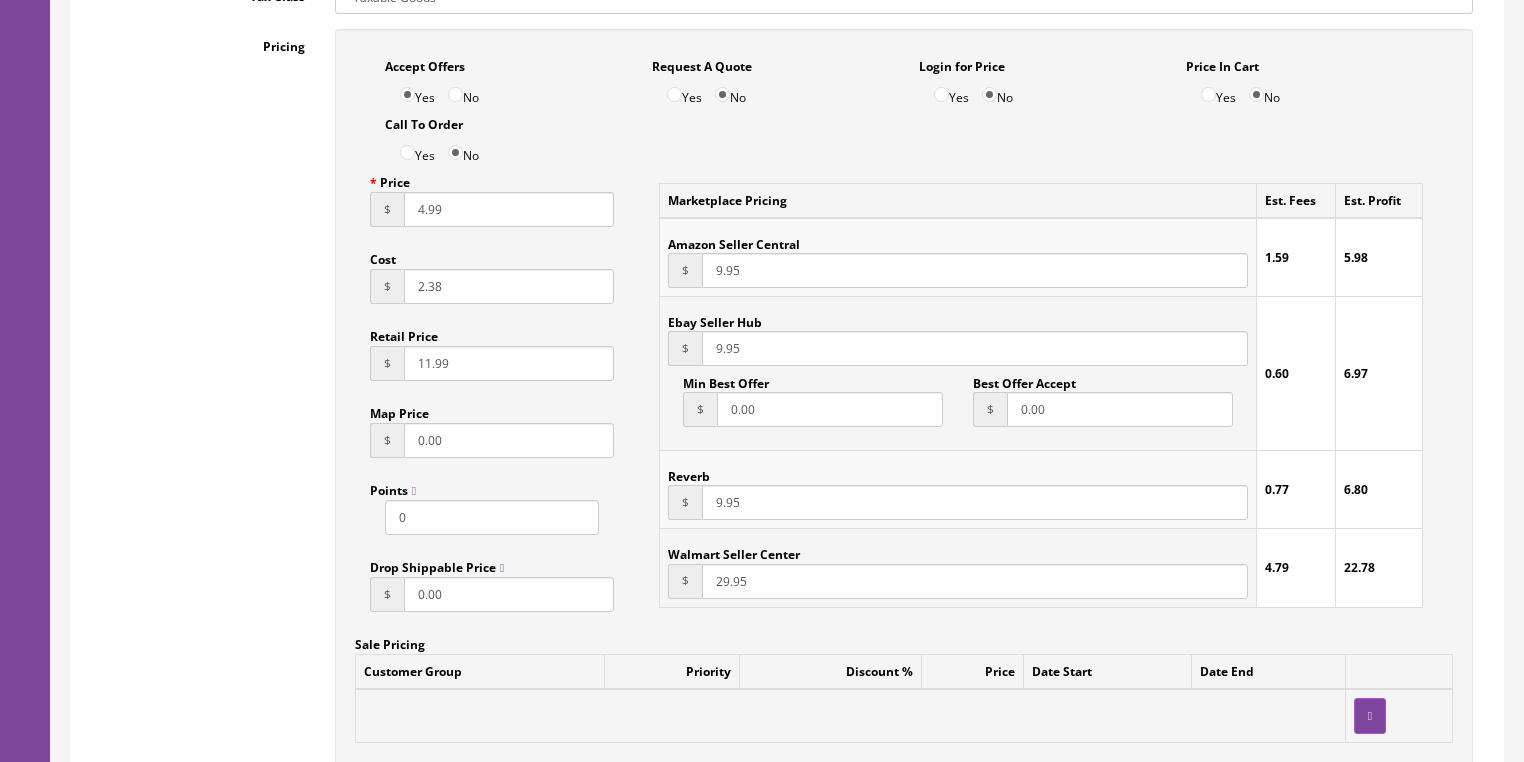 type on "4.99" 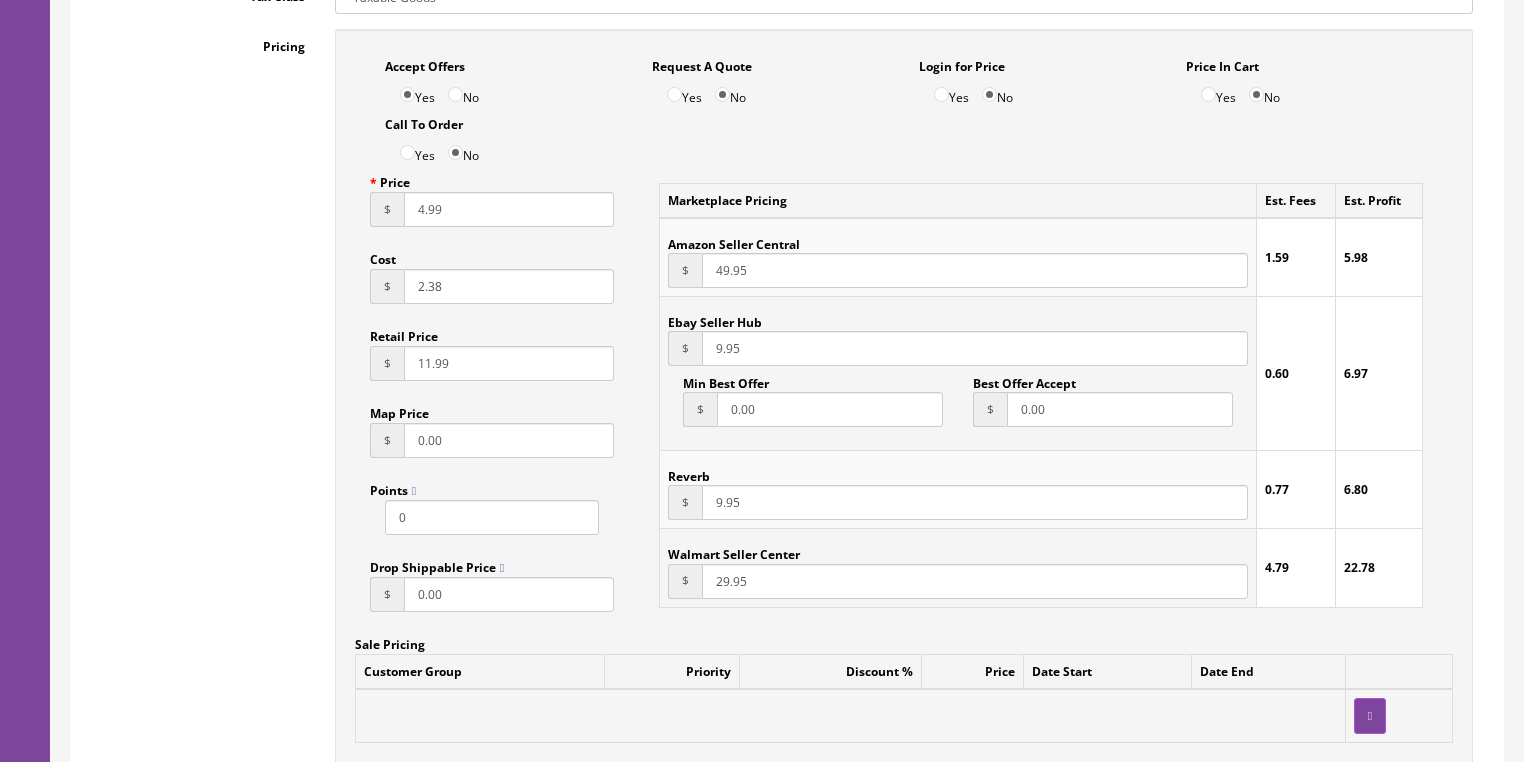 type on "49.95" 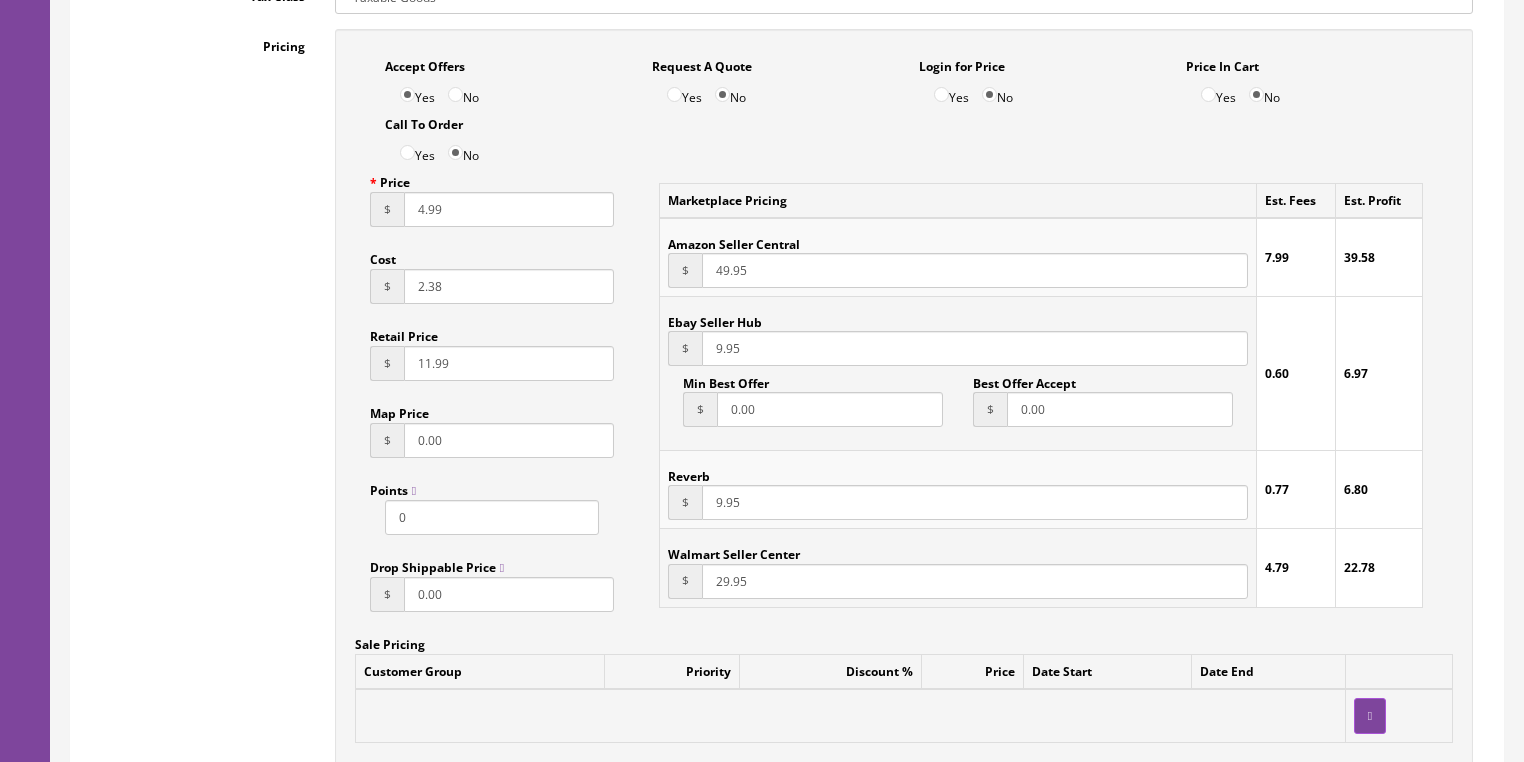 click on "9.95" at bounding box center (974, 348) 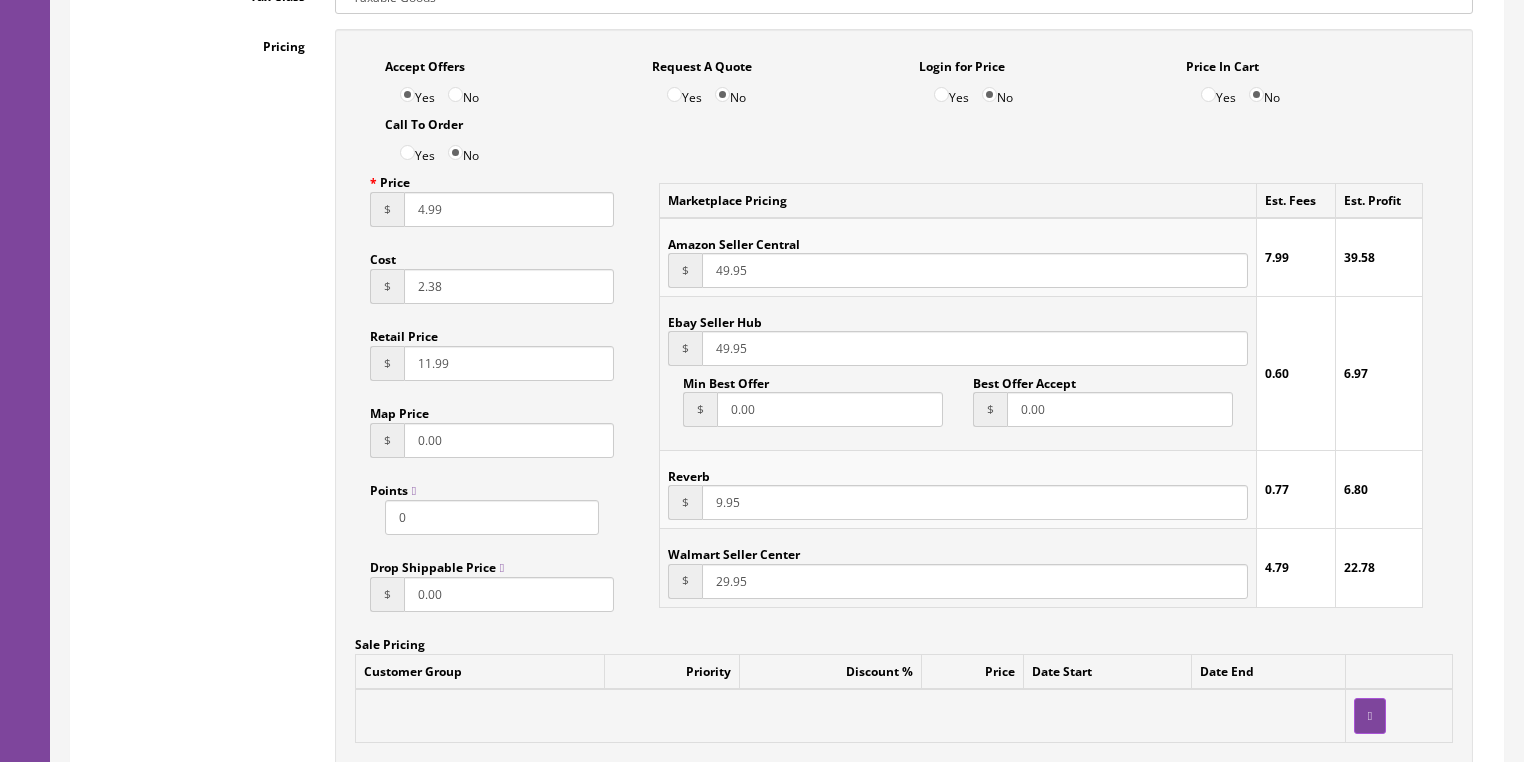 type on "49.95" 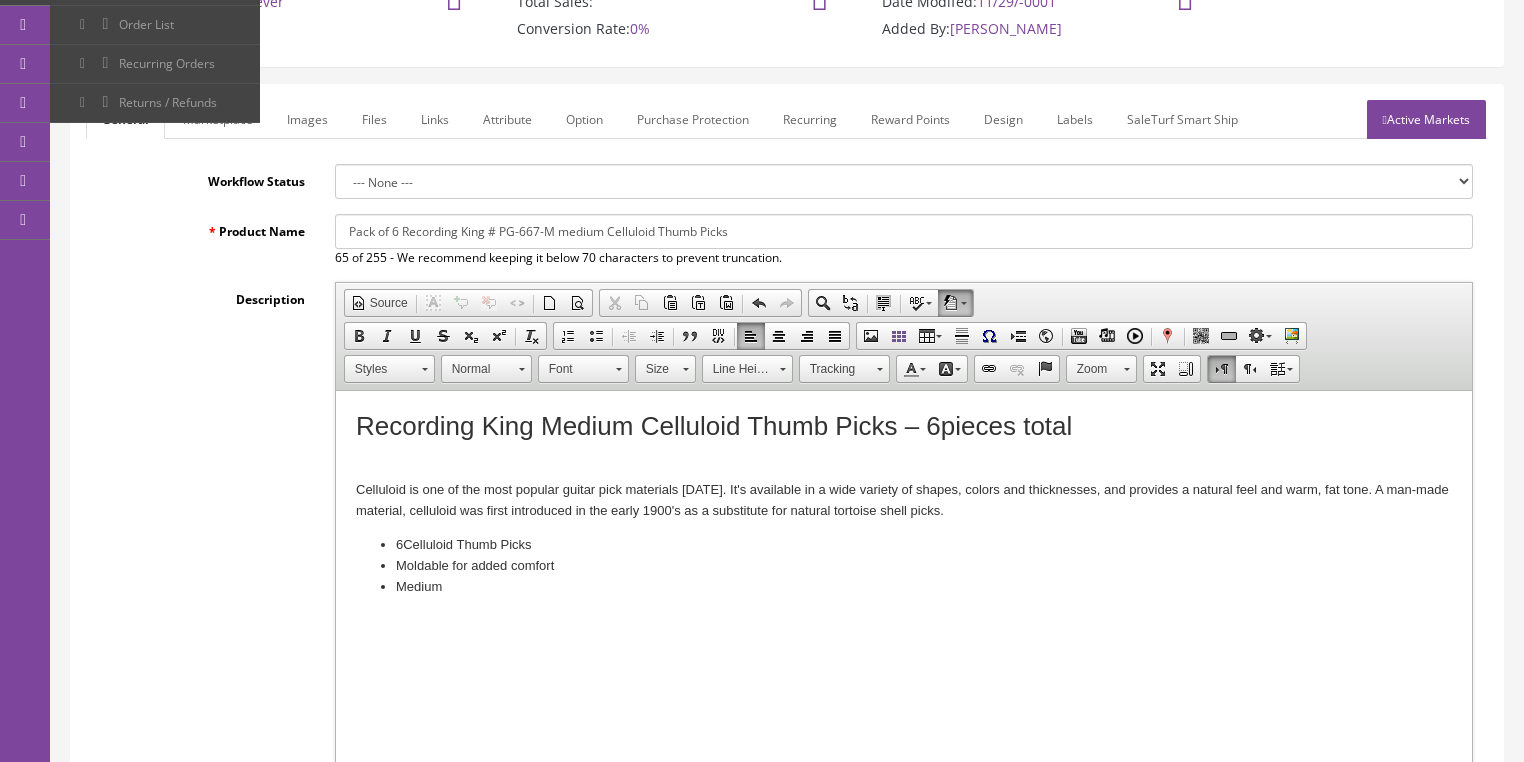 scroll, scrollTop: 160, scrollLeft: 0, axis: vertical 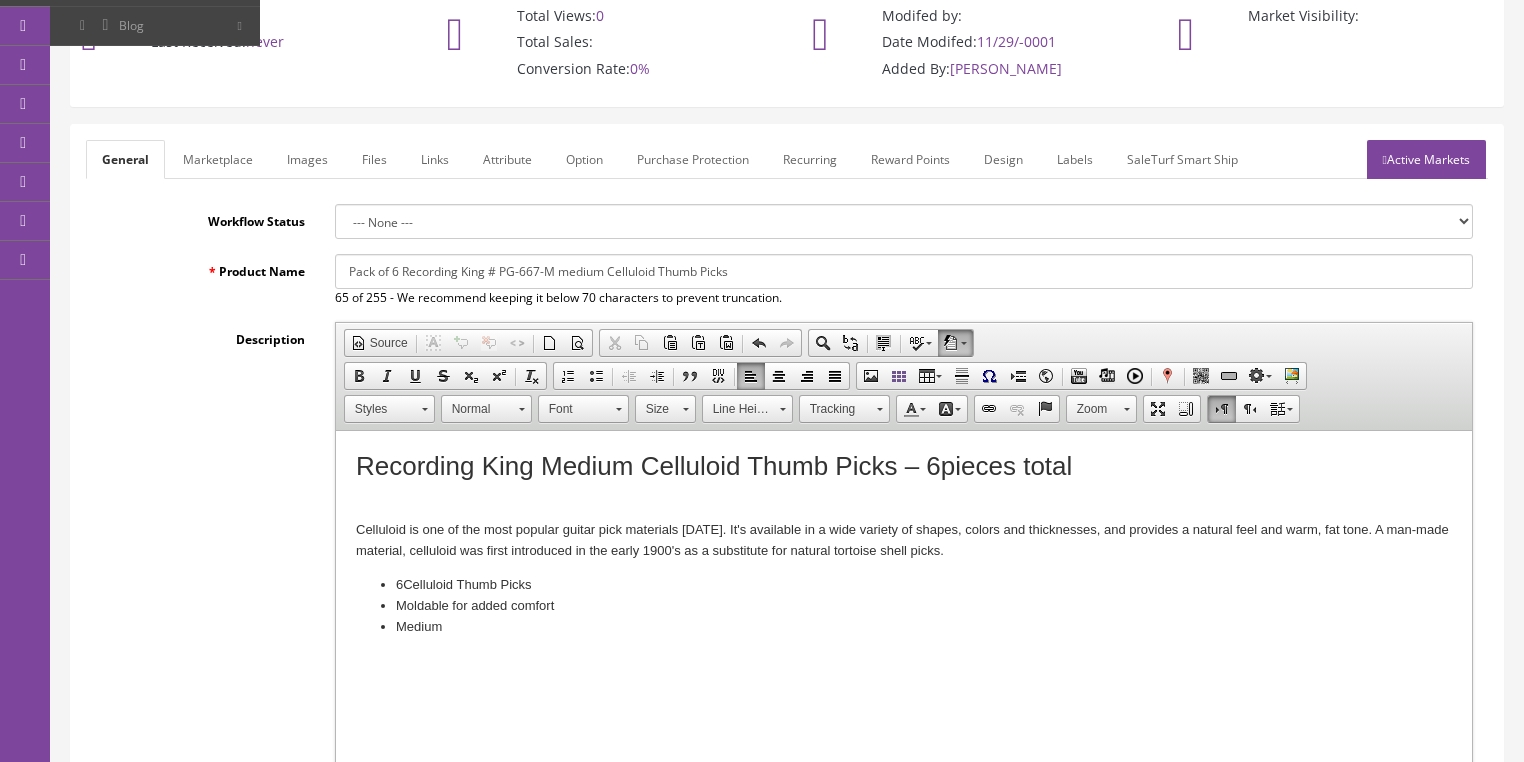 type on "49.95" 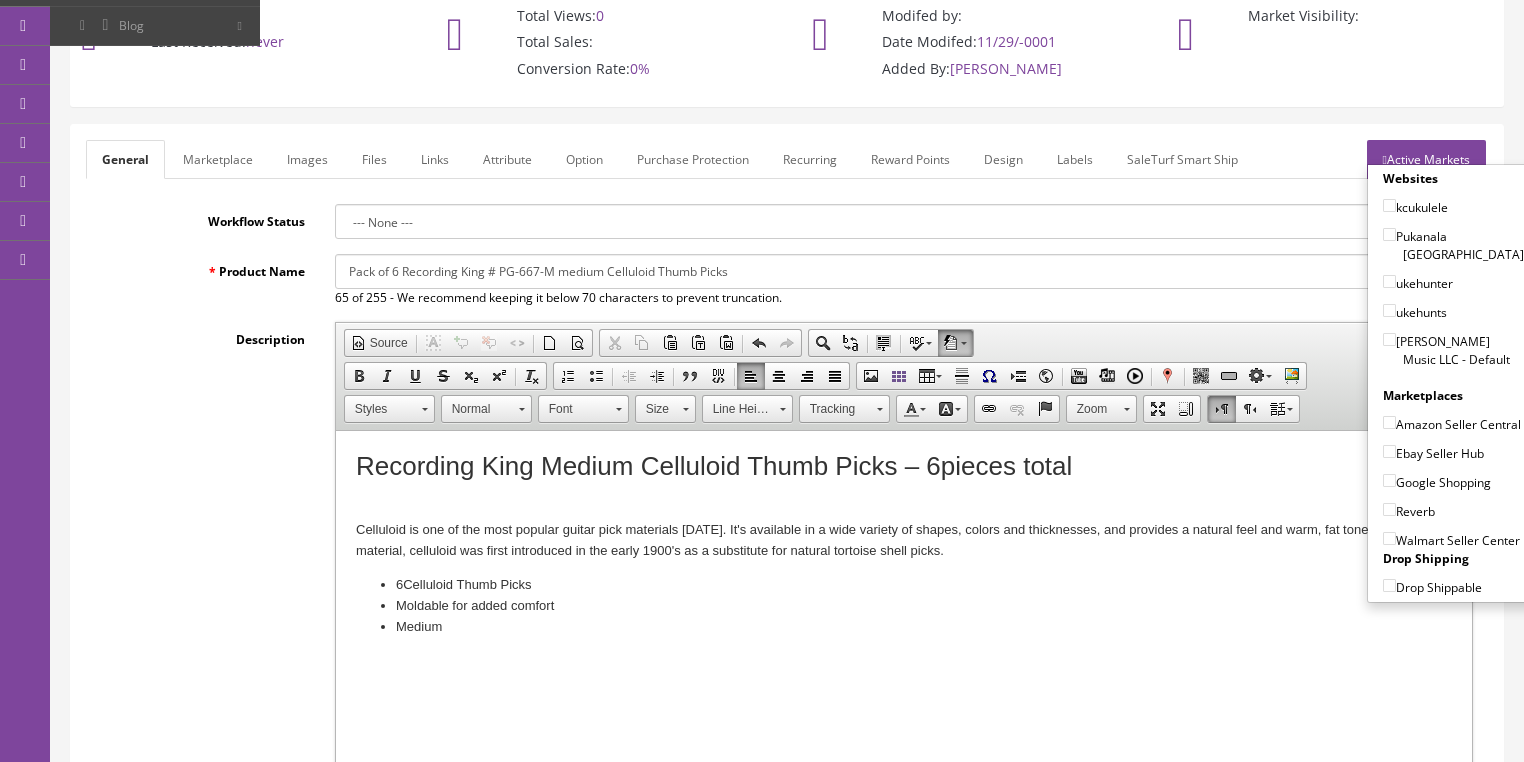 click on "[PERSON_NAME] Music LLC - Default" at bounding box center (1389, 339) 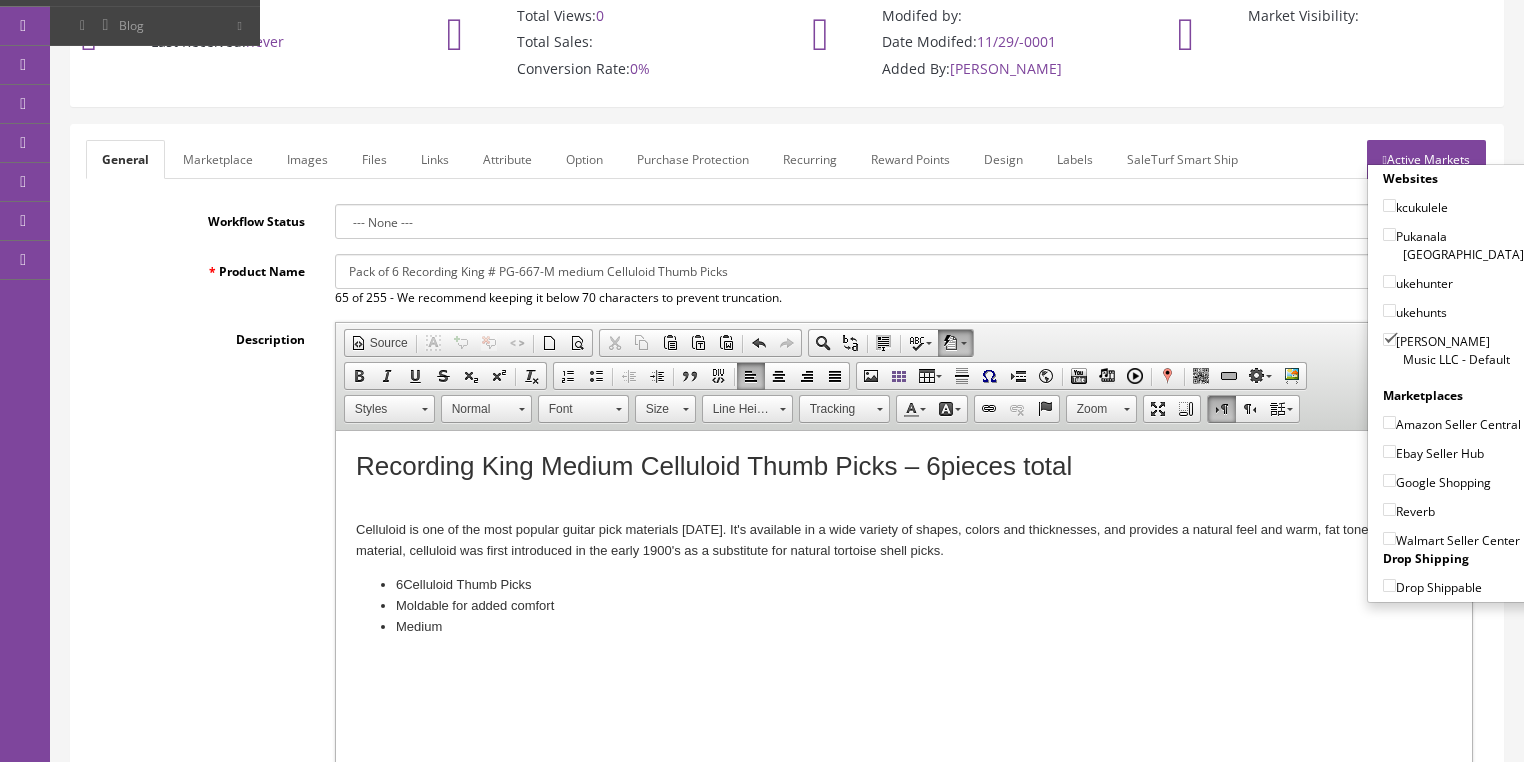 click on "Active Markets" at bounding box center (1426, 159) 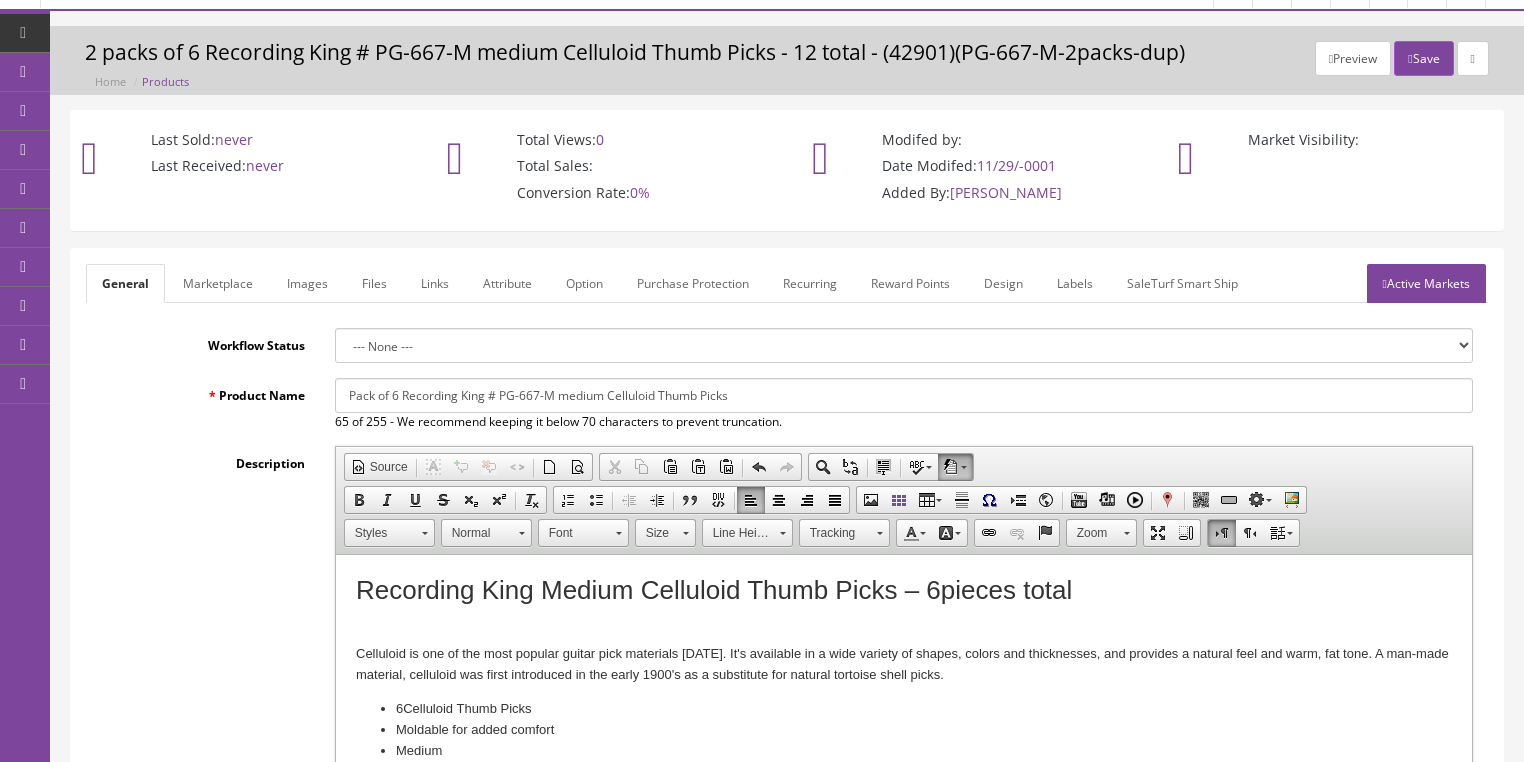 scroll, scrollTop: 0, scrollLeft: 0, axis: both 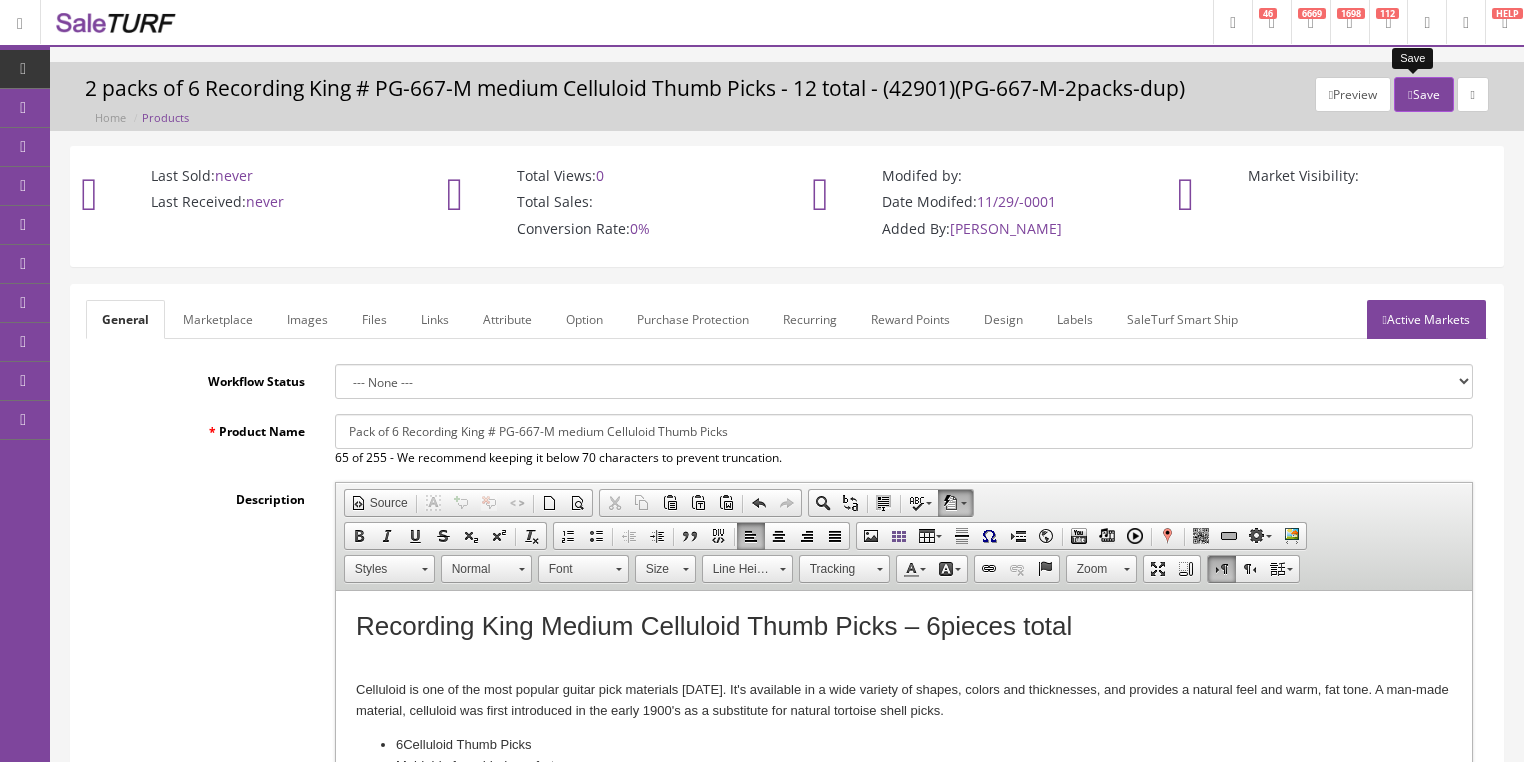 click on "Save" at bounding box center [1423, 94] 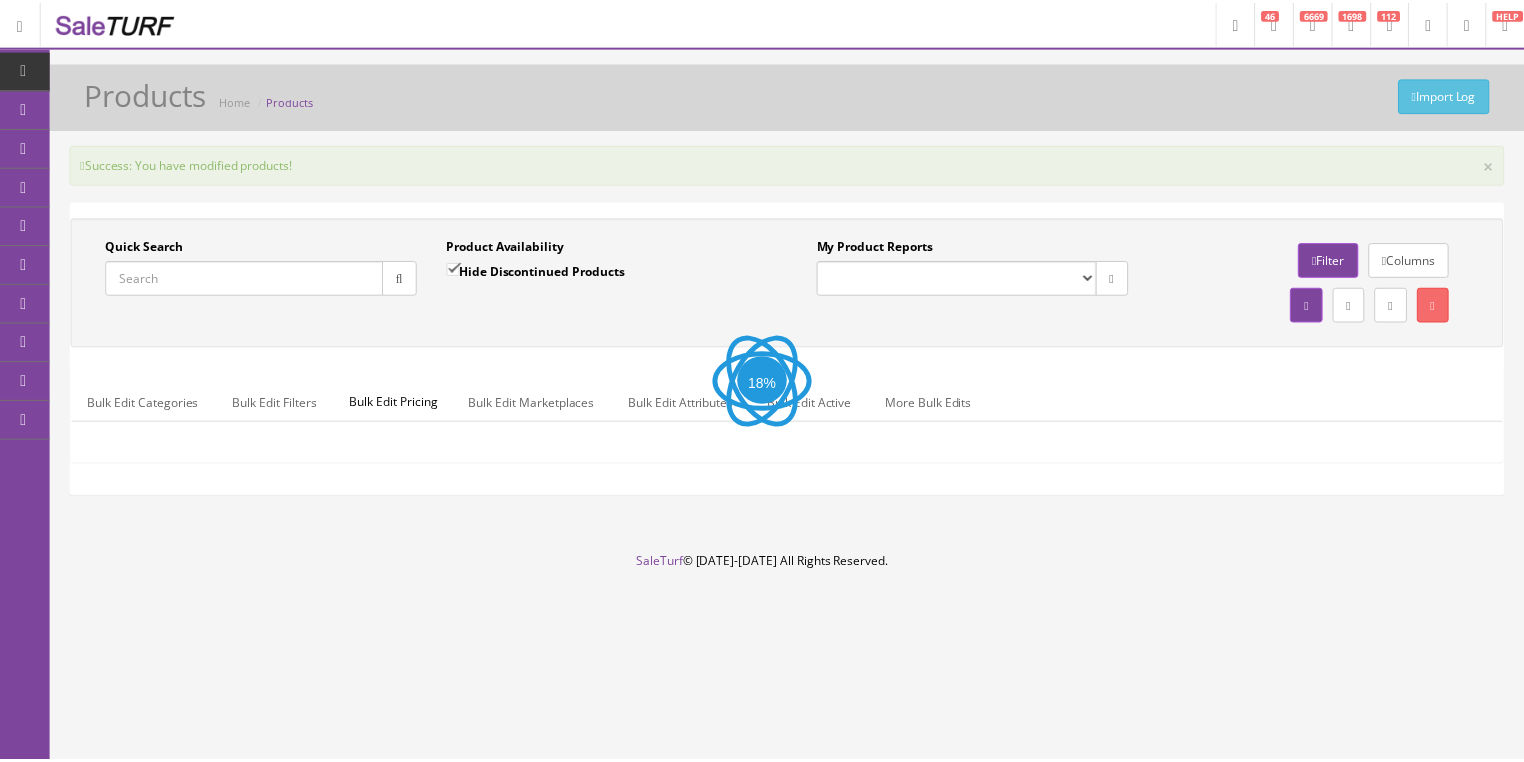 scroll, scrollTop: 0, scrollLeft: 0, axis: both 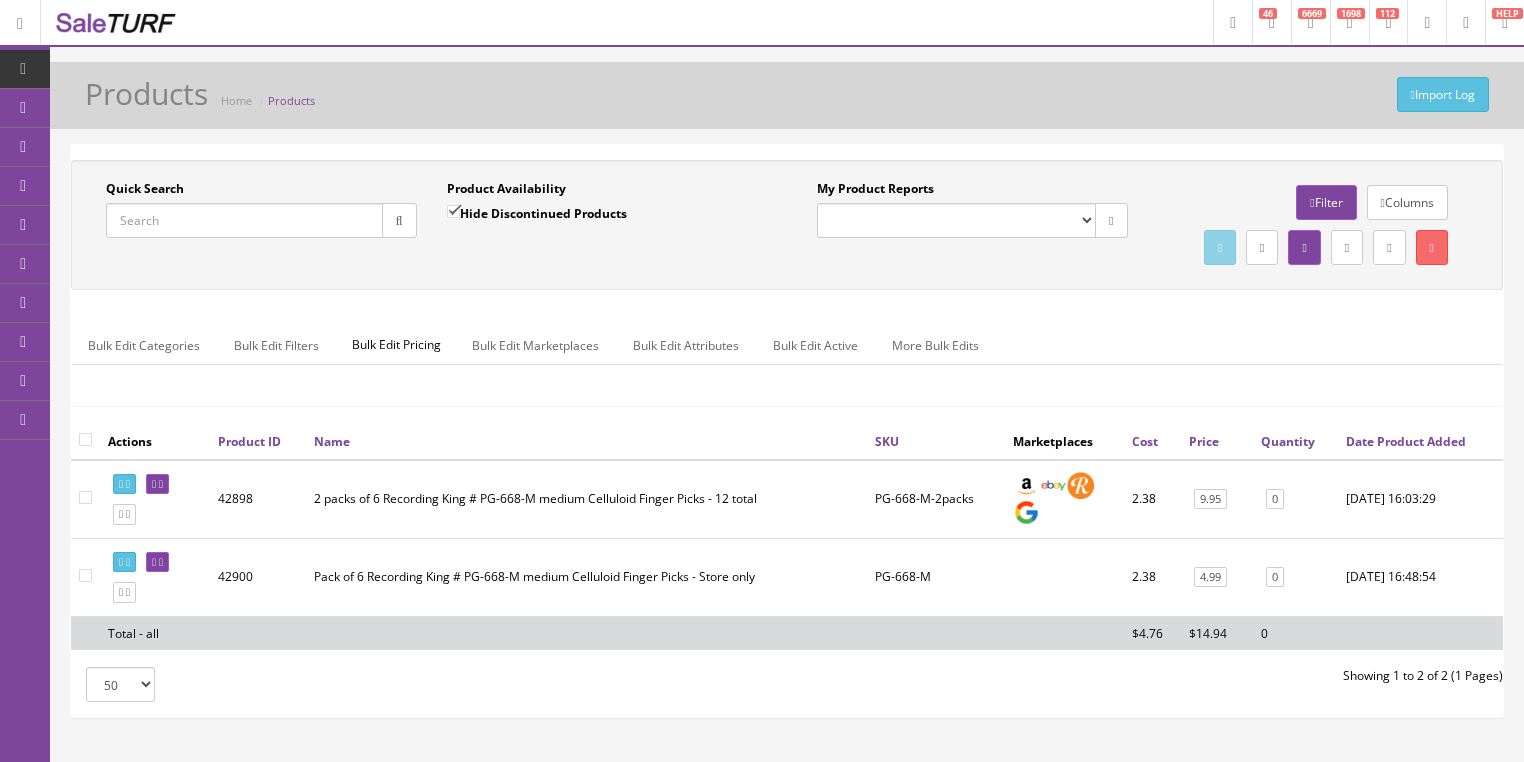 click on "Quick Search" at bounding box center [244, 220] 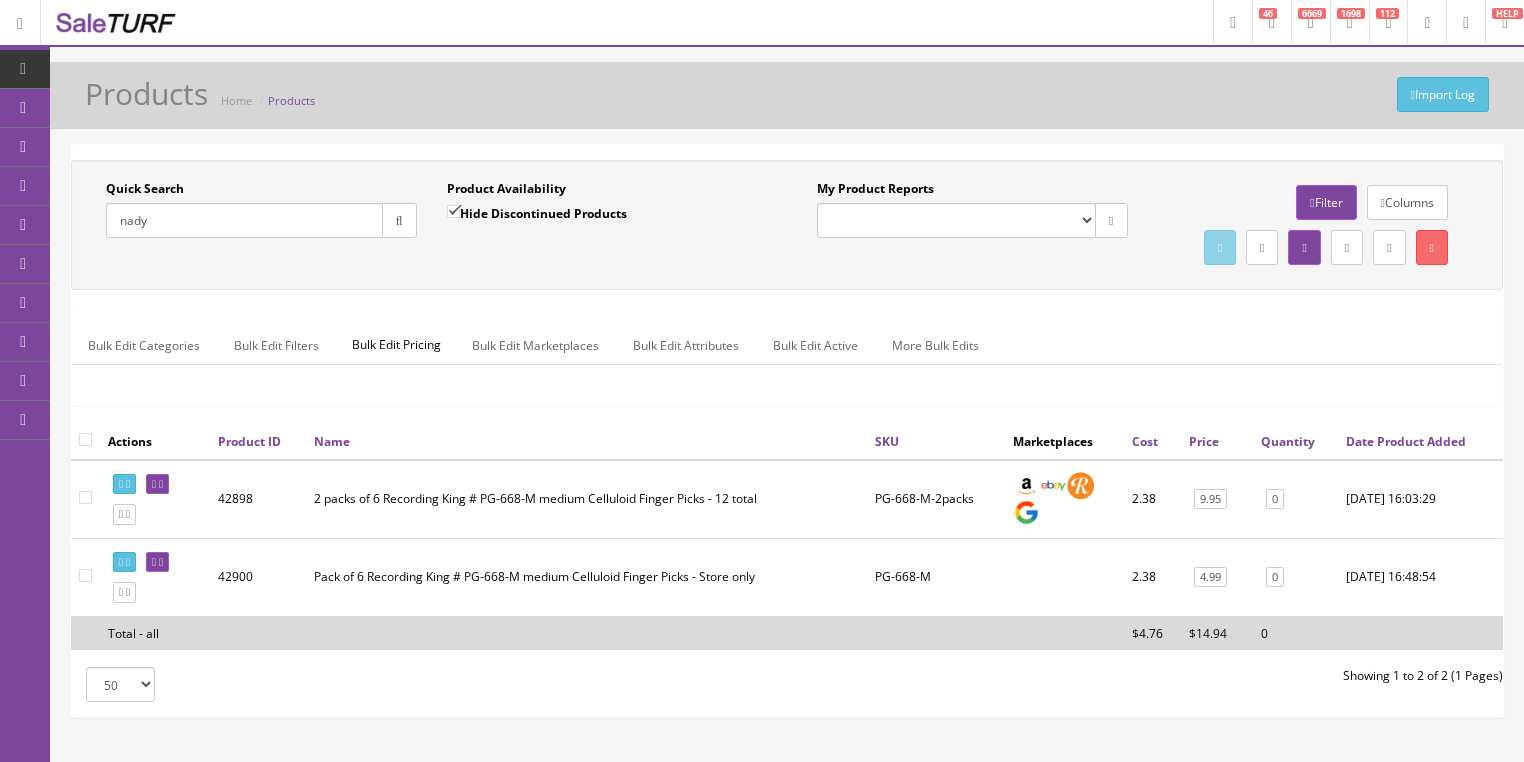 type on "nady" 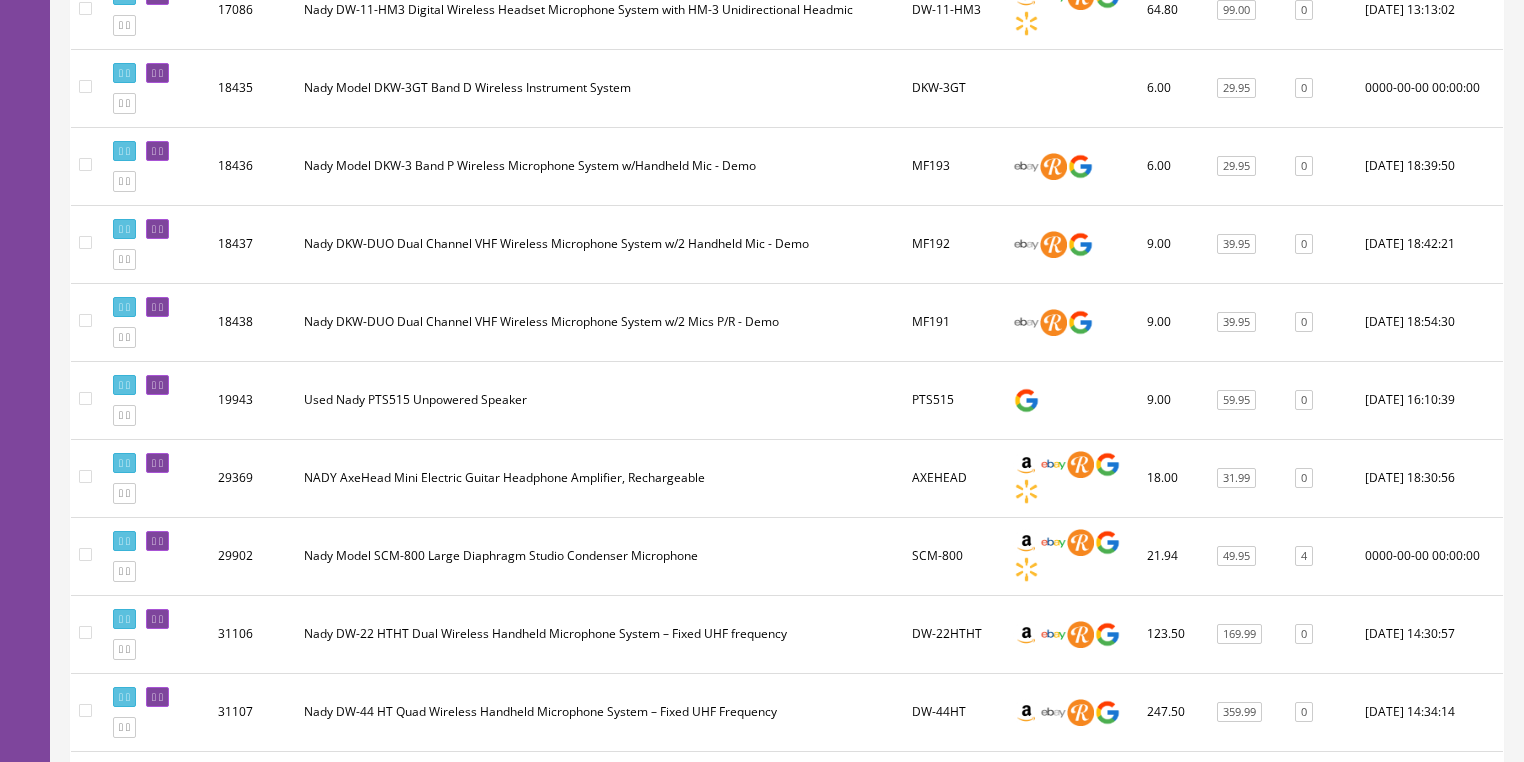 scroll, scrollTop: 720, scrollLeft: 0, axis: vertical 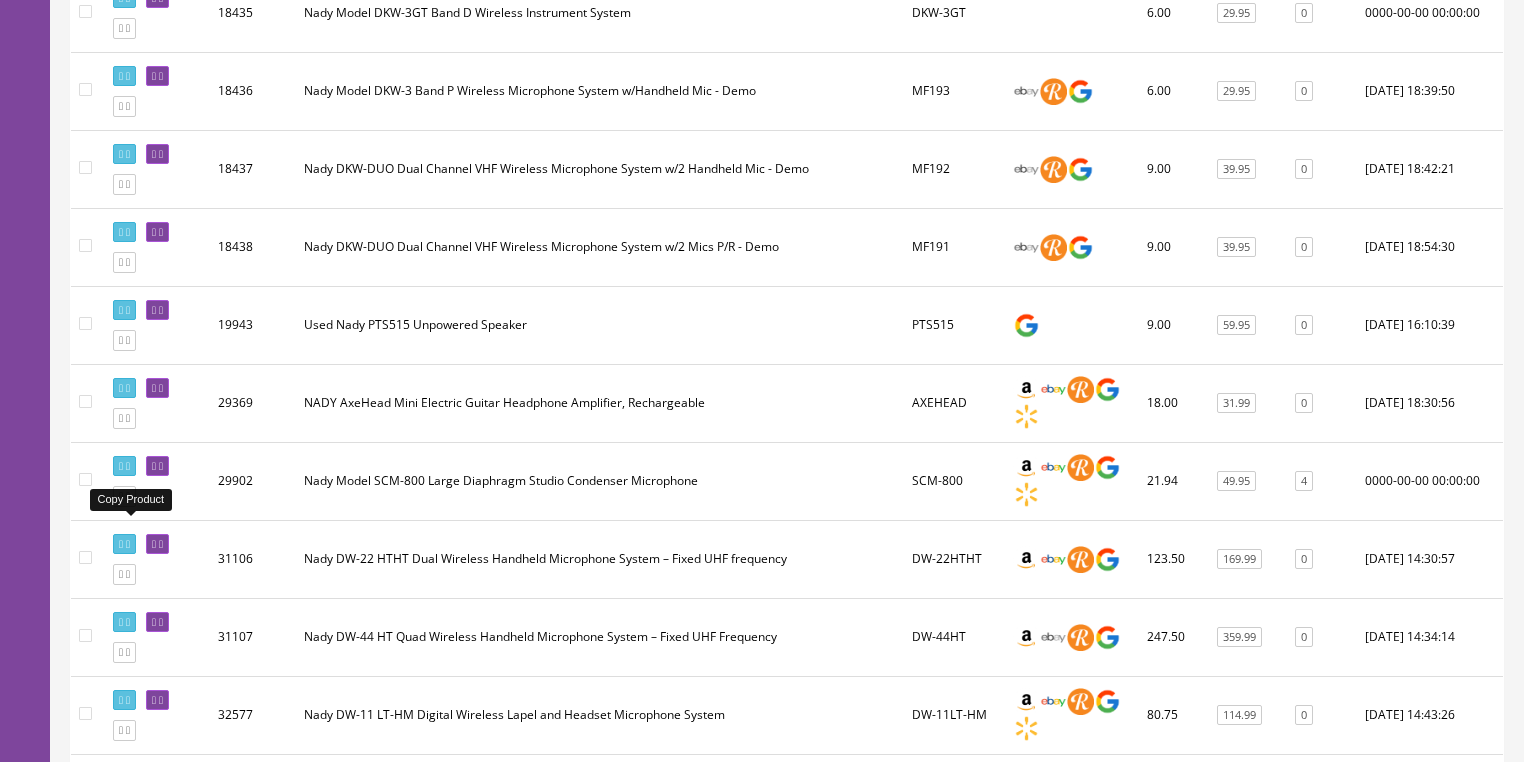 click at bounding box center (124, 496) 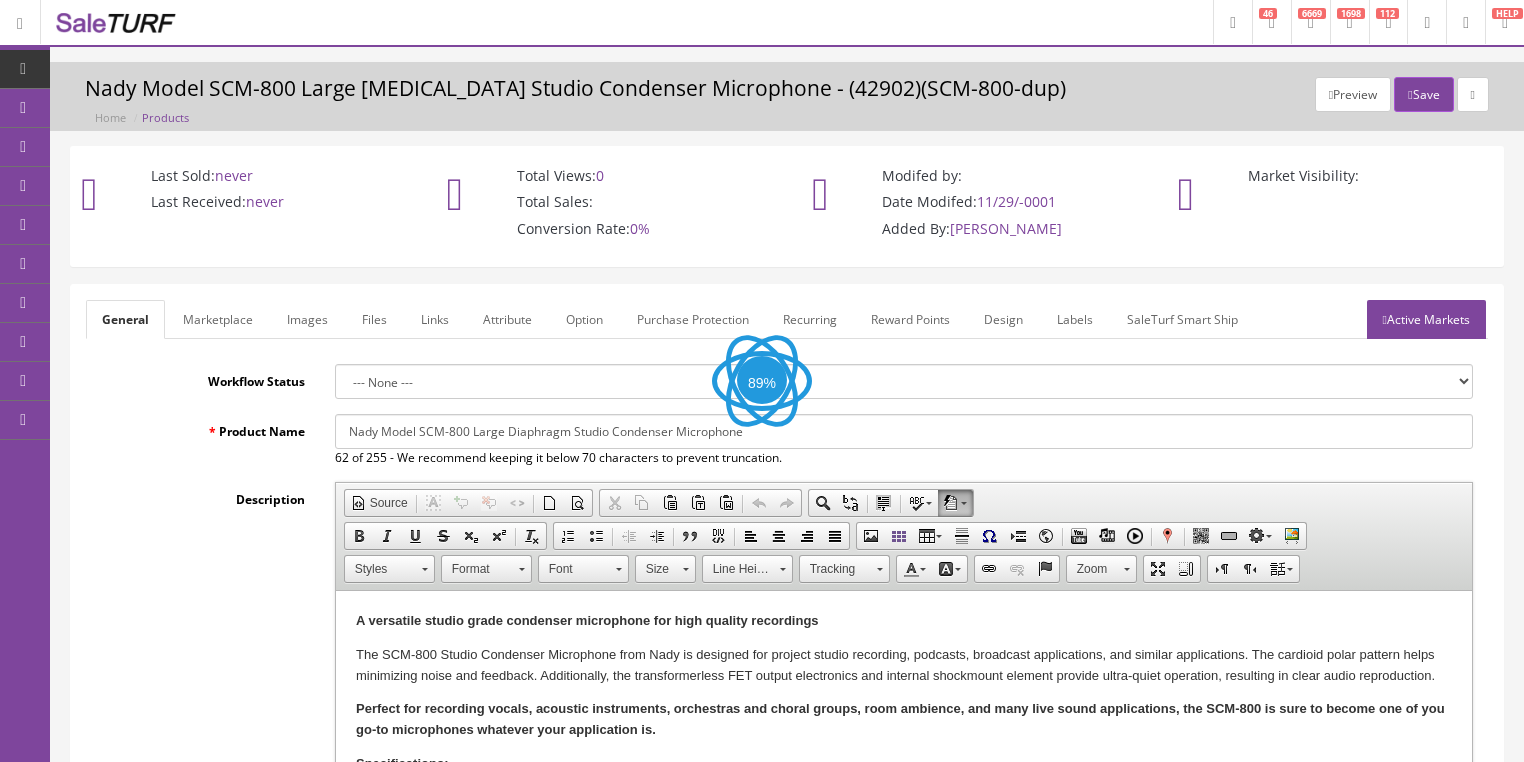 scroll, scrollTop: 0, scrollLeft: 0, axis: both 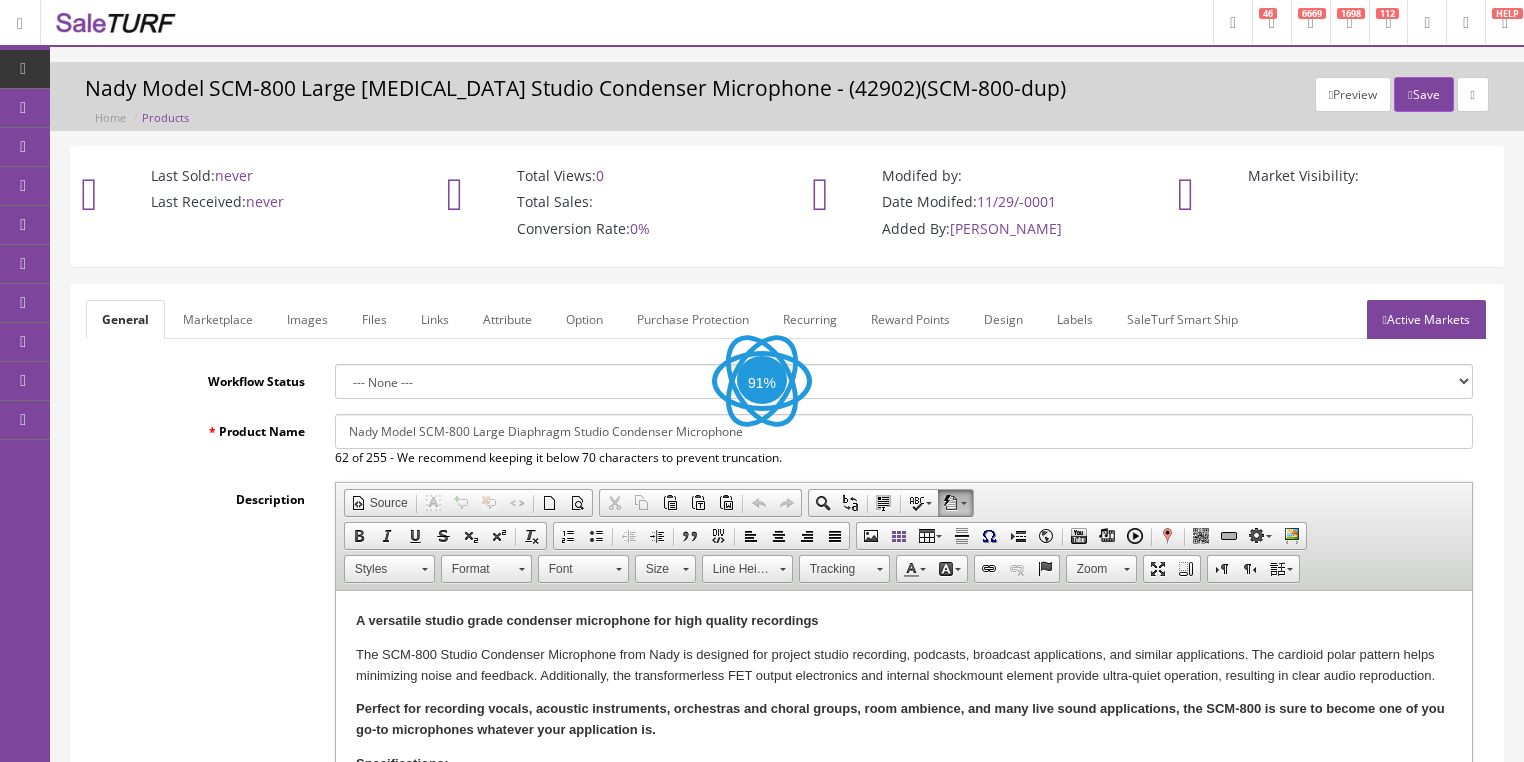 click on "Nady Model SCM-800 Large Diaphragm Studio Condenser Microphone" at bounding box center [904, 431] 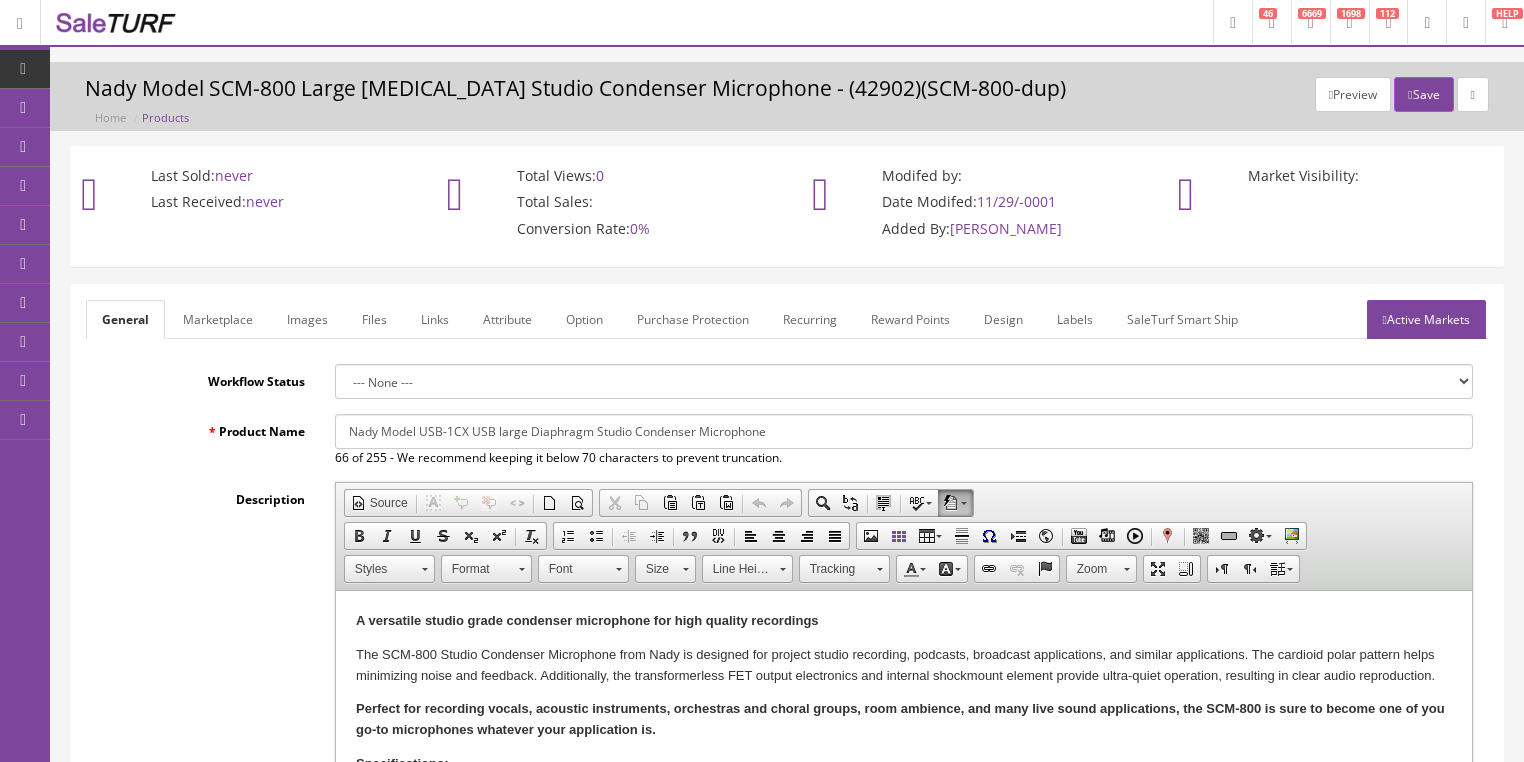 drag, startPoint x: 341, startPoint y: 435, endPoint x: 807, endPoint y: 441, distance: 466.03864 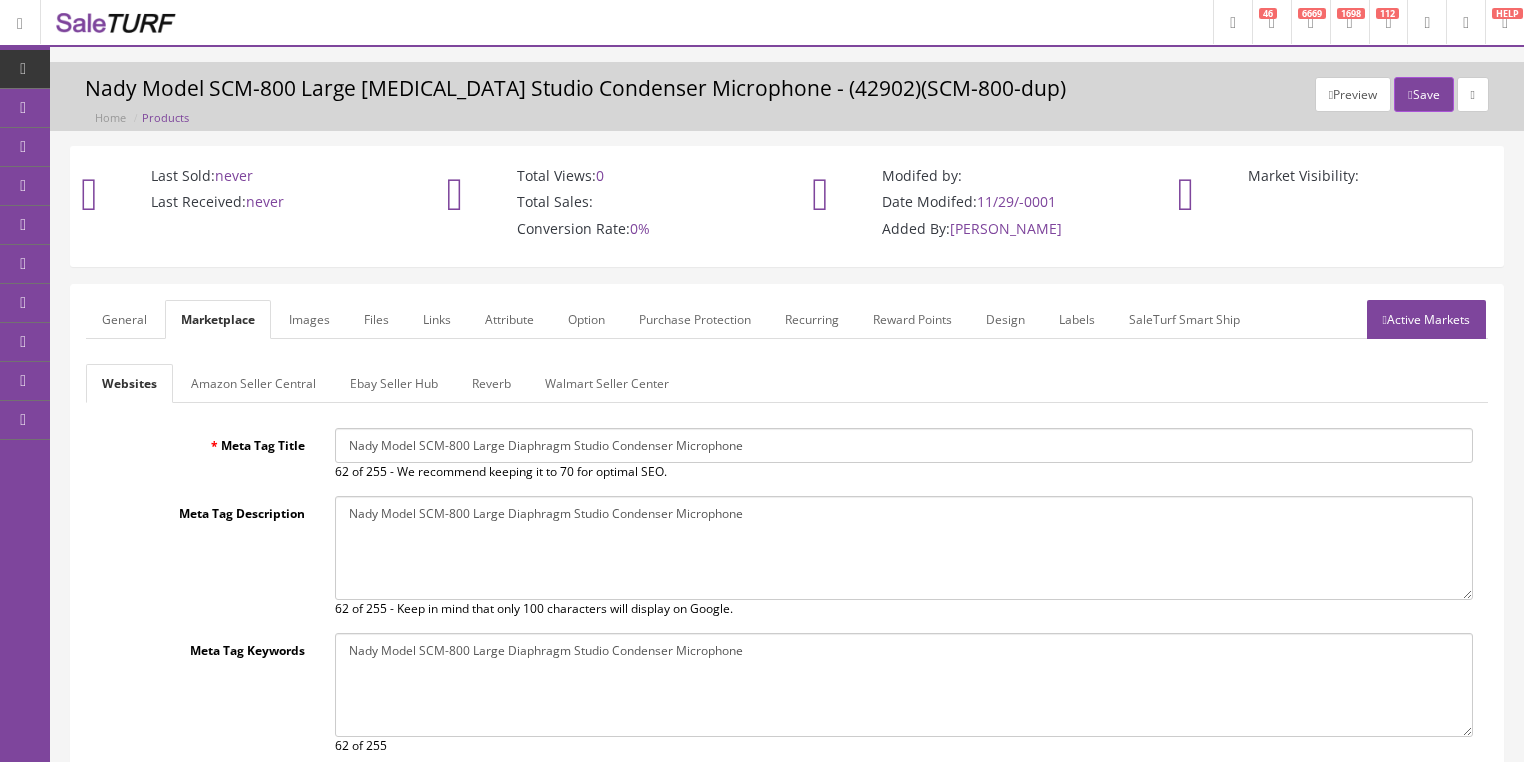 drag, startPoint x: 343, startPoint y: 448, endPoint x: 934, endPoint y: 448, distance: 591 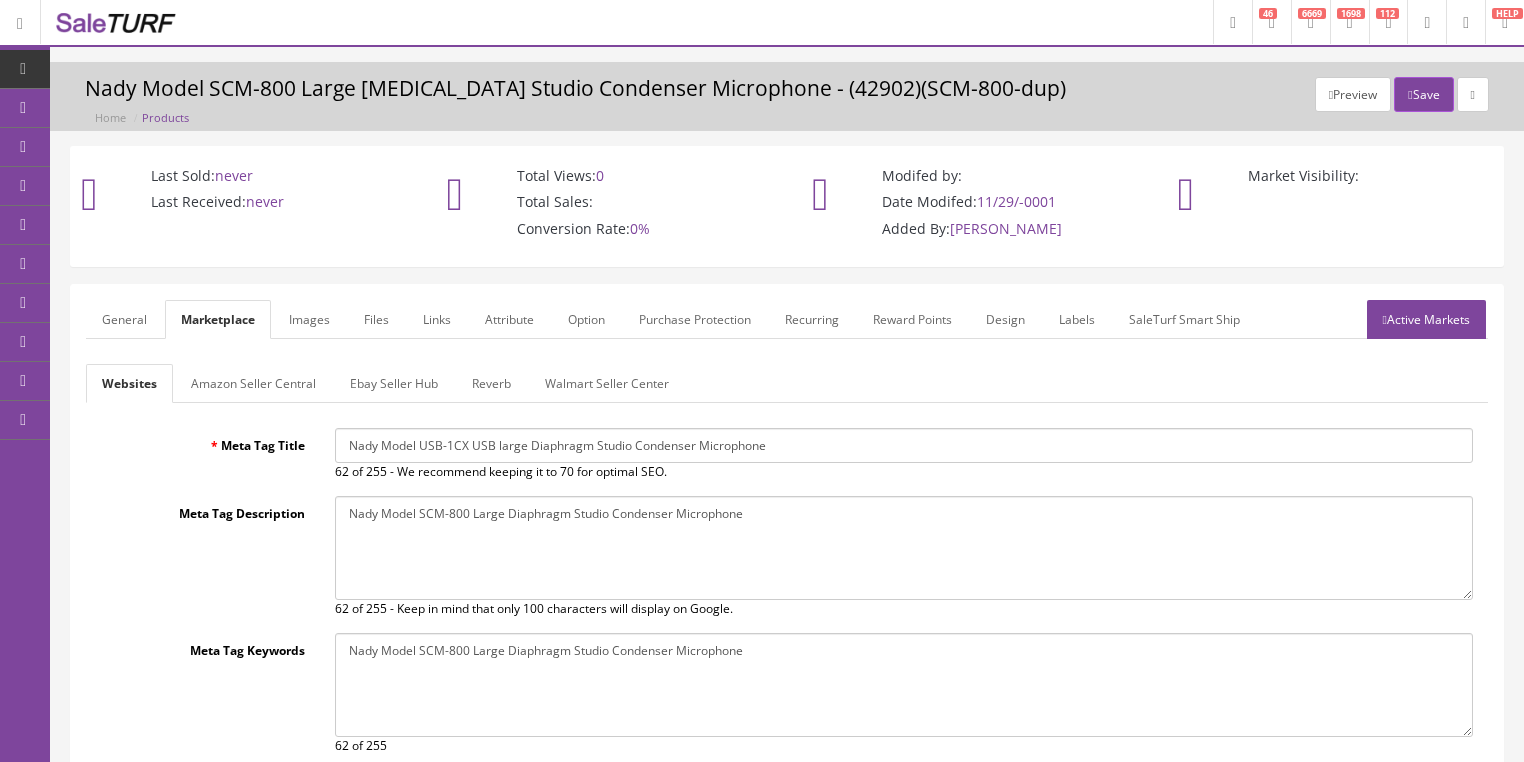 type on "Nady Model USB-1CX USB large Diaphragm Studio Condenser Microphone" 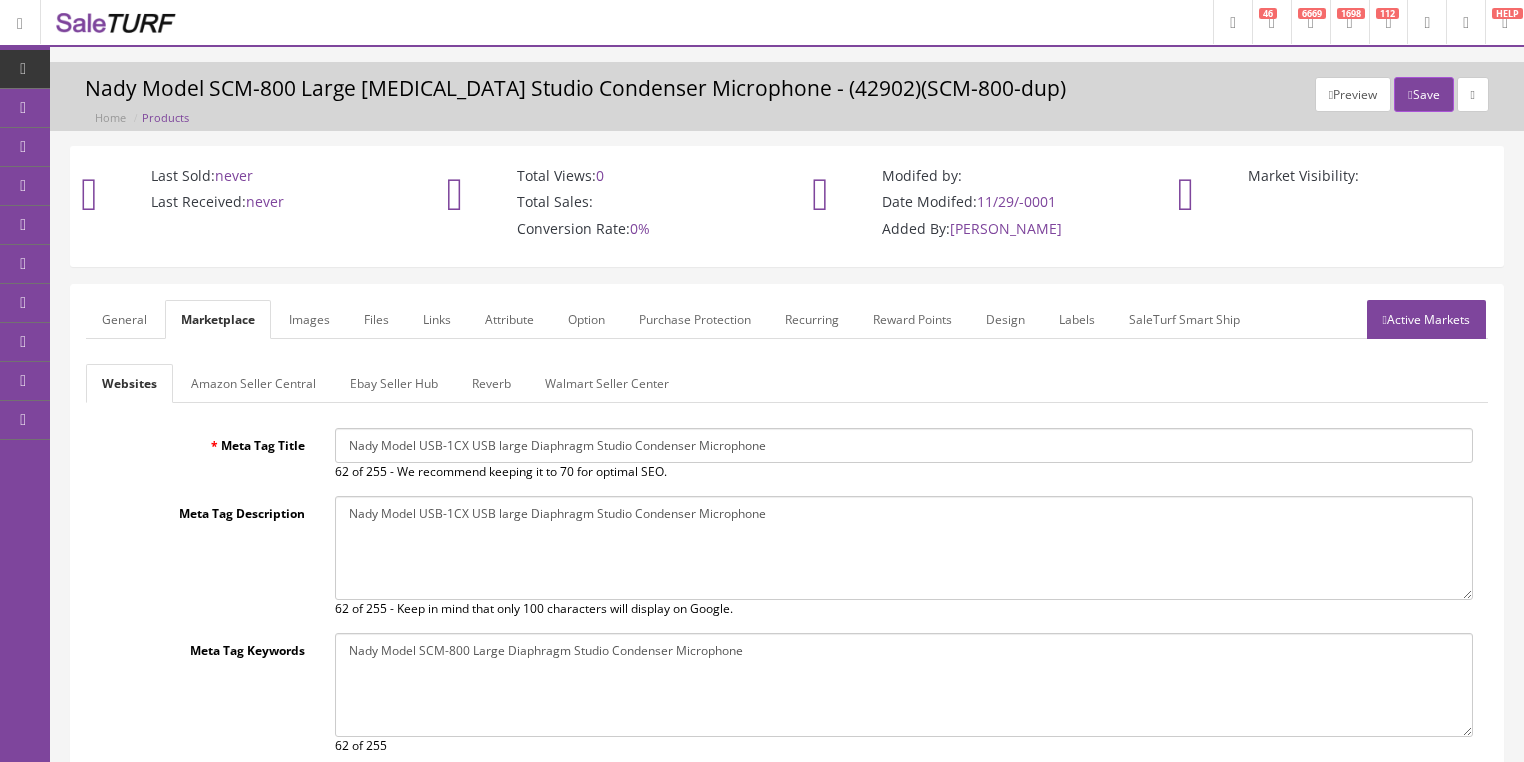 type on "Nady Model USB-1CX USB large Diaphragm Studio Condenser Microphone" 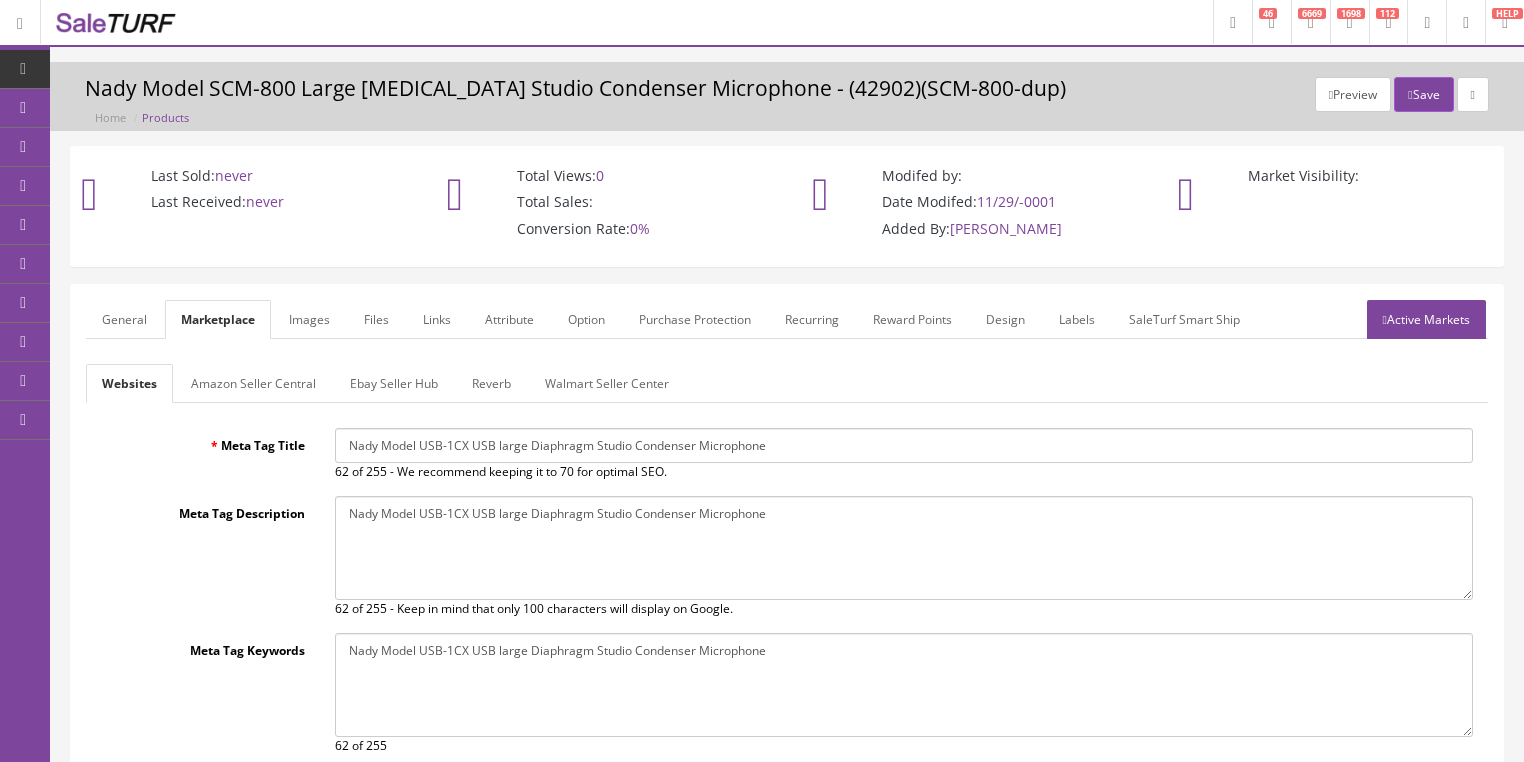 type on "Nady Model USB-1CX USB large Diaphragm Studio Condenser Microphone" 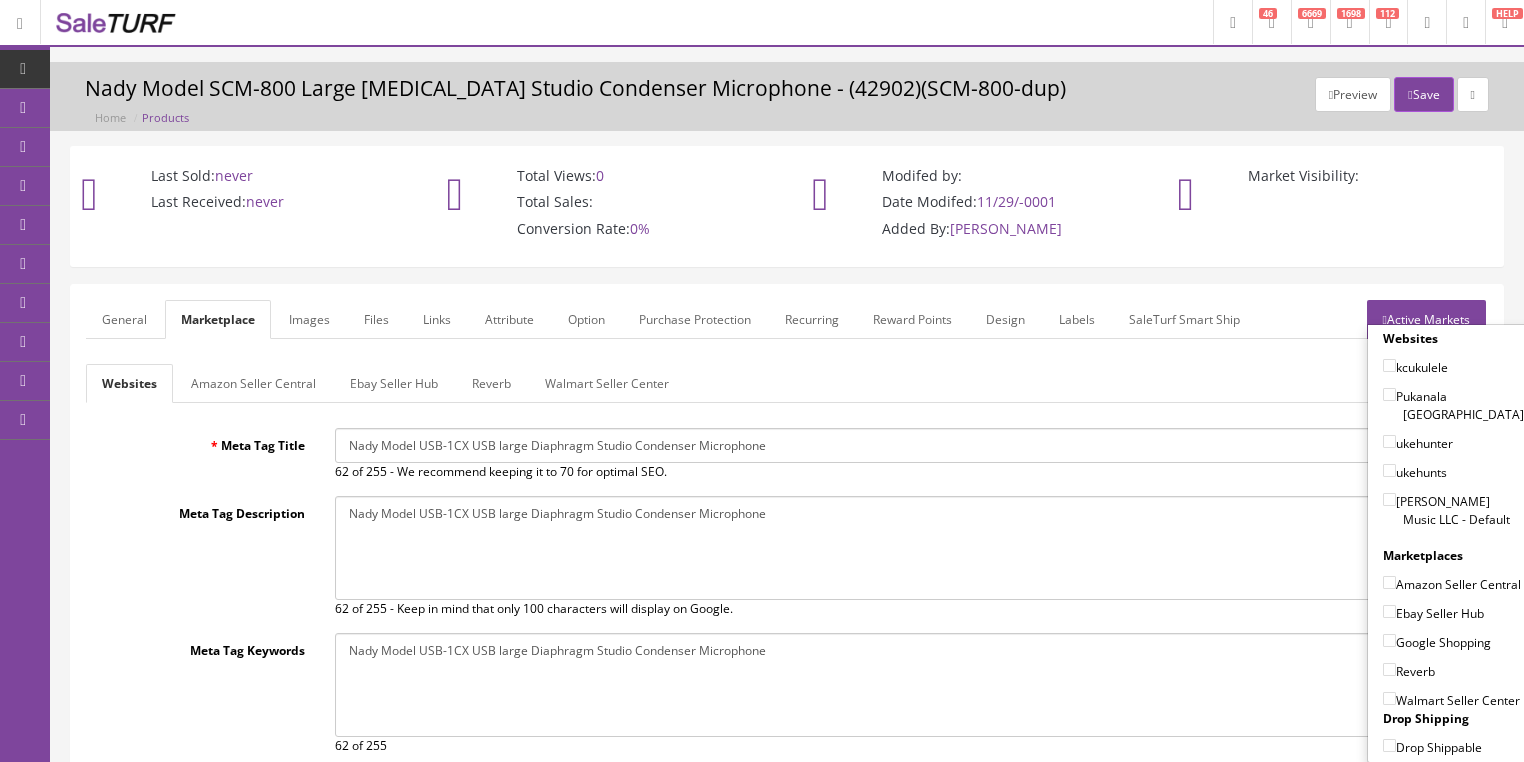 click on "[PERSON_NAME] Music LLC - Default" at bounding box center (1389, 499) 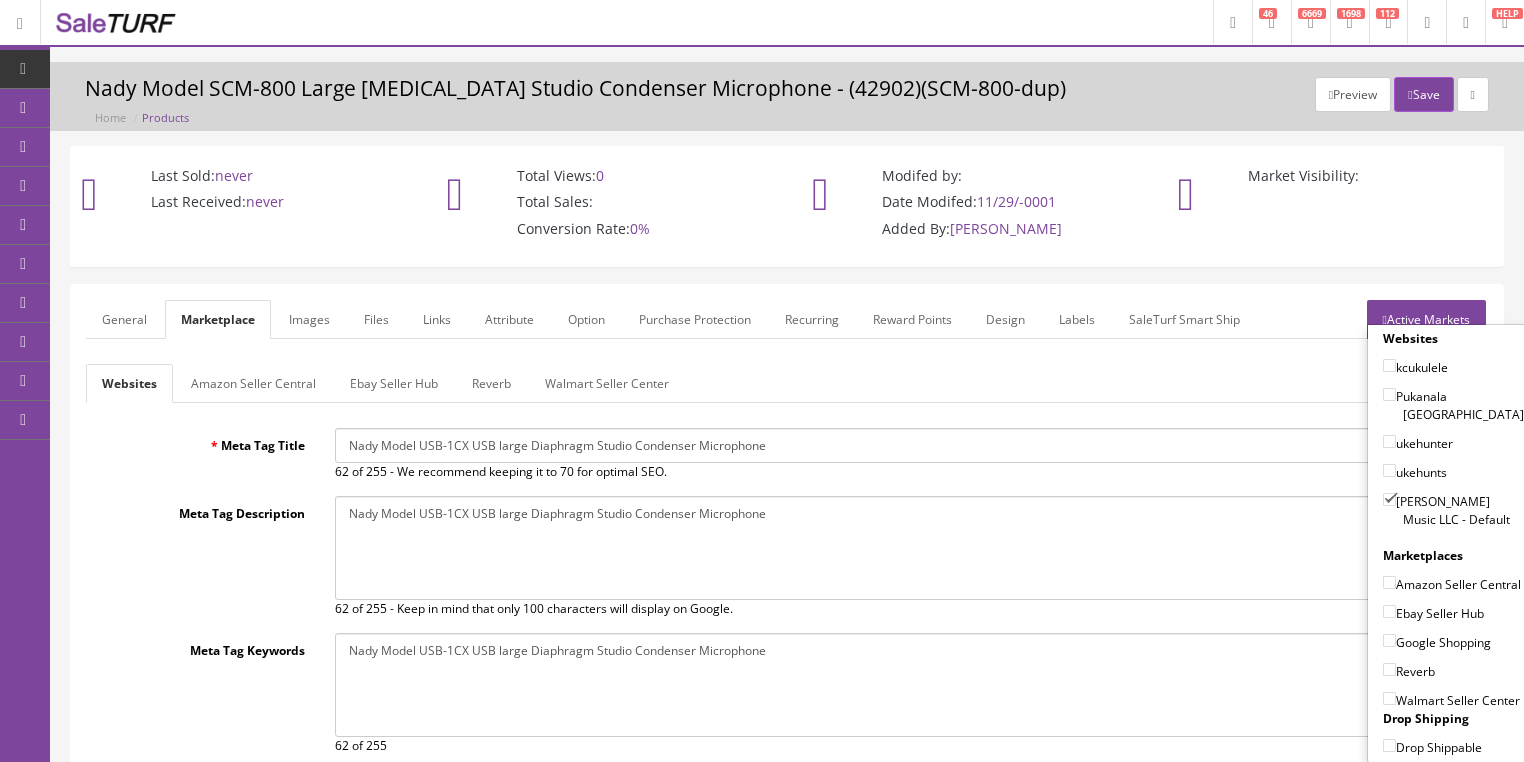 click on "Amazon Seller Central" at bounding box center [1452, 584] 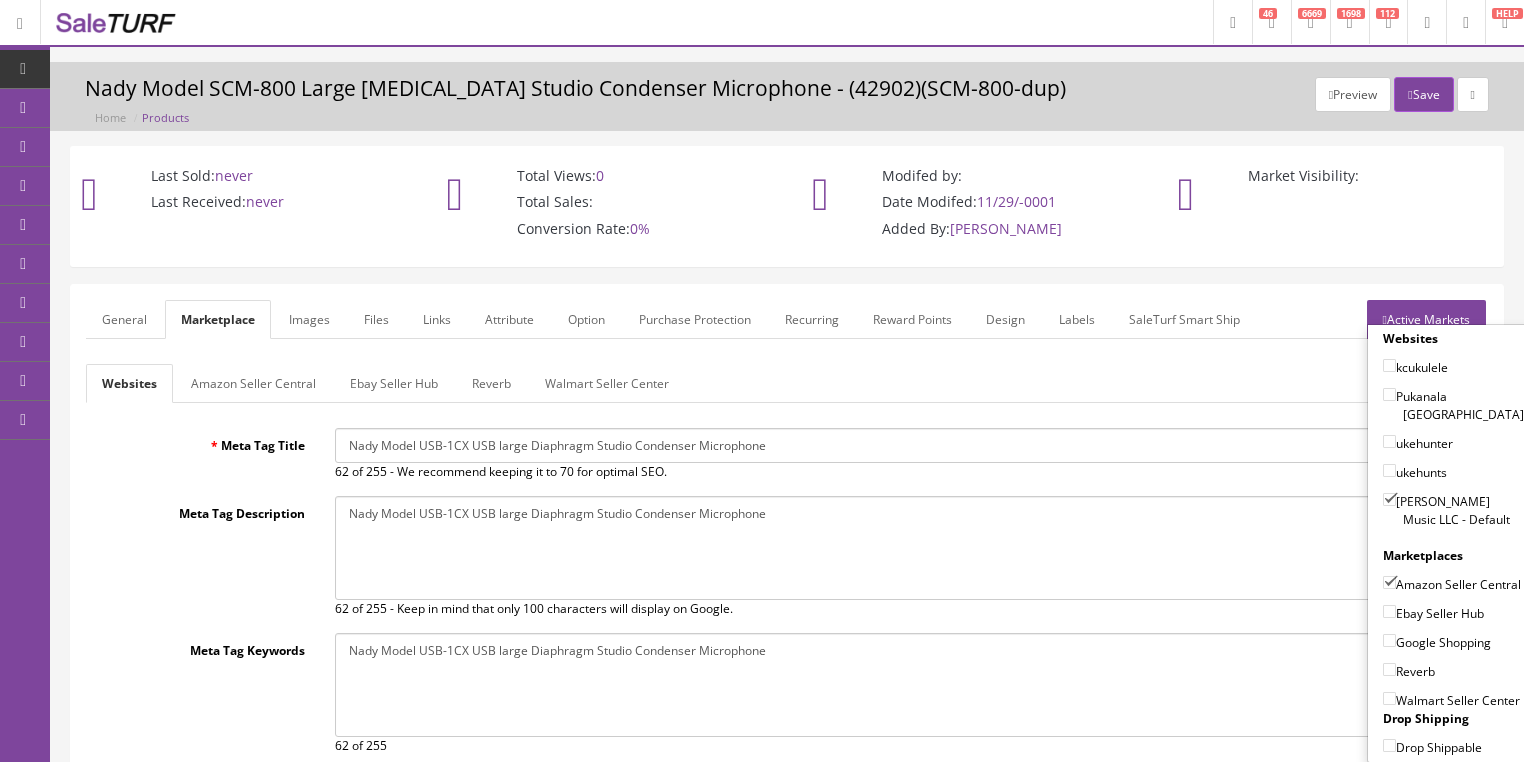 click on "Ebay Seller Hub" at bounding box center [1389, 611] 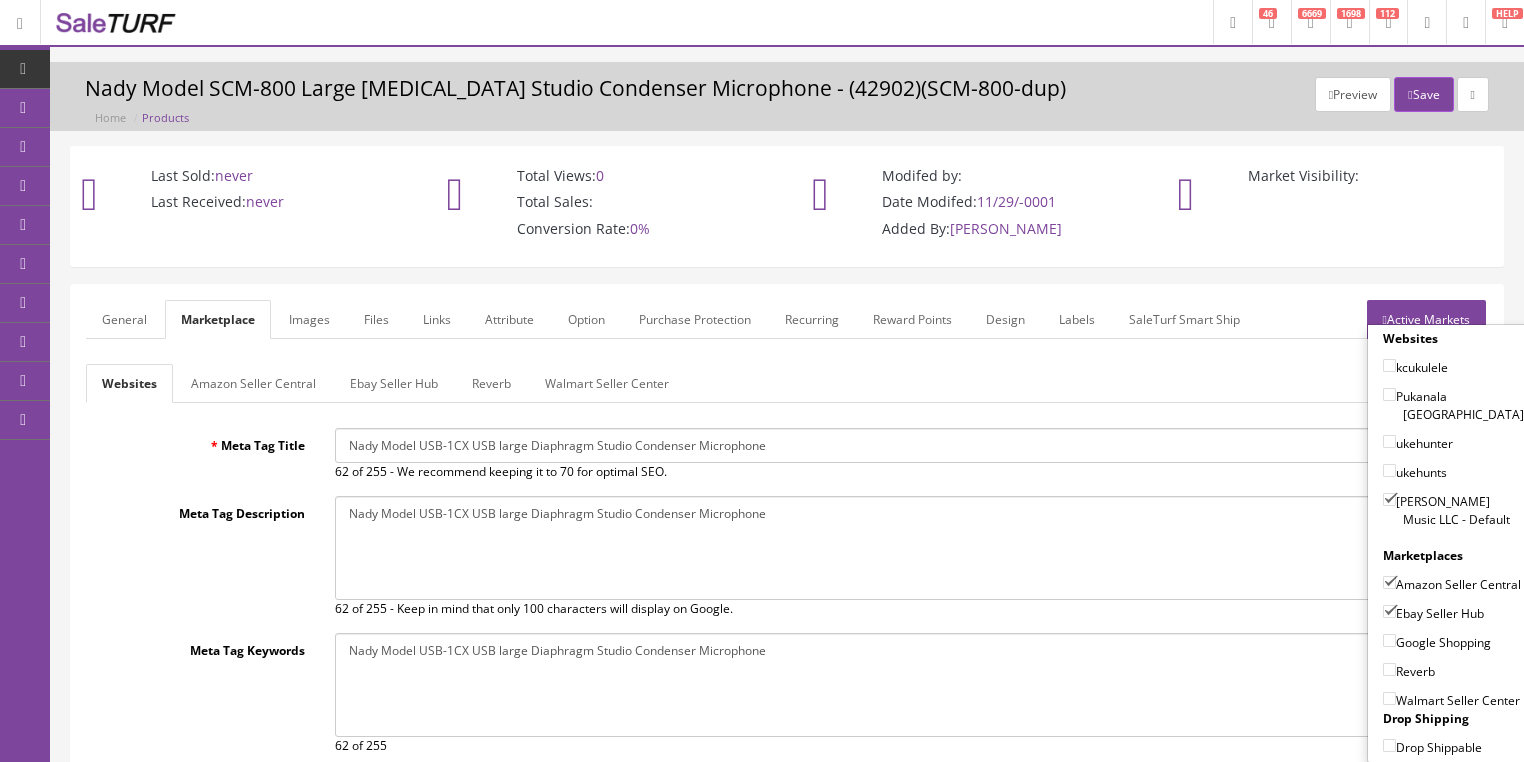 click on "Websites
kcukulele
Pukanala USA
ukehunter
ukehunts
Butler Music LLC - Default
Marketplaces
Amazon Seller Central
Ebay Seller Hub
Google Shopping
Reverb
Walmart Seller Center
Drop Shipping
Drop Shippable" at bounding box center [1453, 543] 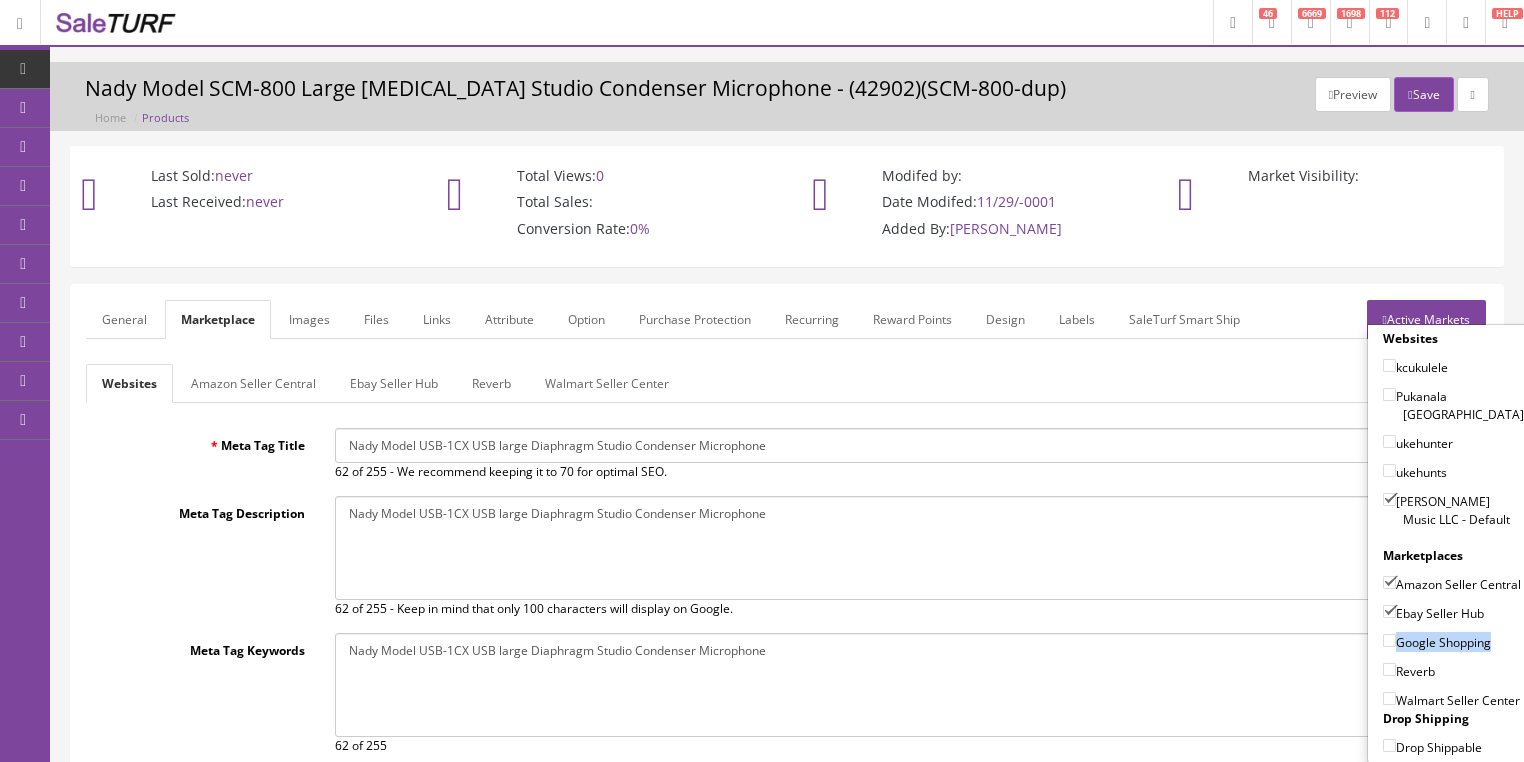 click on "Reverb" at bounding box center [1389, 669] 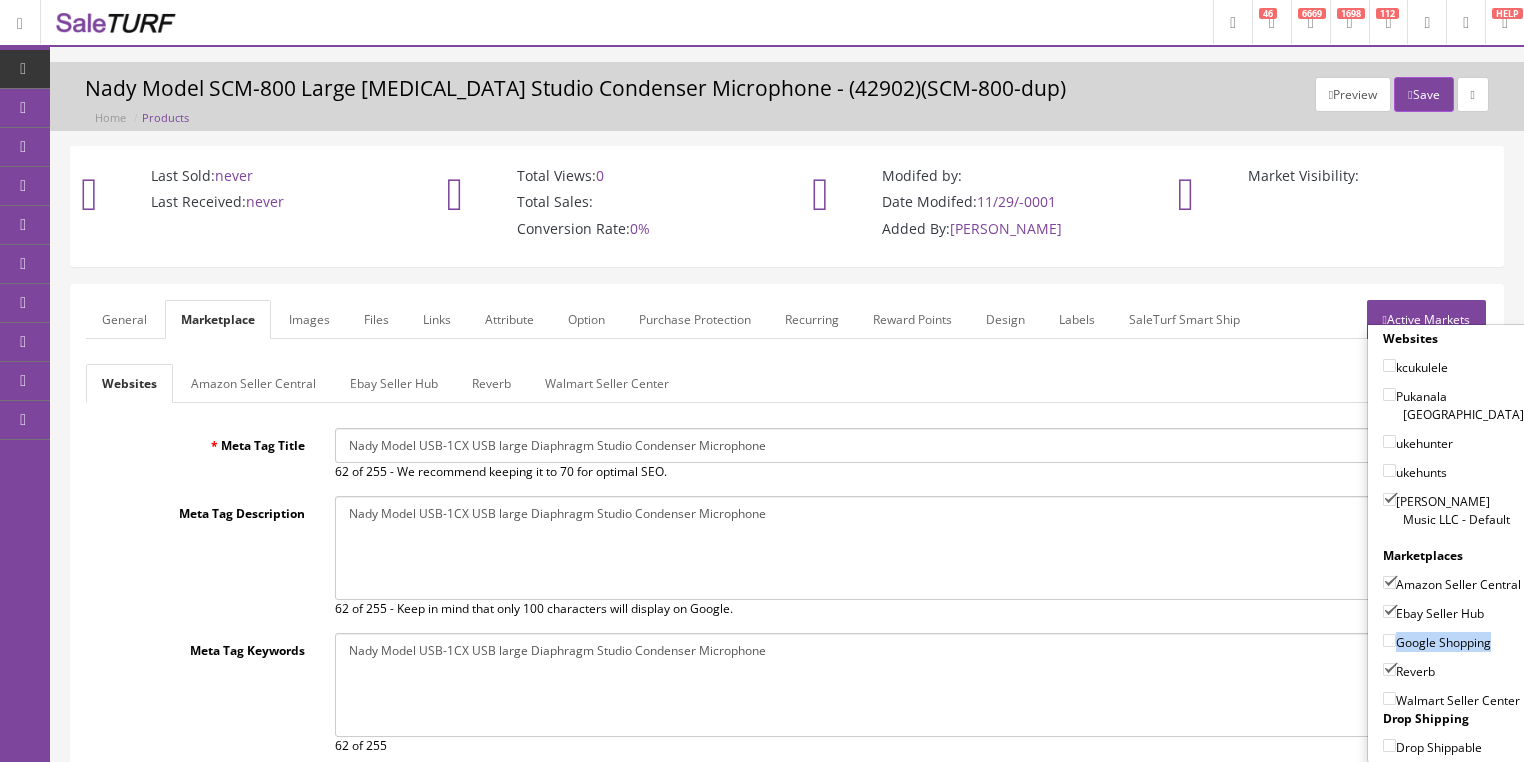 click on "Google Shopping" at bounding box center [1389, 640] 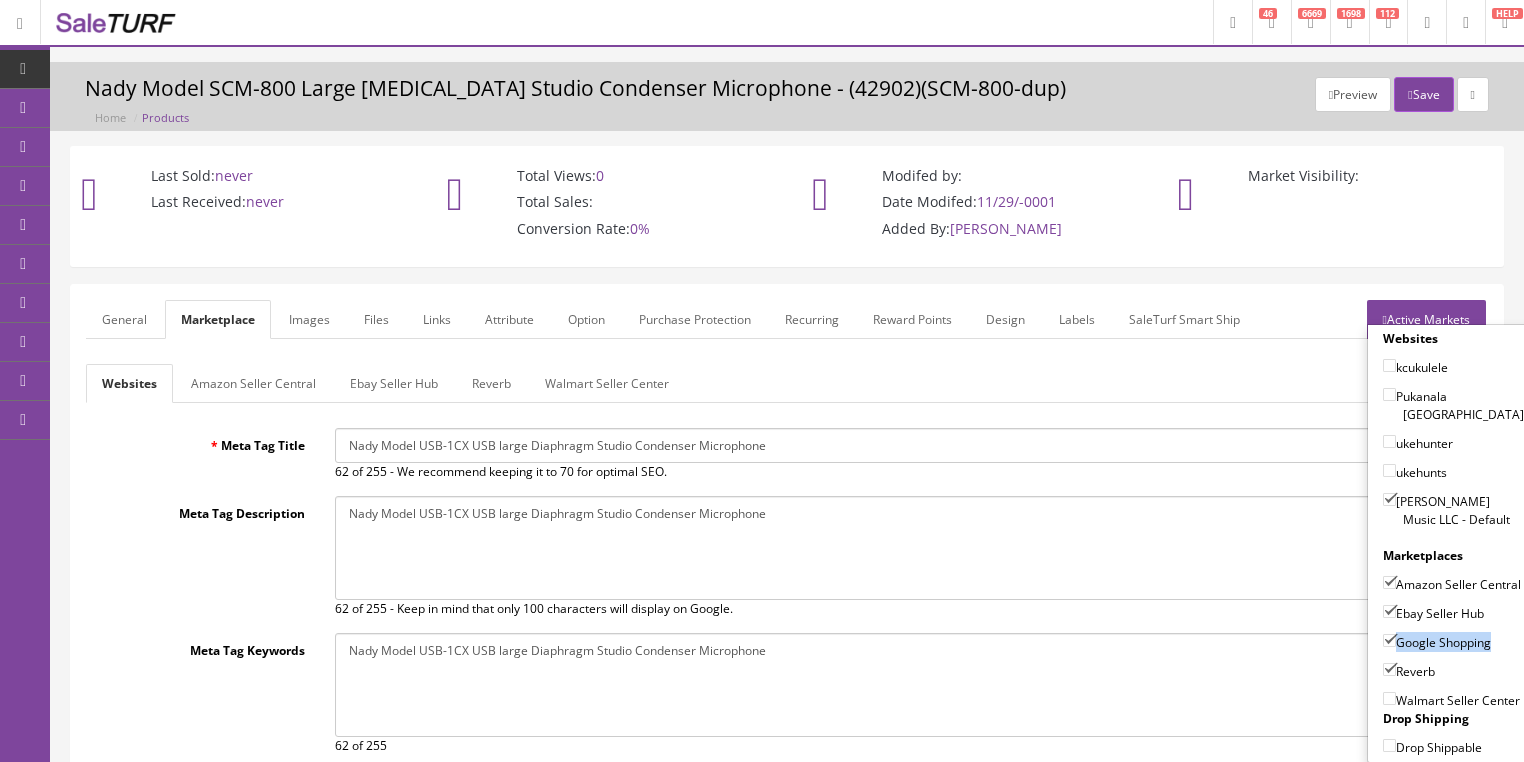 click on "Active Markets" at bounding box center [1426, 319] 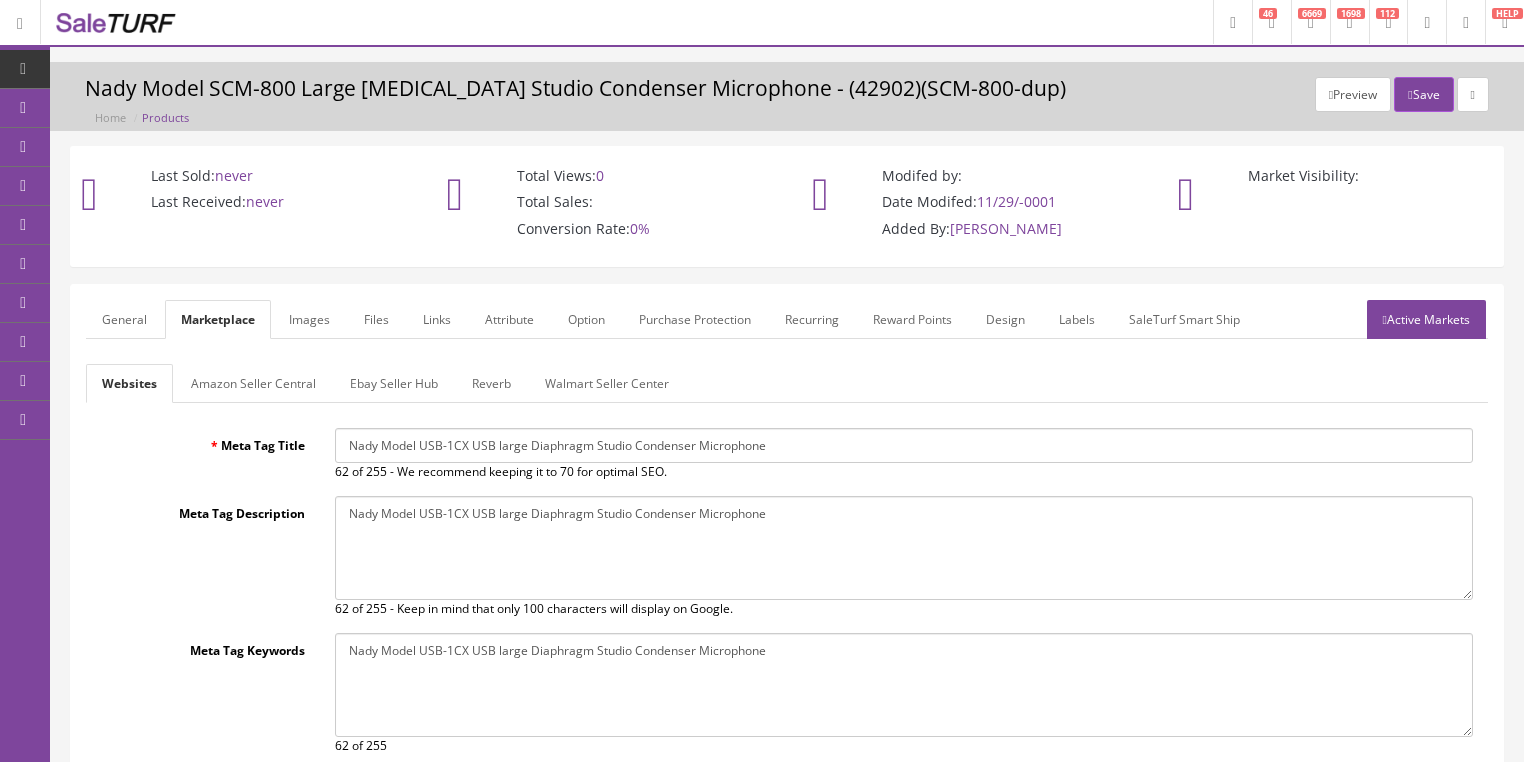 click on "Active Markets" at bounding box center (1426, 319) 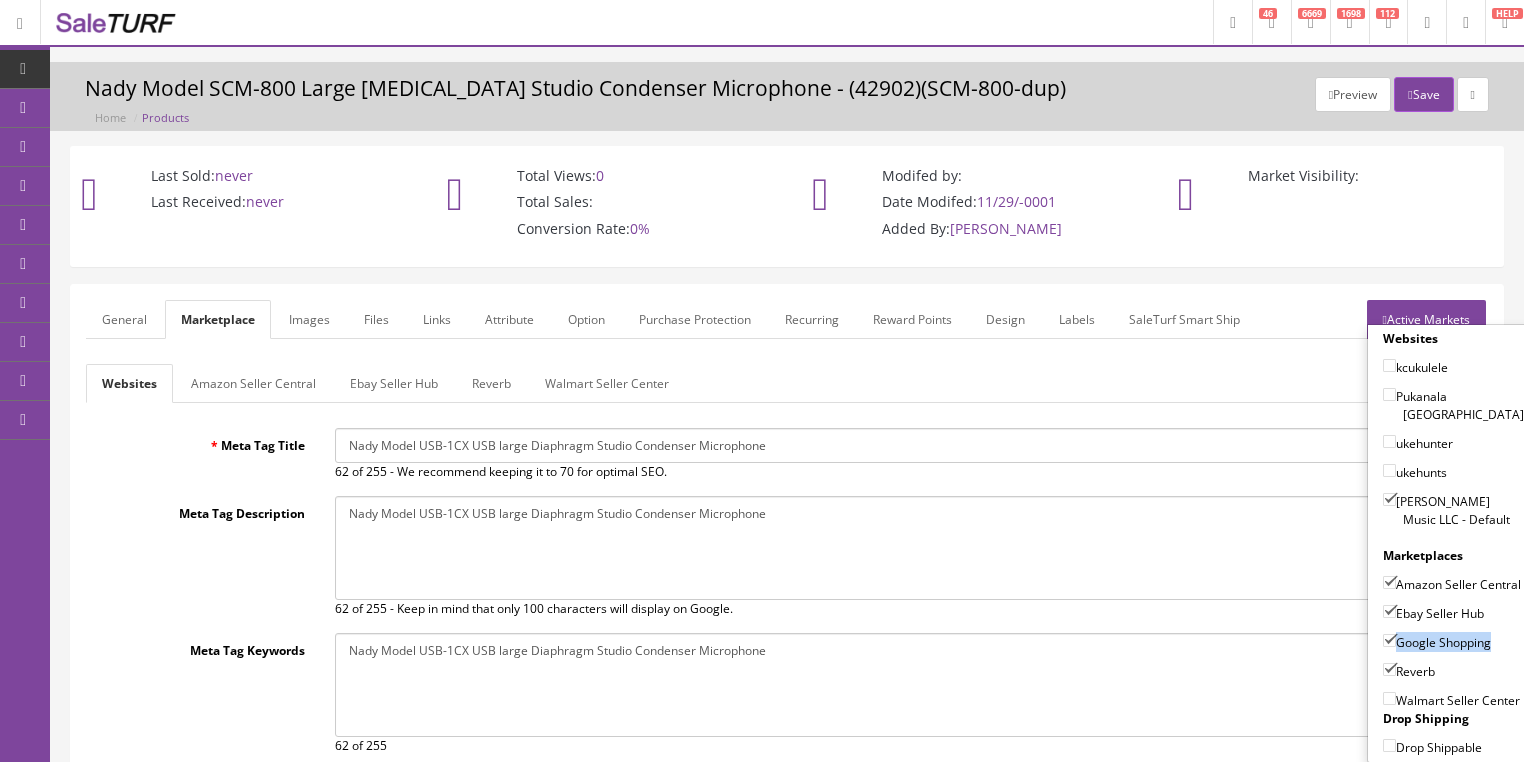 click on "Active Markets" at bounding box center [1426, 319] 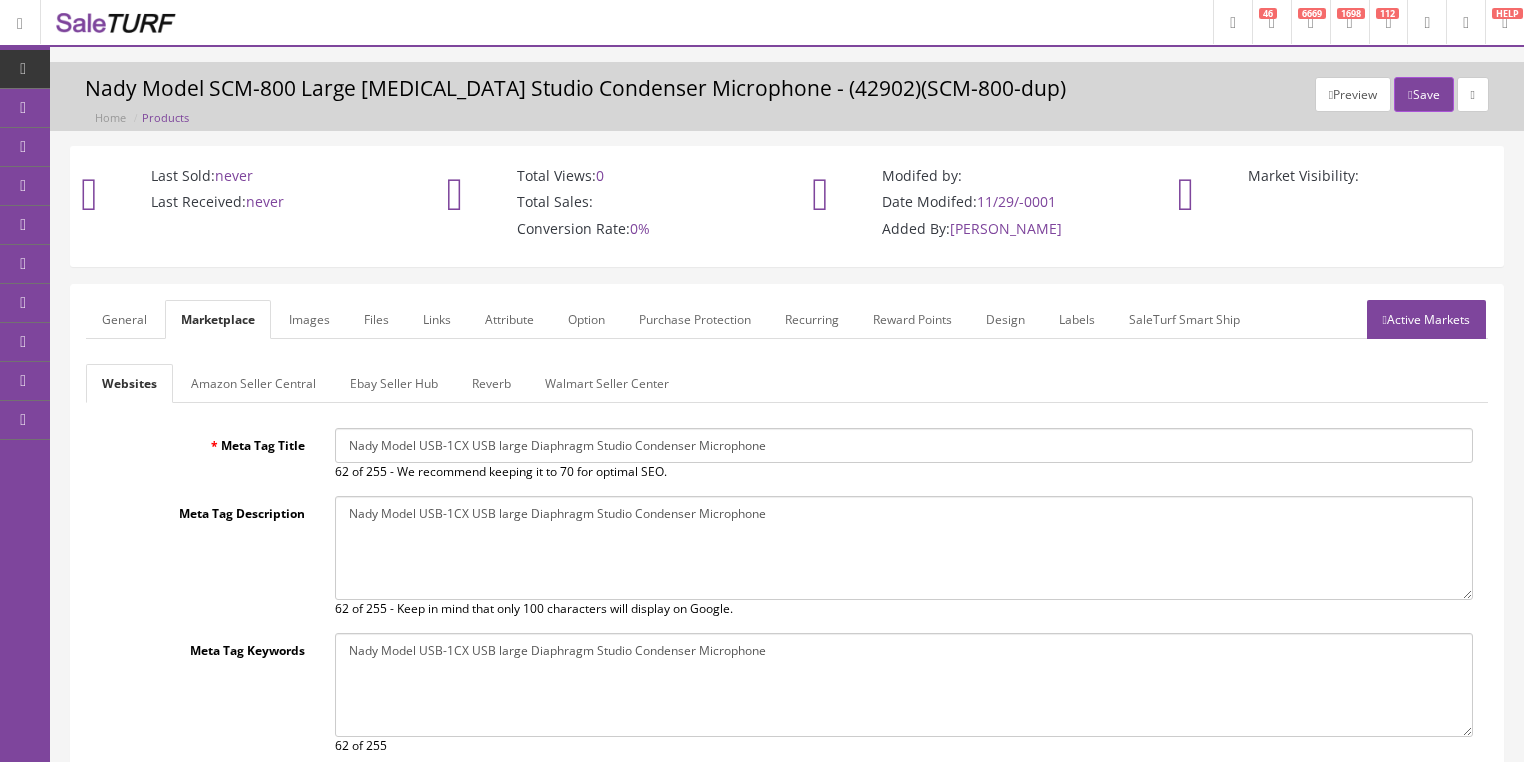 click on "Images" at bounding box center [309, 319] 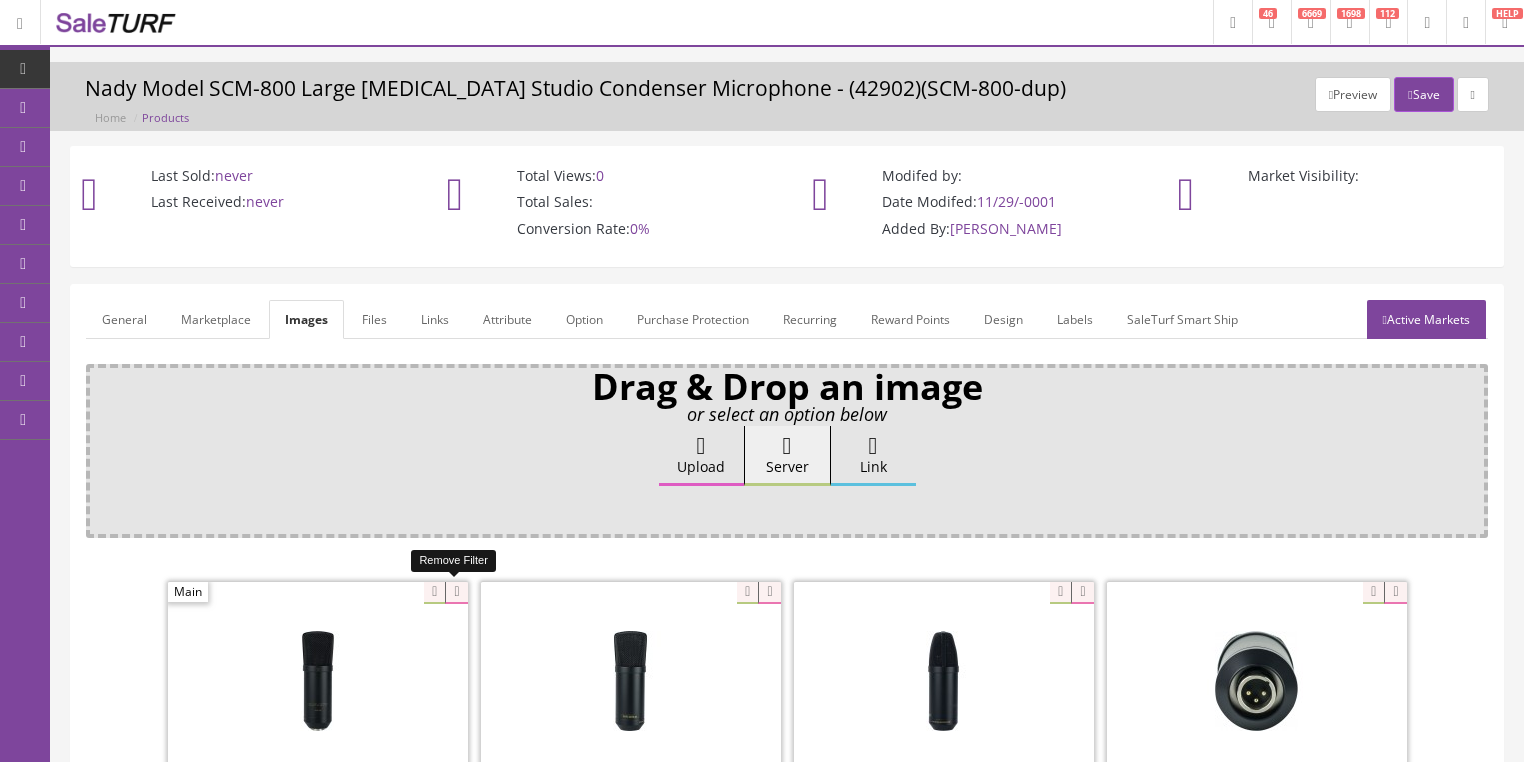 click at bounding box center (456, 593) 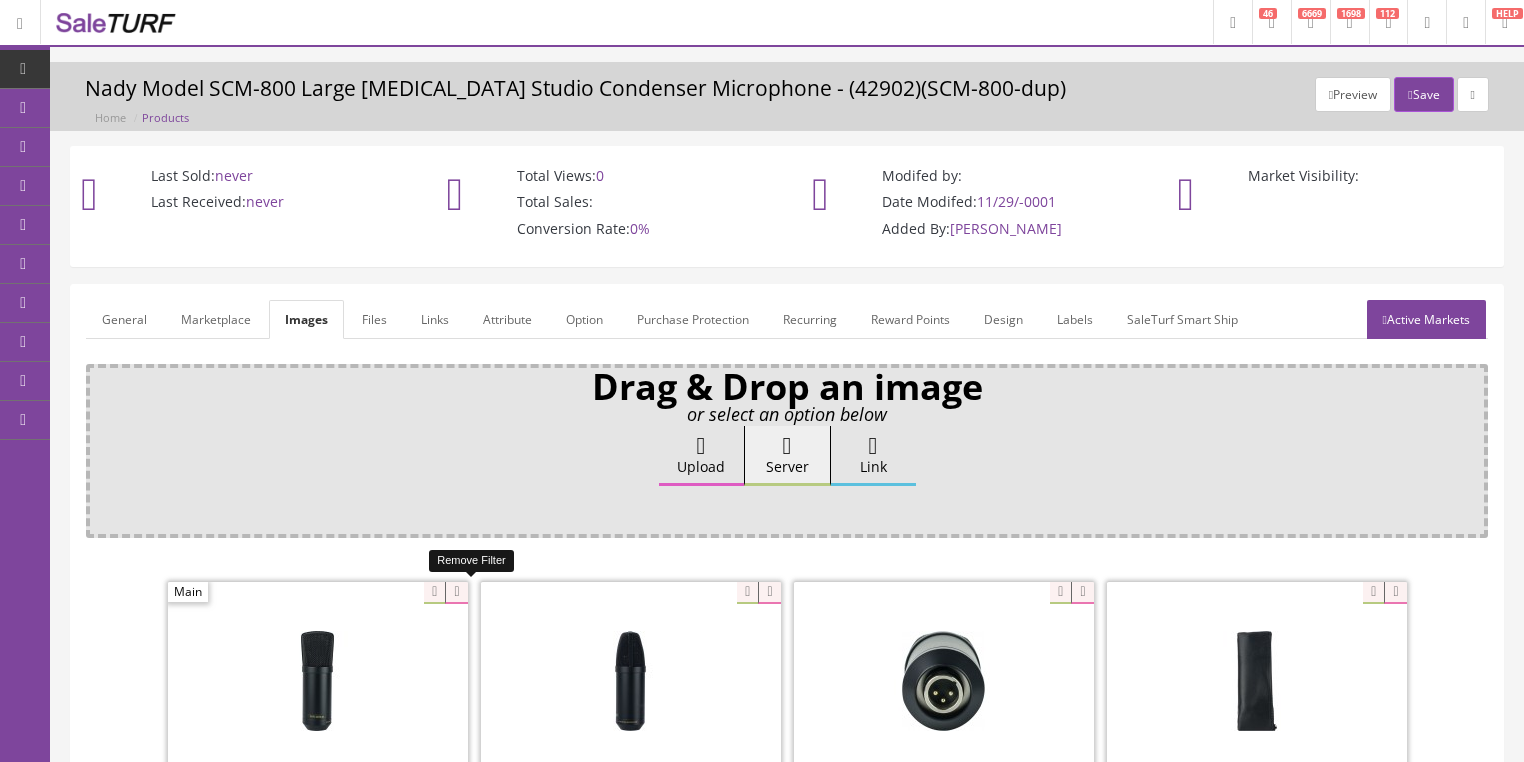 click at bounding box center (456, 593) 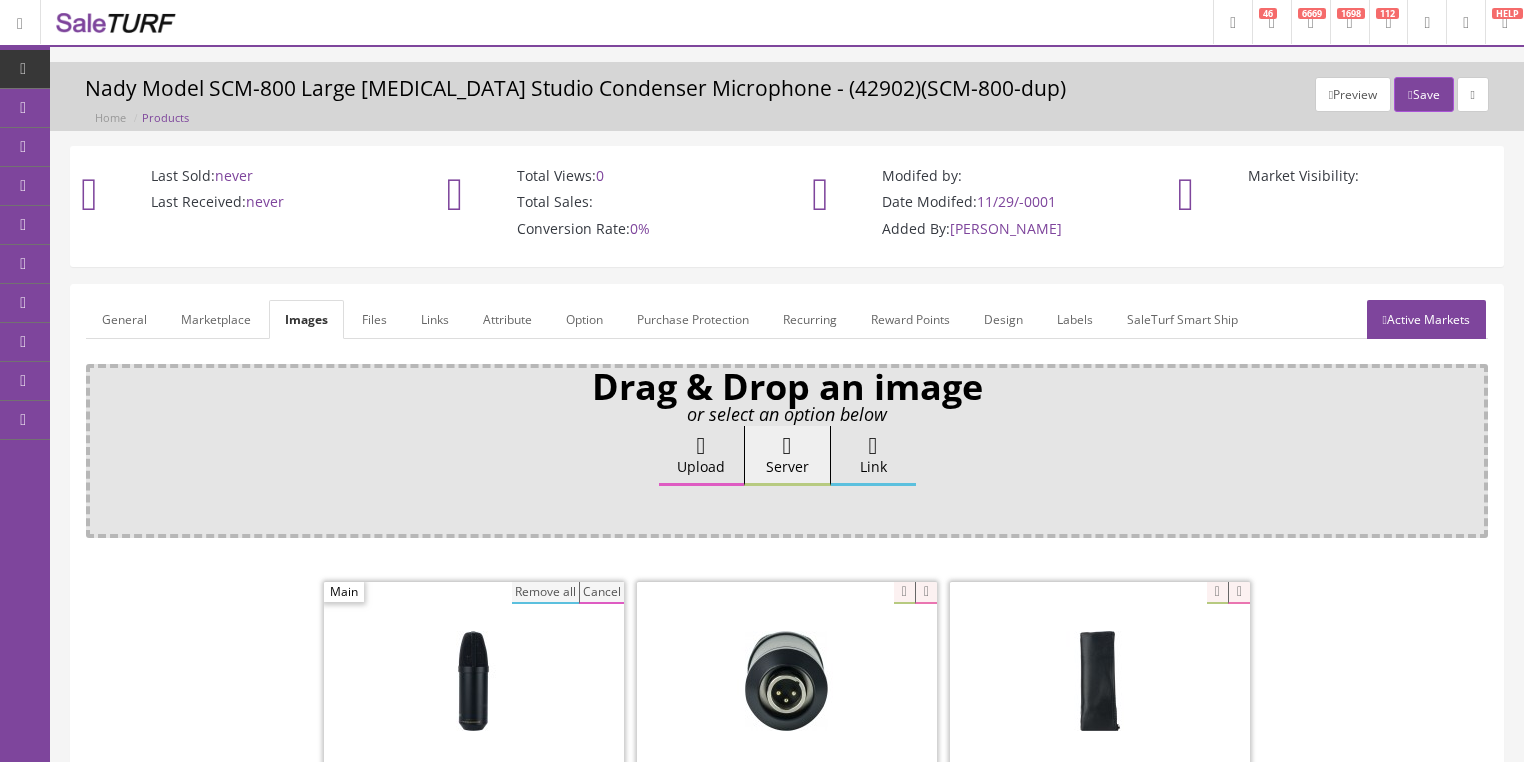 click on "Remove all" at bounding box center (545, 593) 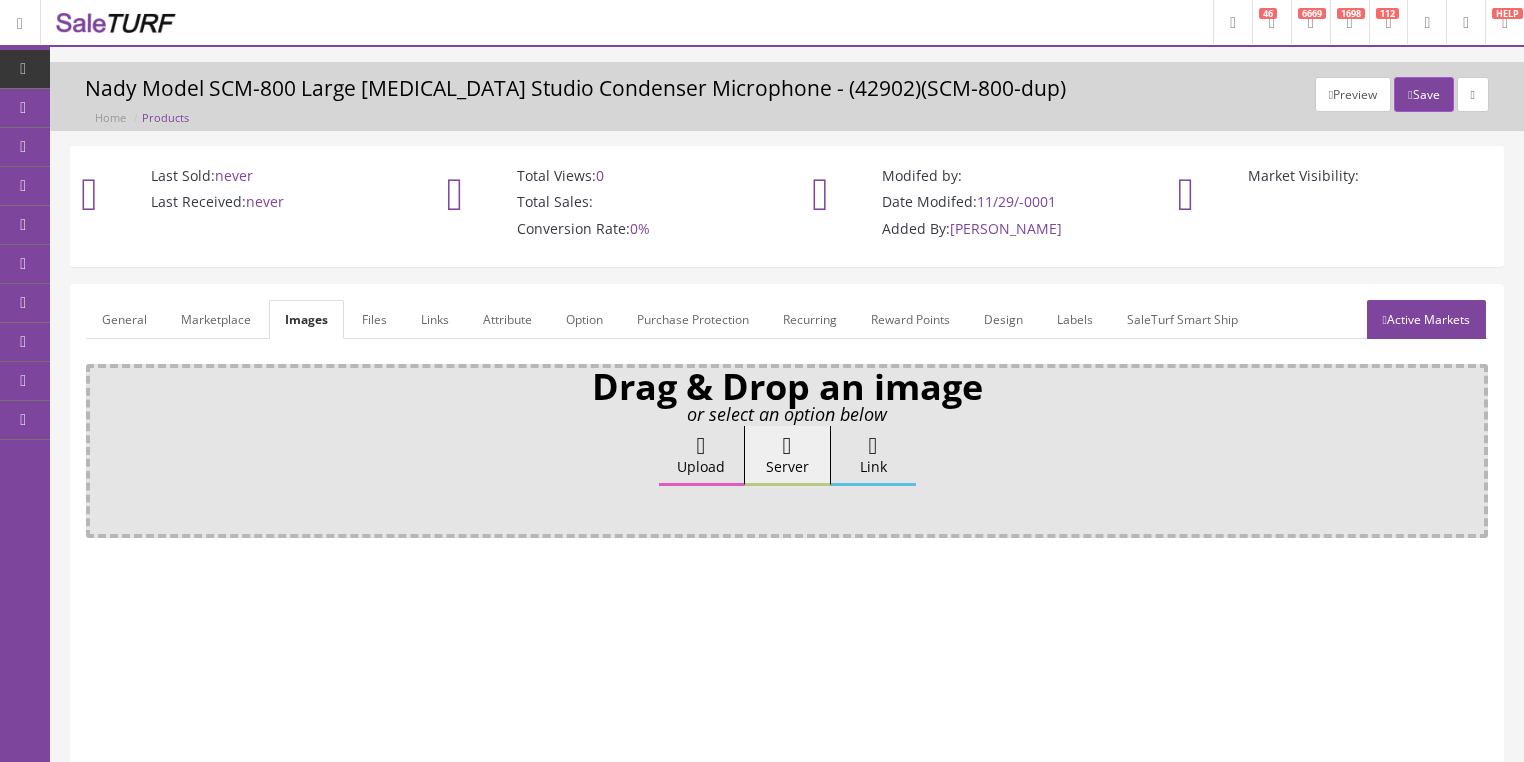 click on "Upload" at bounding box center [701, 456] 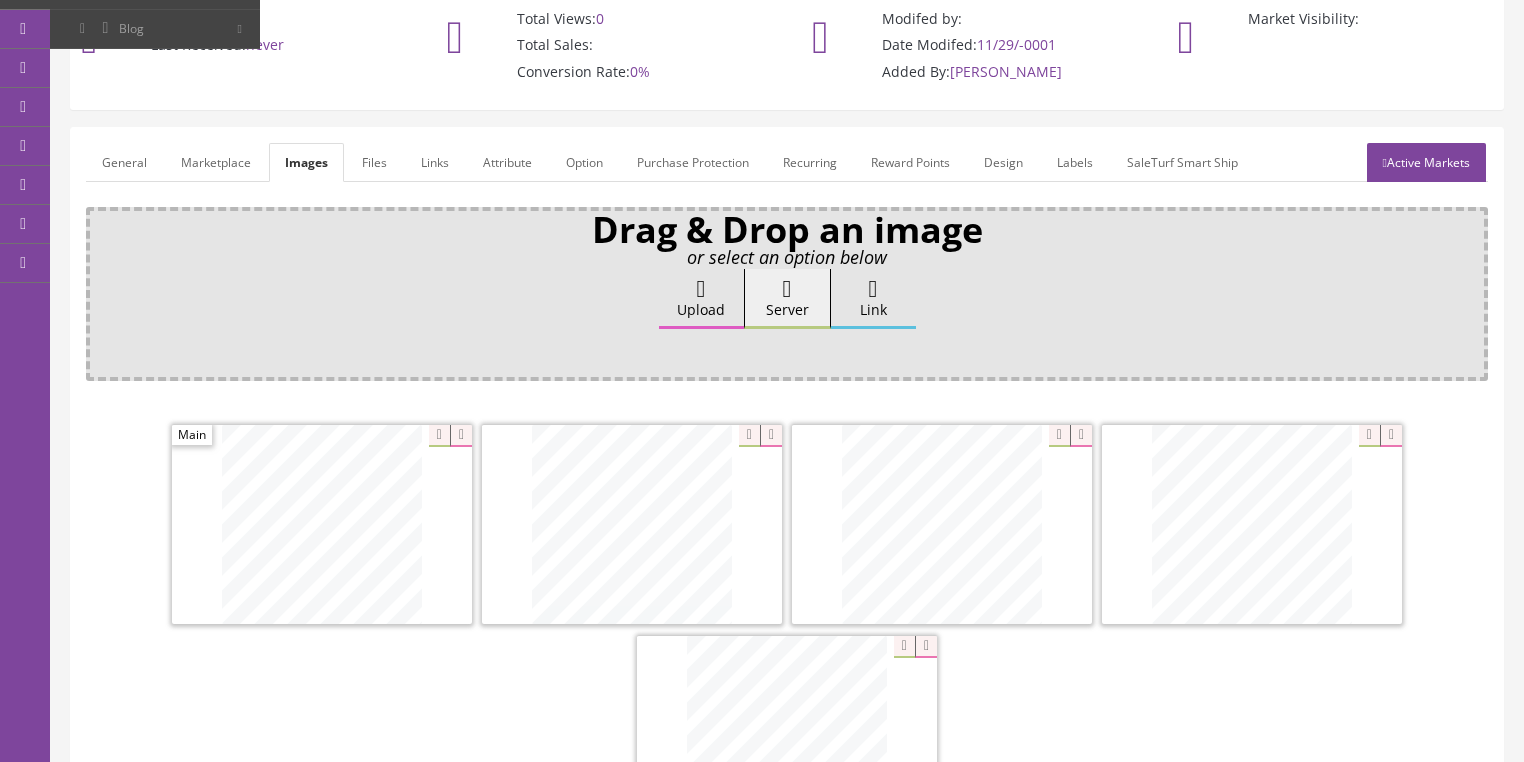 scroll, scrollTop: 160, scrollLeft: 0, axis: vertical 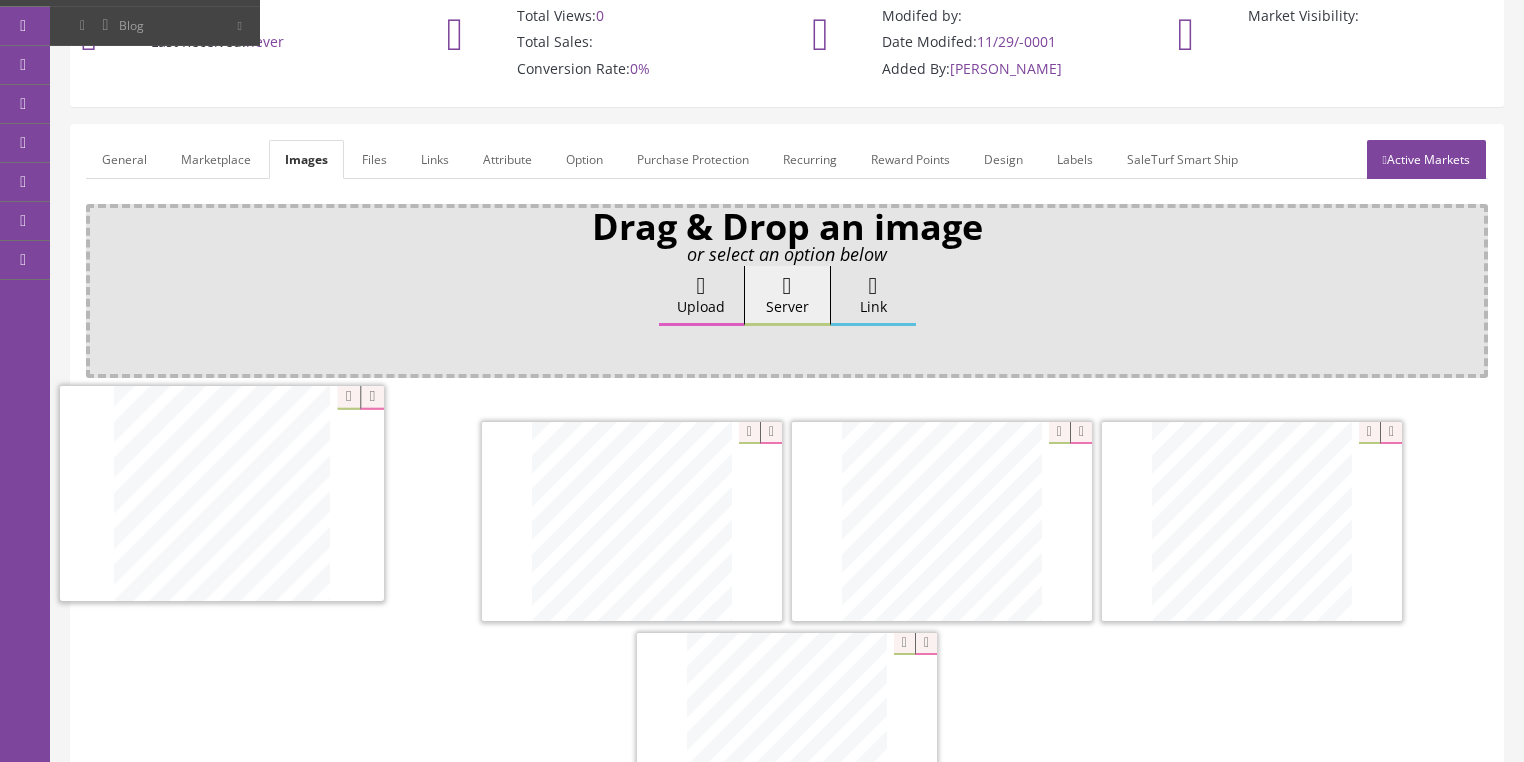 drag, startPoint x: 791, startPoint y: 685, endPoint x: 241, endPoint y: 455, distance: 596.15436 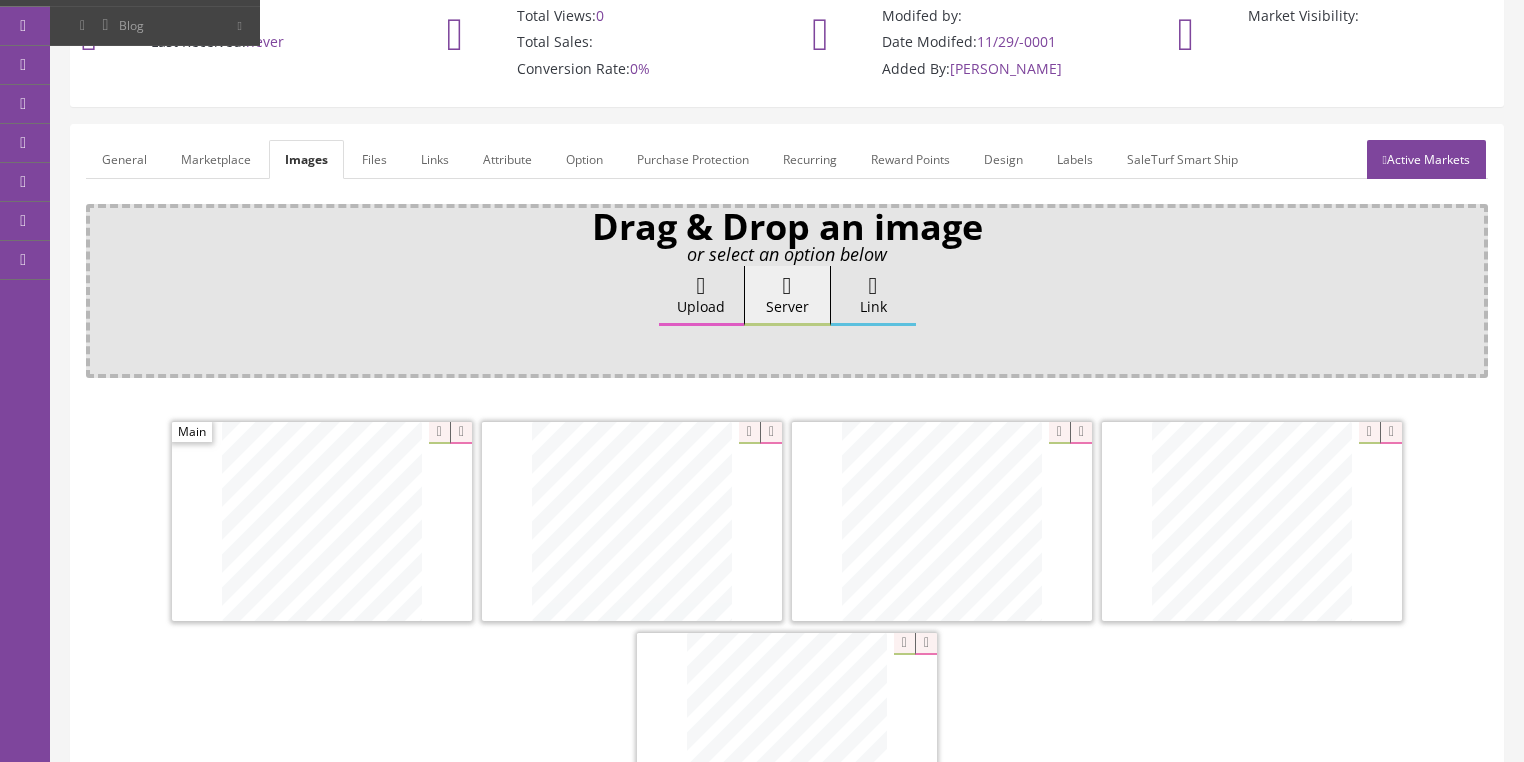 click on "General" at bounding box center (124, 159) 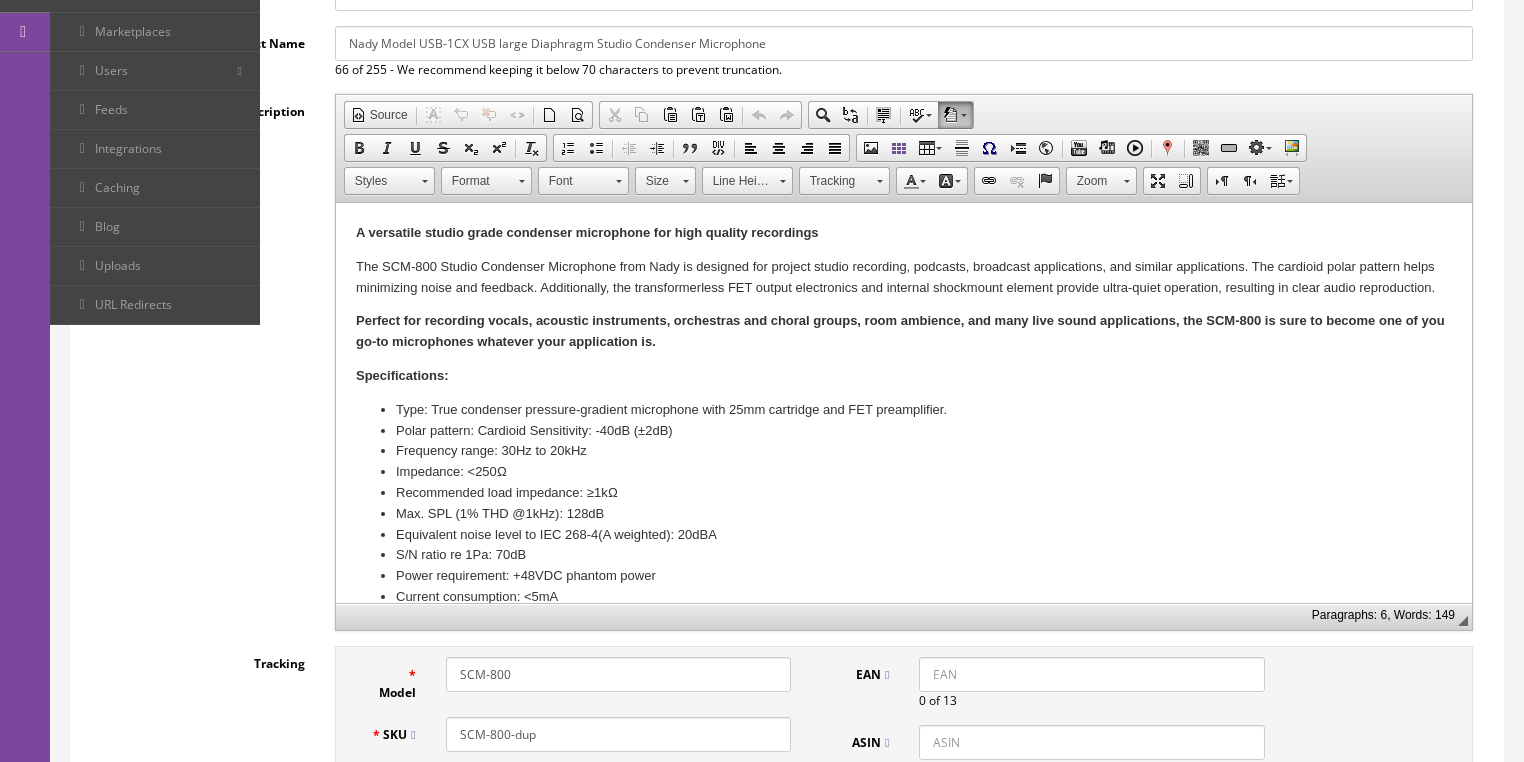scroll, scrollTop: 400, scrollLeft: 0, axis: vertical 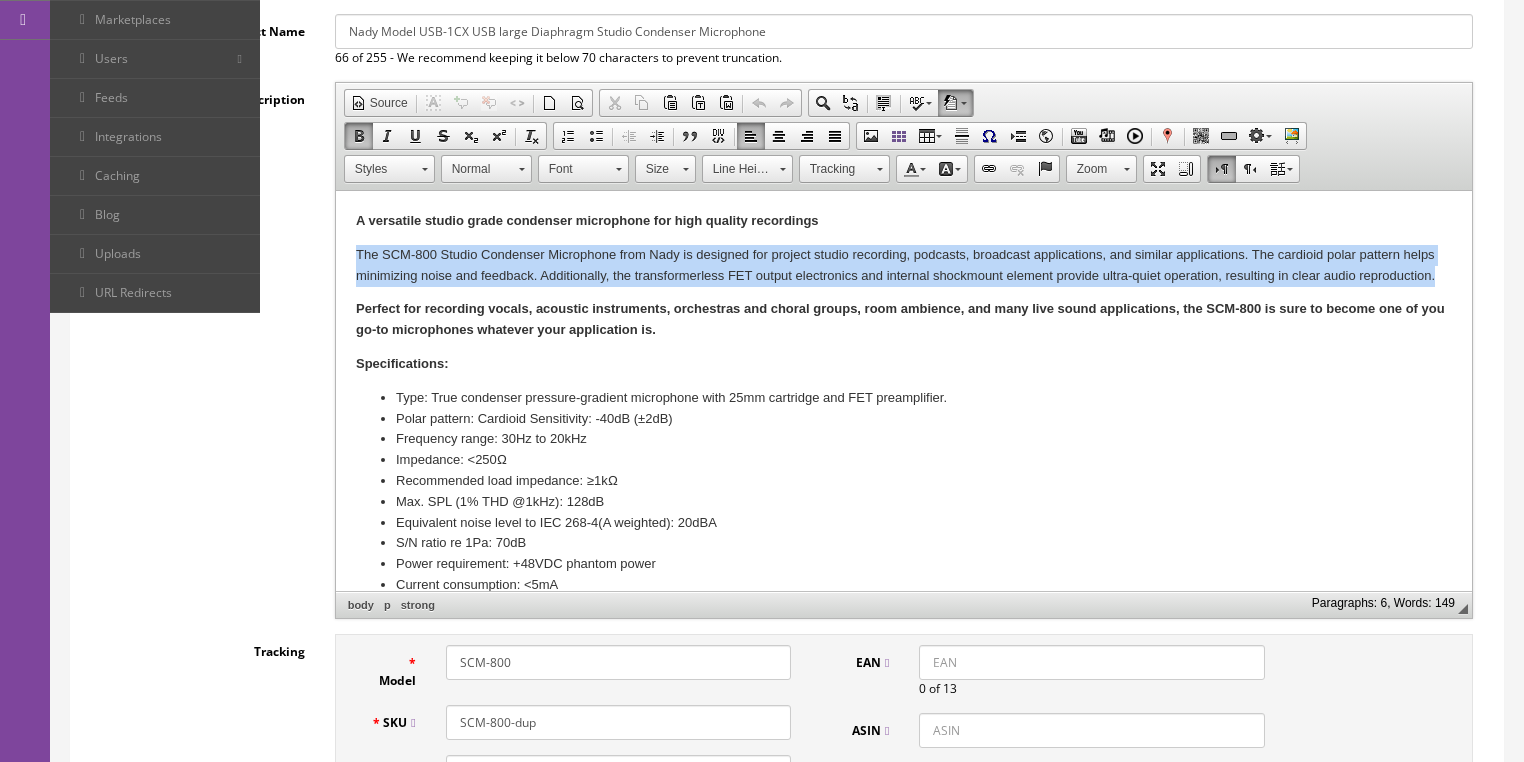 drag, startPoint x: 354, startPoint y: 251, endPoint x: 1442, endPoint y: 283, distance: 1088.4705 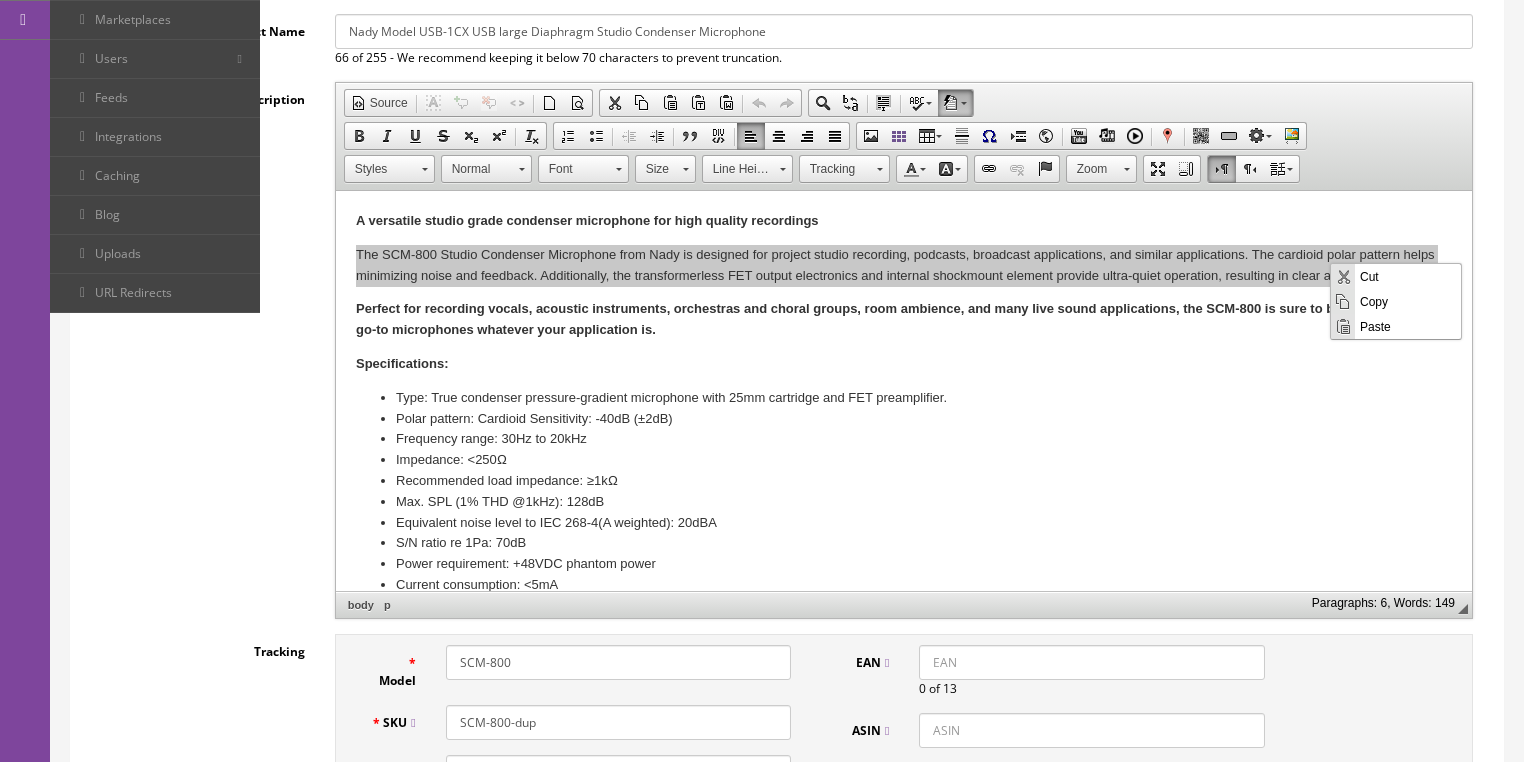 scroll, scrollTop: 0, scrollLeft: 0, axis: both 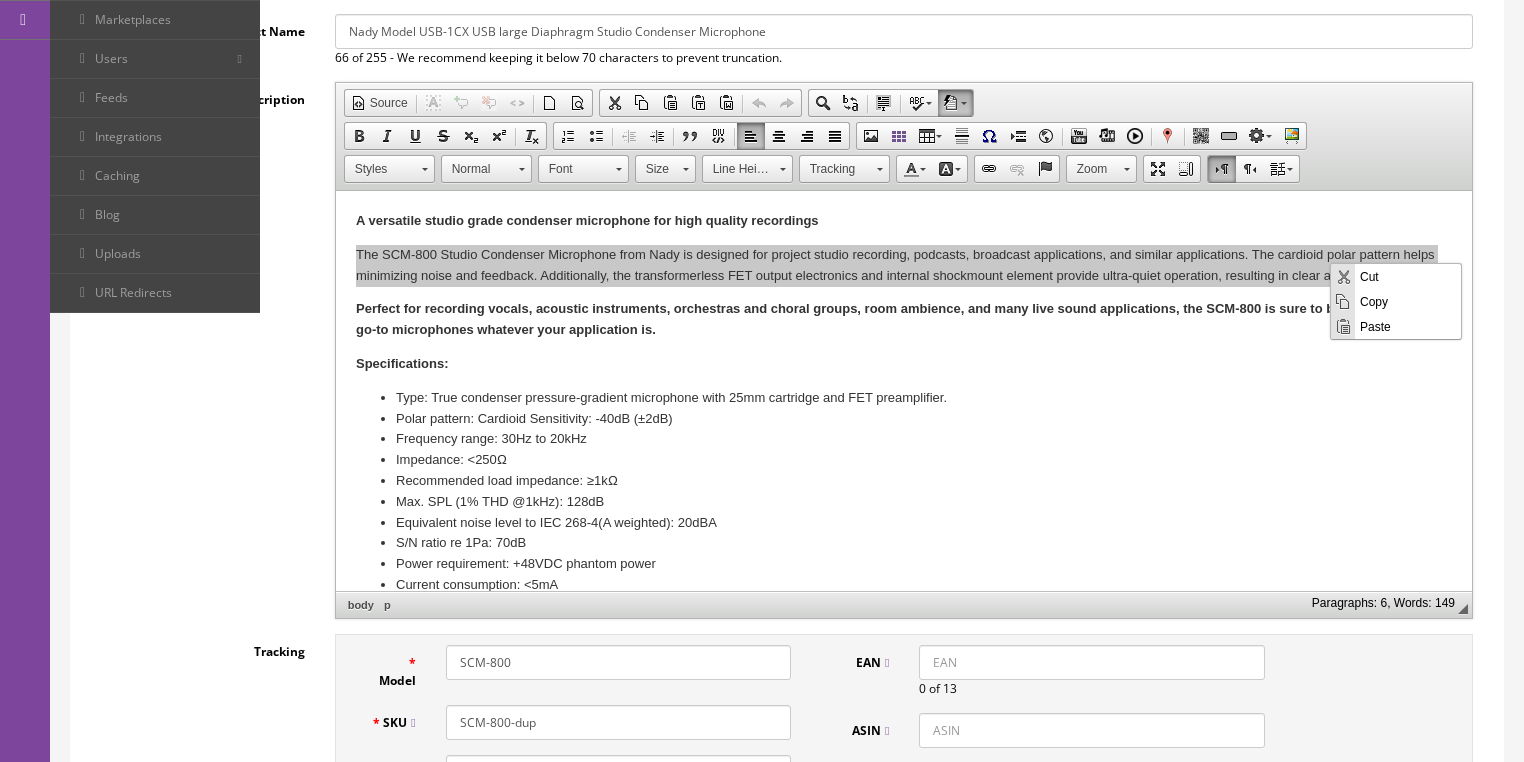 click on "Paste" at bounding box center [1408, 325] 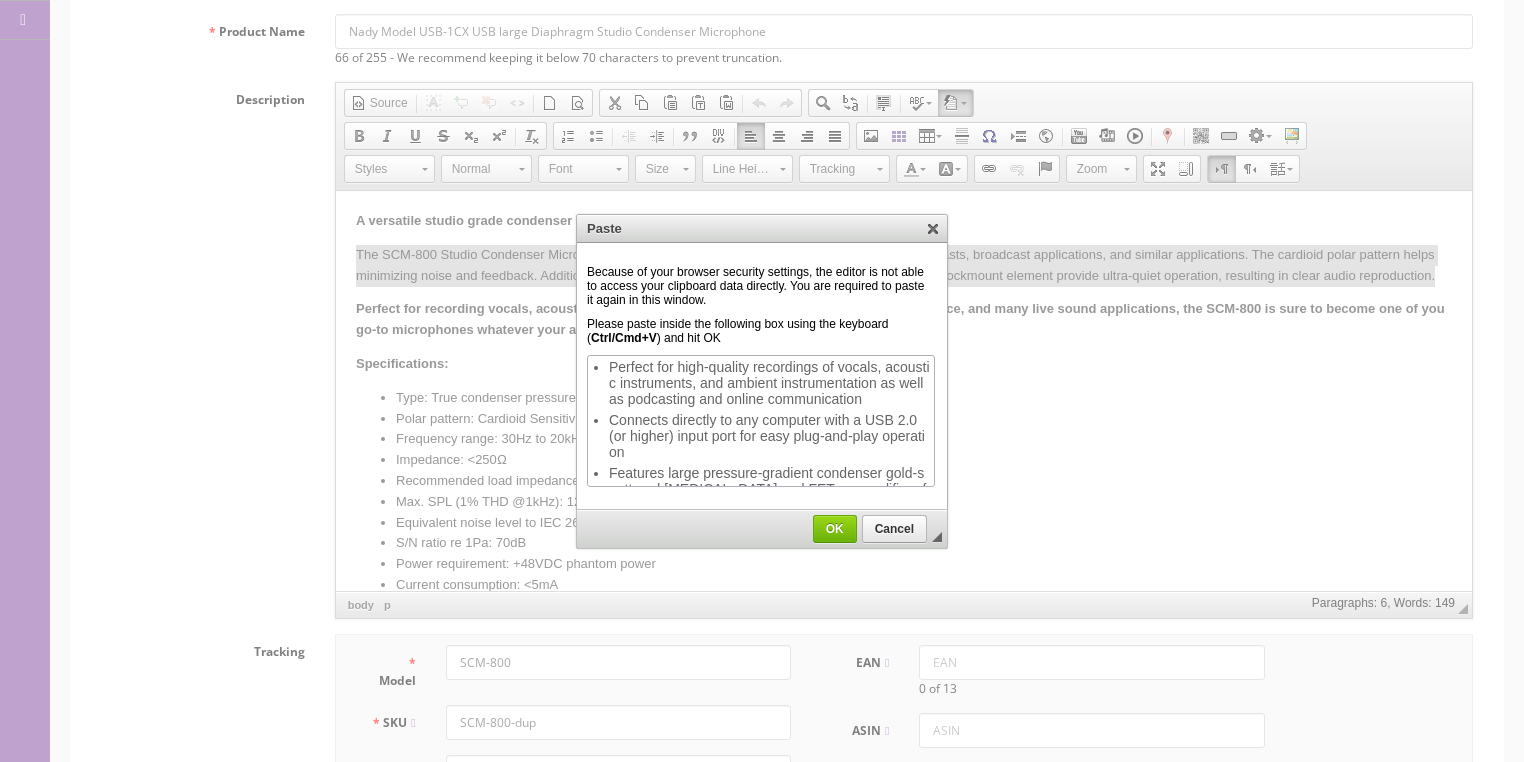 scroll, scrollTop: 160, scrollLeft: 0, axis: vertical 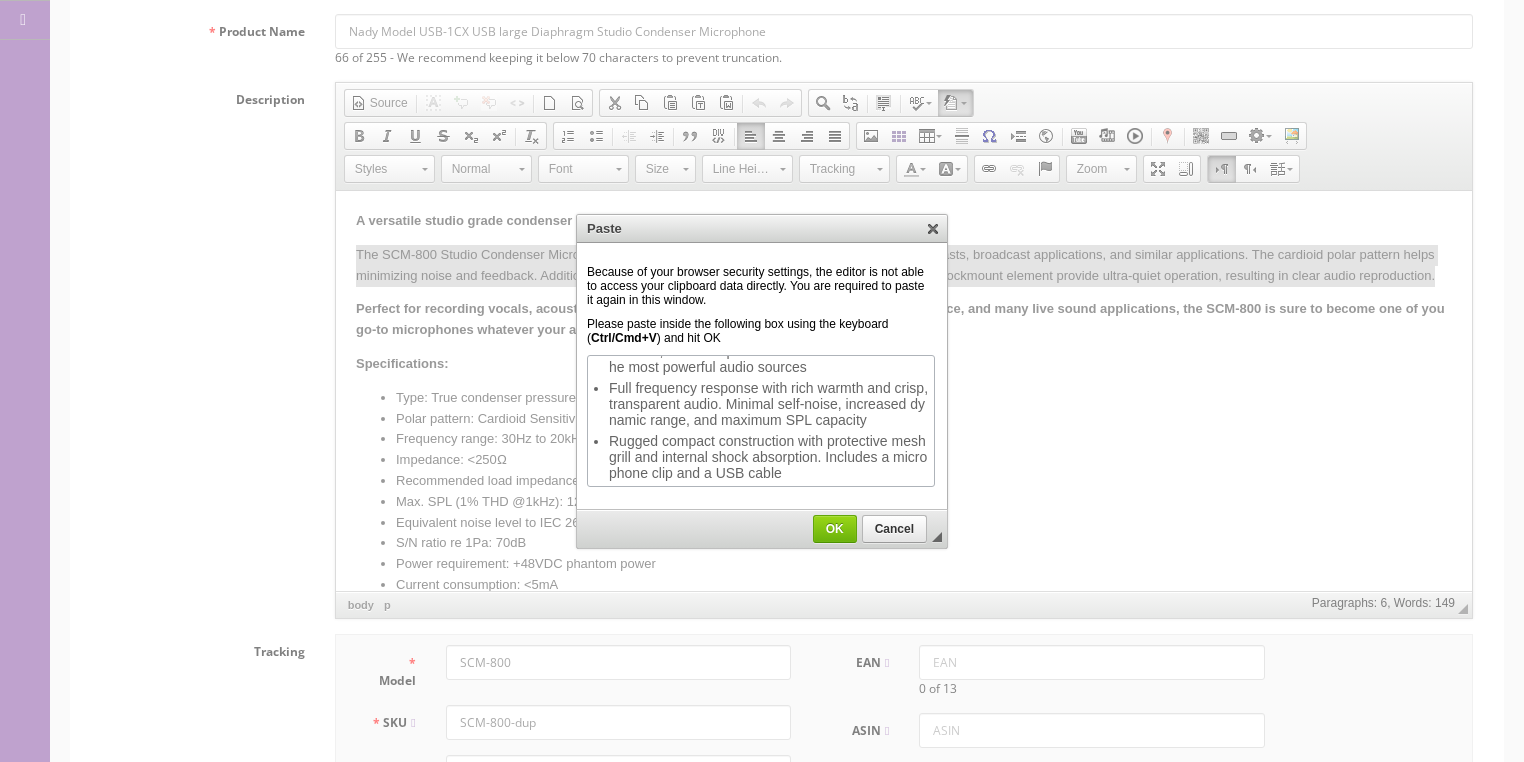 click on "OK" at bounding box center [835, 529] 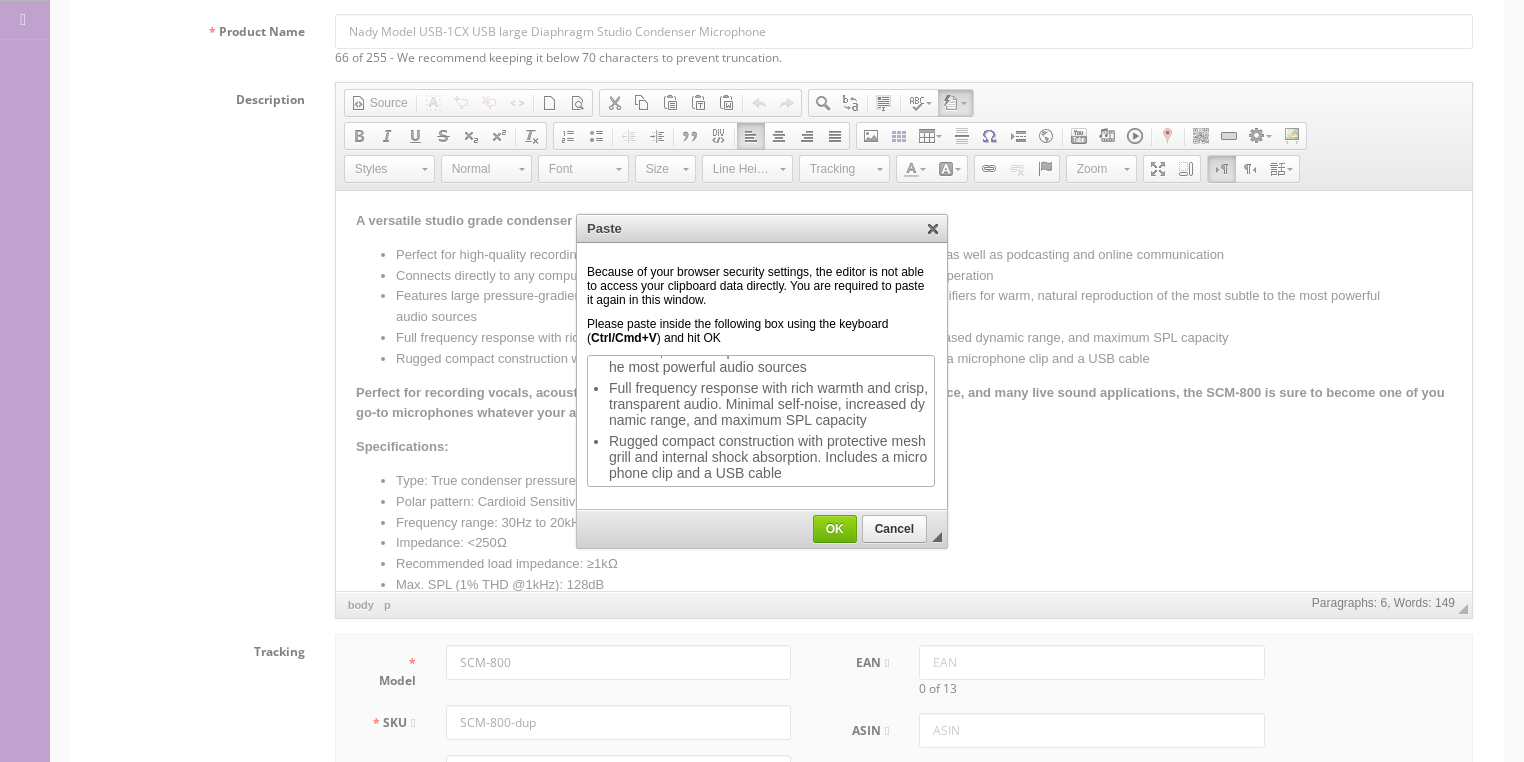 scroll, scrollTop: 0, scrollLeft: 0, axis: both 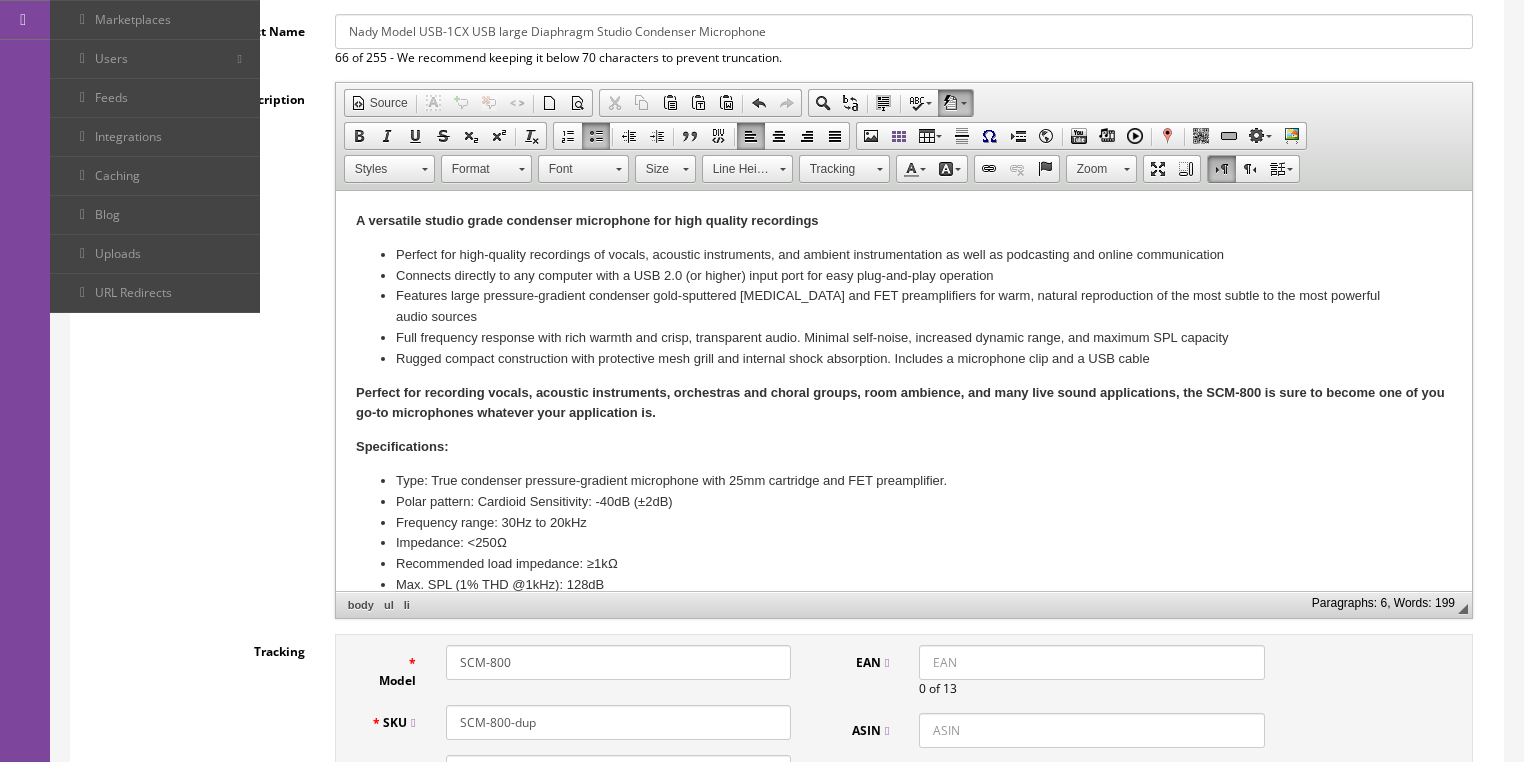 click on "Perfect for recording vocals, acoustic instruments, orchestras and choral groups, room ambience, and many live sound applications, the SCM-800 is sure to become one of you go-to microphones whatever your application is." at bounding box center (899, 403) 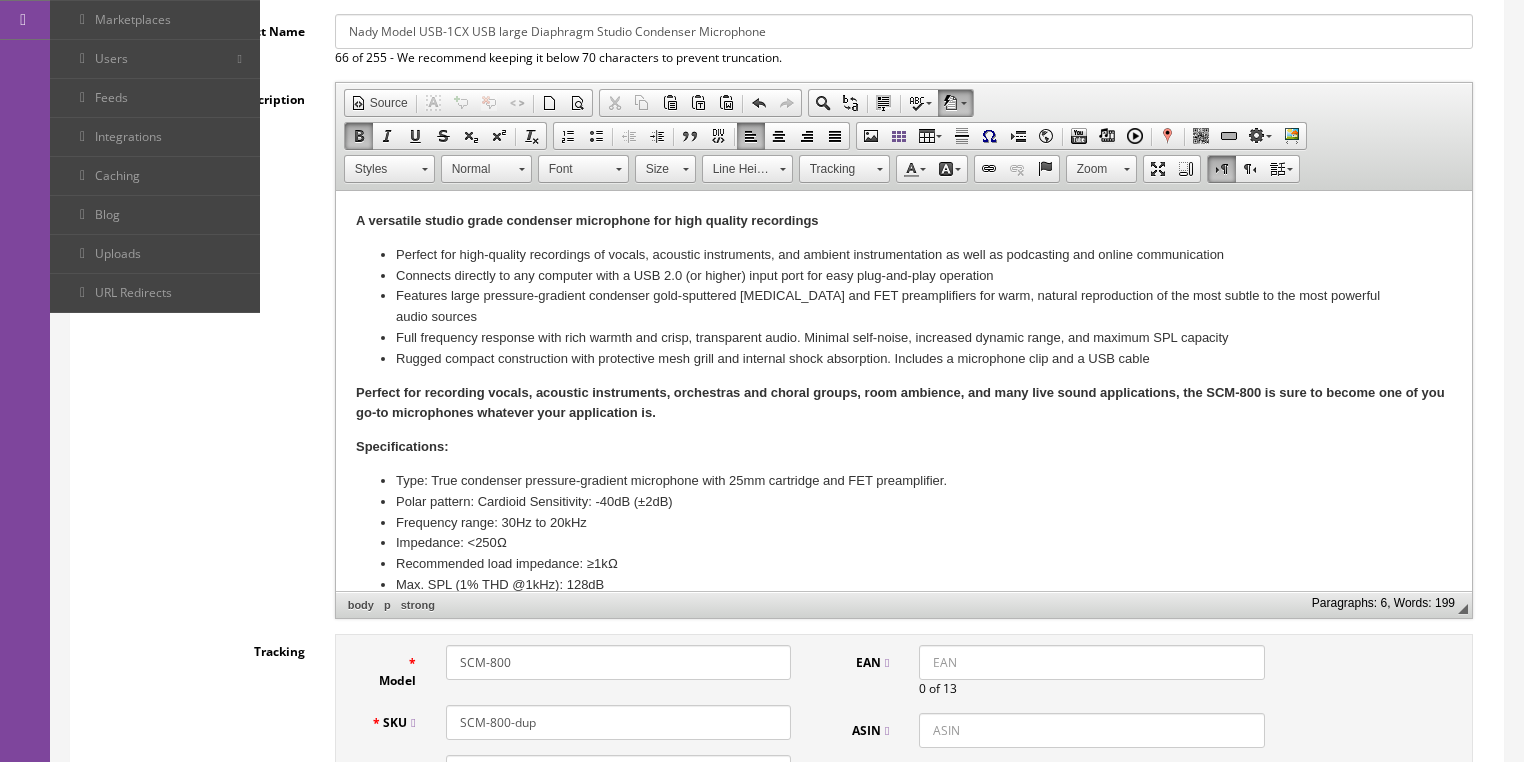 type 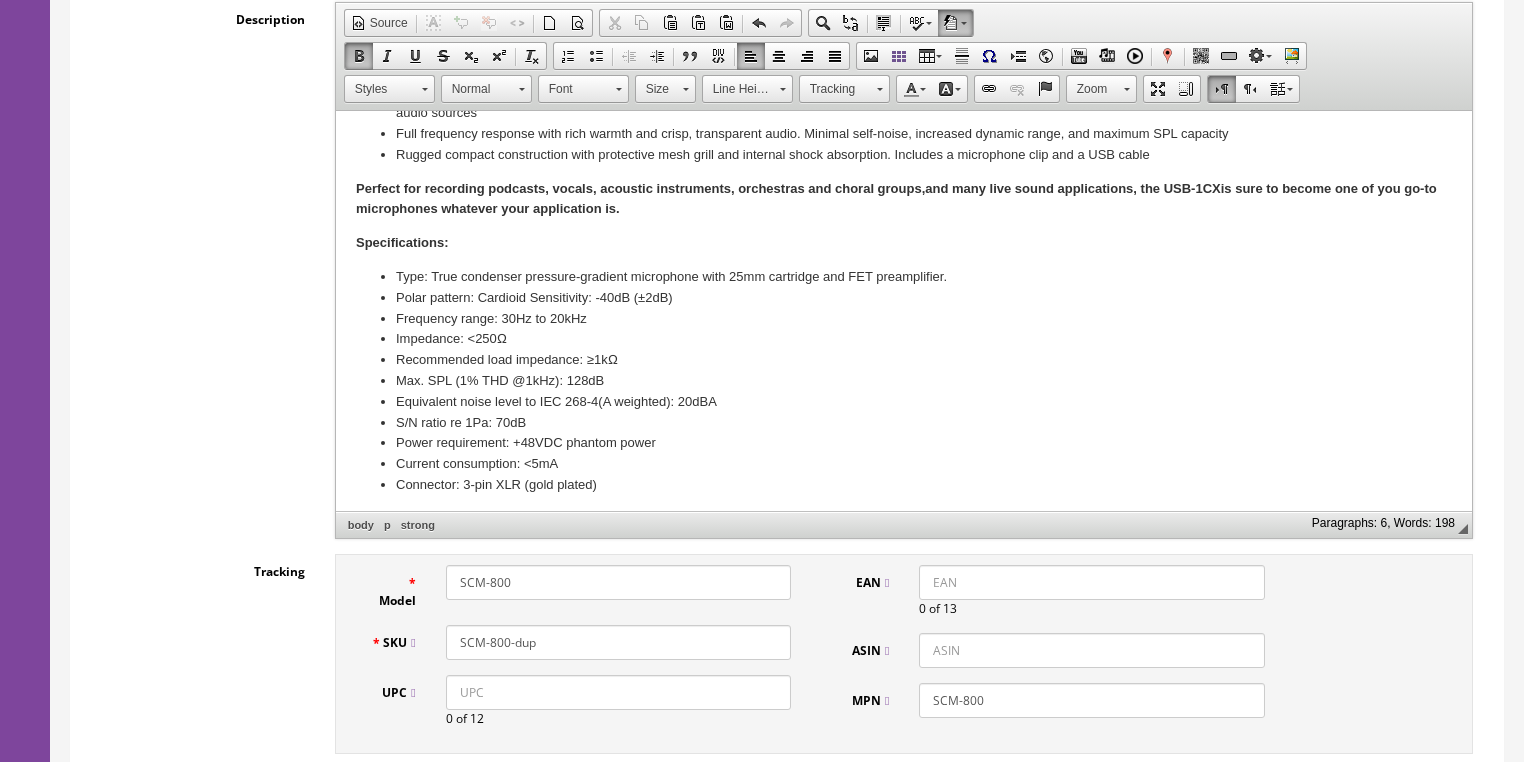 scroll, scrollTop: 128, scrollLeft: 0, axis: vertical 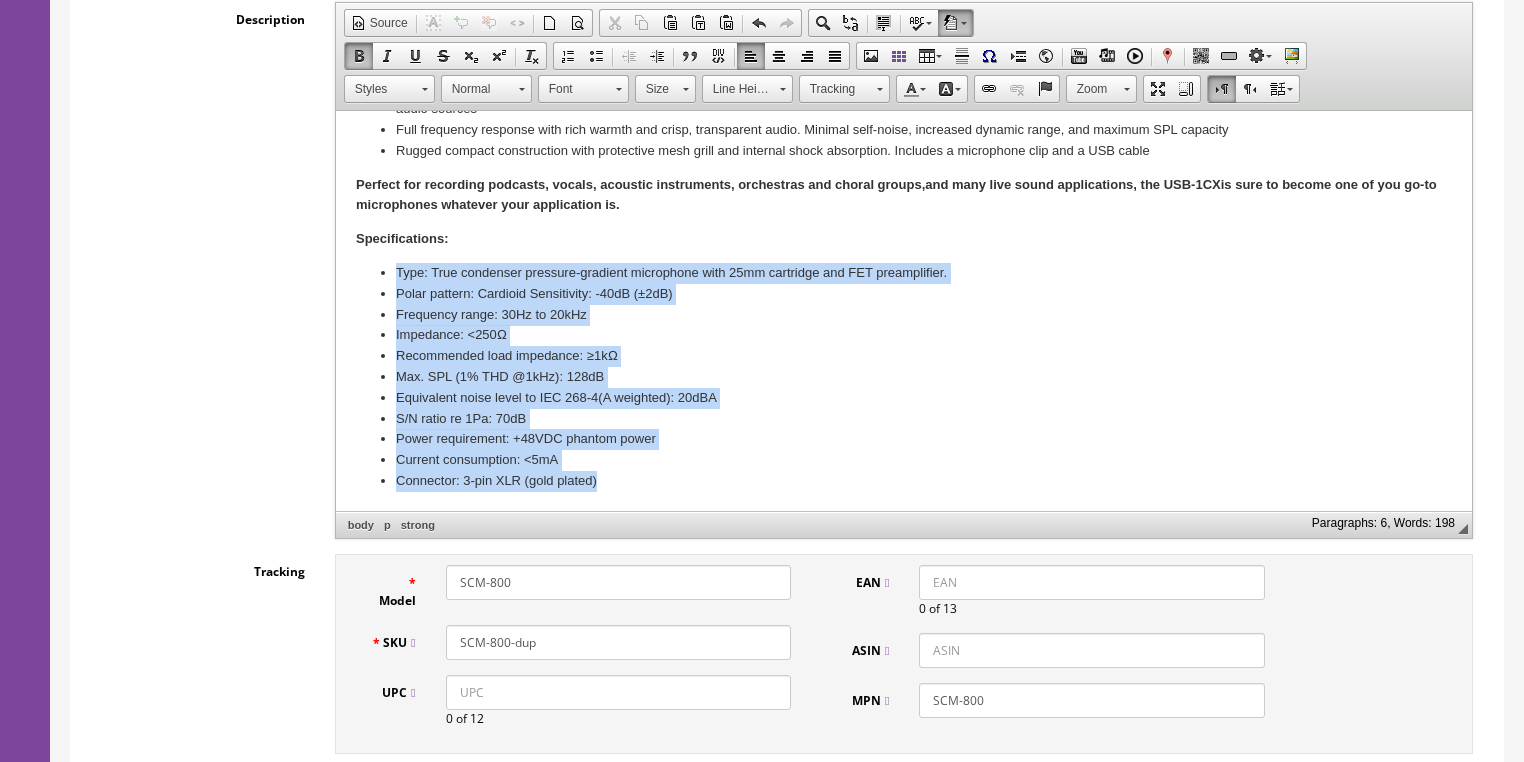 drag, startPoint x: 398, startPoint y: 267, endPoint x: 669, endPoint y: 473, distance: 340.4071 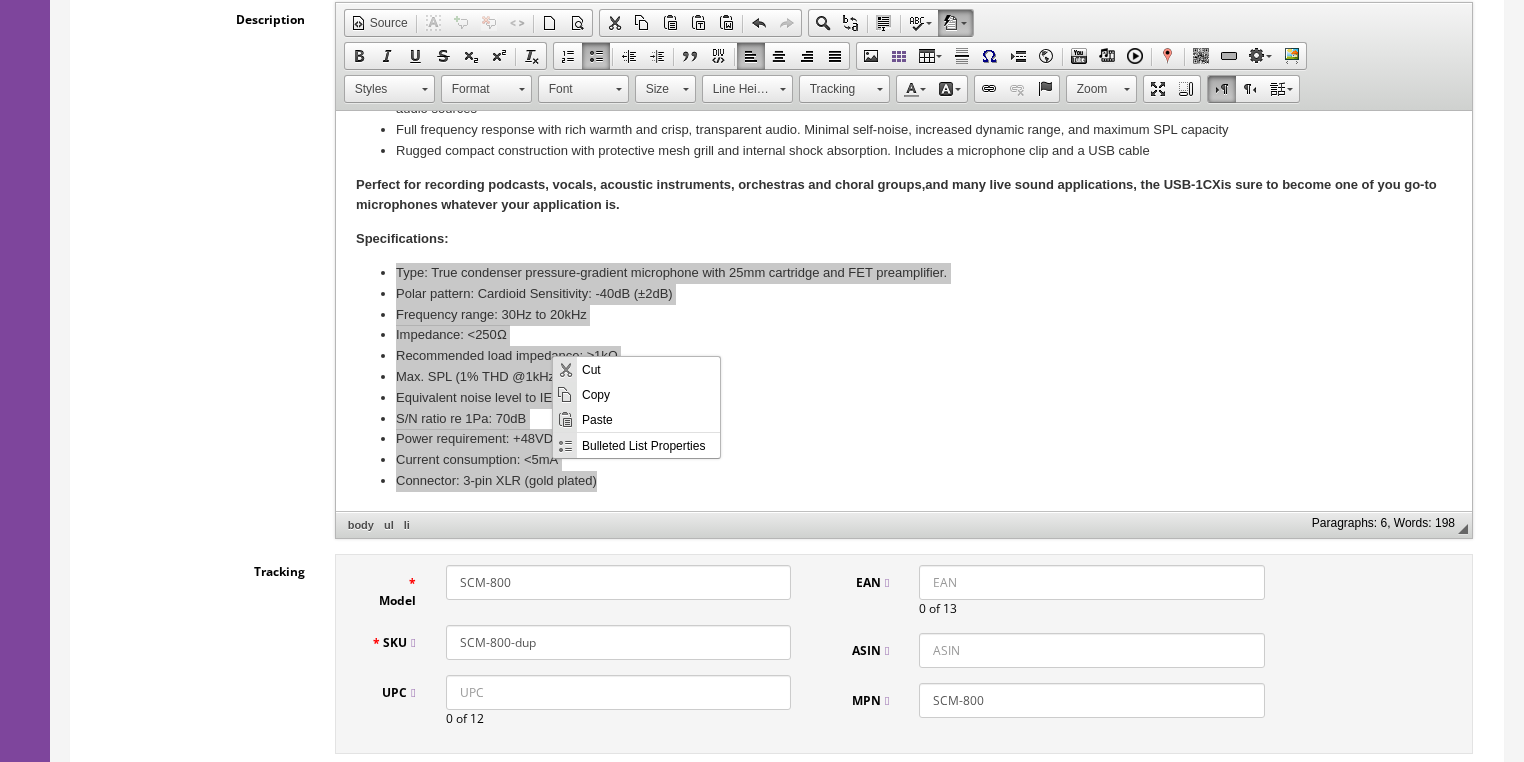 click on "Paste" at bounding box center (648, 418) 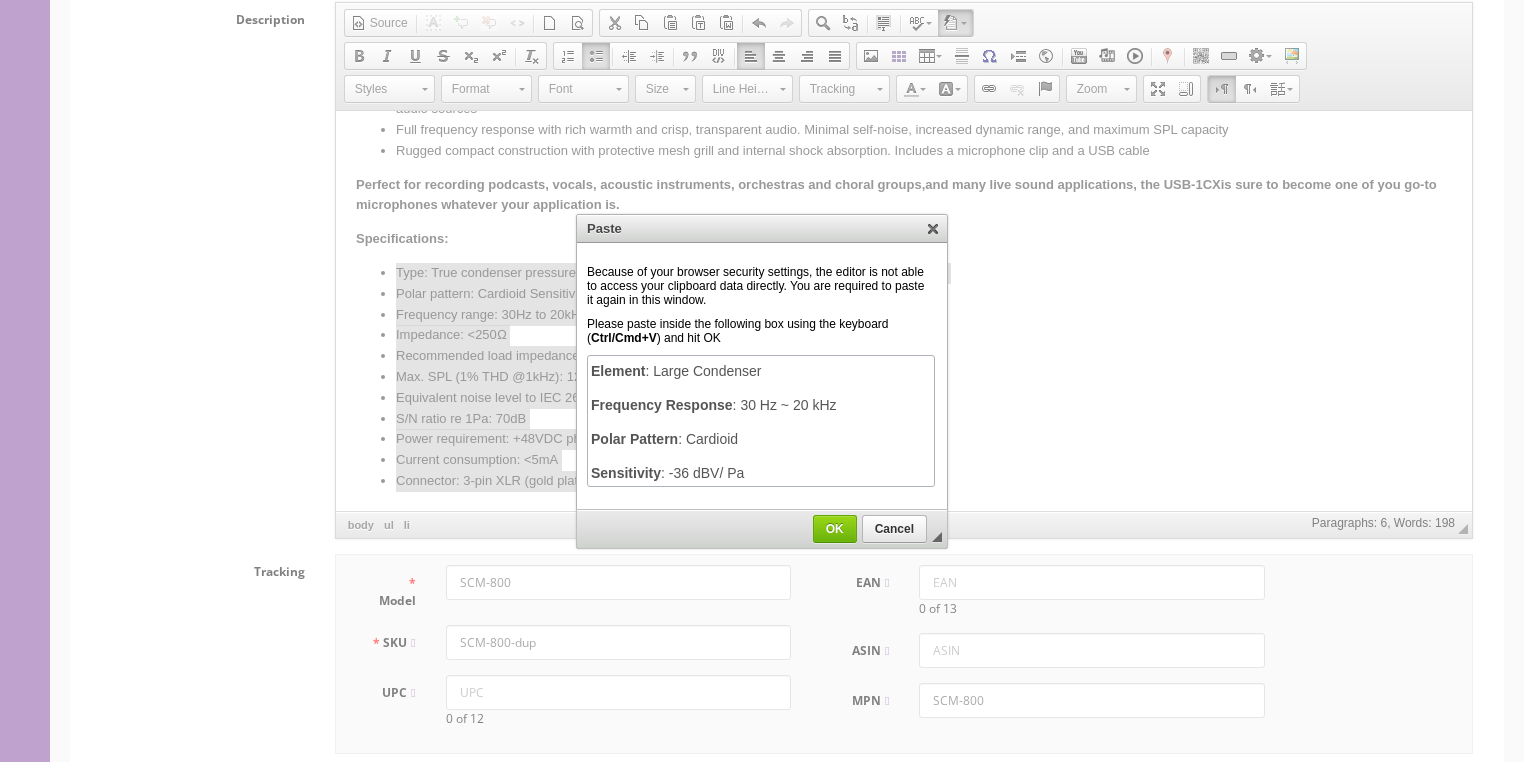 scroll, scrollTop: 256, scrollLeft: 0, axis: vertical 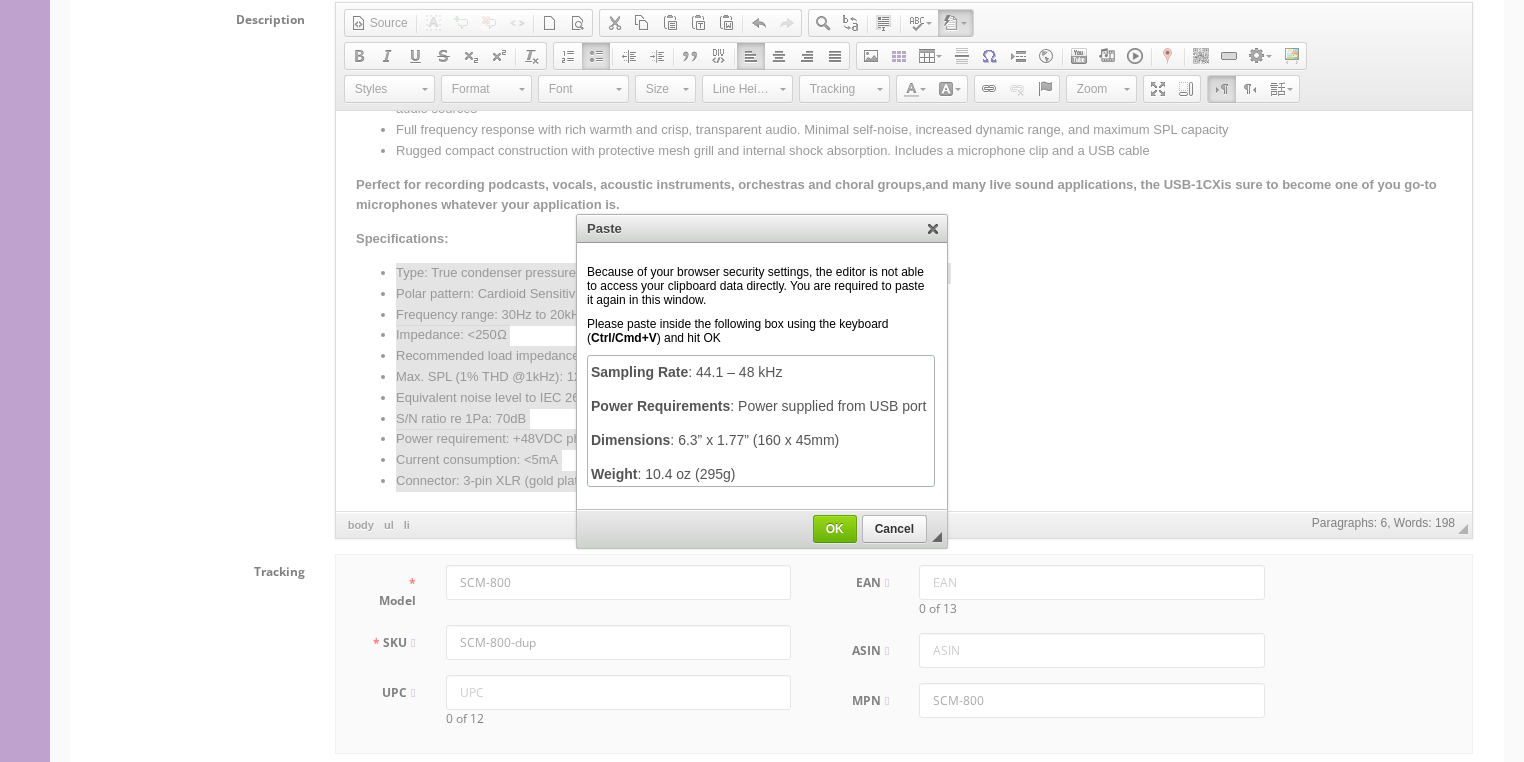 click on "OK" at bounding box center (835, 529) 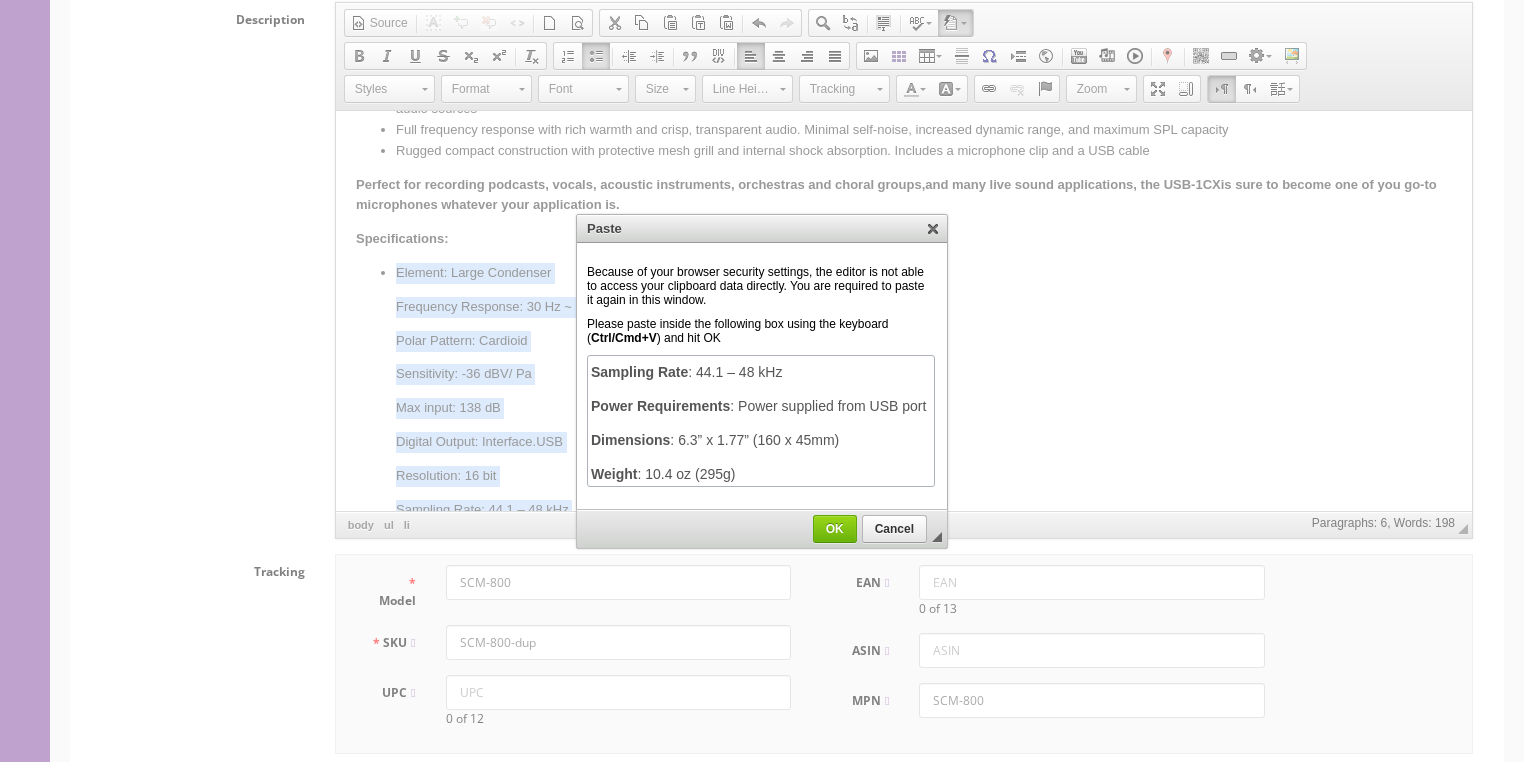 scroll, scrollTop: 235, scrollLeft: 0, axis: vertical 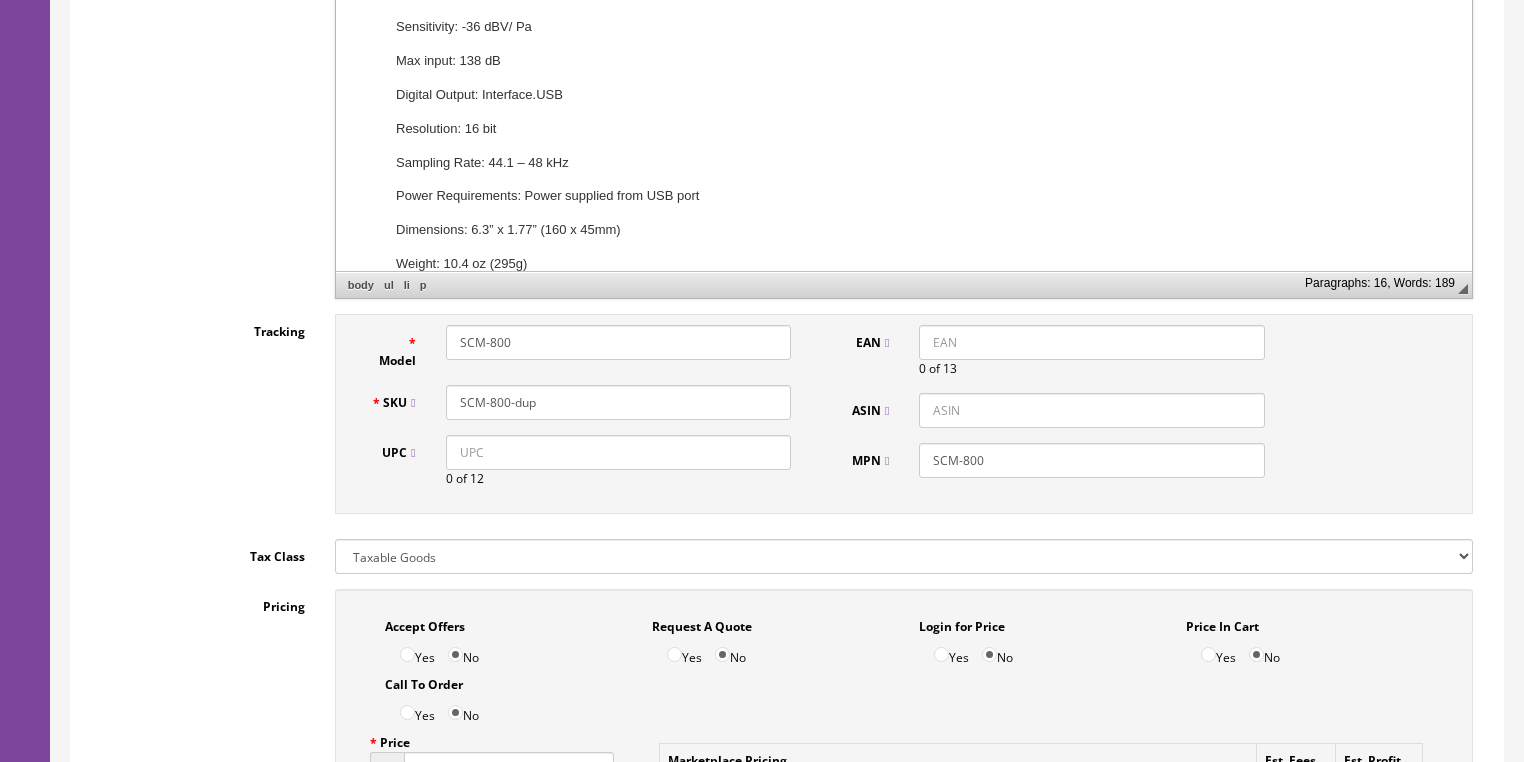 drag, startPoint x: 529, startPoint y: 343, endPoint x: 309, endPoint y: 361, distance: 220.73514 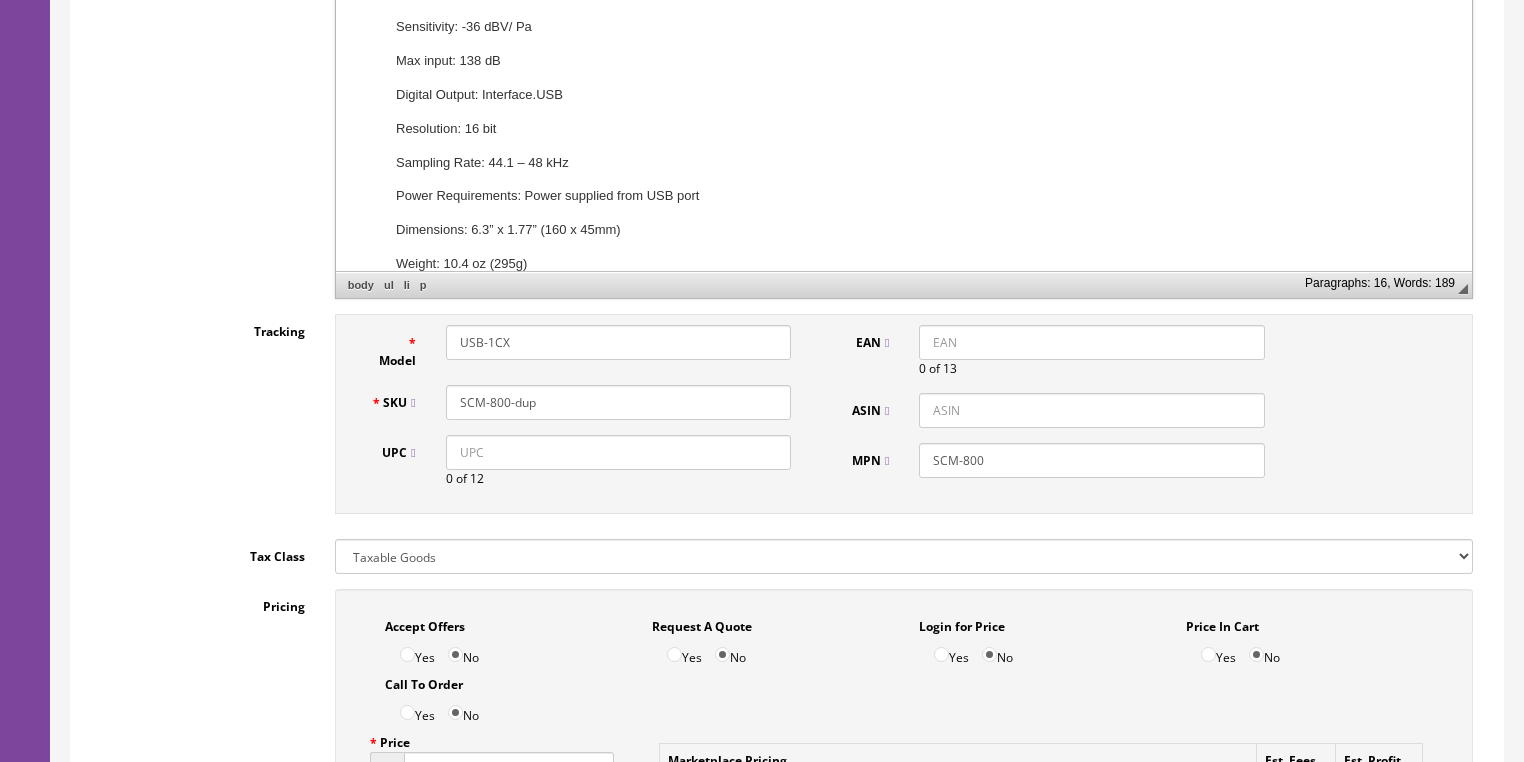 type on "USB-1CX" 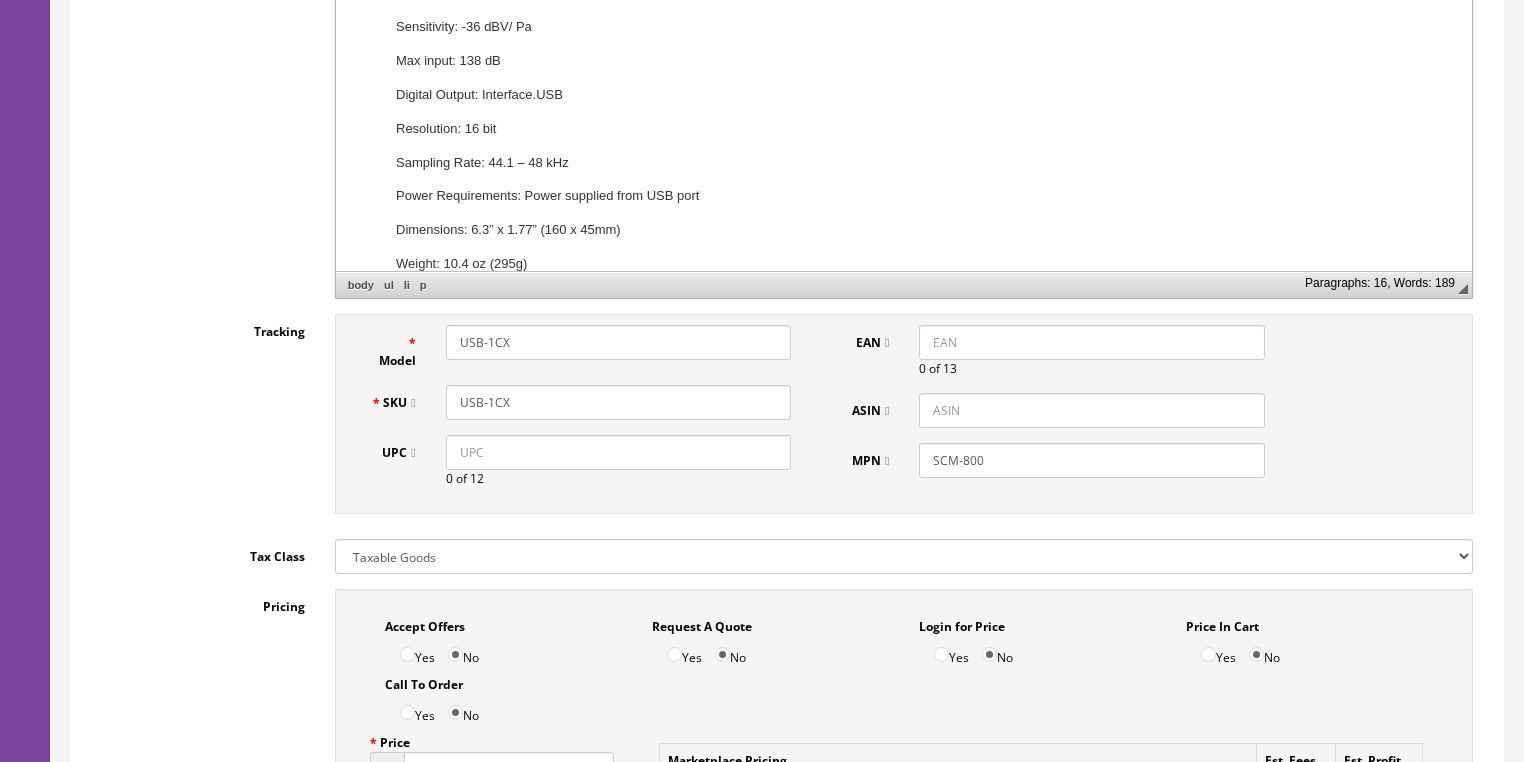 type on "USB-1CX" 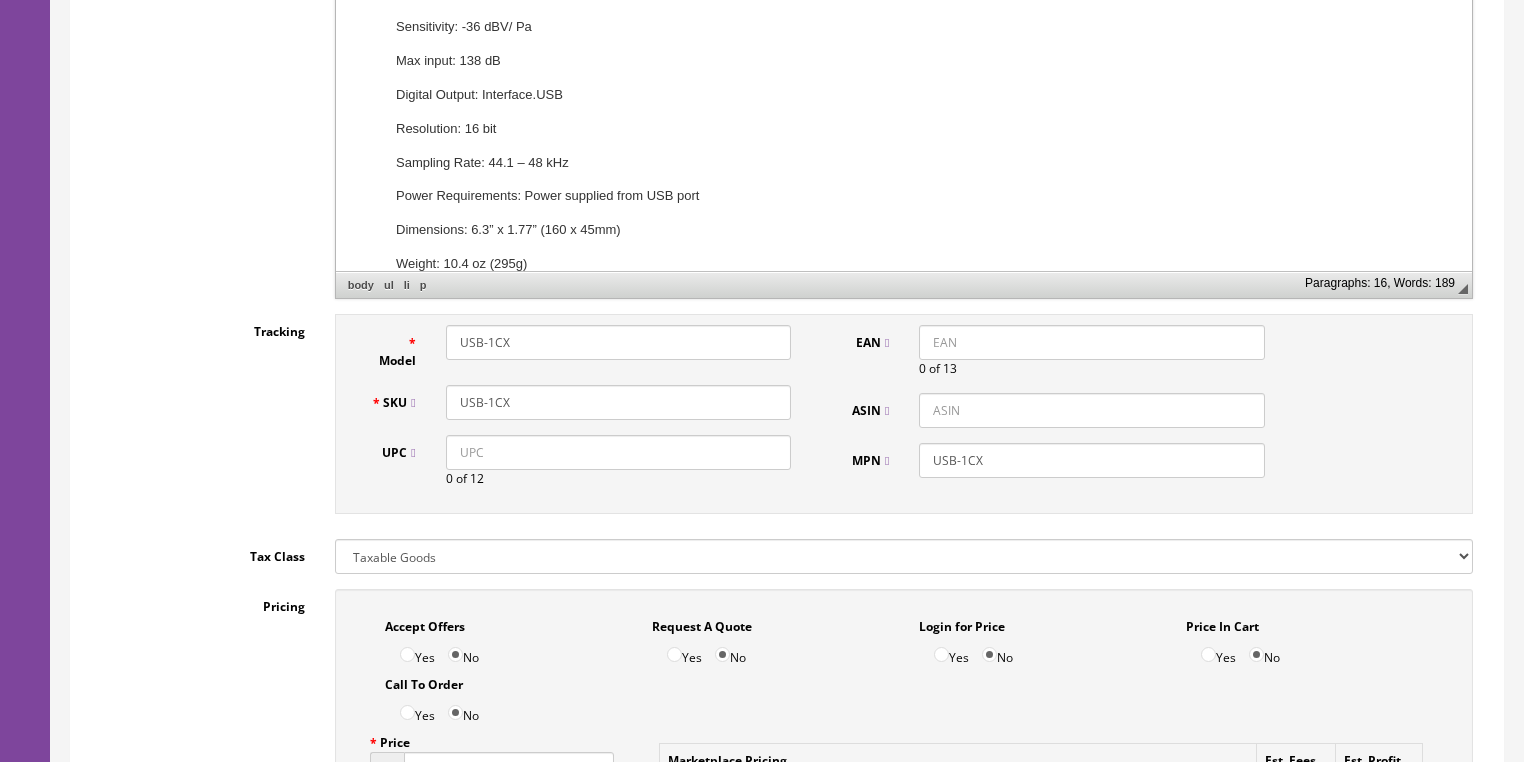 type on "USB-1CX" 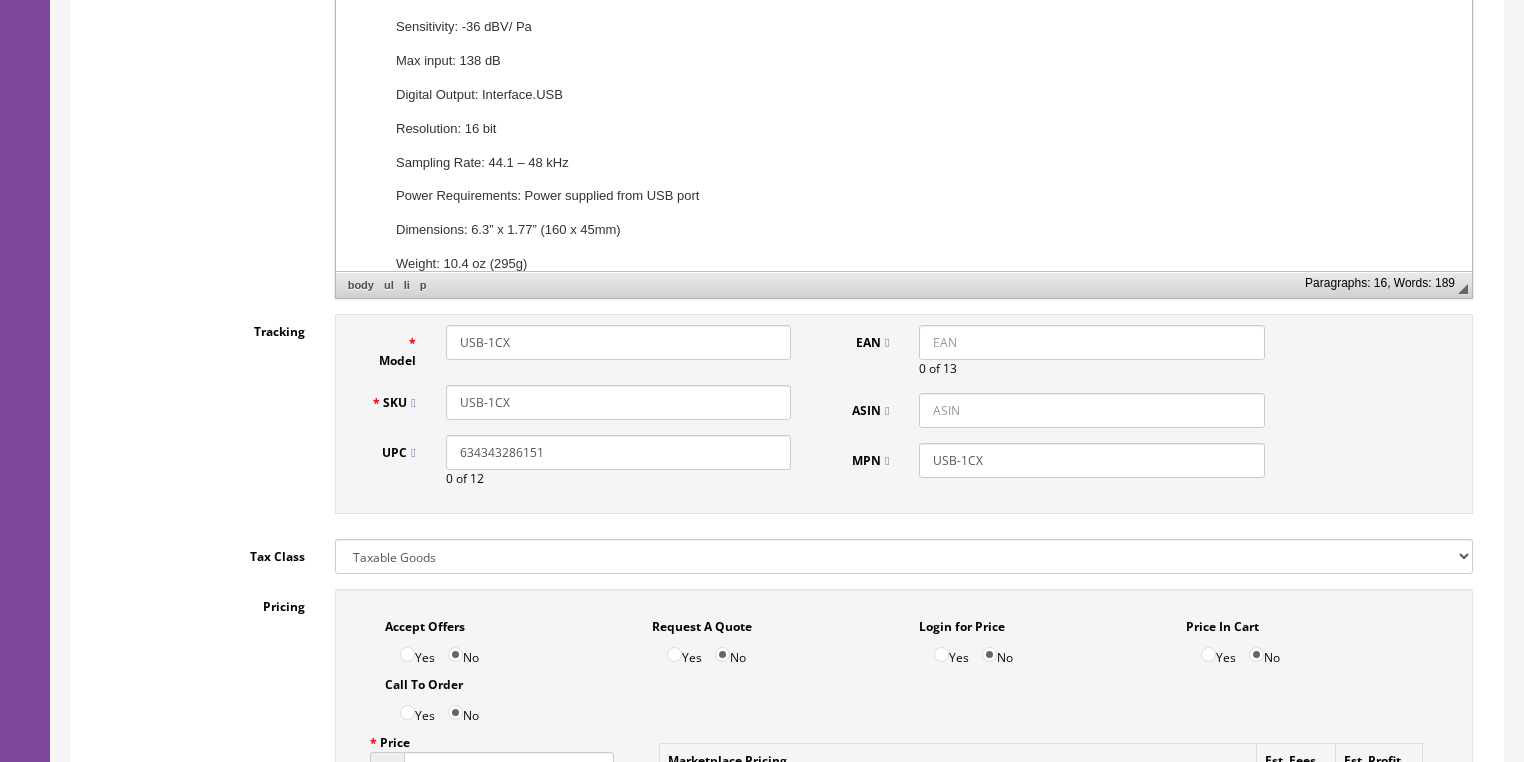 drag, startPoint x: 452, startPoint y: 452, endPoint x: 307, endPoint y: 446, distance: 145.12408 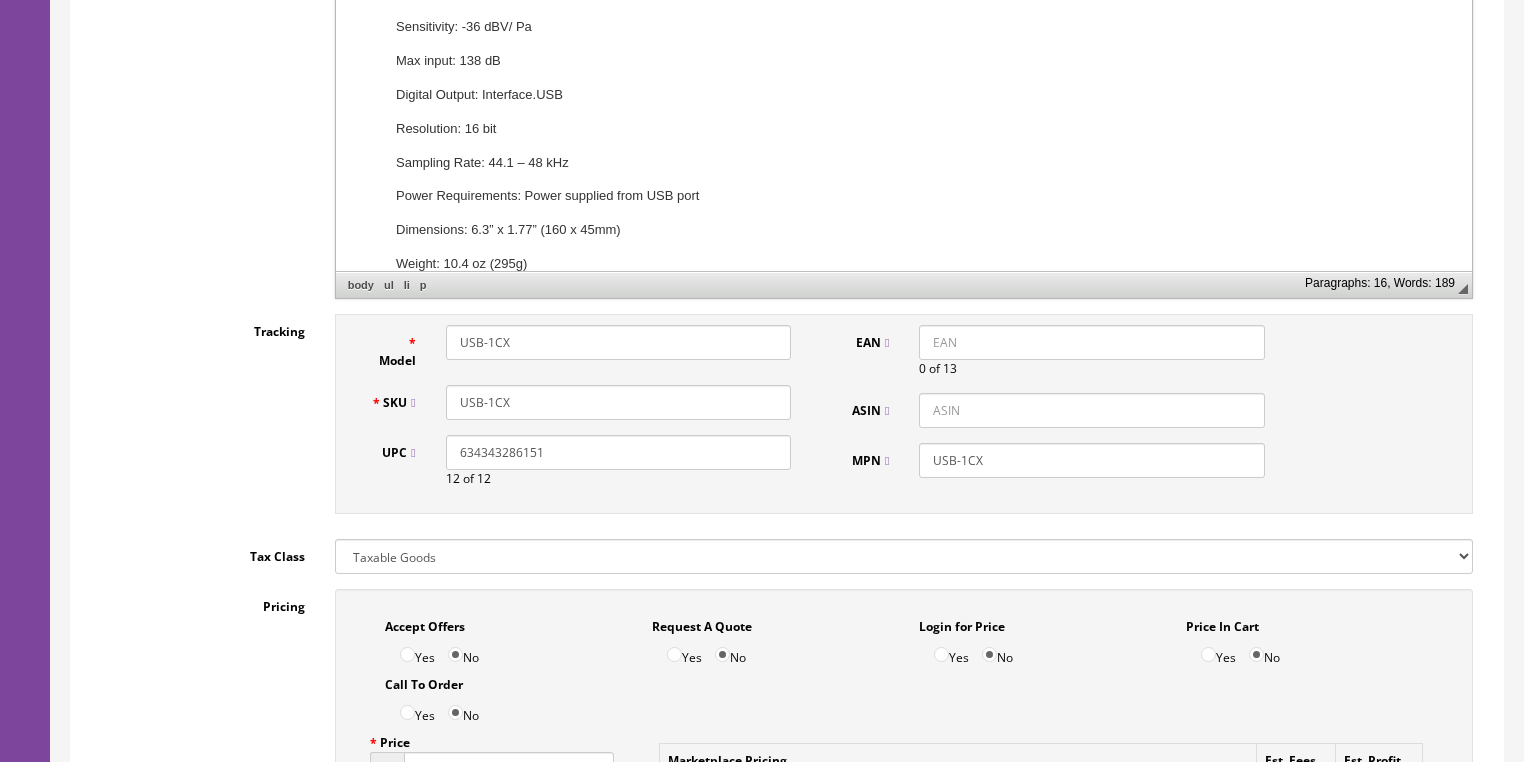 click on "EAN" at bounding box center (1091, 342) 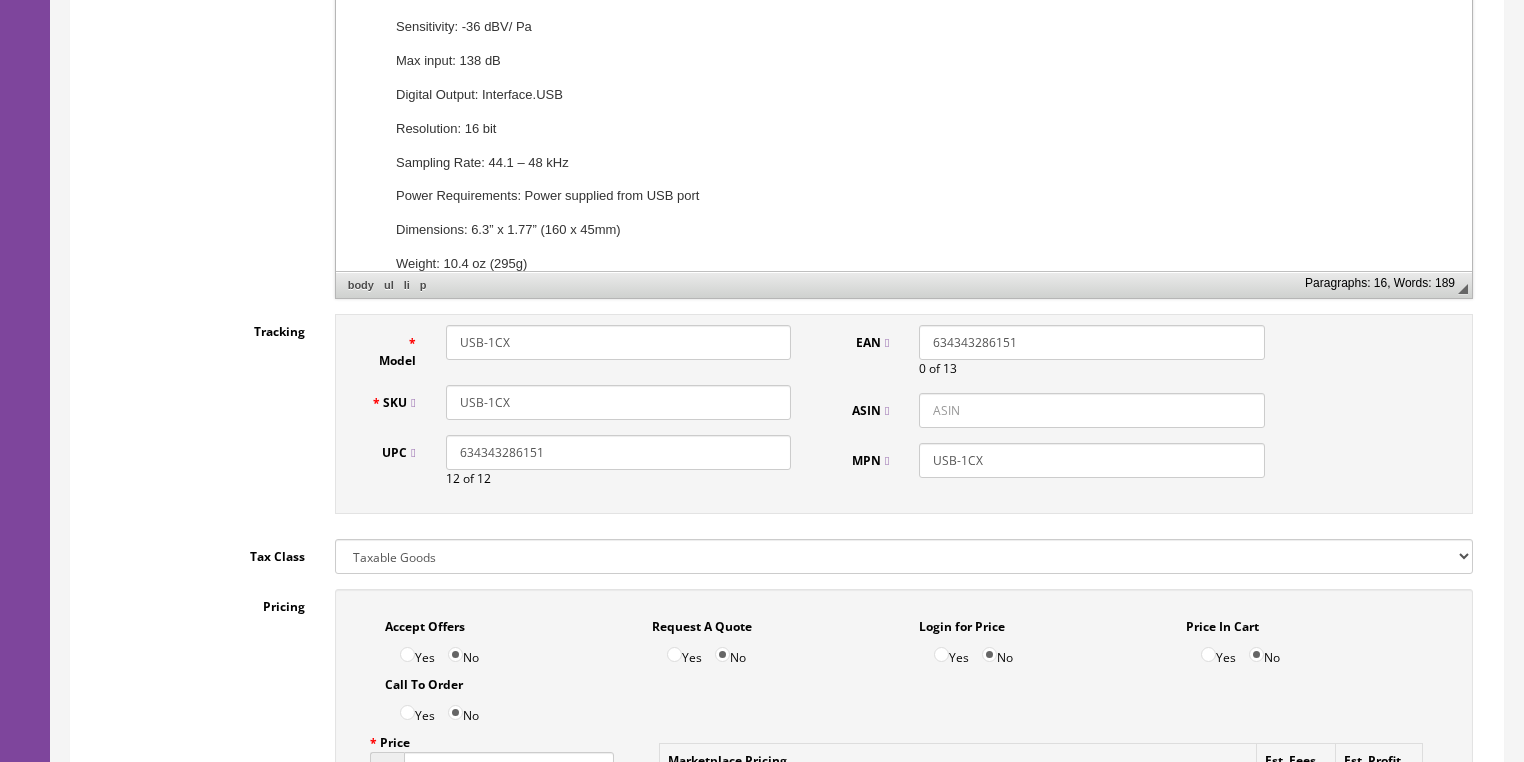 drag, startPoint x: 917, startPoint y: 347, endPoint x: 928, endPoint y: 339, distance: 13.601471 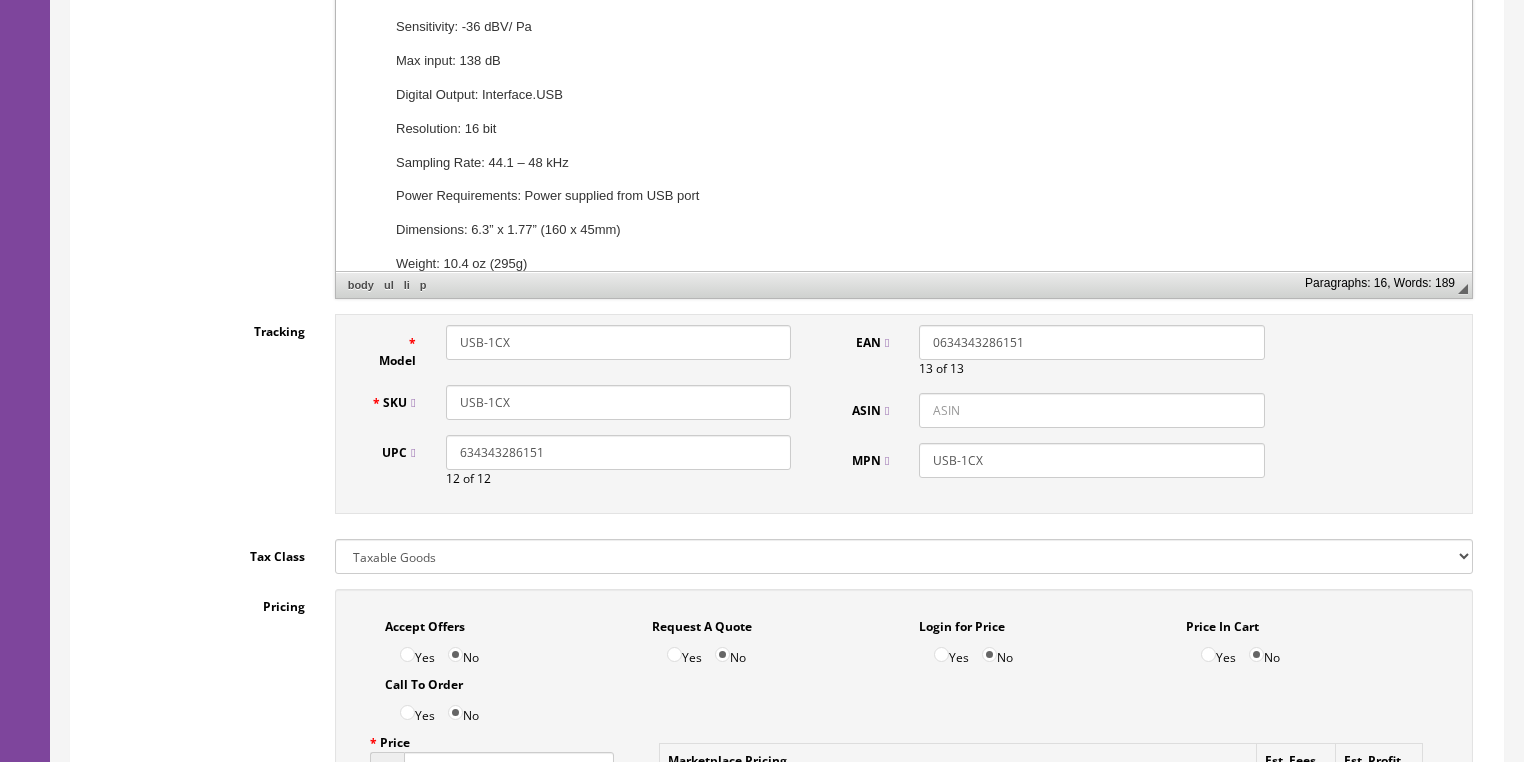 type on "0634343286151" 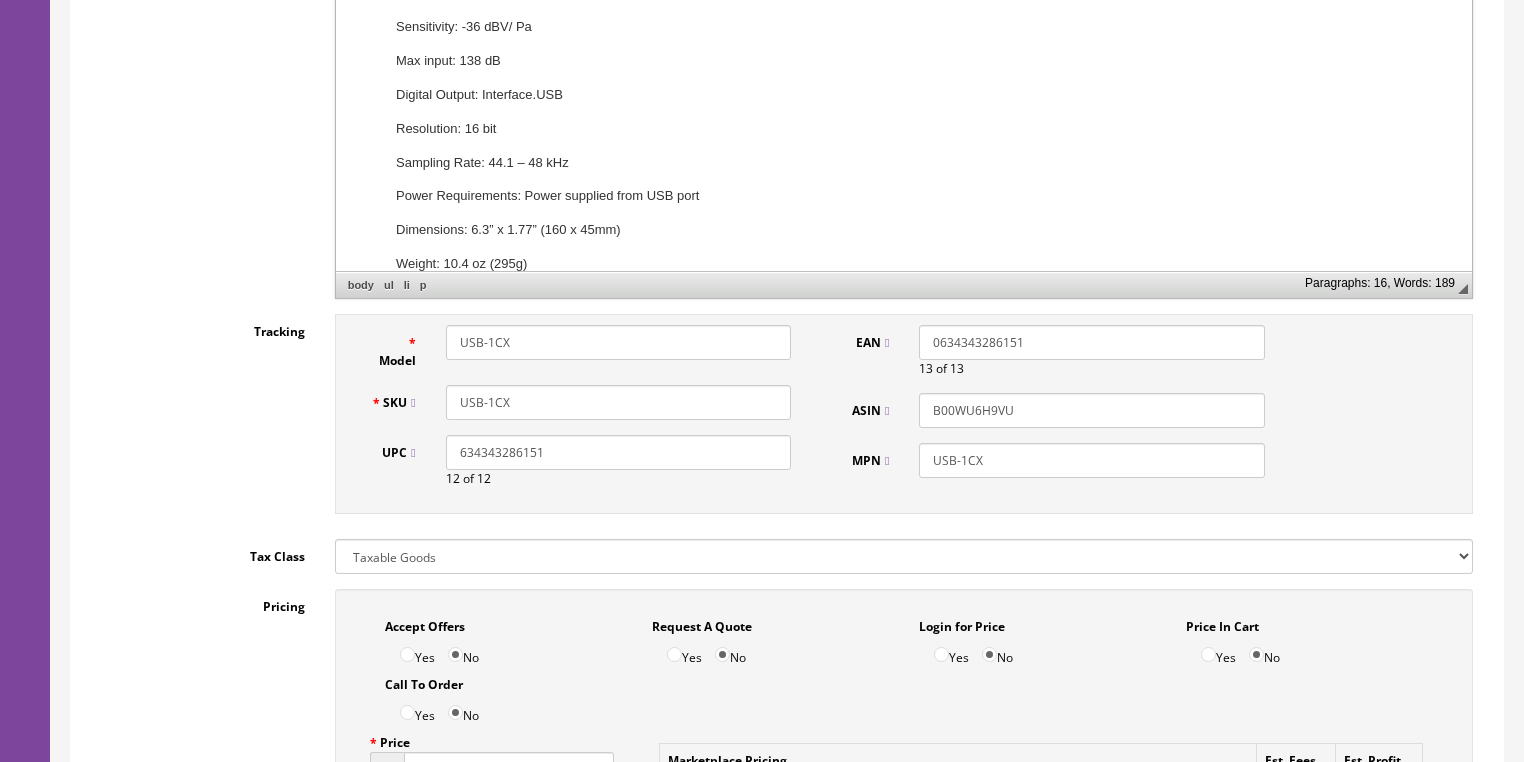 type on "B00WU6H9VU" 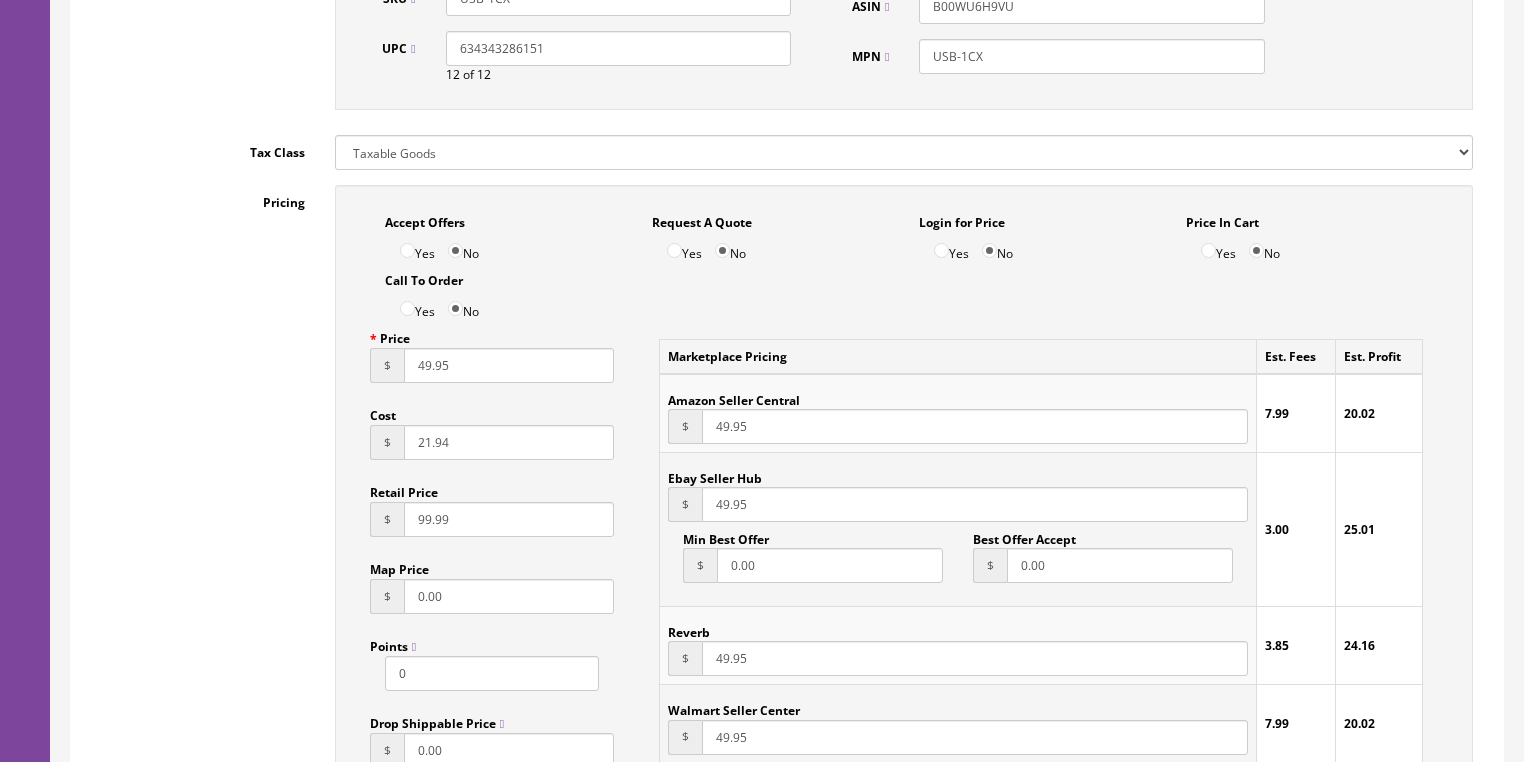 scroll, scrollTop: 1120, scrollLeft: 0, axis: vertical 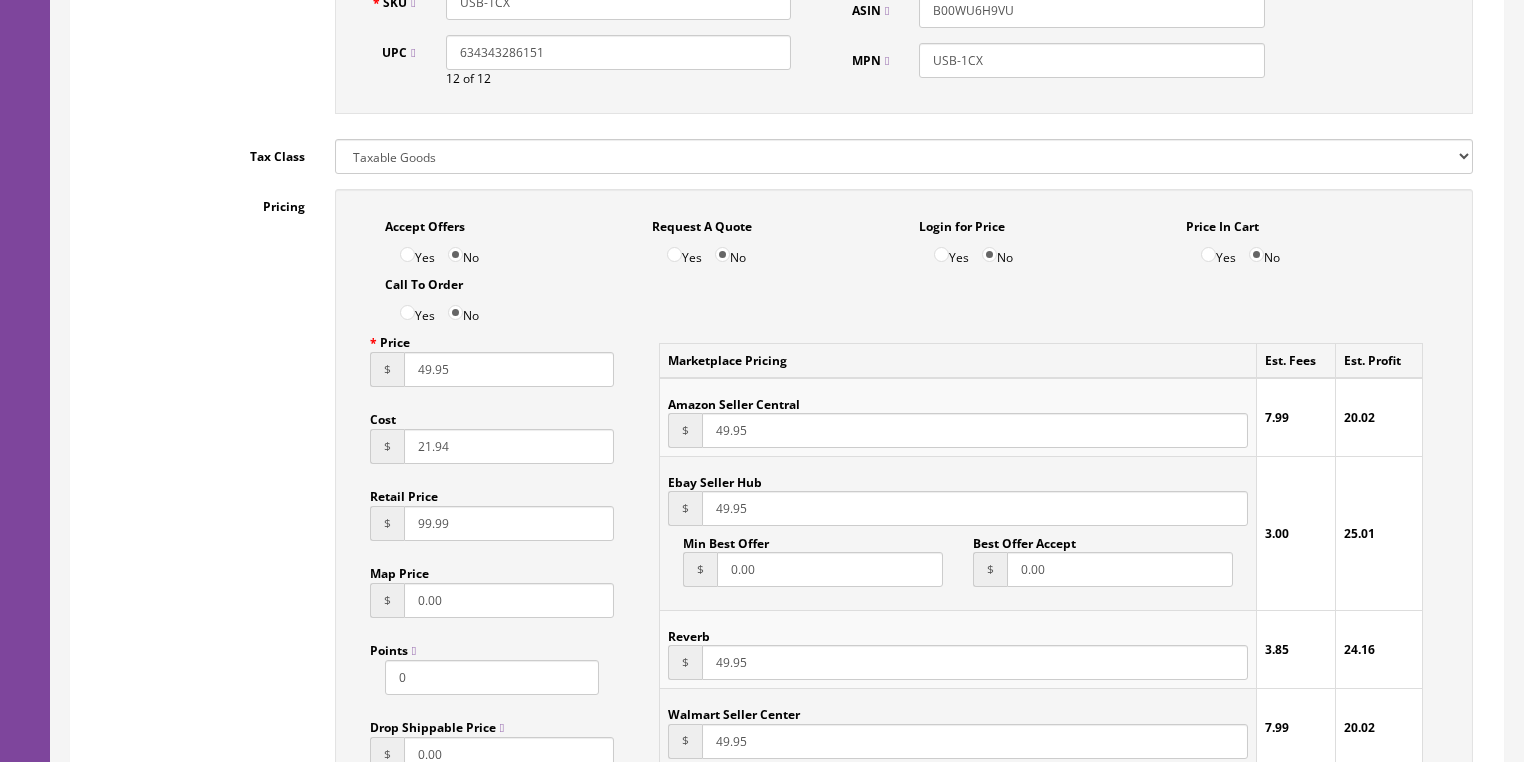 click on "Yes" at bounding box center [407, 254] 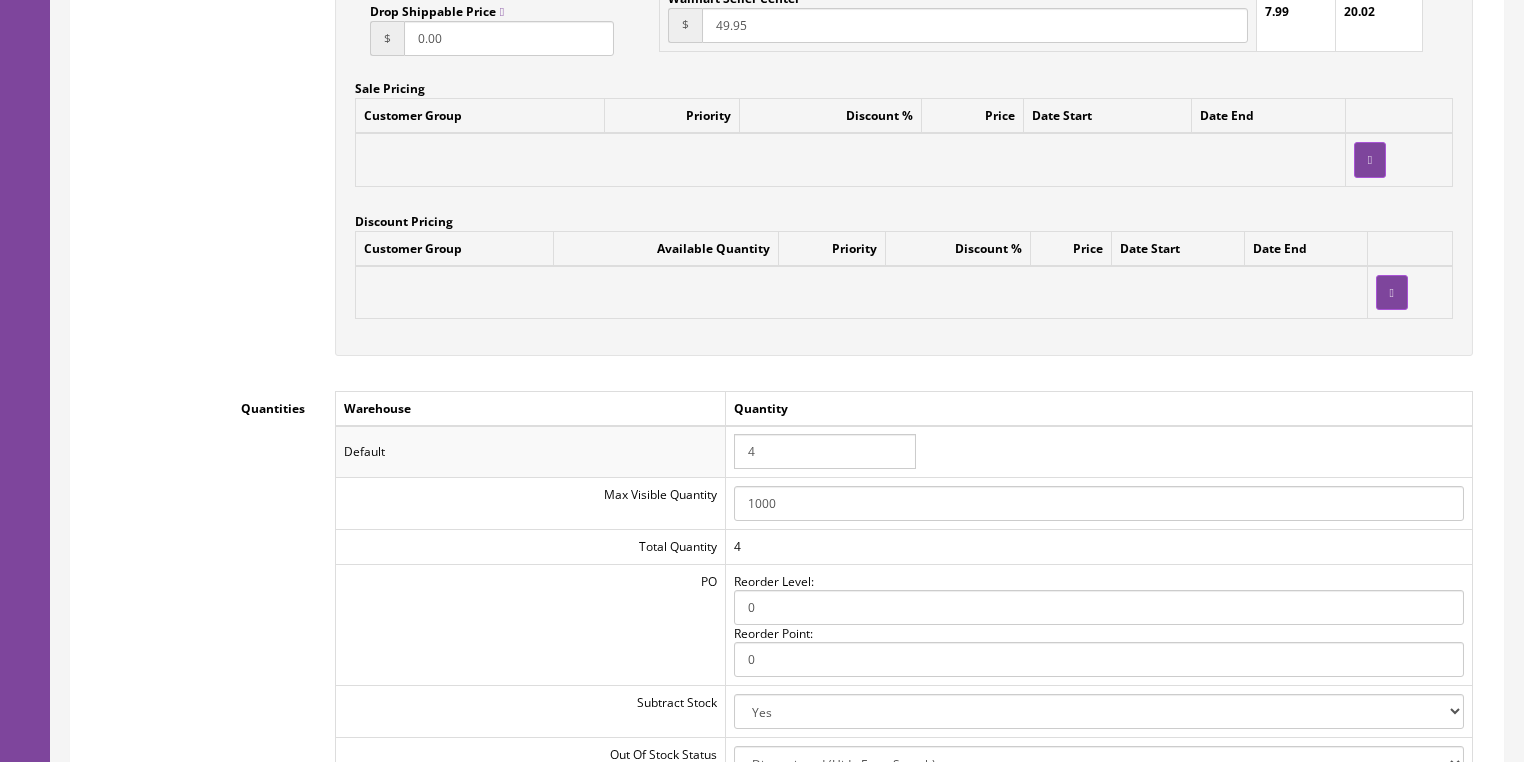 scroll, scrollTop: 1840, scrollLeft: 0, axis: vertical 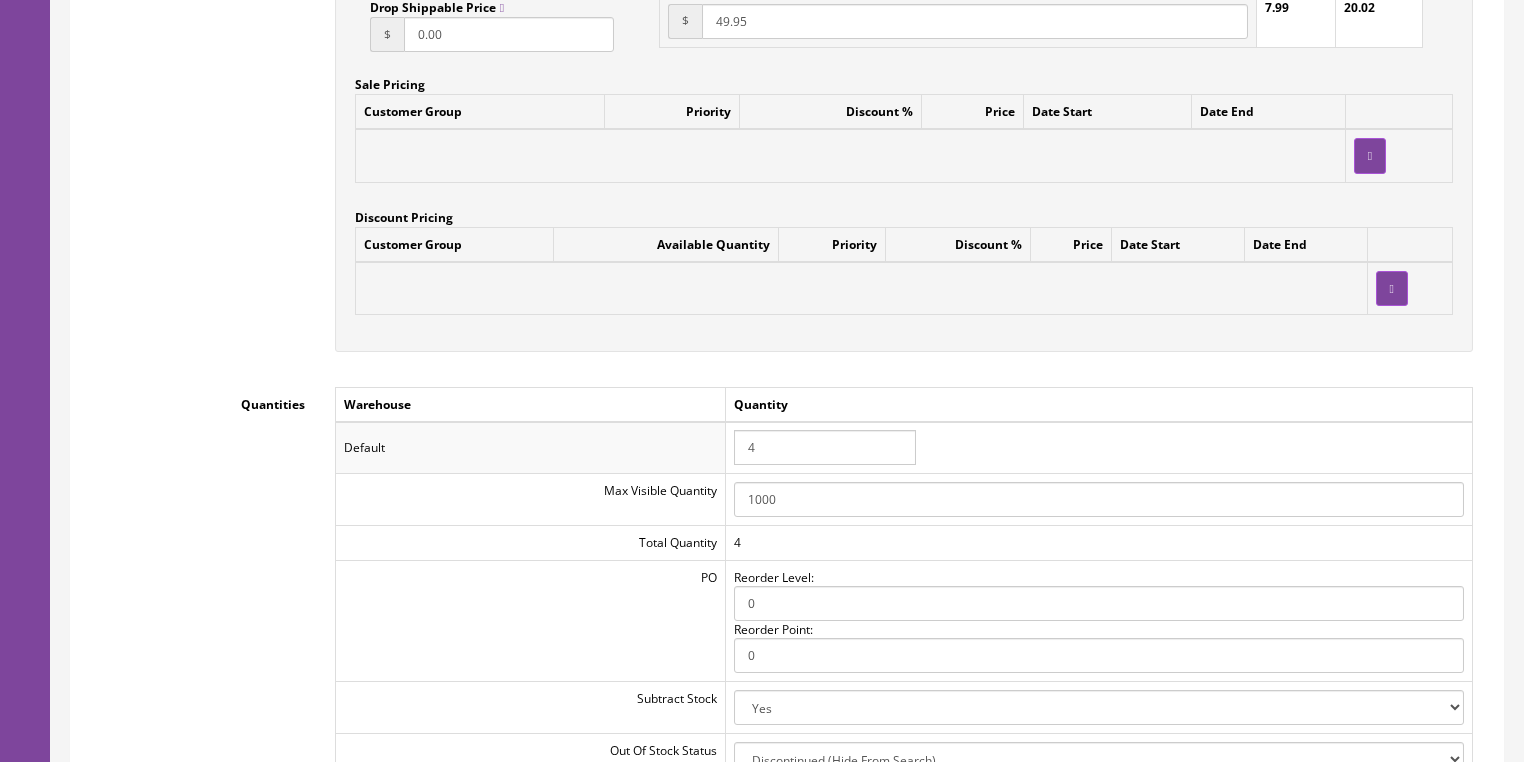 drag, startPoint x: 812, startPoint y: 457, endPoint x: 648, endPoint y: 457, distance: 164 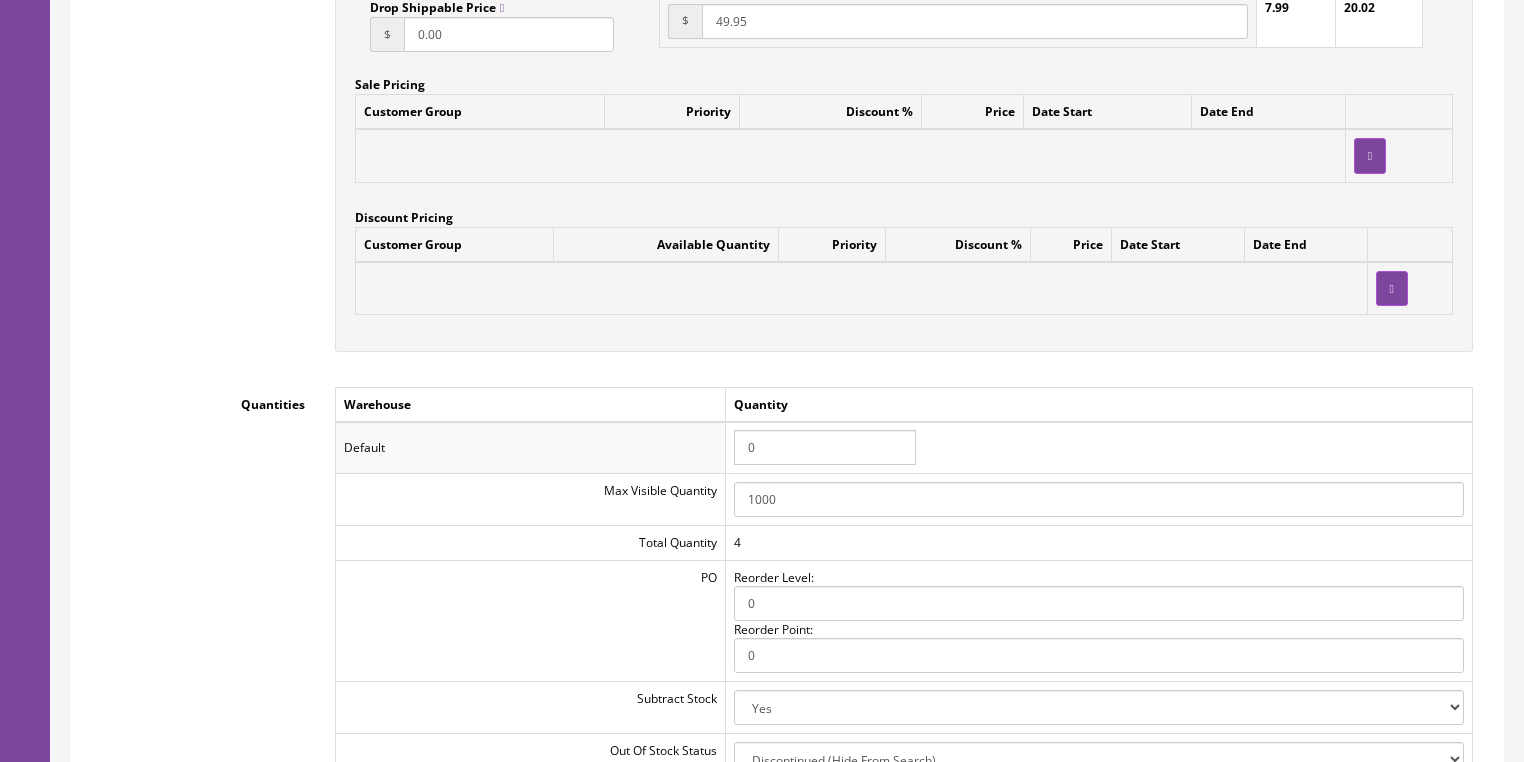 type on "0" 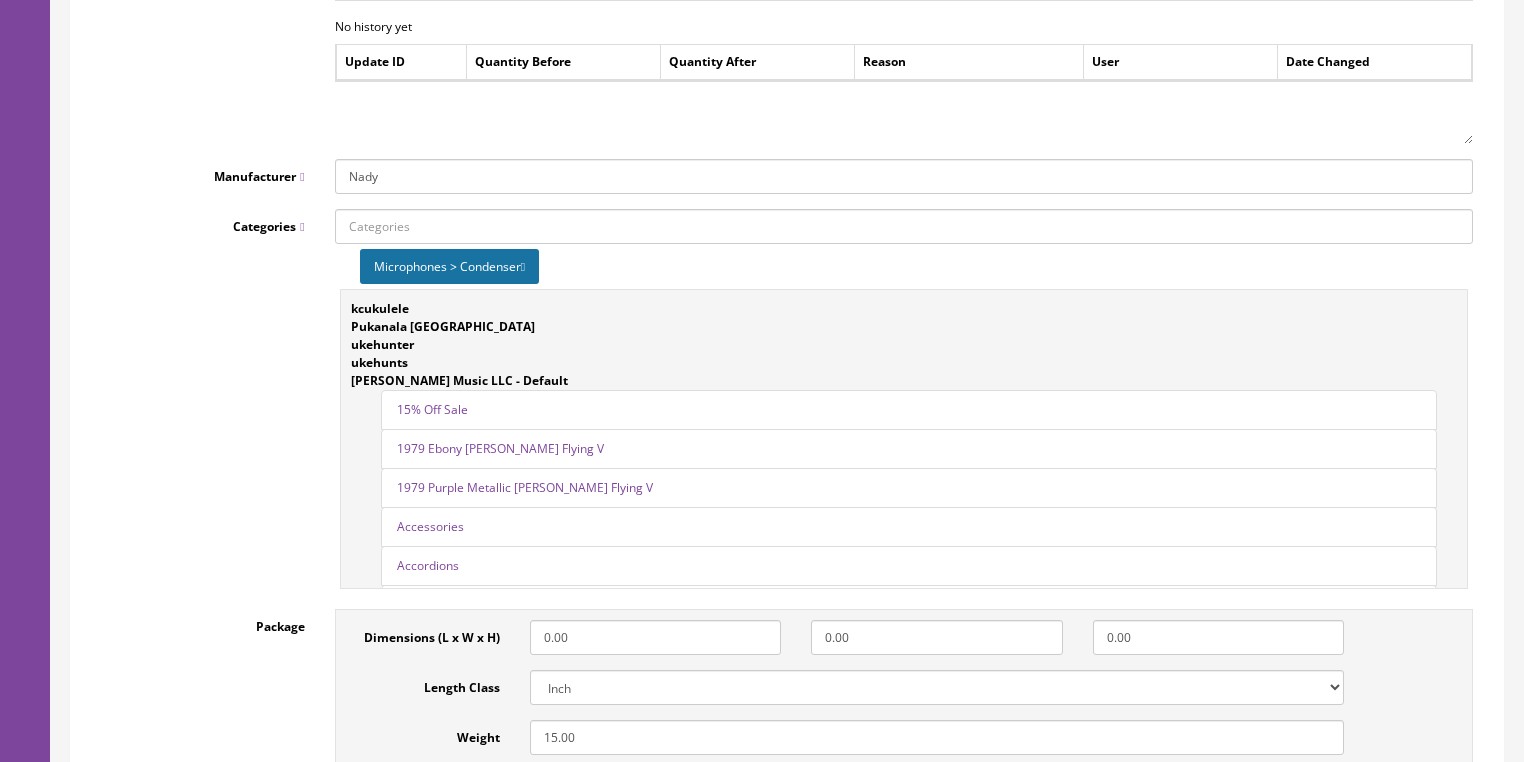 scroll, scrollTop: 2800, scrollLeft: 0, axis: vertical 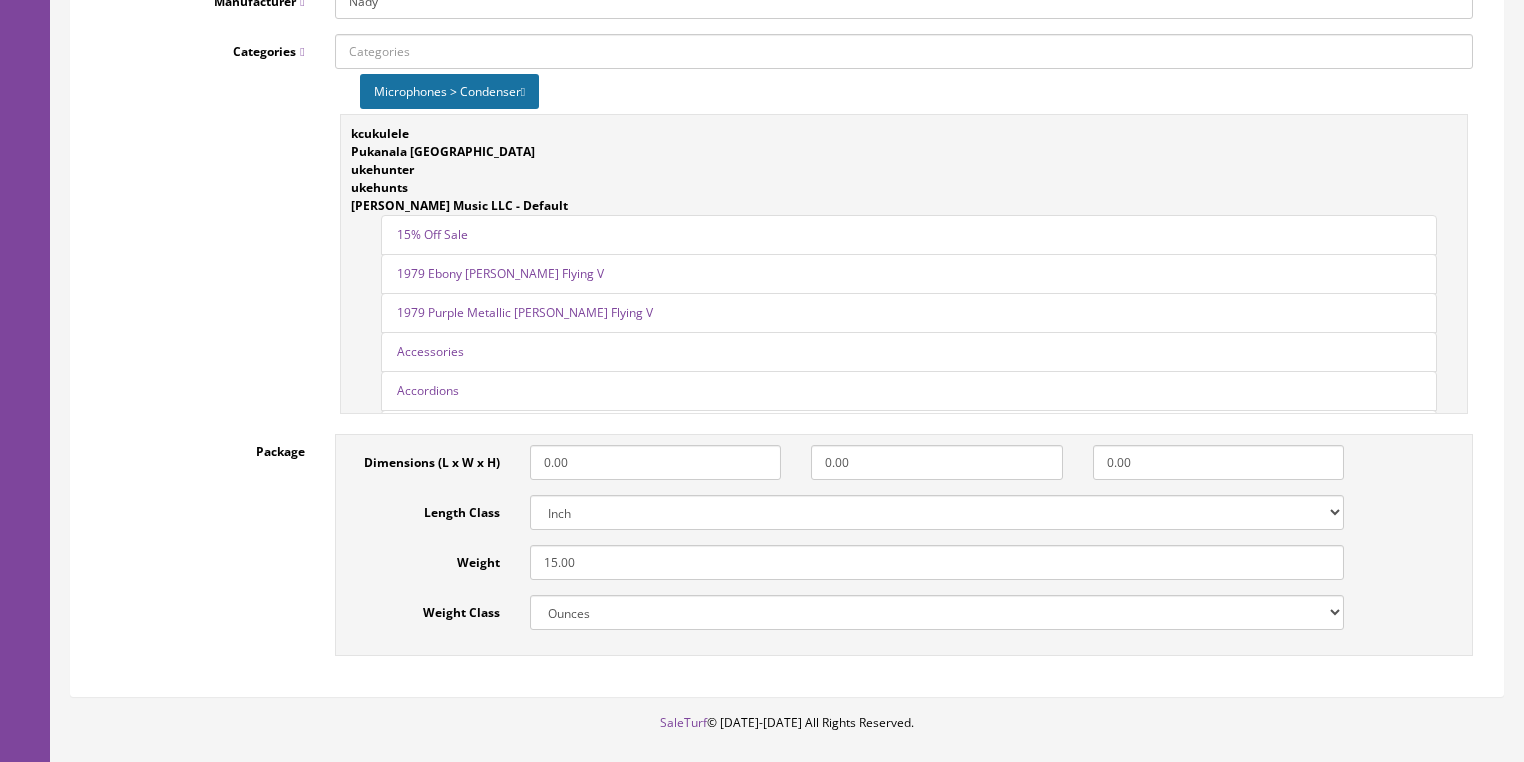 click on "15.00" at bounding box center [937, 562] 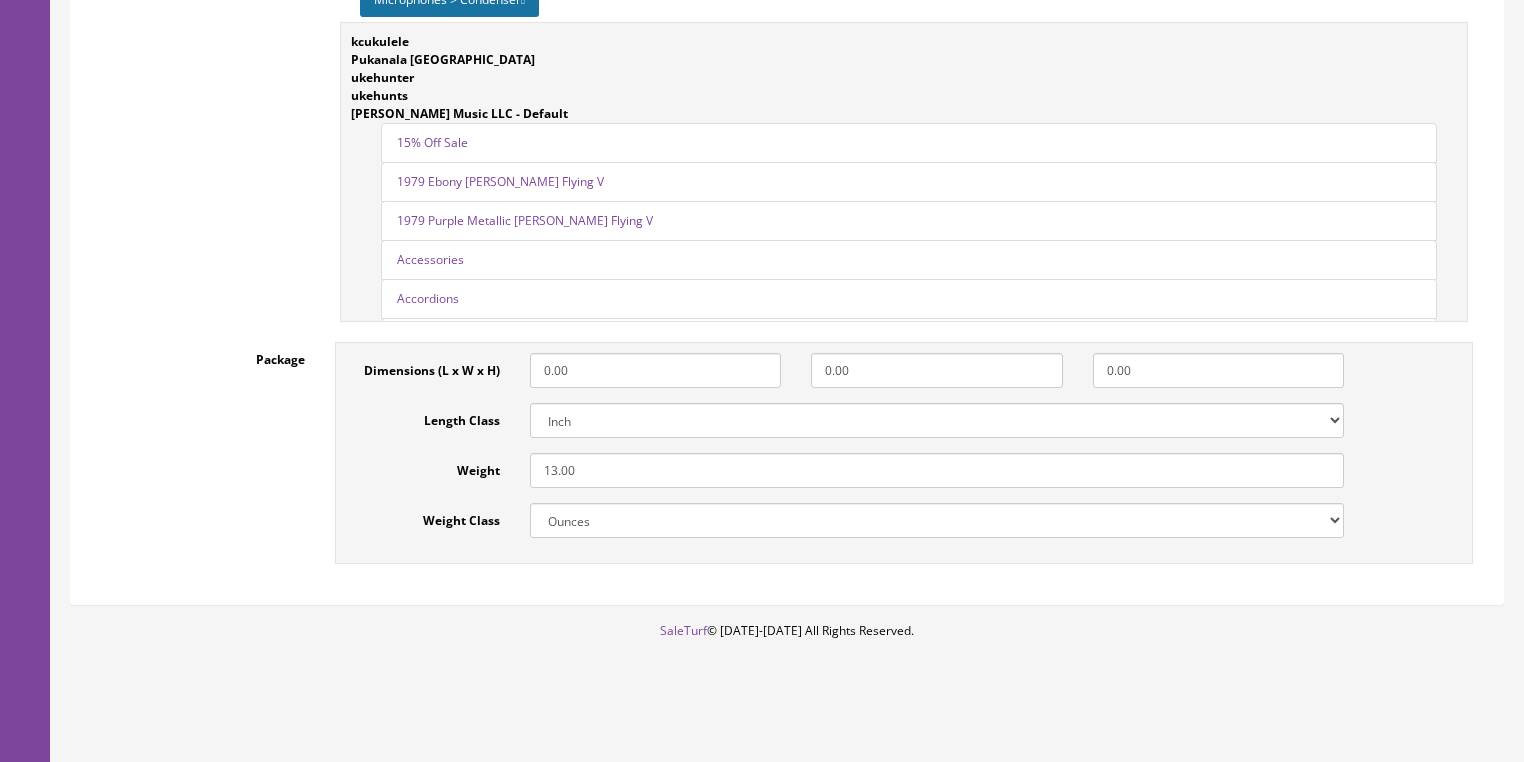 scroll, scrollTop: 2894, scrollLeft: 0, axis: vertical 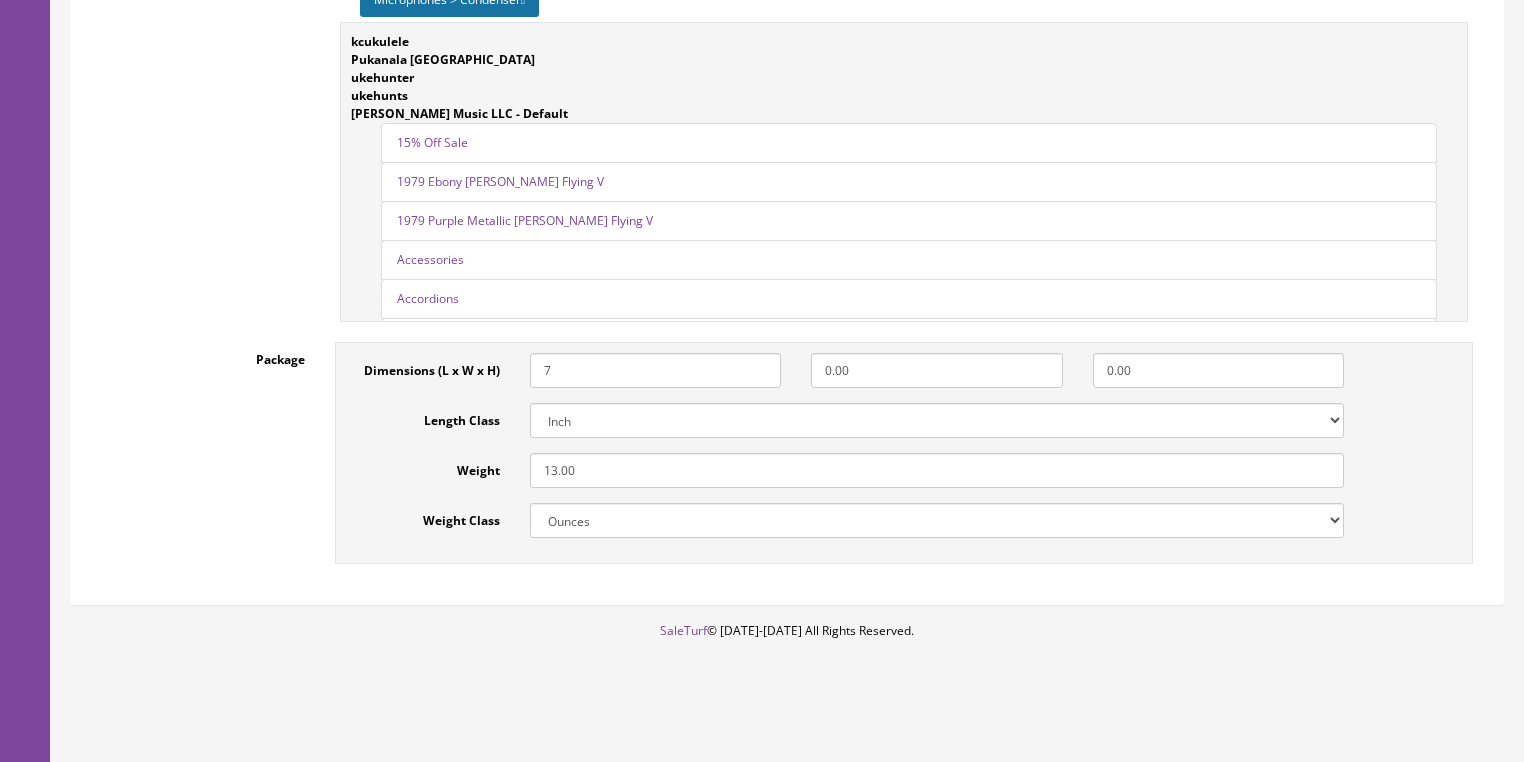 type on "7" 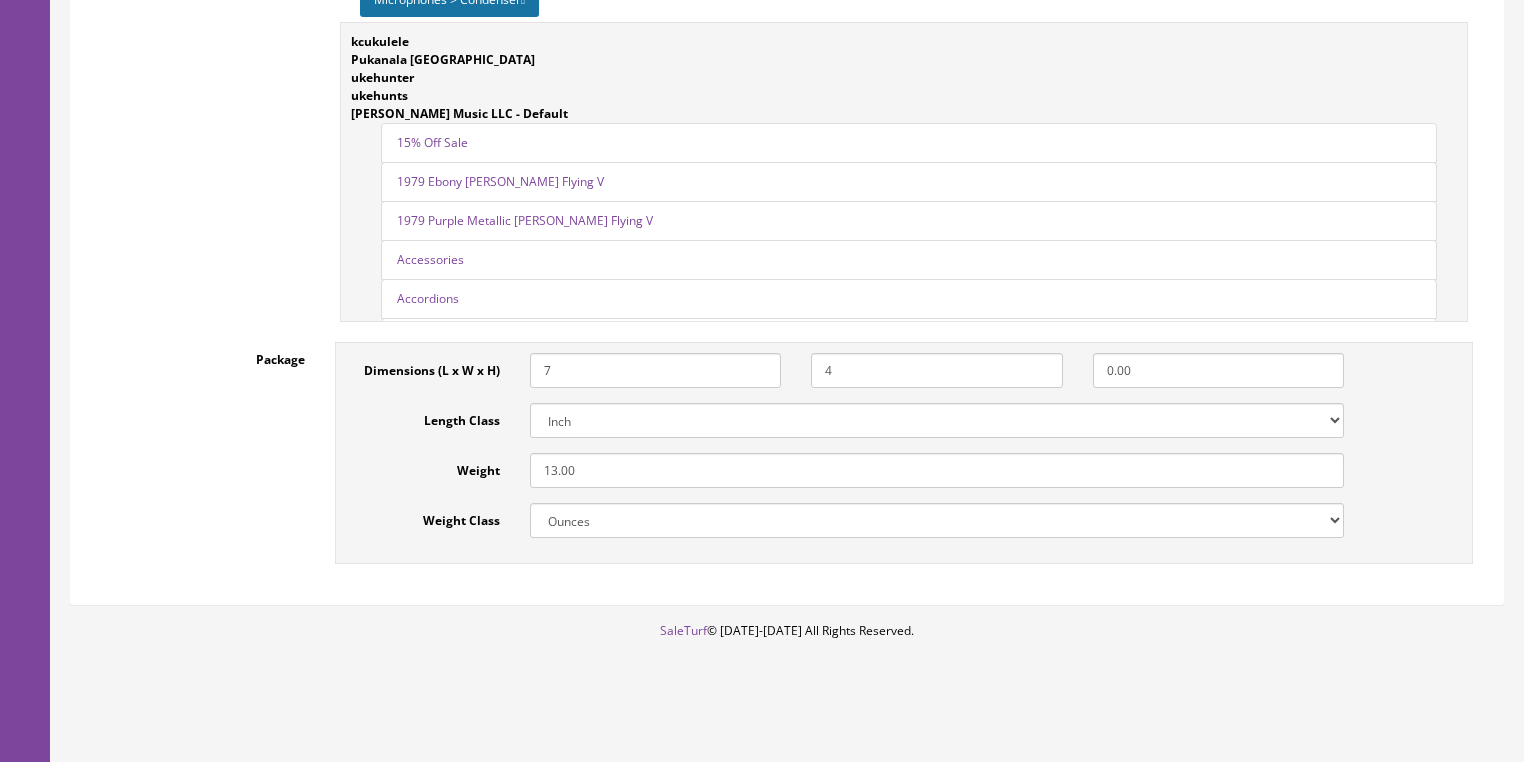 type on "4" 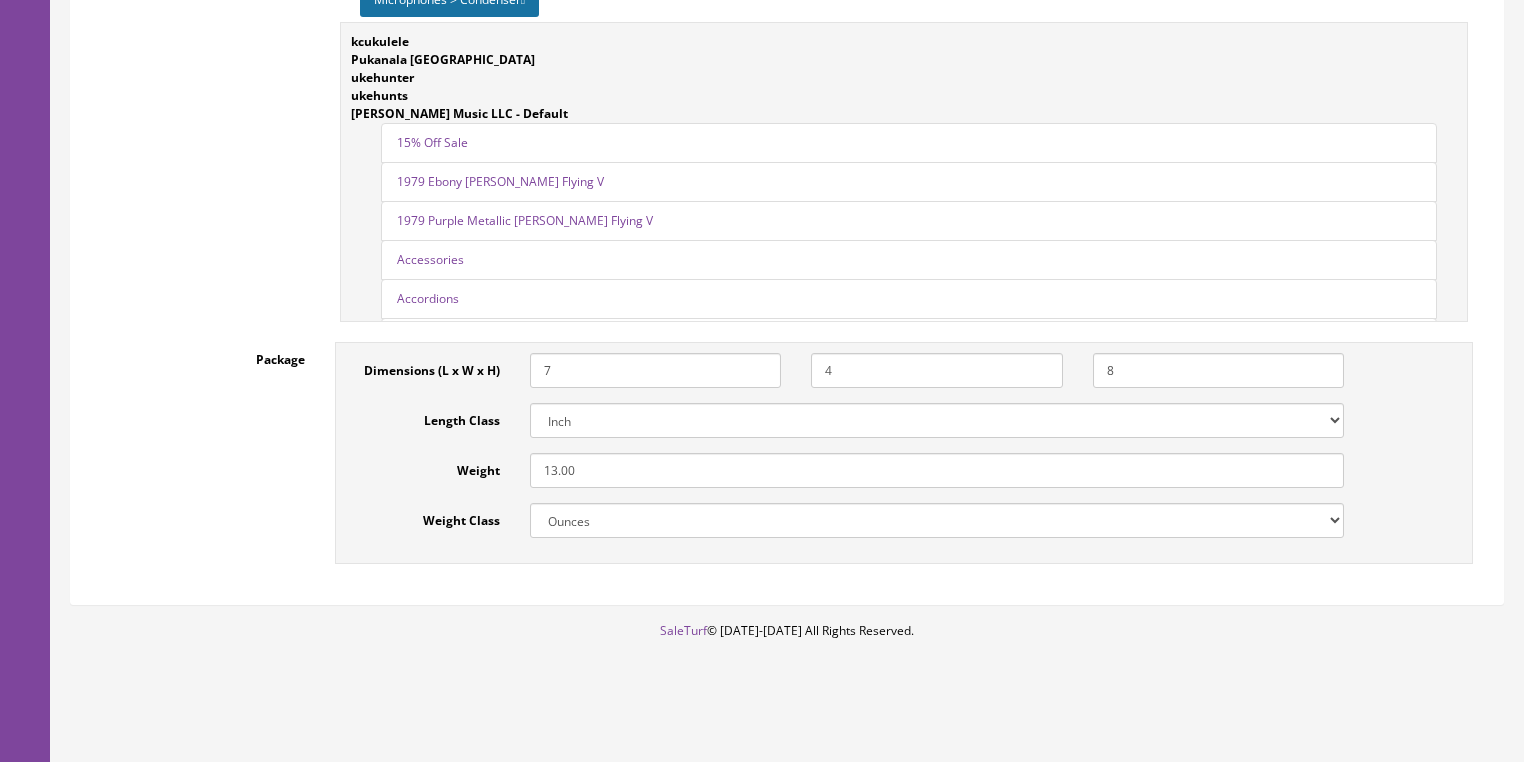 type on "8" 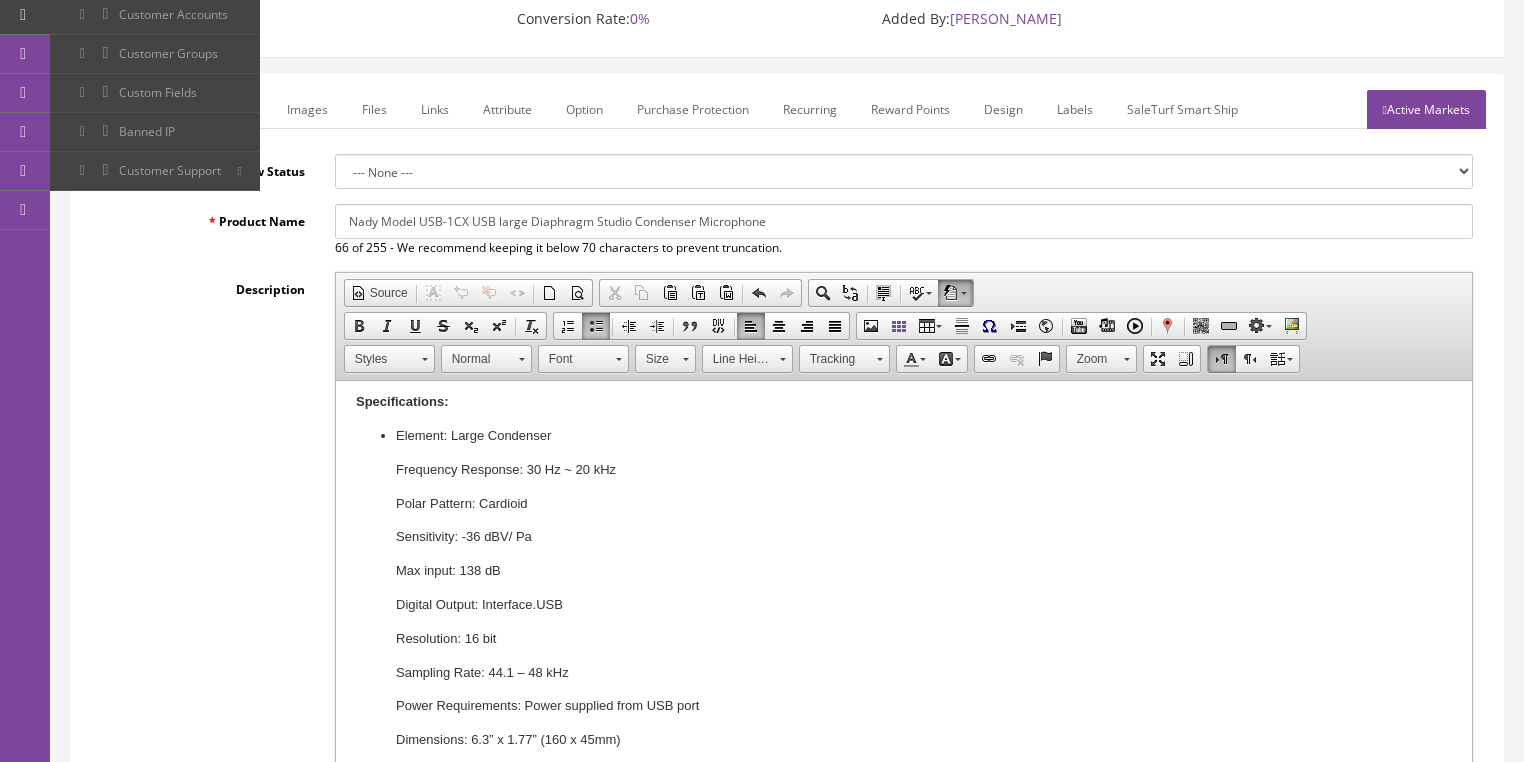 scroll, scrollTop: 174, scrollLeft: 0, axis: vertical 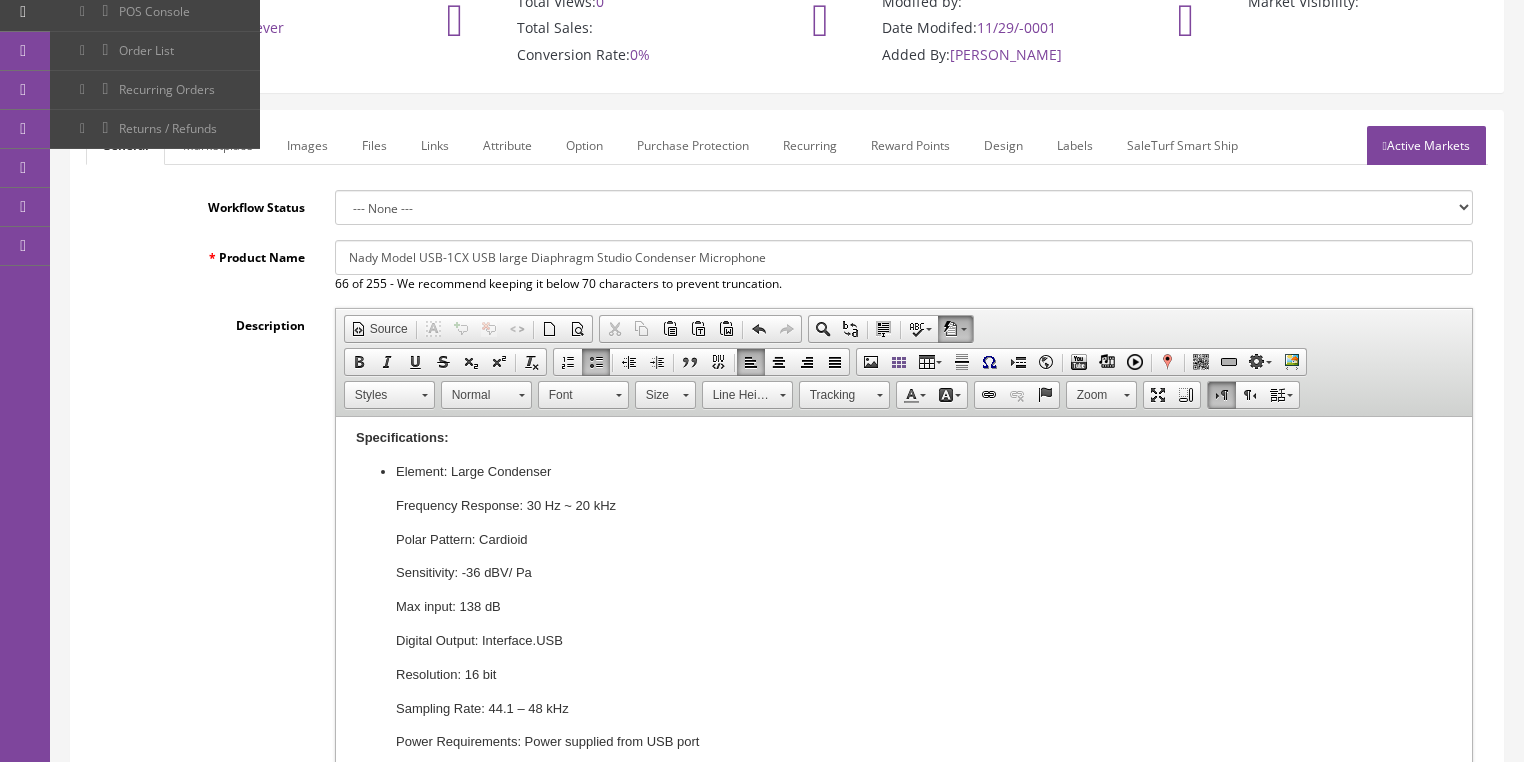 click on "Marketplace" at bounding box center (218, 145) 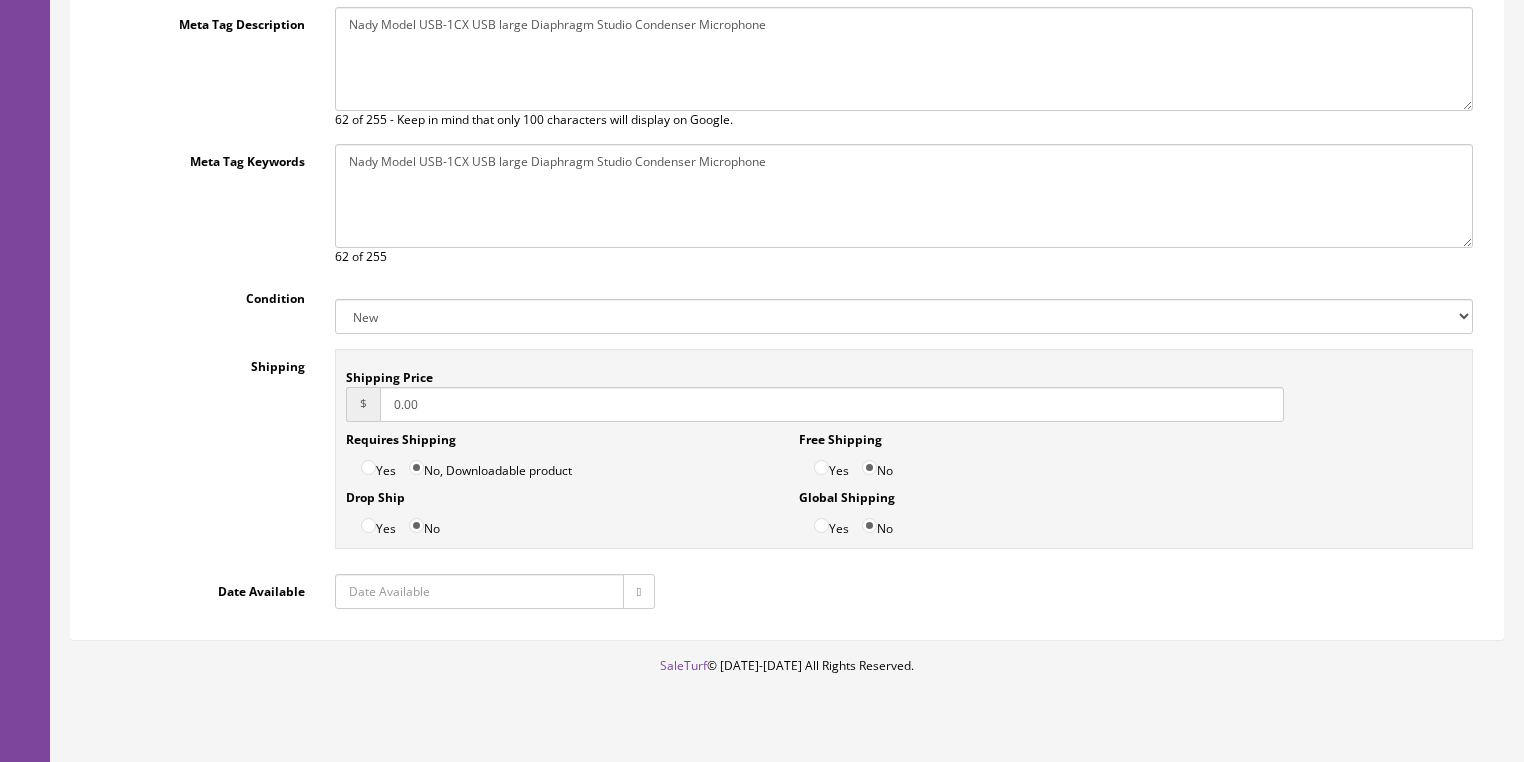 scroll, scrollTop: 494, scrollLeft: 0, axis: vertical 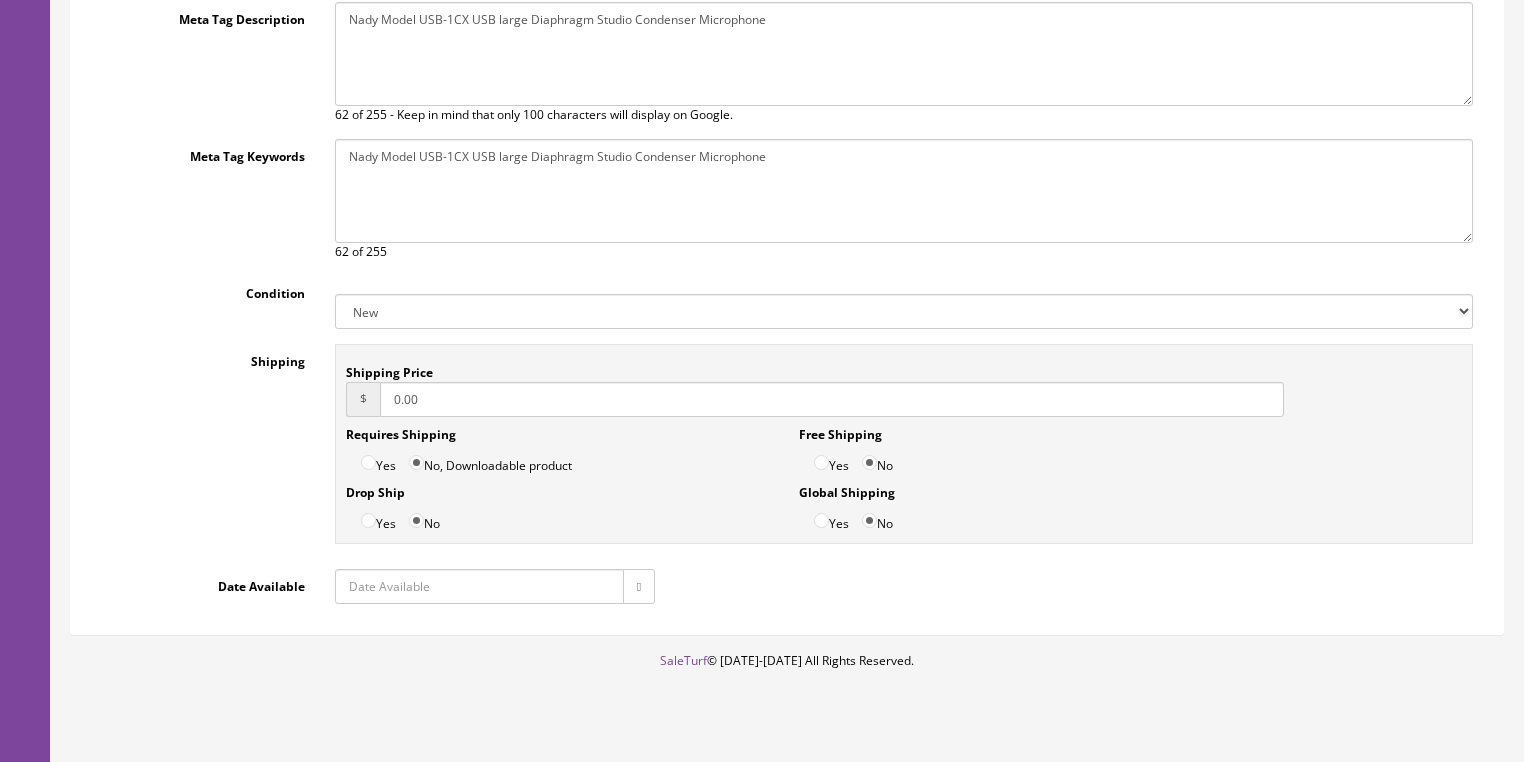 click at bounding box center (639, 586) 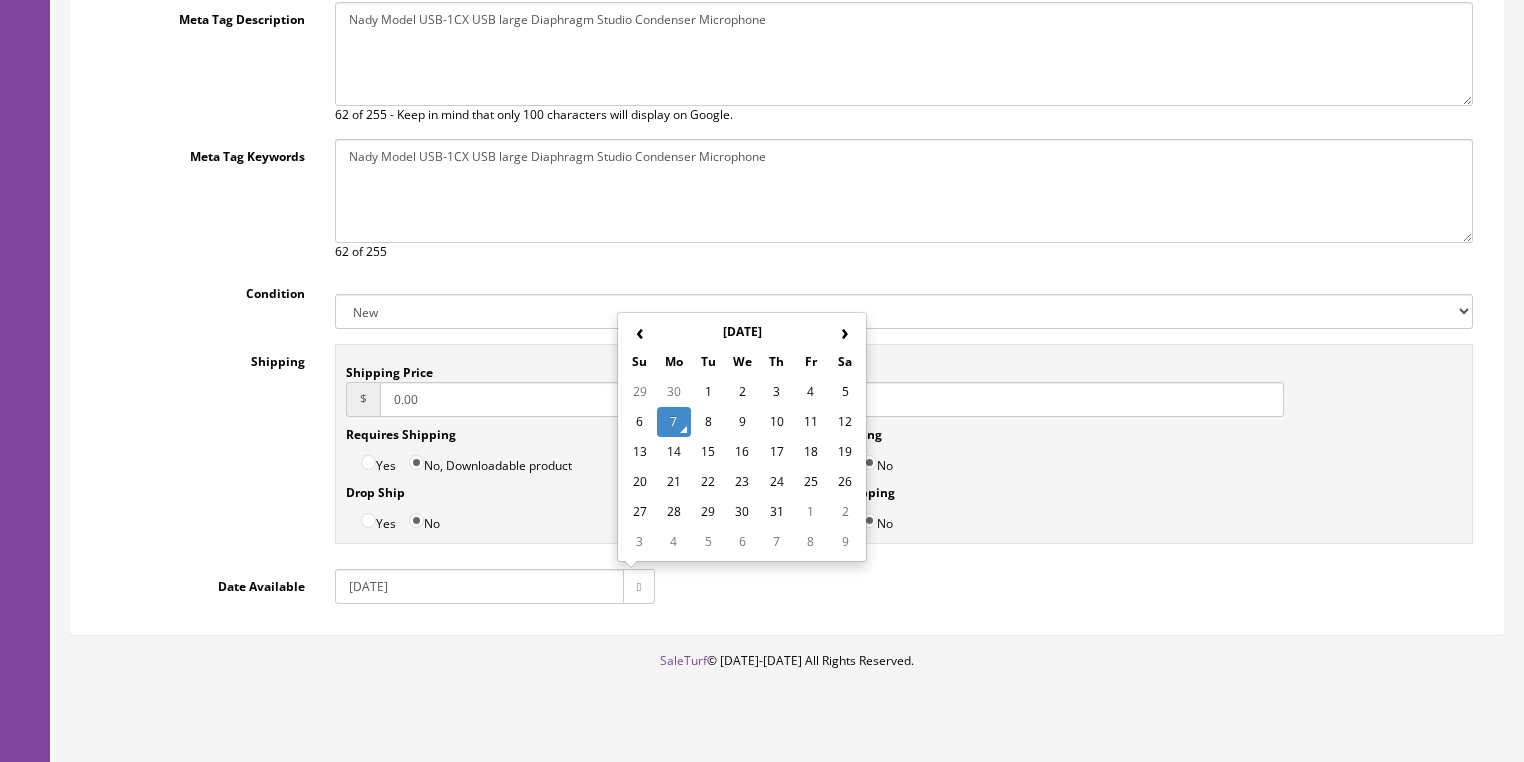 click on "8" at bounding box center (708, 422) 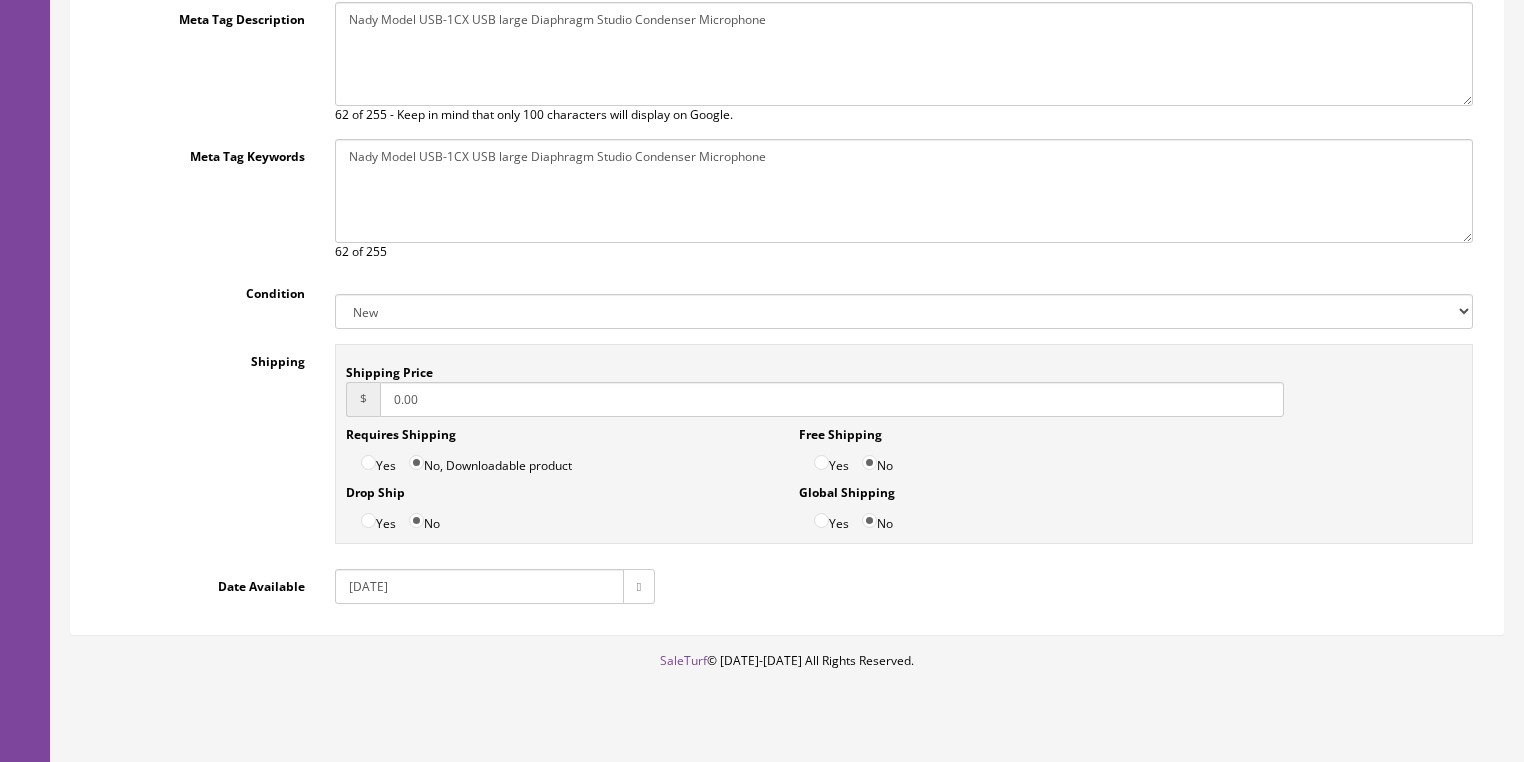 click on "Yes" at bounding box center [821, 462] 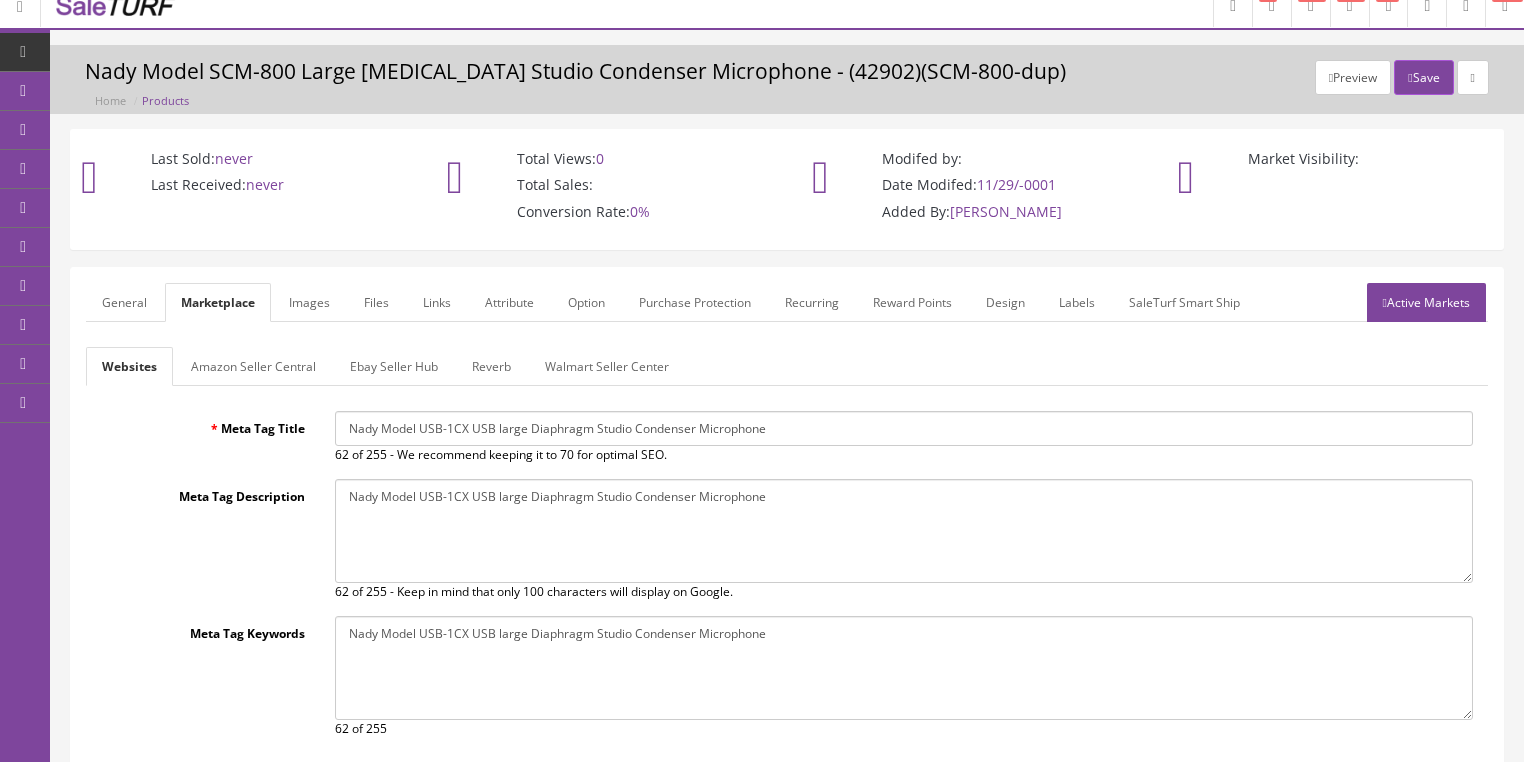 scroll, scrollTop: 14, scrollLeft: 0, axis: vertical 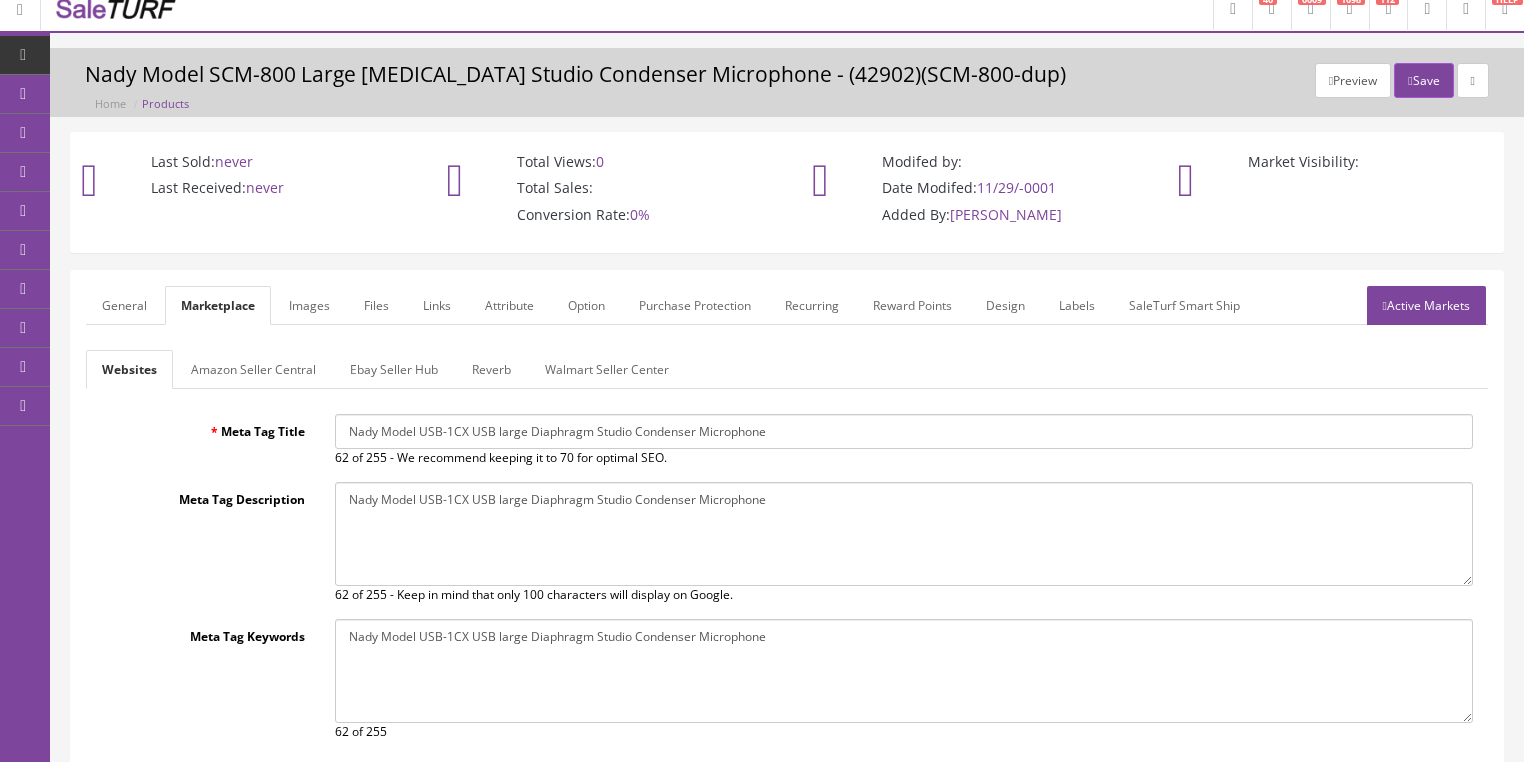 click on "Amazon Seller Central" at bounding box center (253, 369) 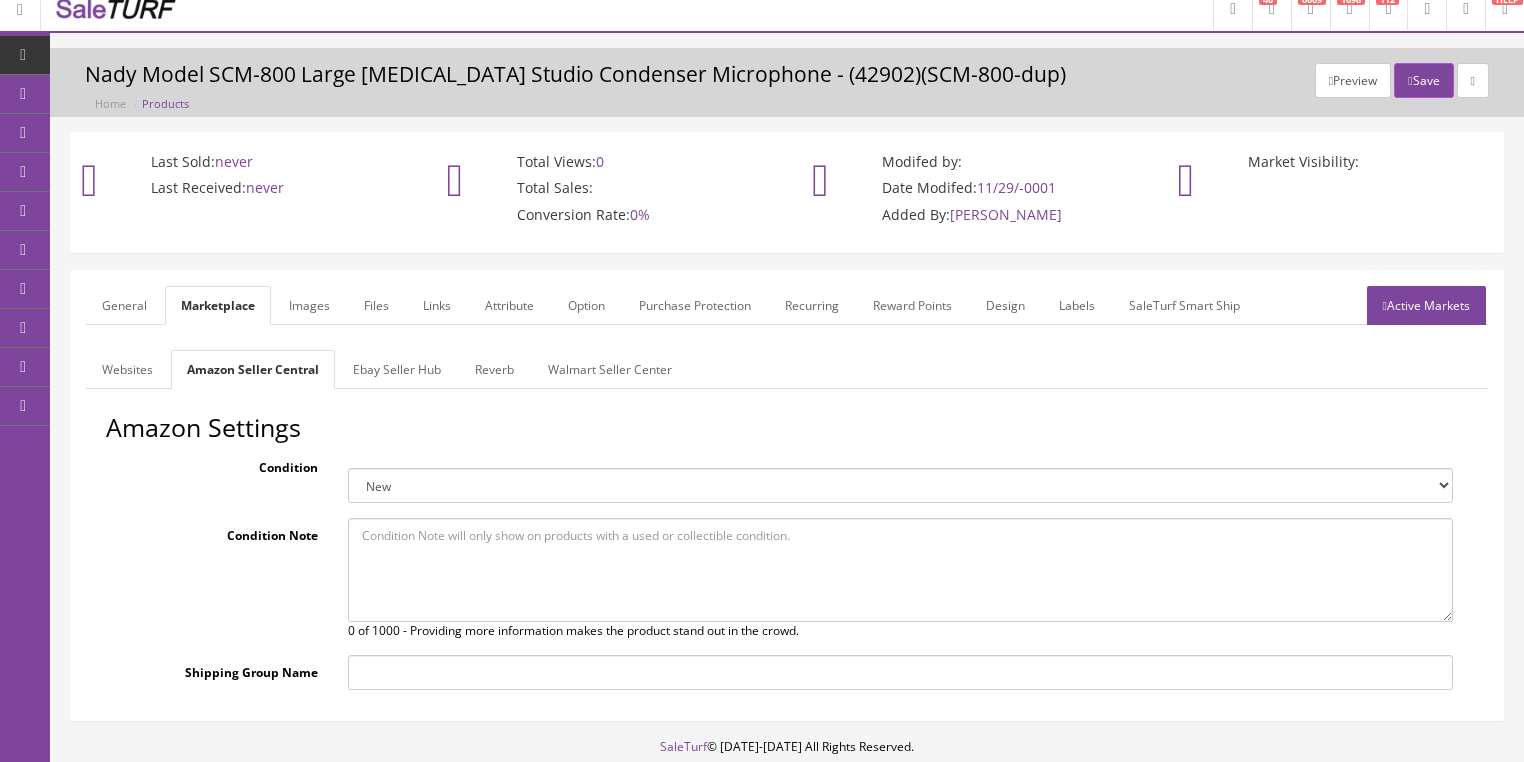 click on "Ebay Seller Hub" at bounding box center [397, 369] 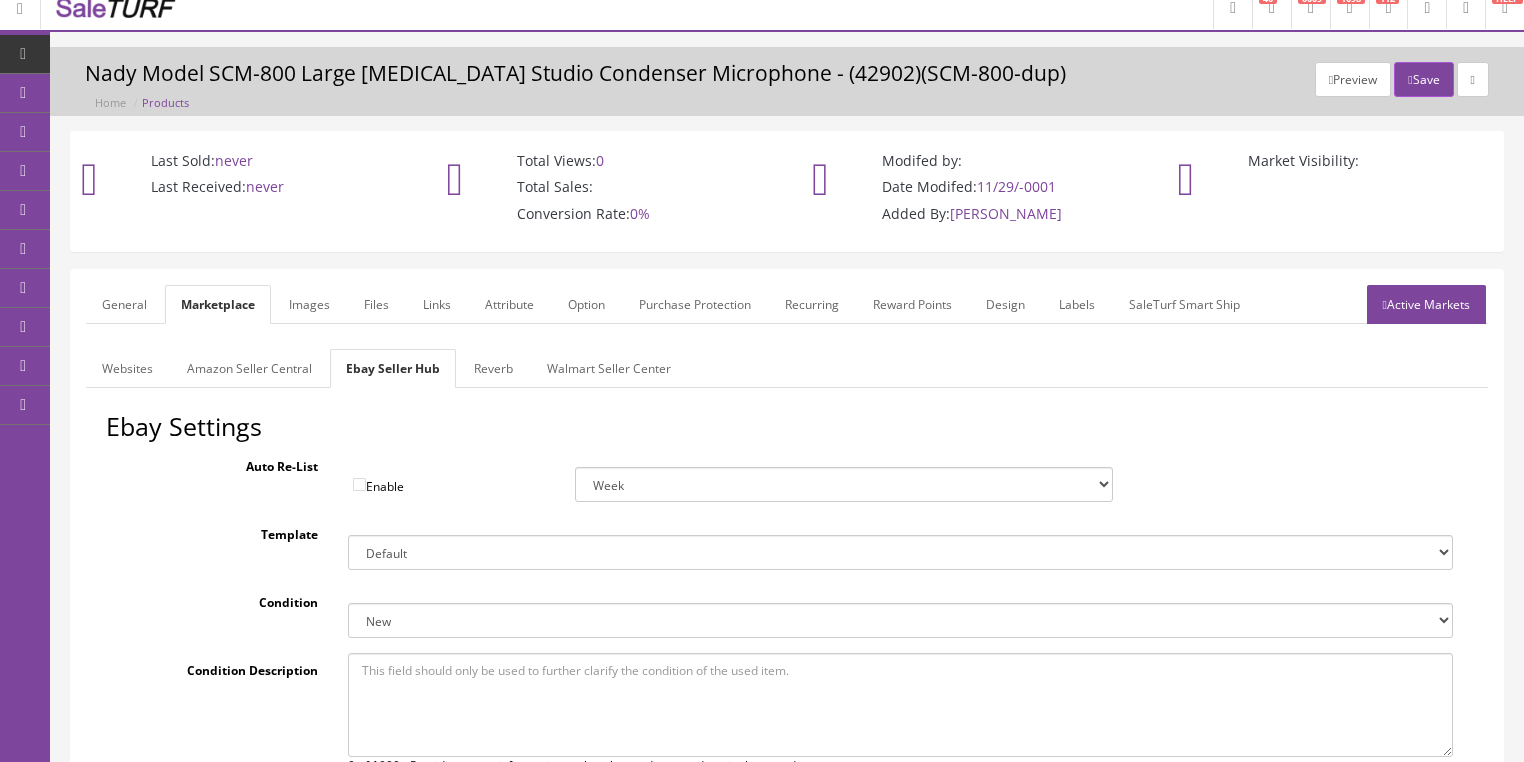 scroll, scrollTop: 0, scrollLeft: 0, axis: both 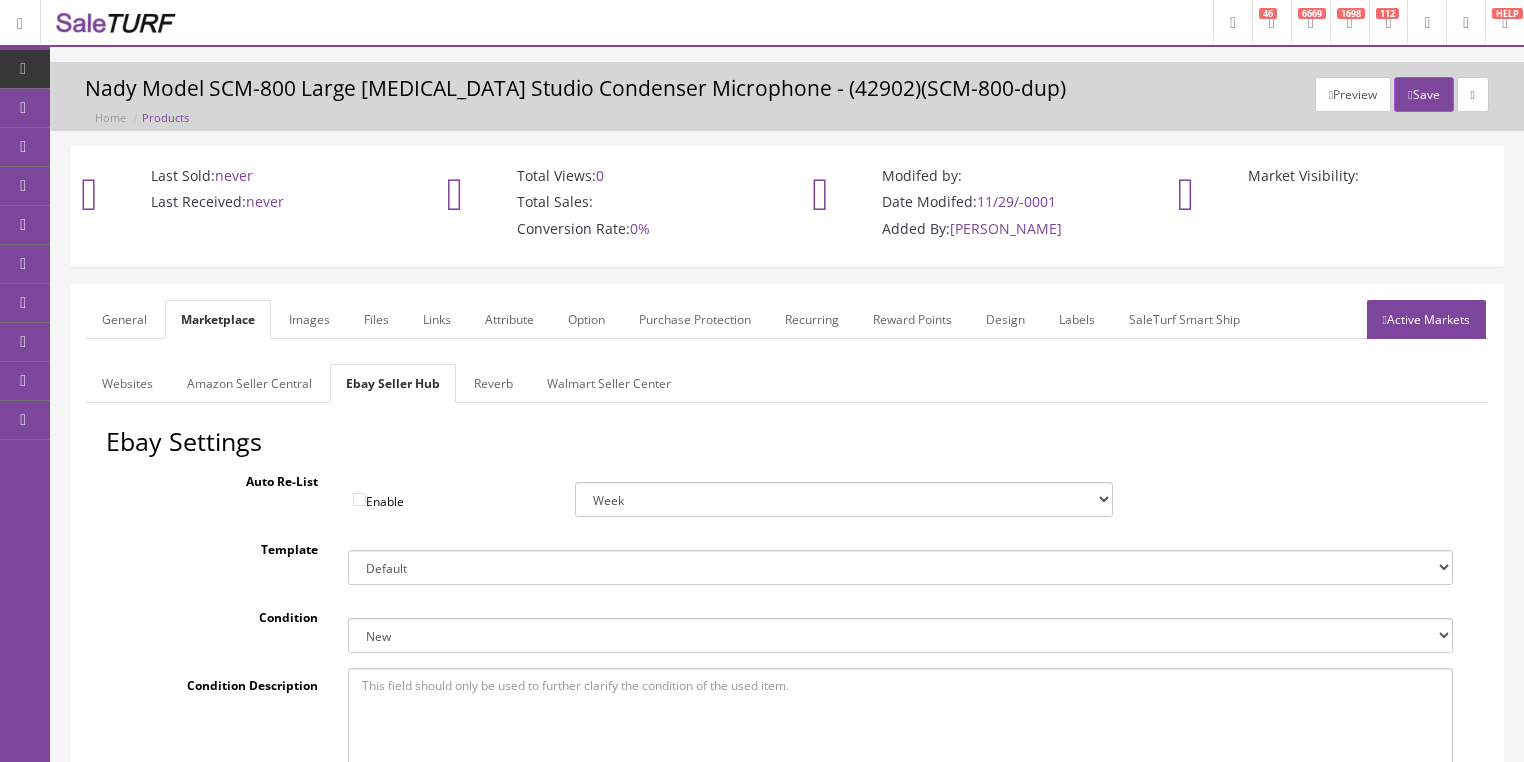 click on "Reverb" at bounding box center (493, 383) 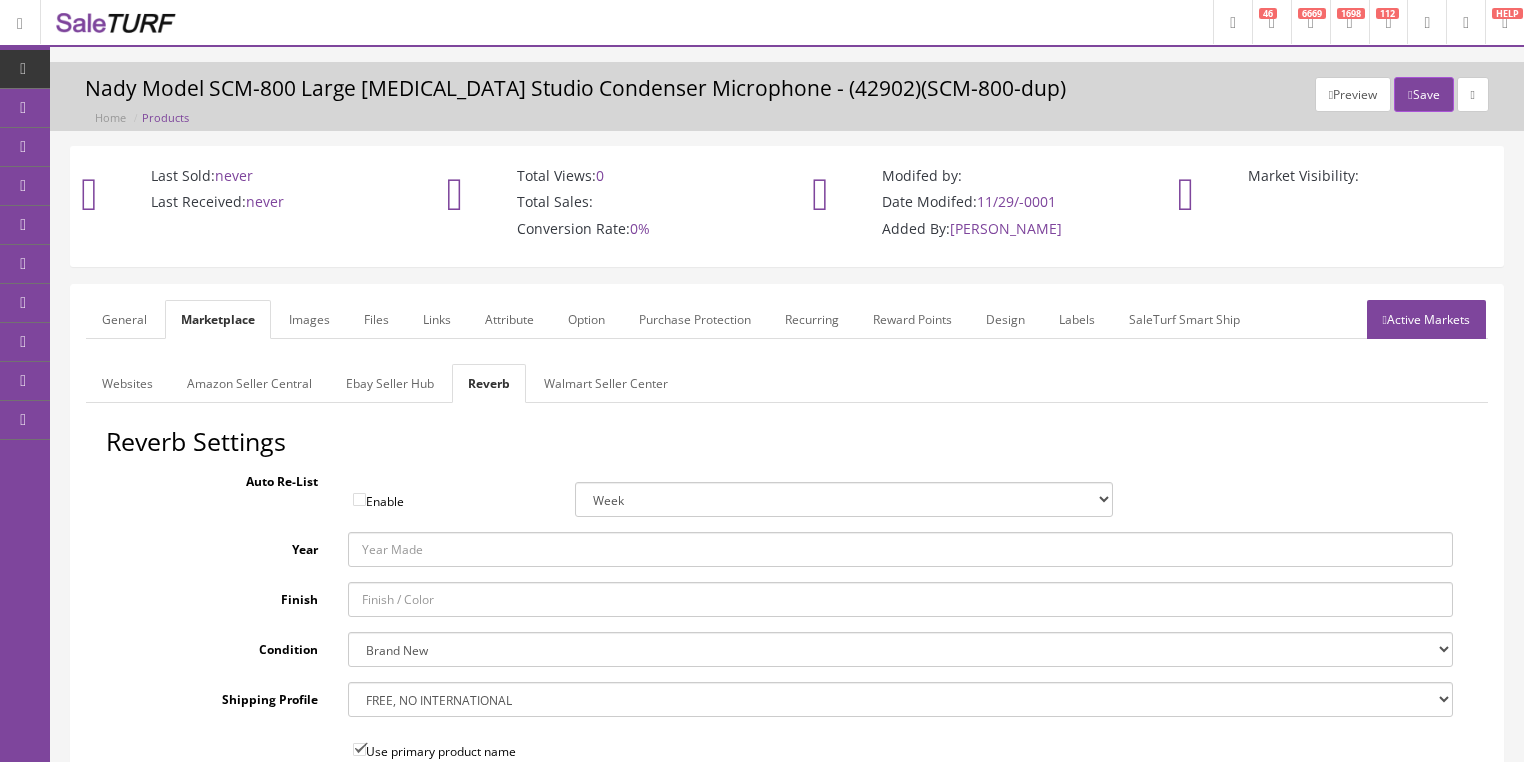 click on "Year" at bounding box center (900, 549) 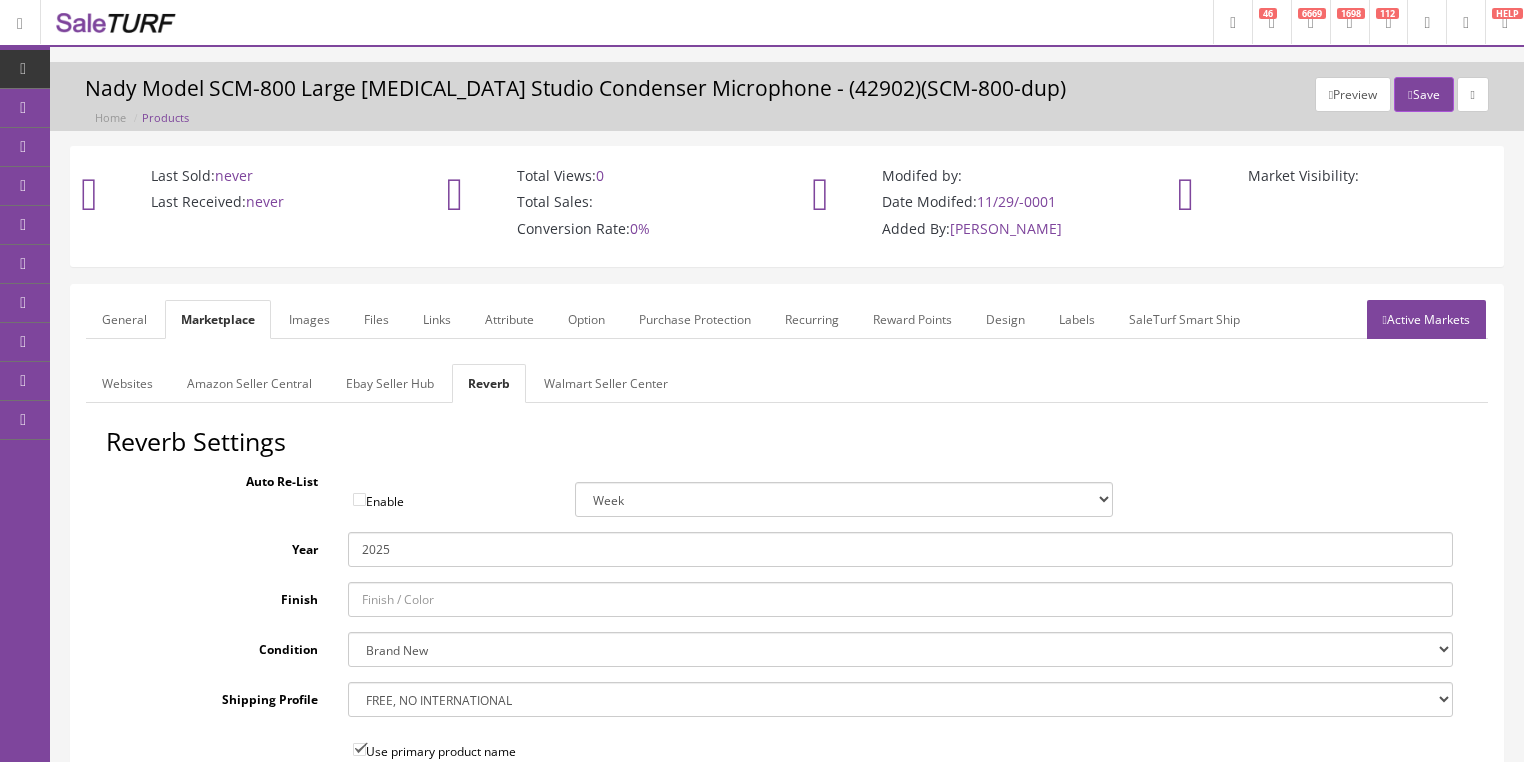 type on "2025" 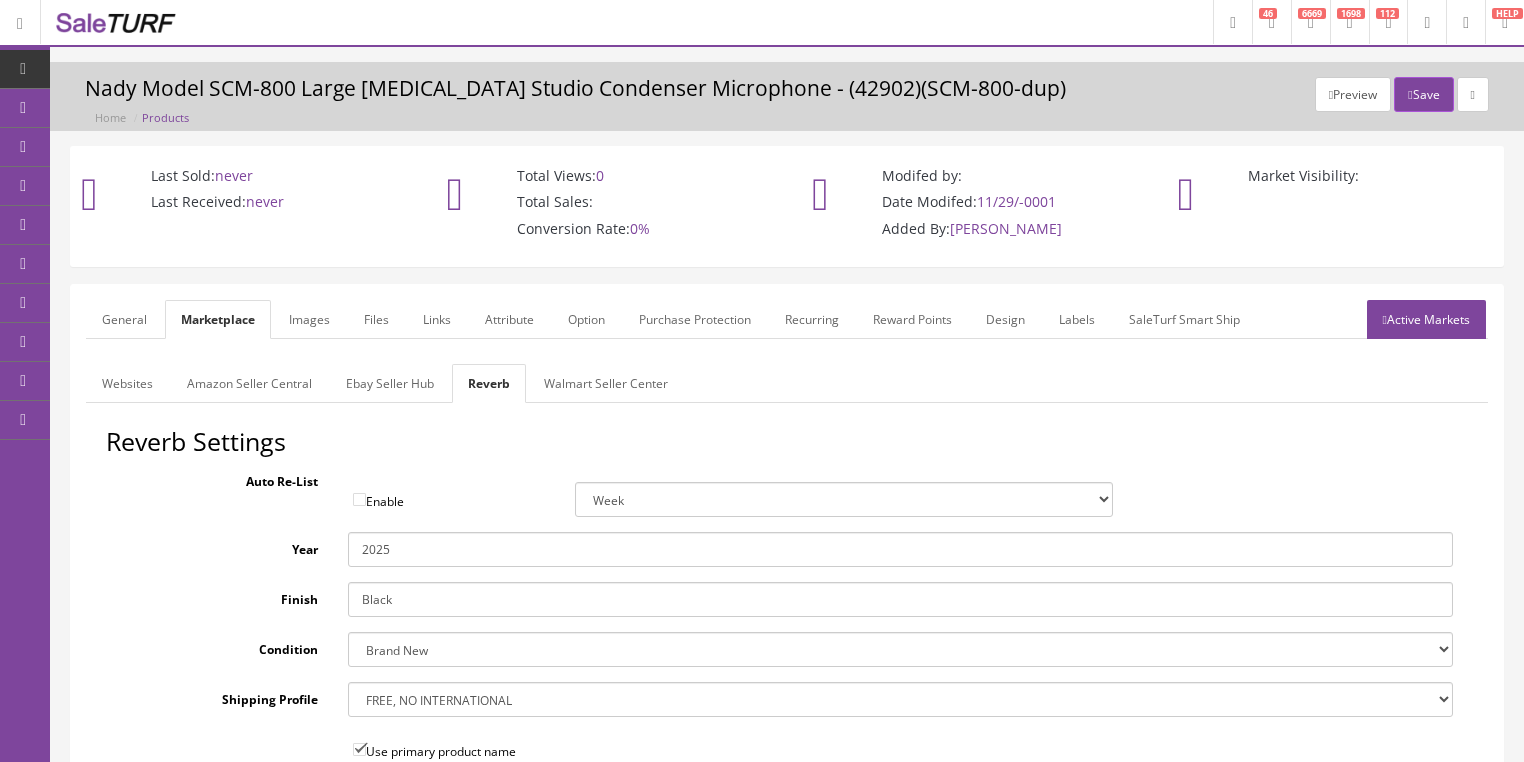 type on "Black" 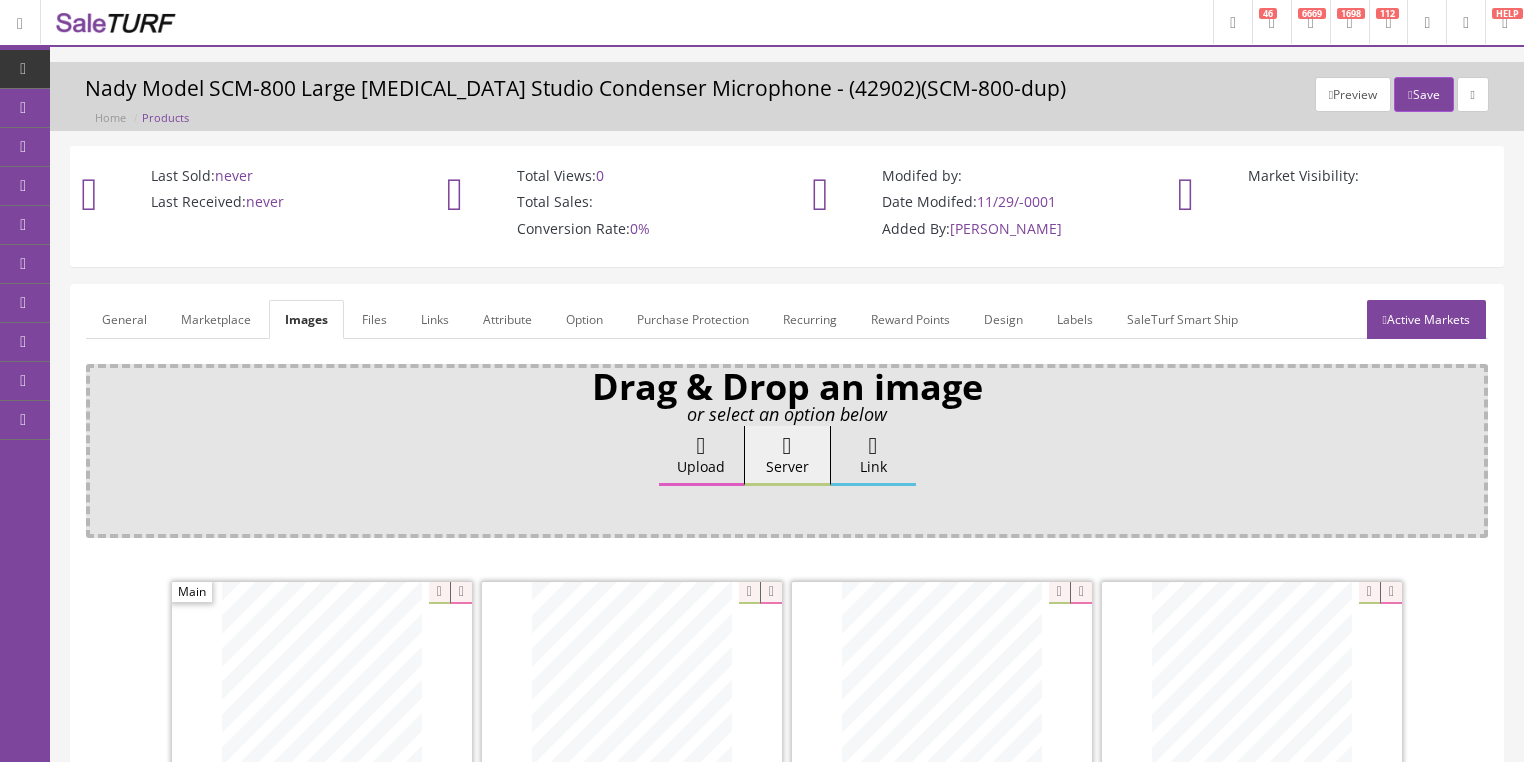 click on "Attribute" at bounding box center (507, 319) 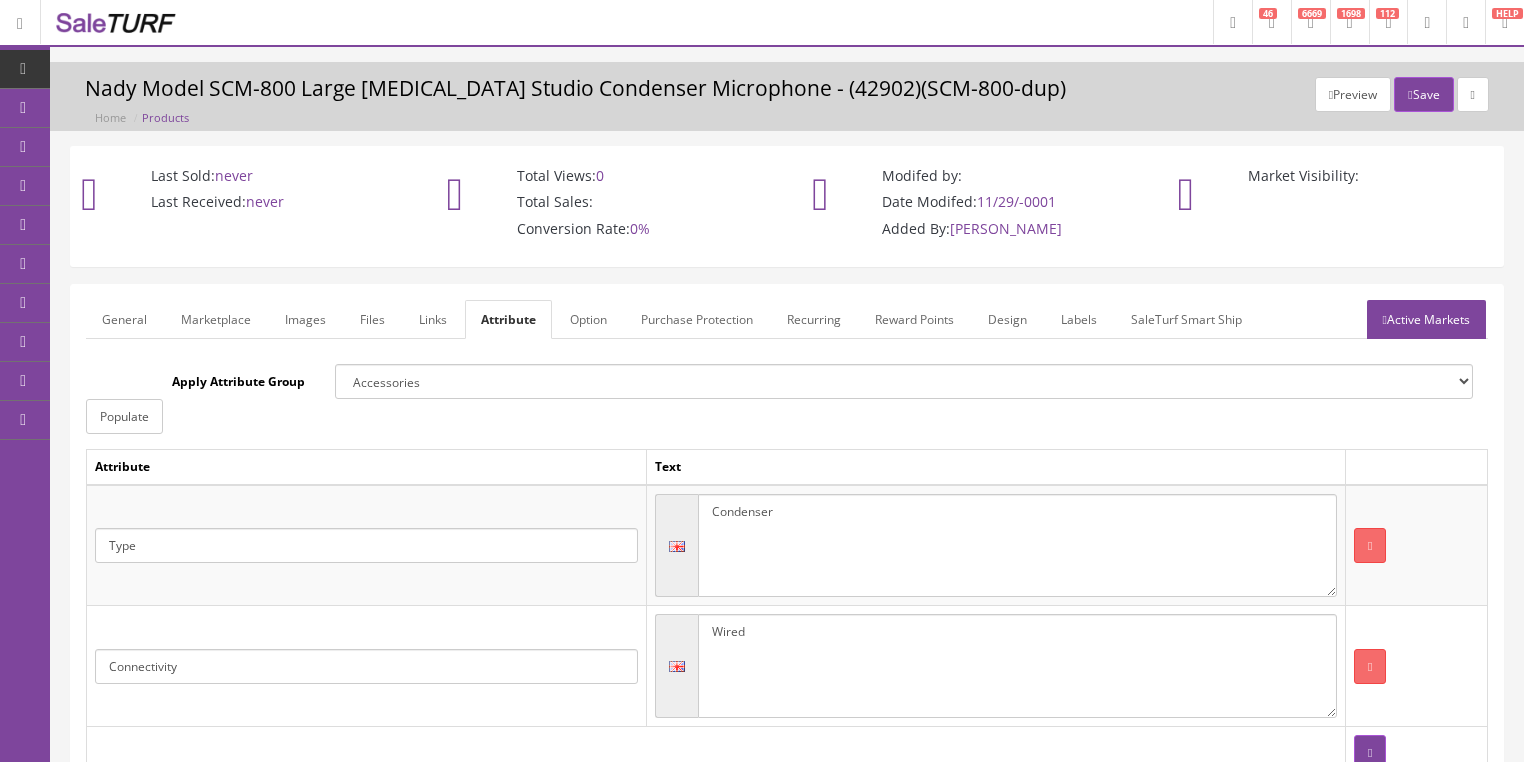 click on "Wired" at bounding box center [1017, 666] 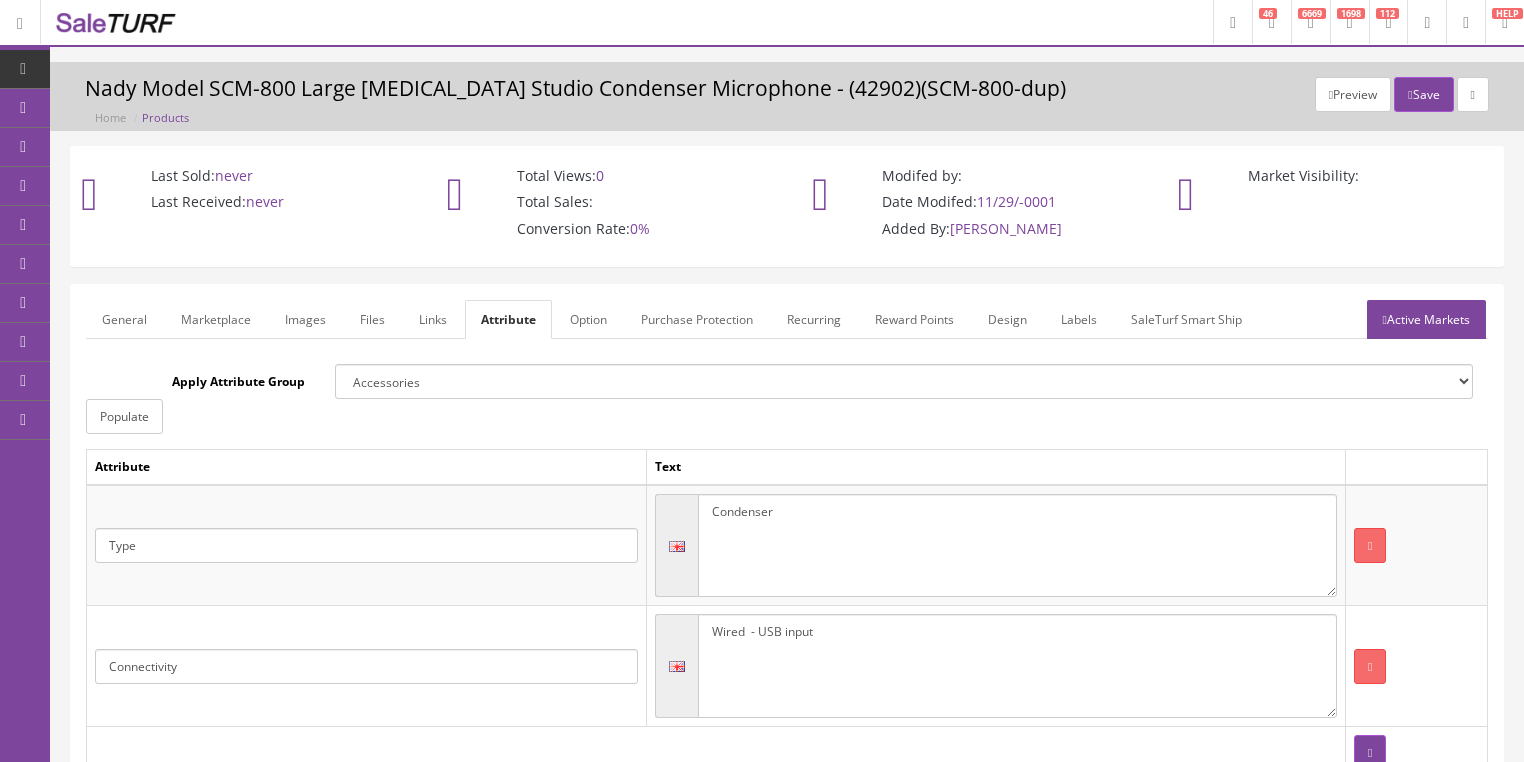 type on "Wired  - USB input" 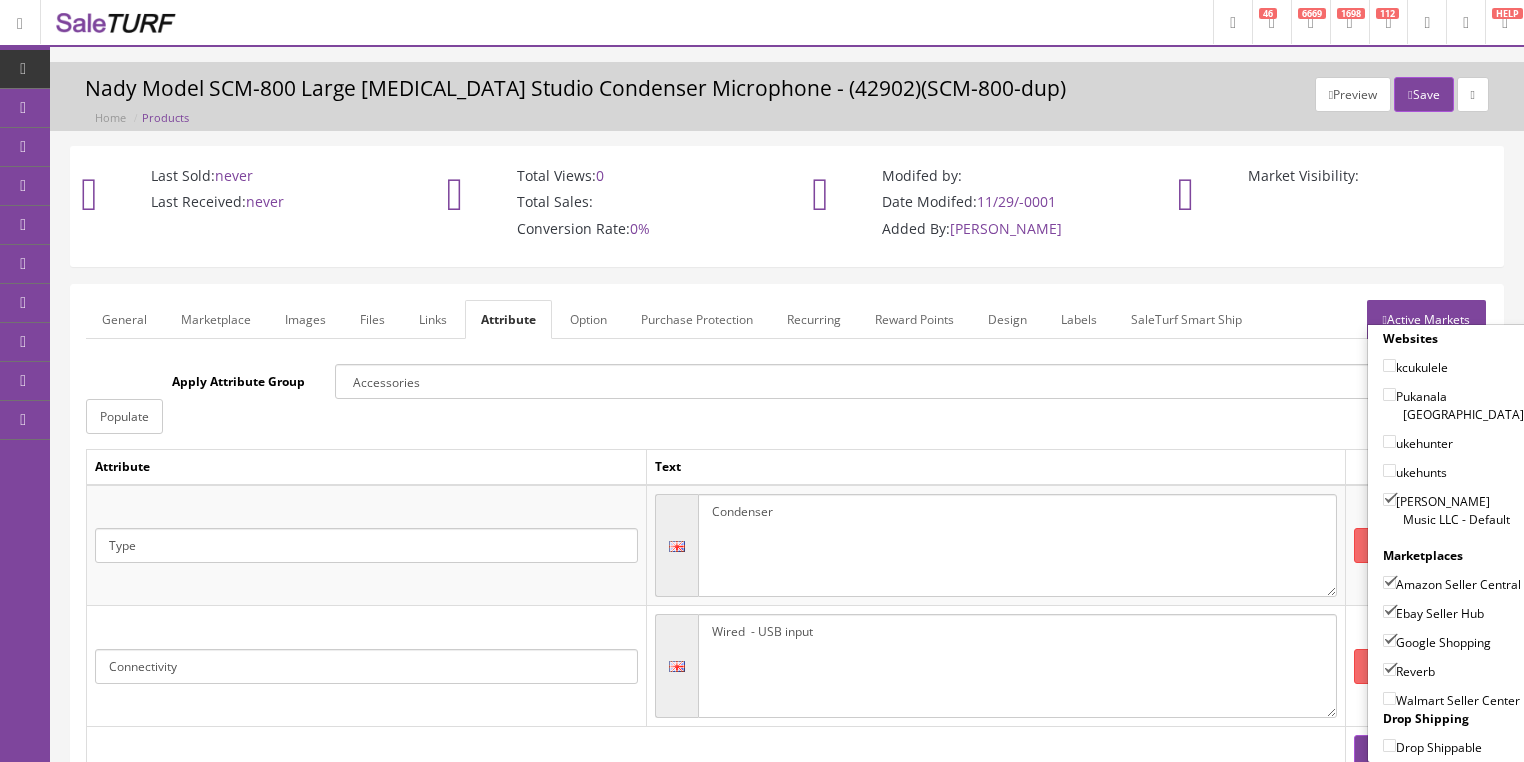 click on "General" at bounding box center (124, 319) 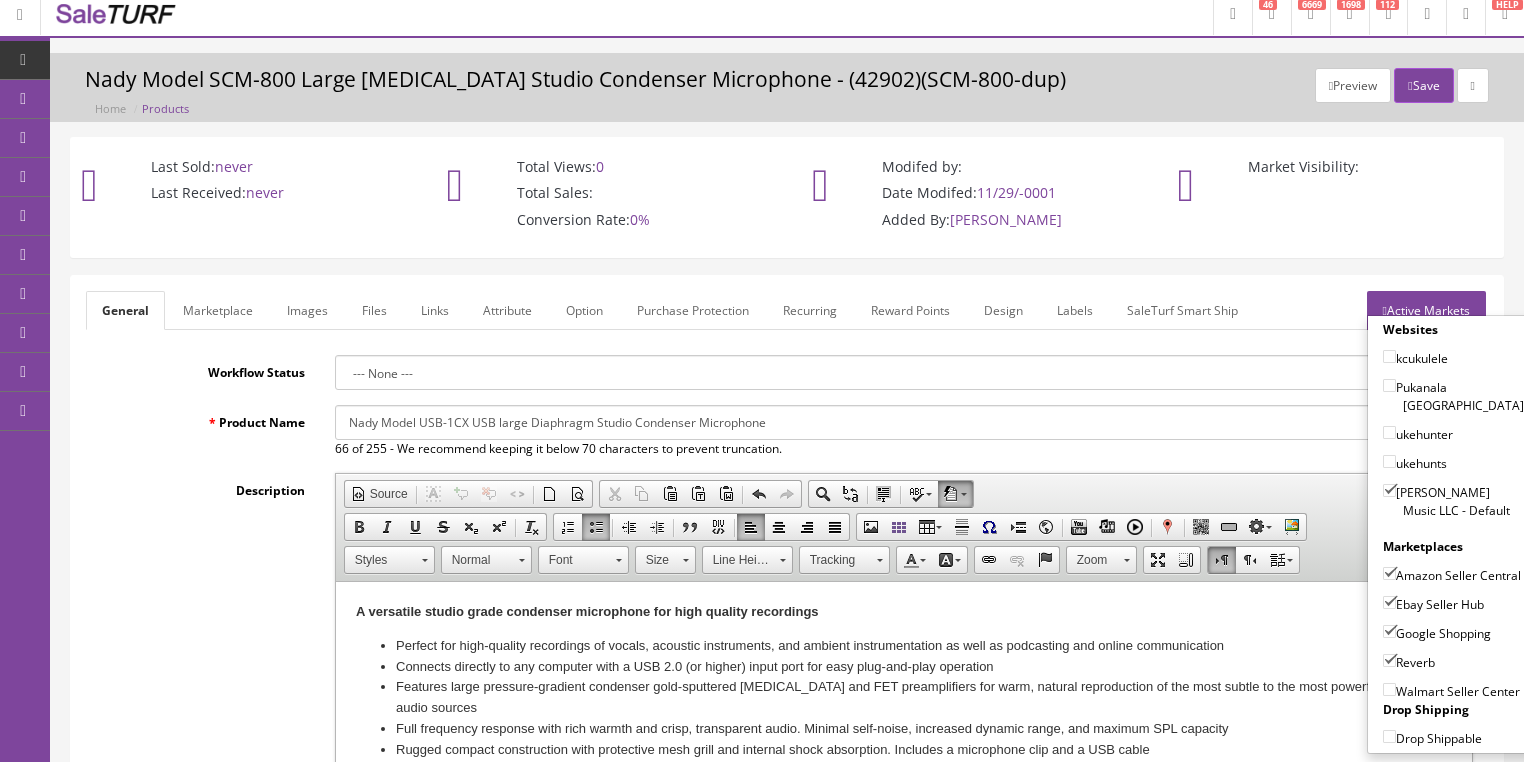 scroll, scrollTop: 0, scrollLeft: 0, axis: both 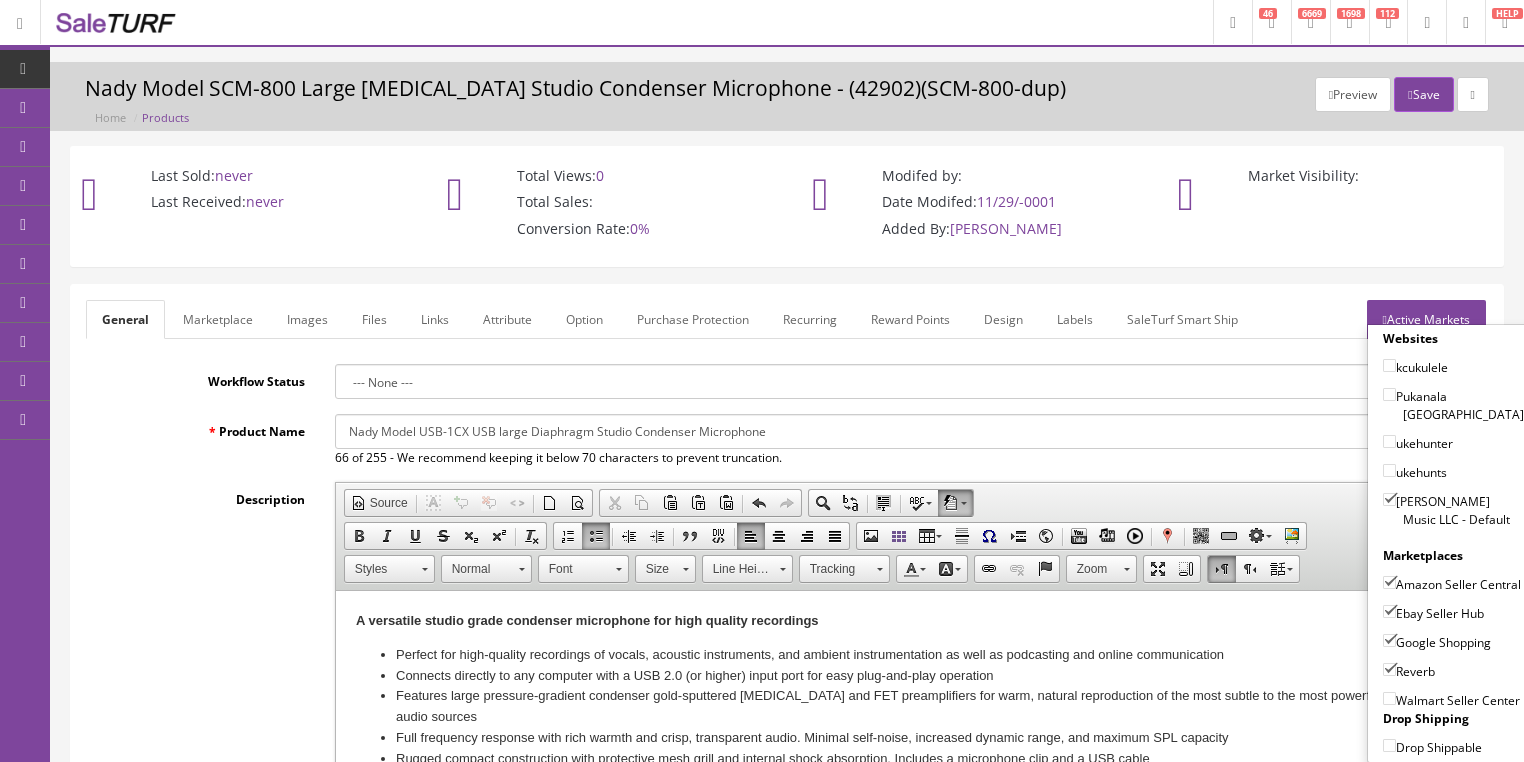 click on "Active Markets" at bounding box center (1426, 319) 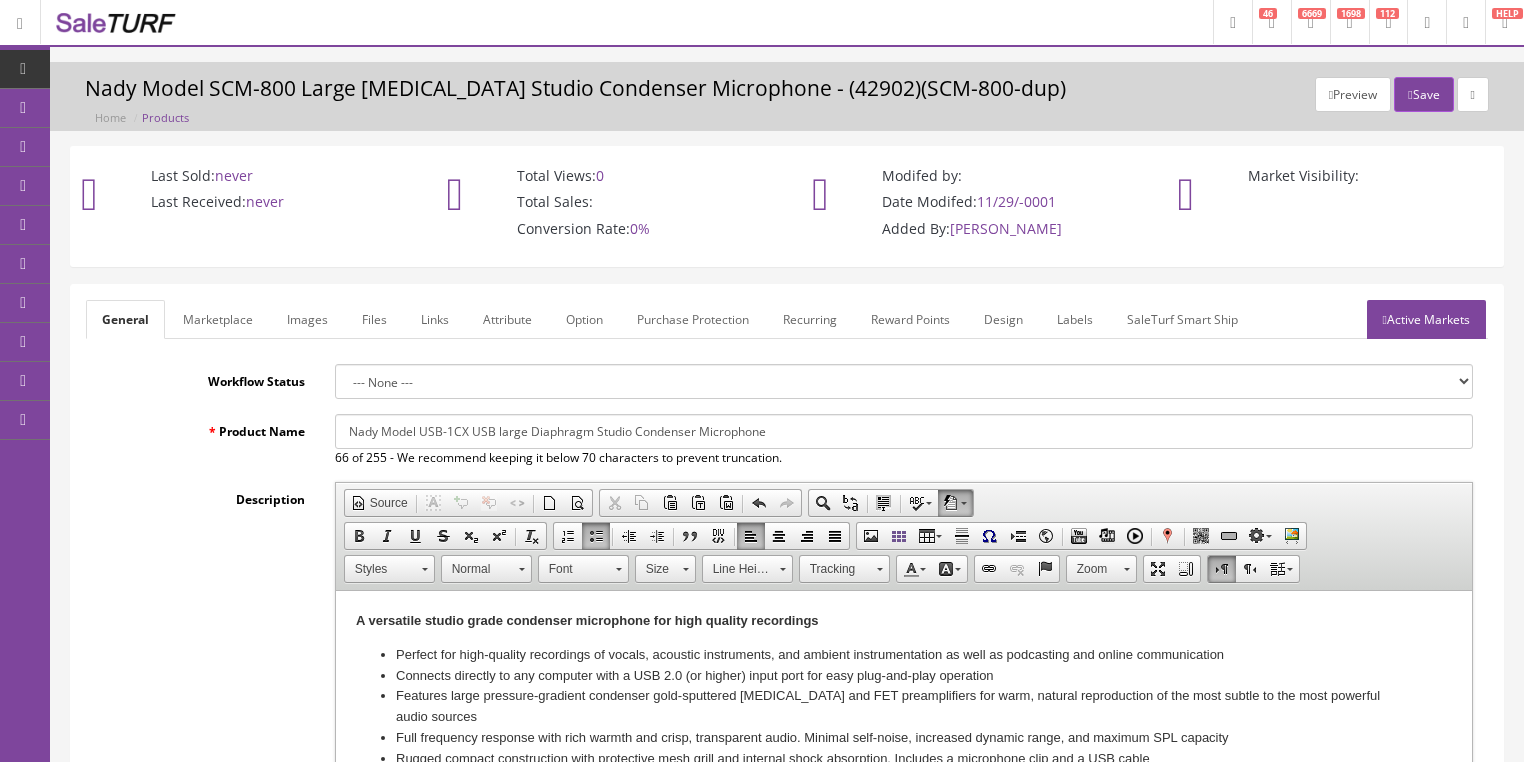 click on "Save" at bounding box center [1423, 94] 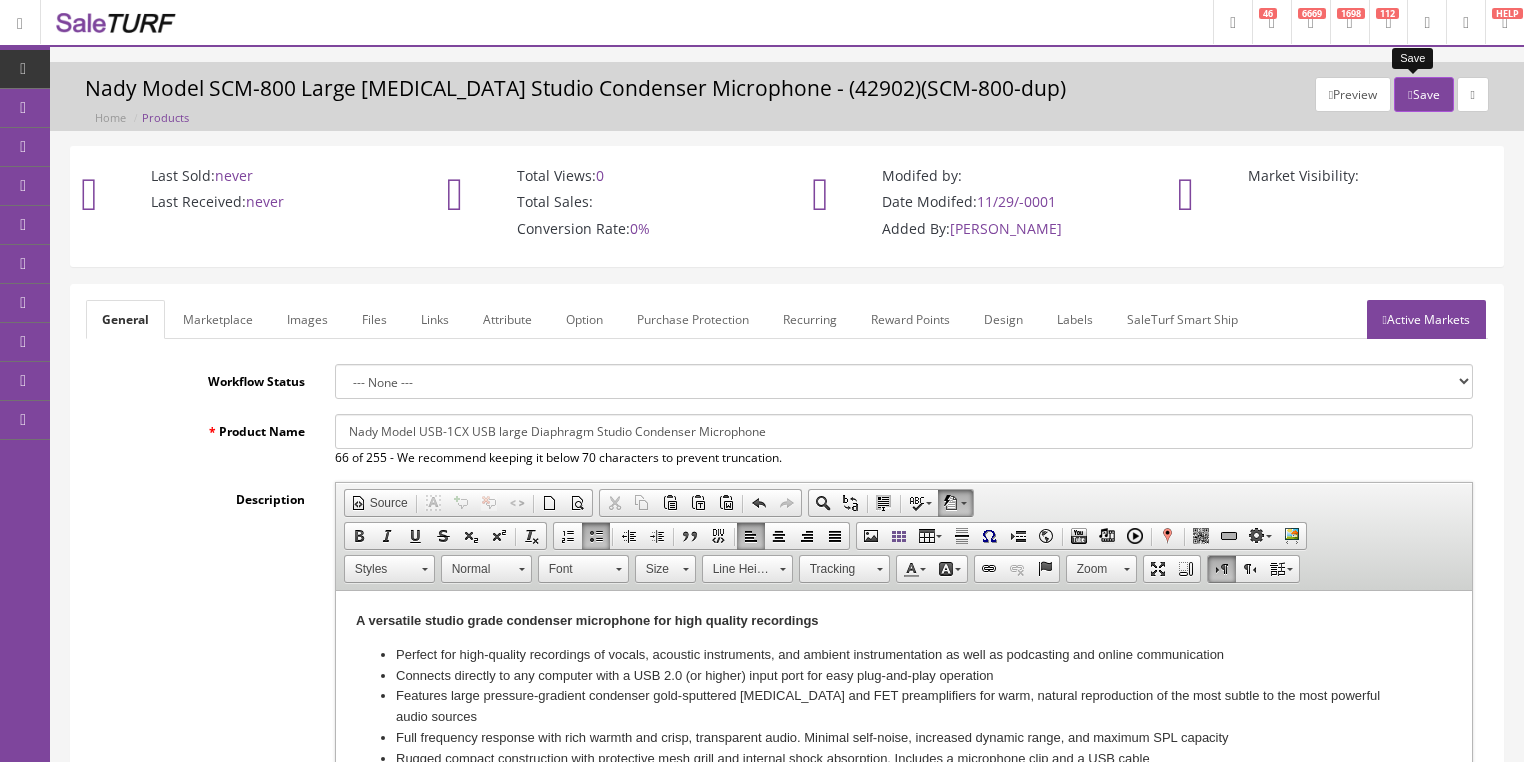 click on "Save" at bounding box center [1423, 94] 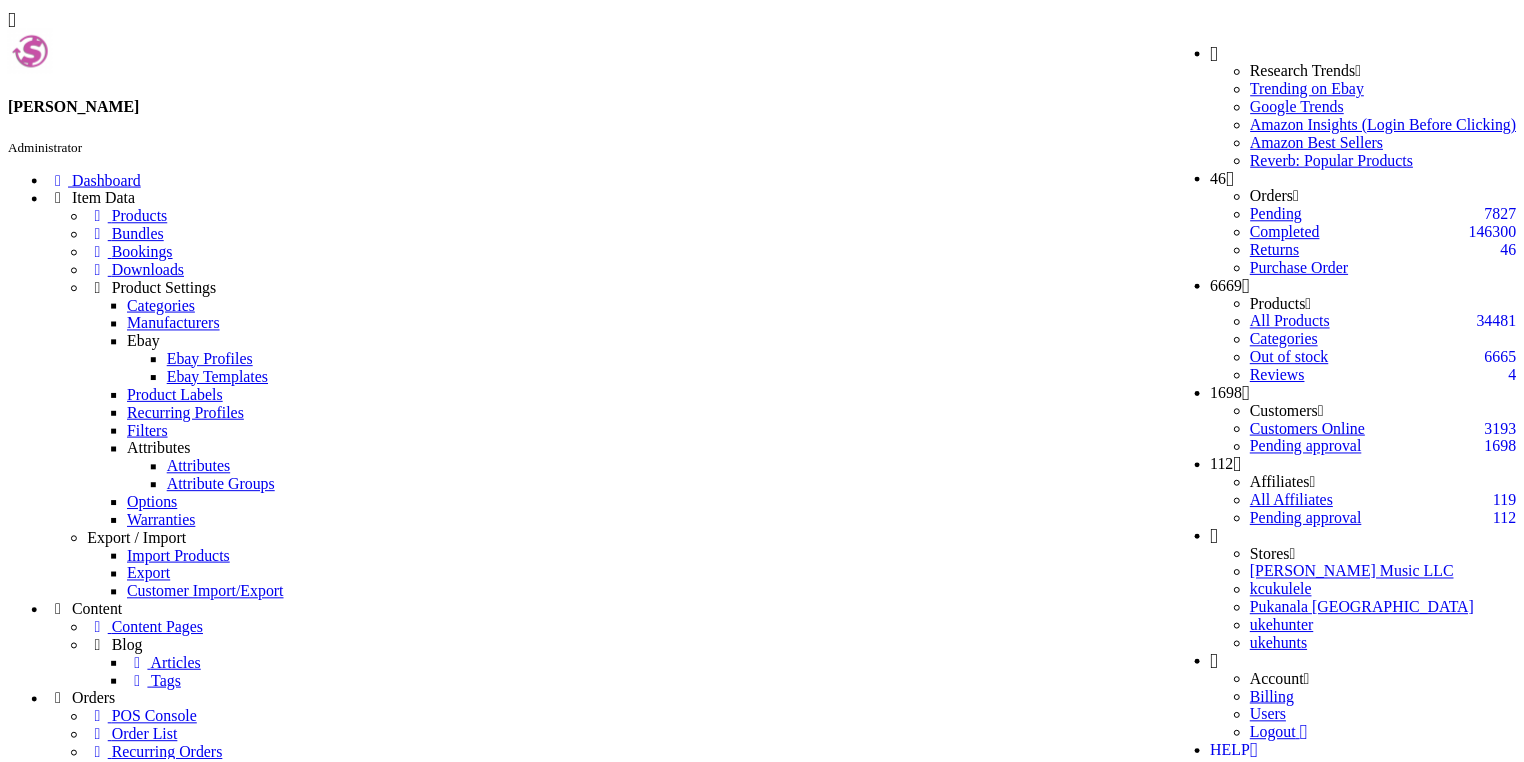 scroll, scrollTop: 0, scrollLeft: 0, axis: both 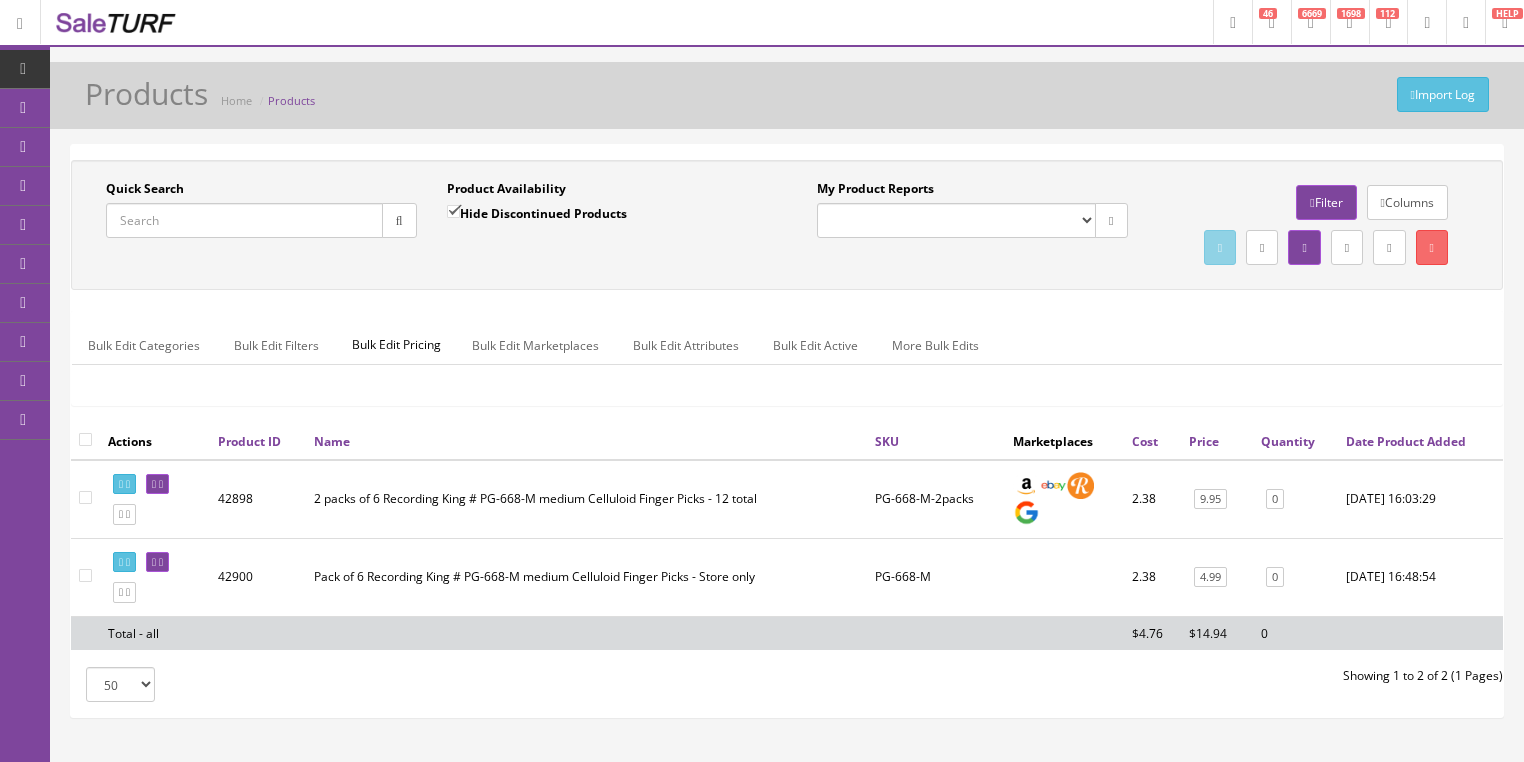 click on "Quick Search" 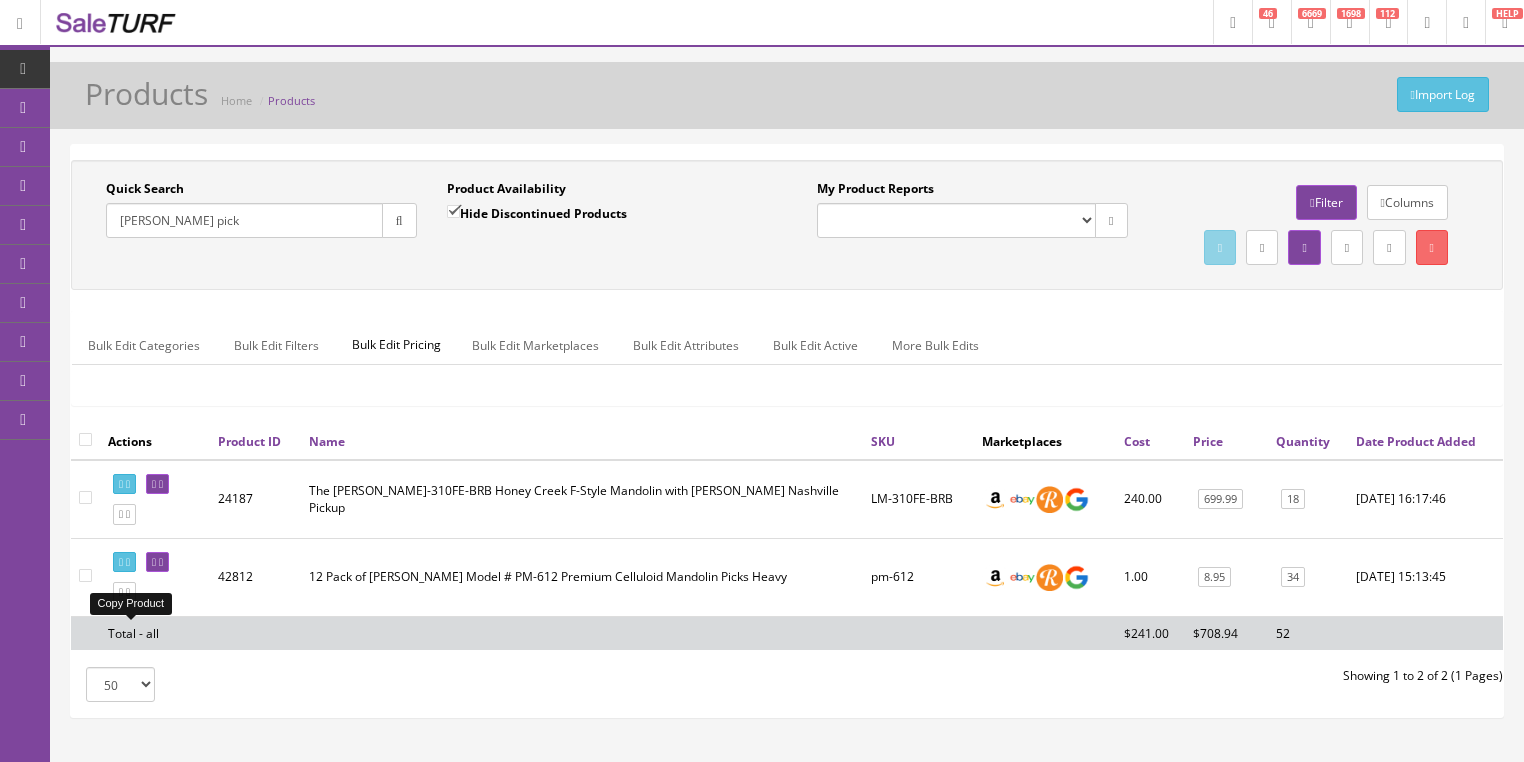 type on "[PERSON_NAME] pick" 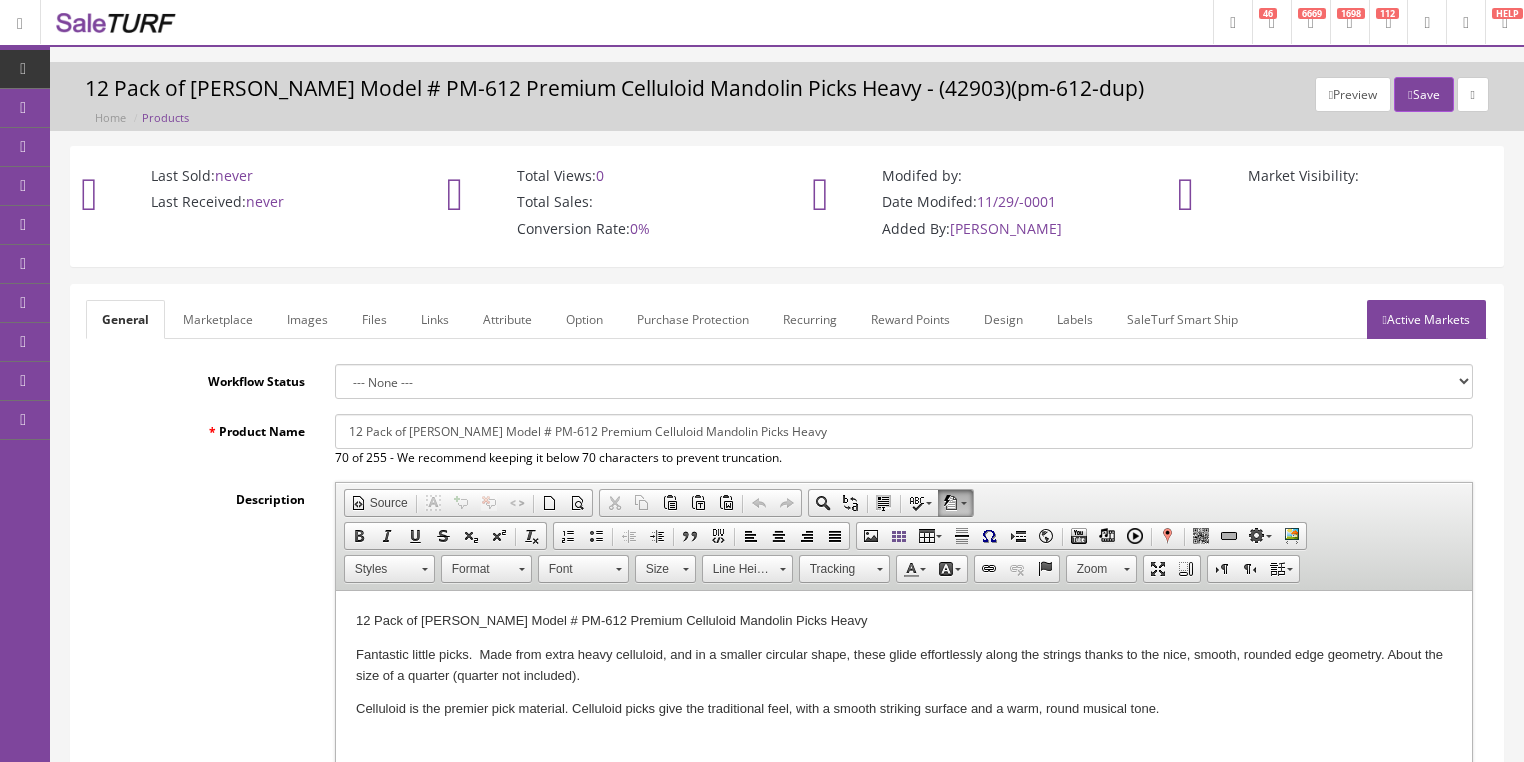scroll, scrollTop: 0, scrollLeft: 0, axis: both 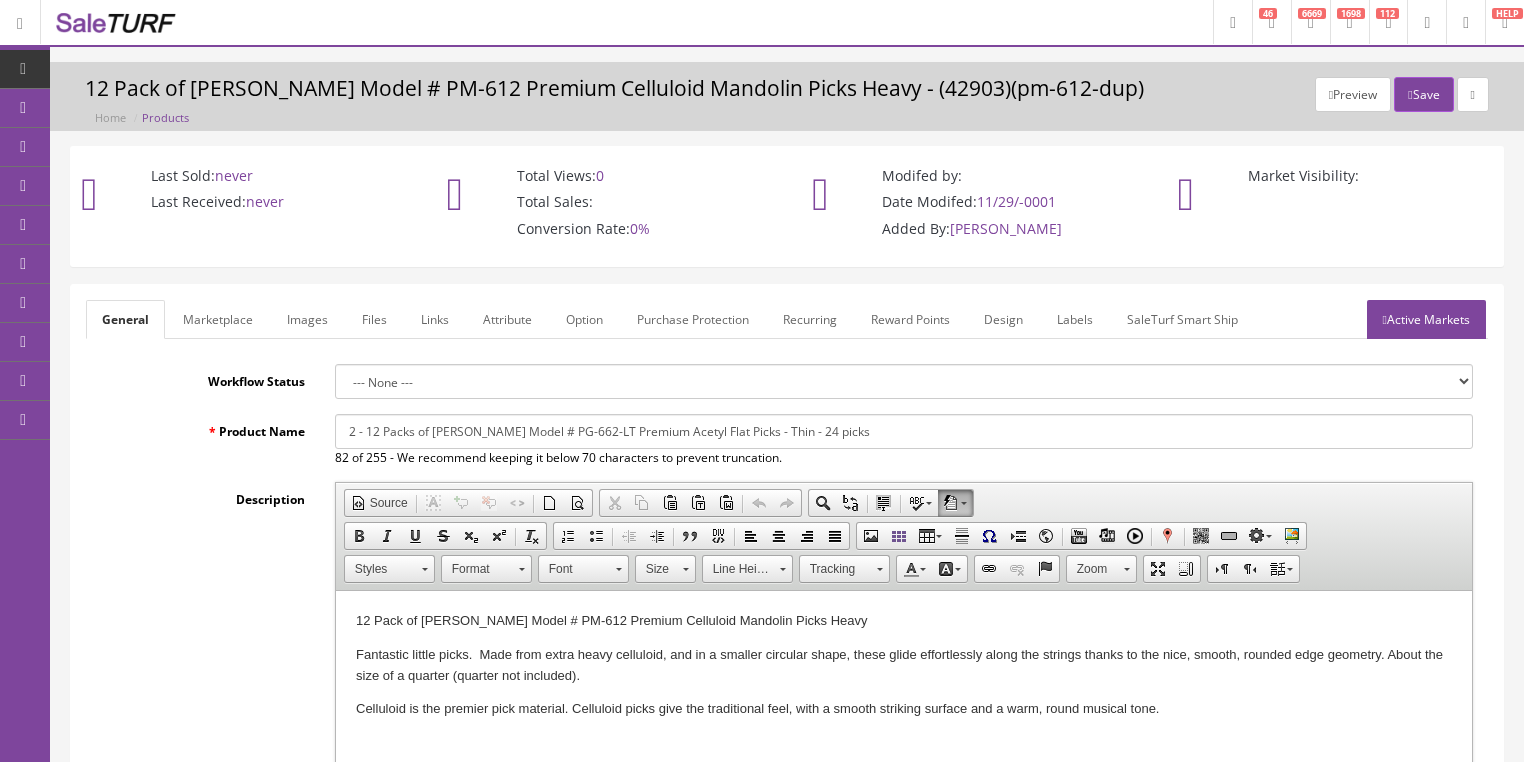 click on "2 - 12 Packs of Loar Model # PG-662-LT Premium Acetyl Flat Picks - Thin - 24 picks" at bounding box center (904, 431) 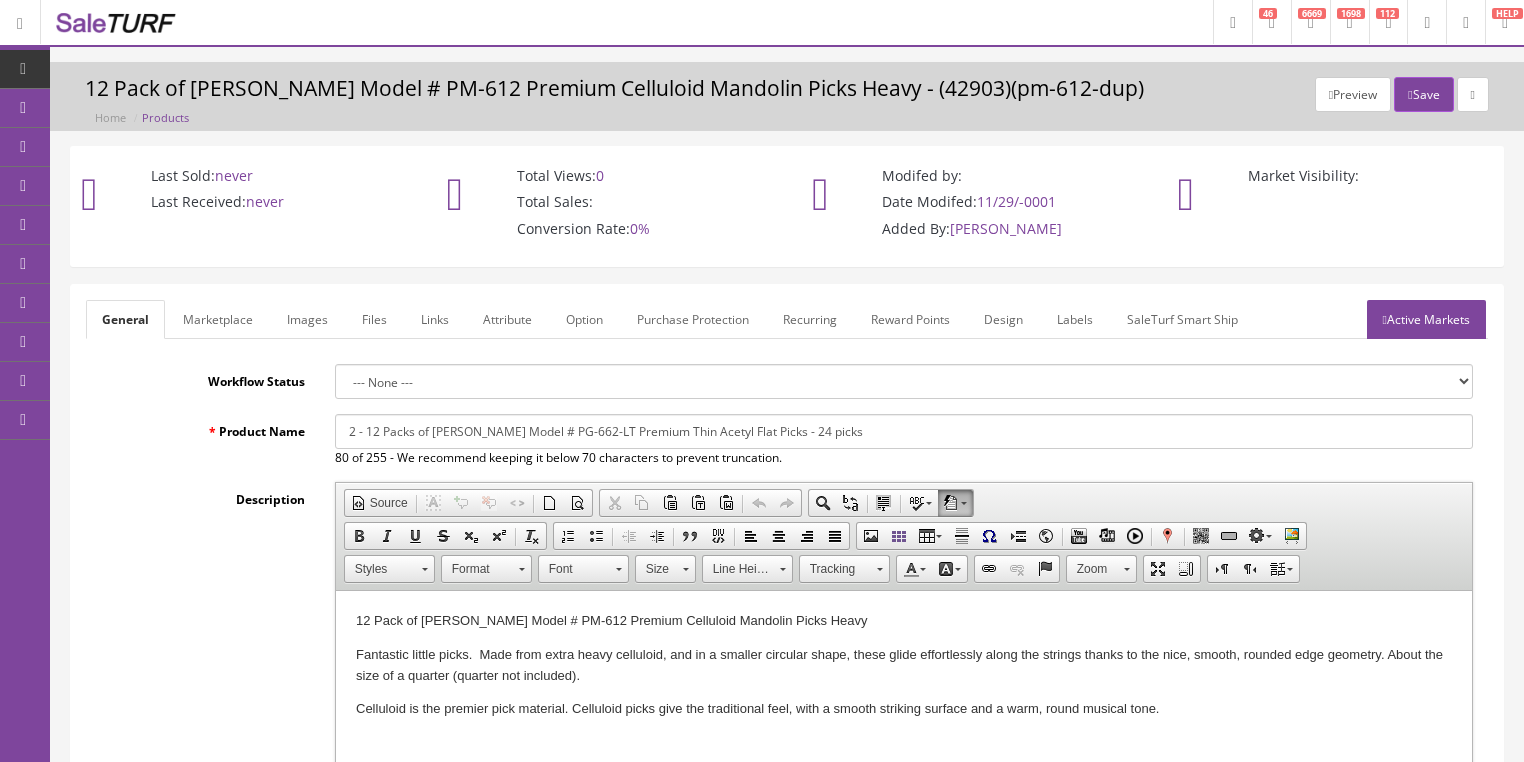 drag, startPoint x: 340, startPoint y: 429, endPoint x: 700, endPoint y: 424, distance: 360.03473 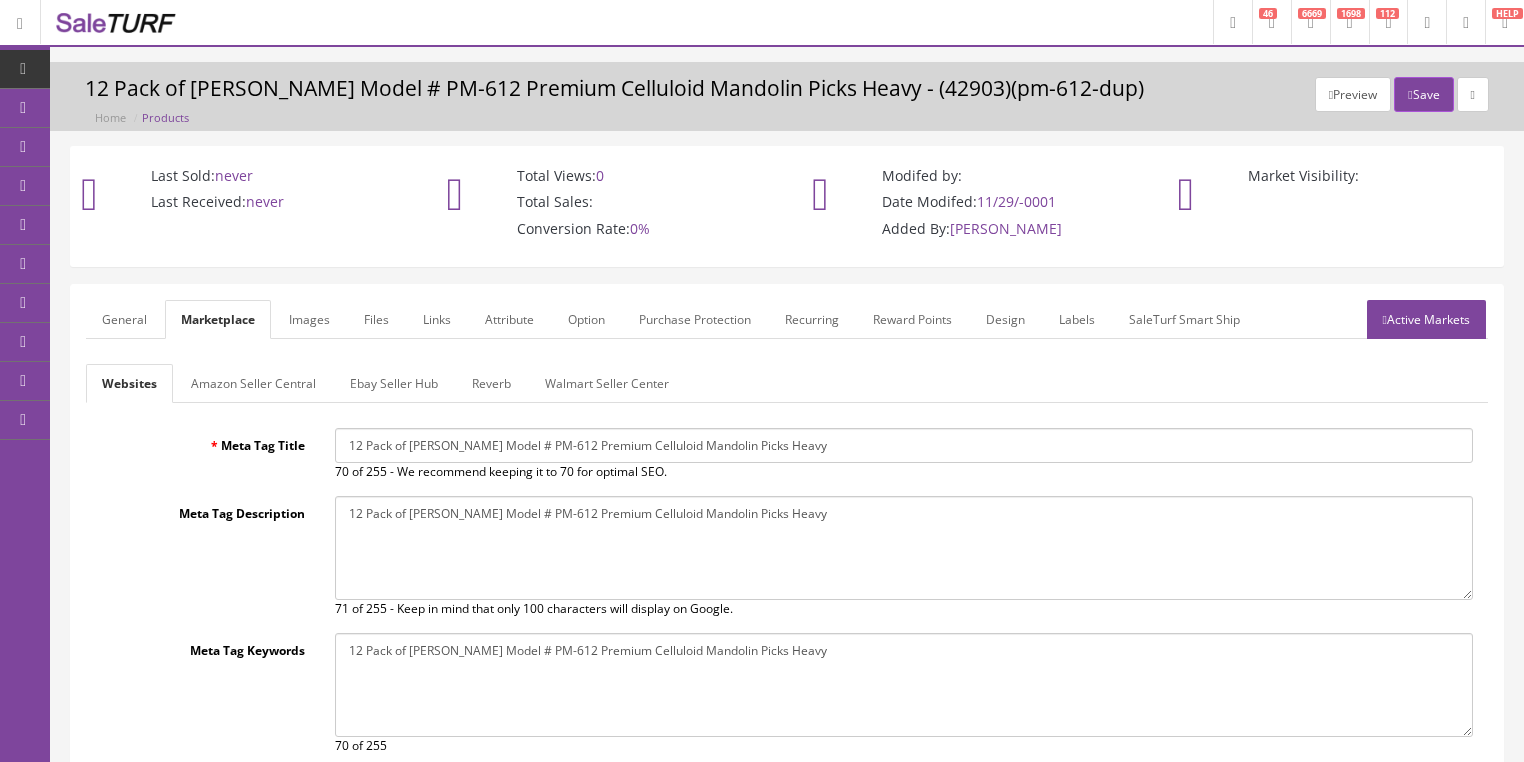 drag, startPoint x: 588, startPoint y: 452, endPoint x: 292, endPoint y: 453, distance: 296.00168 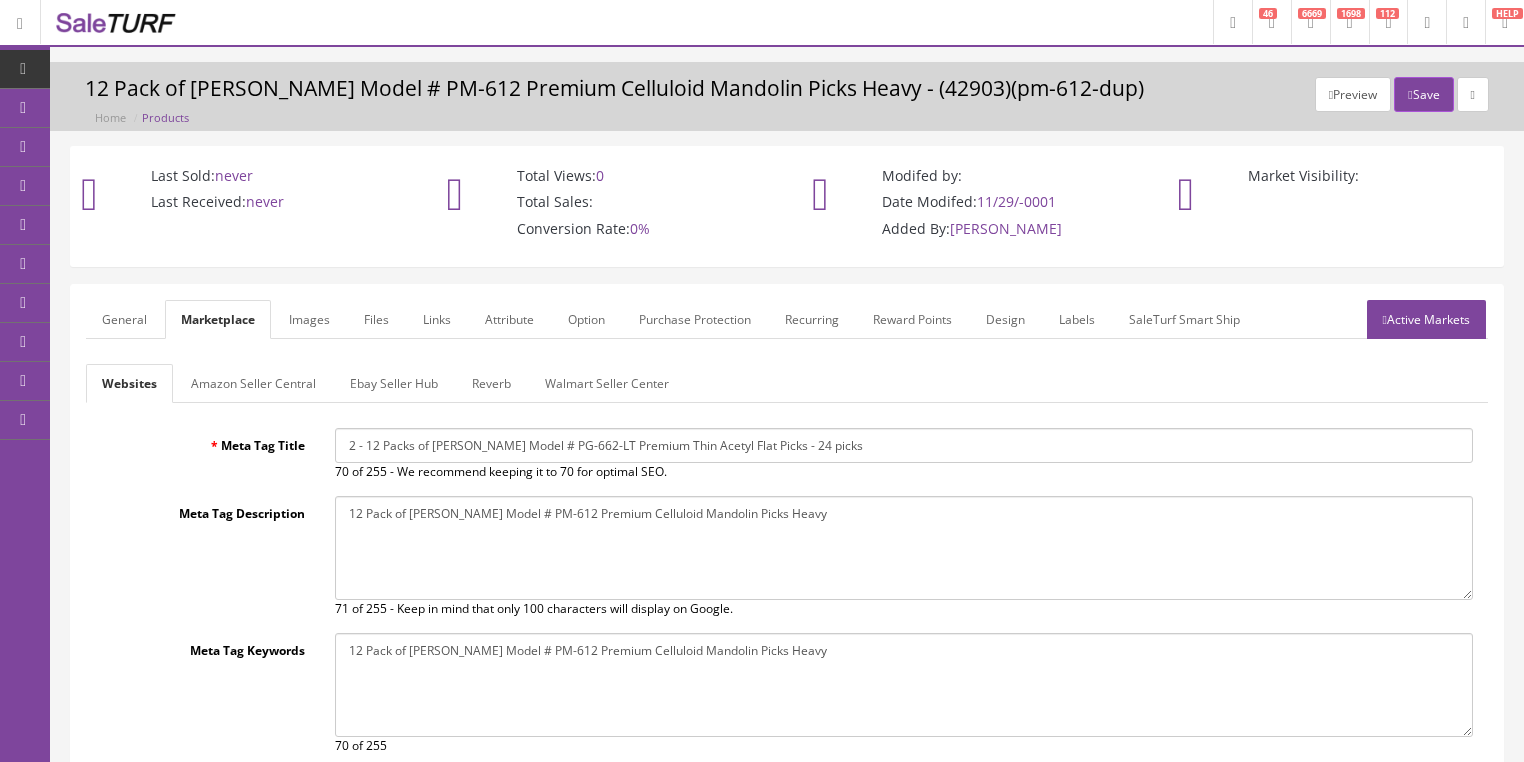type on "2 - 12 Packs of [PERSON_NAME] Model # PG-662-LT Premium Thin Acetyl Flat Picks - 24 picks" 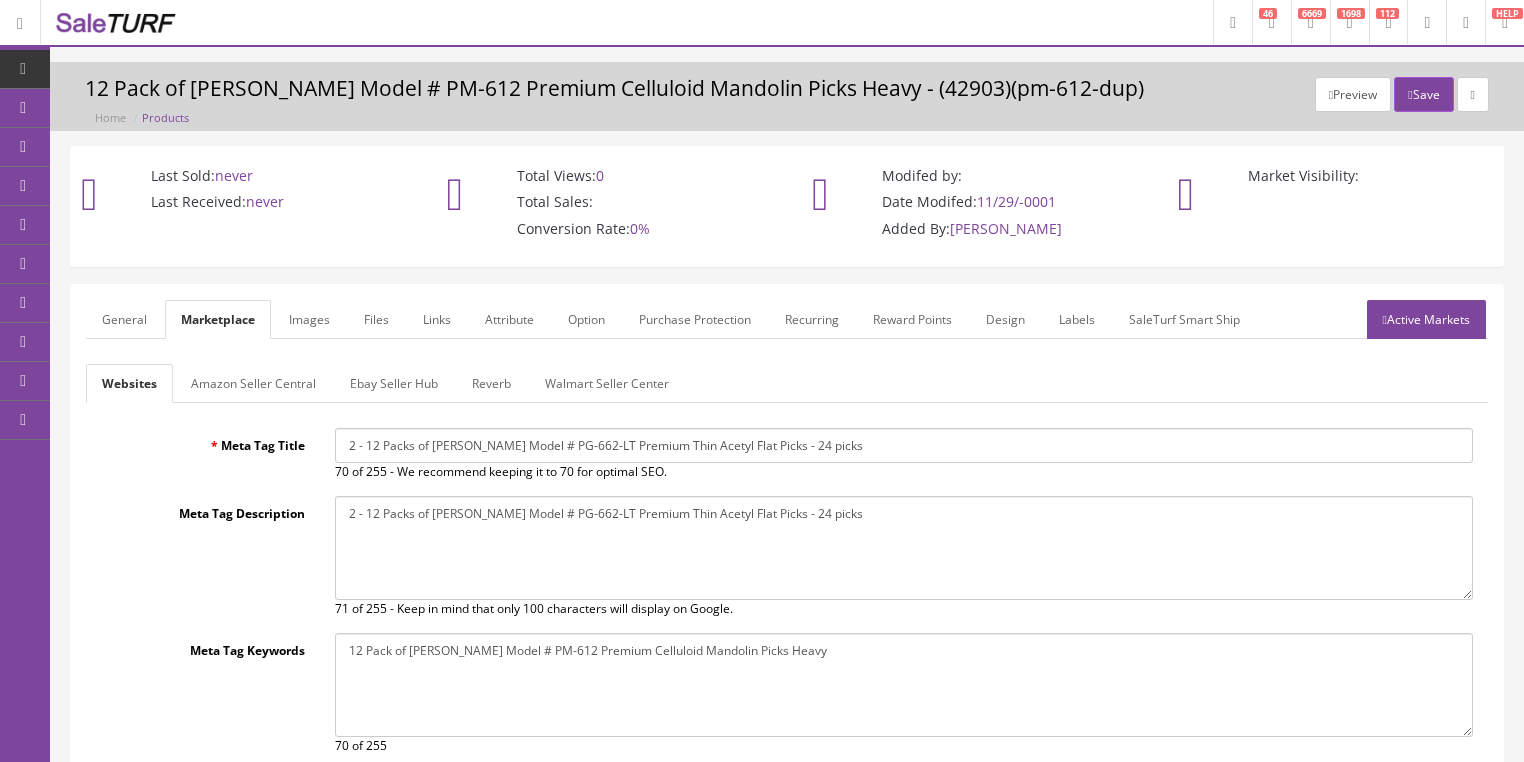 type on "2 - 12 Packs of [PERSON_NAME] Model # PG-662-LT Premium Thin Acetyl Flat Picks - 24 picks" 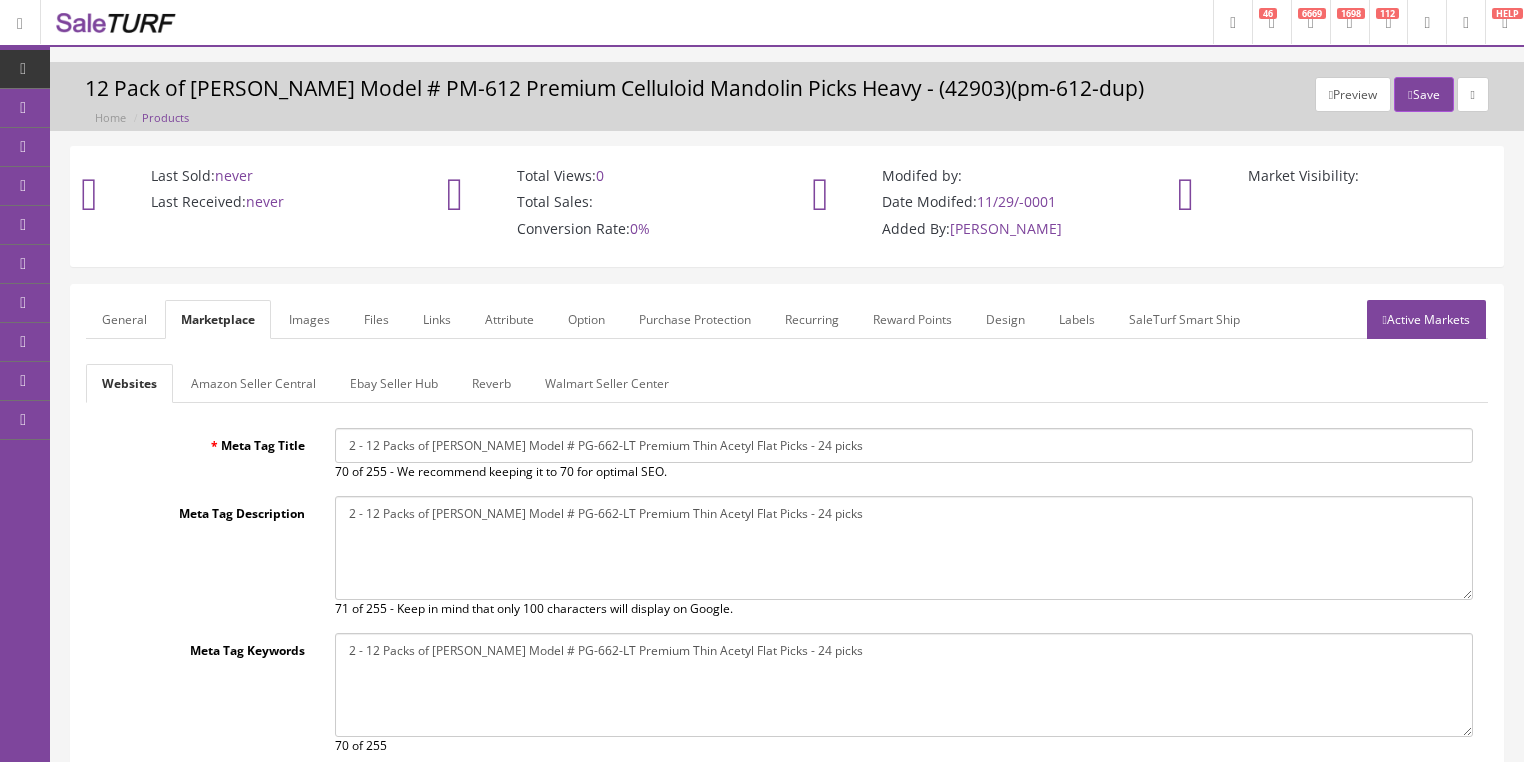 type on "2 - 12 Packs of [PERSON_NAME] Model # PG-662-LT Premium Thin Acetyl Flat Picks - 24 picks" 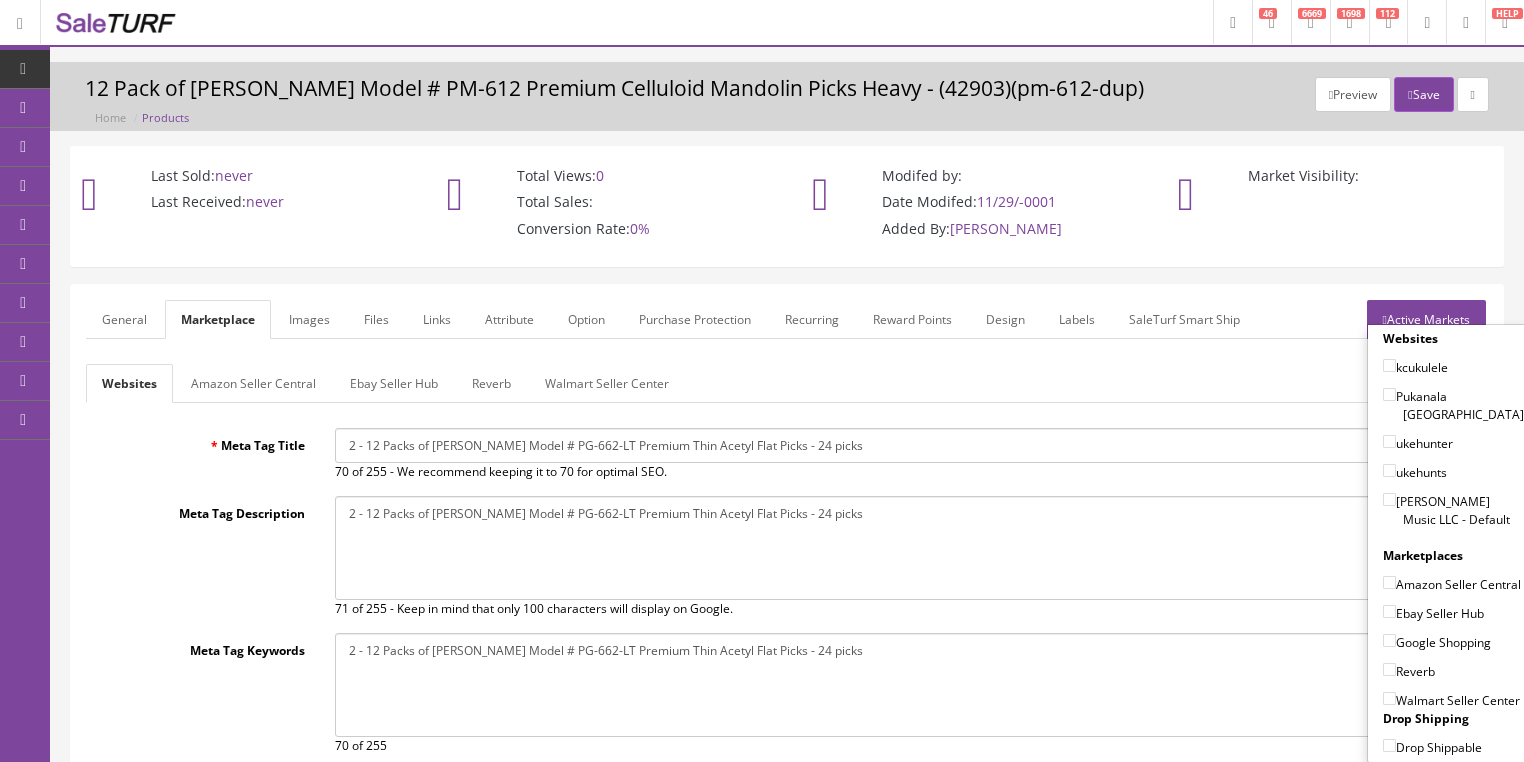 click on "Butler Music LLC - Default" at bounding box center (1389, 499) 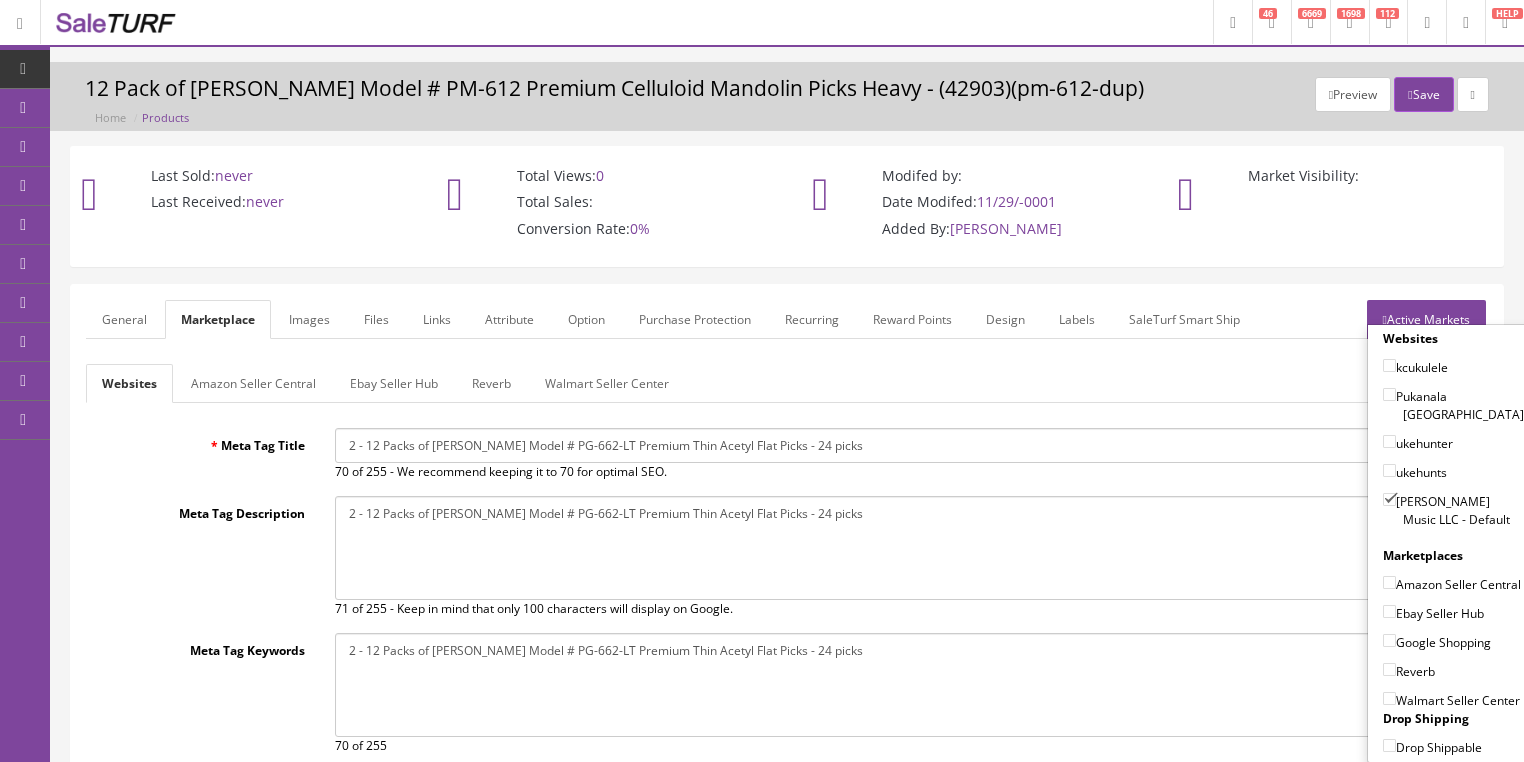 drag, startPoint x: 1381, startPoint y: 558, endPoint x: 1370, endPoint y: 580, distance: 24.596748 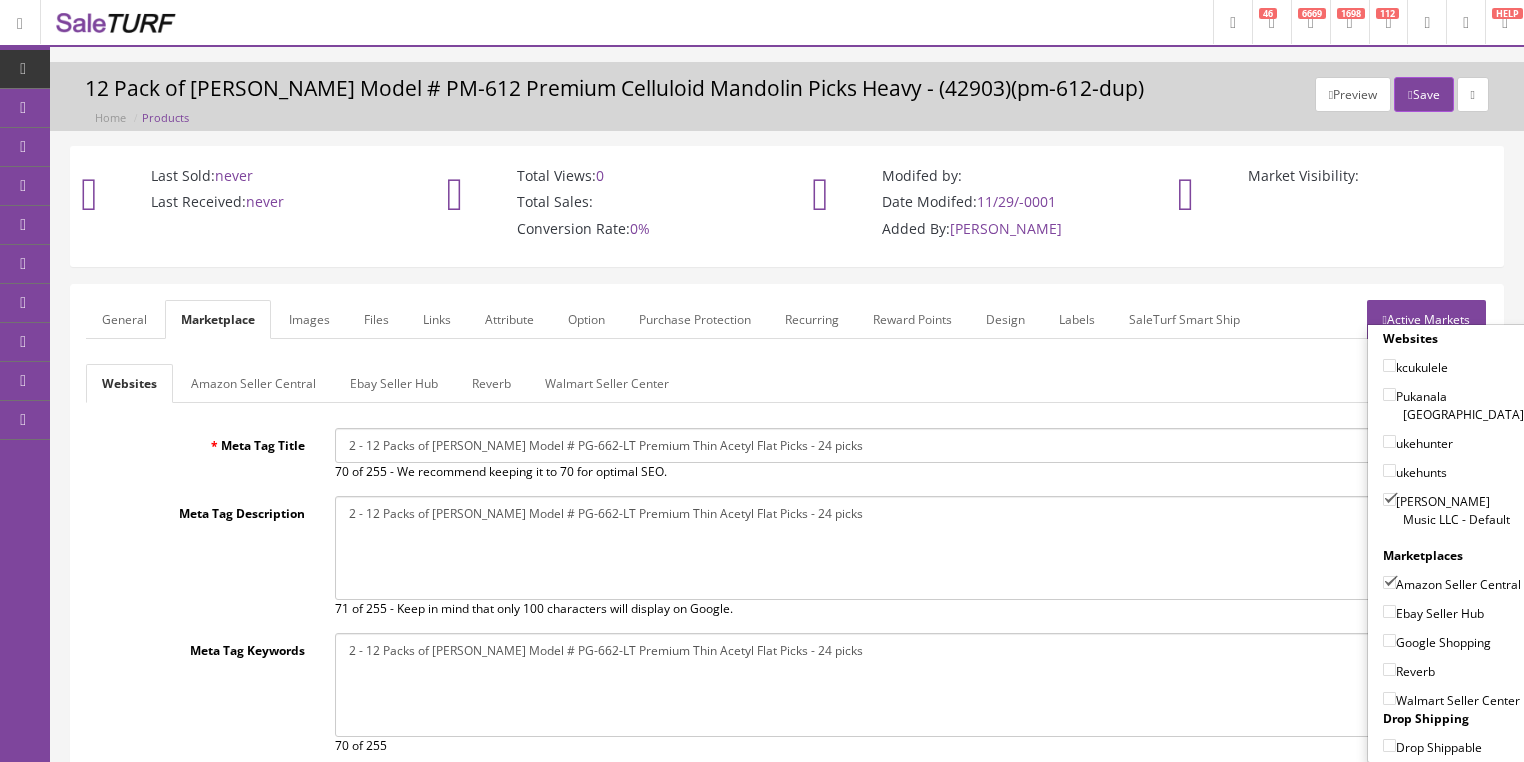 click on "Ebay Seller Hub" at bounding box center [1389, 611] 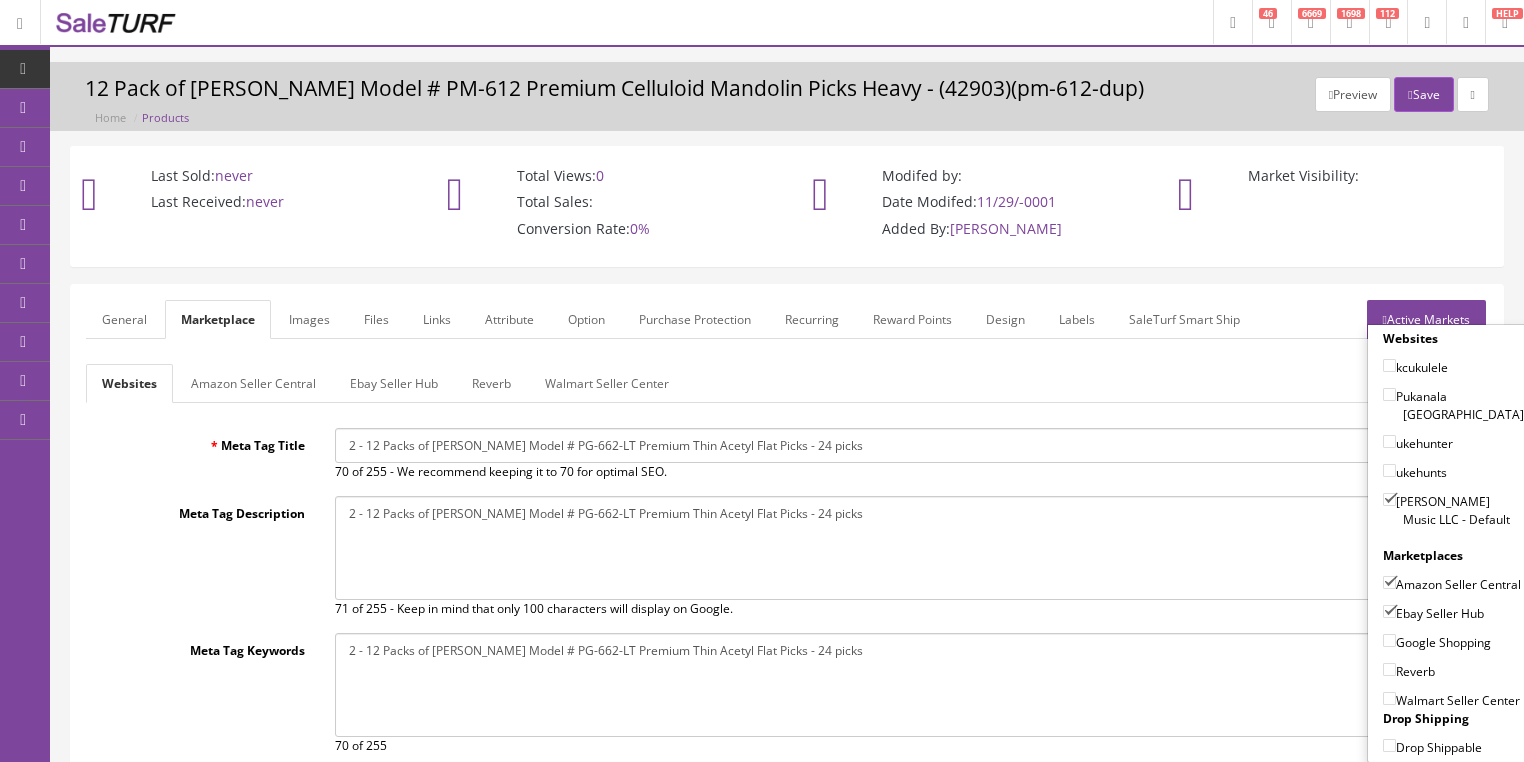 drag, startPoint x: 1379, startPoint y: 632, endPoint x: 1378, endPoint y: 648, distance: 16.03122 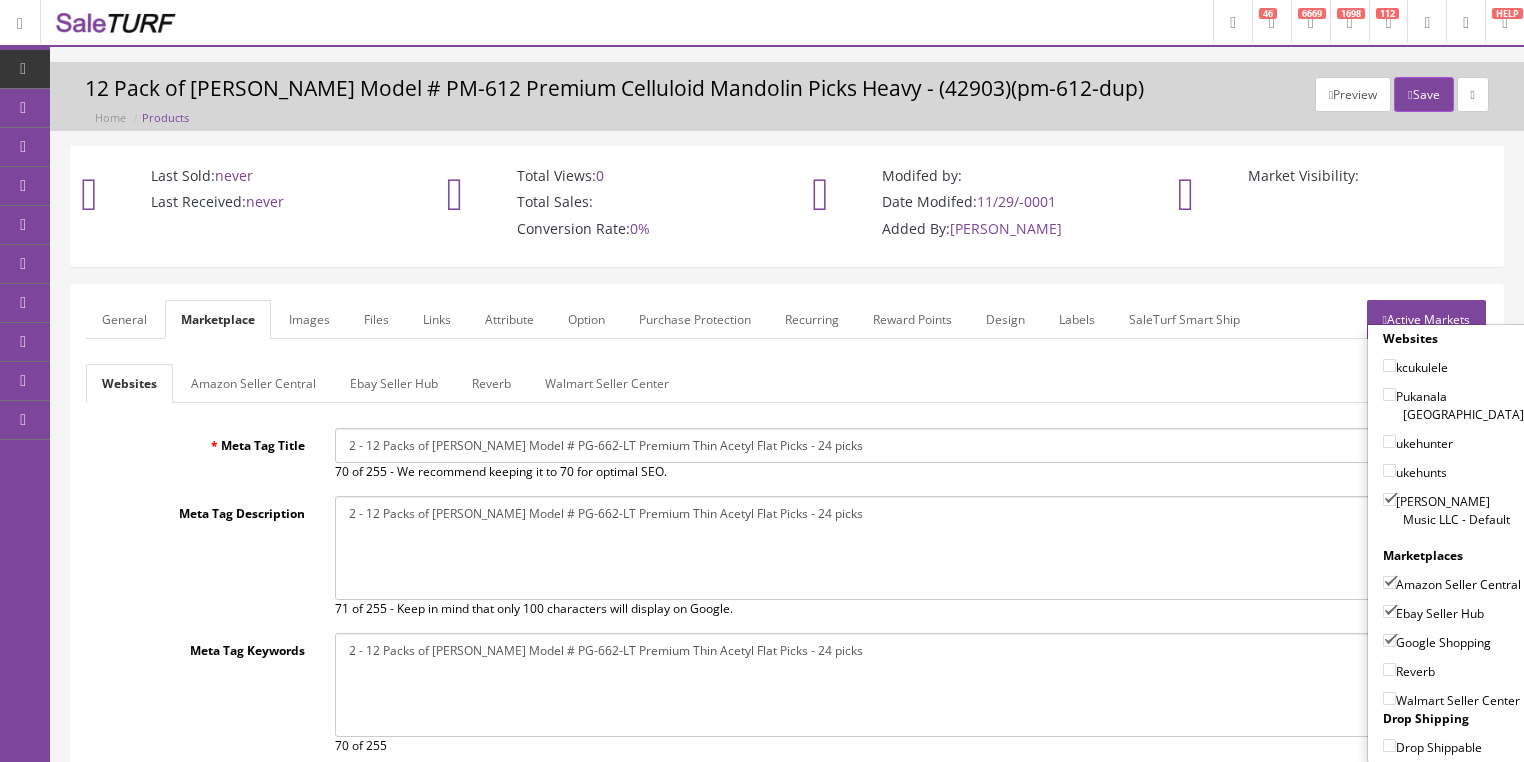 click on "Reverb" at bounding box center [1389, 669] 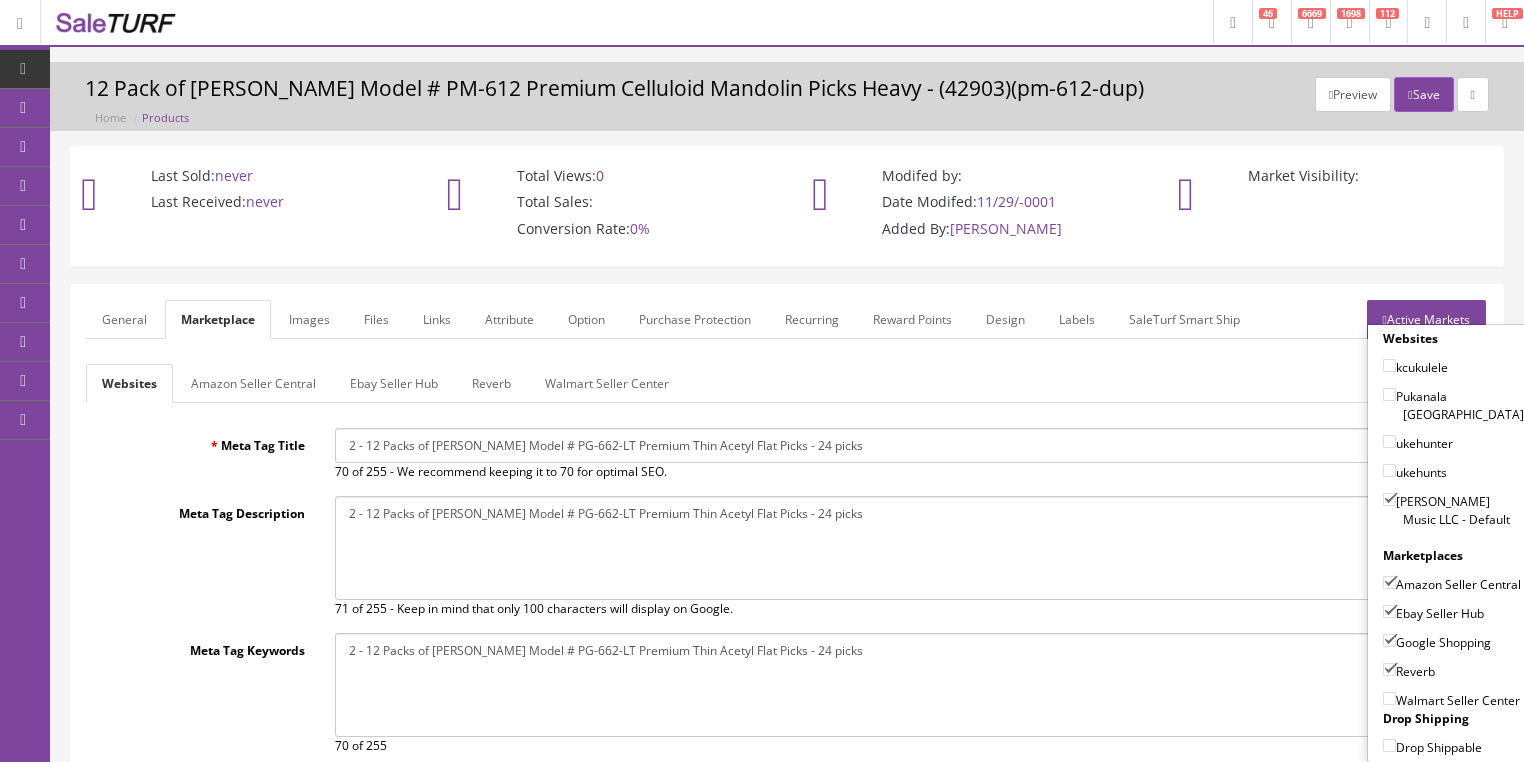 click on "Active Markets" at bounding box center (1426, 319) 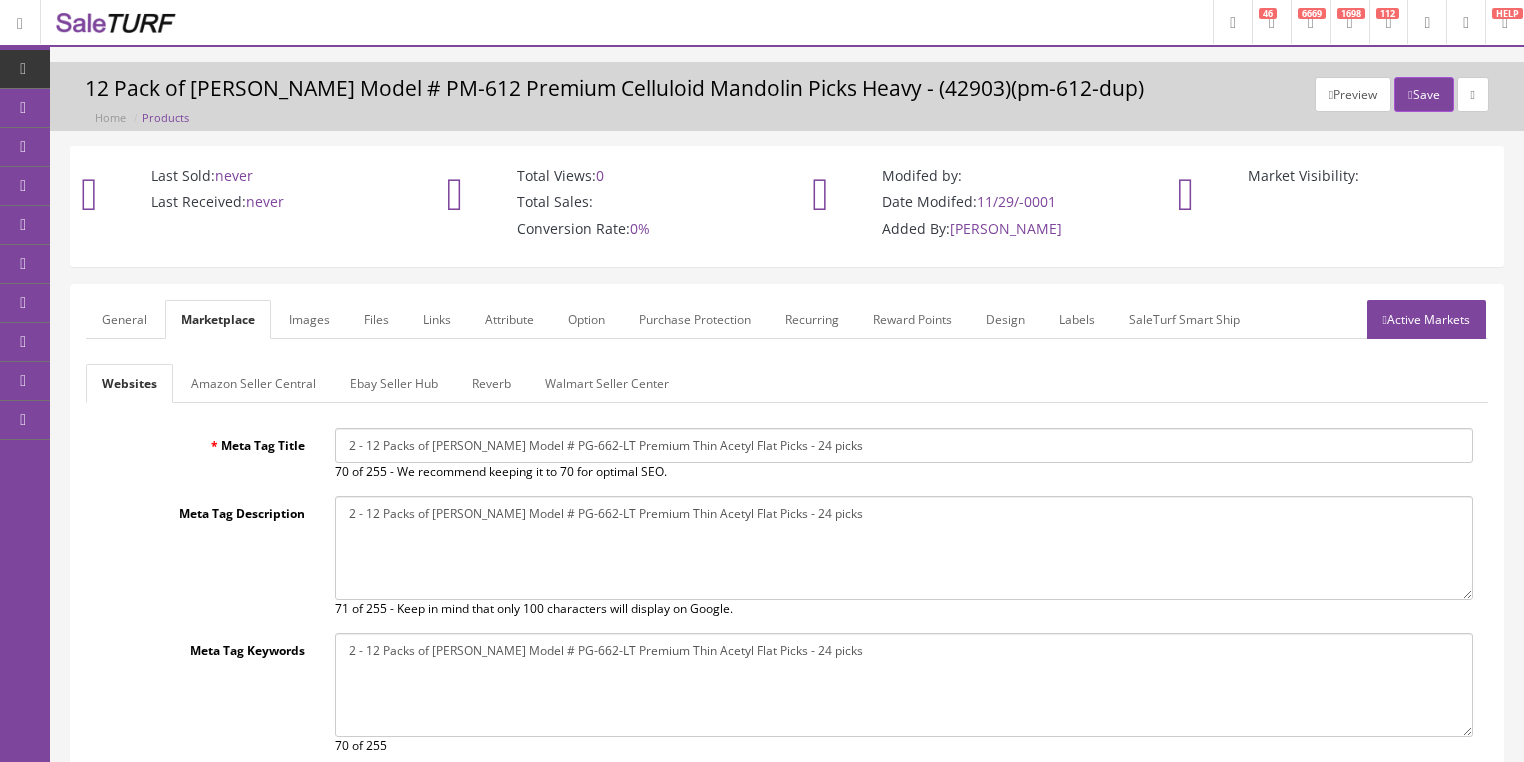 click on "Reverb" at bounding box center [491, 383] 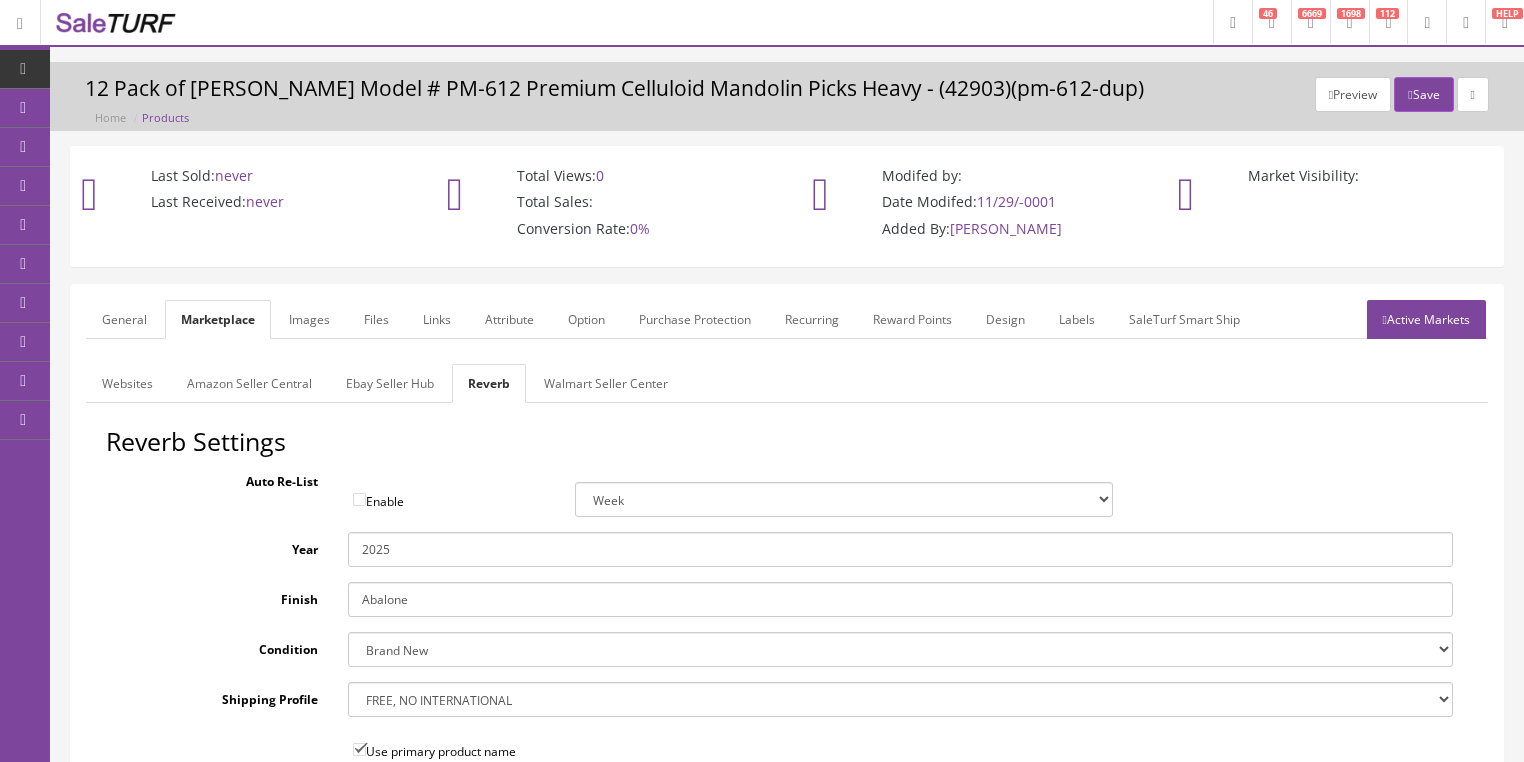 drag, startPoint x: 440, startPoint y: 597, endPoint x: 163, endPoint y: 578, distance: 277.65085 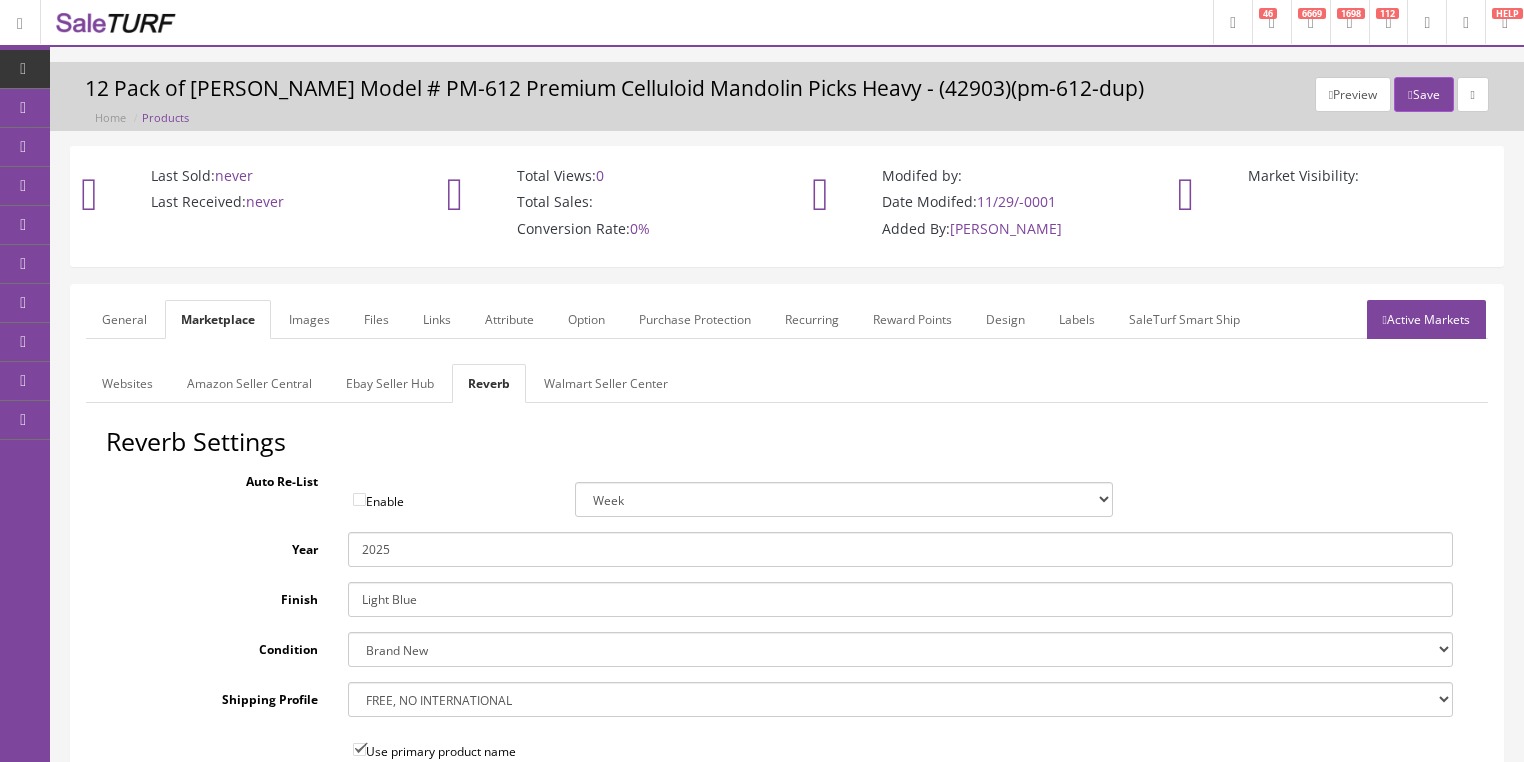 type on "Light Blue" 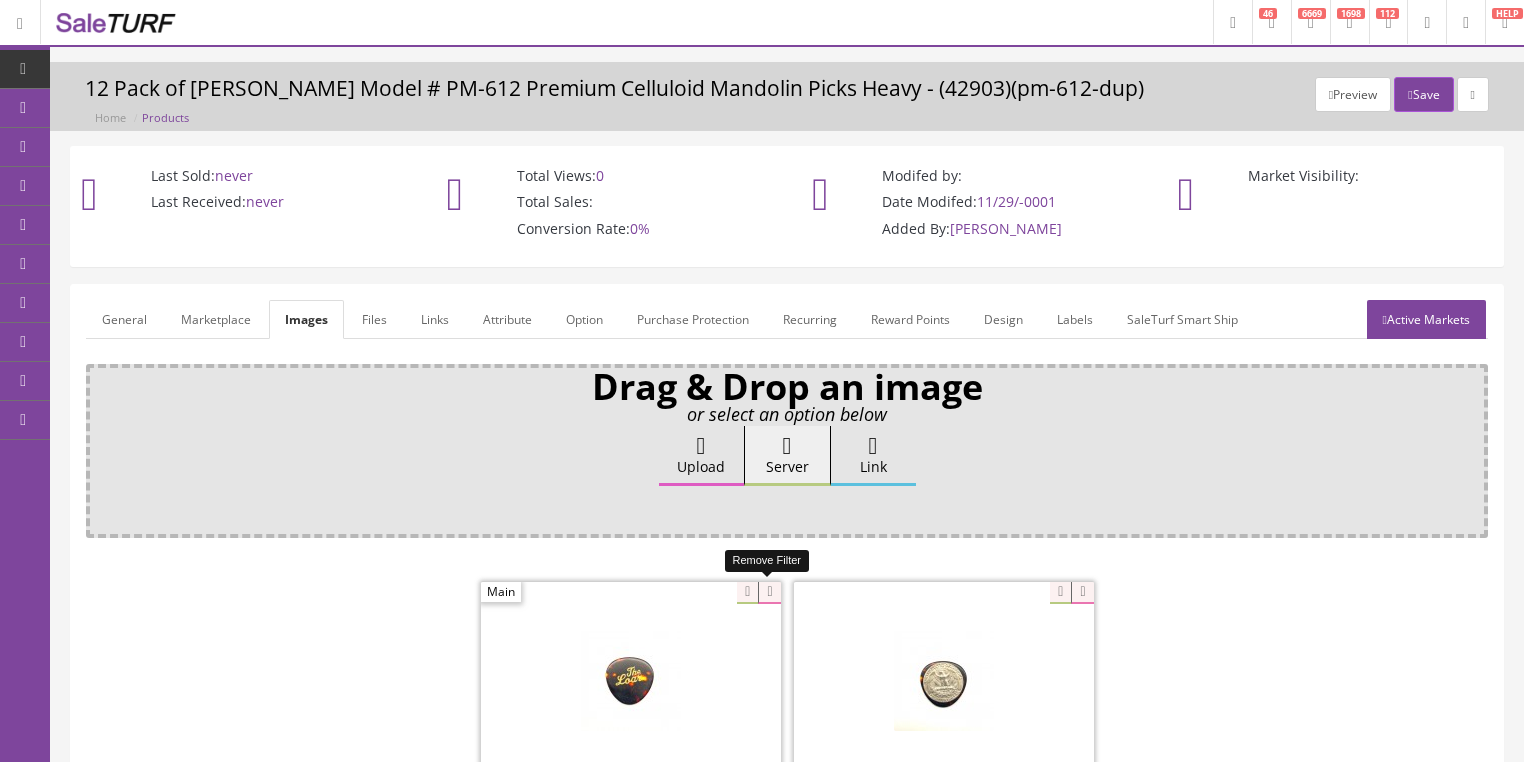 click at bounding box center (769, 593) 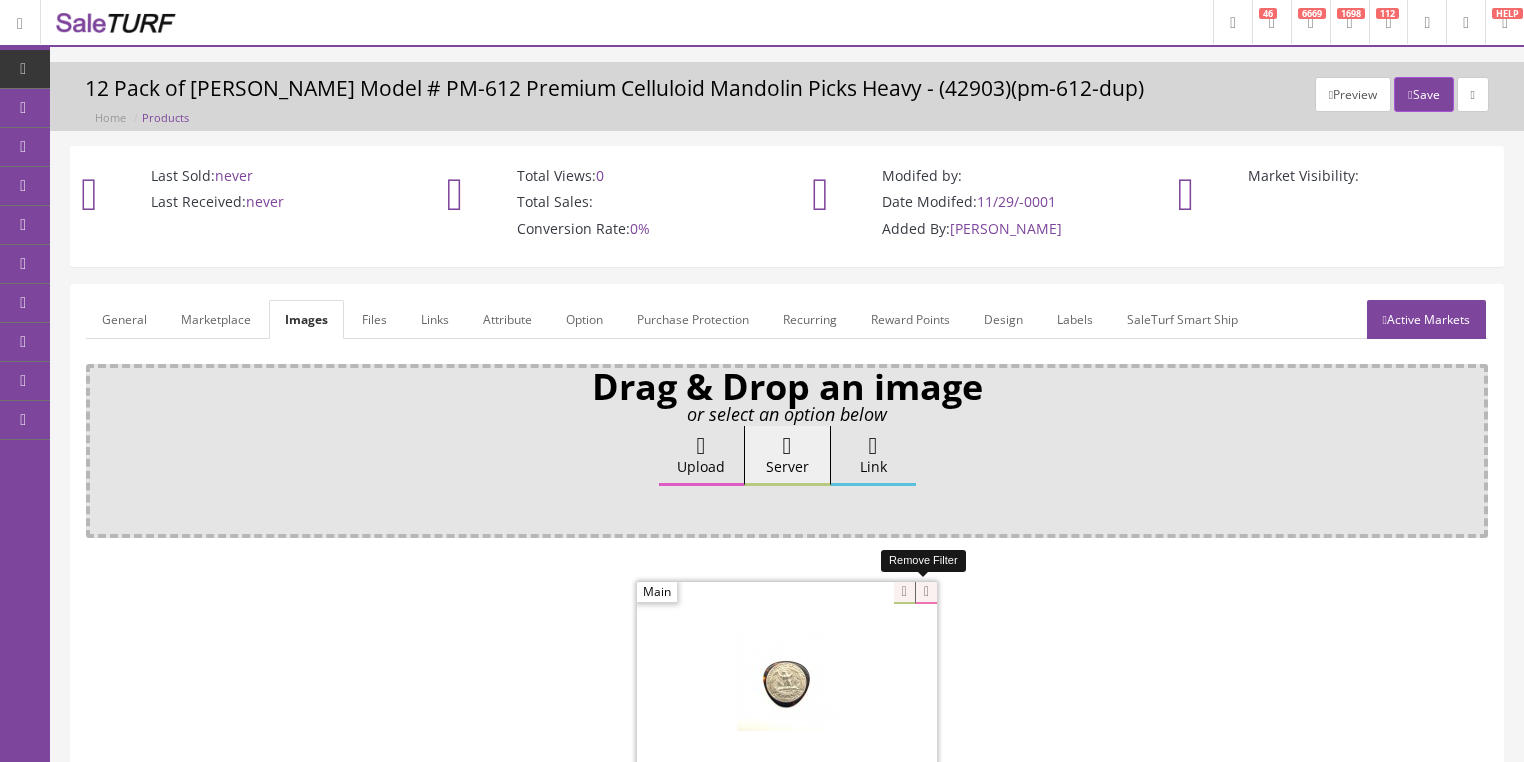 click at bounding box center [926, 593] 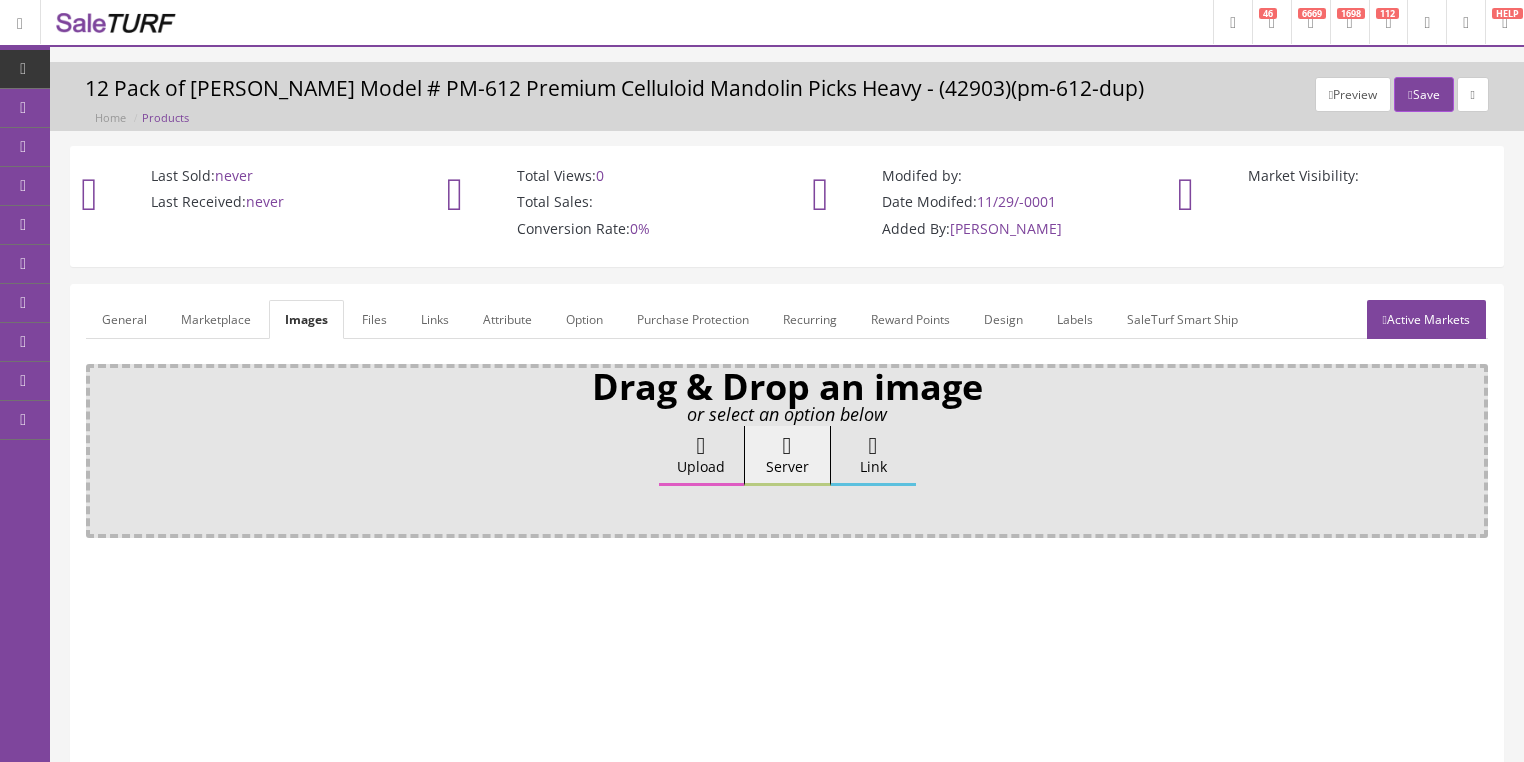 click on "Upload" at bounding box center [701, 456] 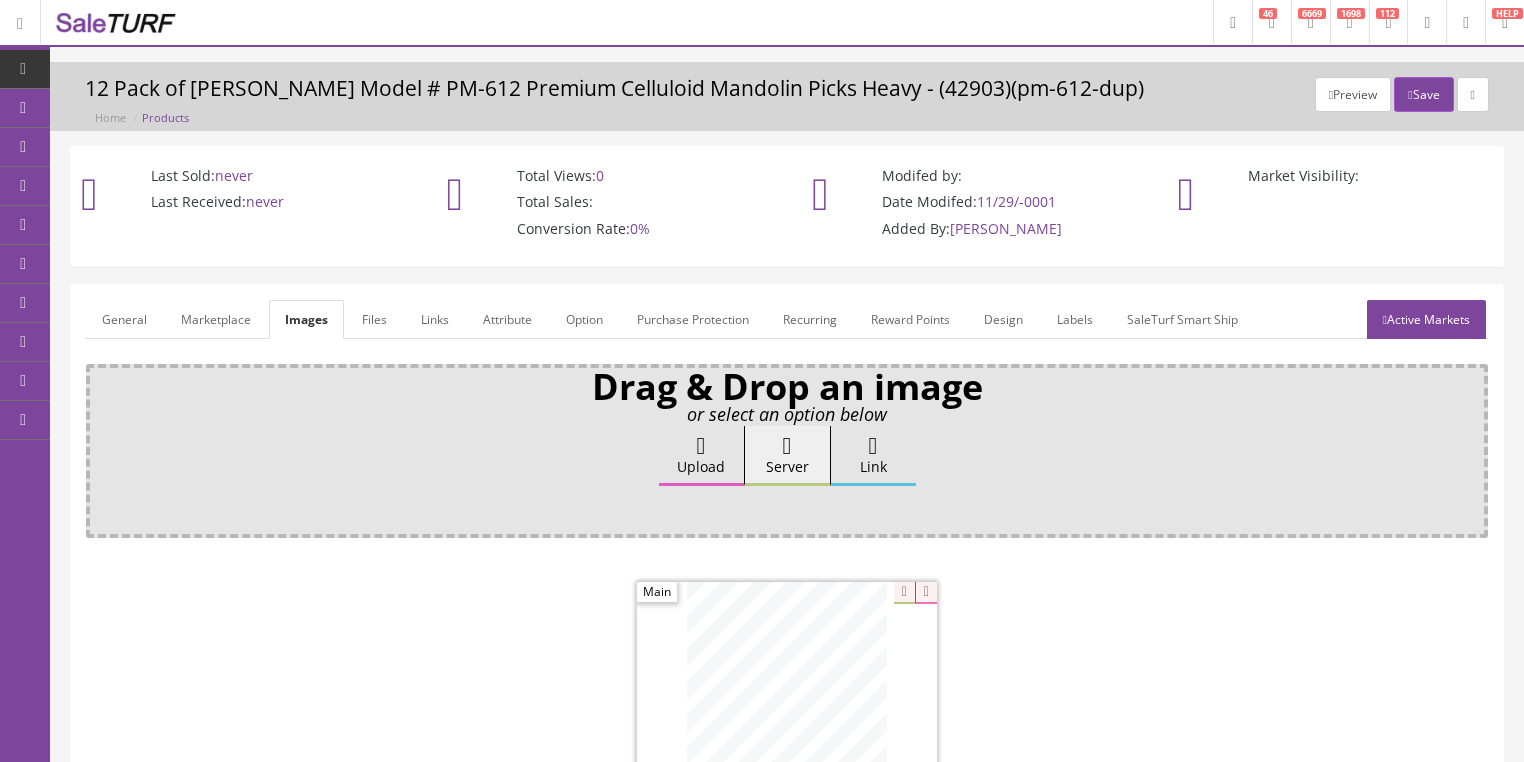 click on "General" at bounding box center (124, 319) 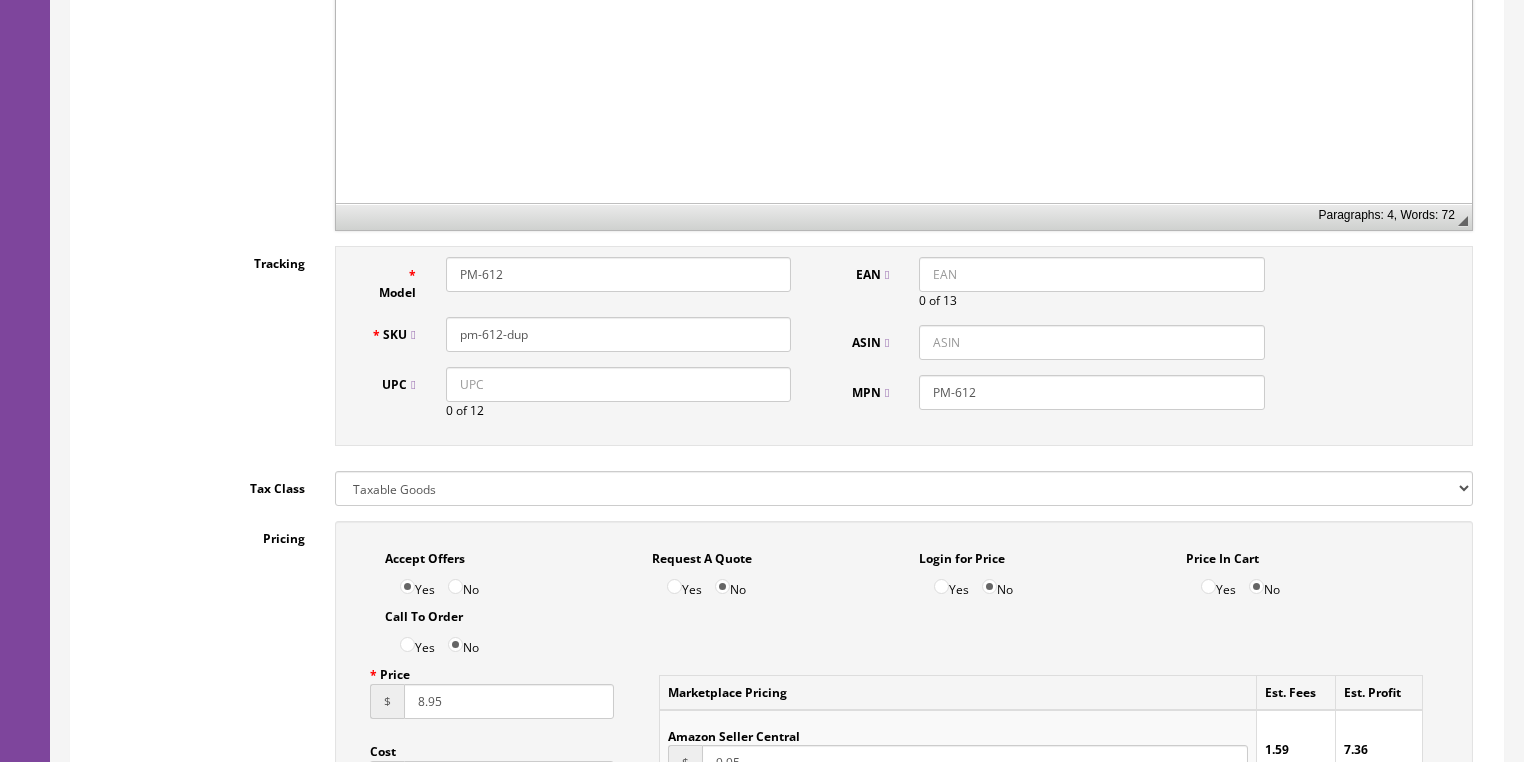 scroll, scrollTop: 800, scrollLeft: 0, axis: vertical 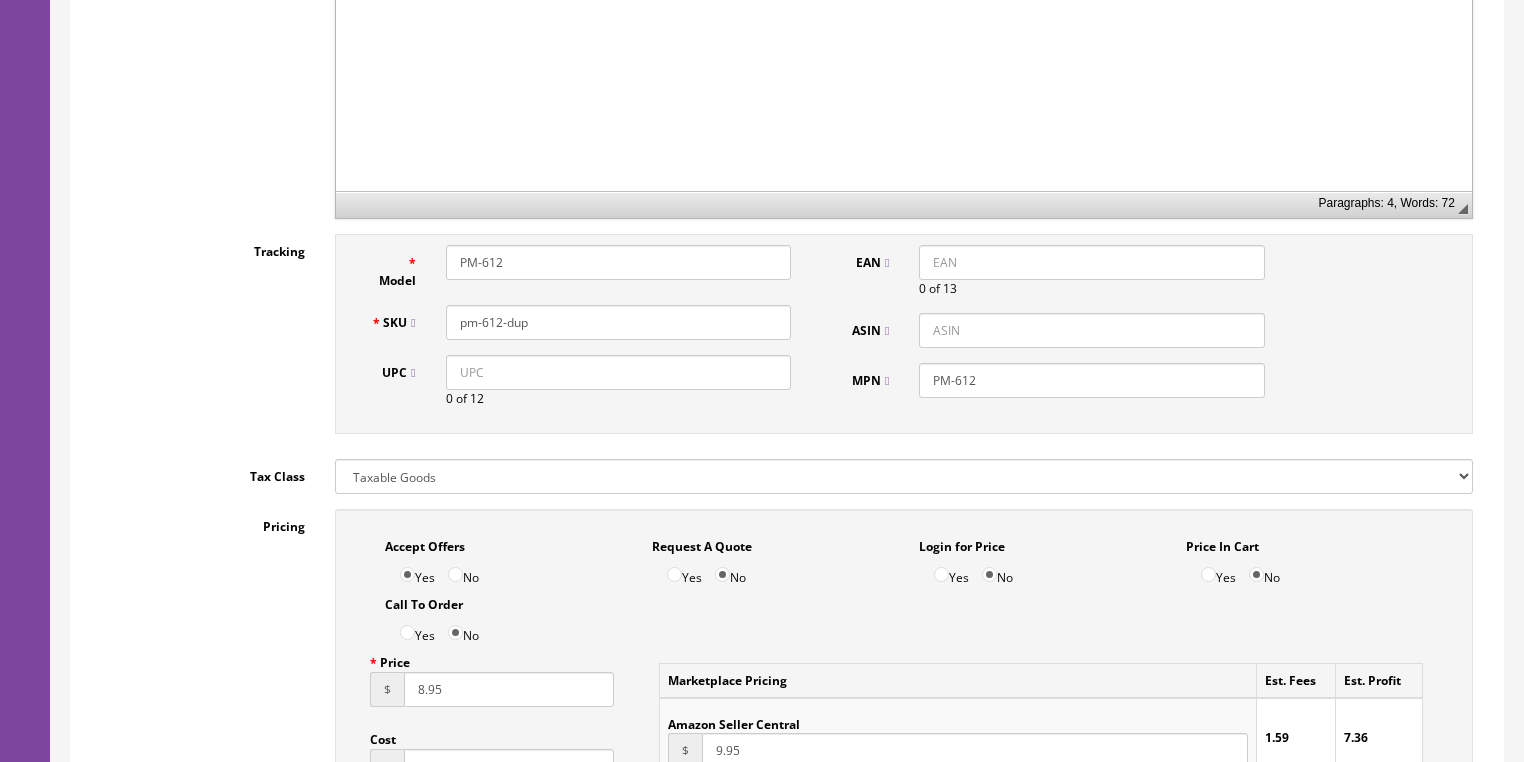 click on "UPC" at bounding box center [618, 372] 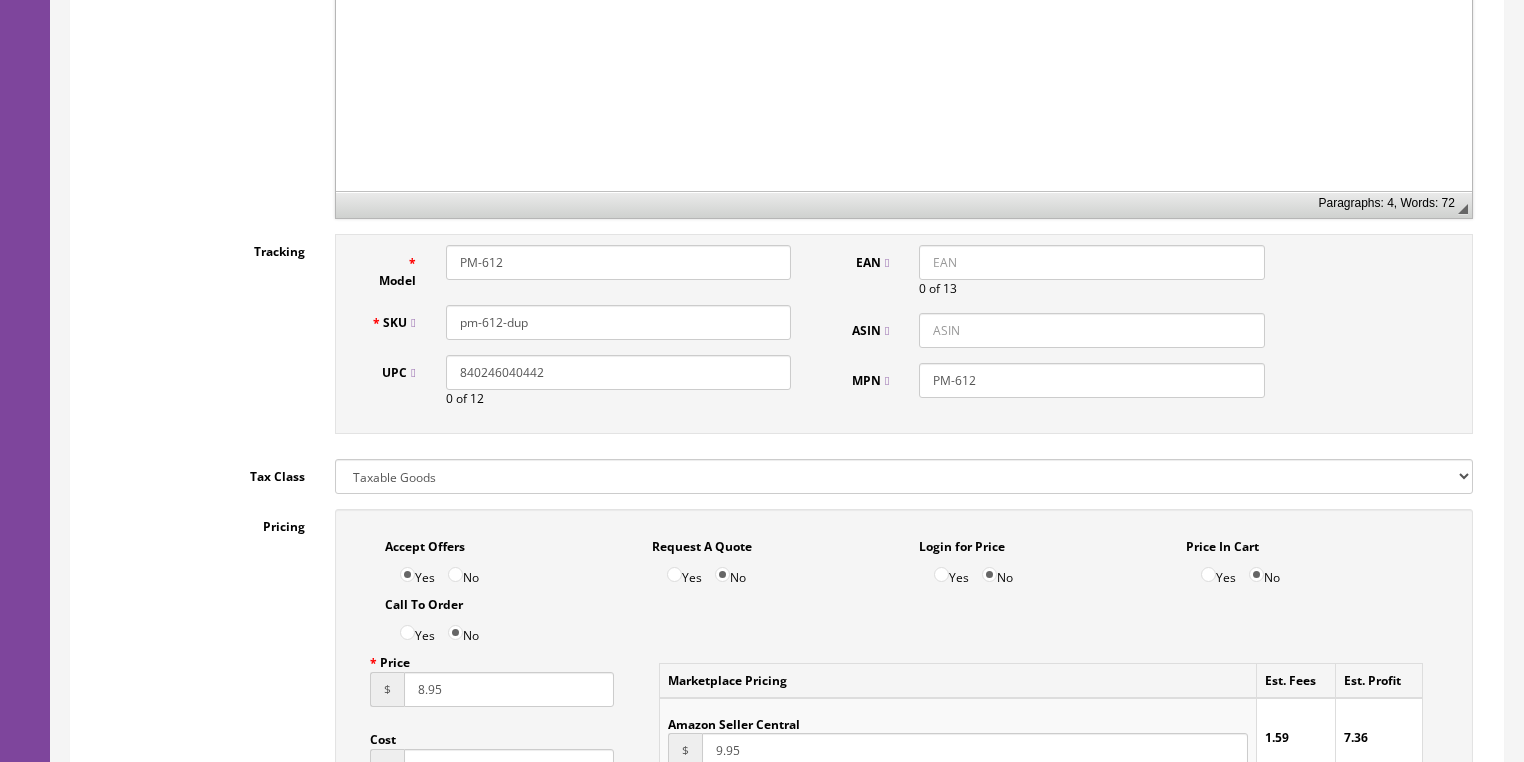 drag, startPoint x: 455, startPoint y: 383, endPoint x: 412, endPoint y: 383, distance: 43 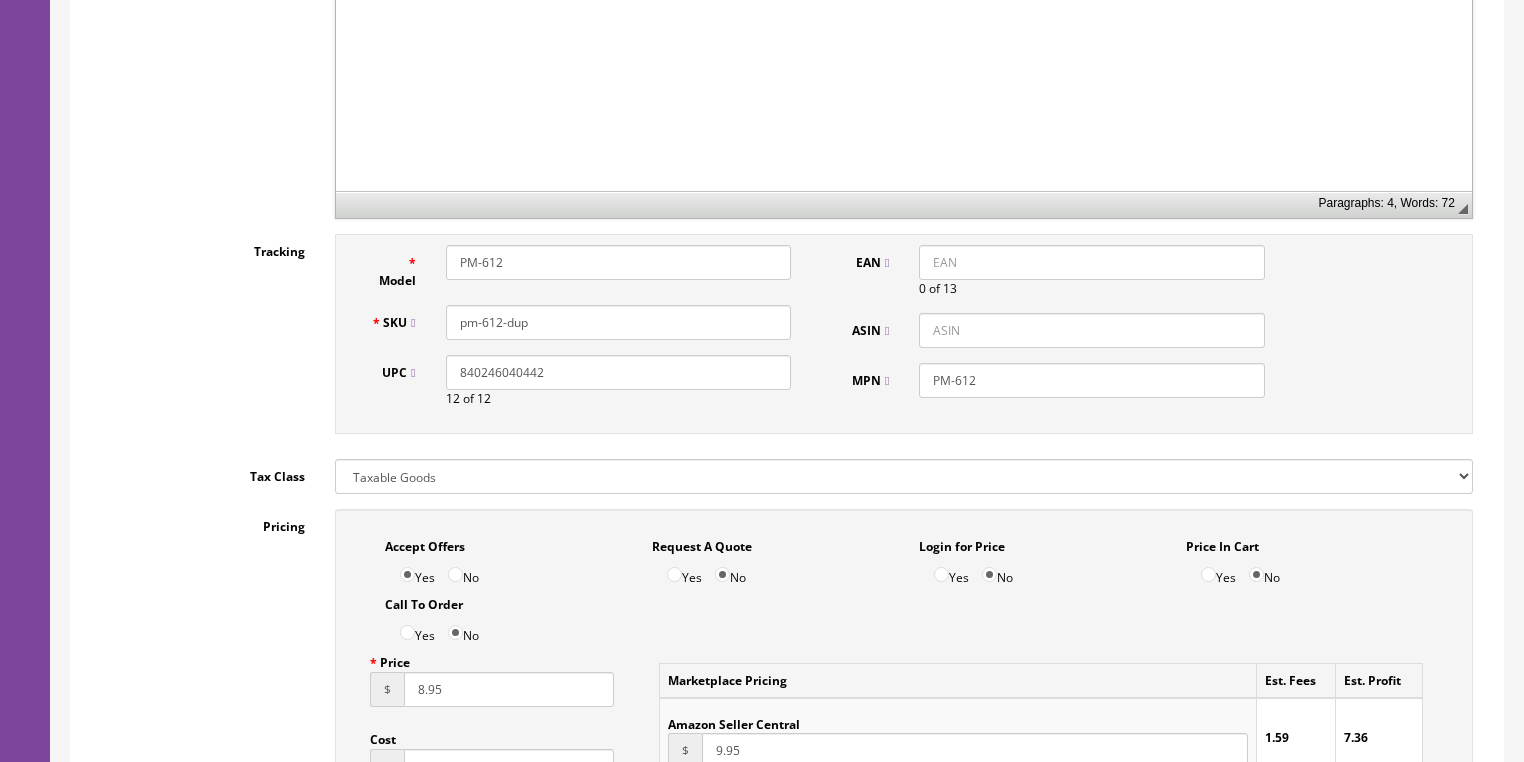 click on "EAN" at bounding box center [1091, 262] 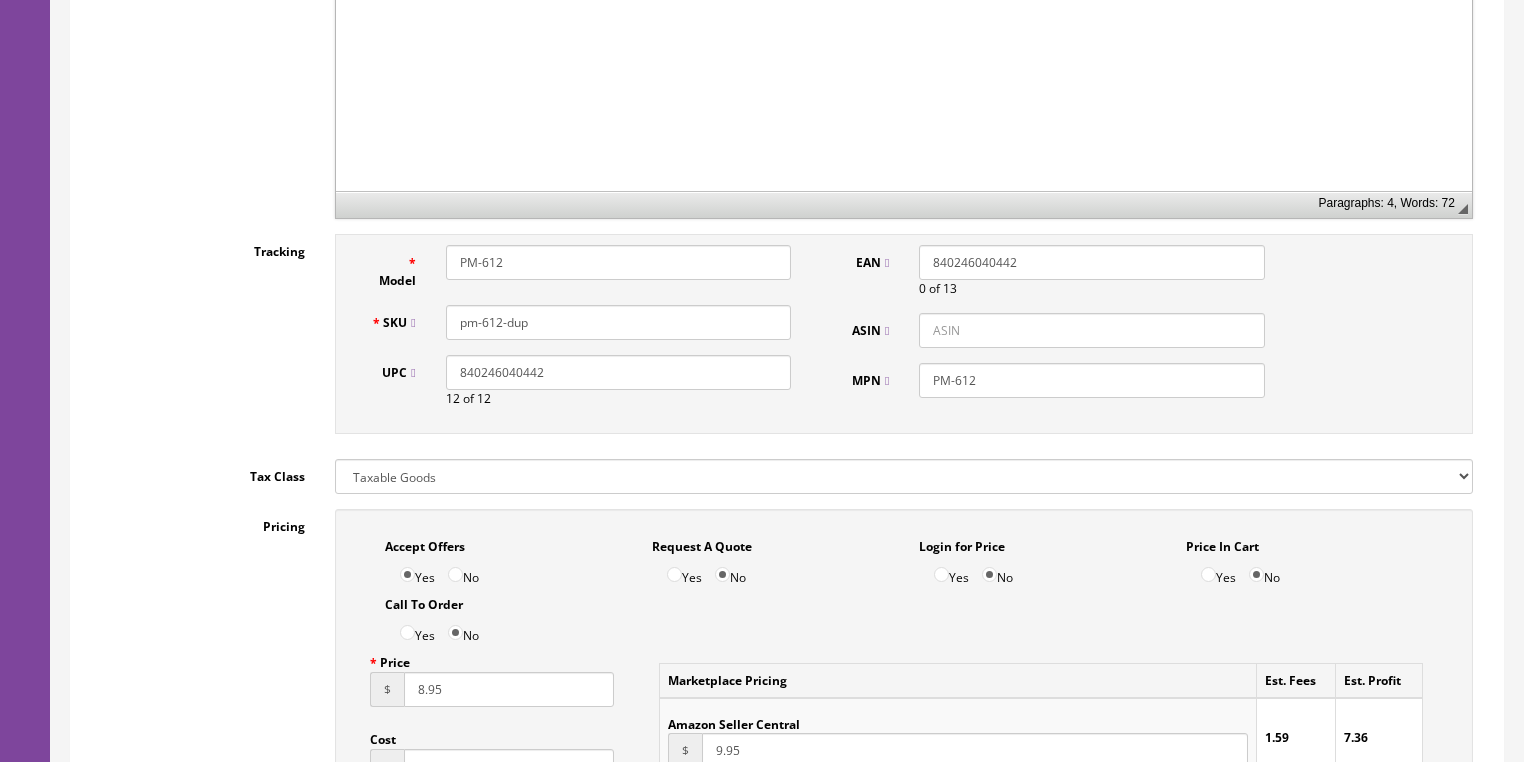 drag, startPoint x: 922, startPoint y: 260, endPoint x: 912, endPoint y: 214, distance: 47.07441 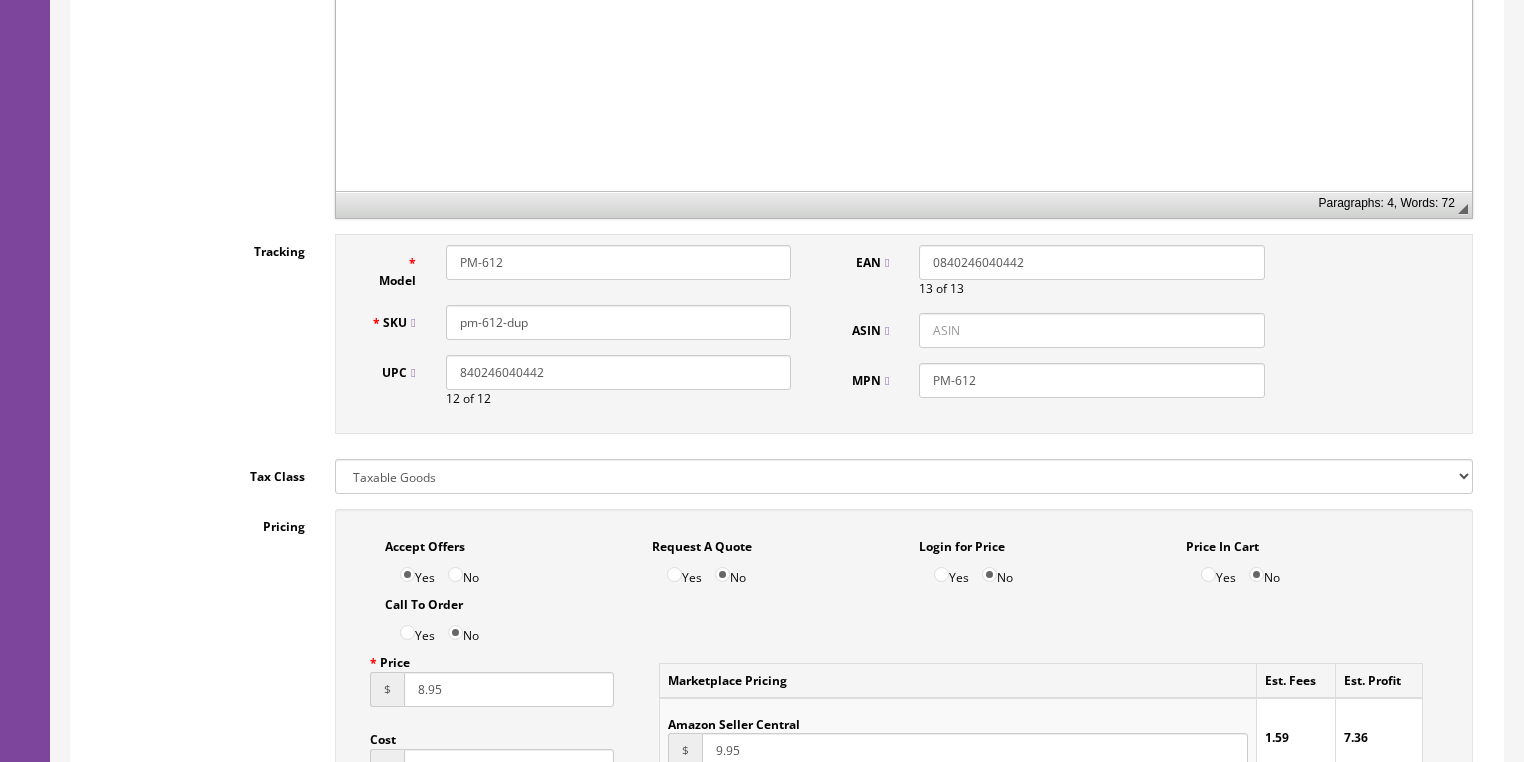 type on "0840246040442" 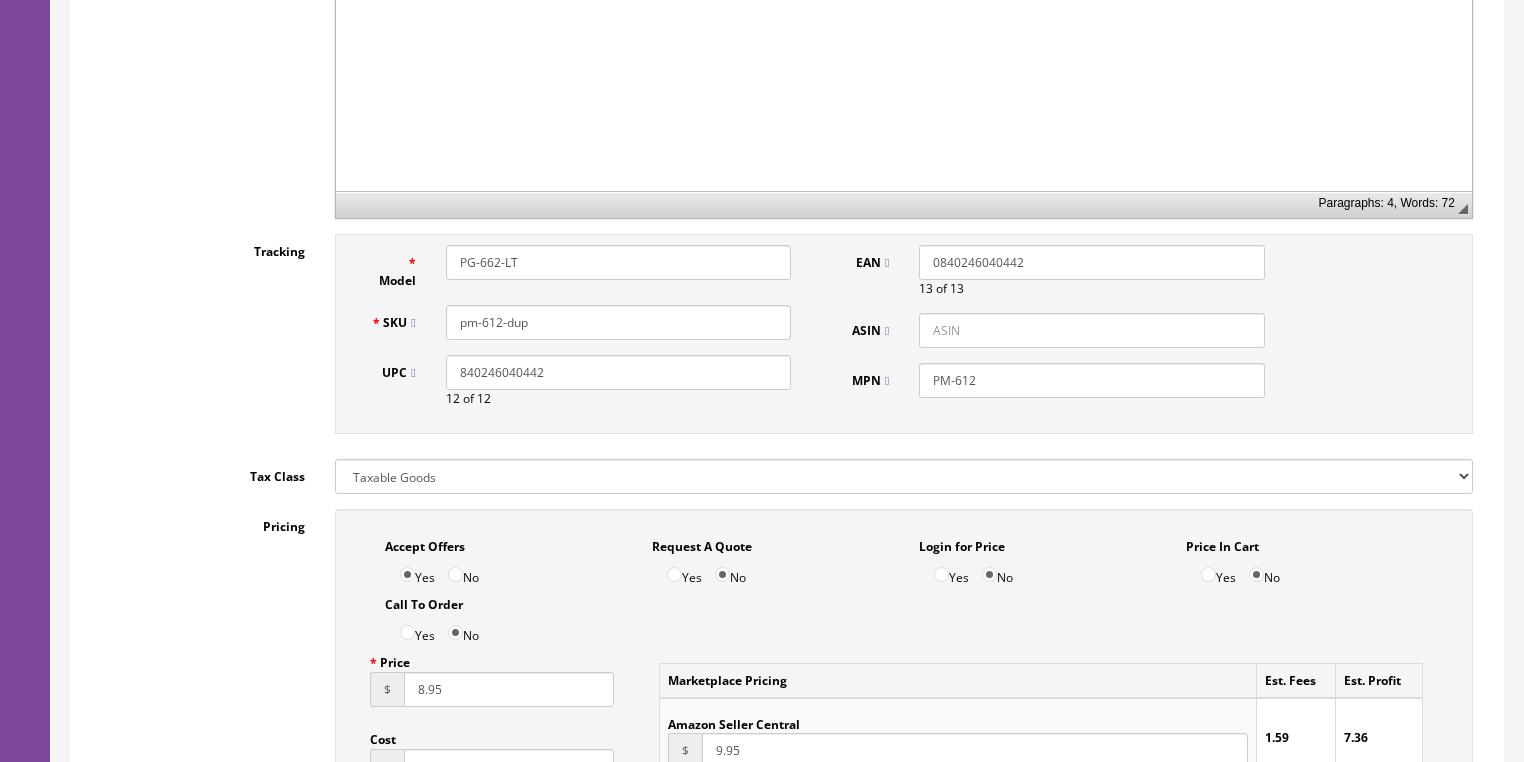 type on "PG-662-LT" 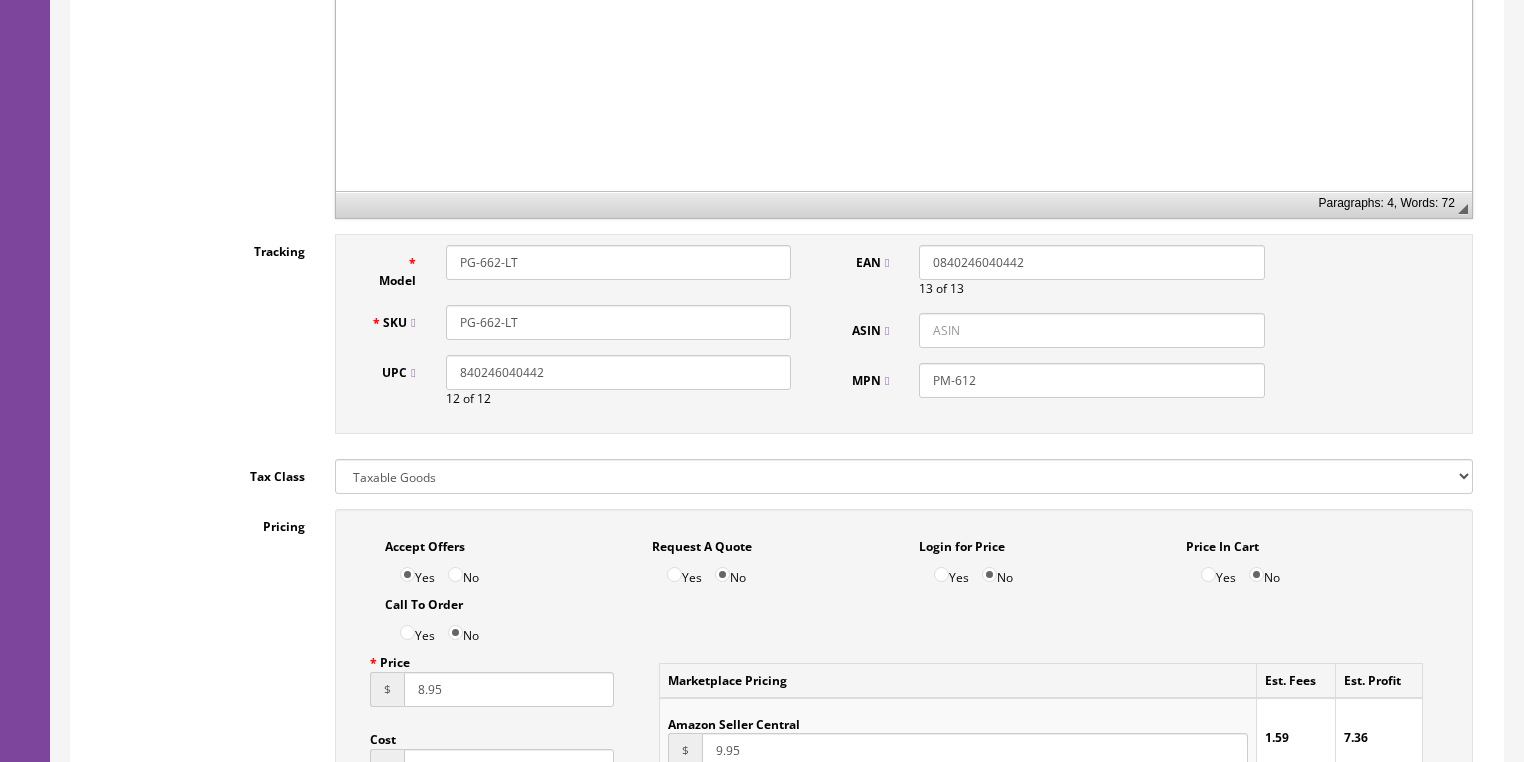type on "PG-662-LT" 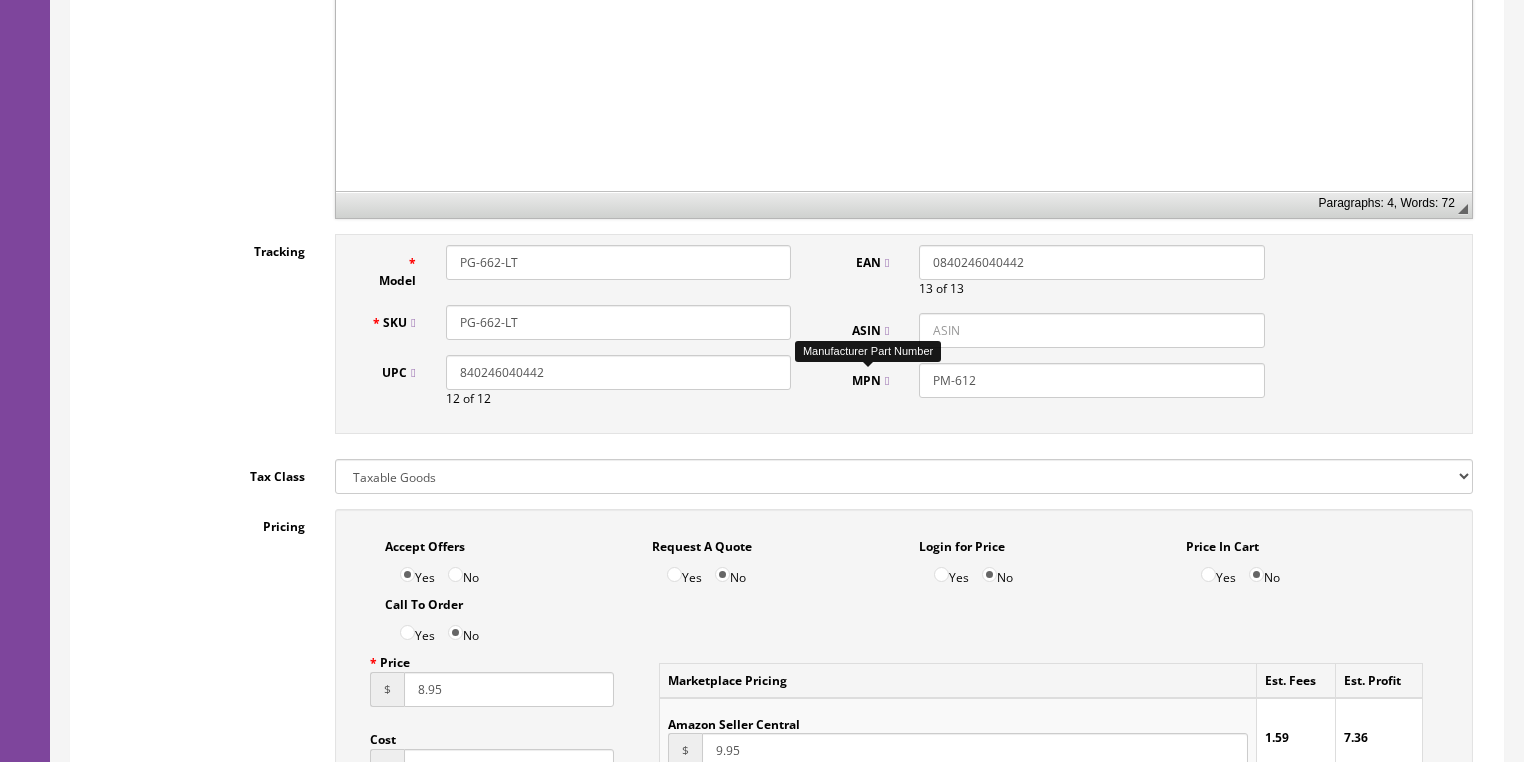 drag, startPoint x: 1004, startPoint y: 377, endPoint x: 923, endPoint y: 381, distance: 81.09871 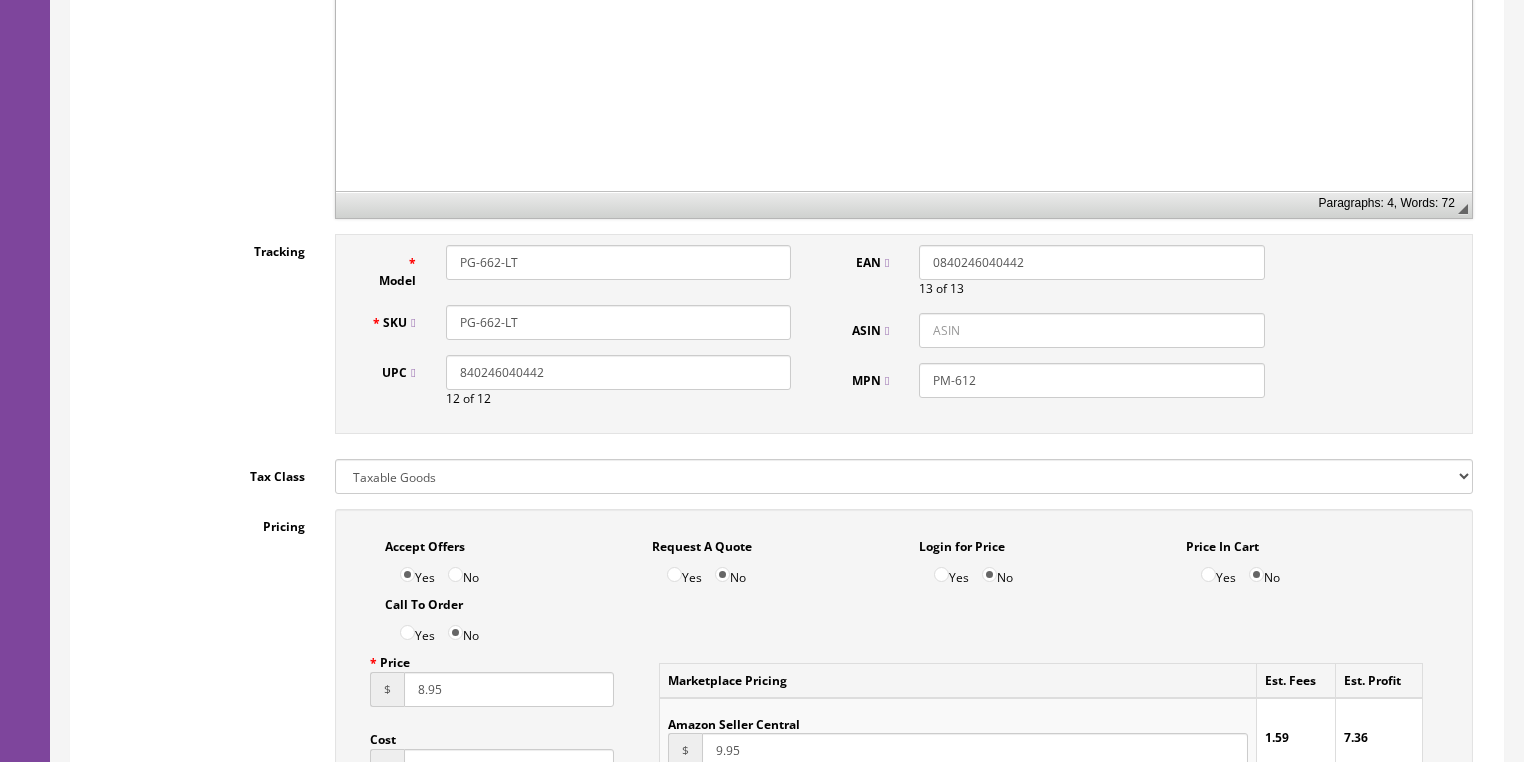 paste on "G-662-LT" 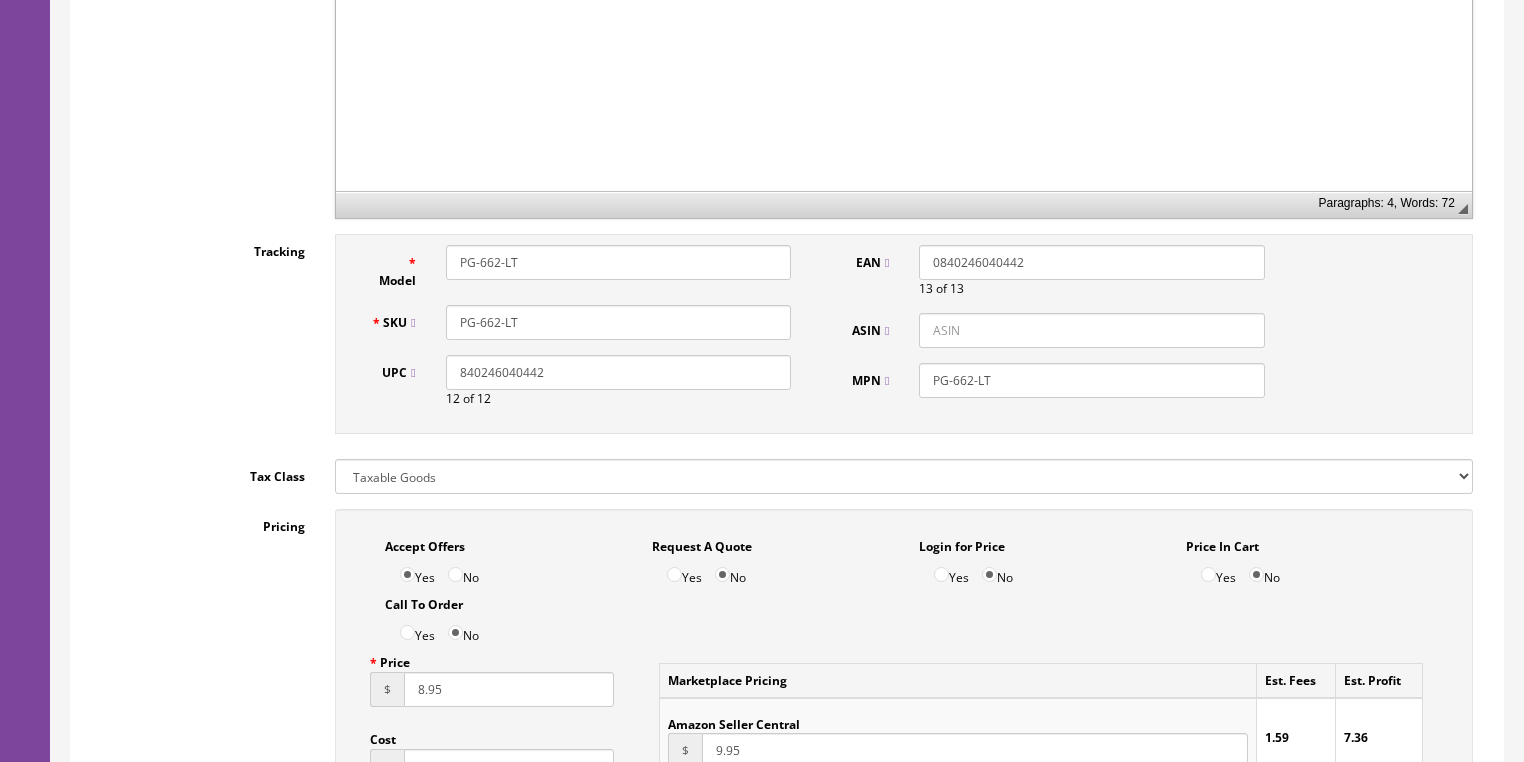 type on "PG-662-LT" 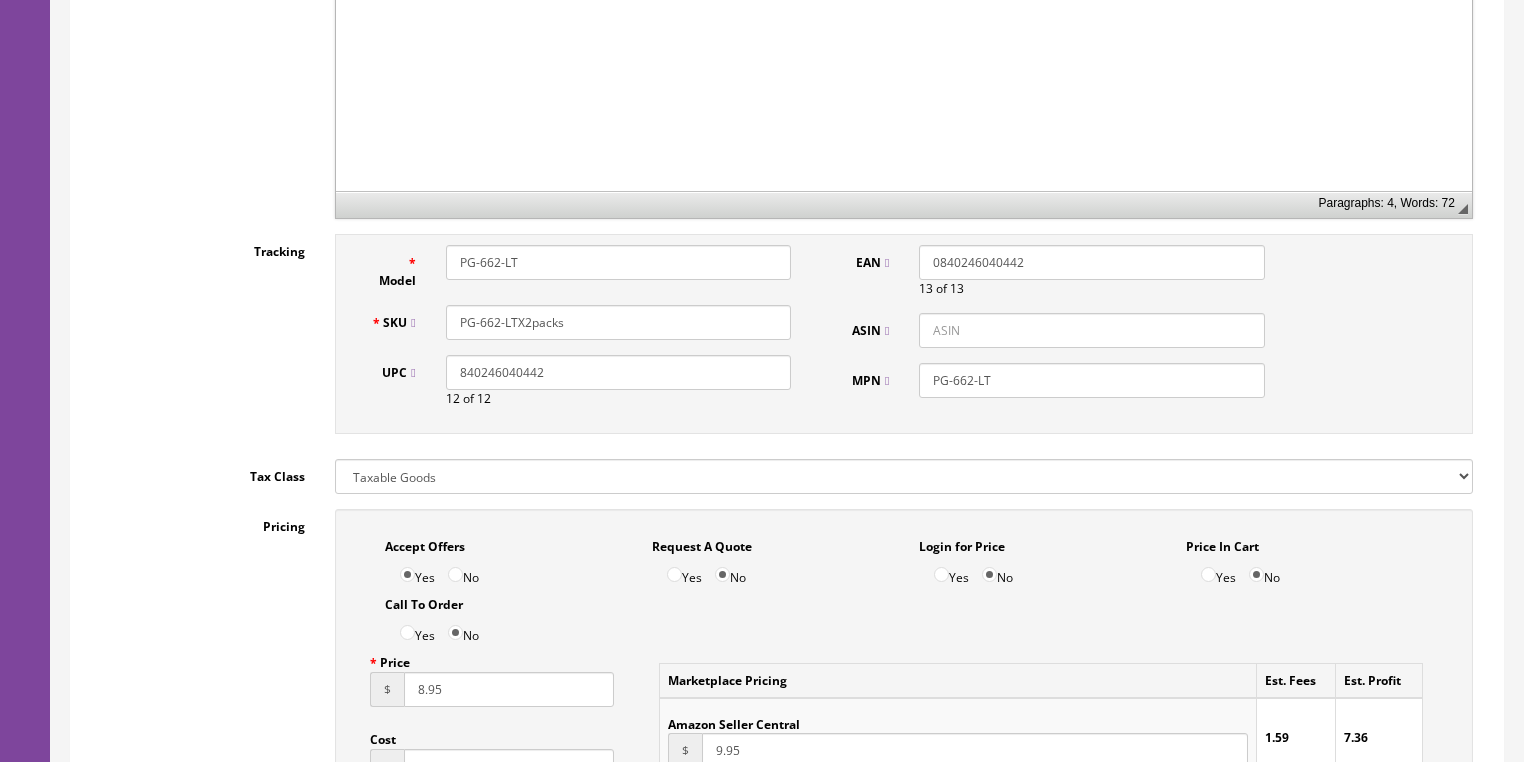 click on "PG-662-LTX2packs" at bounding box center [618, 322] 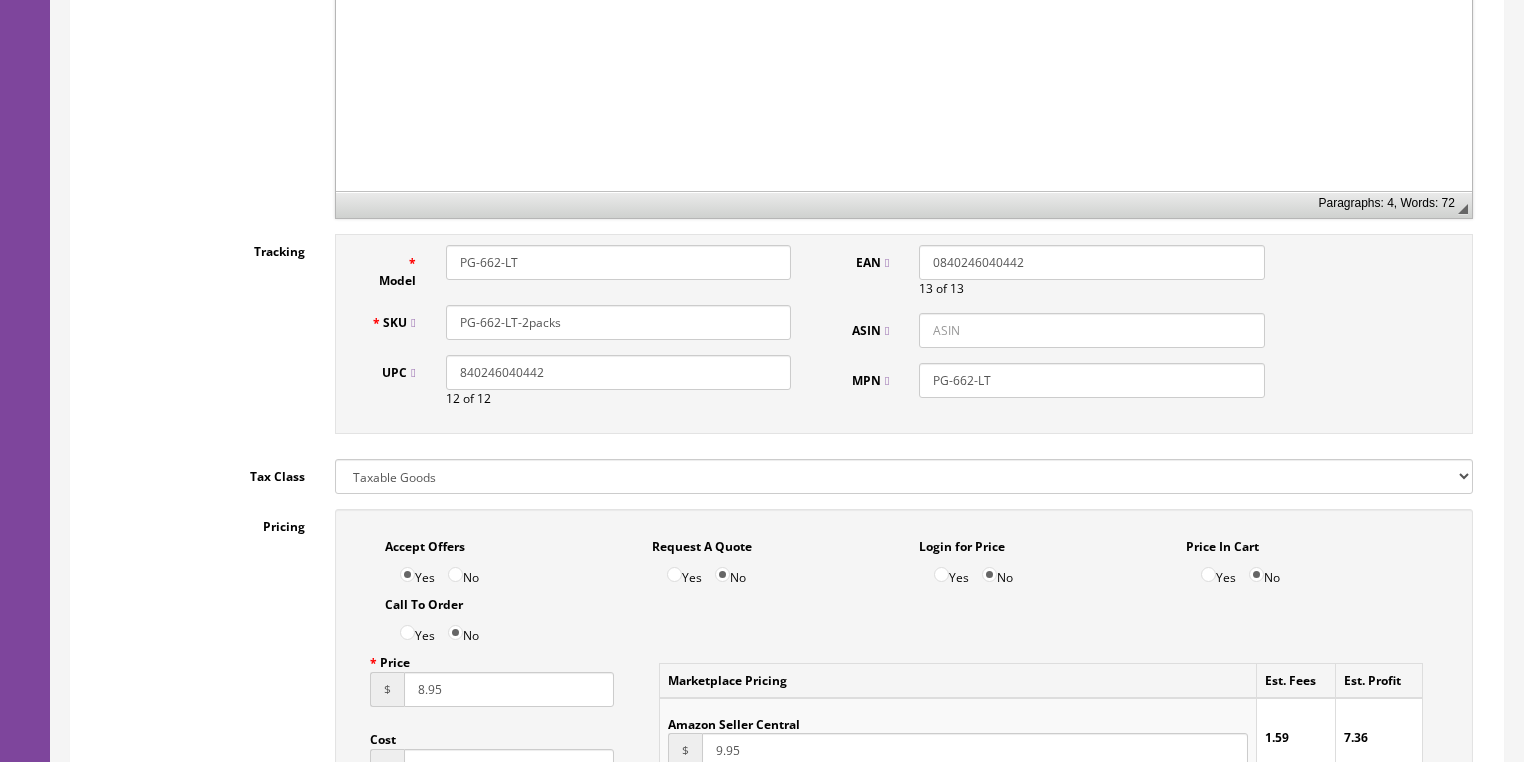 type on "PG-662-LT-2packs" 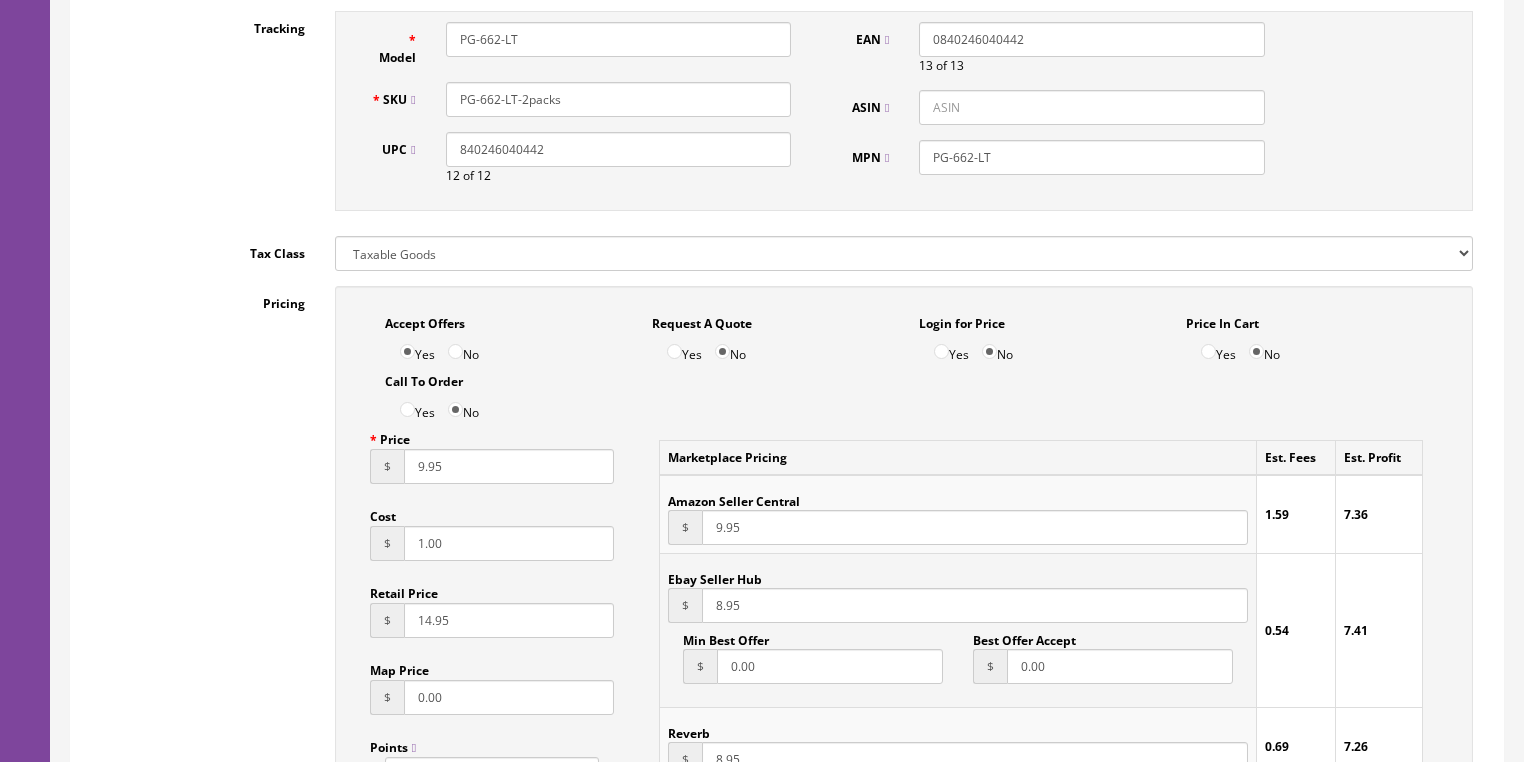 scroll, scrollTop: 1040, scrollLeft: 0, axis: vertical 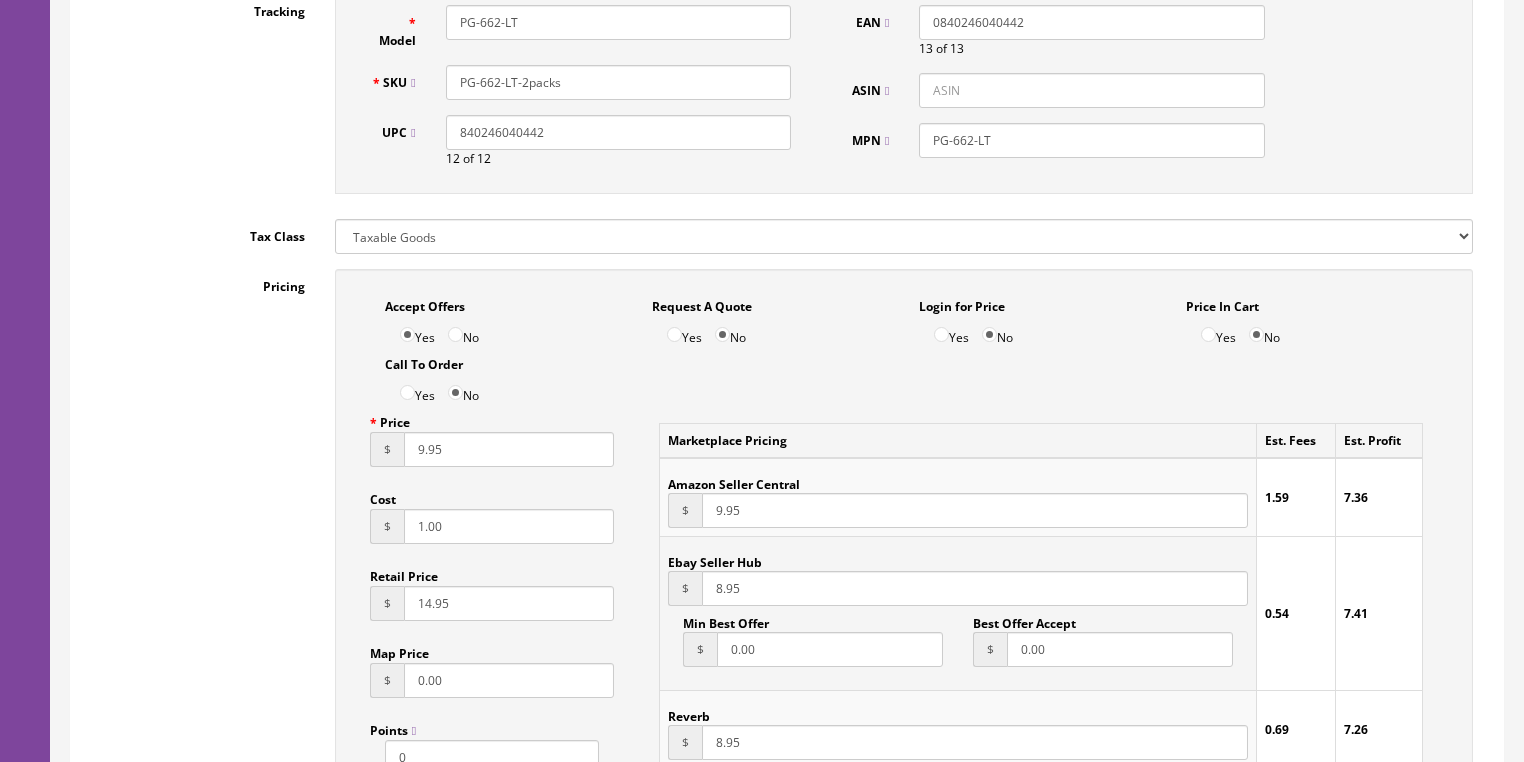 type on "9.95" 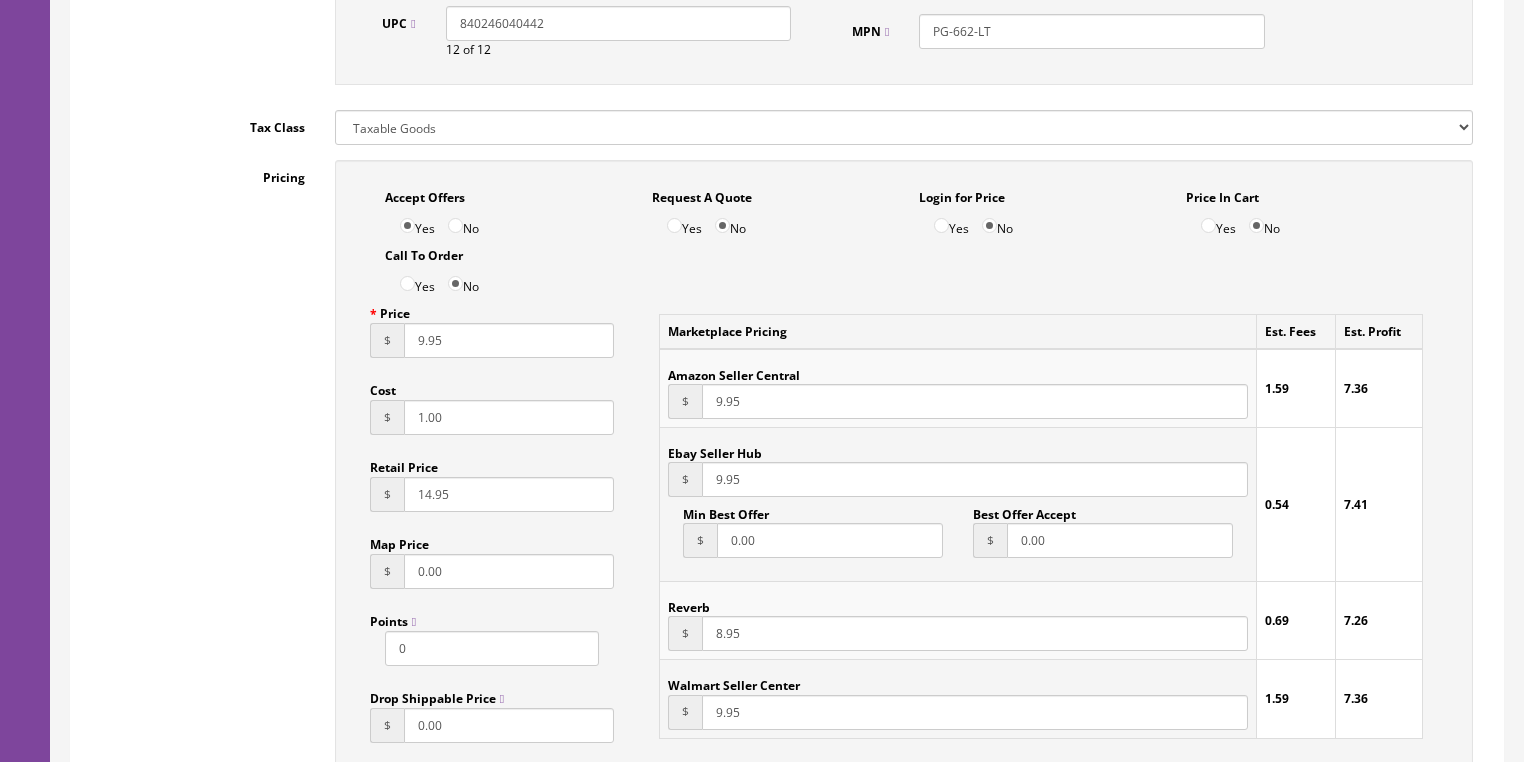 scroll, scrollTop: 1280, scrollLeft: 0, axis: vertical 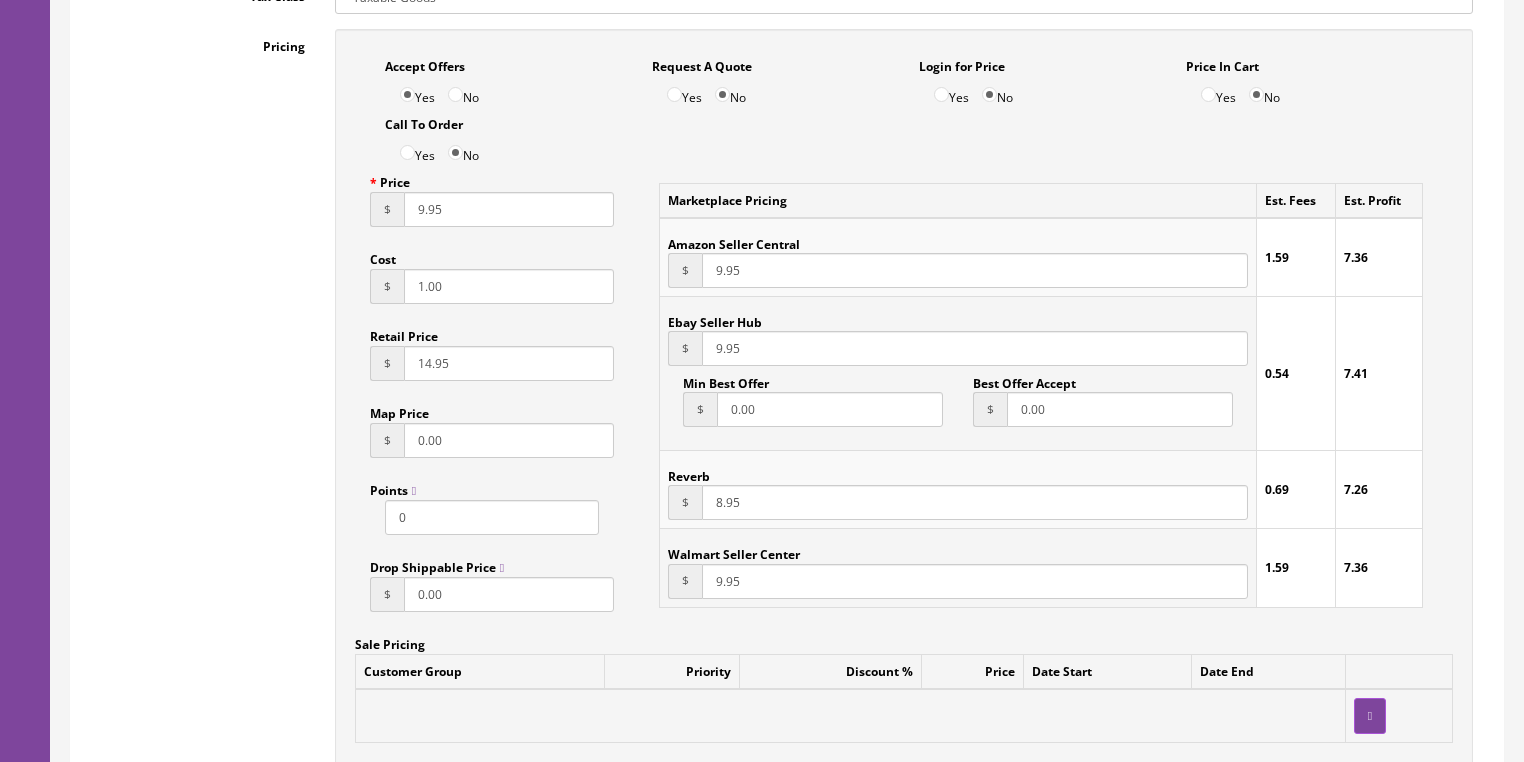type on "9.95" 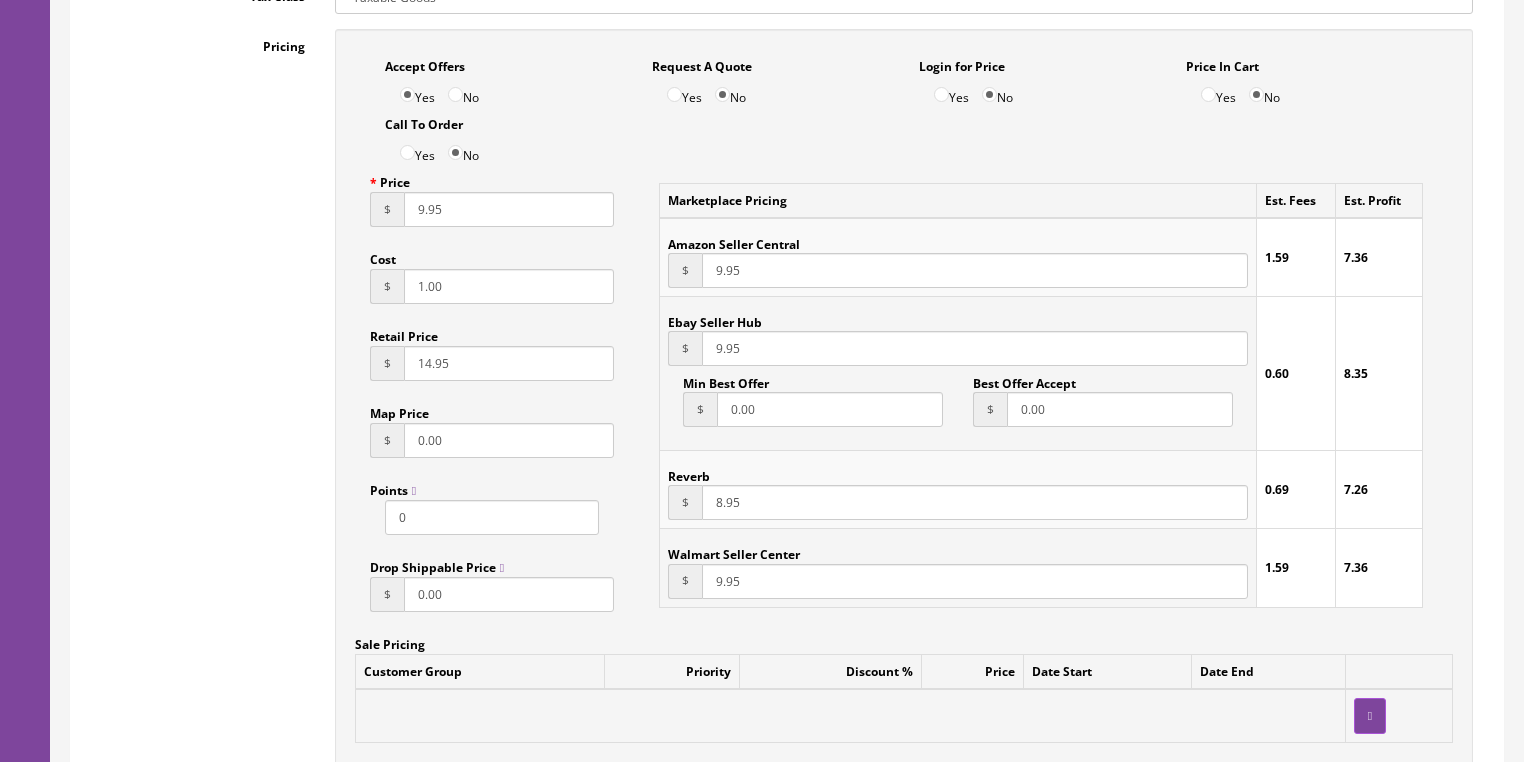 drag, startPoint x: 748, startPoint y: 516, endPoint x: 647, endPoint y: 516, distance: 101 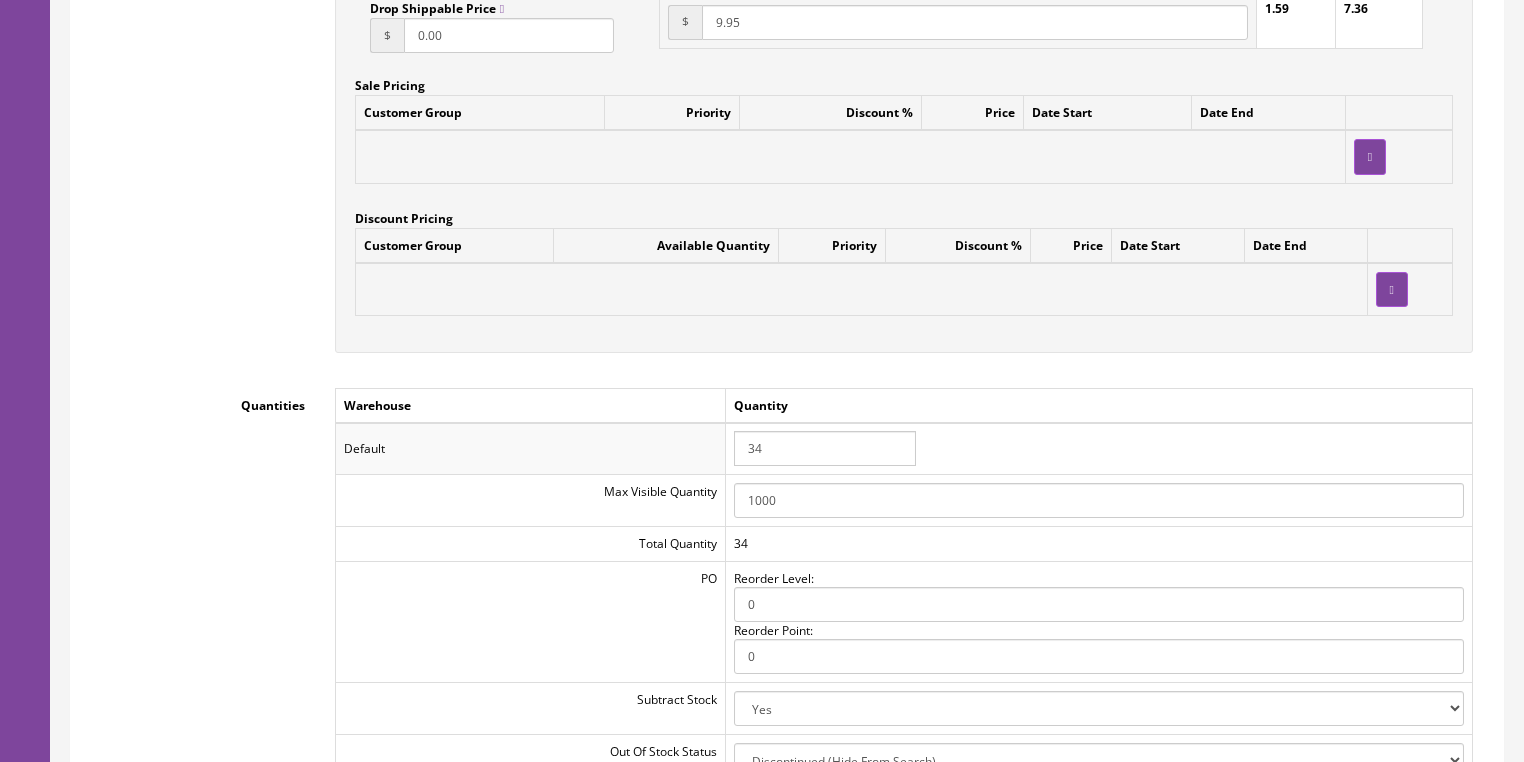 scroll, scrollTop: 1840, scrollLeft: 0, axis: vertical 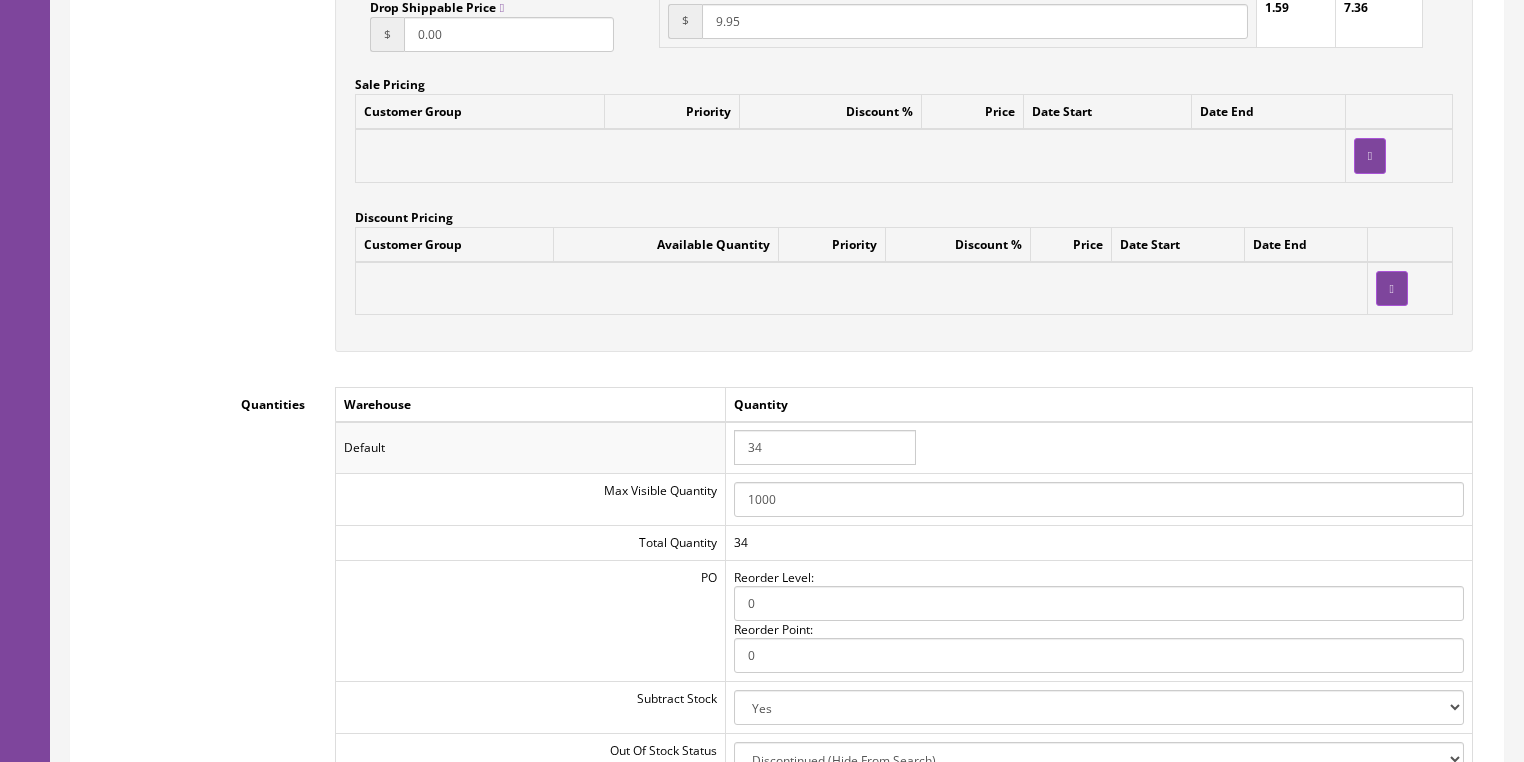 type on "9.95" 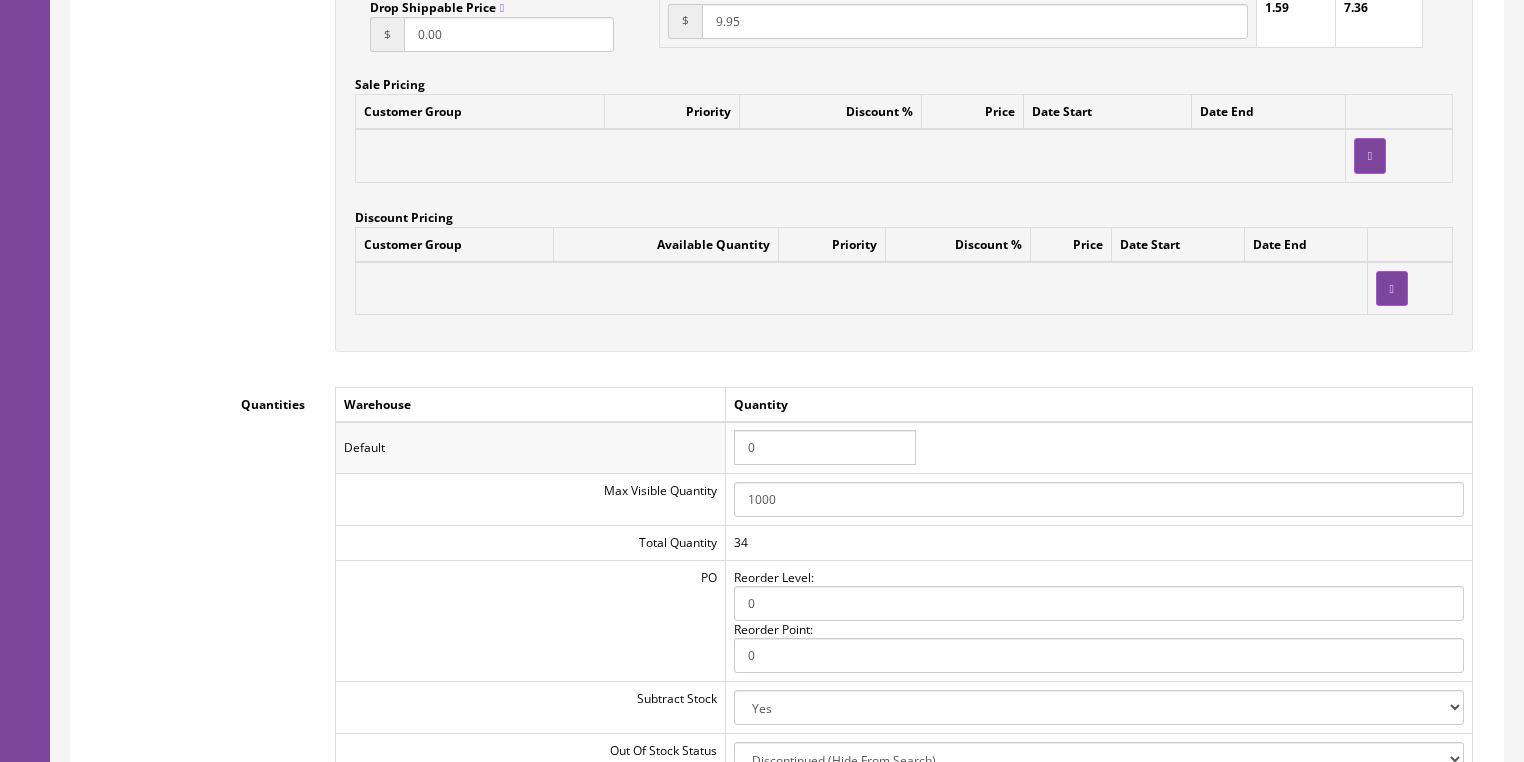 type on "0" 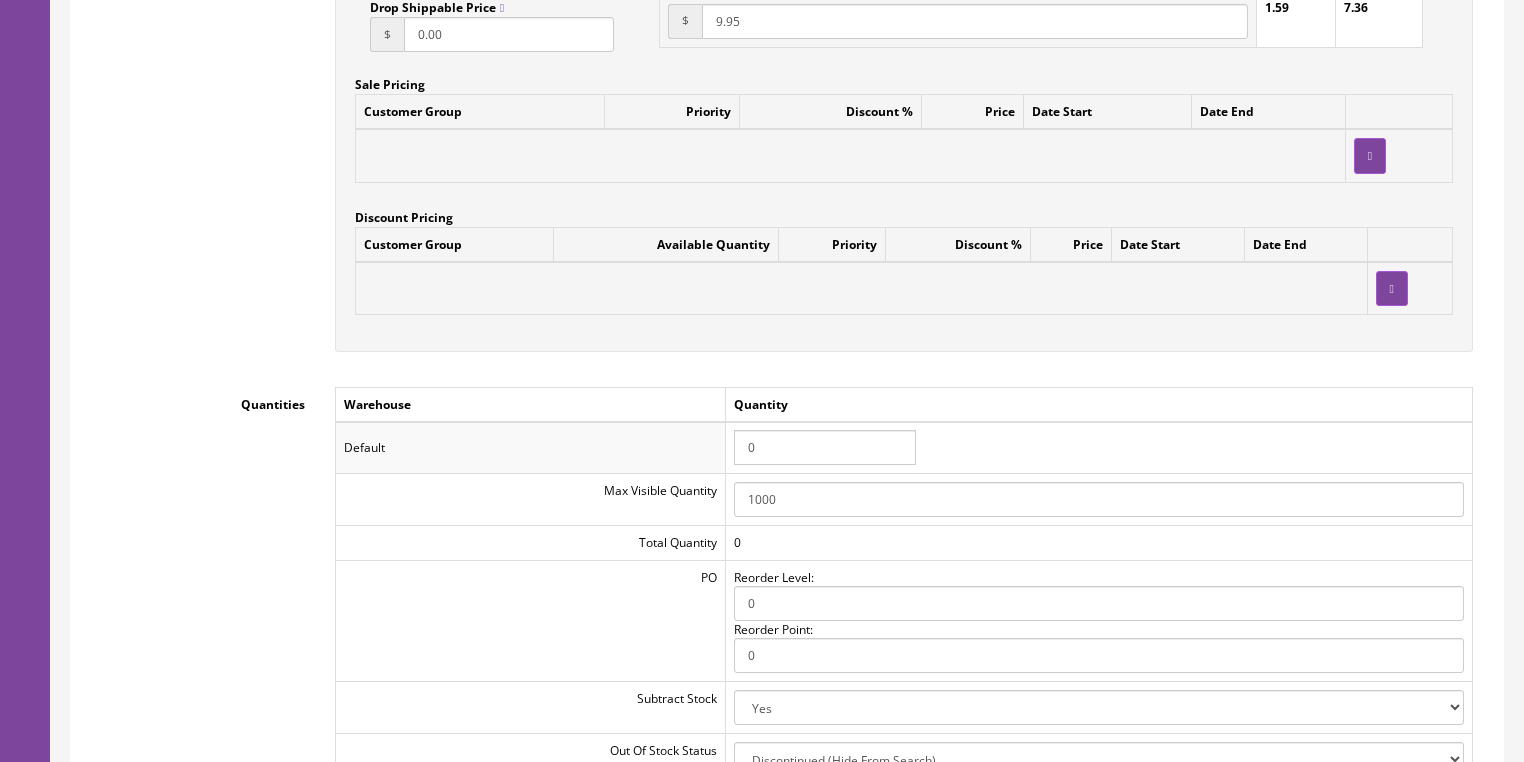 click on "Quantities
Warehouse
Quantity
Default
0
Max Visible Quantity
1000
Total Quantity
0
PO
Reorder Level: 0  Reorder Point:  0
Subtract Stock
Yes
No
Out Of Stock Status
2-3 Days
Discontinued (Hide From Search)
In Stock
Out Of Stock
Out Of Stock (Hide From Search)" at bounding box center (787, 658) 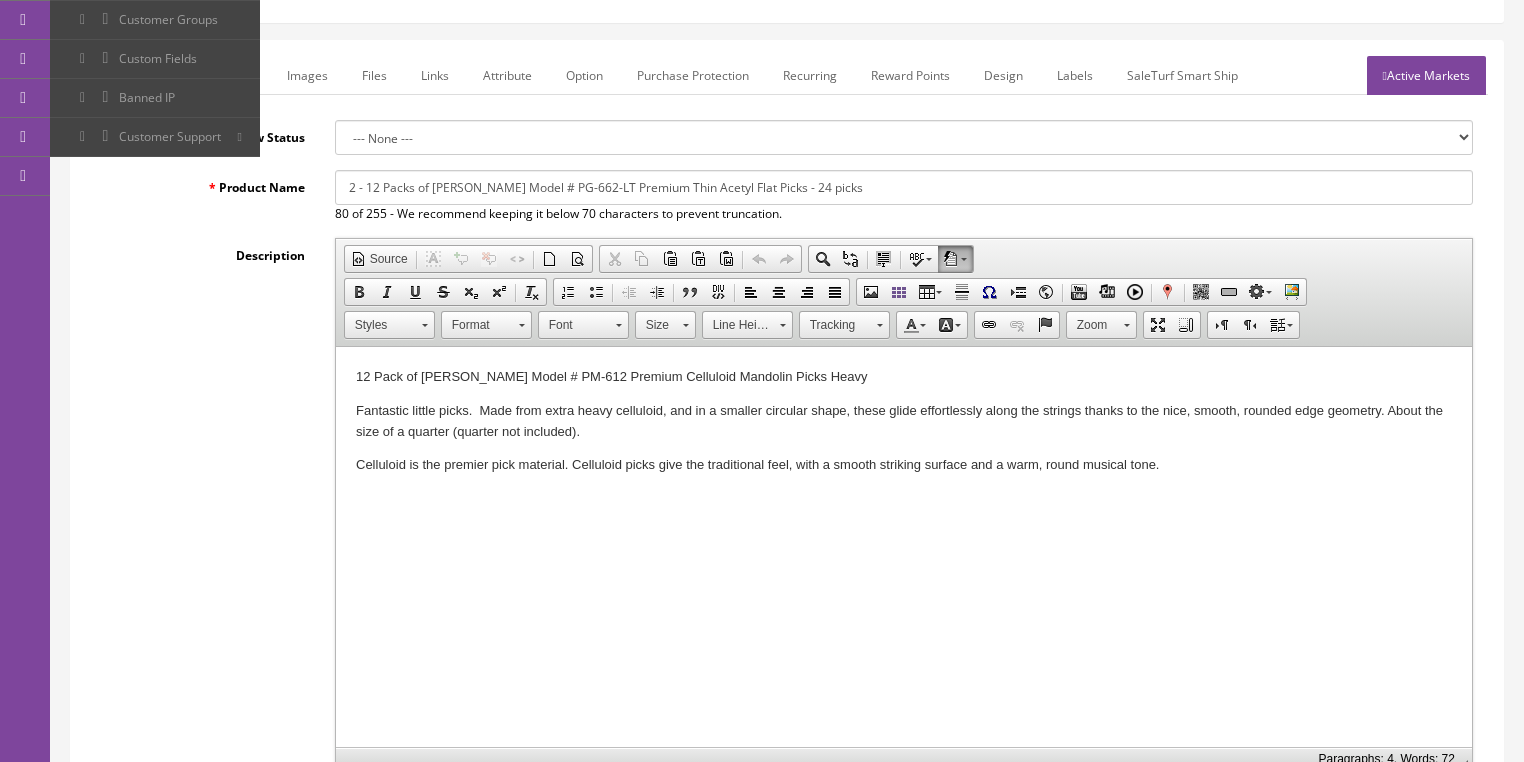 scroll, scrollTop: 240, scrollLeft: 0, axis: vertical 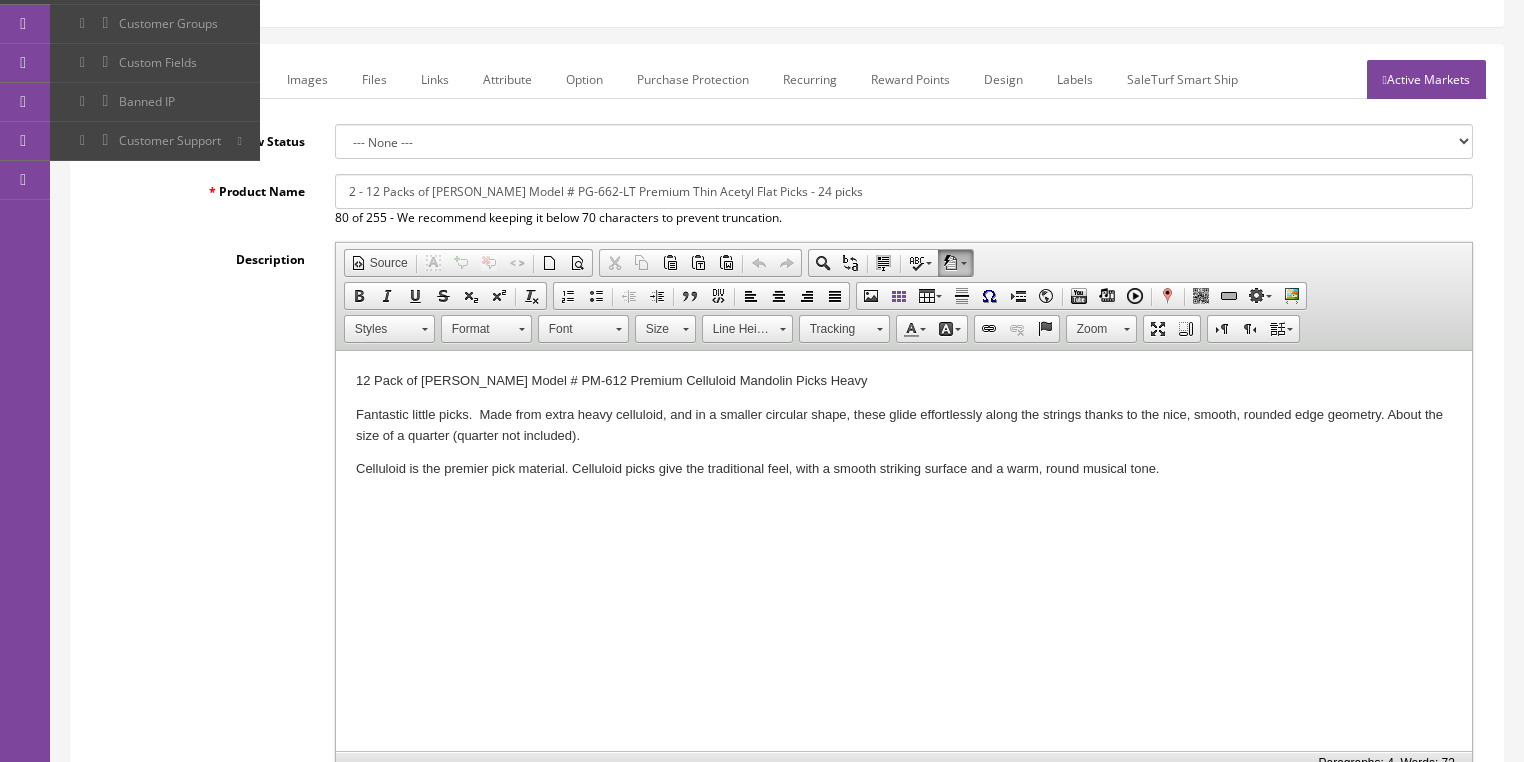 drag, startPoint x: 339, startPoint y: 189, endPoint x: 837, endPoint y: 200, distance: 498.12146 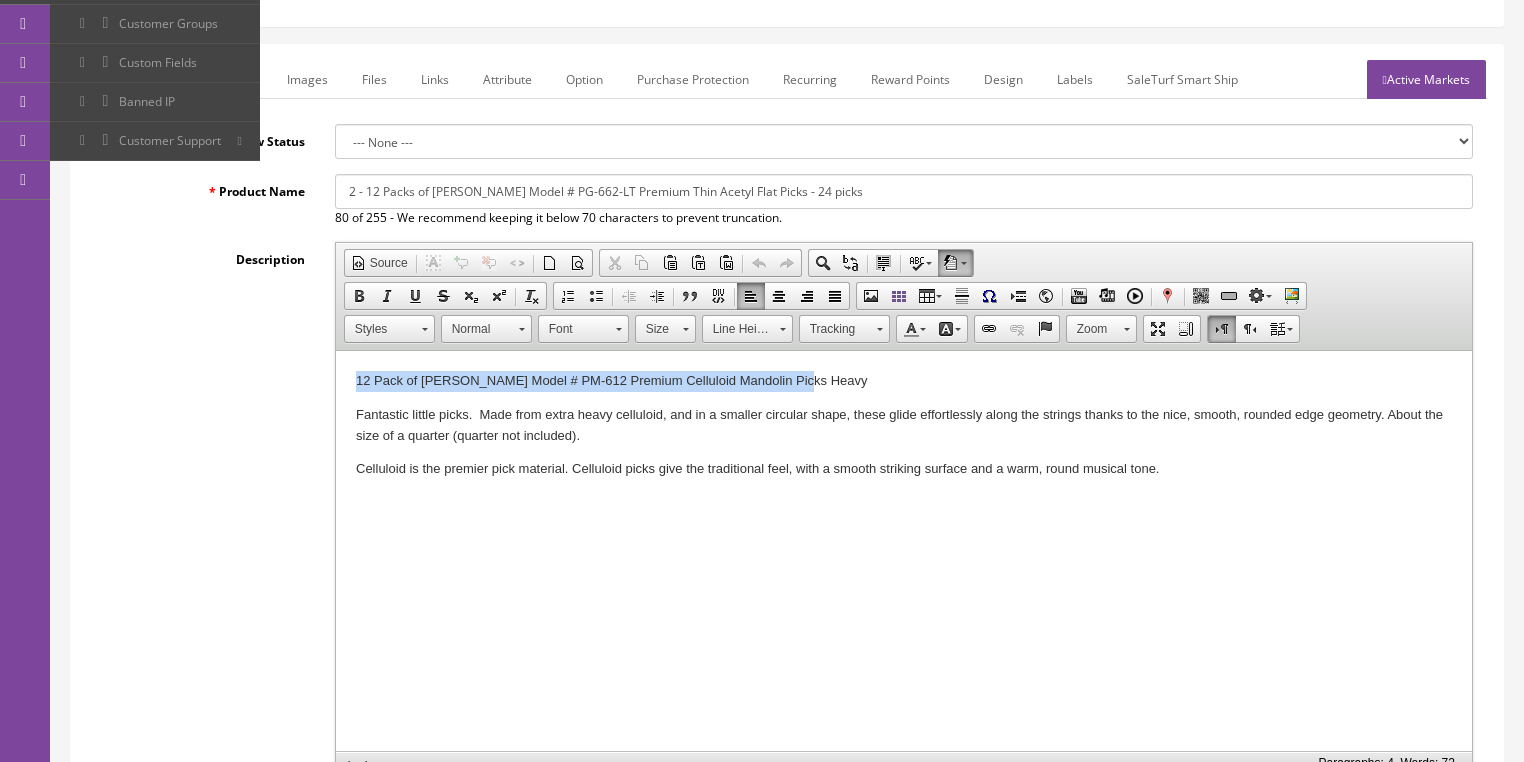 drag, startPoint x: 355, startPoint y: 382, endPoint x: 814, endPoint y: 382, distance: 459 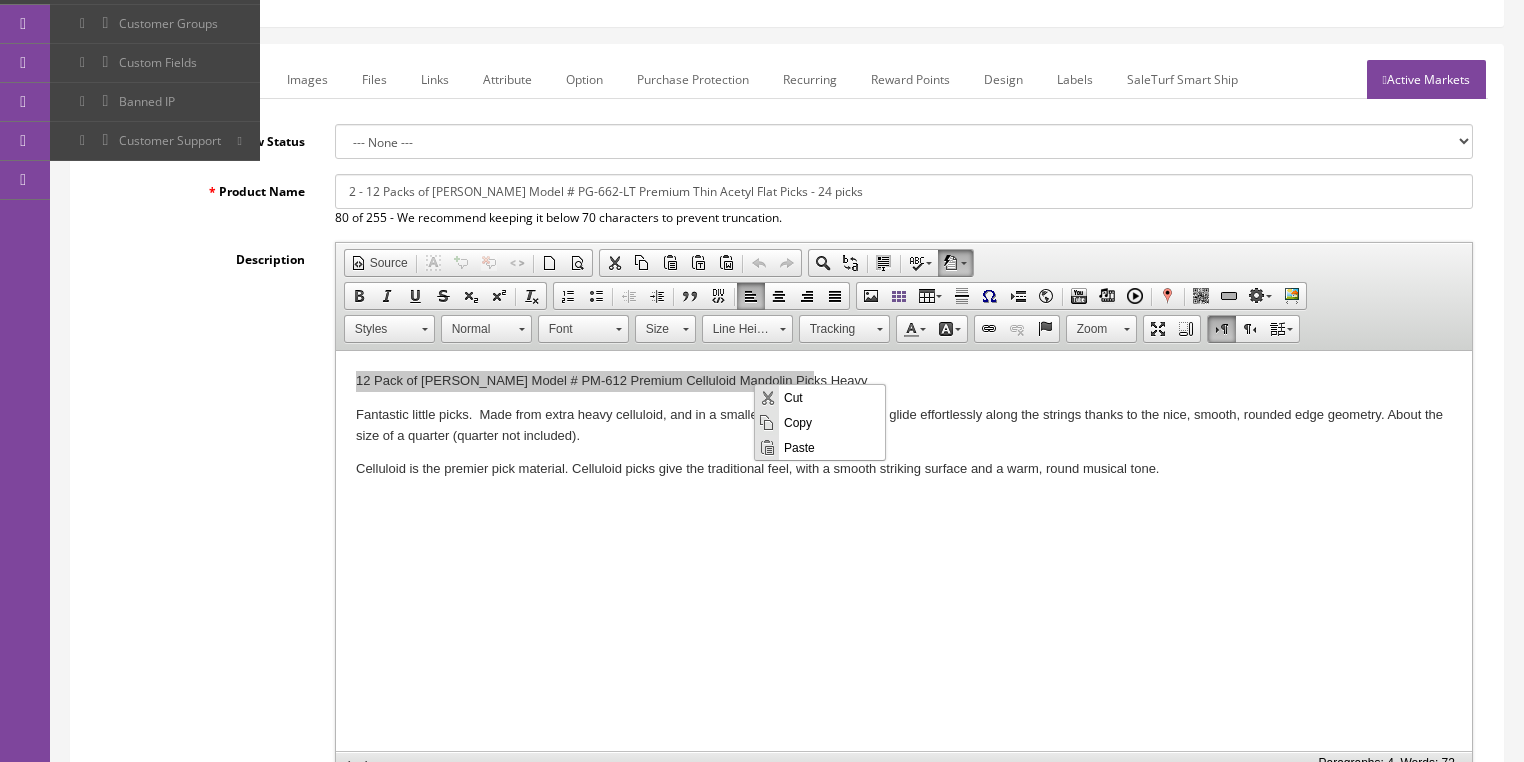 scroll, scrollTop: 0, scrollLeft: 0, axis: both 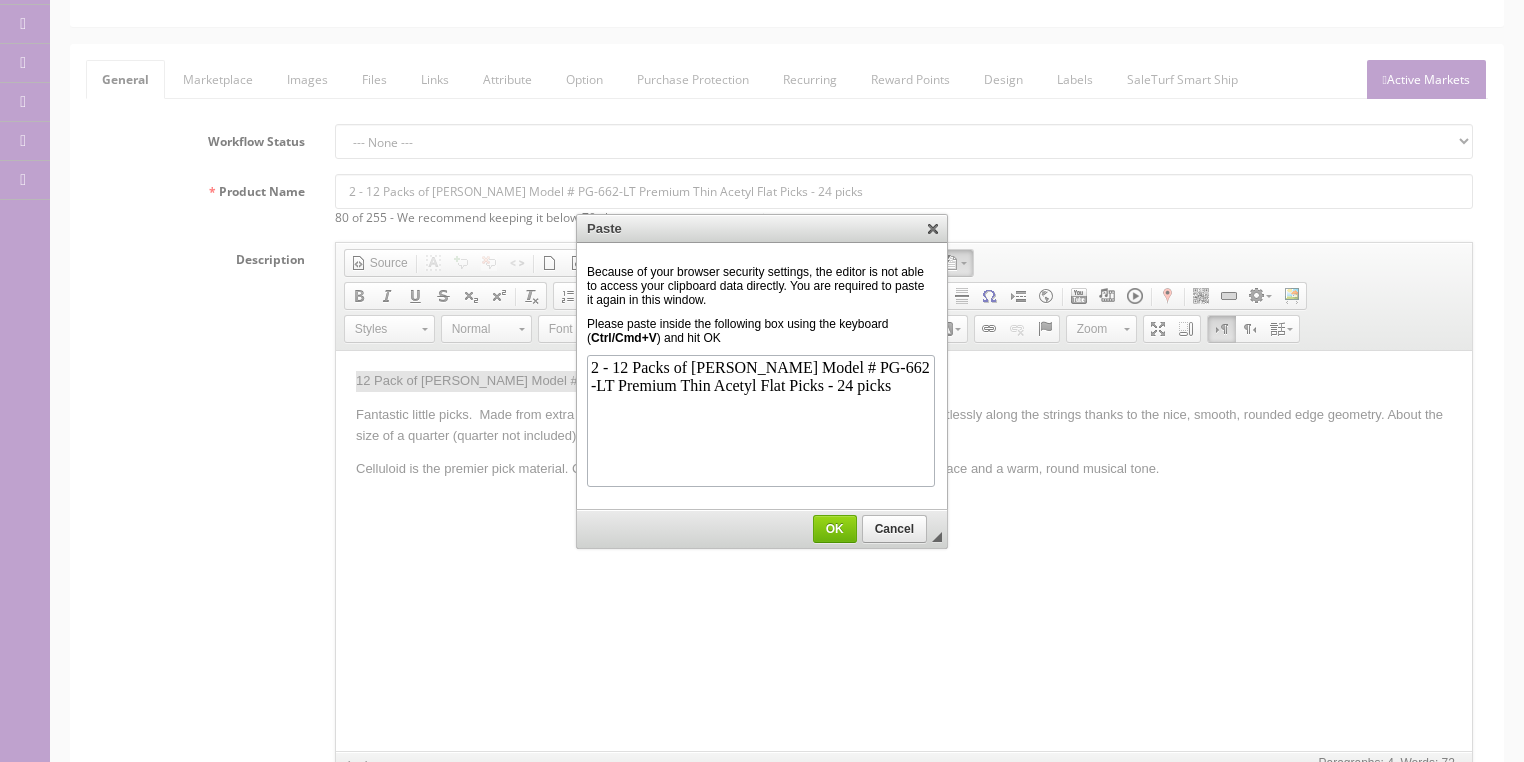 click on "OK" at bounding box center [835, 529] 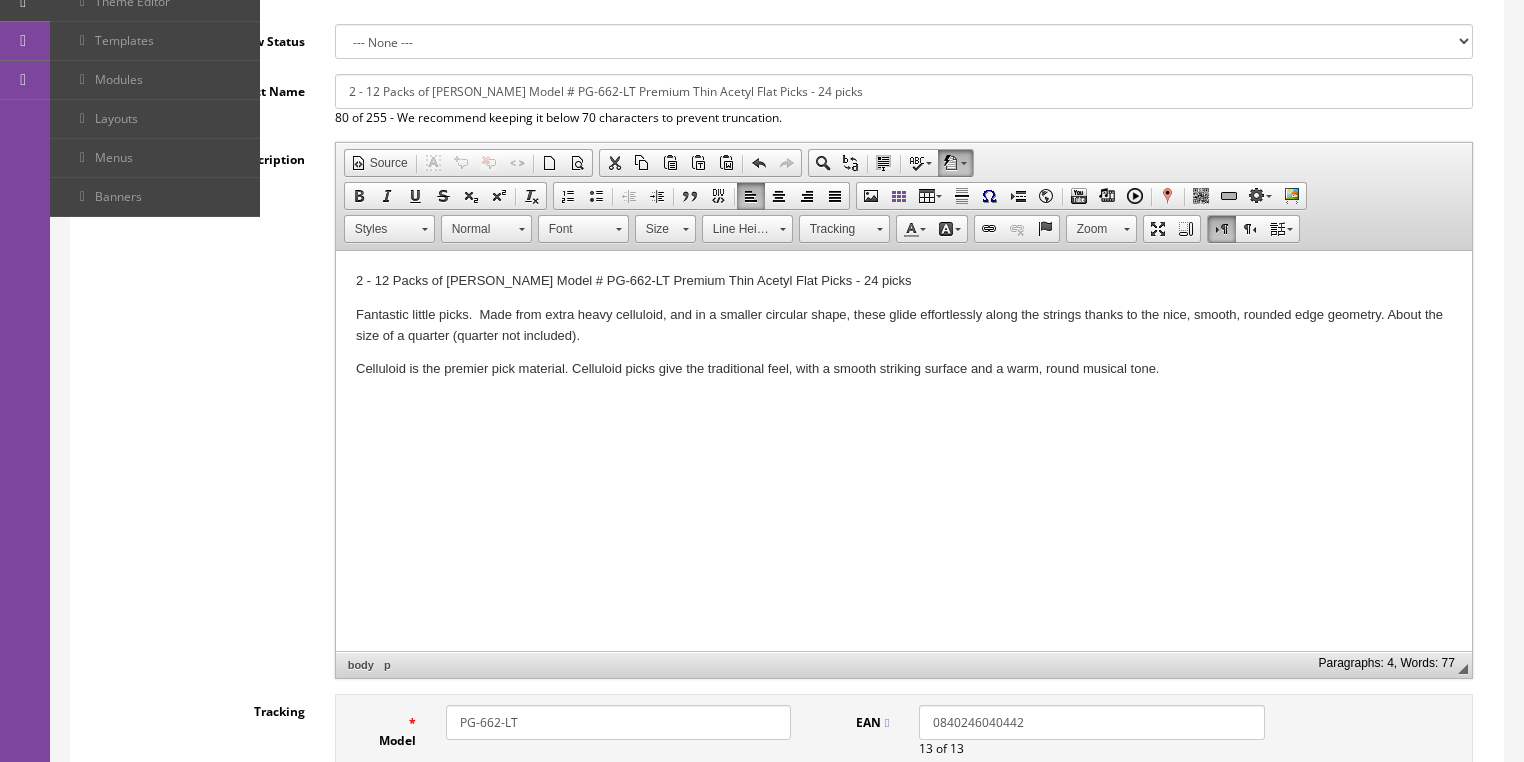 scroll, scrollTop: 320, scrollLeft: 0, axis: vertical 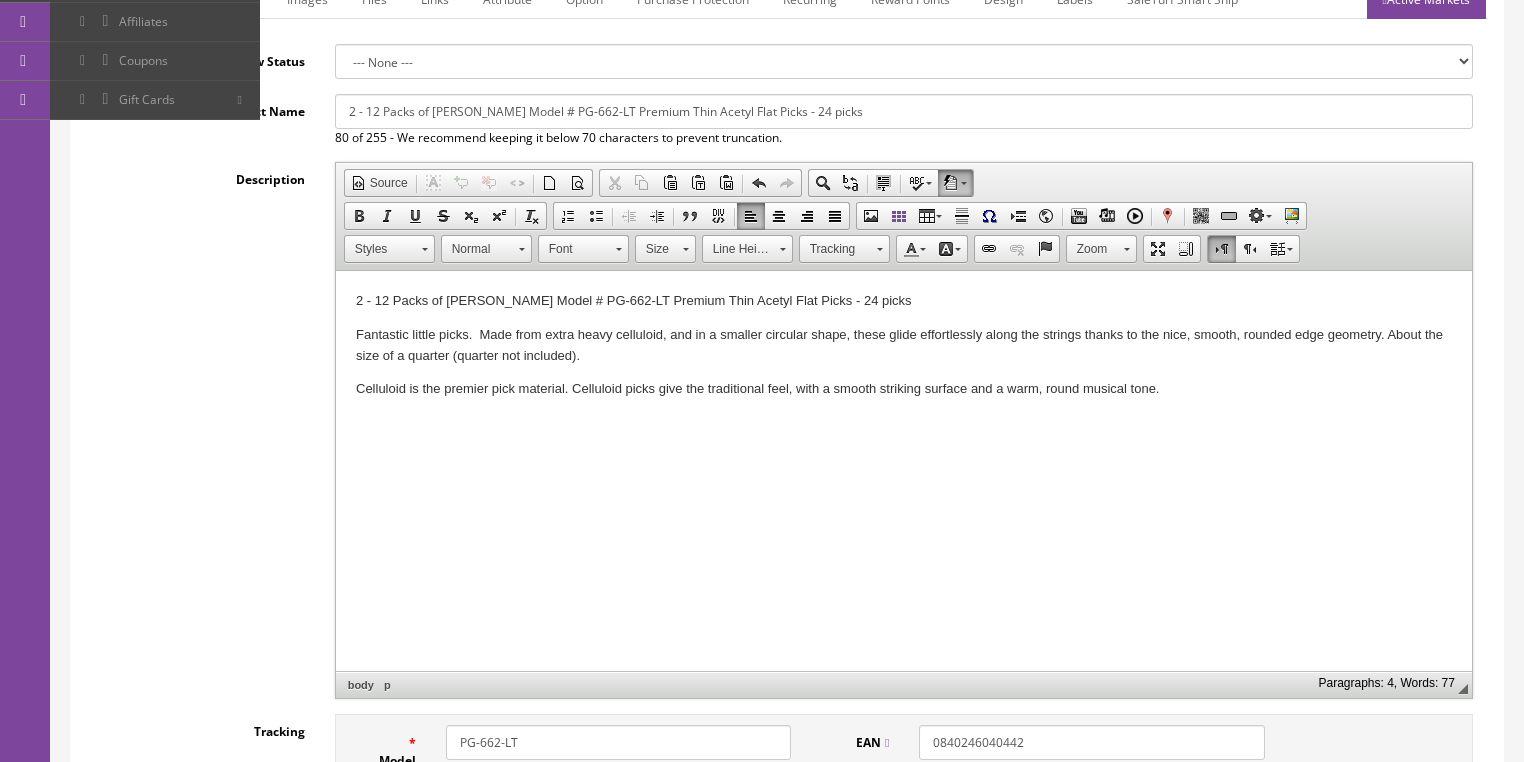 click on "Fantastic little picks.  Made from extra heavy celluloid, and in a smaller circular shape, these glide effortlessly along the strings thanks to the nice, smooth, rounded edge geometry. About the size of a quarter (quarter not included)." at bounding box center [903, 346] 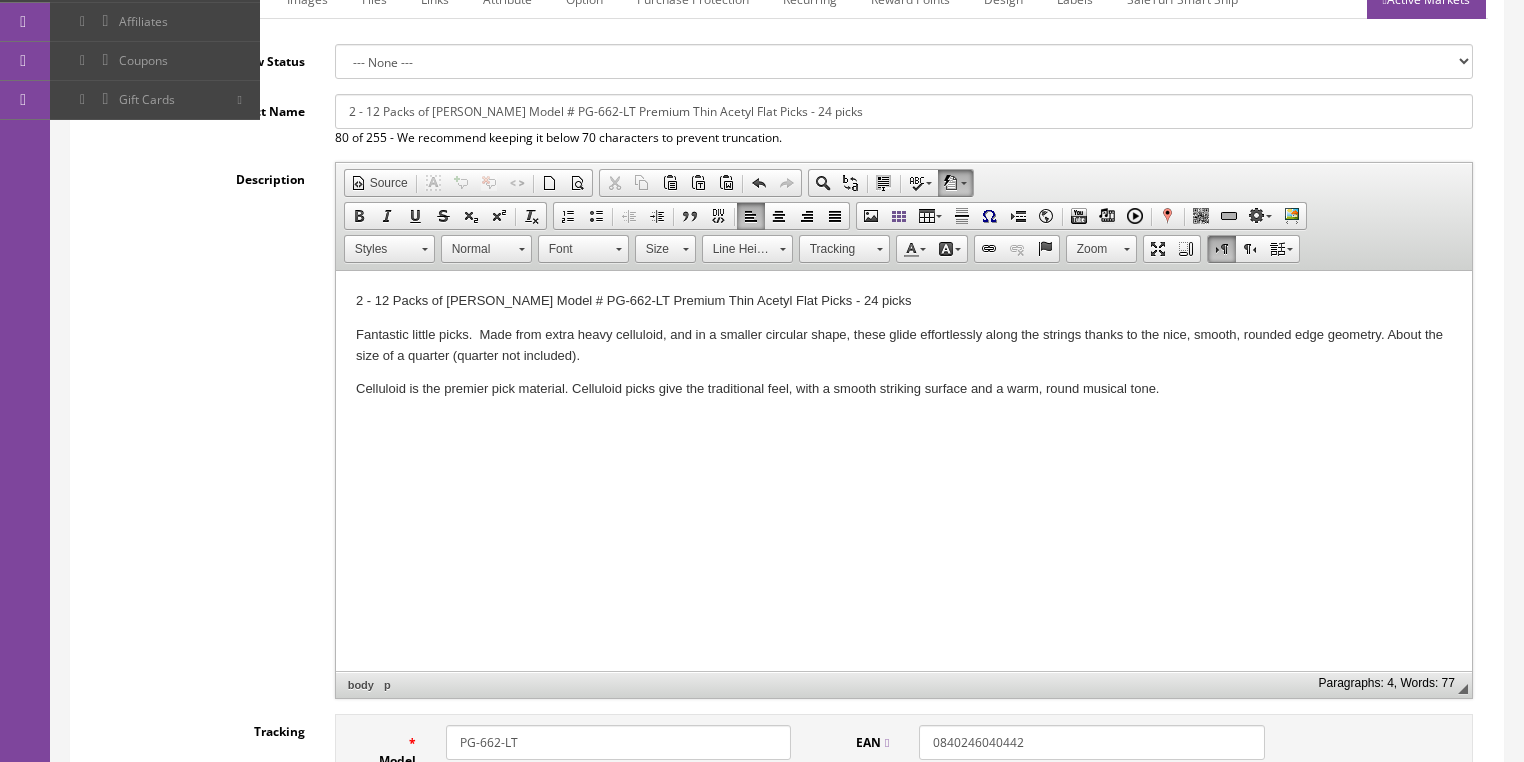 type 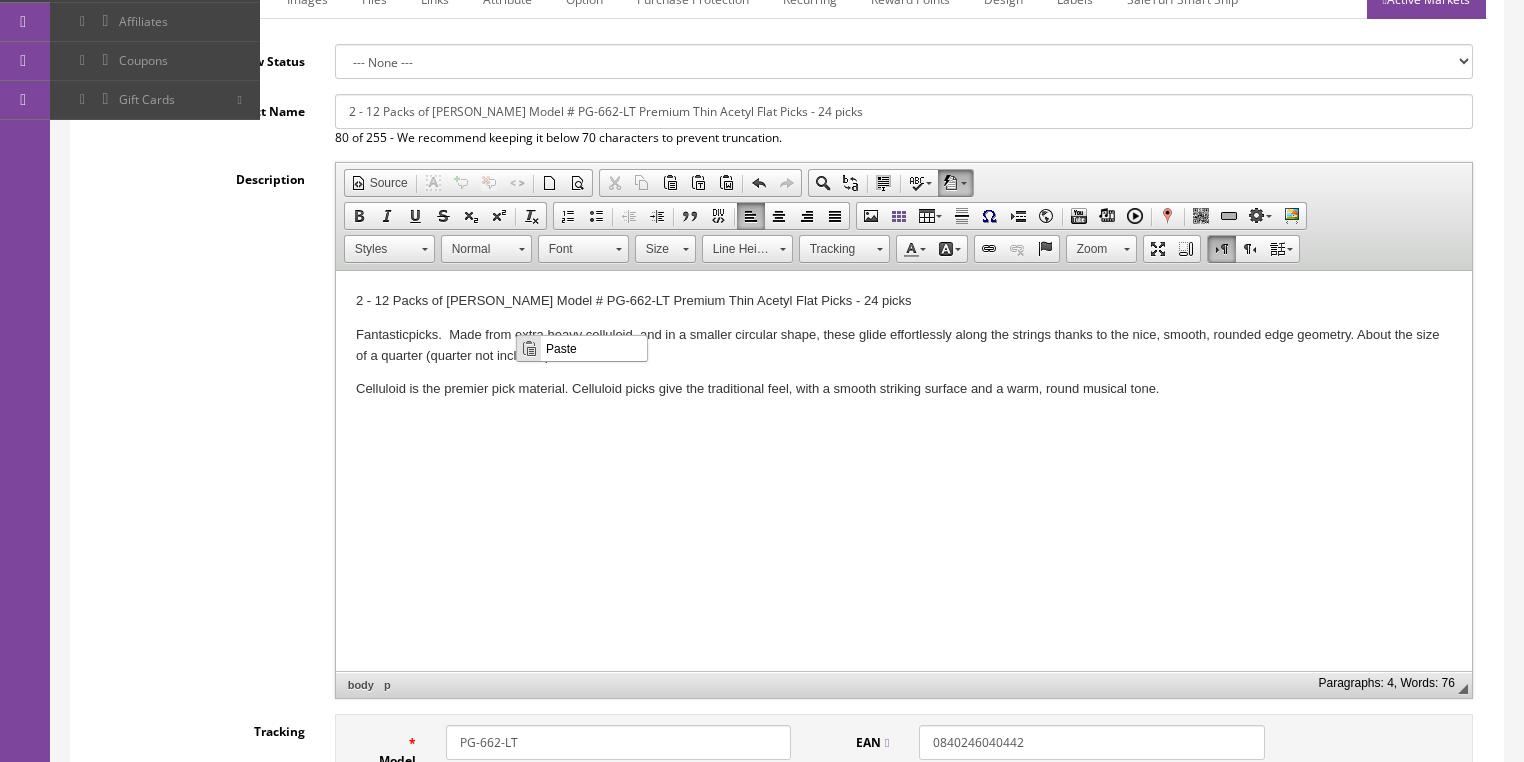 click on "Paste" at bounding box center (594, 347) 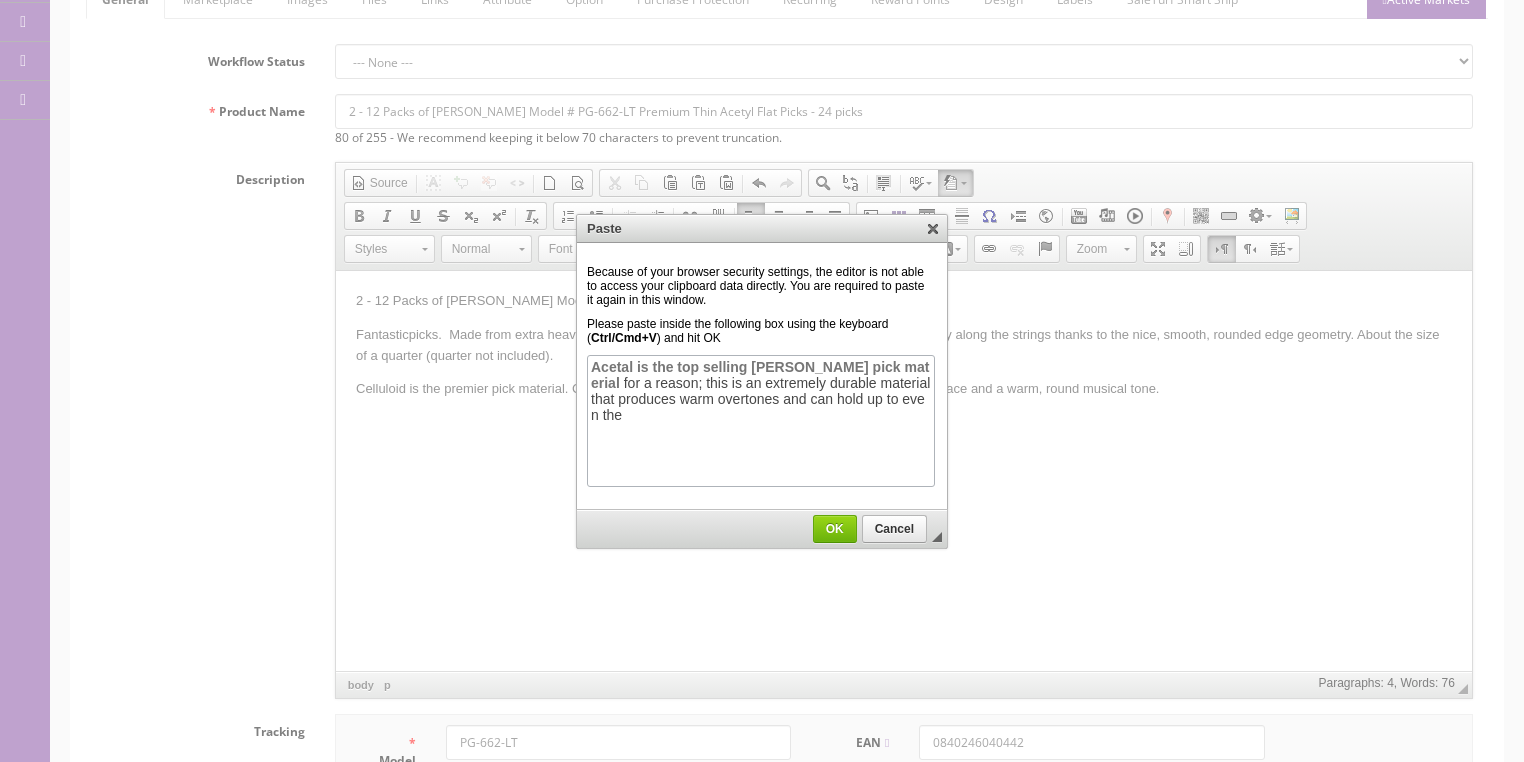 scroll, scrollTop: 0, scrollLeft: 0, axis: both 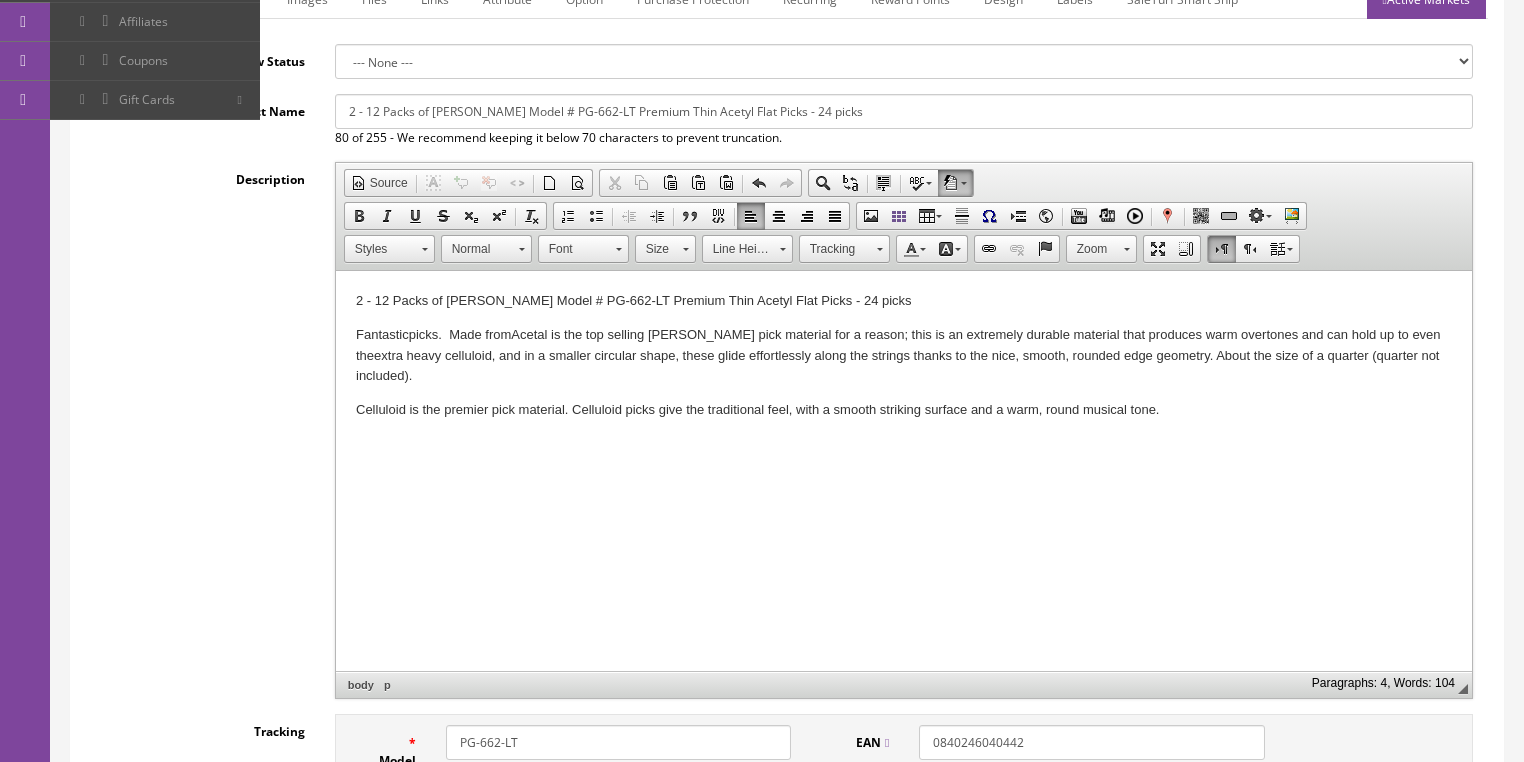 click on "Fantastic  picks.  Made from  Acetal is the top selling Clayton pick material for a reason; this is an extremely durable material that produces warm overtones and can hold up to even the  extra heavy celluloid, and in a smaller circular shape, these glide effortlessly along the strings thanks to the nice, smooth, rounded edge geometry. About the size of a quarter (quarter not included)." at bounding box center (903, 356) 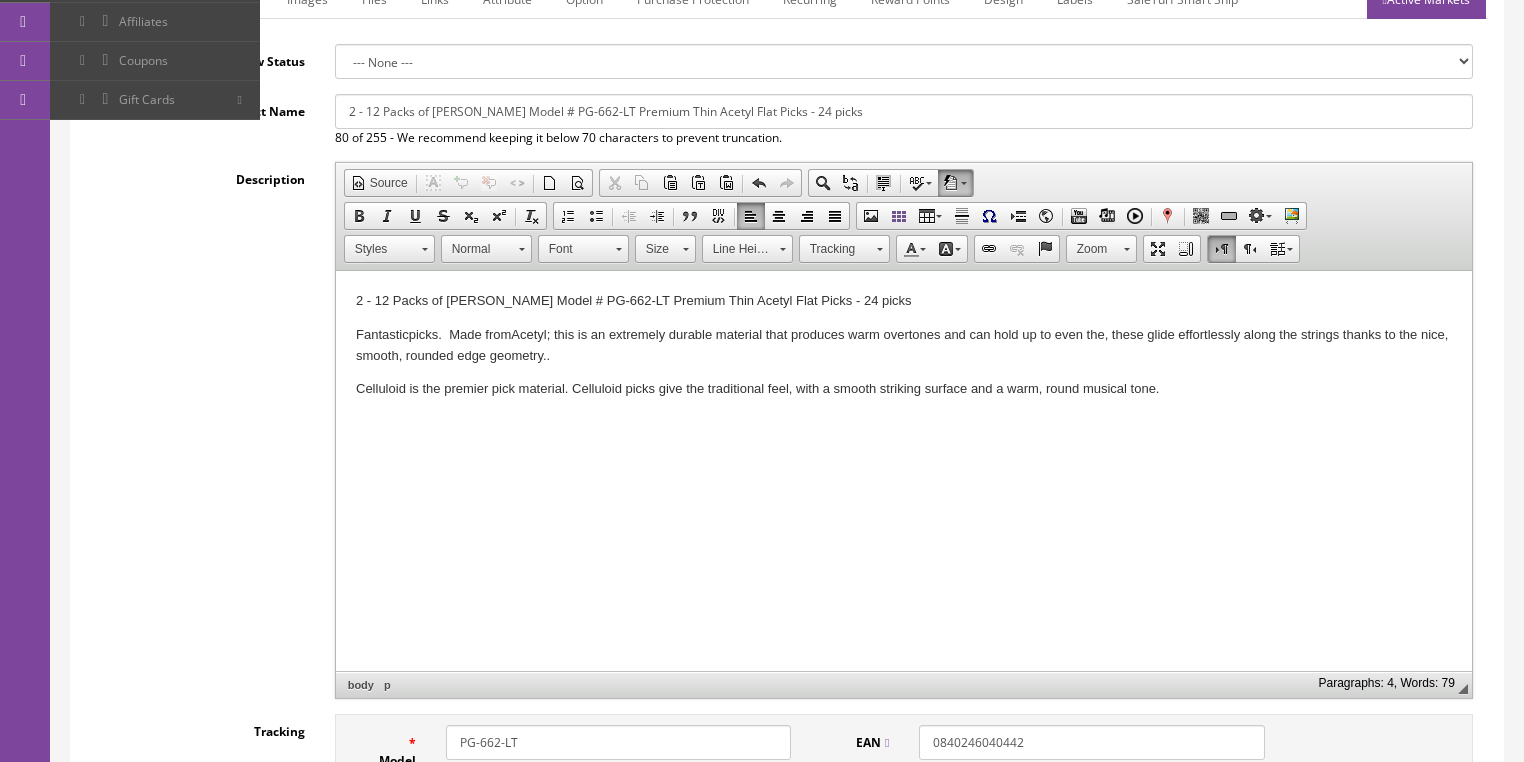 drag, startPoint x: 1116, startPoint y: 338, endPoint x: 1162, endPoint y: 348, distance: 47.07441 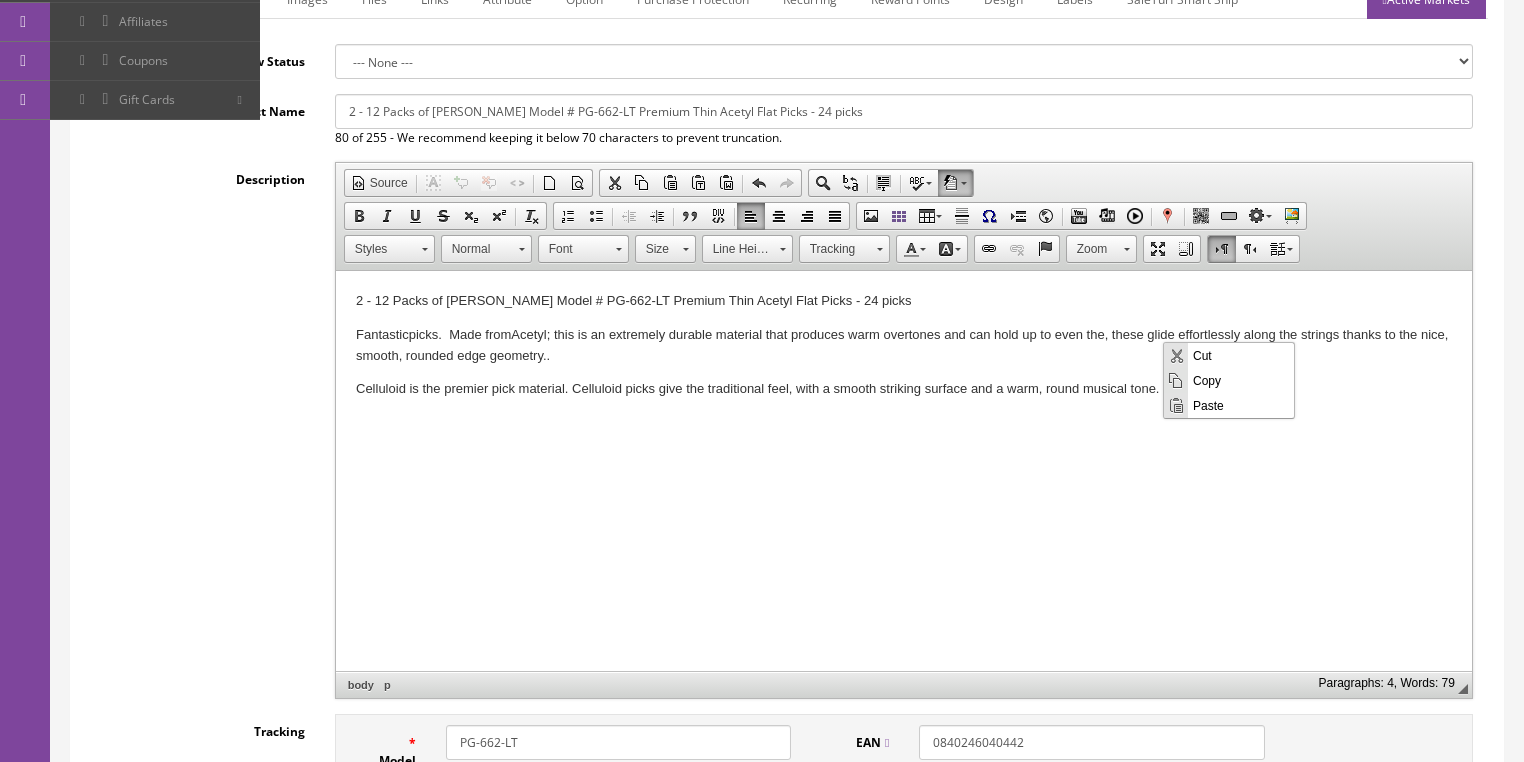 click on "Paste" at bounding box center (1241, 404) 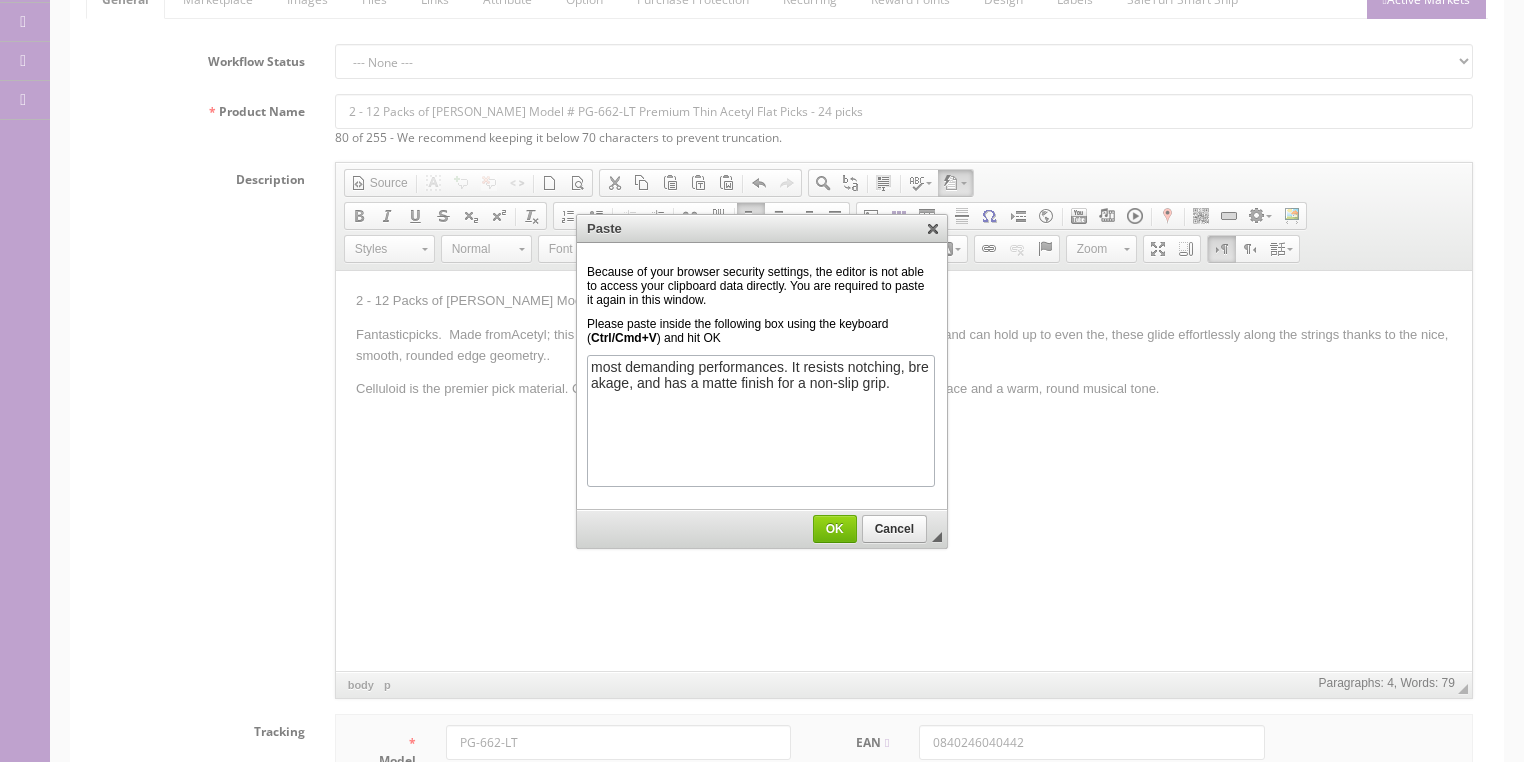 scroll, scrollTop: 0, scrollLeft: 0, axis: both 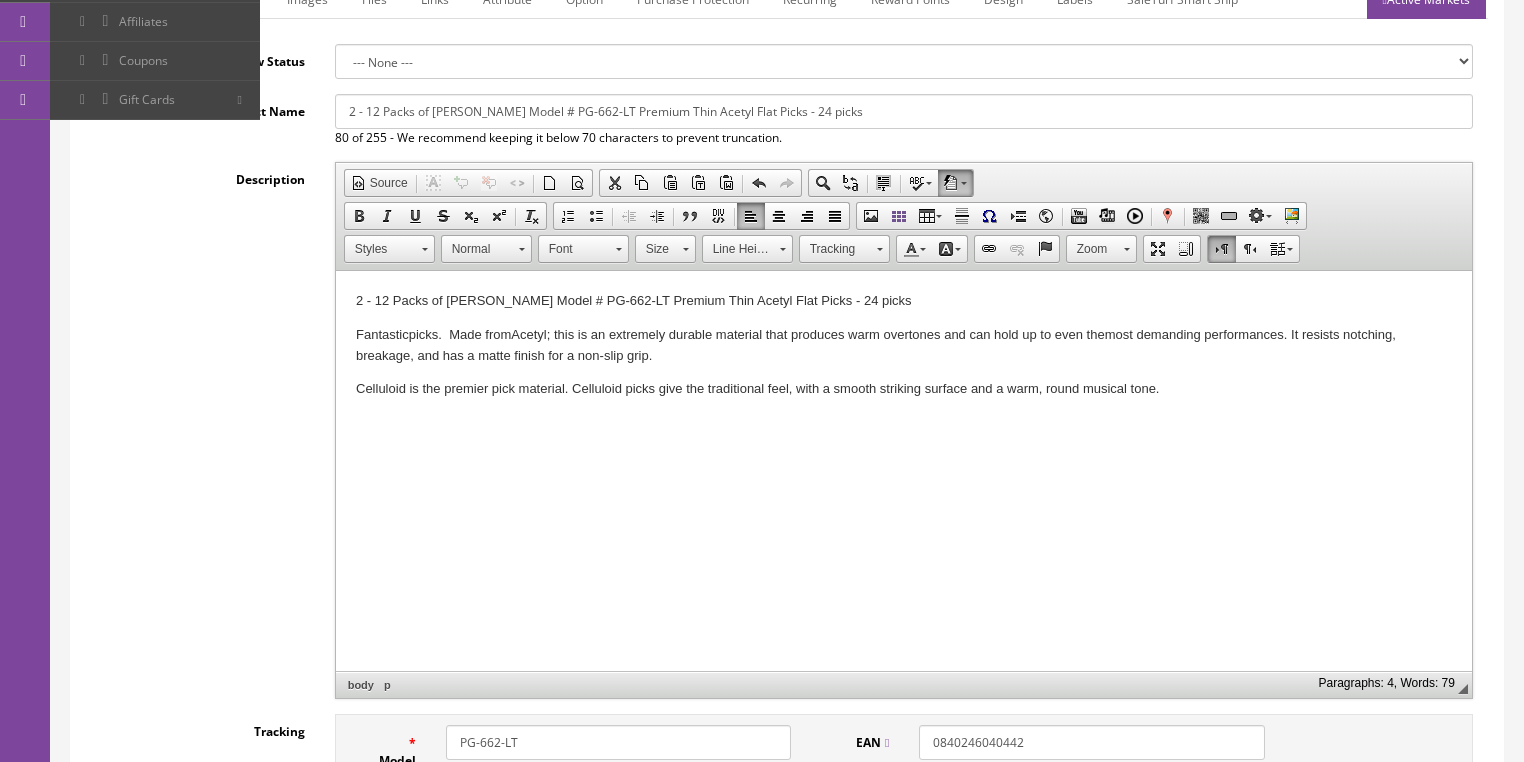drag, startPoint x: 356, startPoint y: 386, endPoint x: 1270, endPoint y: 419, distance: 914.5955 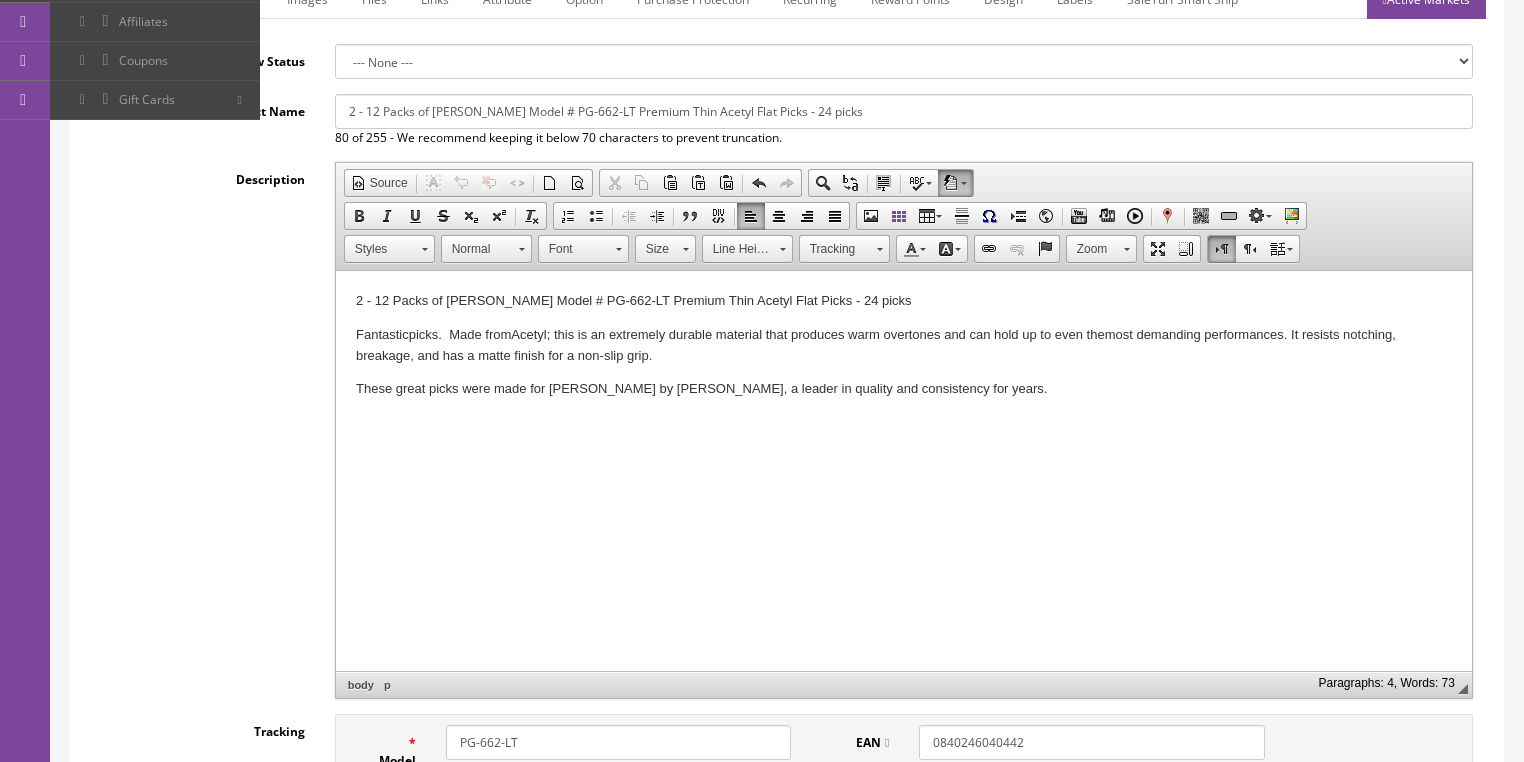 click on "Fantastic  picks.  Made from  Acety l  ; this is an extremely durable material that produces warm overtones and can hold up to even the  most demanding performances. It resists notching, breakage, and has a matte finish for a non-slip grip." at bounding box center (903, 346) 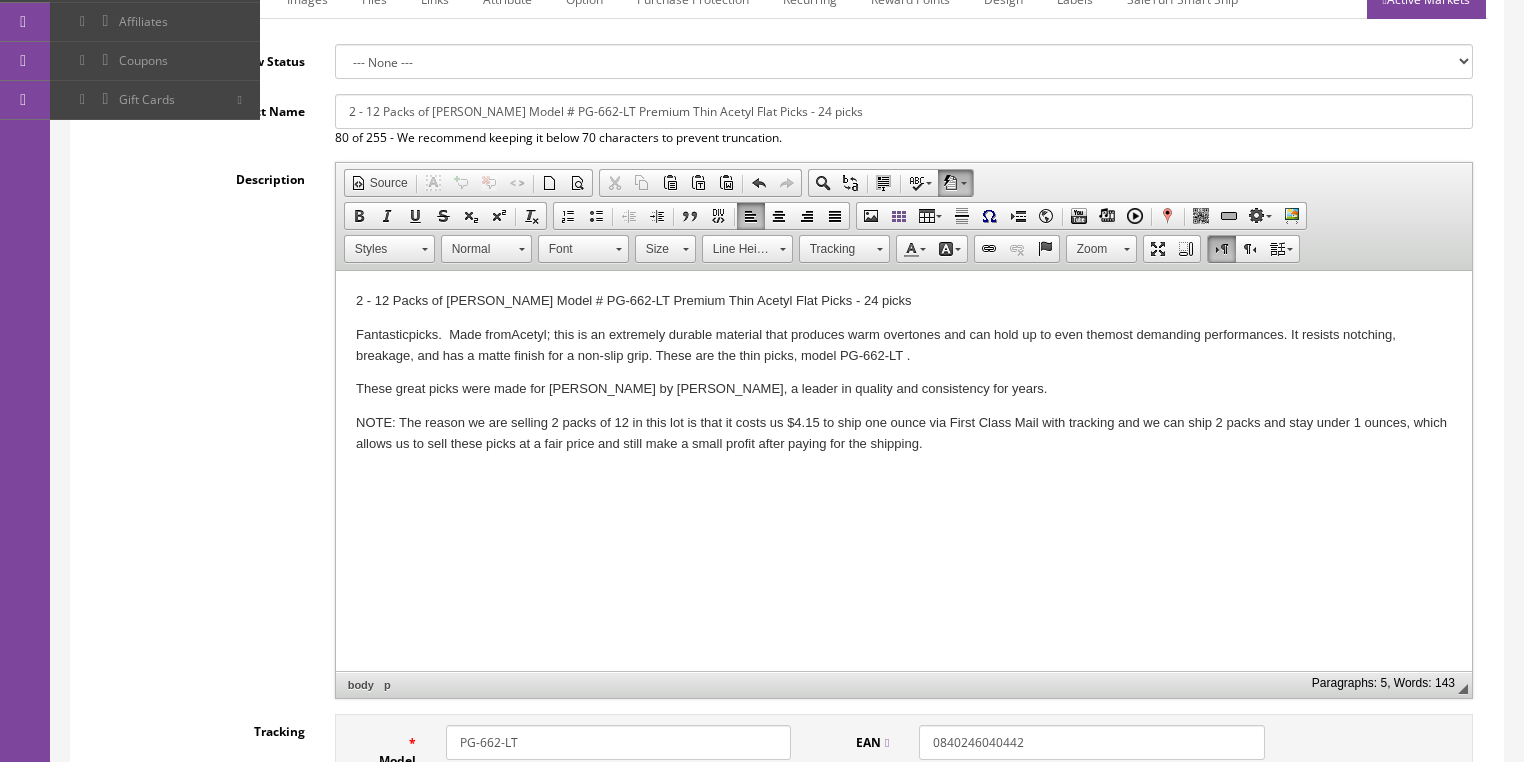 drag, startPoint x: 374, startPoint y: 426, endPoint x: 986, endPoint y: 454, distance: 612.6402 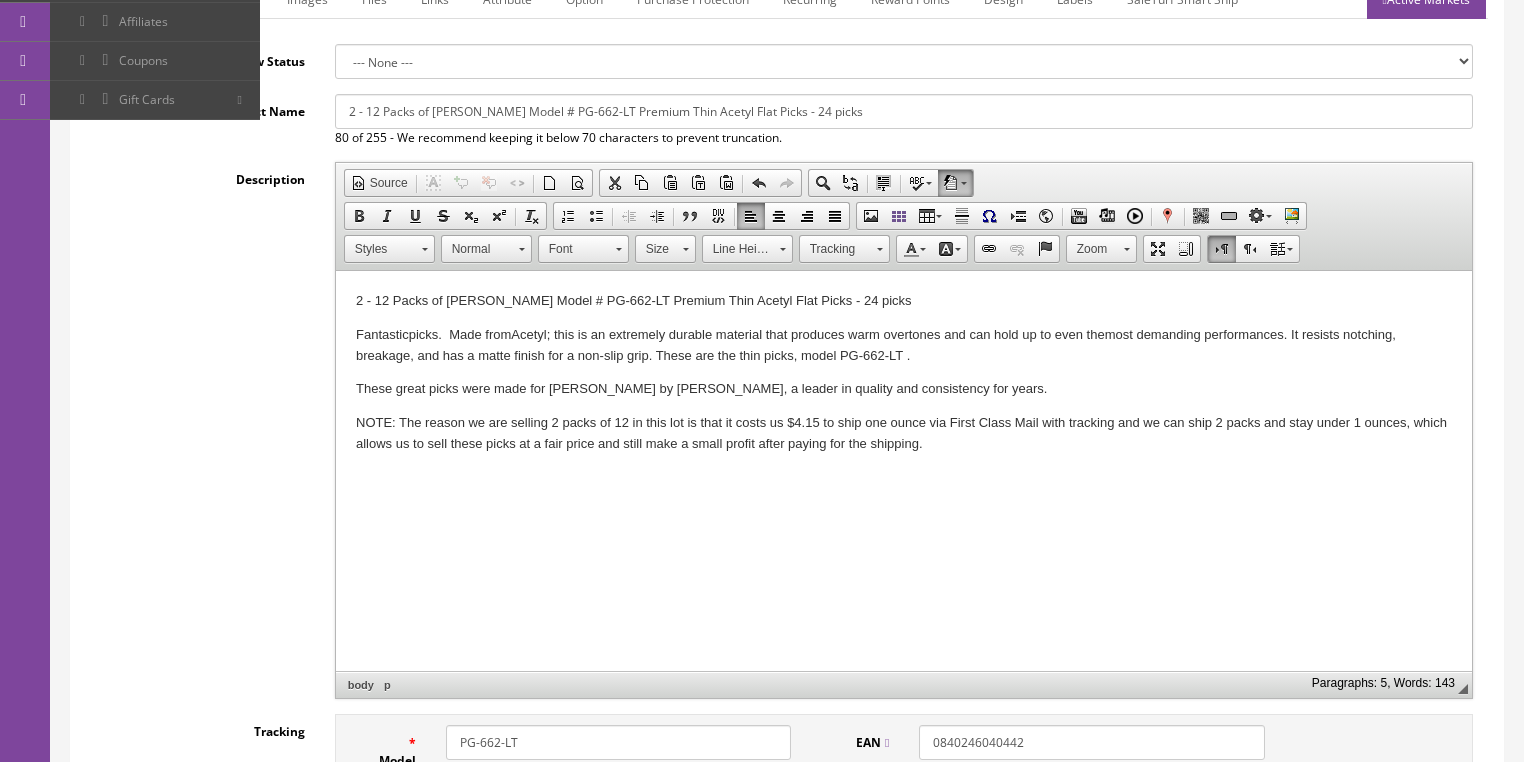 click at bounding box center (359, 216) 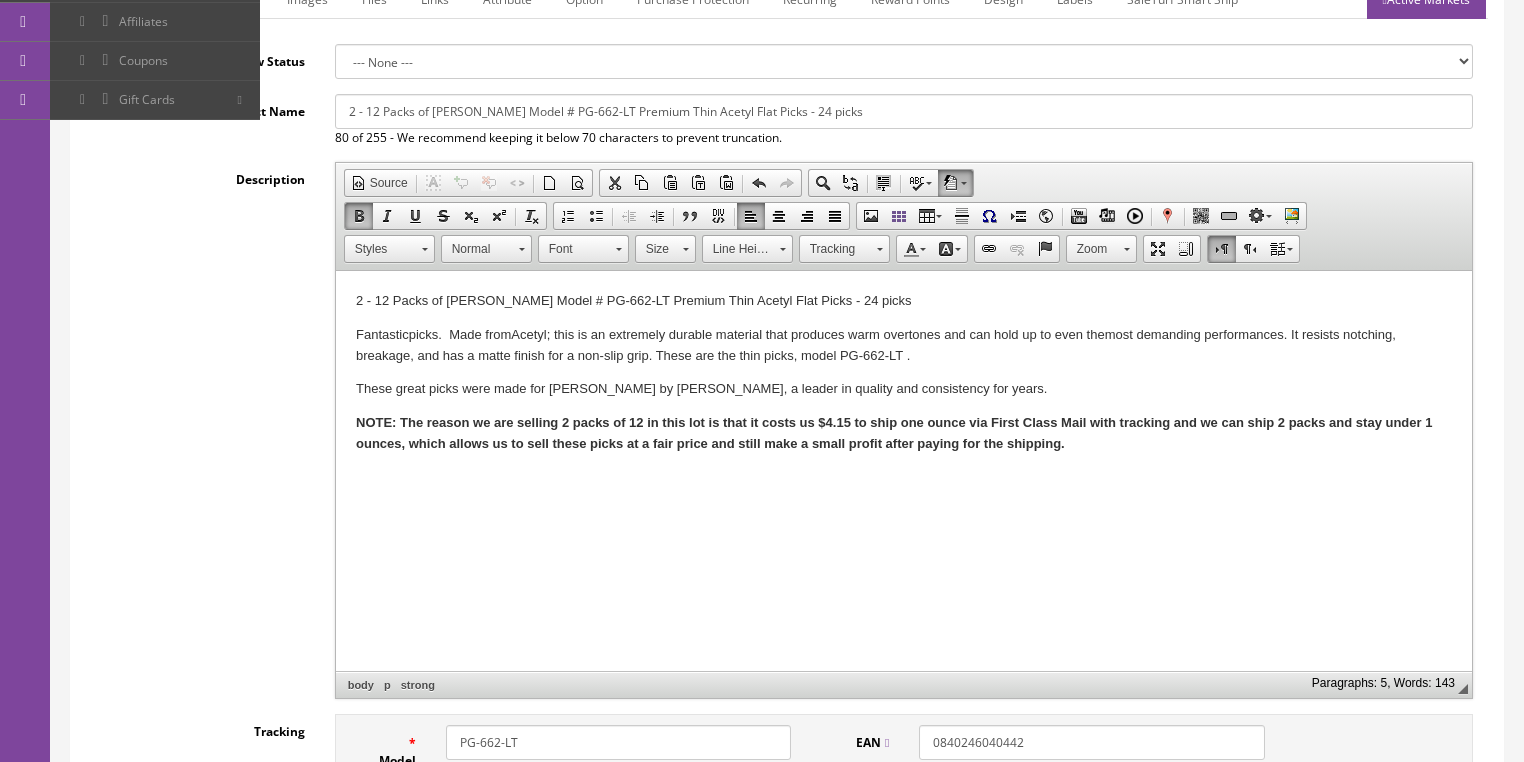 click on "2 - 12 Packs of Loar Model # PG-662-LT Premium Thin Acetyl Flat Picks - 24 picks" at bounding box center [903, 301] 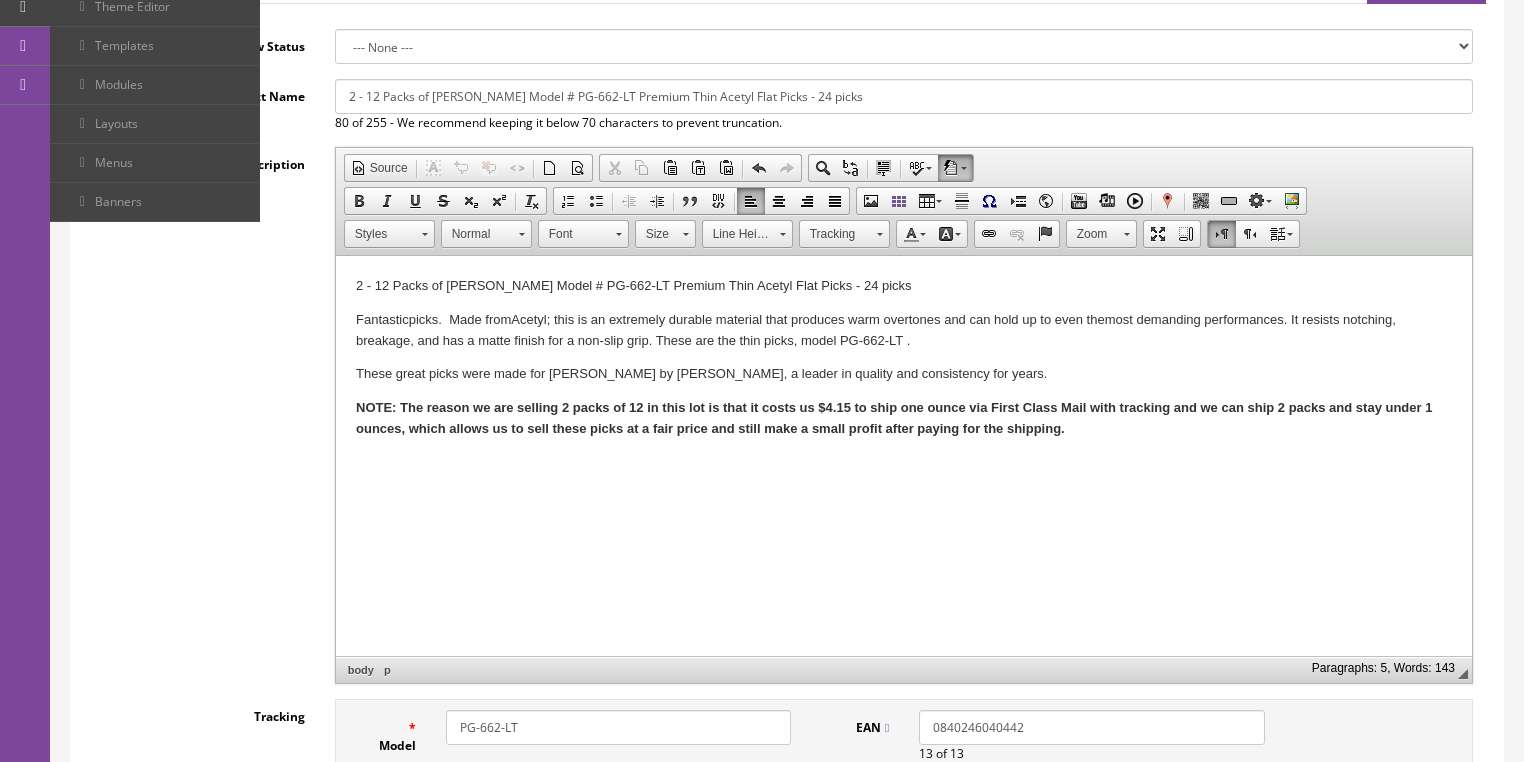 scroll, scrollTop: 240, scrollLeft: 0, axis: vertical 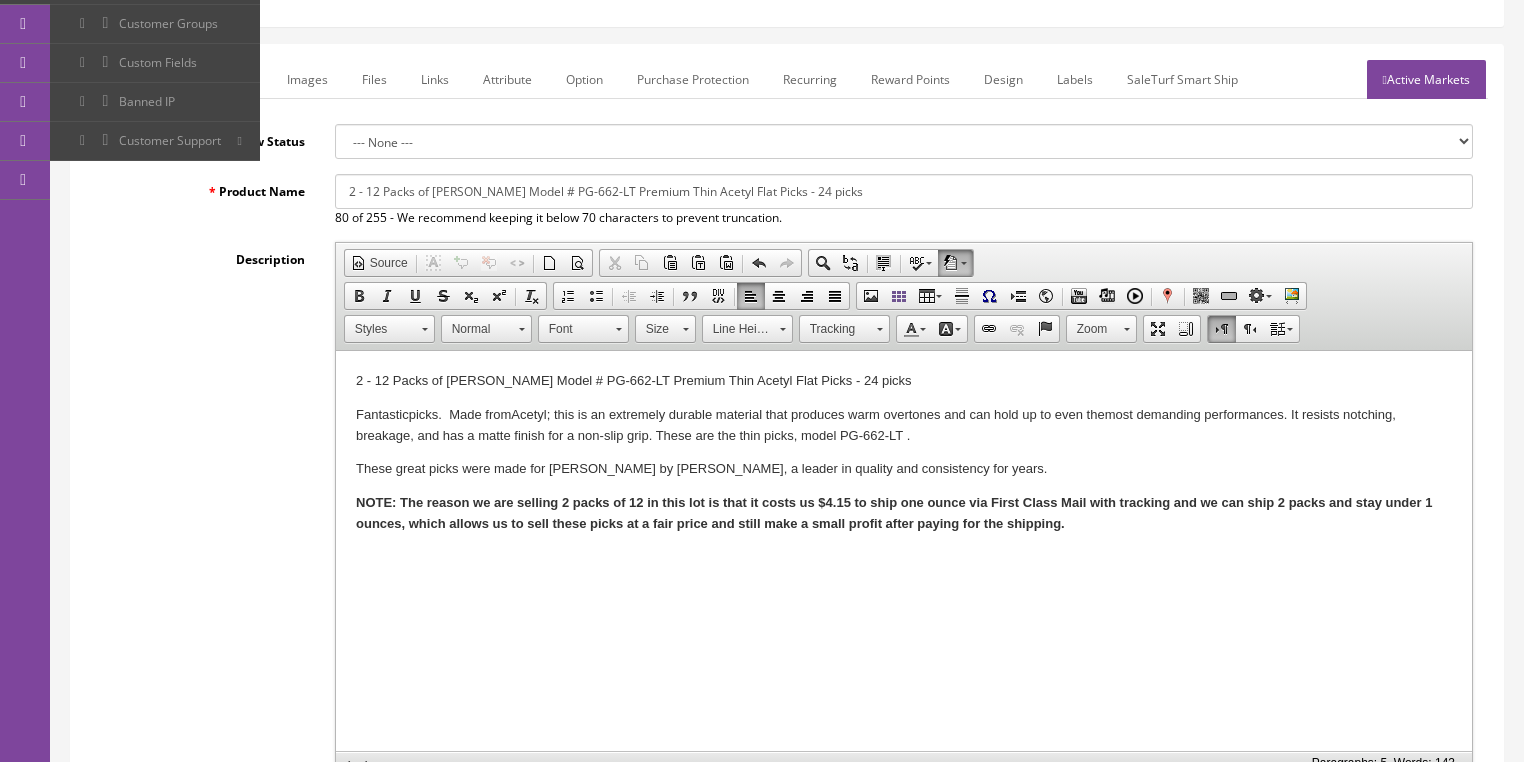 drag, startPoint x: 276, startPoint y: 79, endPoint x: 280, endPoint y: 92, distance: 13.601471 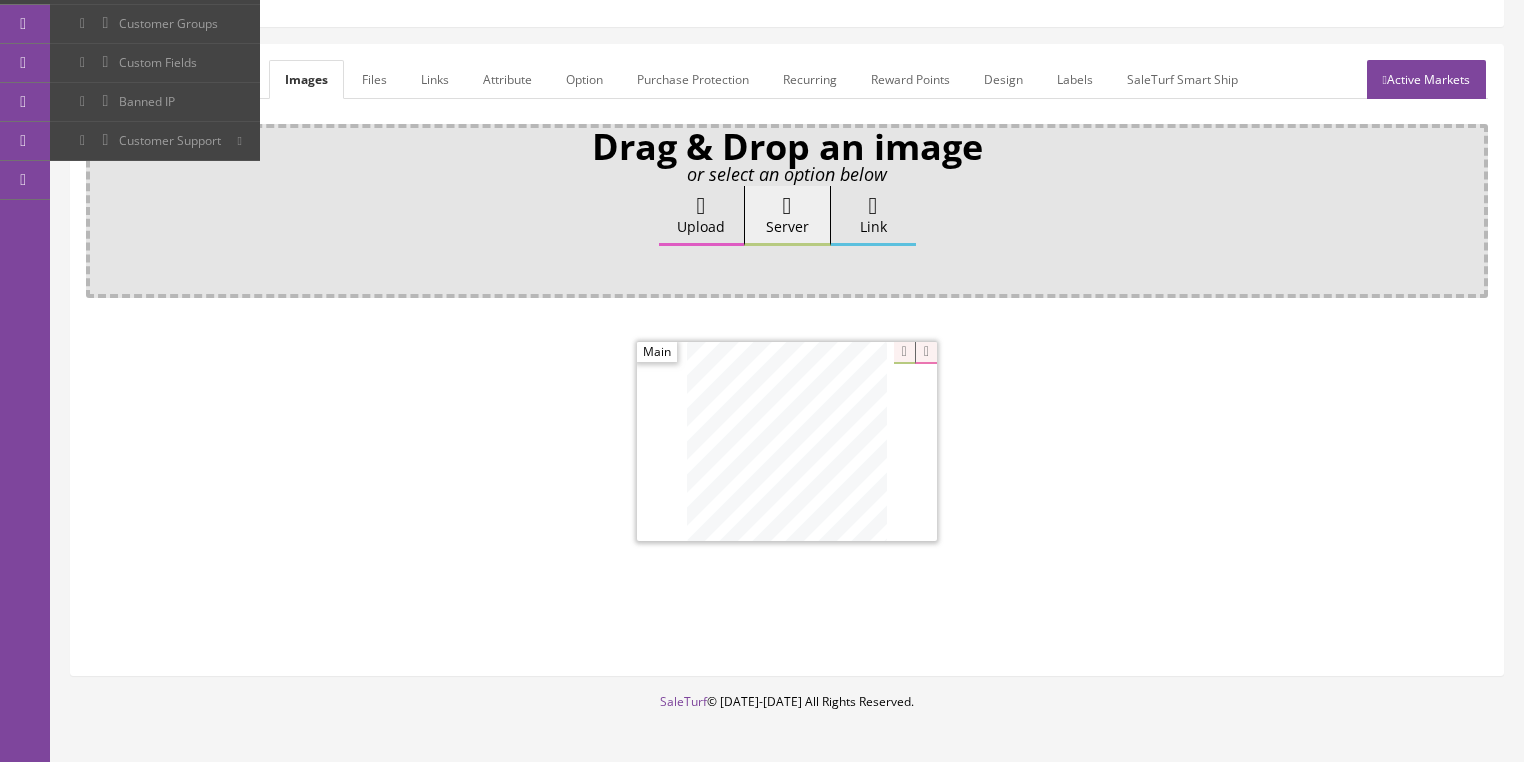 click on "Upload" at bounding box center [701, 216] 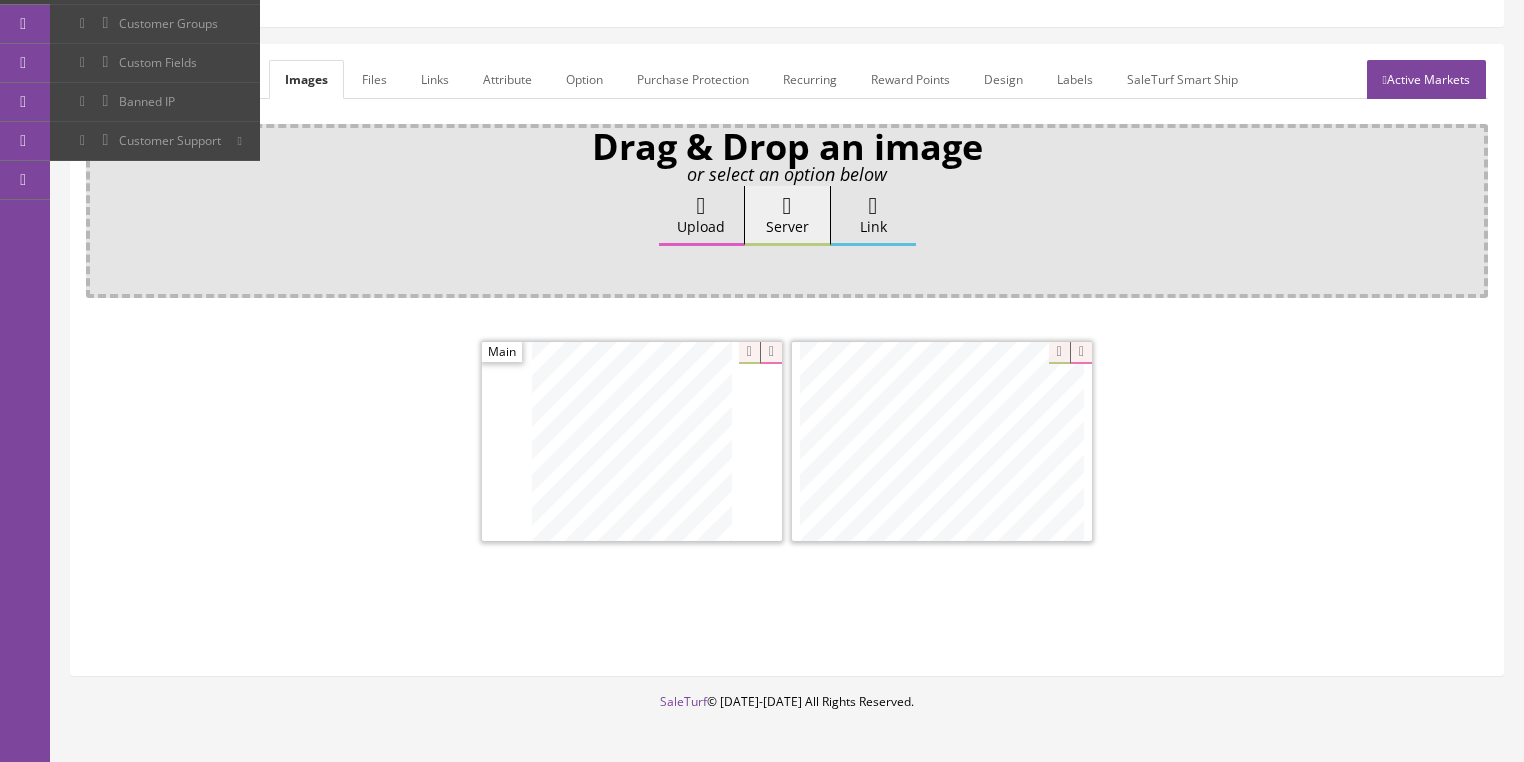 click on "Active Markets" at bounding box center [1426, 79] 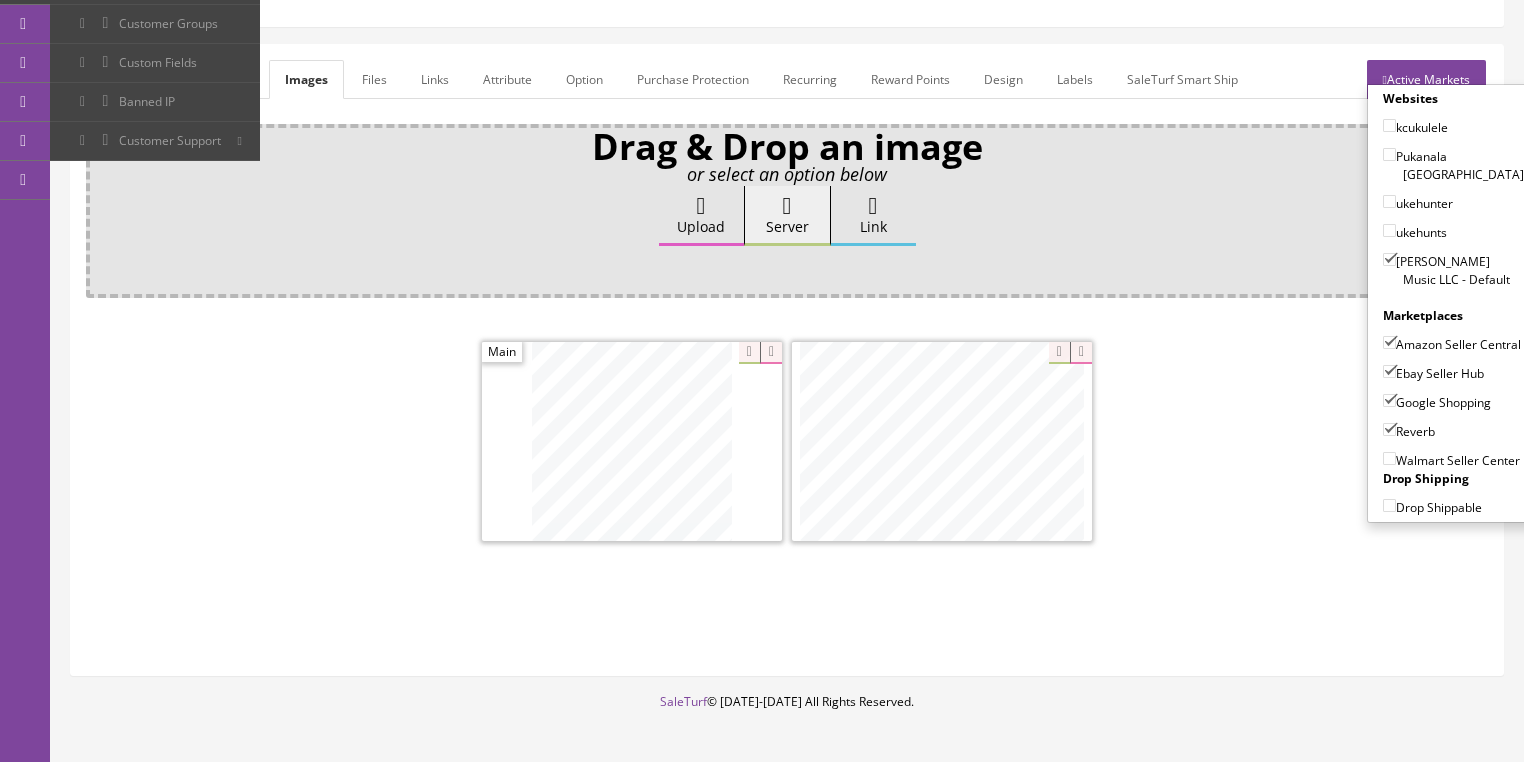 click on "Active Markets" at bounding box center [1426, 79] 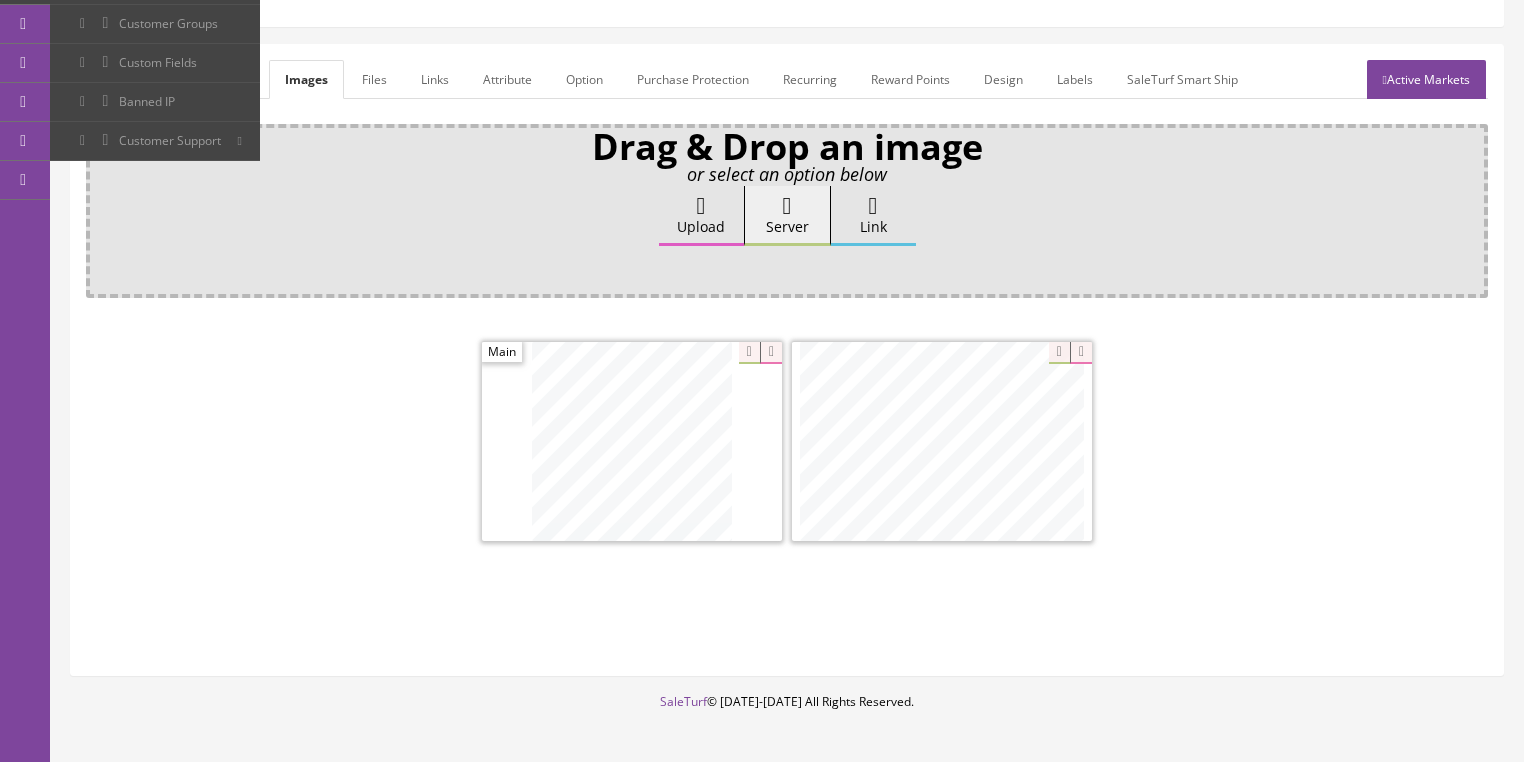 click on "General" at bounding box center [124, 79] 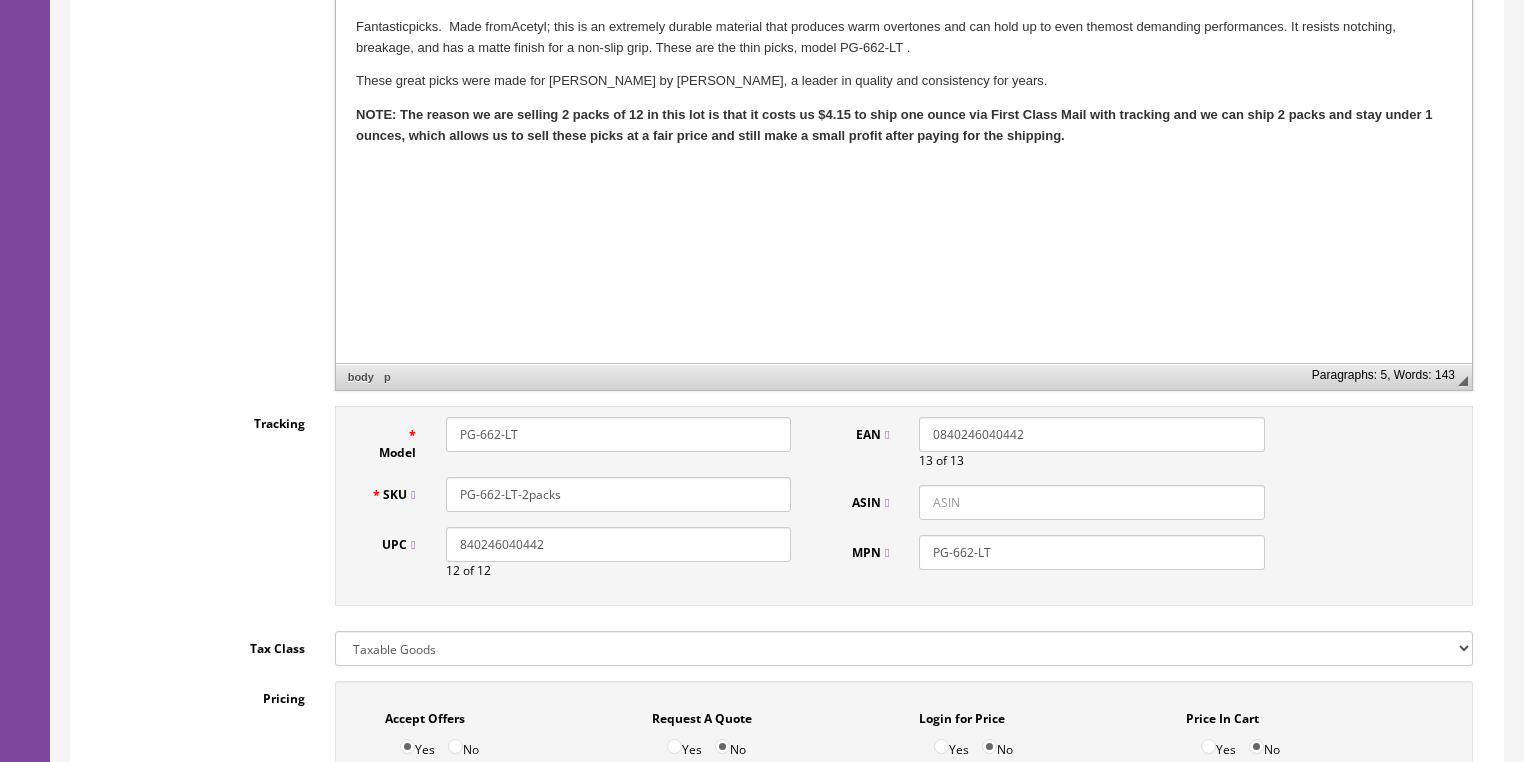 scroll, scrollTop: 640, scrollLeft: 0, axis: vertical 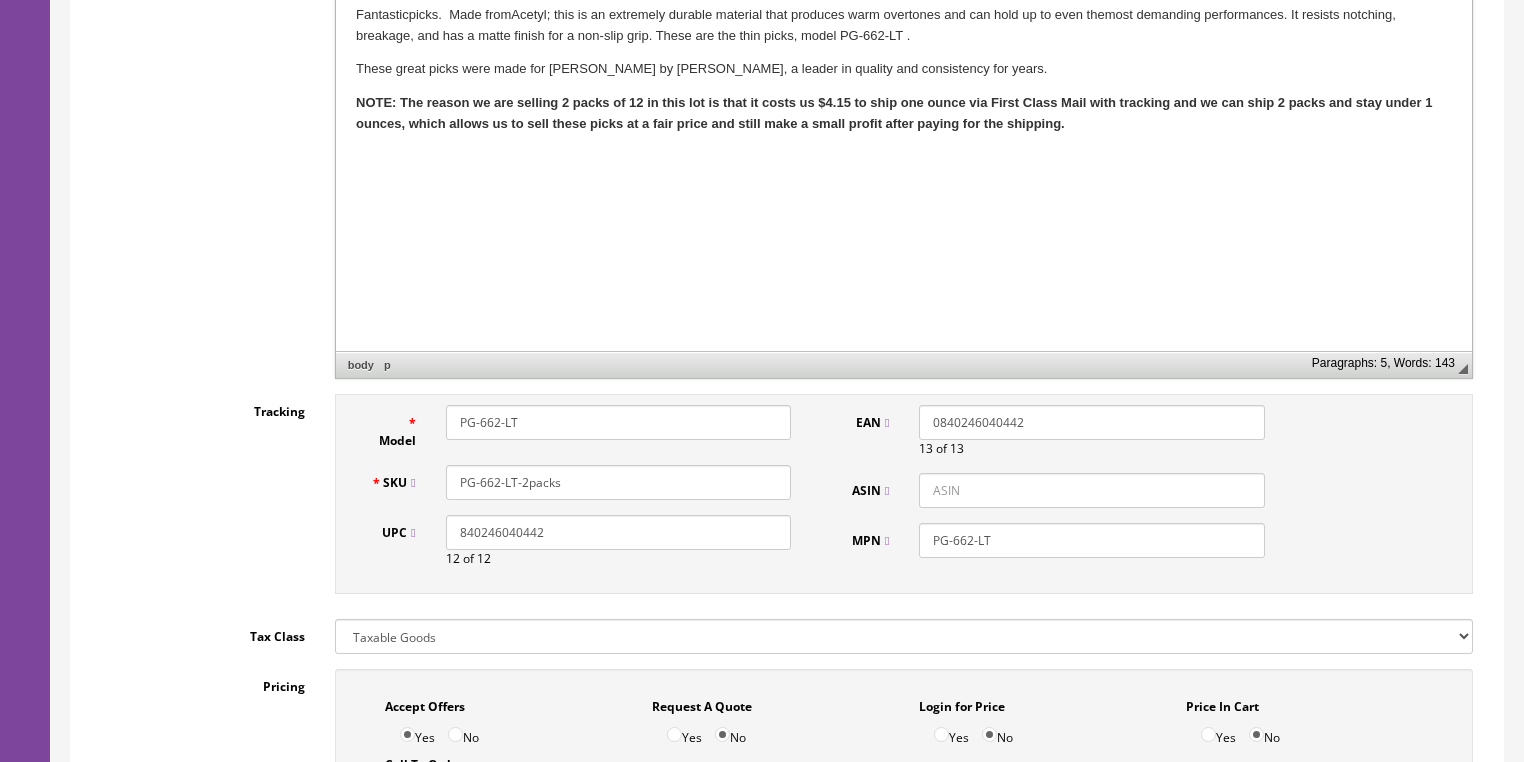 drag, startPoint x: 568, startPoint y: 488, endPoint x: 446, endPoint y: 496, distance: 122.26202 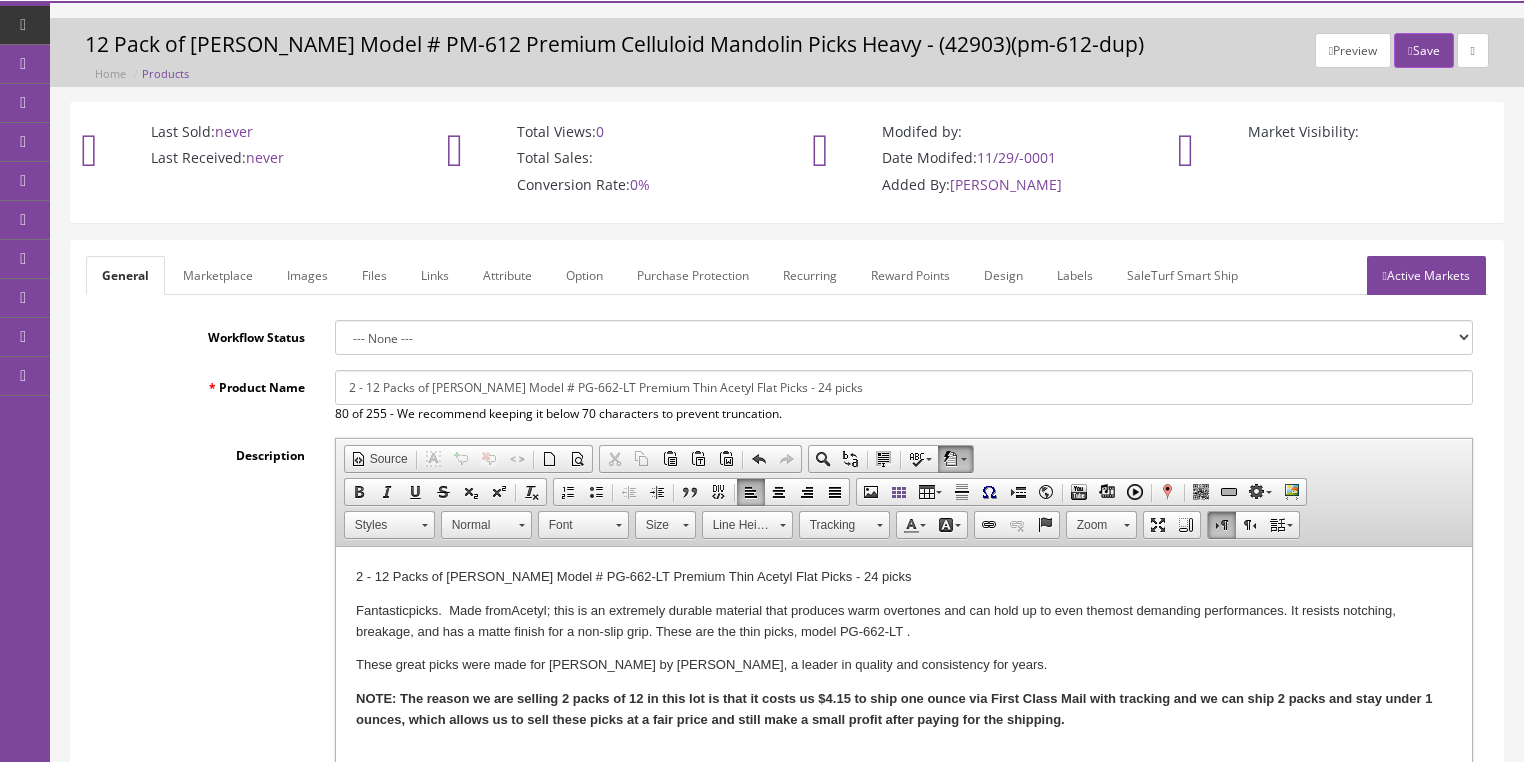 scroll, scrollTop: 0, scrollLeft: 0, axis: both 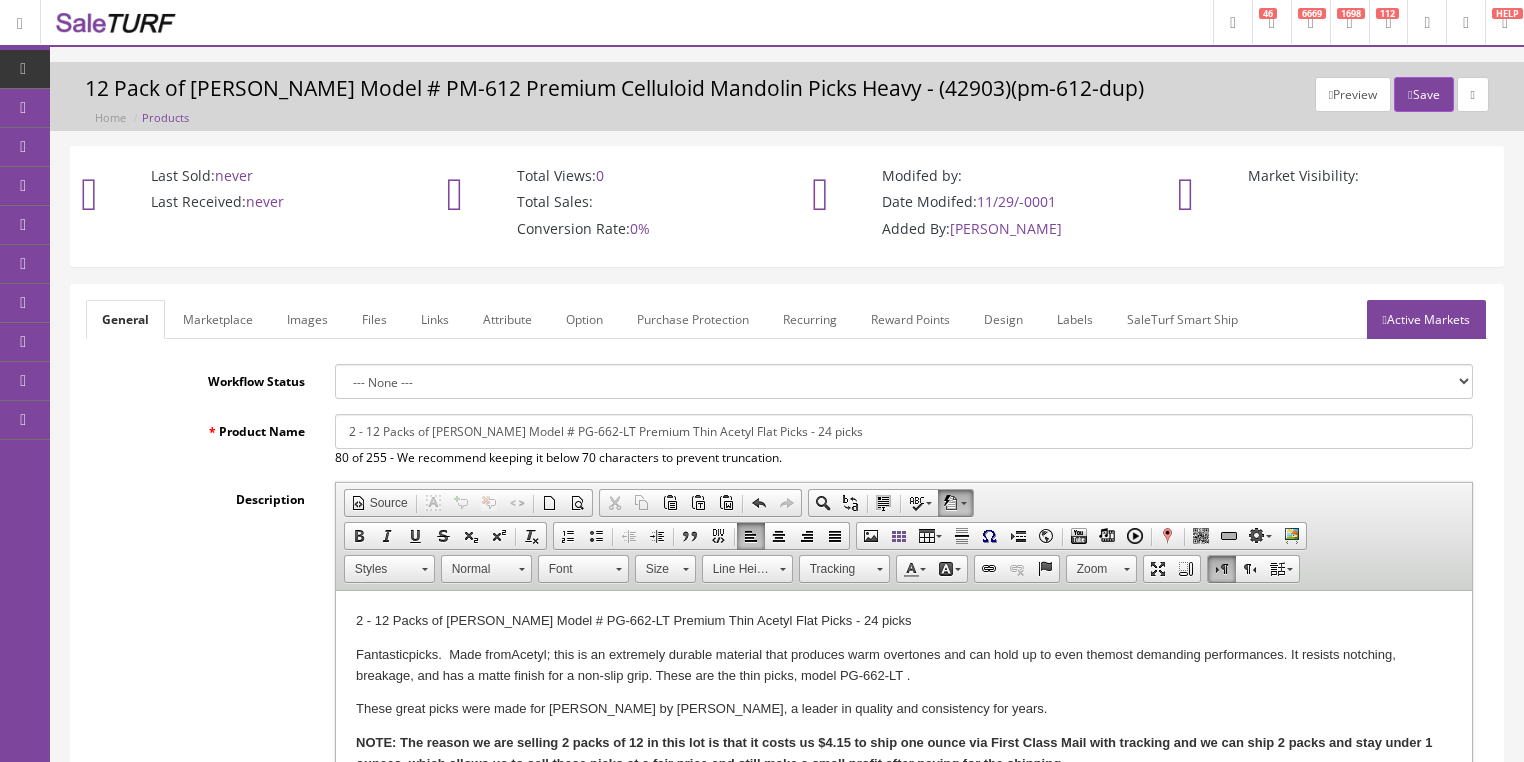 click on "Active Markets" at bounding box center (1426, 319) 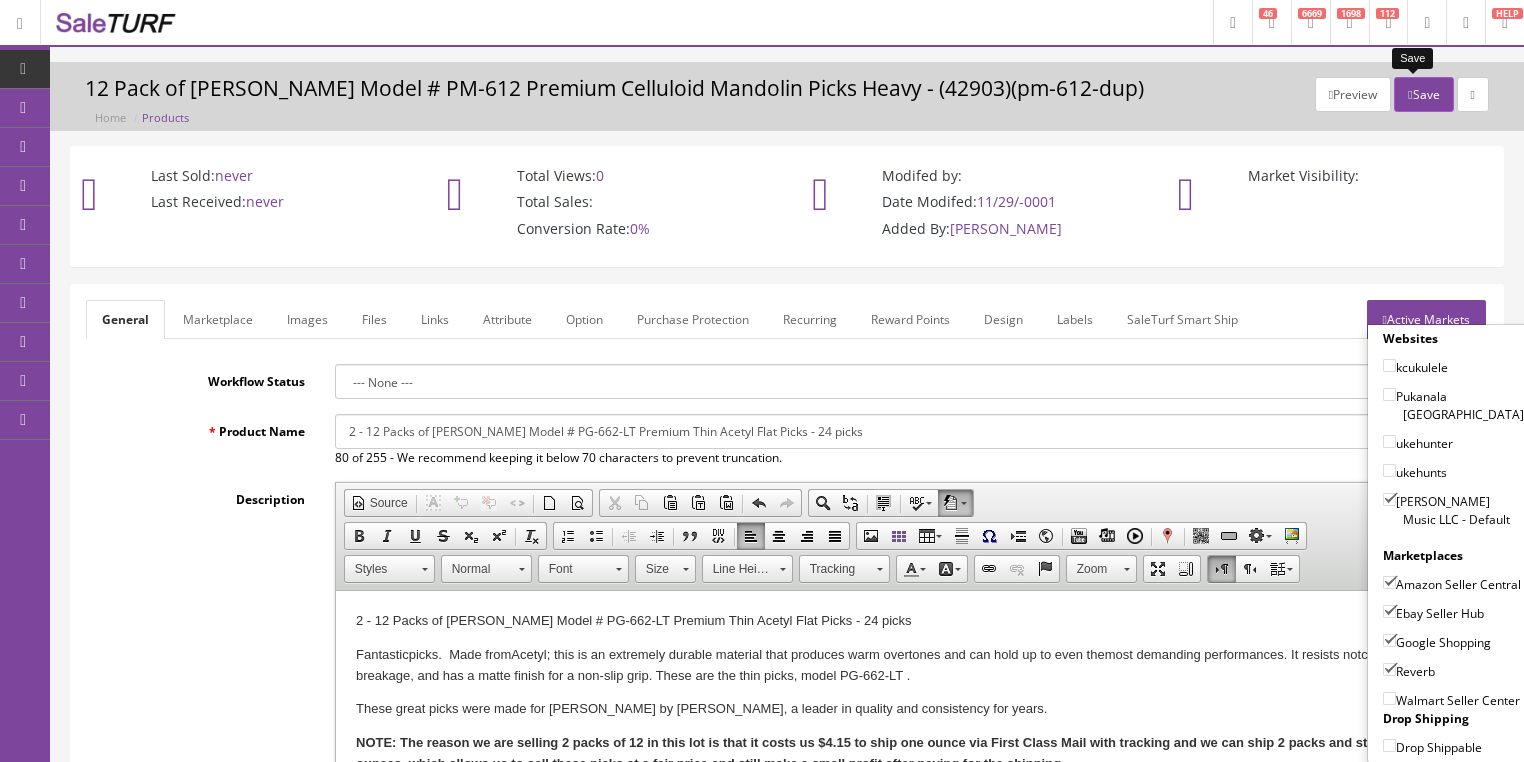 click on "Save" at bounding box center (1423, 94) 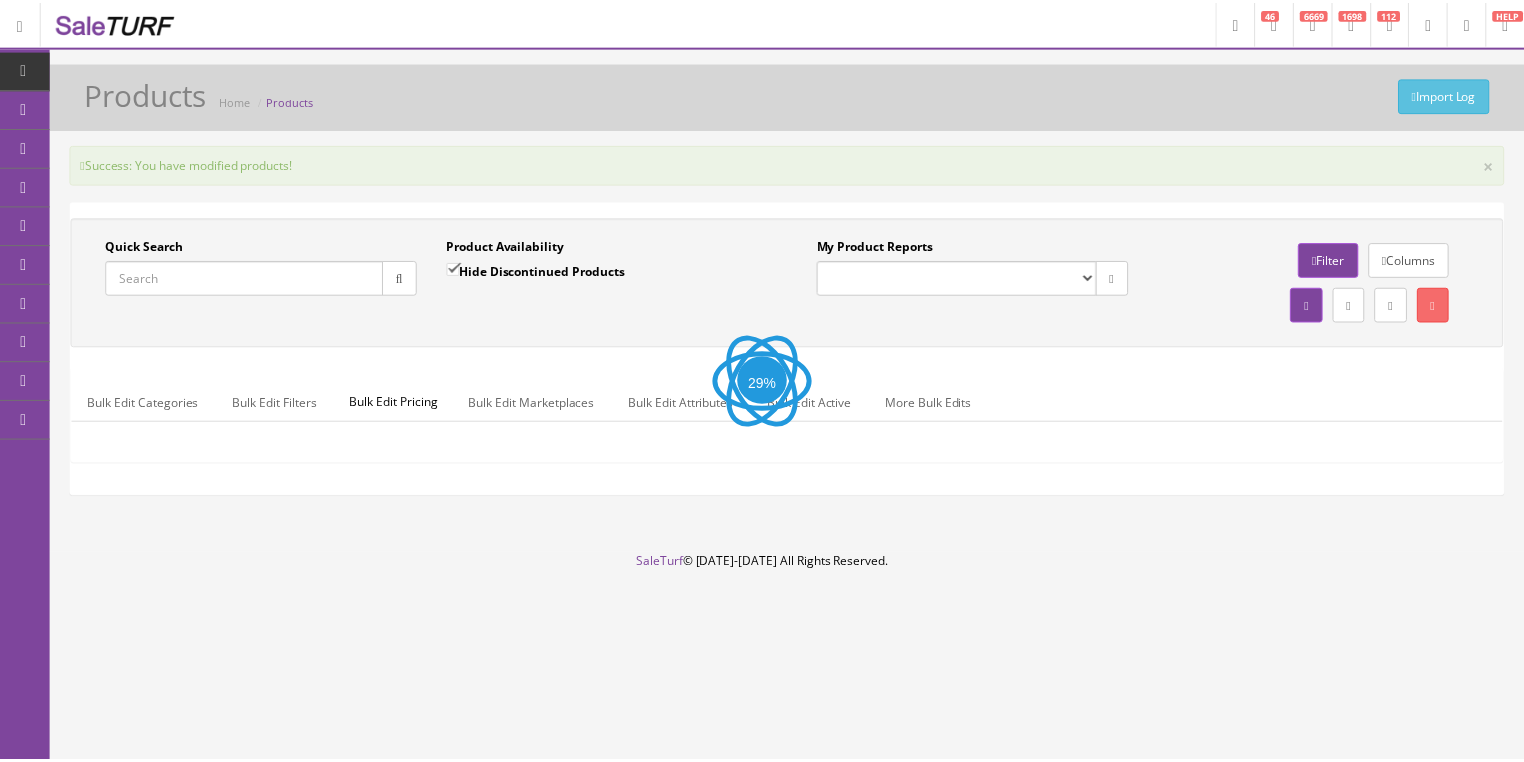 scroll, scrollTop: 0, scrollLeft: 0, axis: both 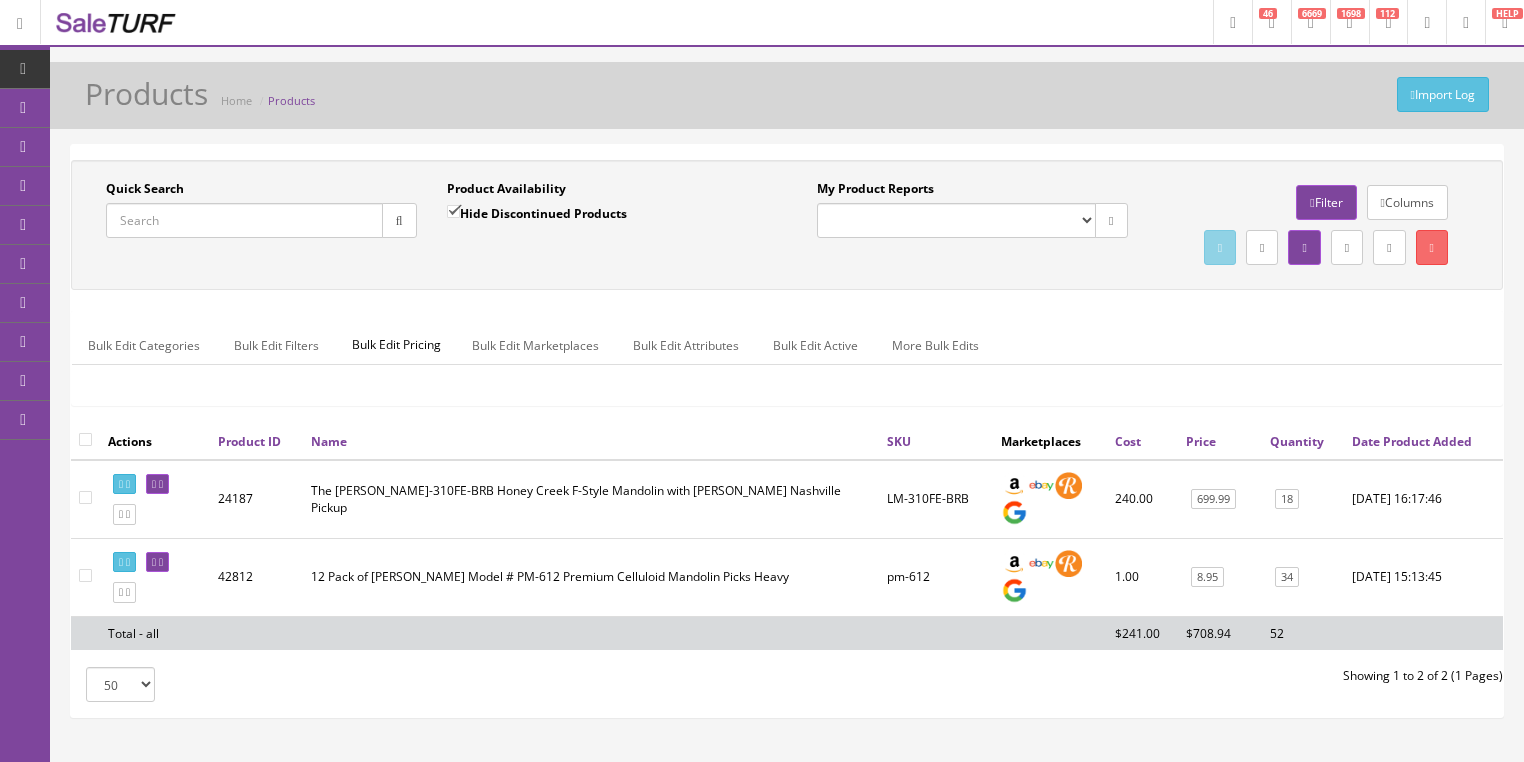 click on "Quick Search" at bounding box center [244, 220] 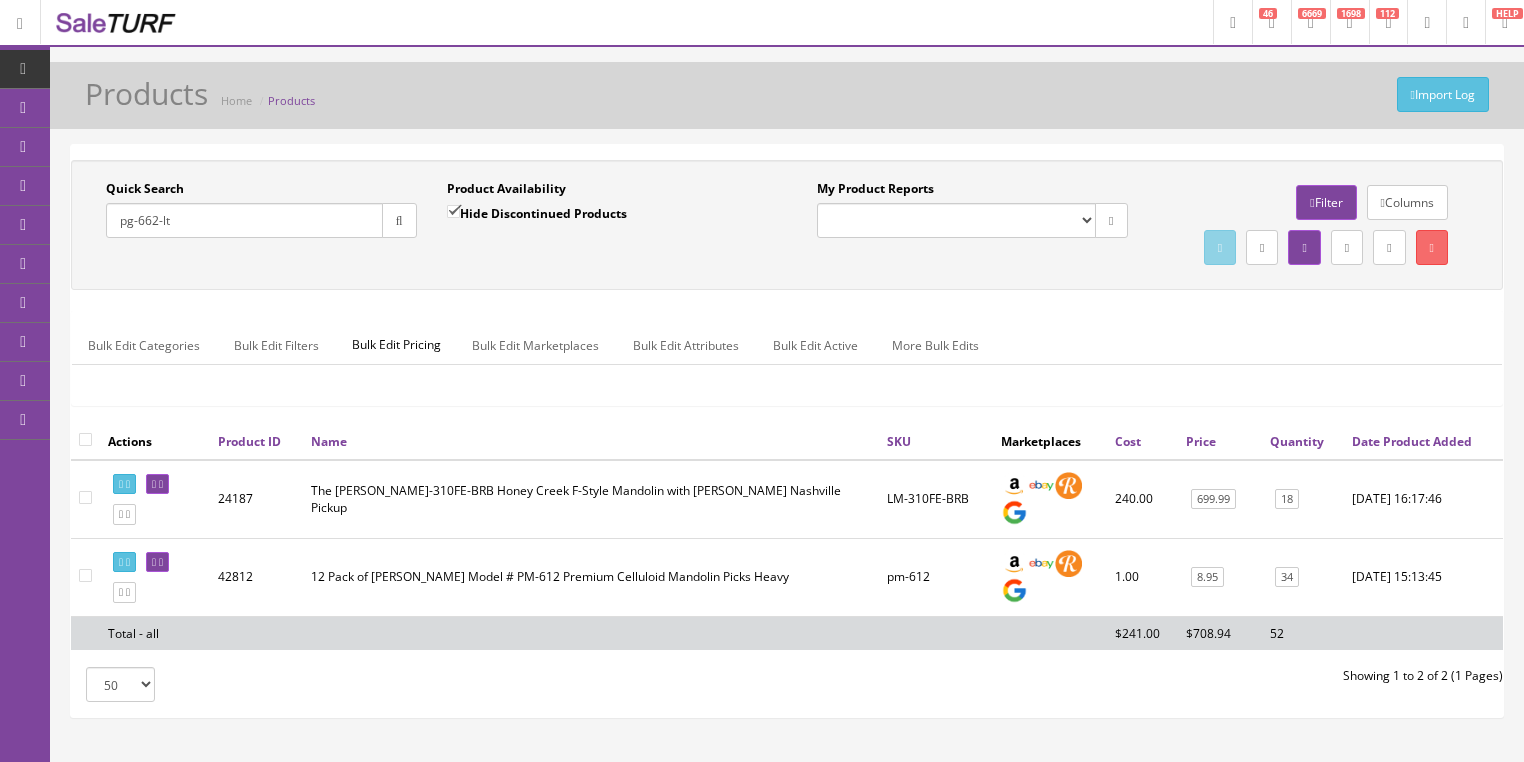 type on "pg-662-lt" 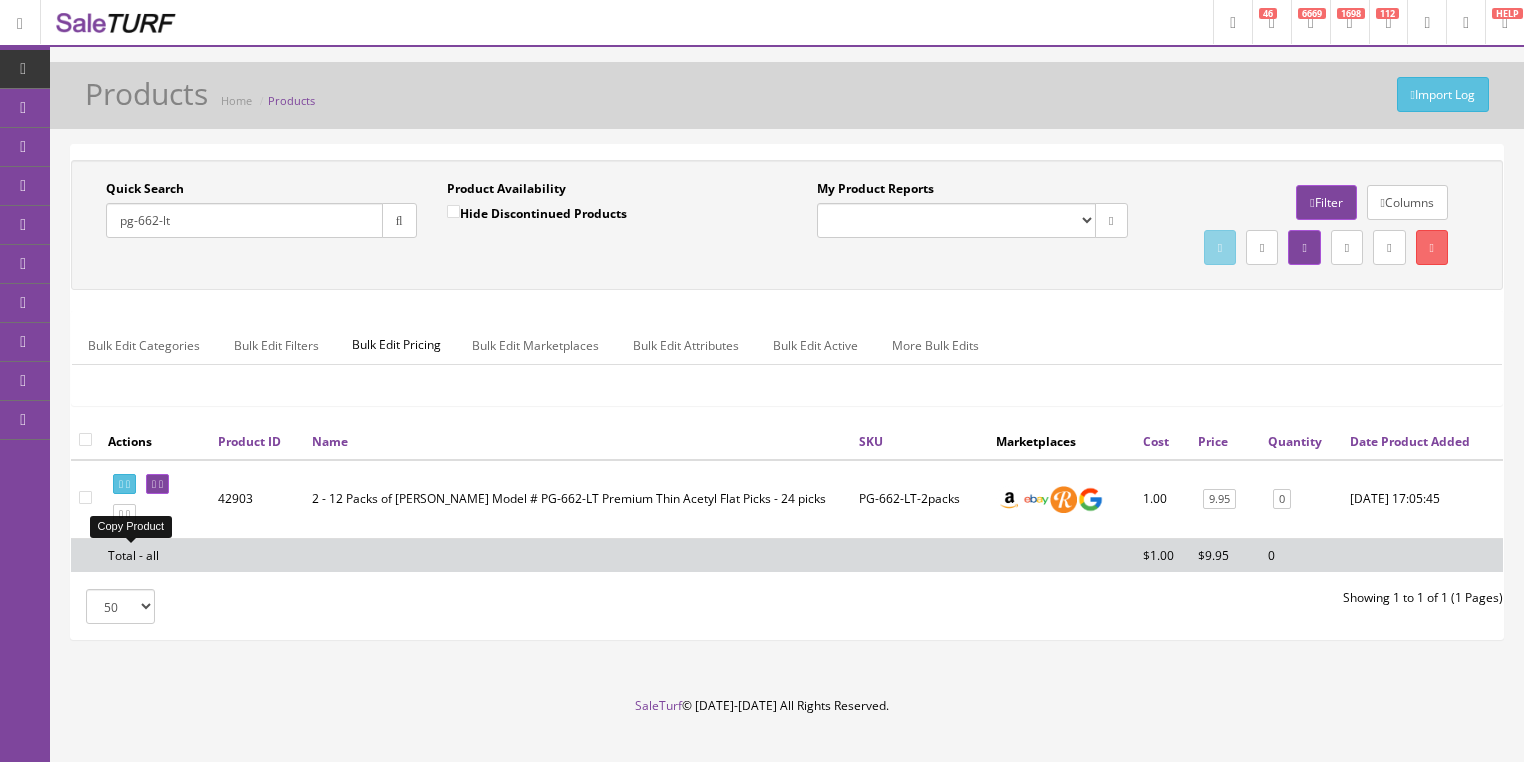 click at bounding box center (128, 514) 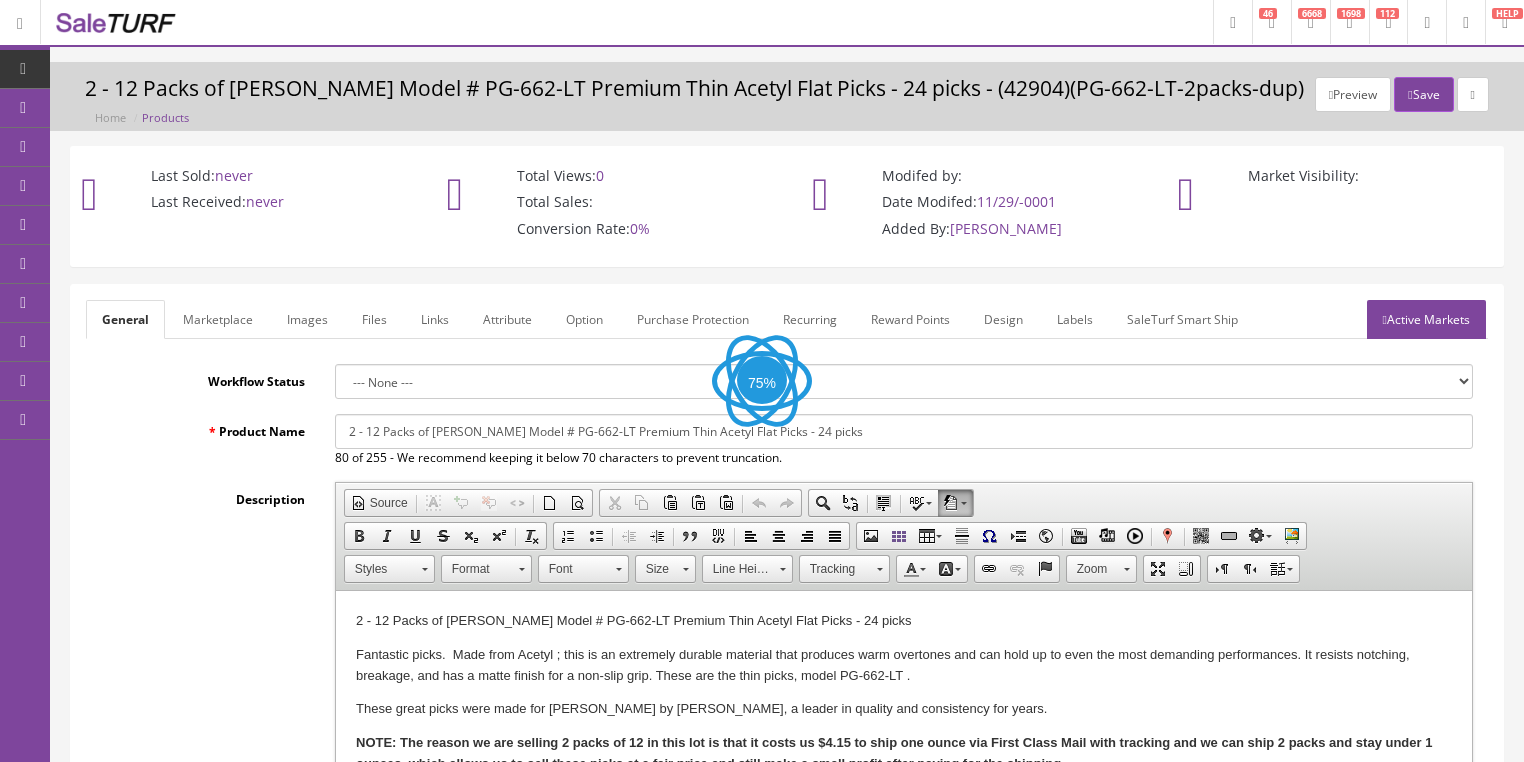 scroll, scrollTop: 0, scrollLeft: 0, axis: both 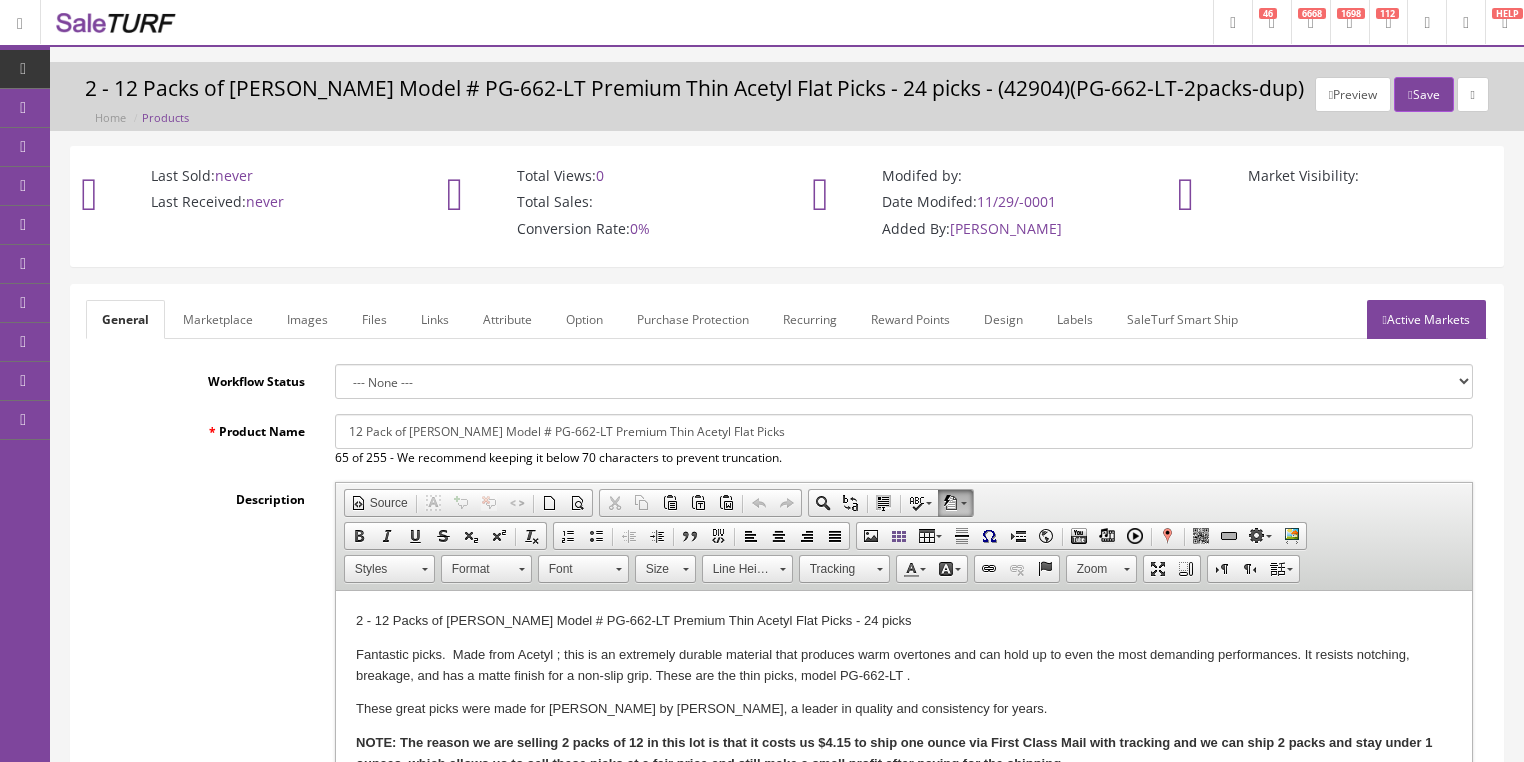 type on "12 Pack of [PERSON_NAME] Model # PG-662-LT Premium Thin Acetyl Flat Picks" 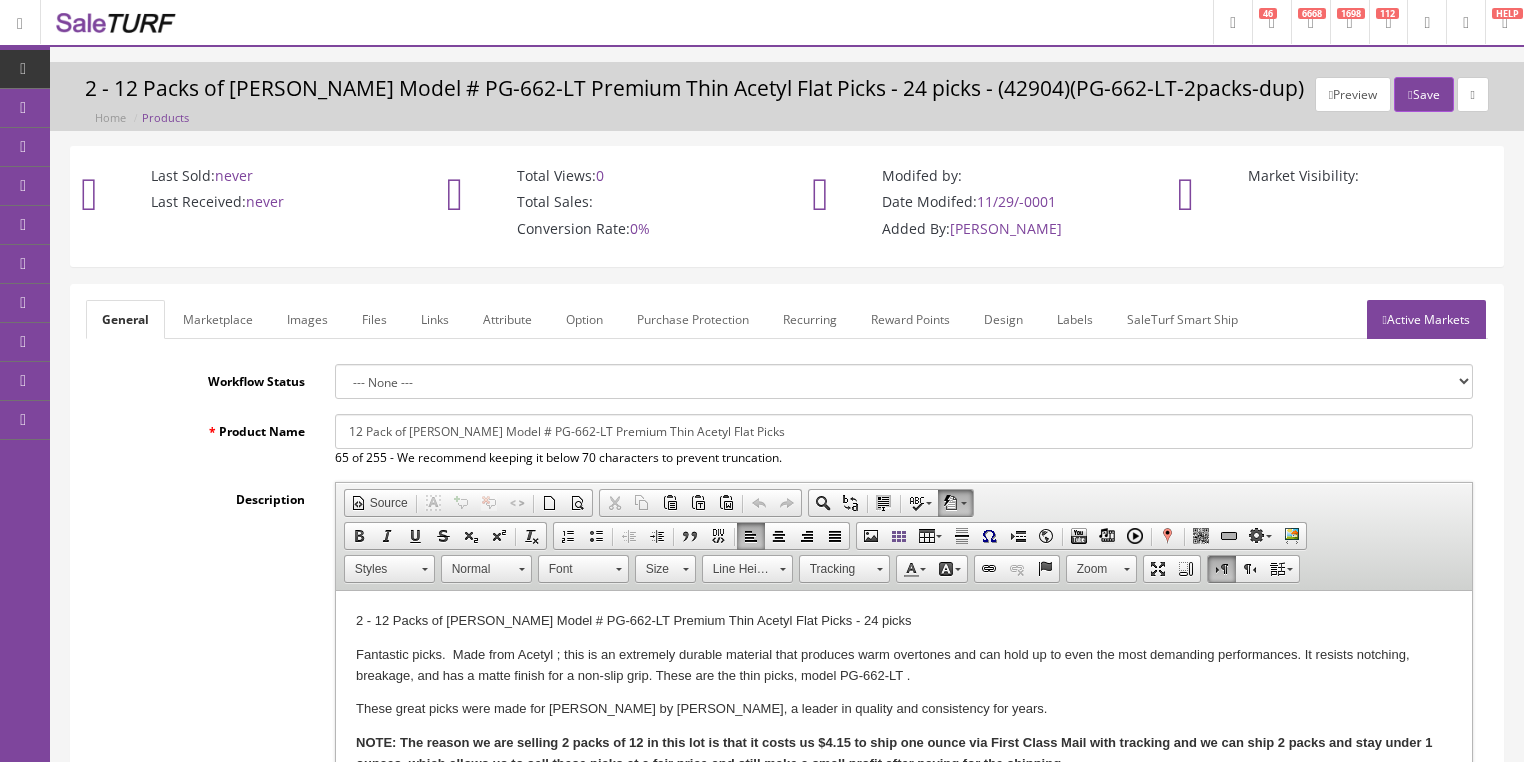drag, startPoint x: 349, startPoint y: 620, endPoint x: 582, endPoint y: 1186, distance: 612.0825 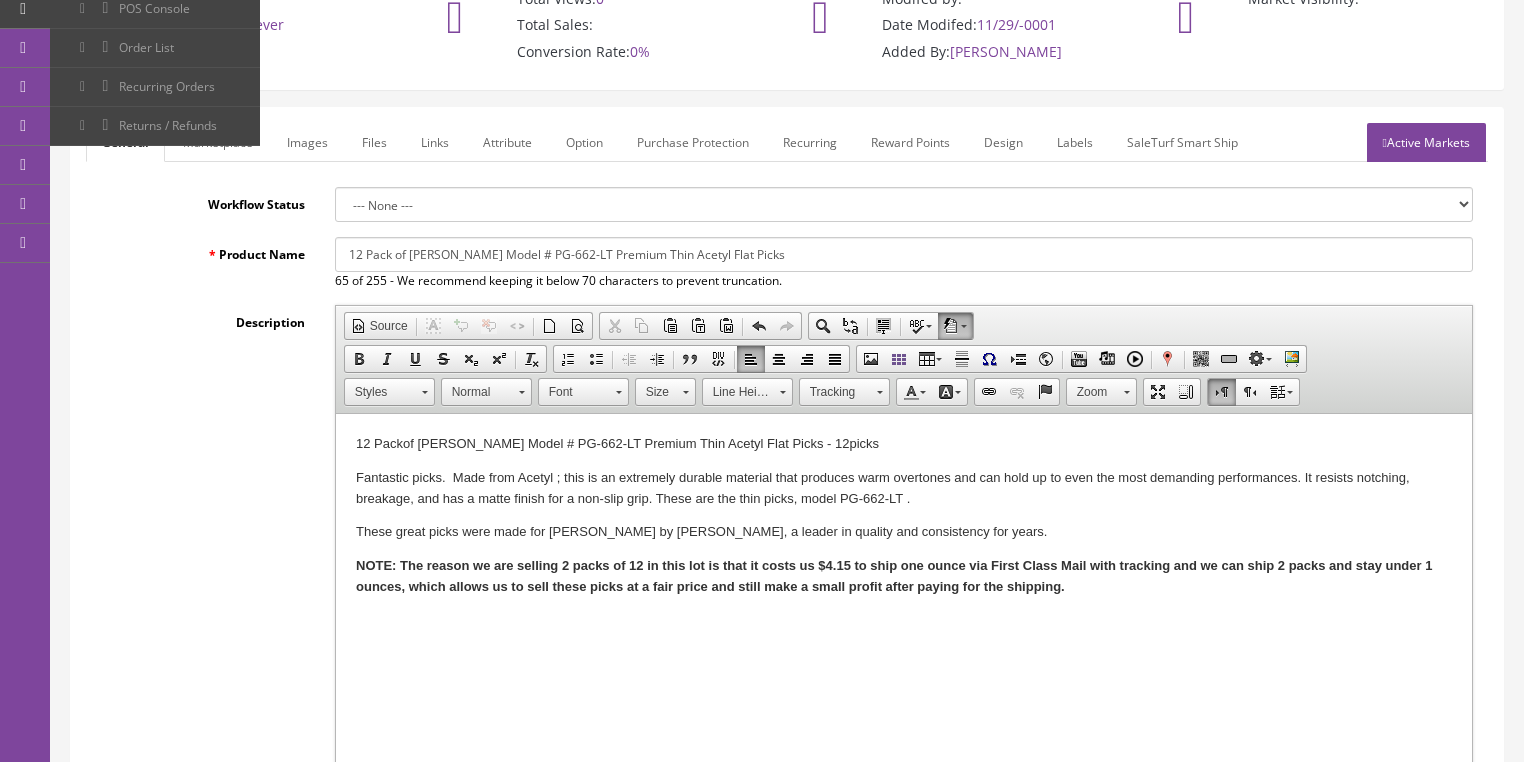 scroll, scrollTop: 240, scrollLeft: 0, axis: vertical 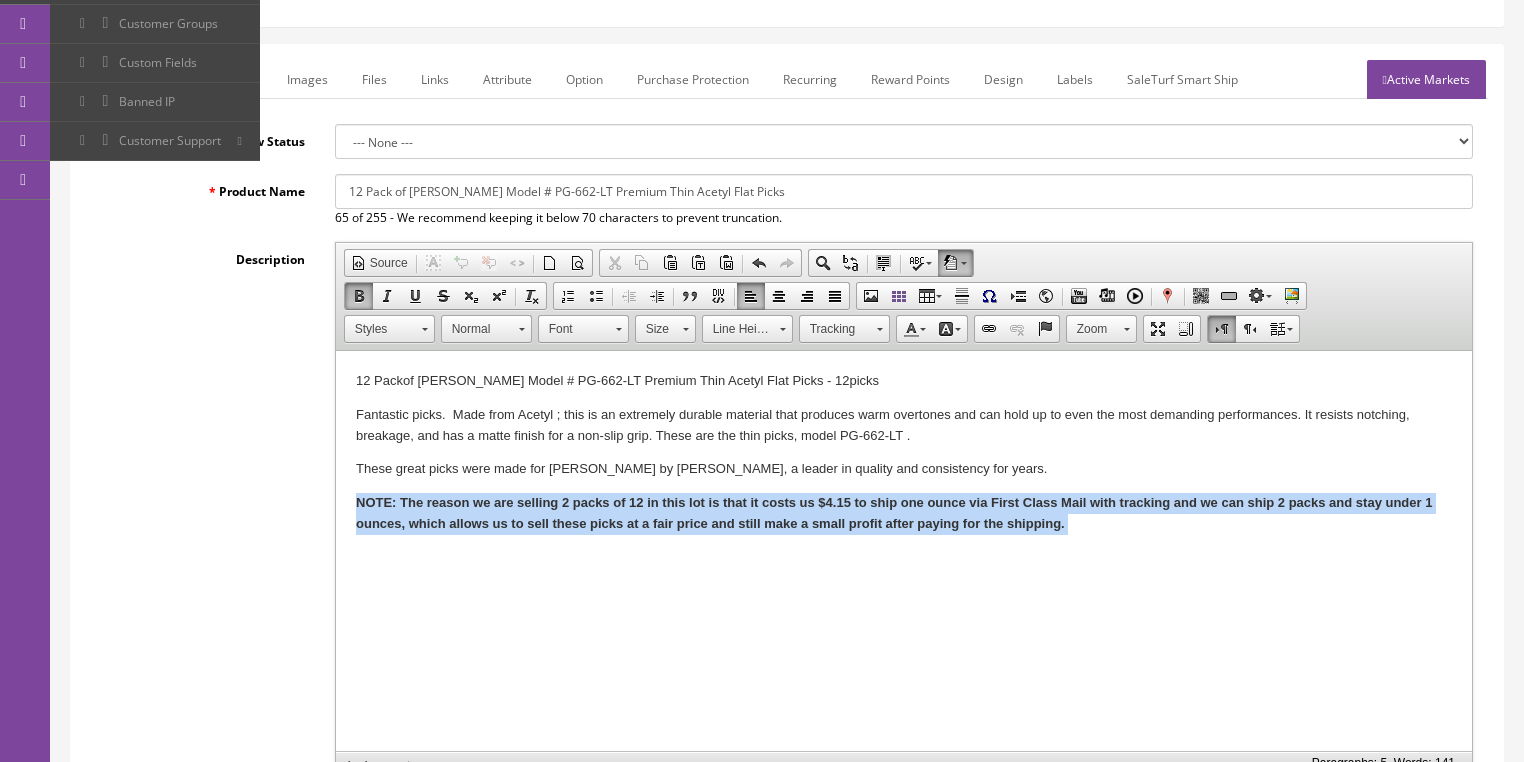 drag, startPoint x: 341, startPoint y: 506, endPoint x: 1075, endPoint y: 537, distance: 734.65436 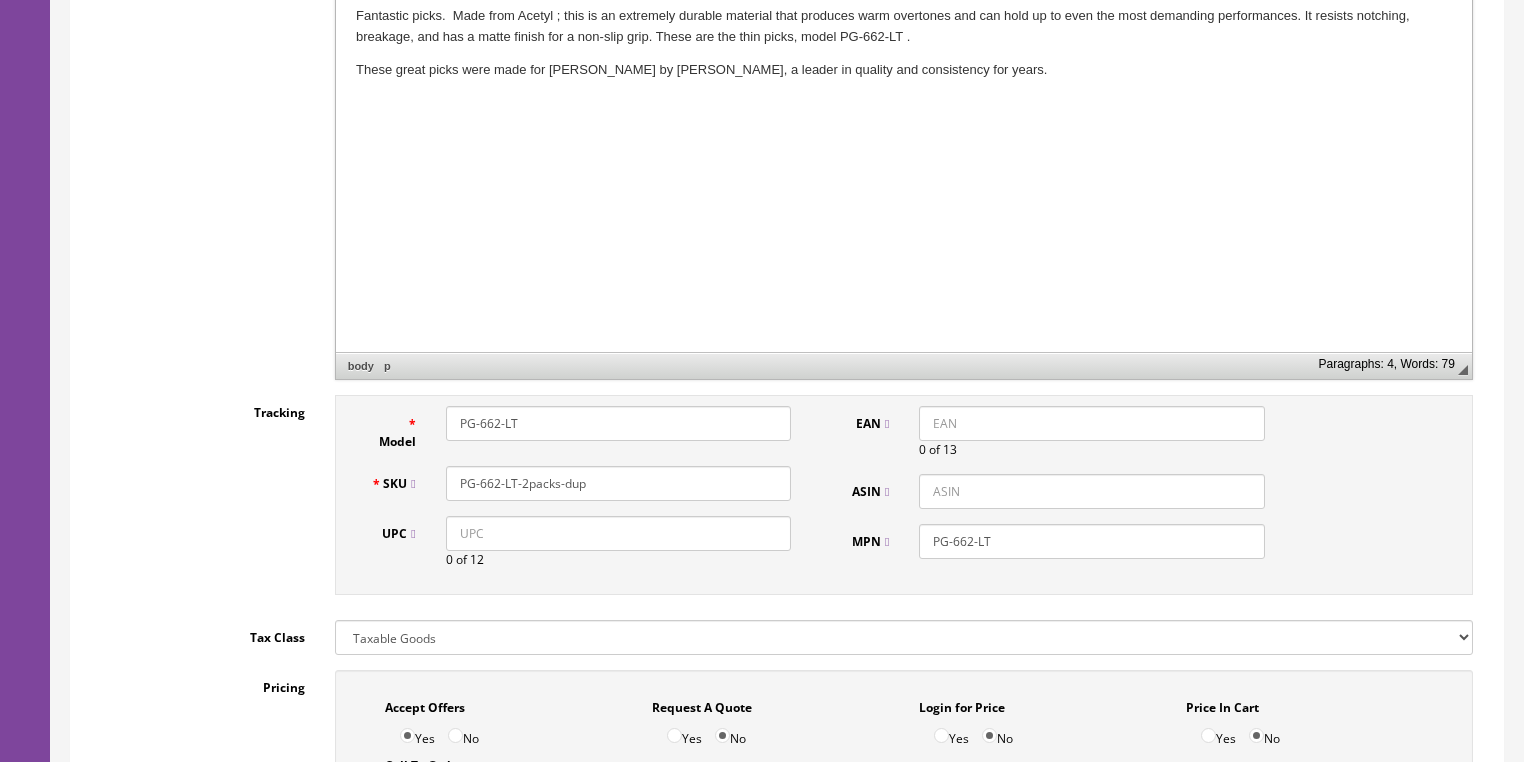 scroll, scrollTop: 640, scrollLeft: 0, axis: vertical 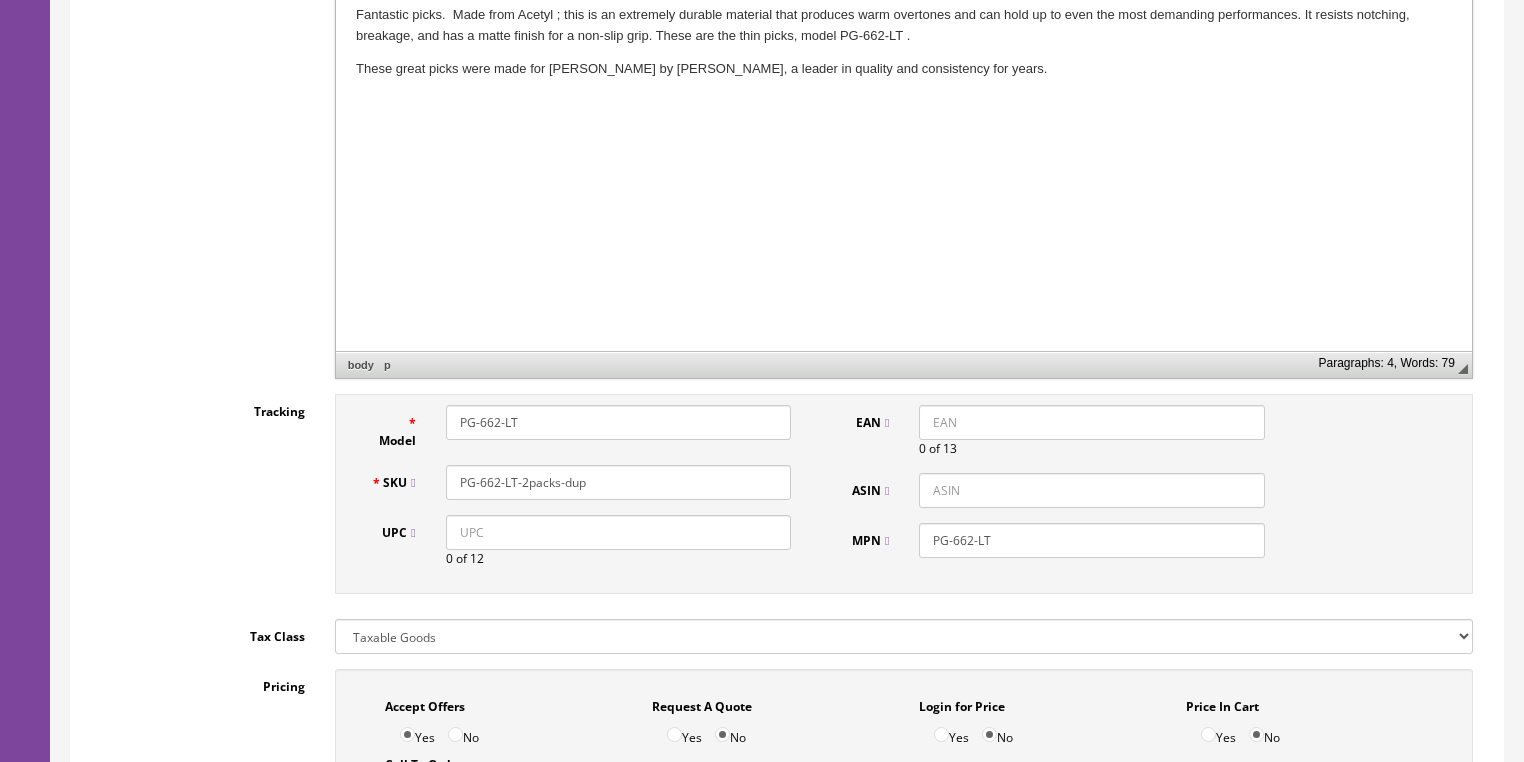 drag, startPoint x: 520, startPoint y: 485, endPoint x: 684, endPoint y: 484, distance: 164.00305 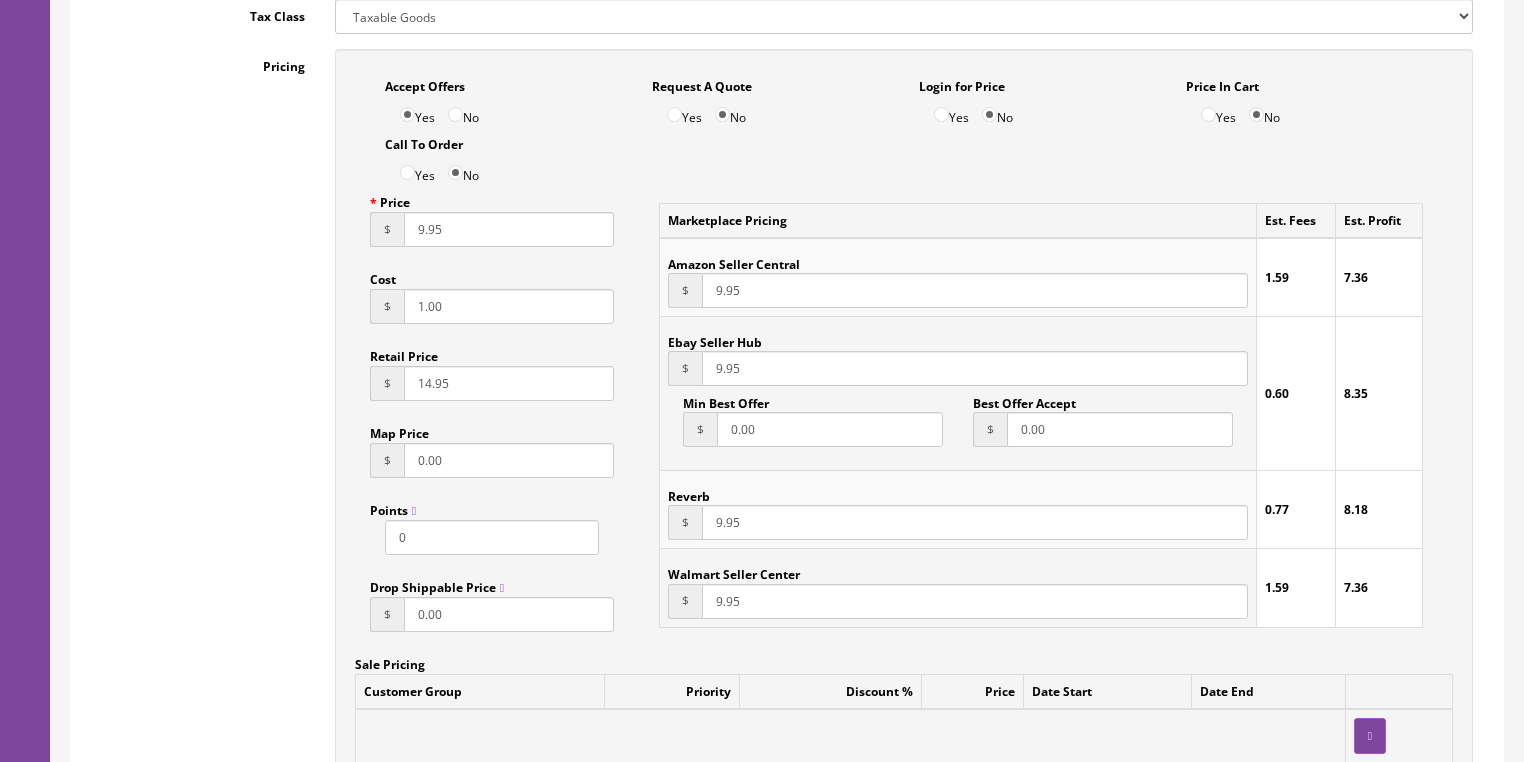 scroll, scrollTop: 1280, scrollLeft: 0, axis: vertical 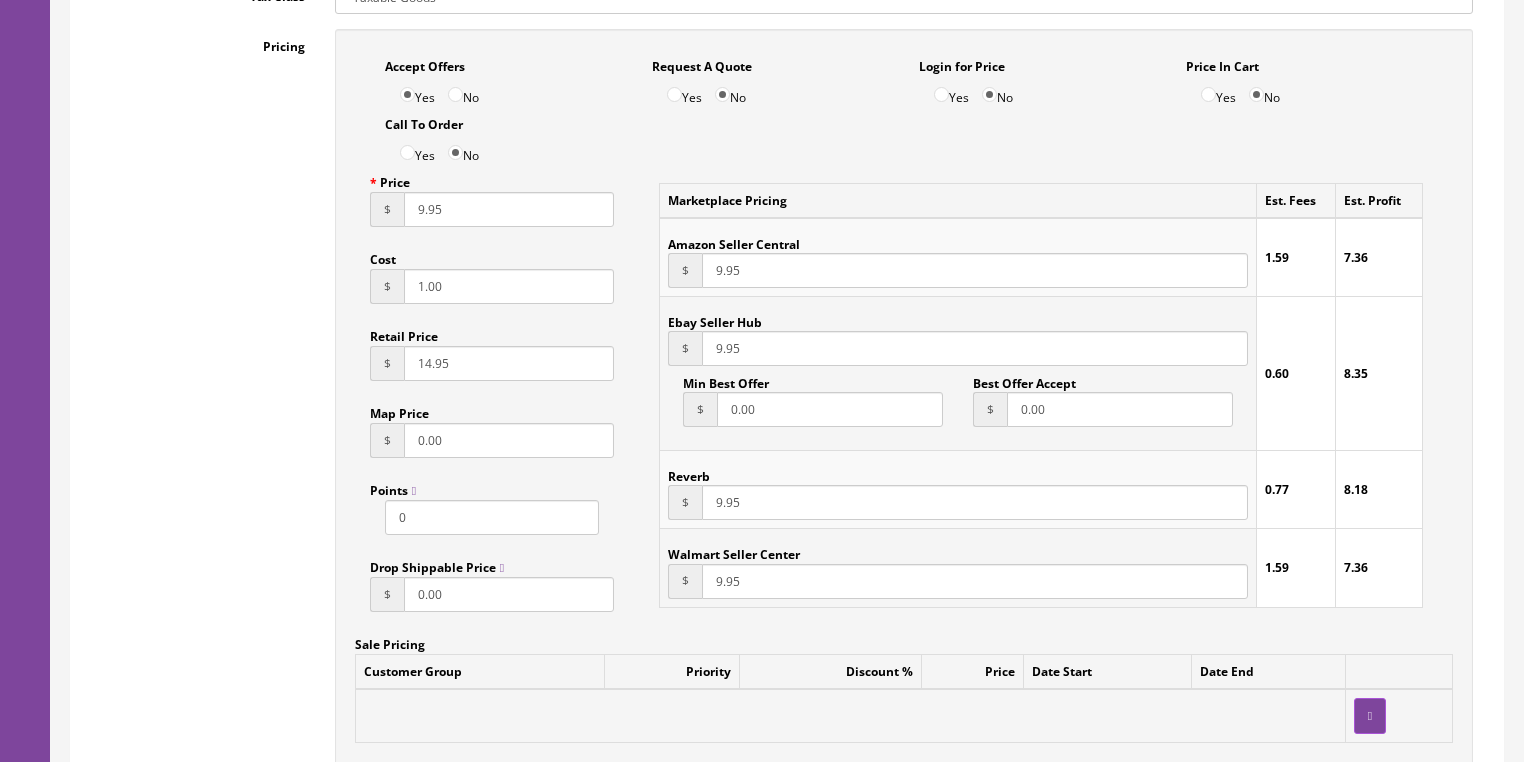 type on "PG-662-LT-storeonly" 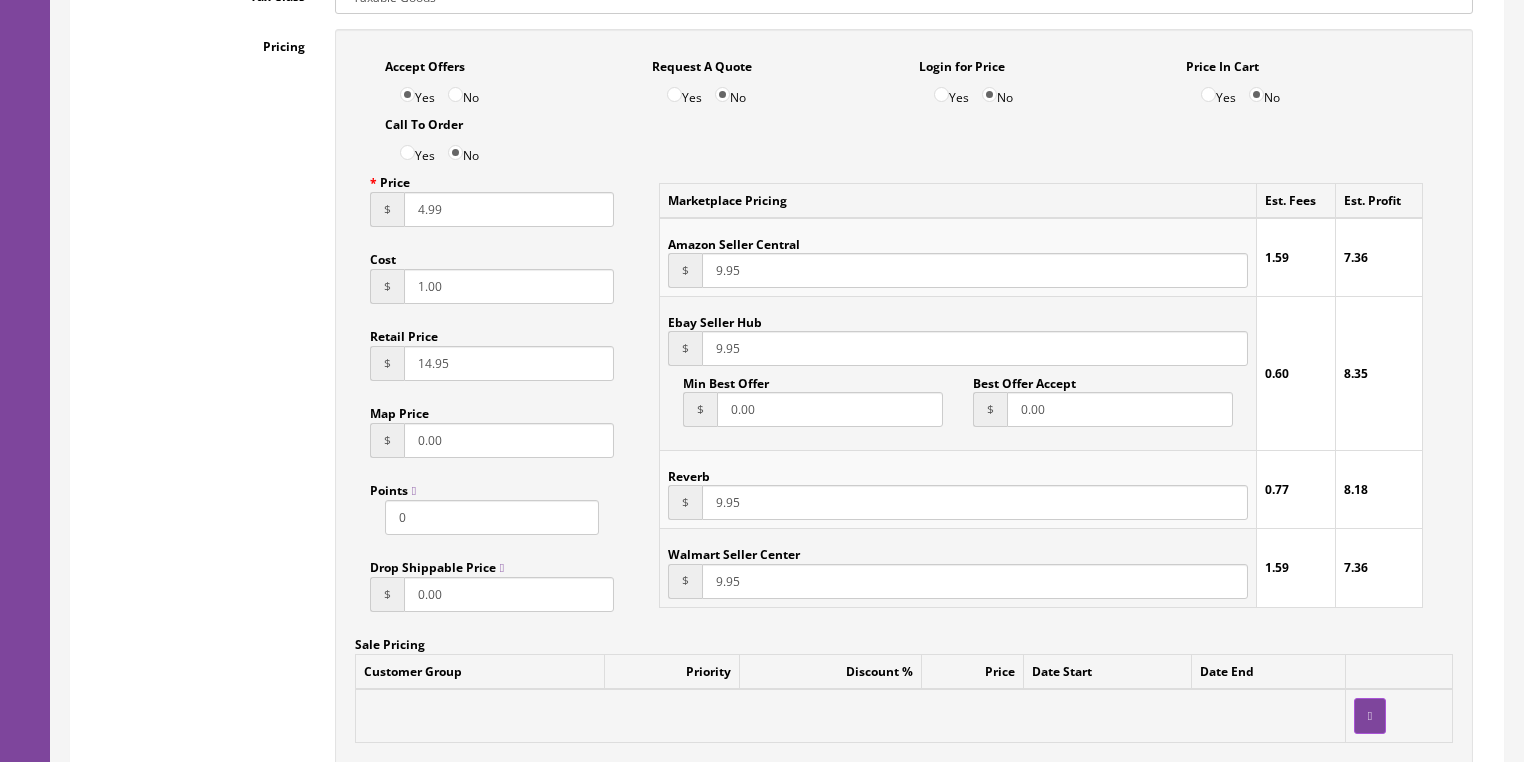 type on "4.99" 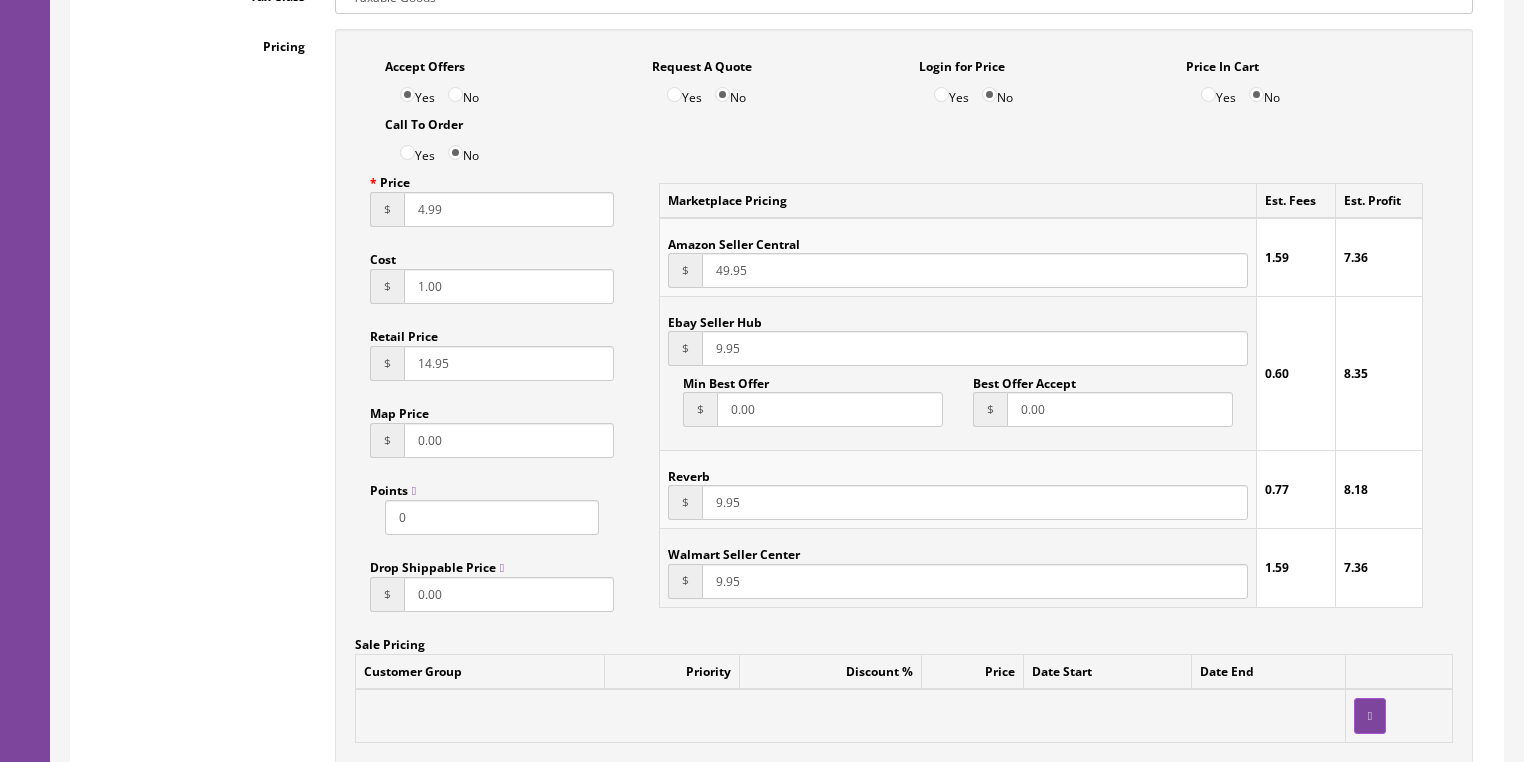 type on "49.95" 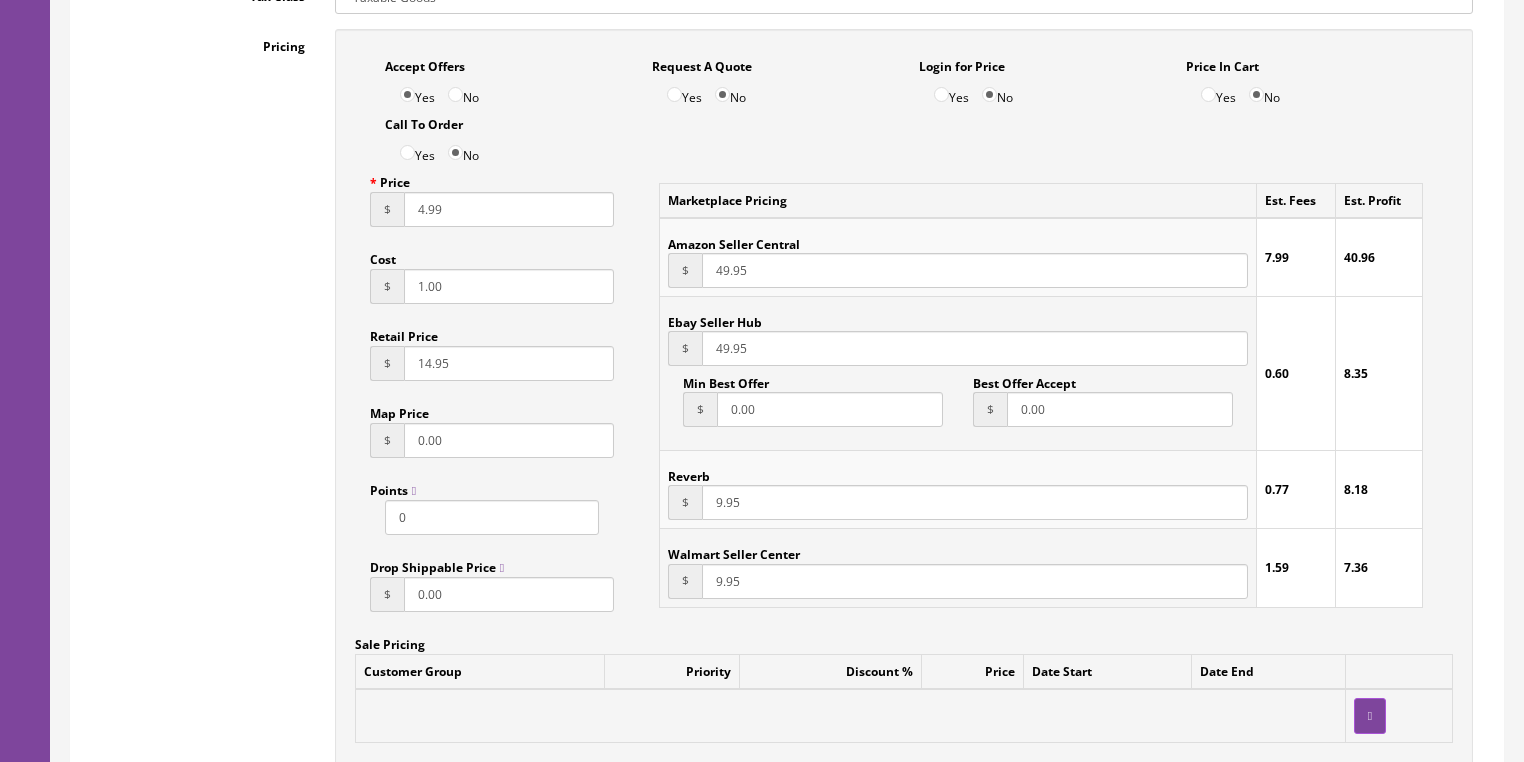 type on "49.95" 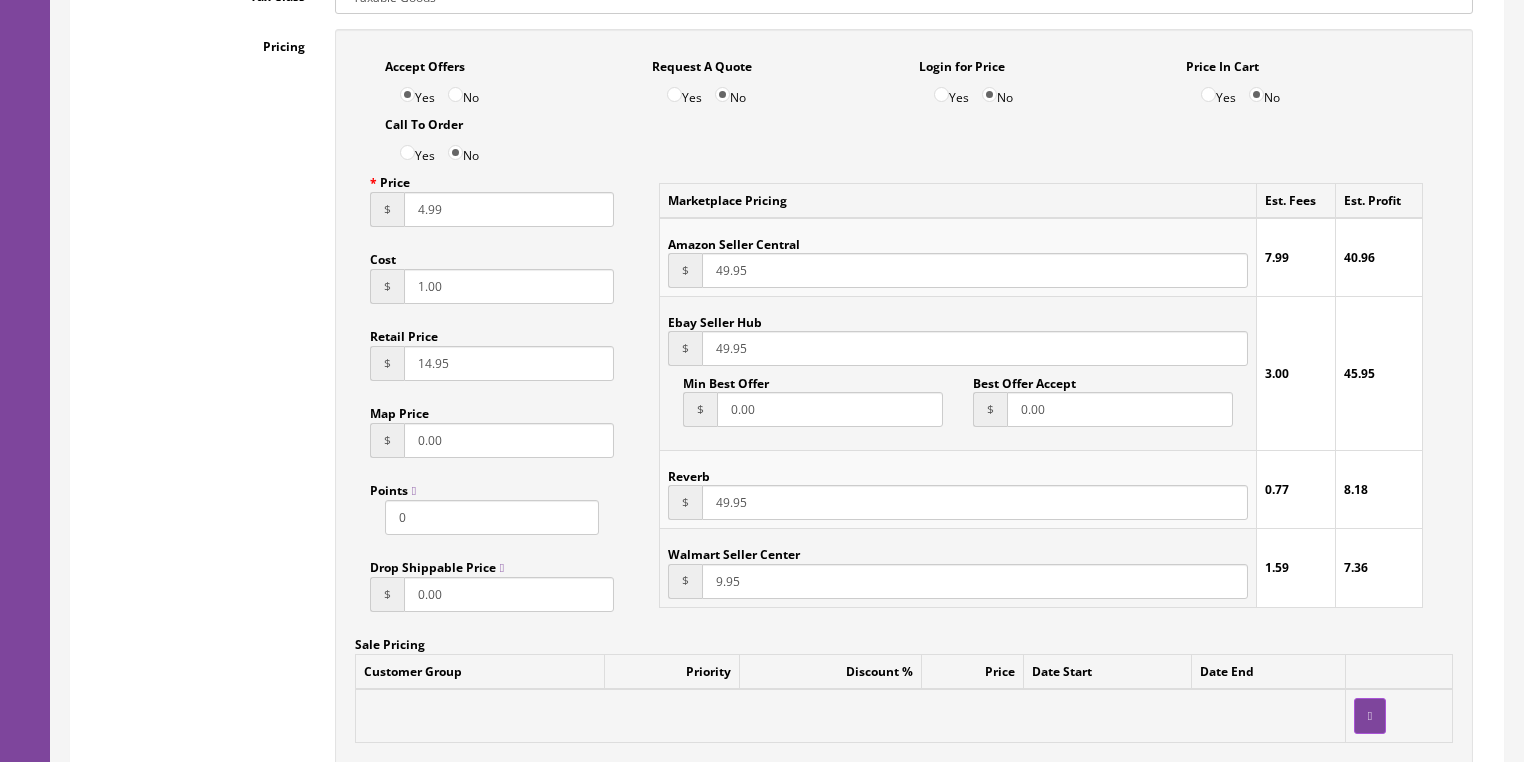 type on "49.95" 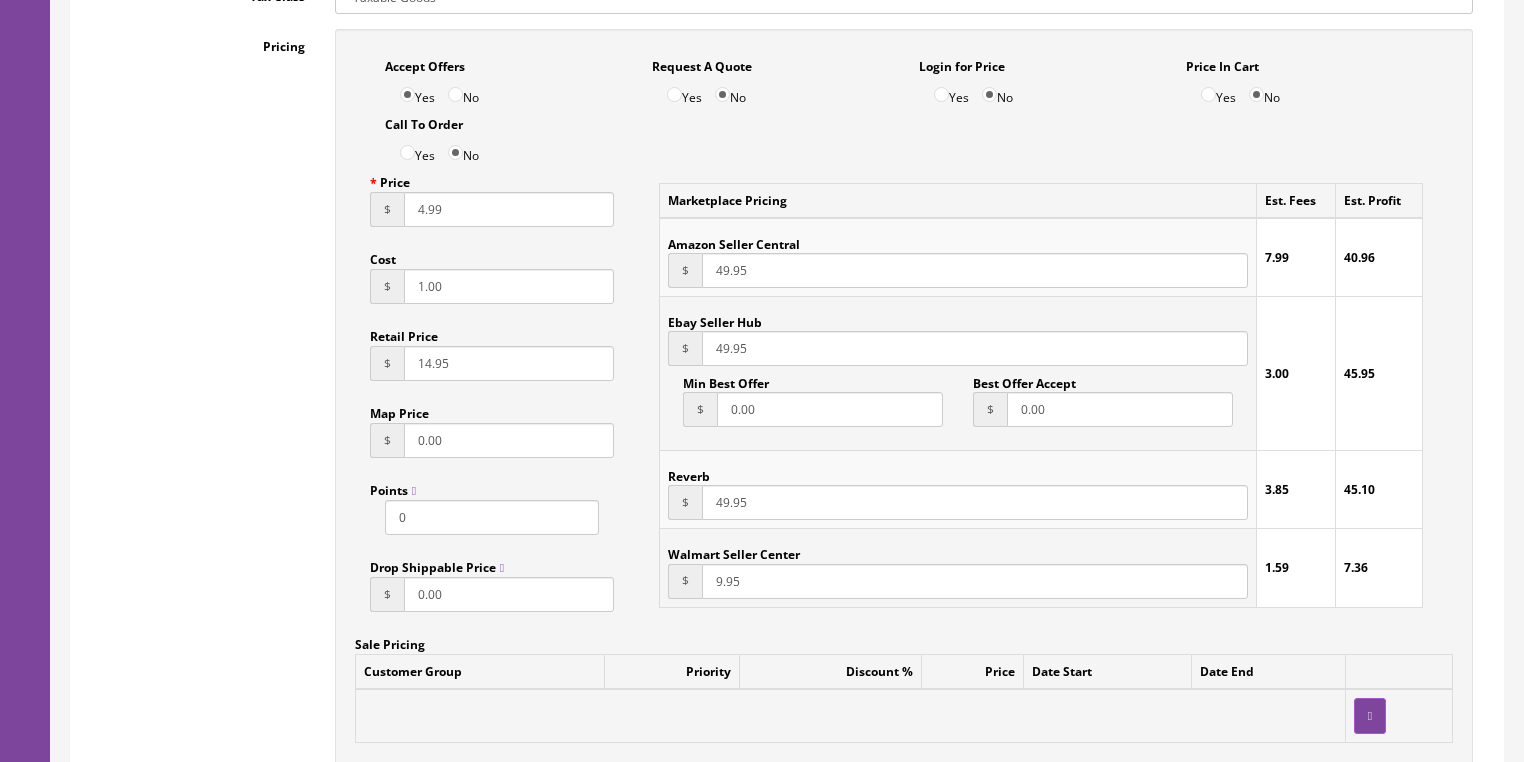 click on "9.95" at bounding box center [974, 581] 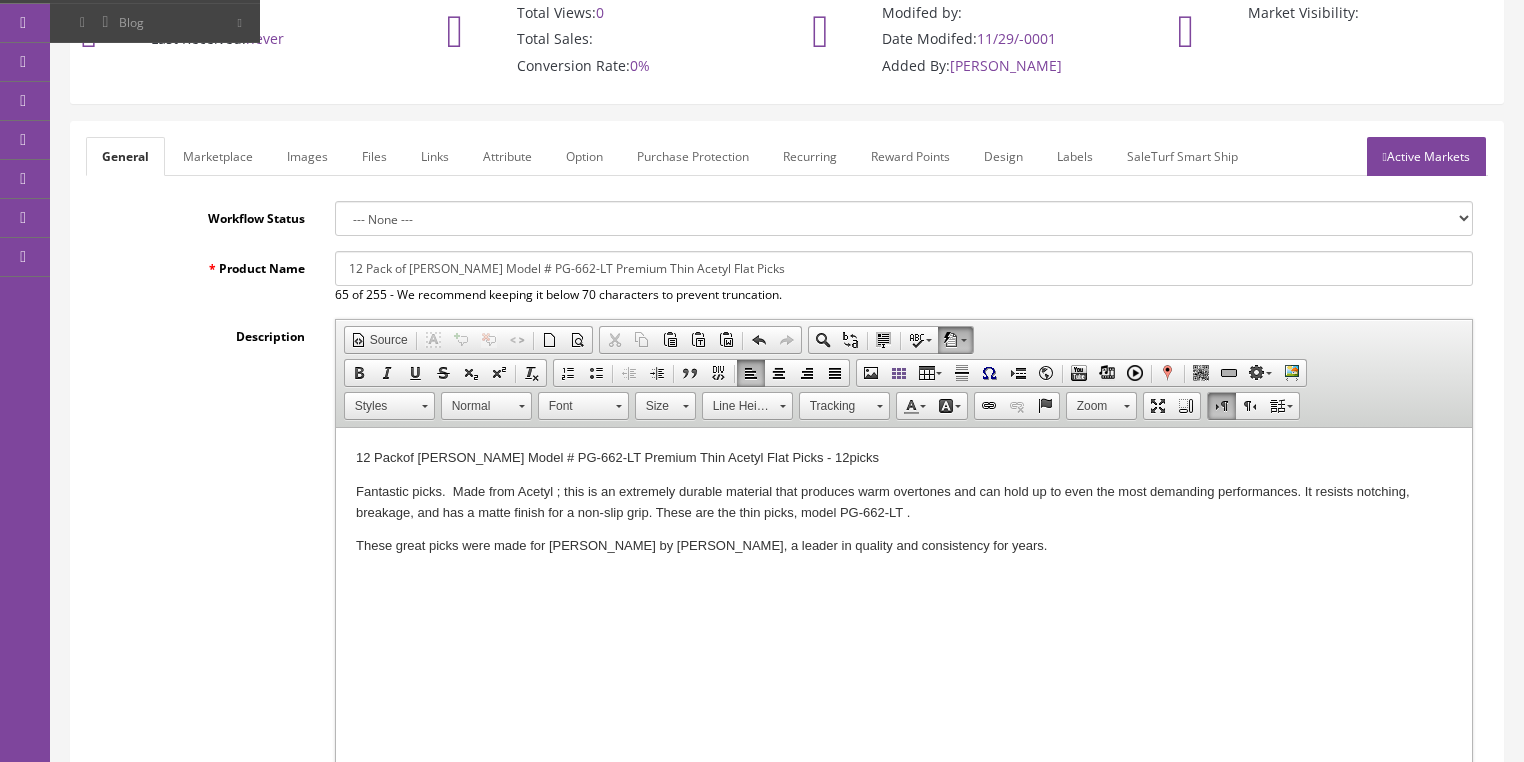 scroll, scrollTop: 160, scrollLeft: 0, axis: vertical 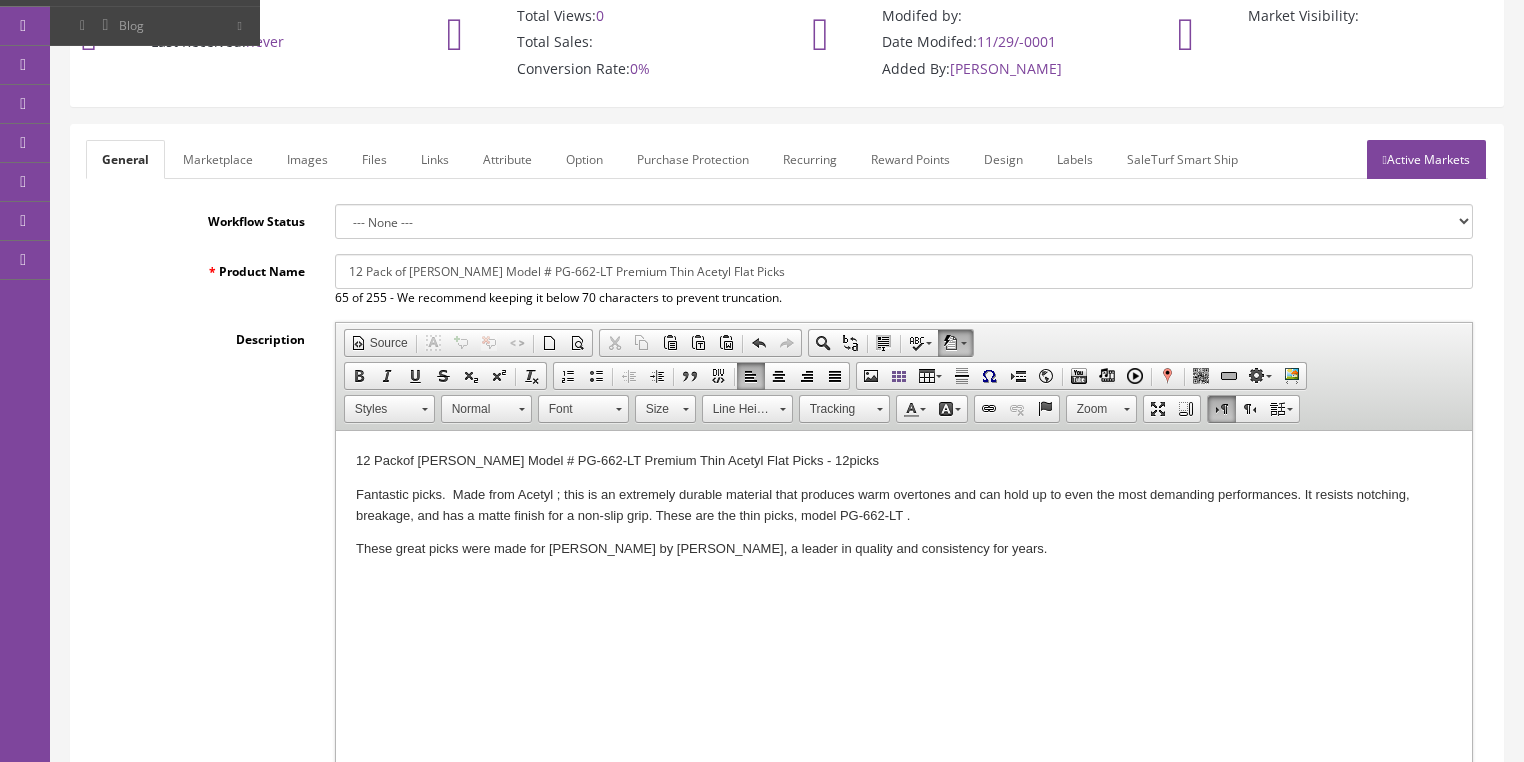 type on "49.95" 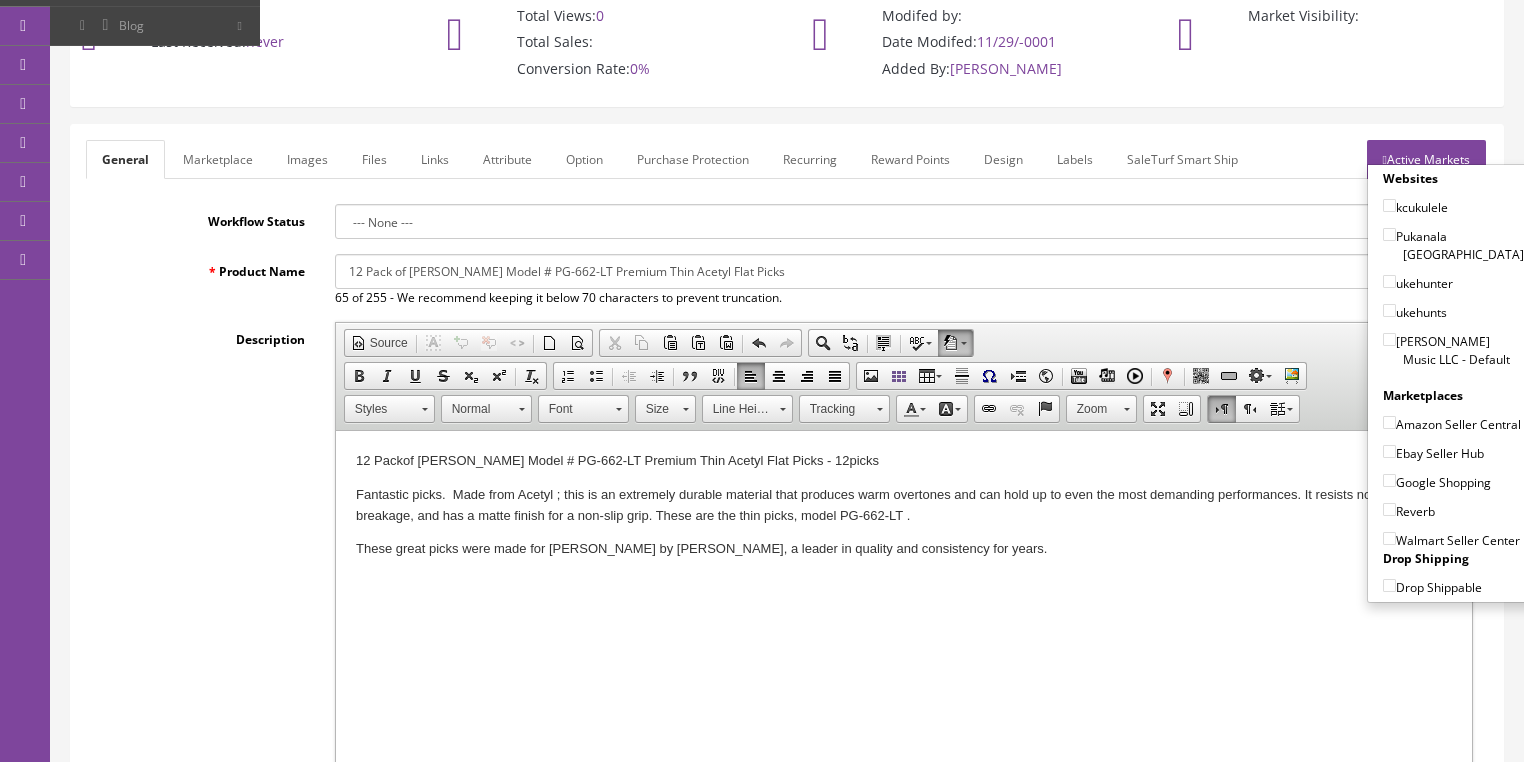 click on "[PERSON_NAME] Music LLC - Default" at bounding box center [1389, 339] 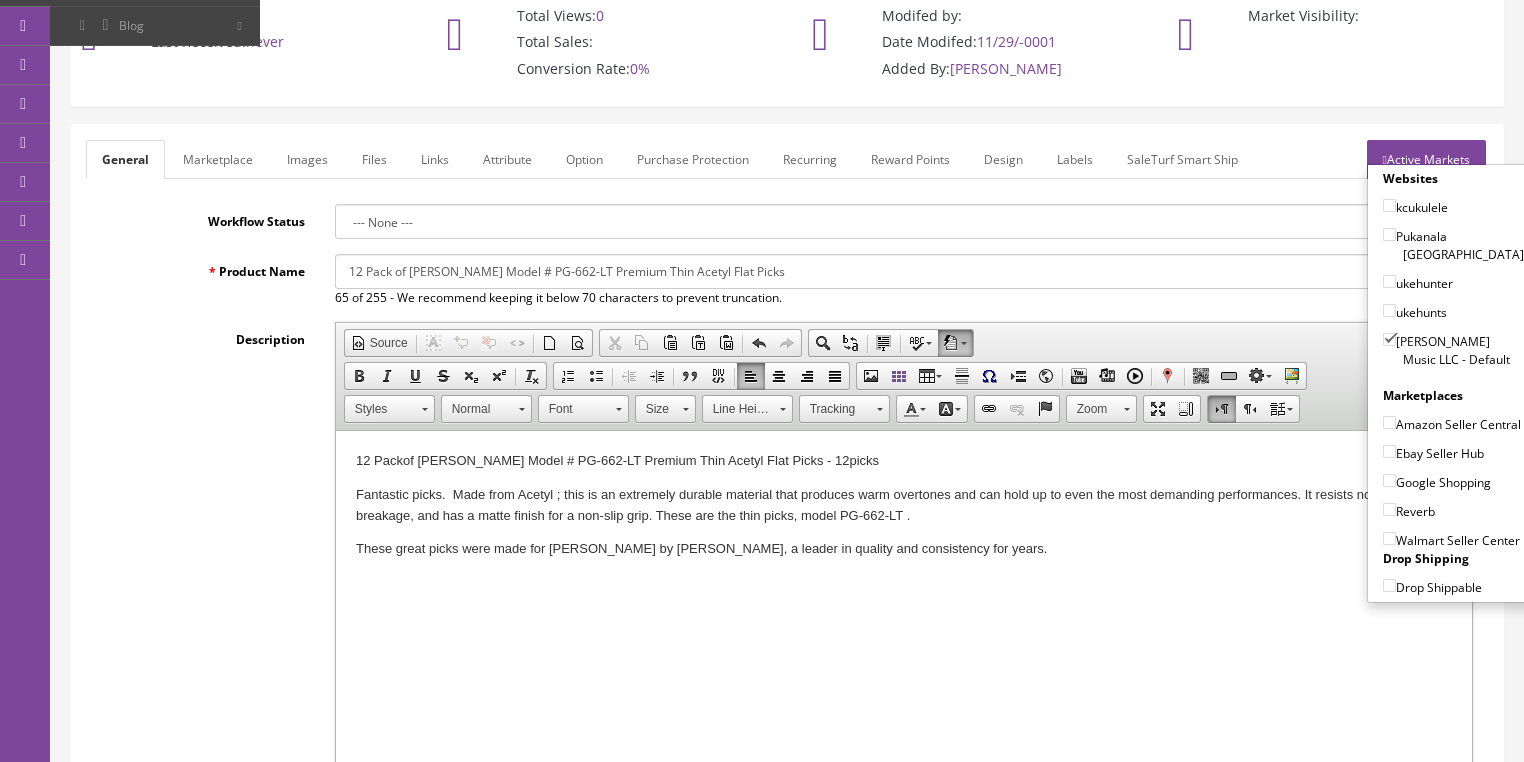click on "Active Markets" at bounding box center (1426, 159) 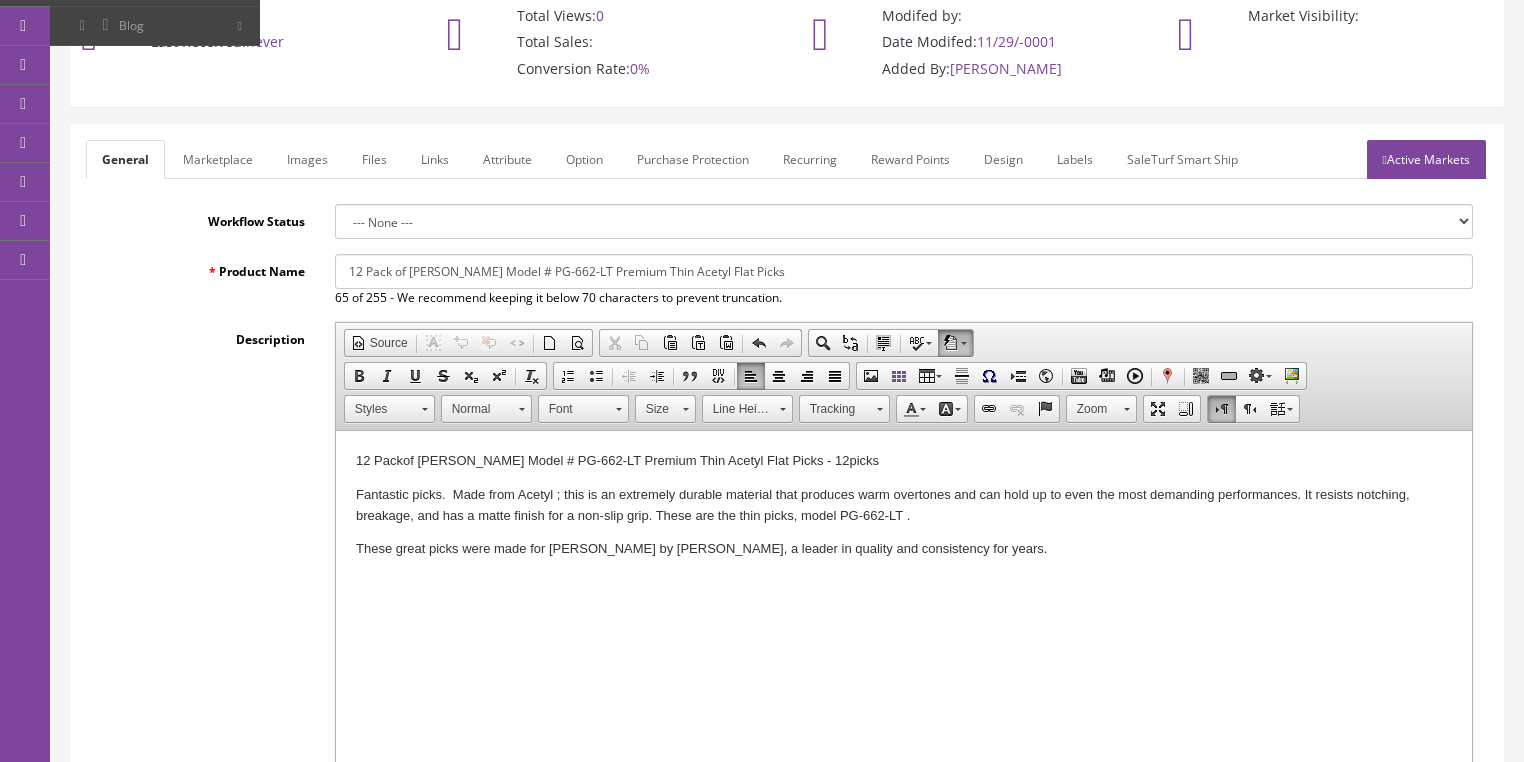 click on "Images" at bounding box center [307, 159] 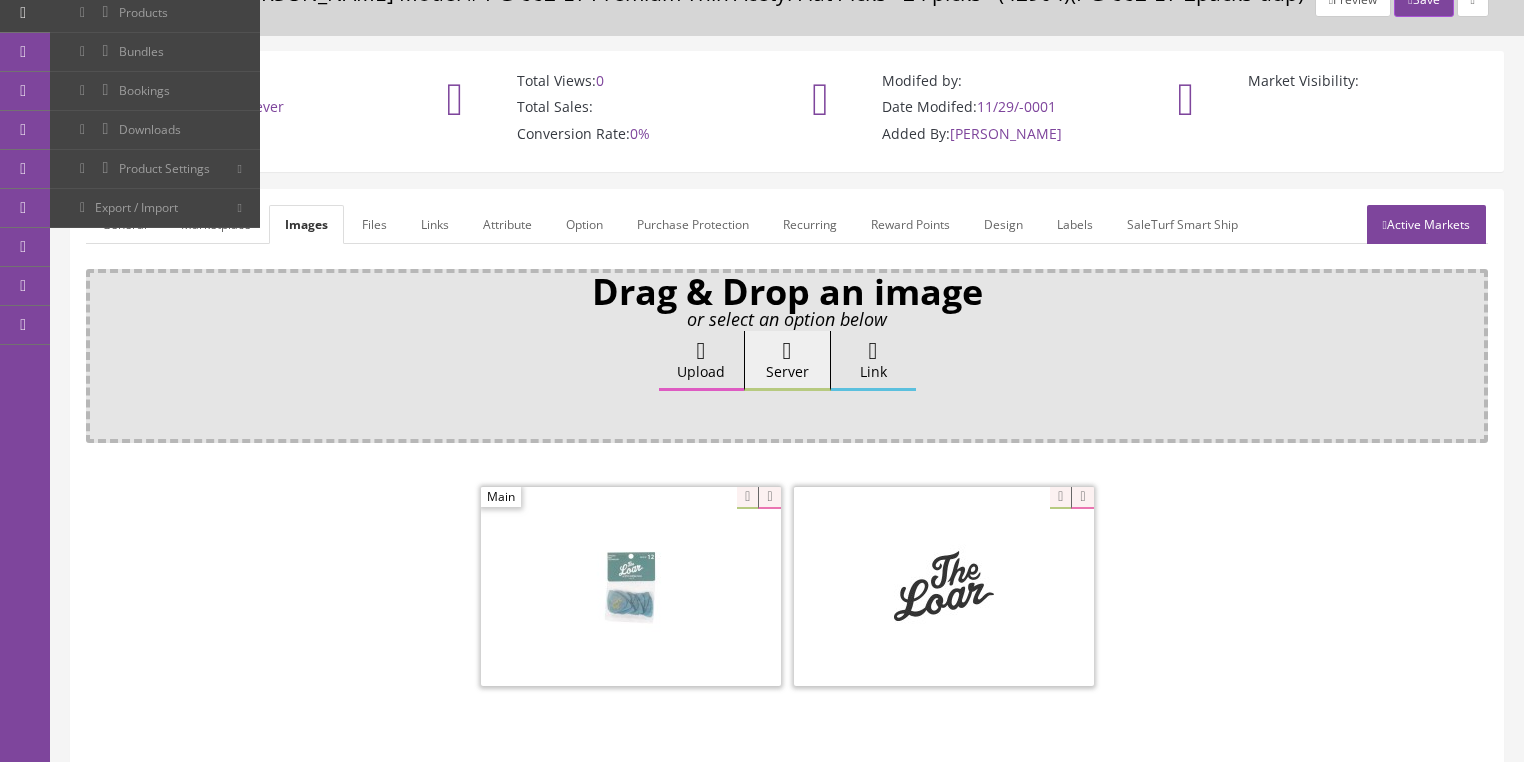 scroll, scrollTop: 0, scrollLeft: 0, axis: both 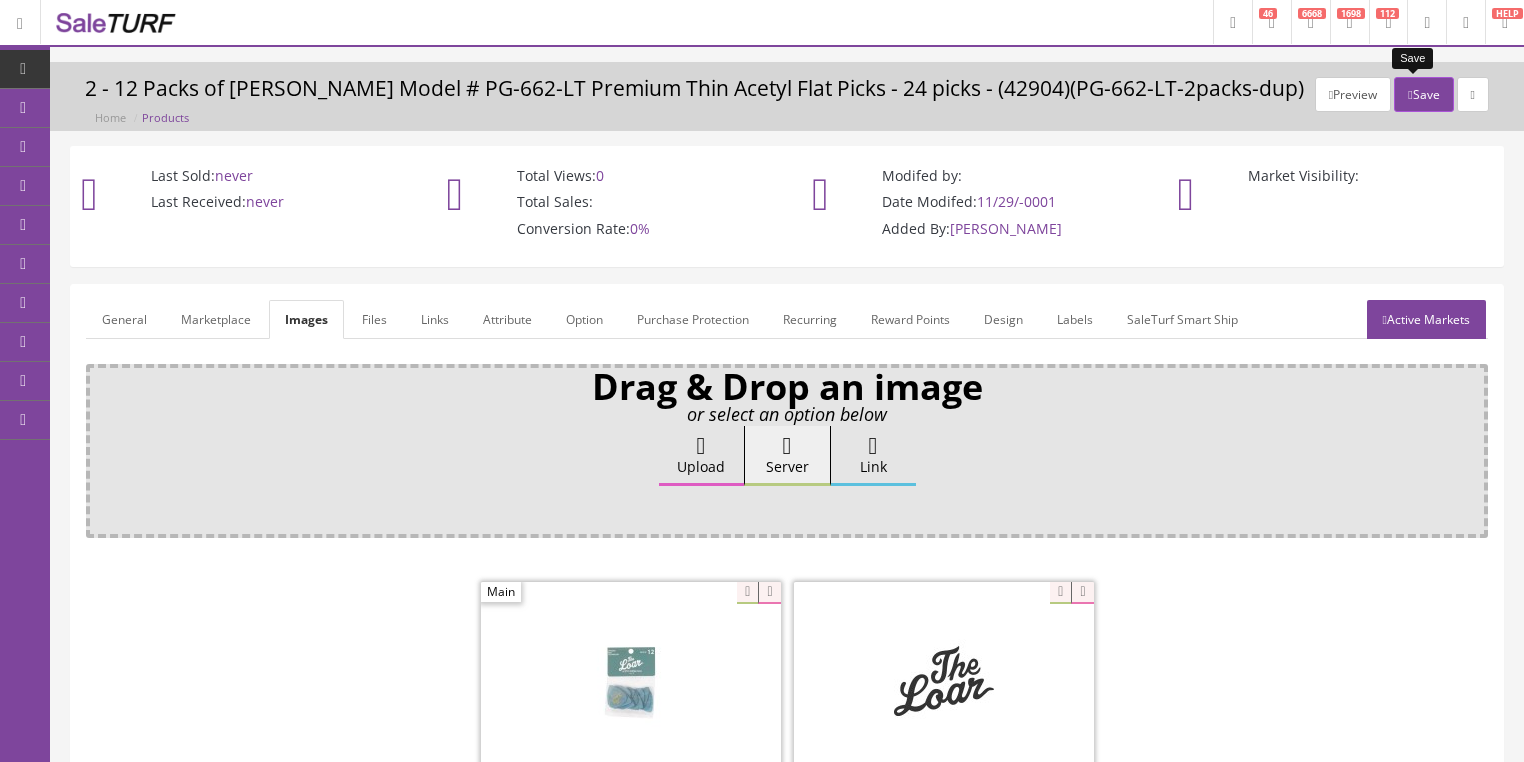 click on "Save" at bounding box center [1423, 94] 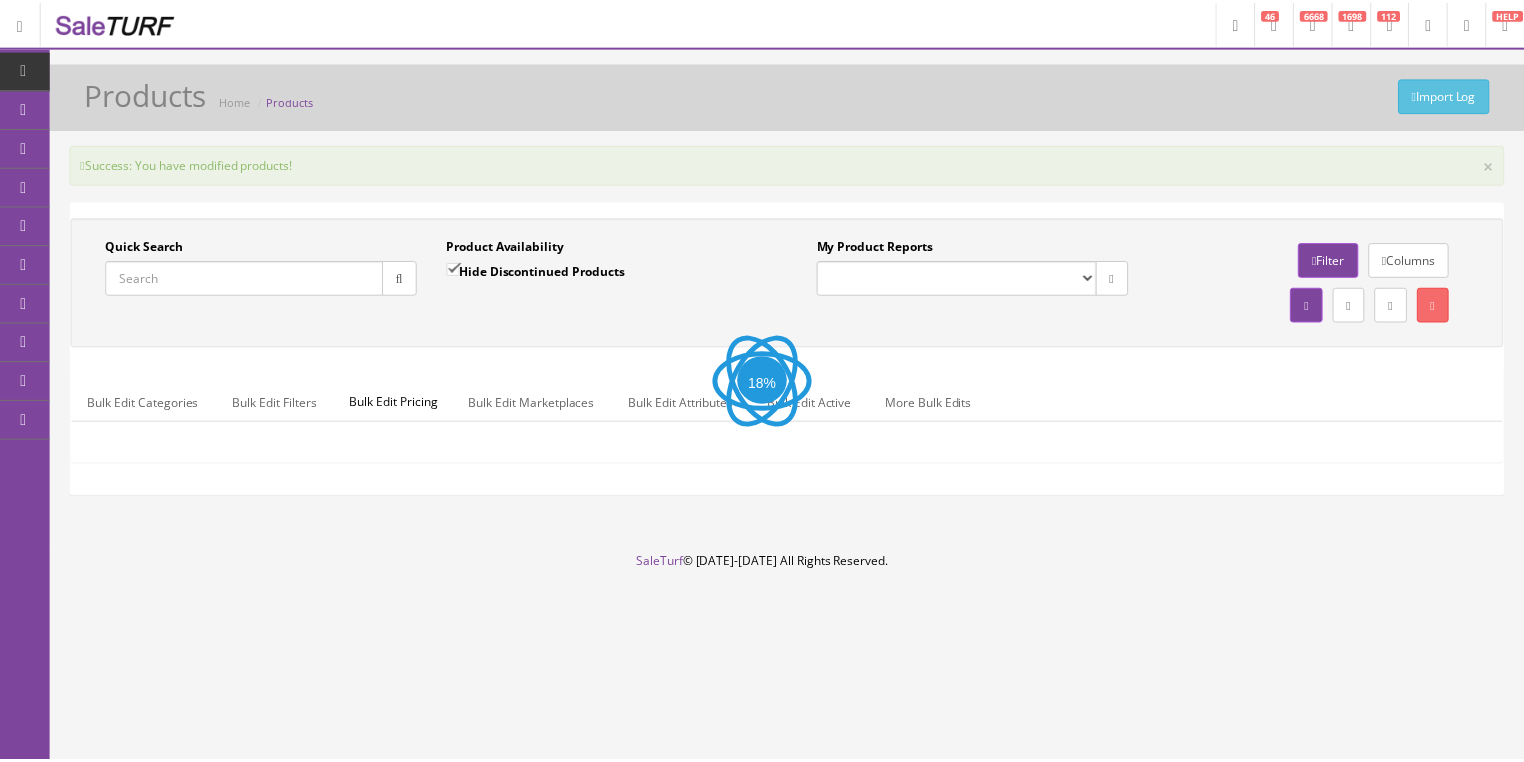 scroll, scrollTop: 0, scrollLeft: 0, axis: both 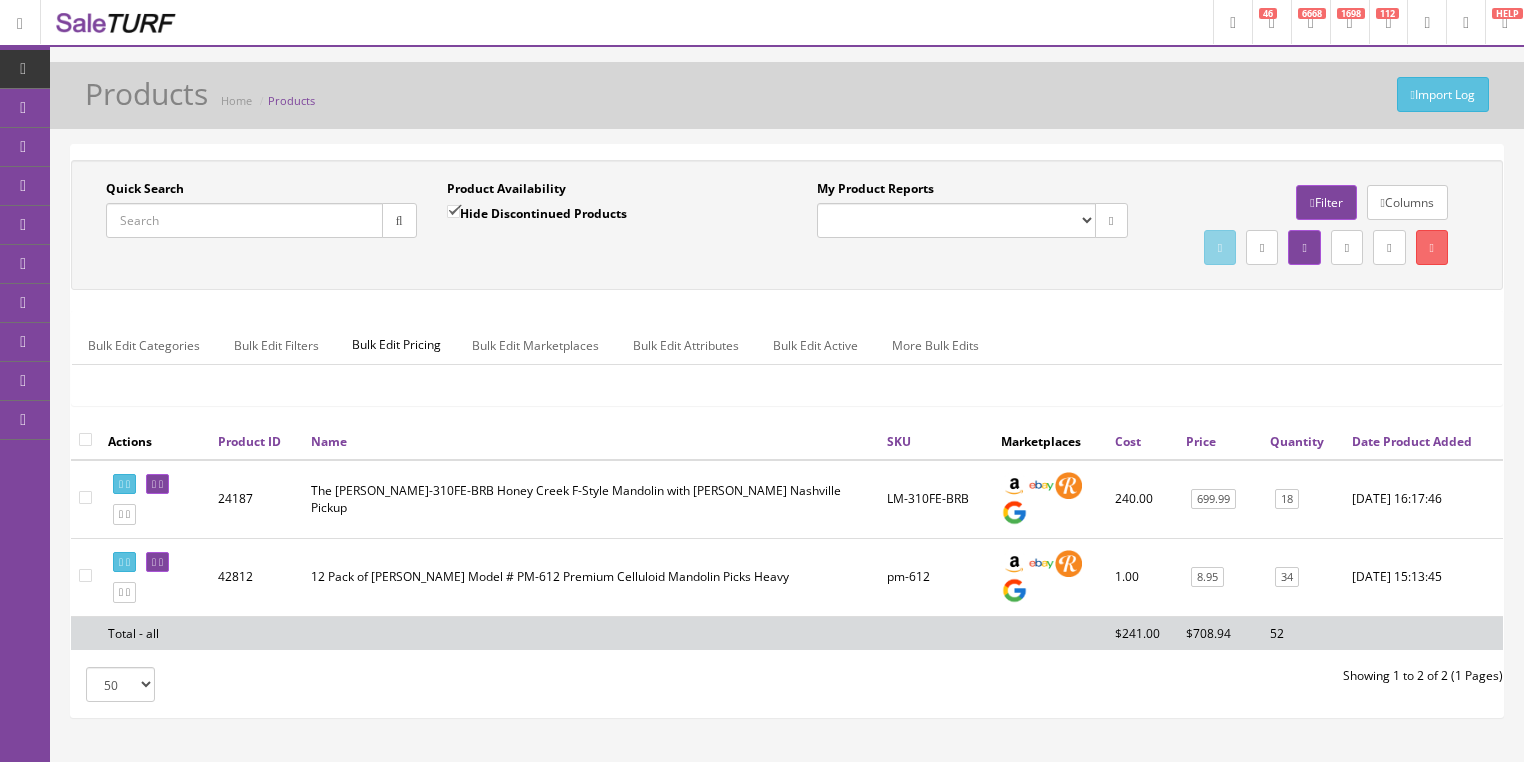 click on "Quick Search" at bounding box center [244, 220] 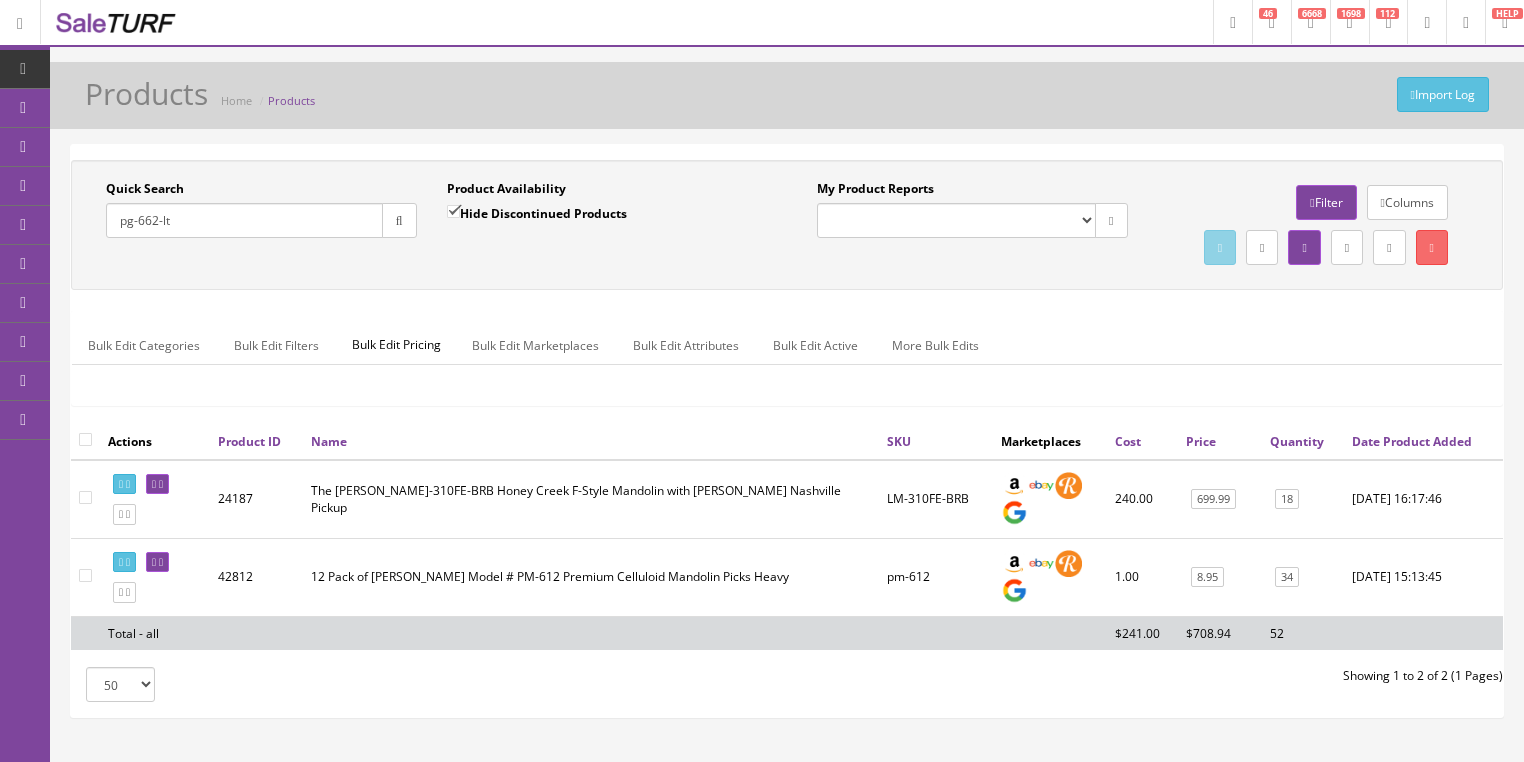 type on "pg-662-lt" 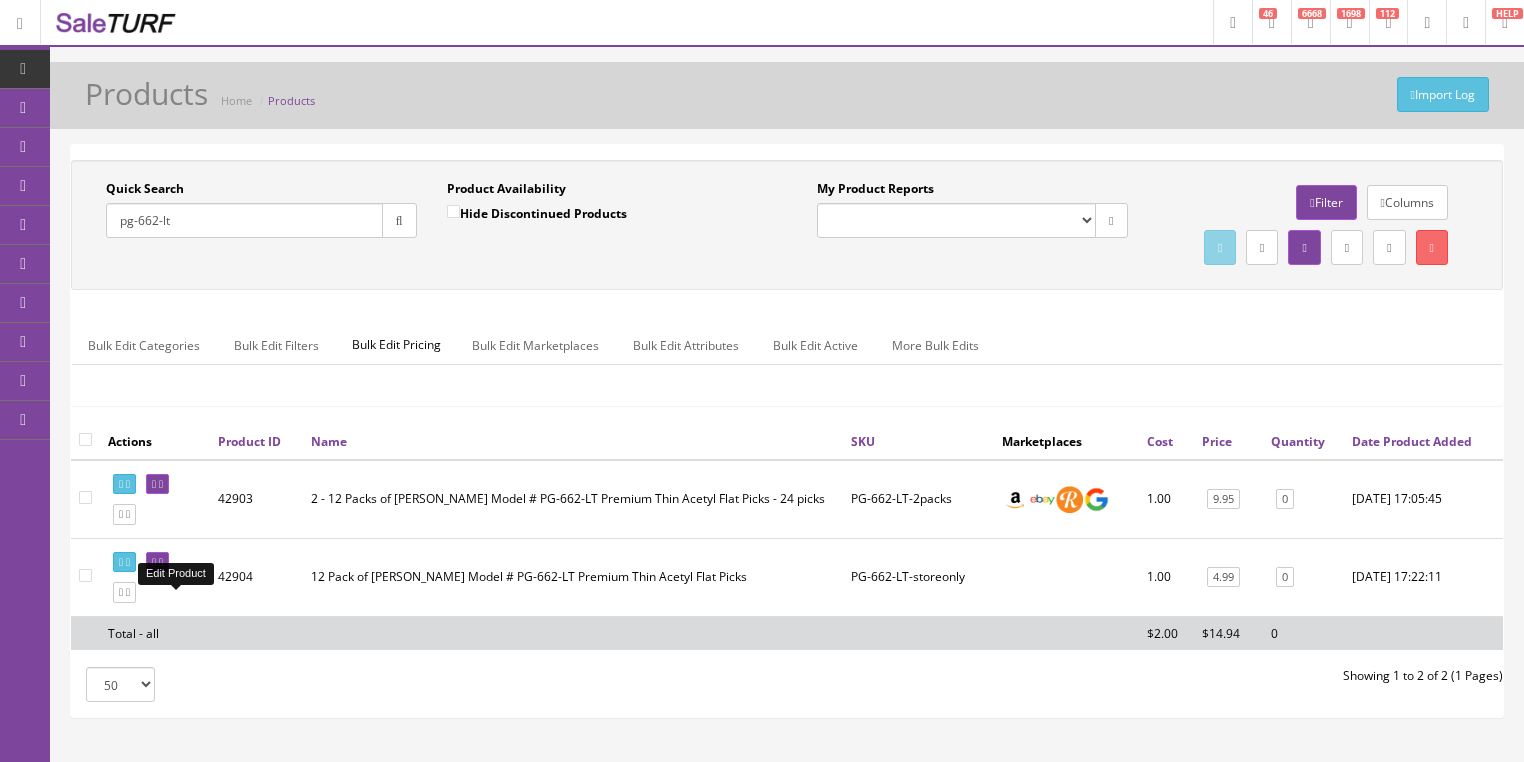 click at bounding box center [157, 562] 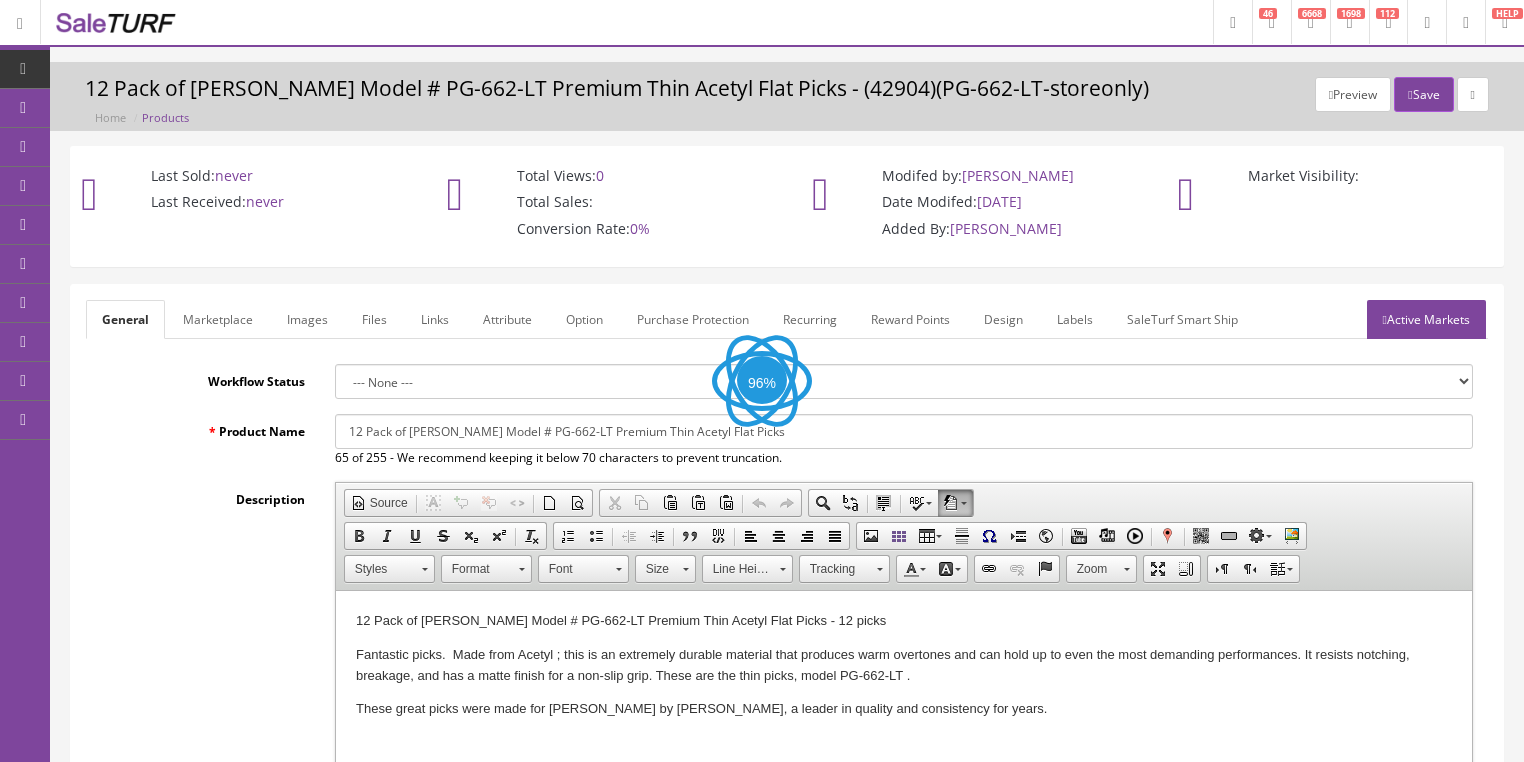 scroll, scrollTop: 0, scrollLeft: 0, axis: both 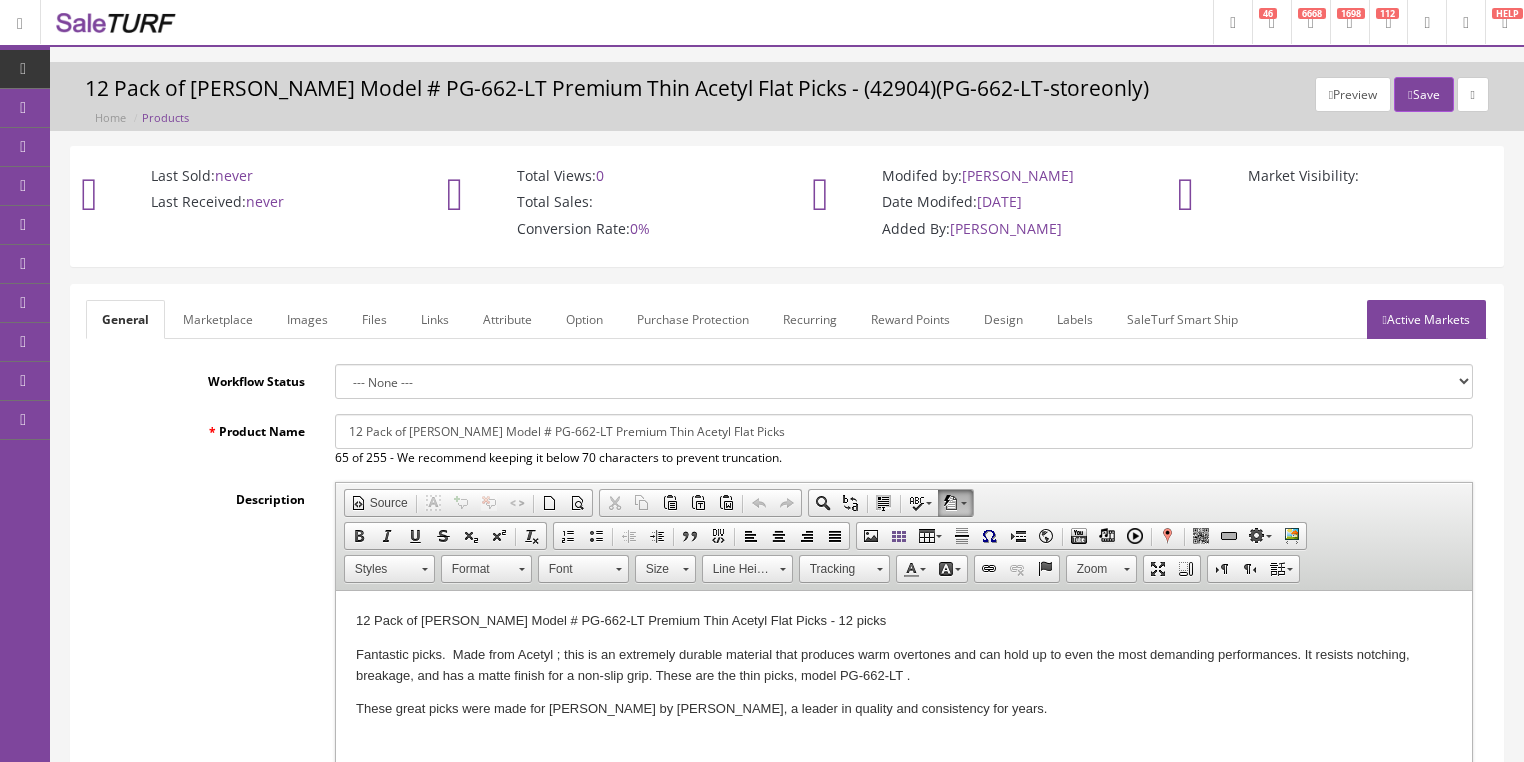 click on "Active Markets" at bounding box center (1426, 319) 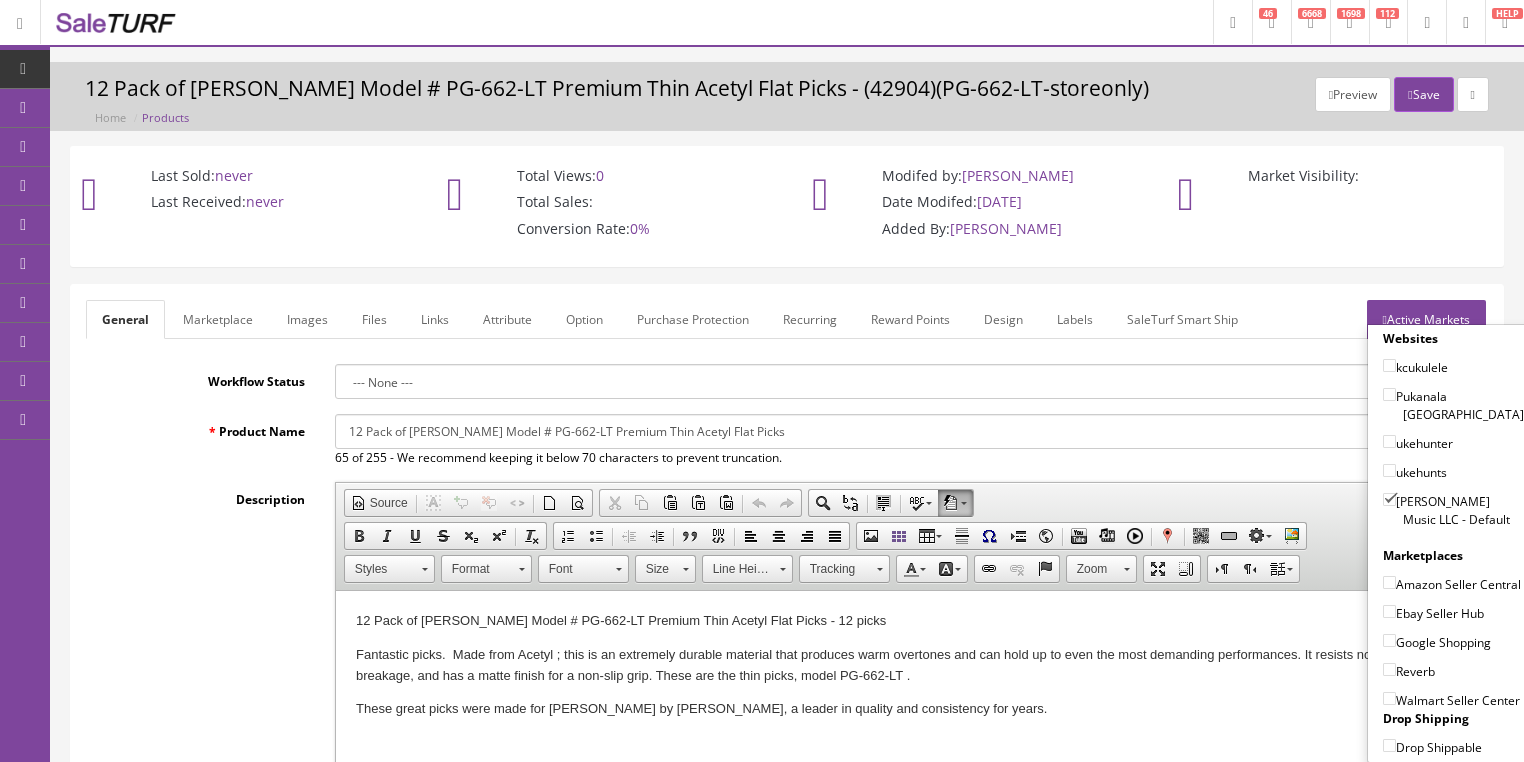 click on "Active Markets" at bounding box center [1426, 319] 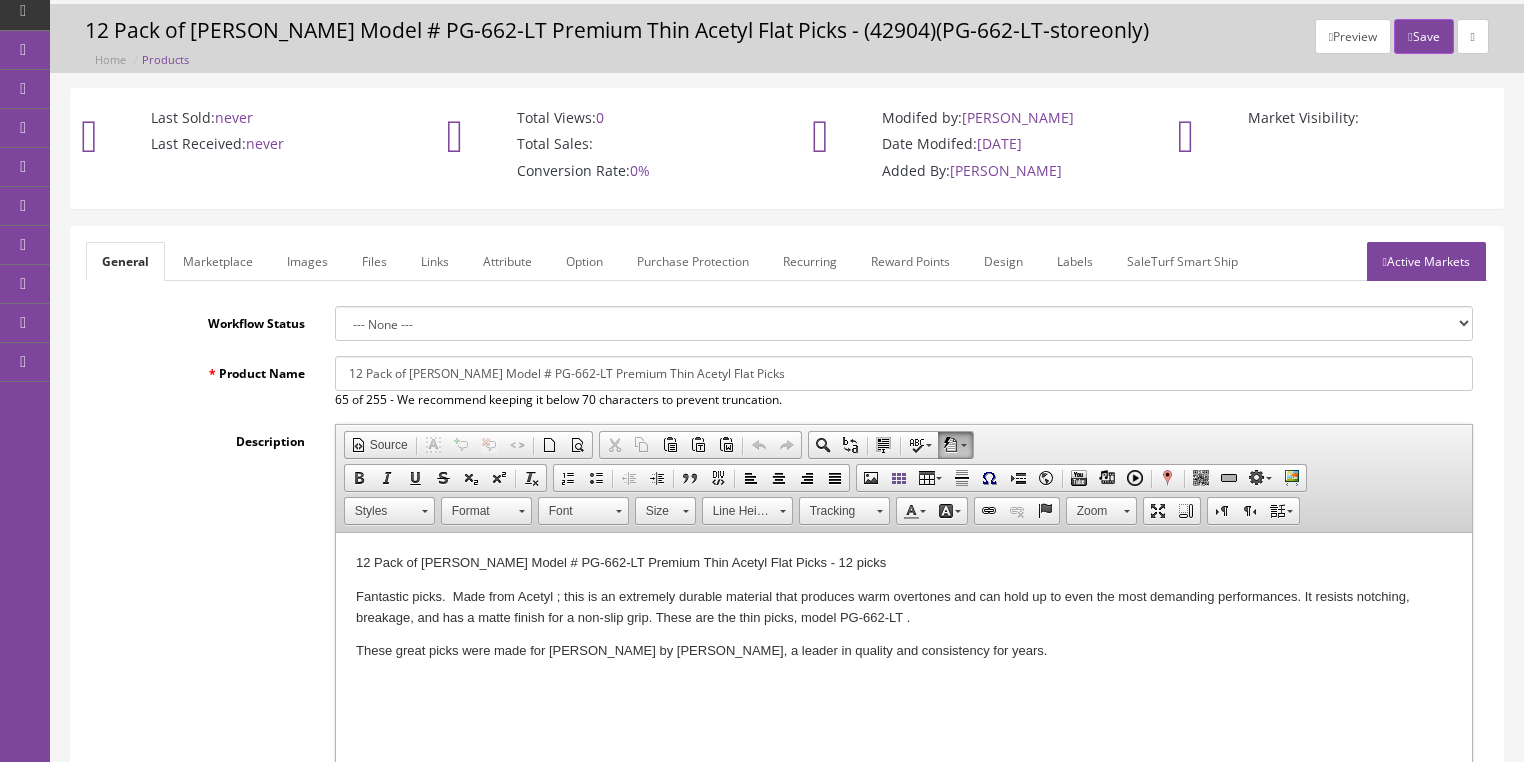 scroll, scrollTop: 80, scrollLeft: 0, axis: vertical 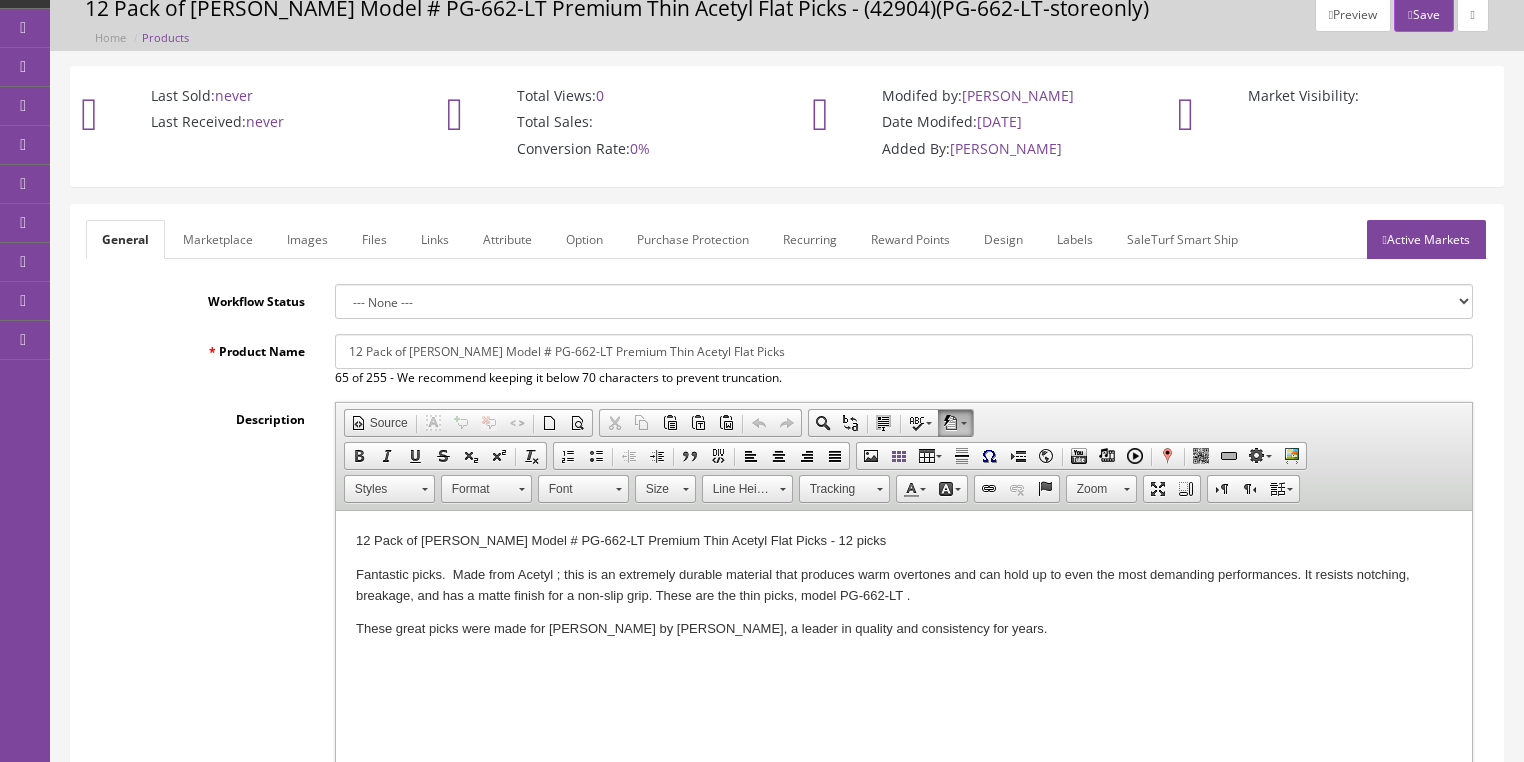 click on "Save" at bounding box center (1423, 14) 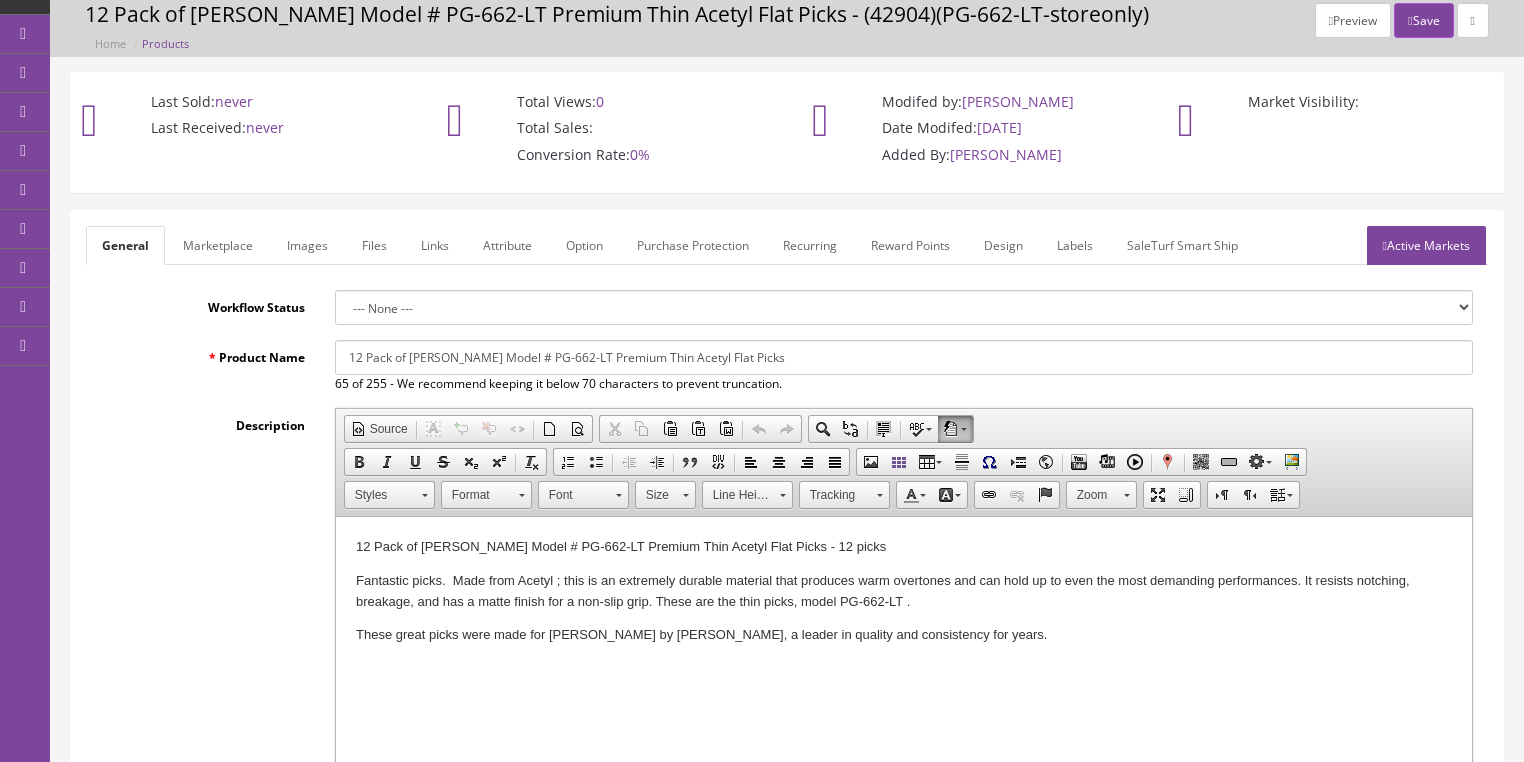 scroll, scrollTop: 0, scrollLeft: 0, axis: both 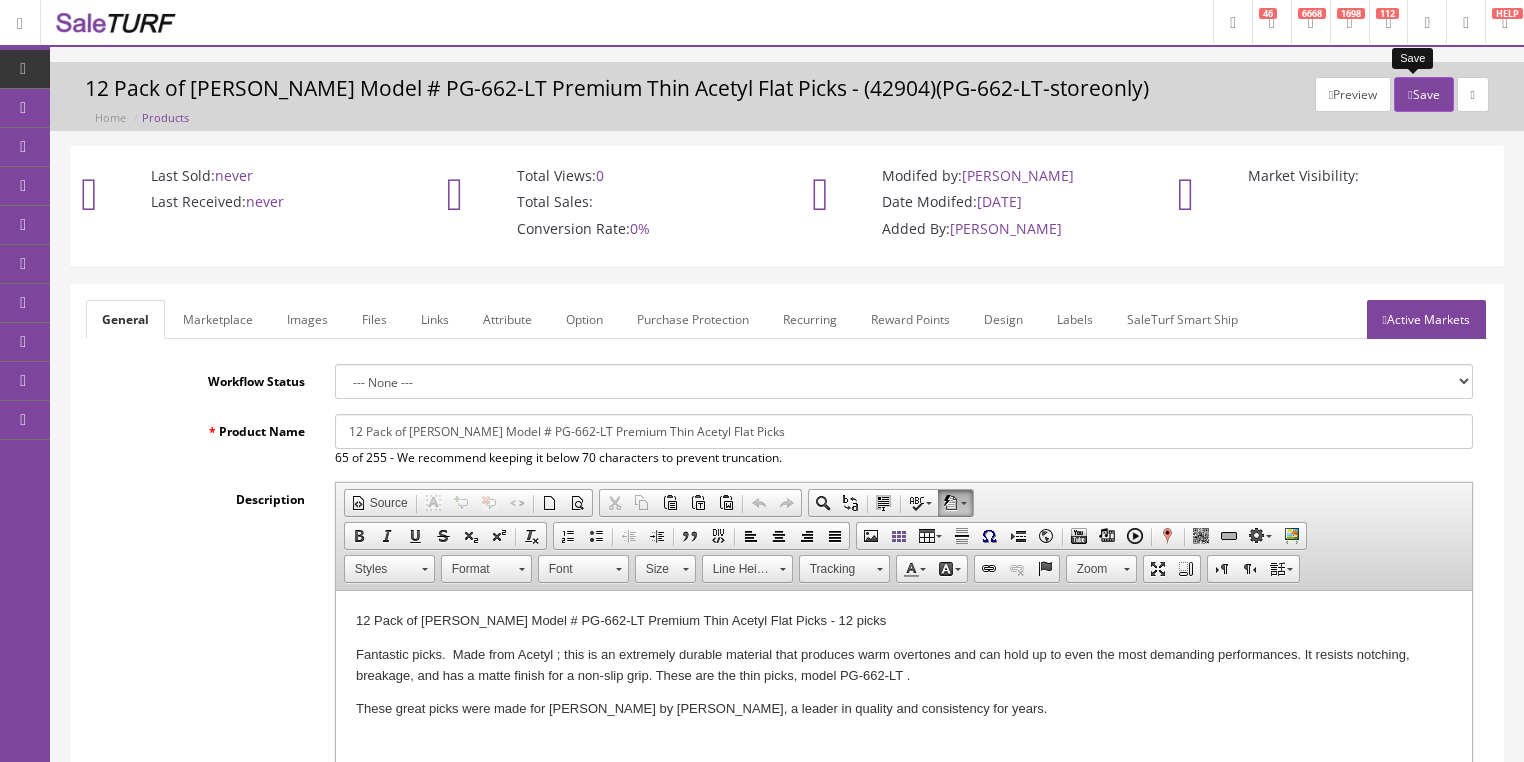 click on "Save" at bounding box center [1423, 94] 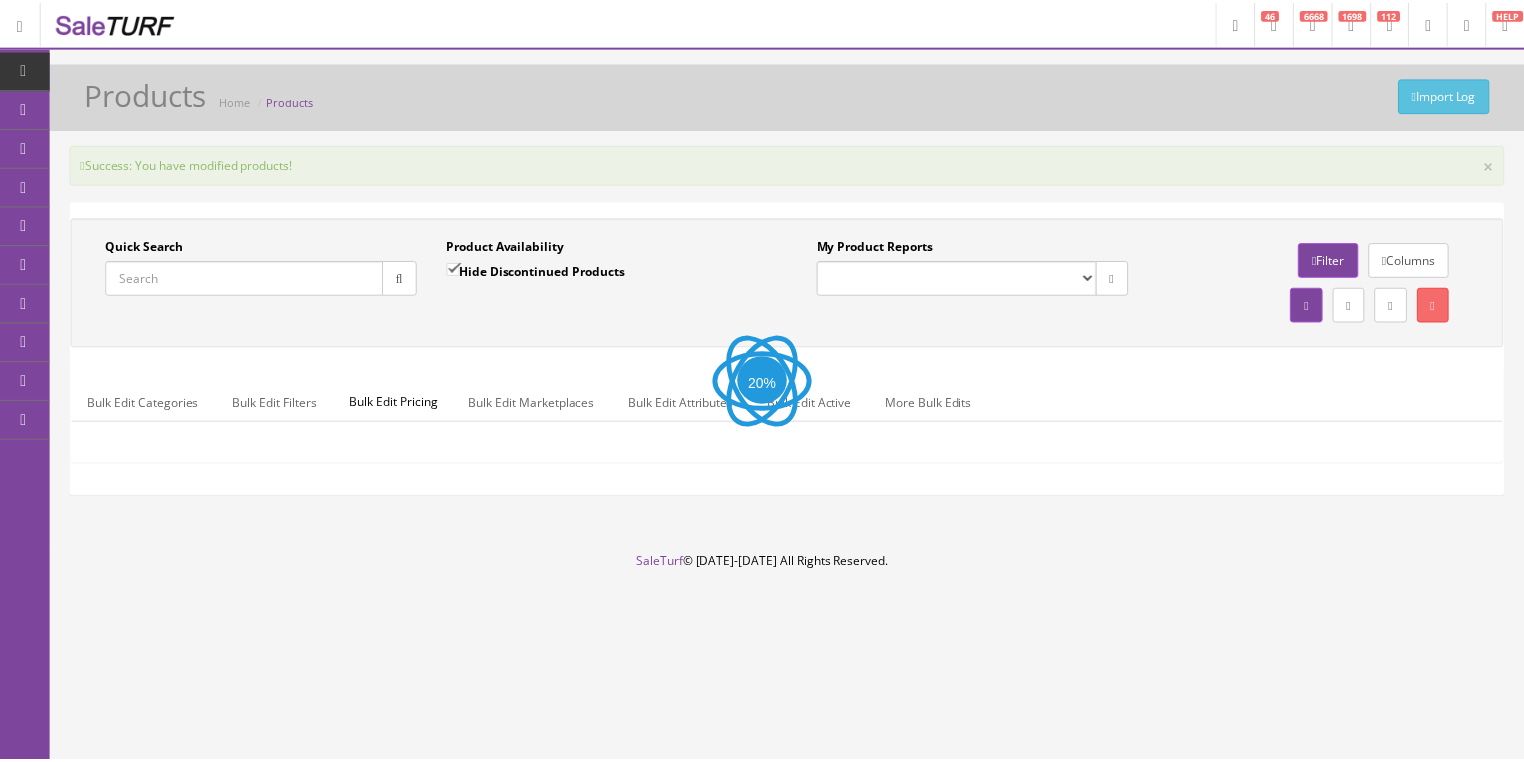 scroll, scrollTop: 0, scrollLeft: 0, axis: both 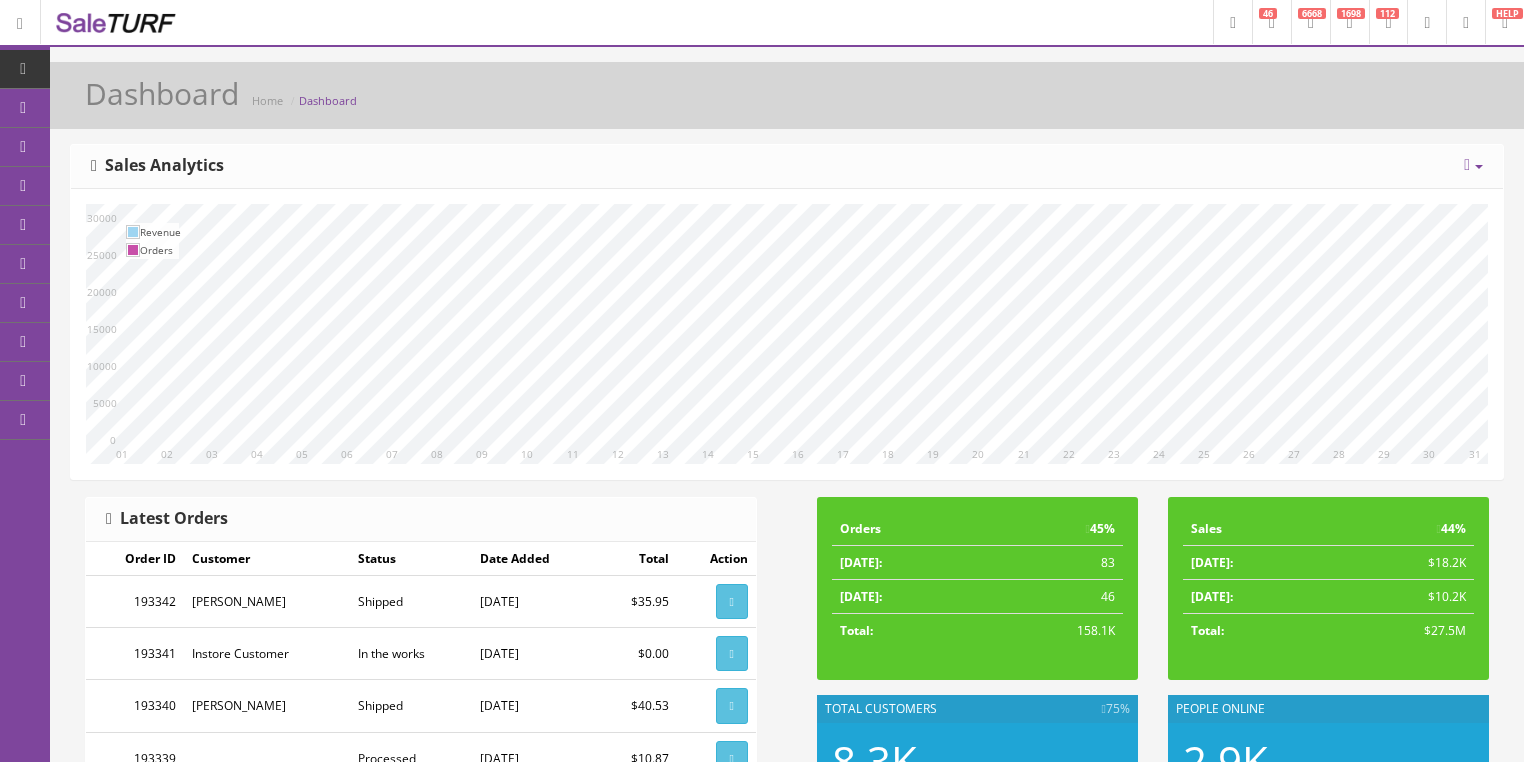 click at bounding box center [1467, 165] 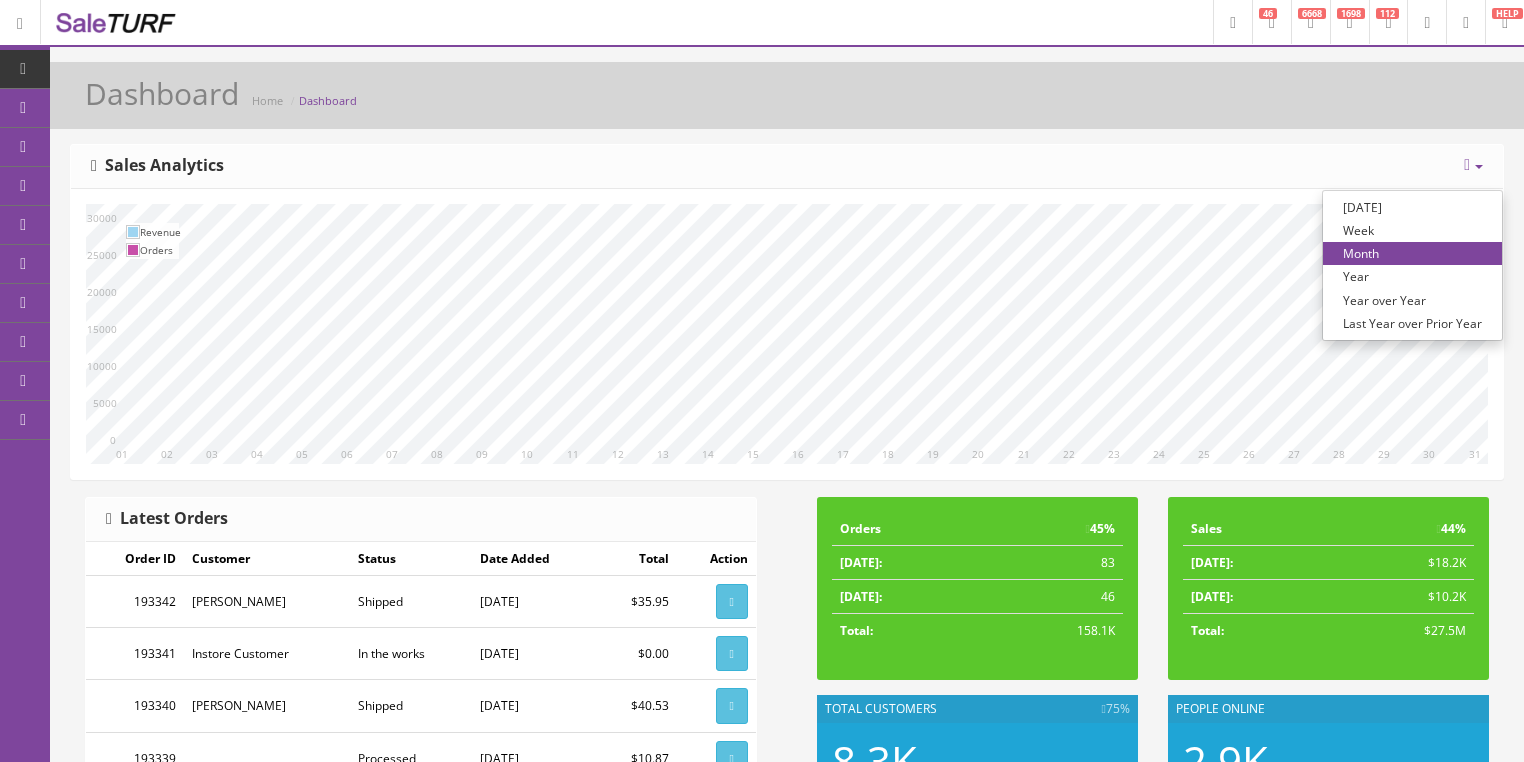 click on "Year over Year" at bounding box center (1412, 300) 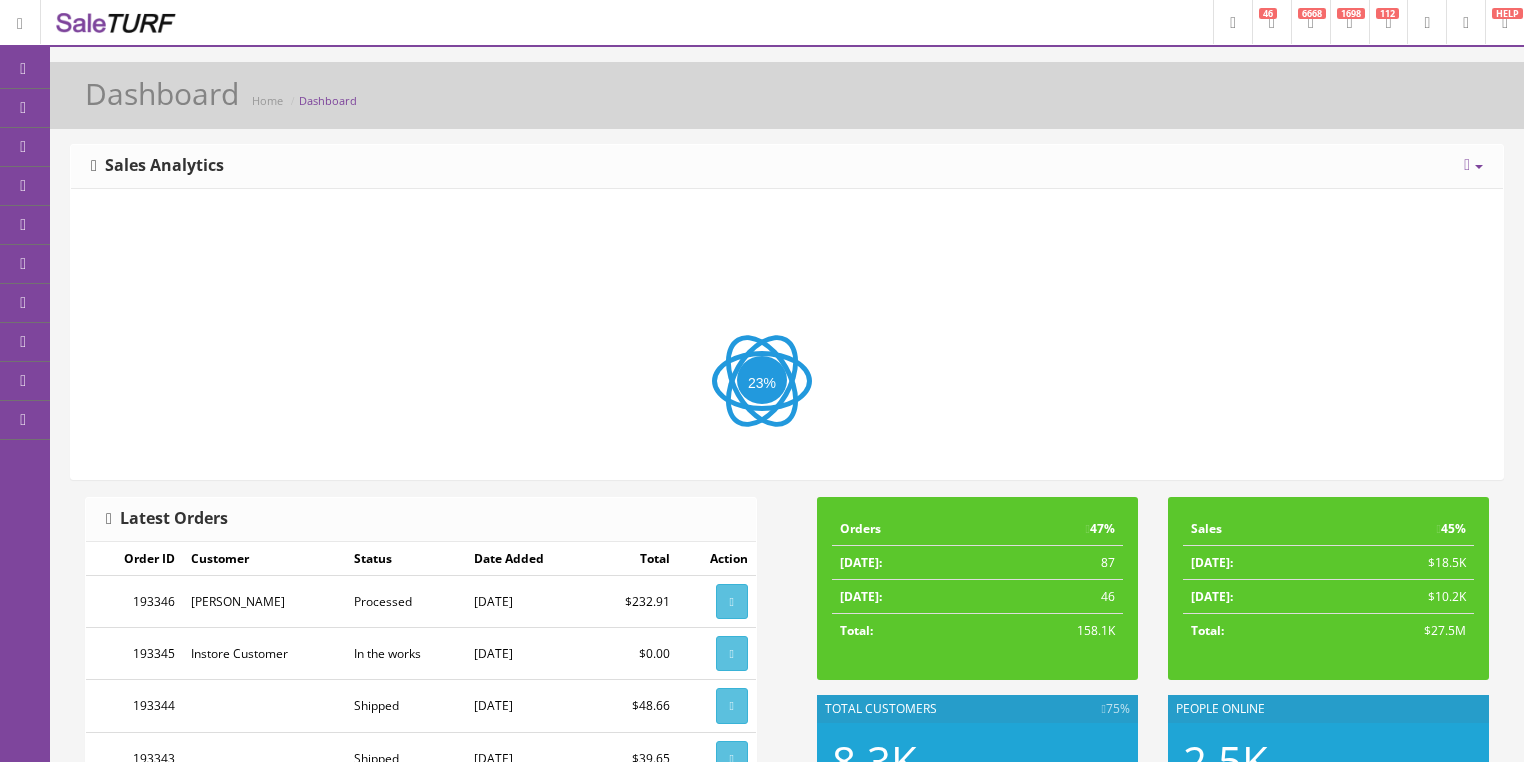 scroll, scrollTop: 0, scrollLeft: 0, axis: both 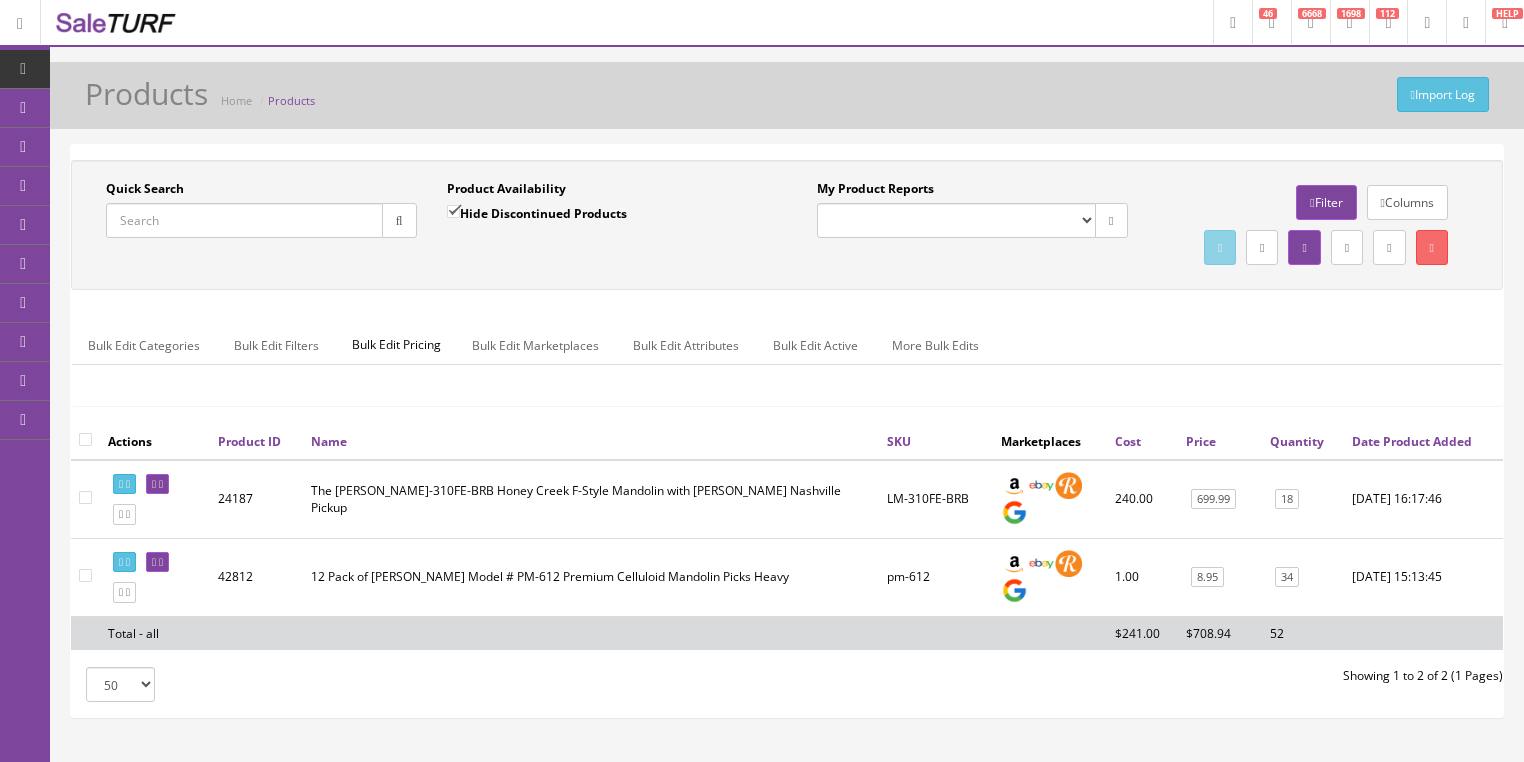 click on "Quick Search" at bounding box center [244, 220] 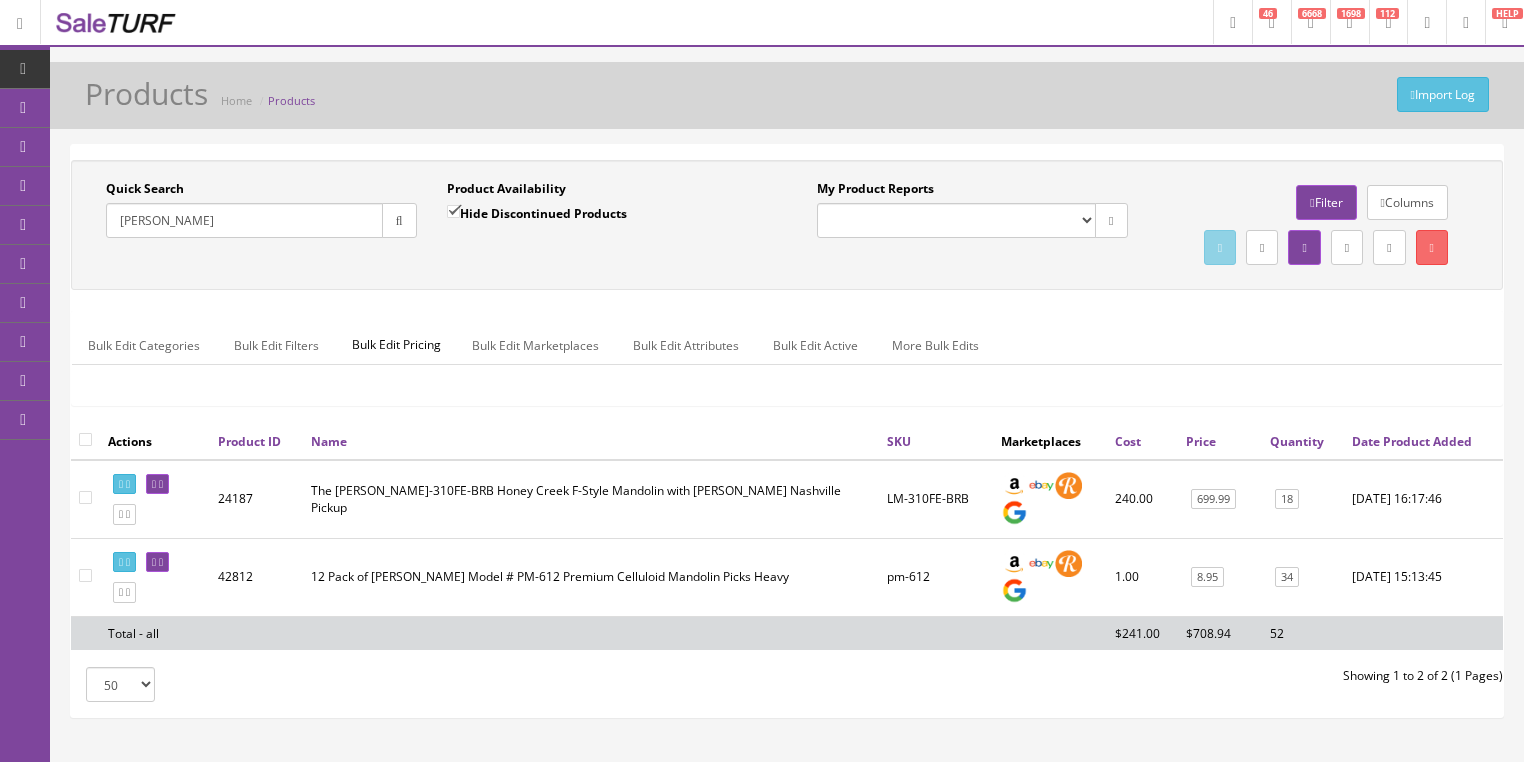 click on "justin townes" at bounding box center [261, 220] 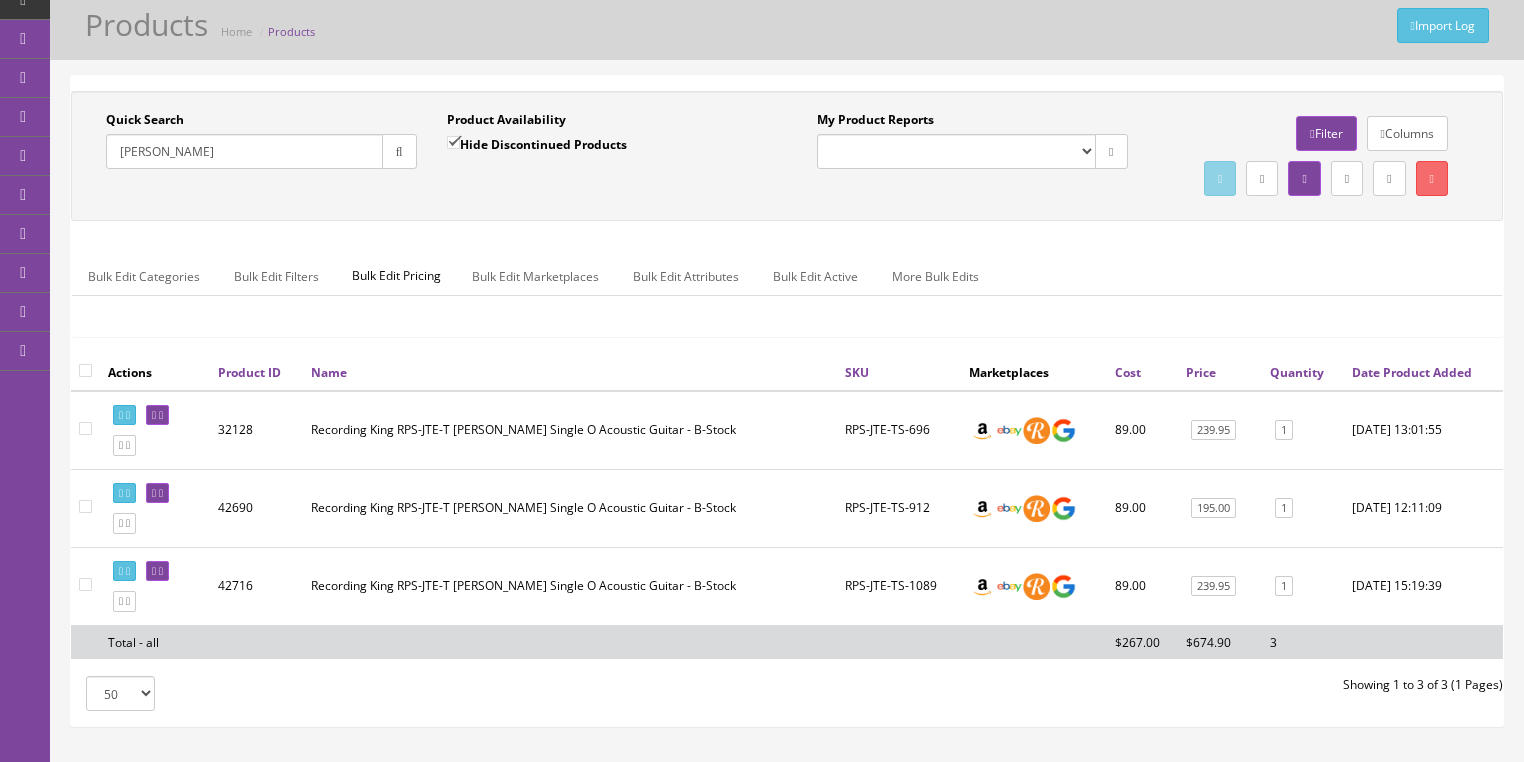 scroll, scrollTop: 0, scrollLeft: 0, axis: both 